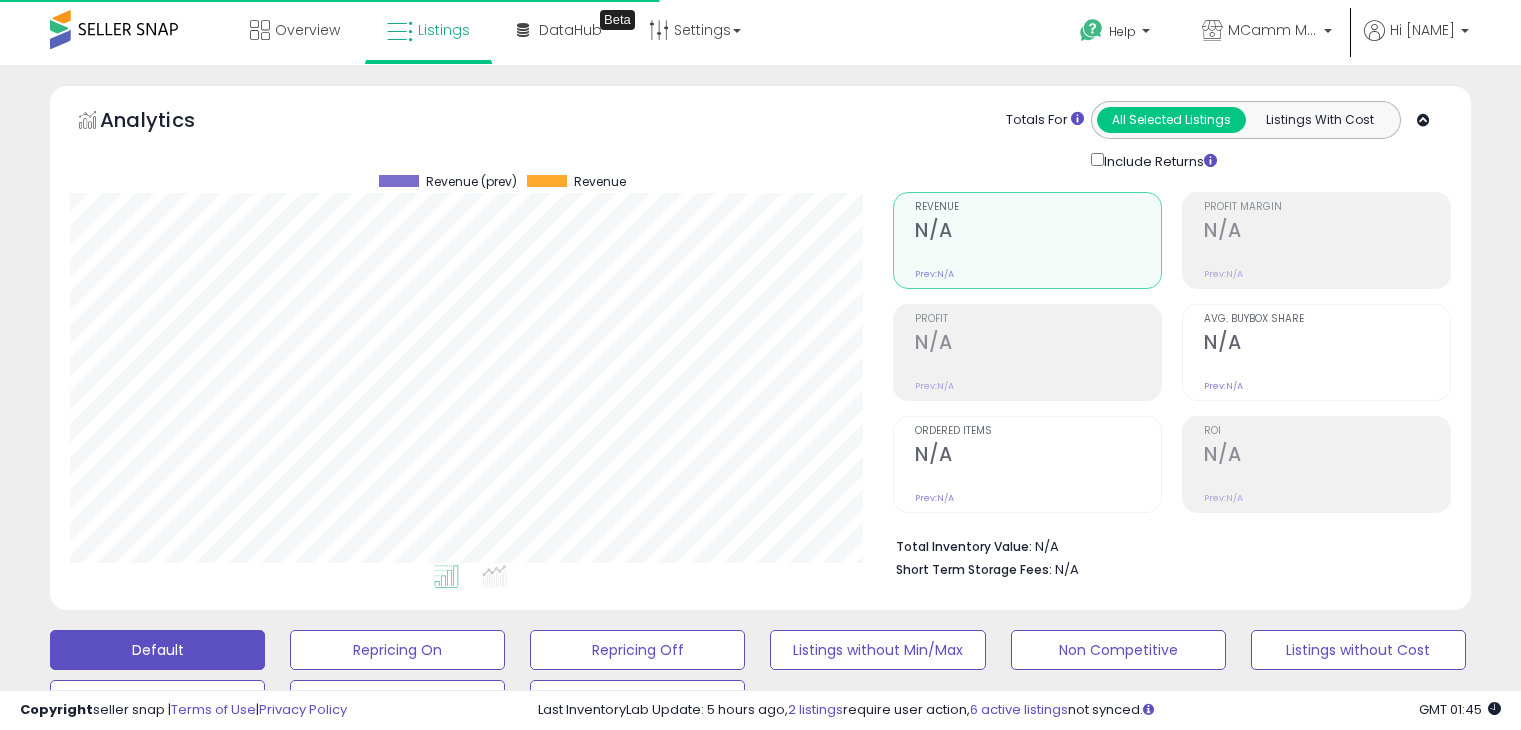 select on "**" 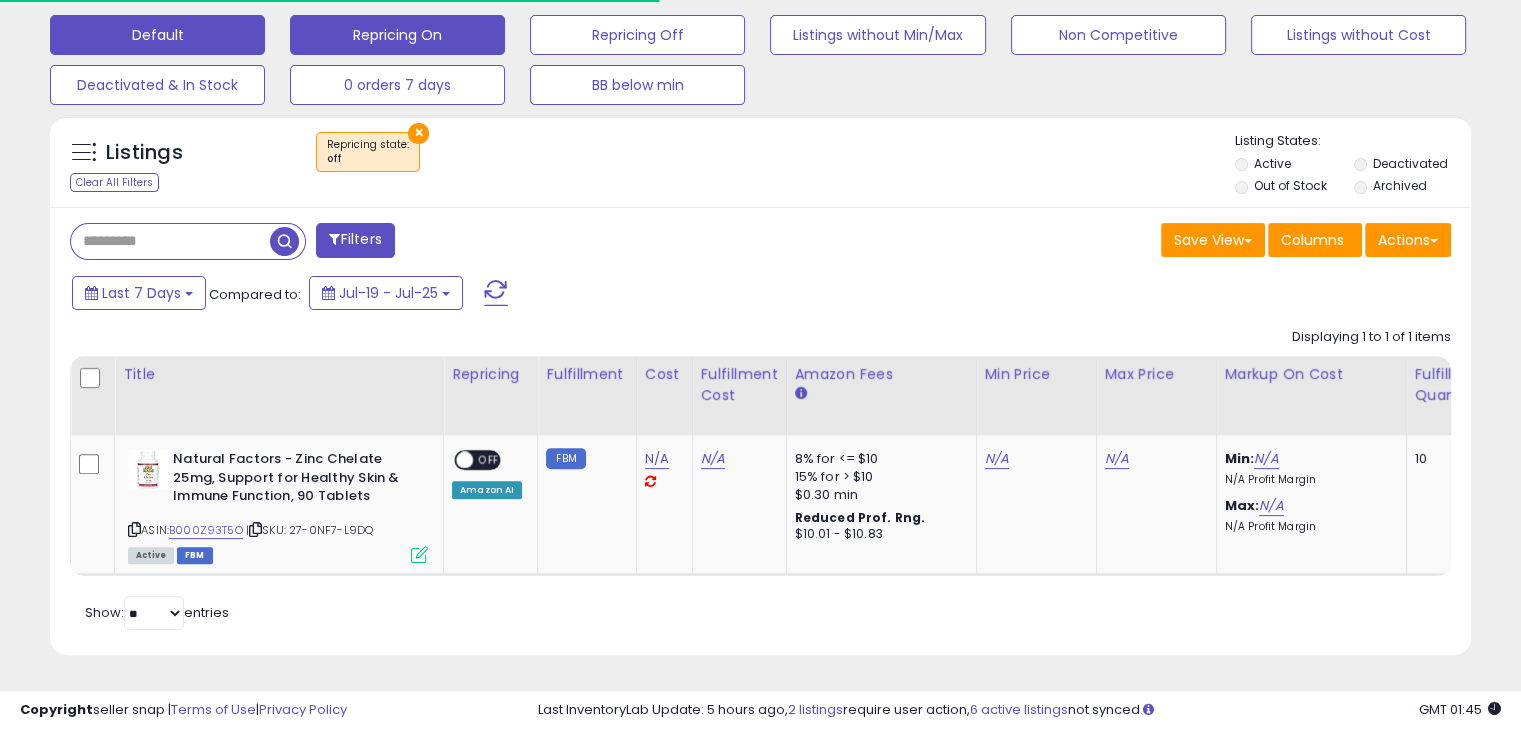 scroll, scrollTop: 999589, scrollLeft: 999176, axis: both 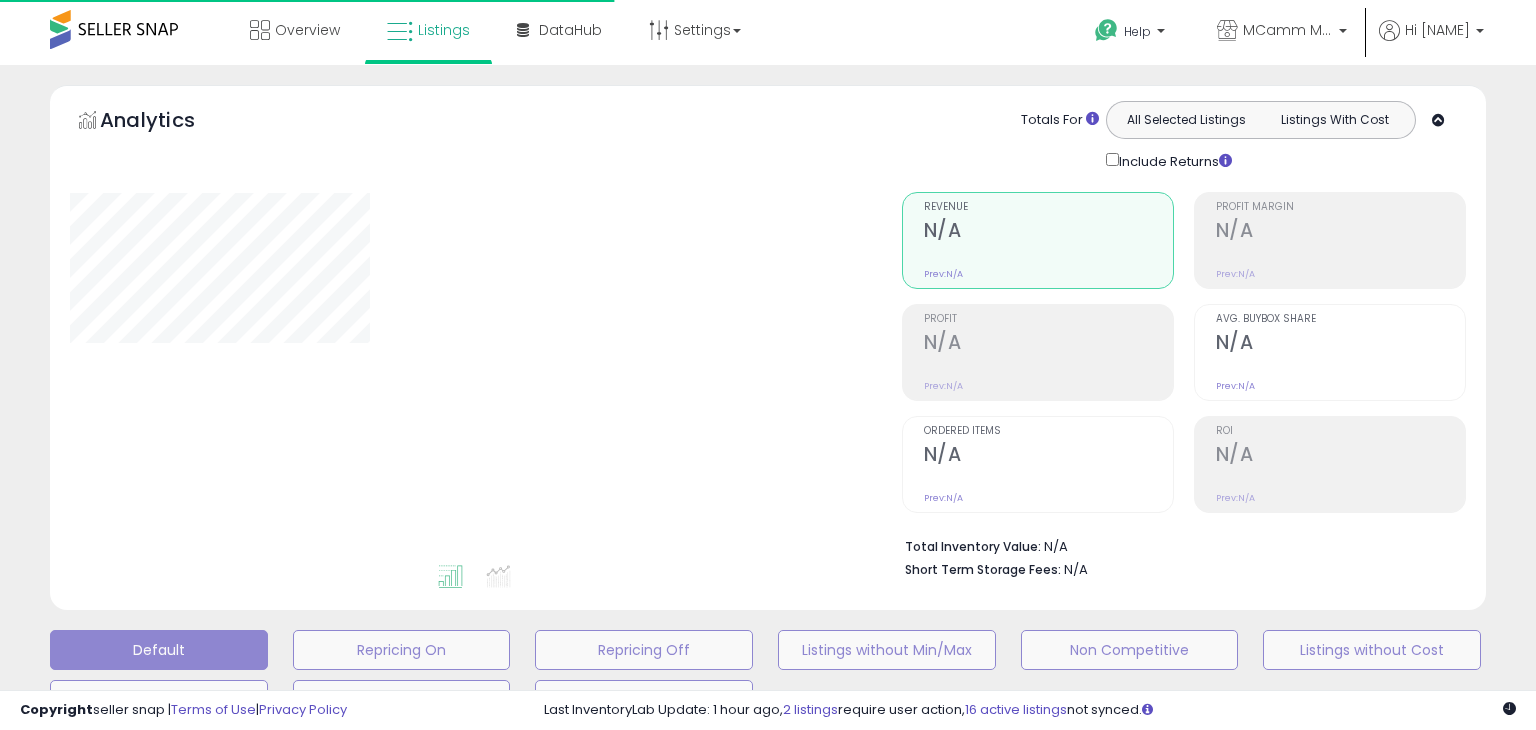 select on "**" 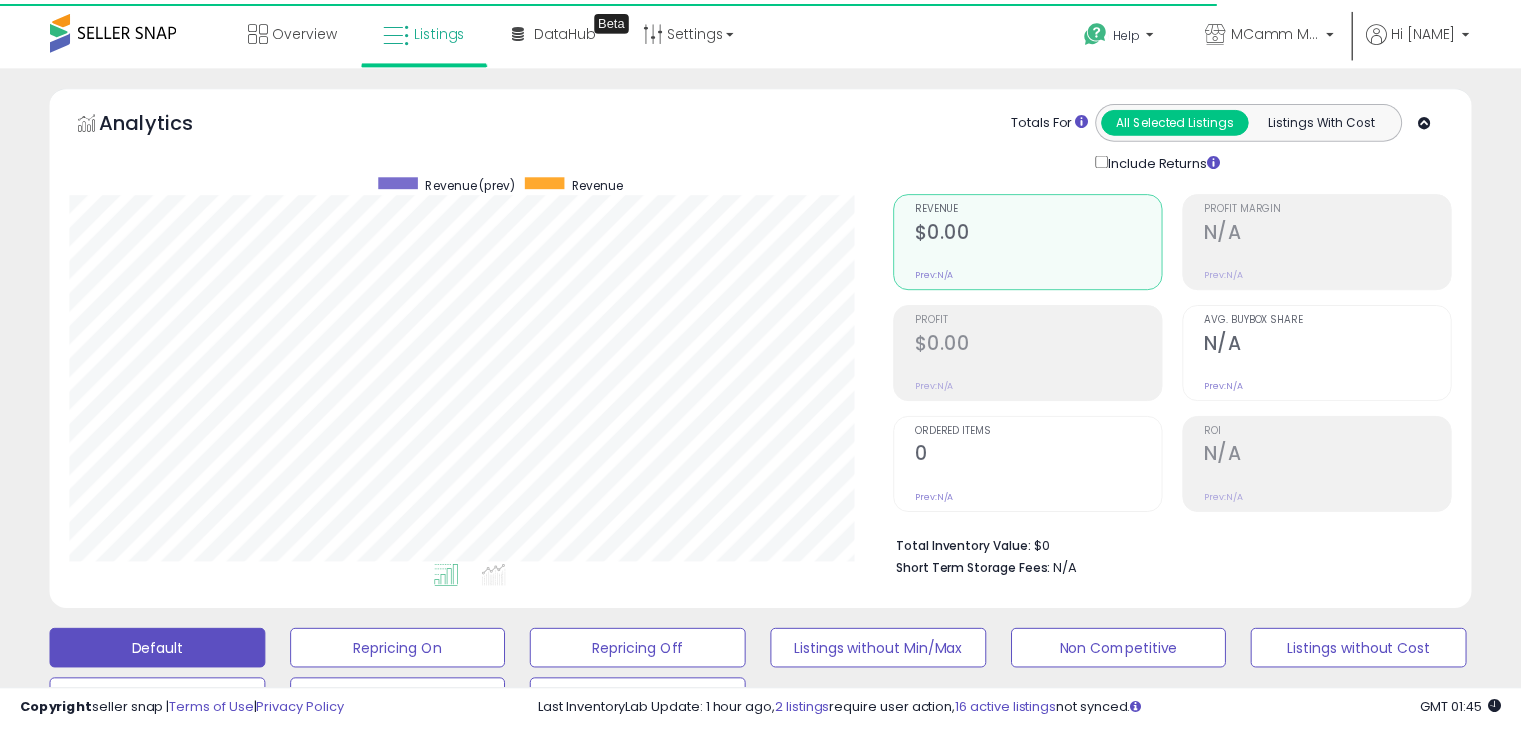 scroll, scrollTop: 511, scrollLeft: 0, axis: vertical 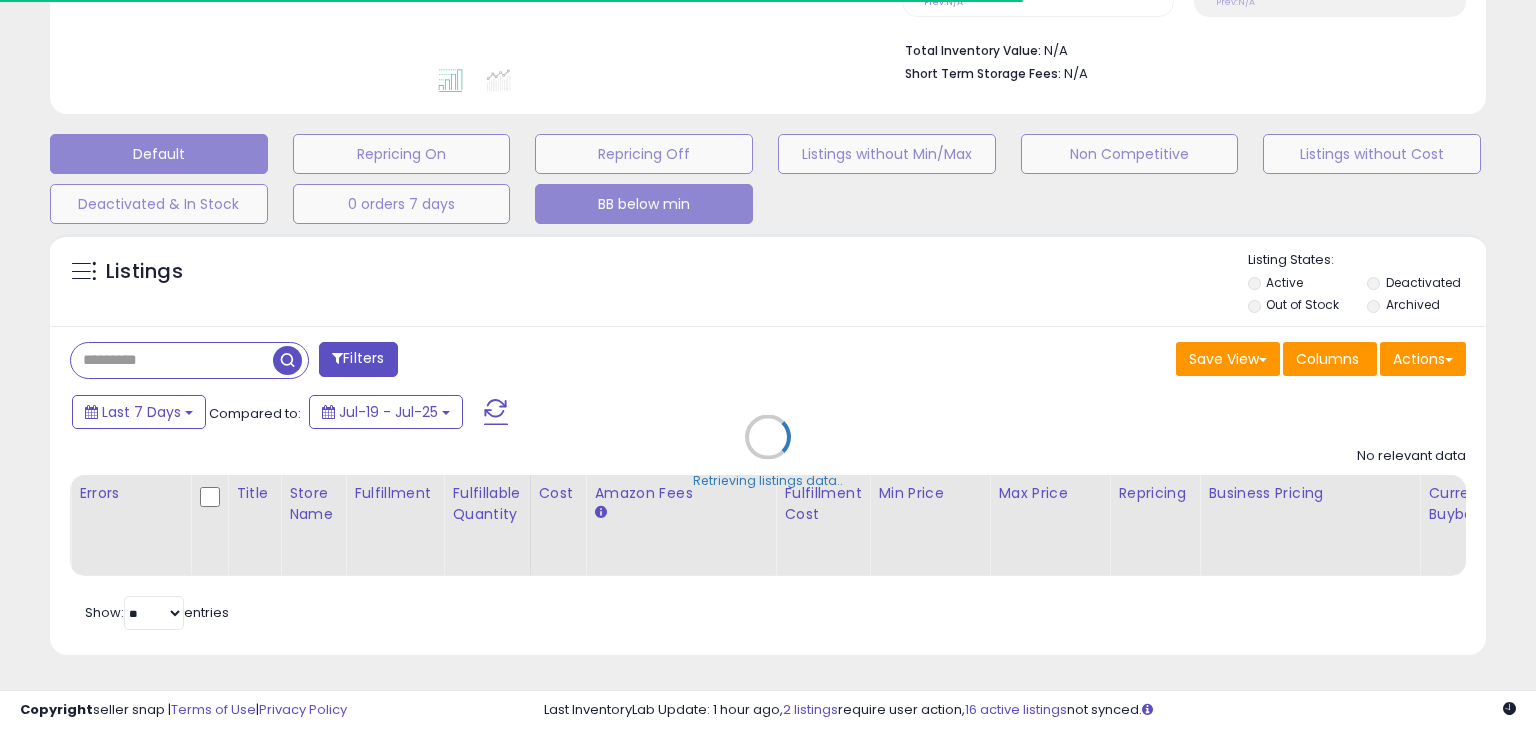 select on "**" 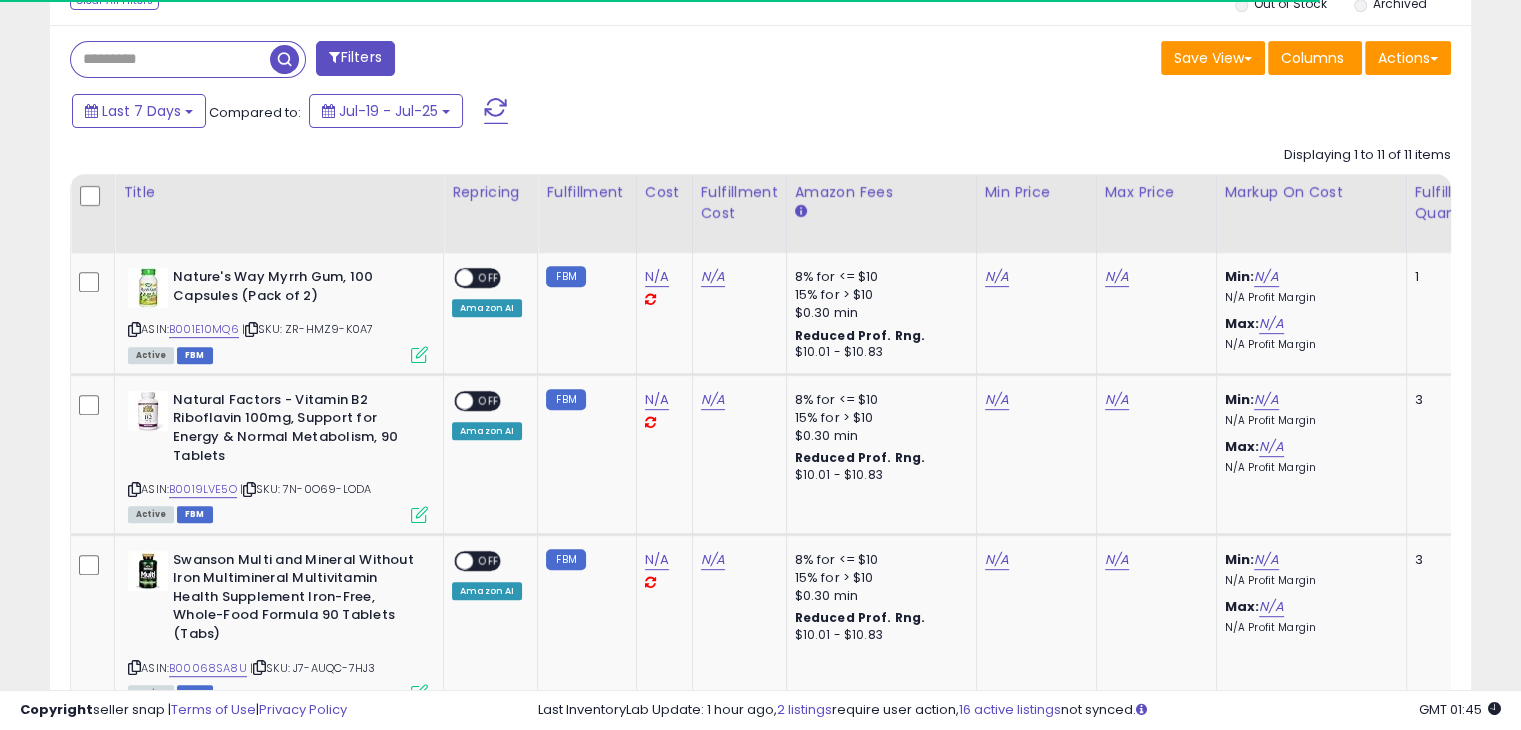 scroll, scrollTop: 810, scrollLeft: 0, axis: vertical 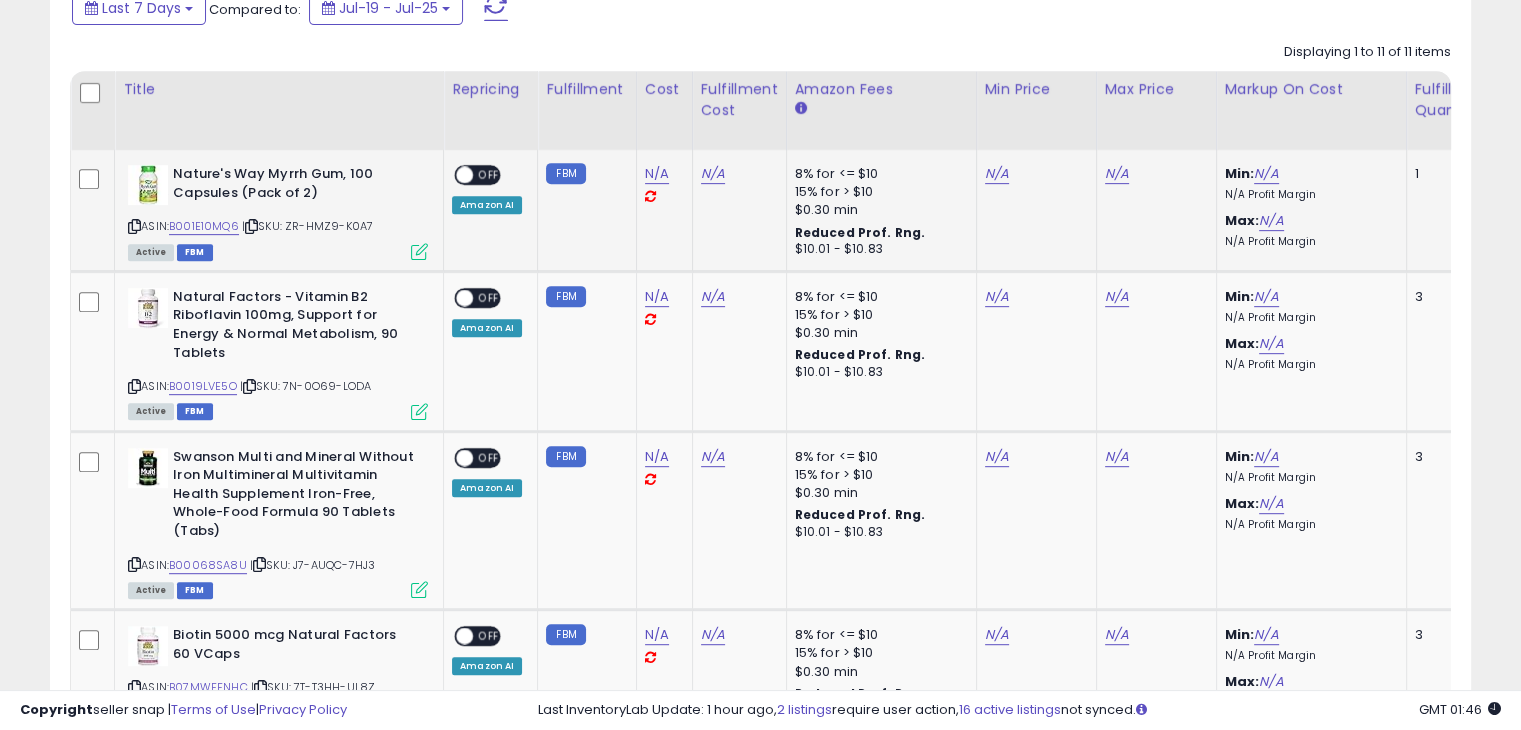 click at bounding box center [134, 226] 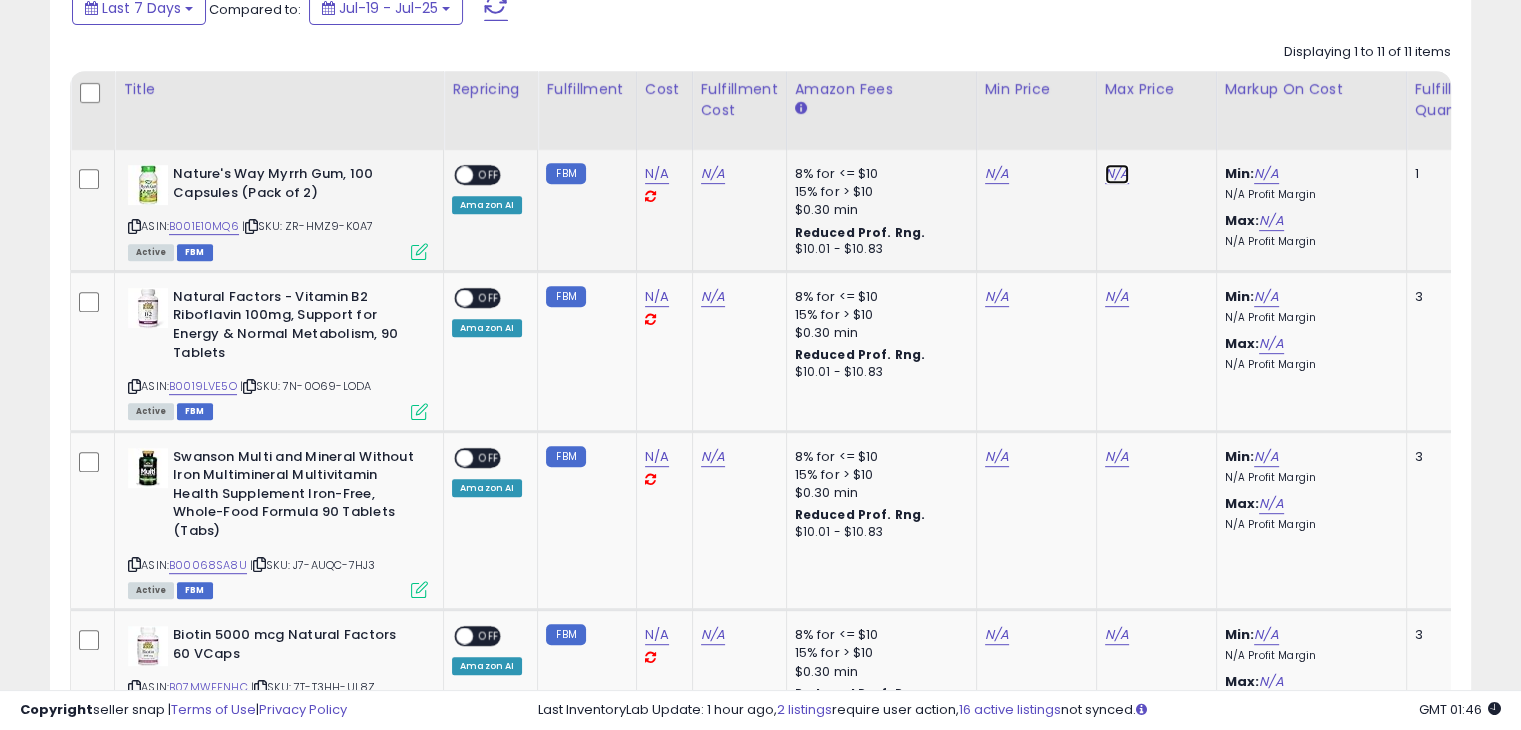 click on "N/A" at bounding box center [1117, 174] 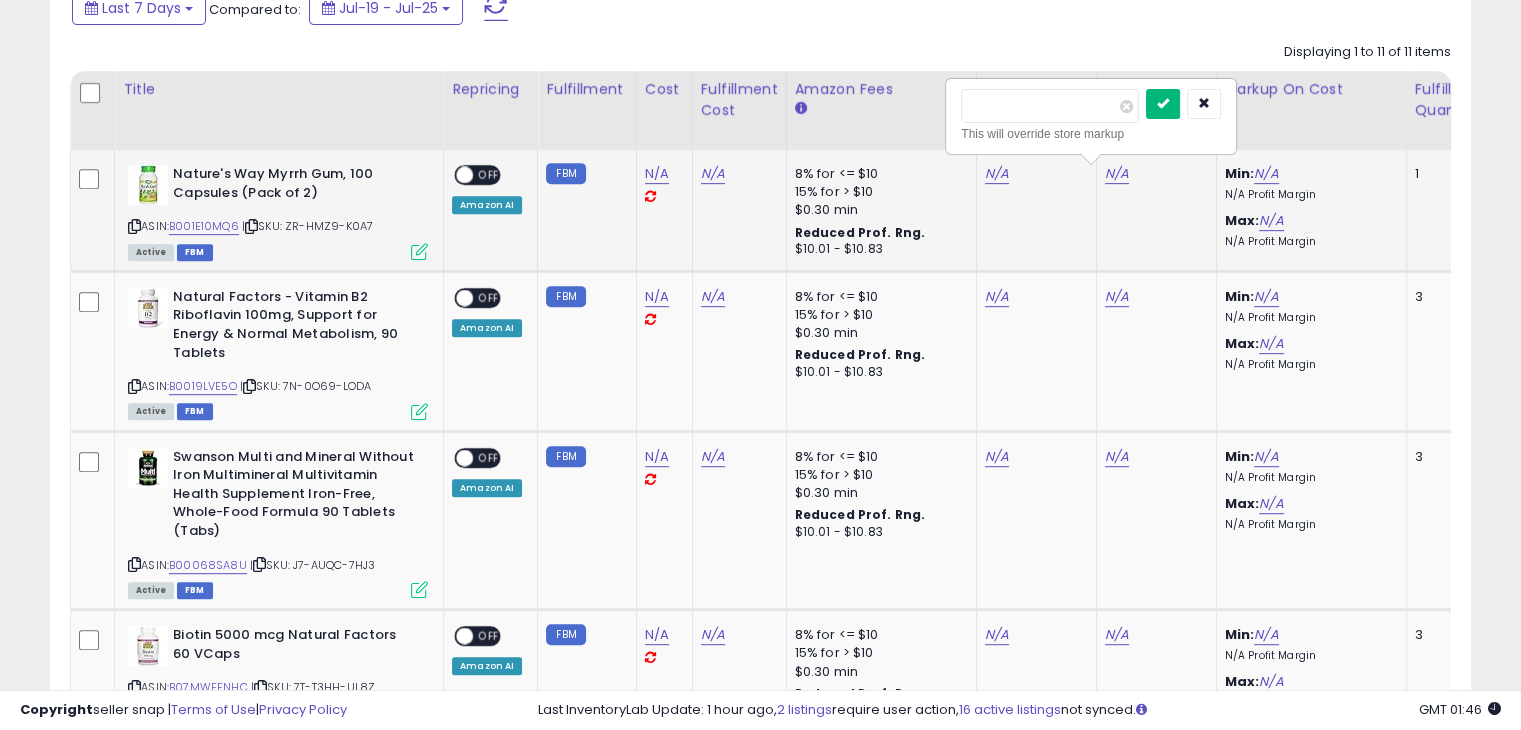 type on "*****" 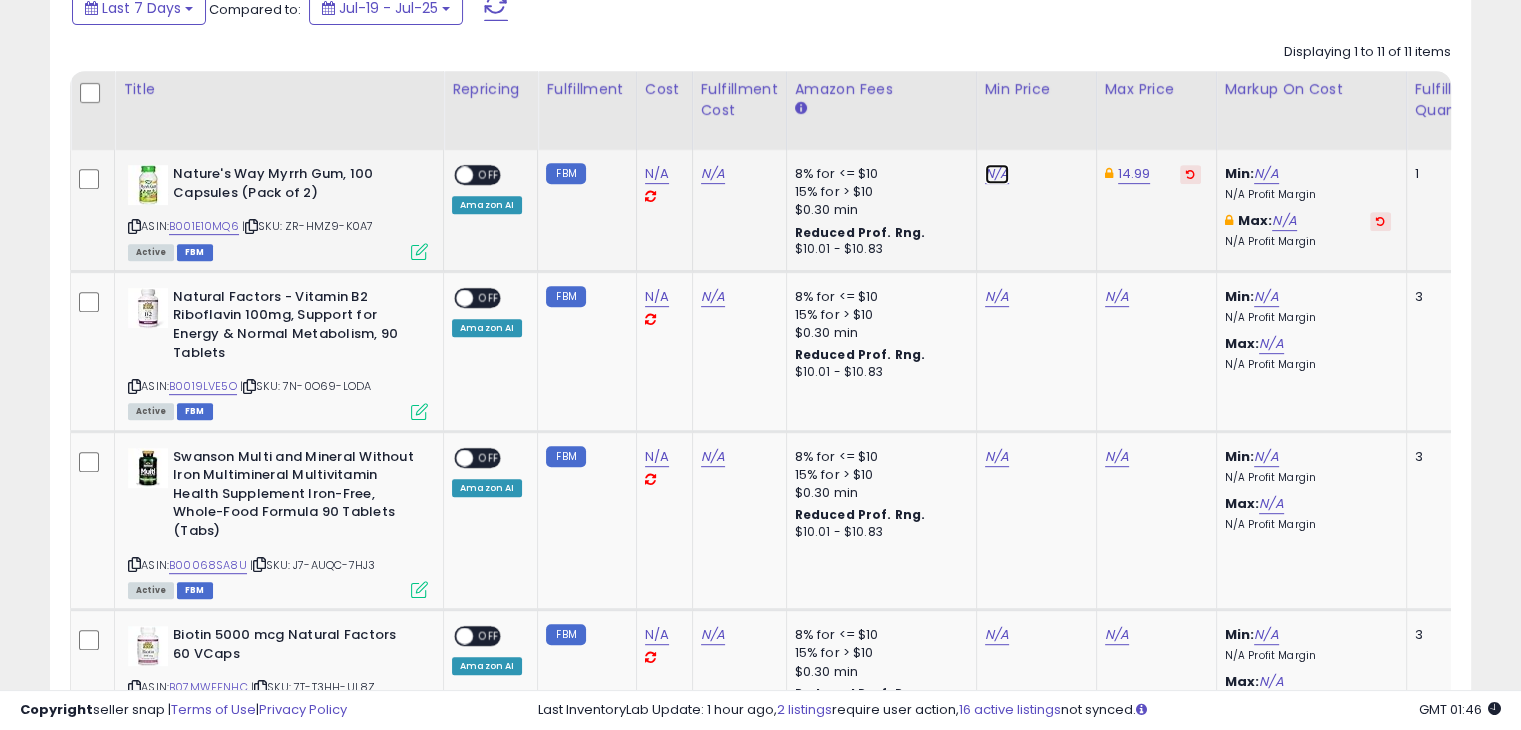 click on "N/A" at bounding box center [997, 174] 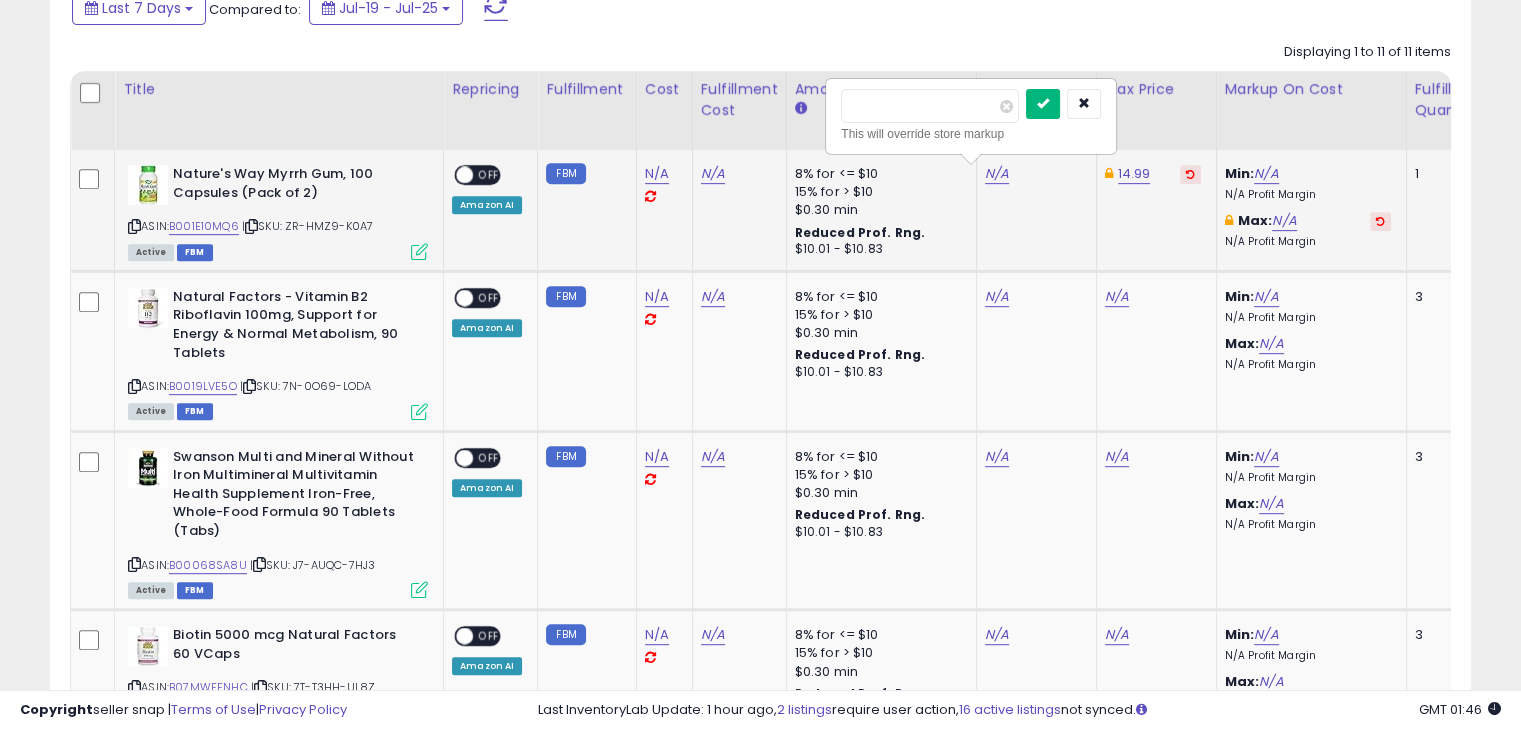 type on "*****" 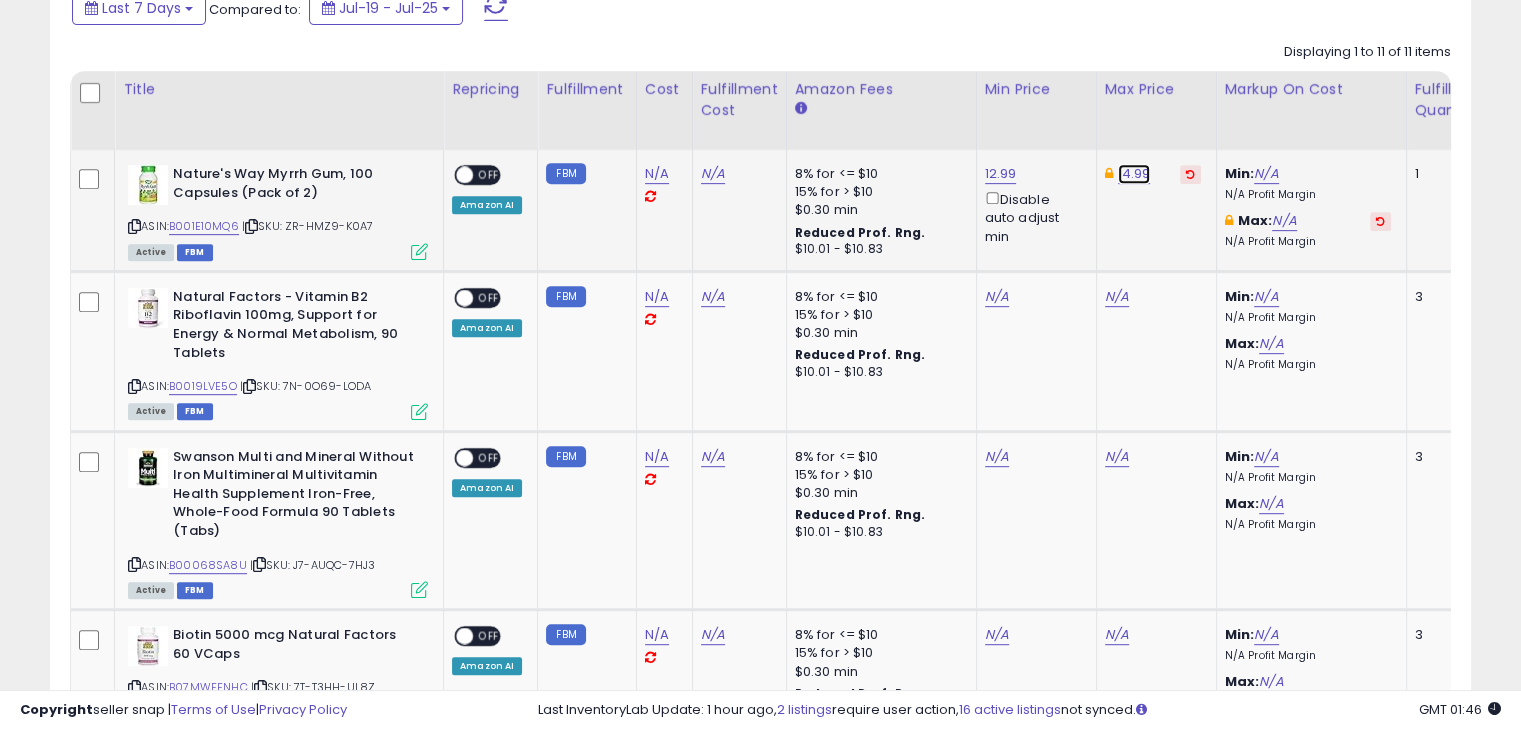 click on "14.99" at bounding box center (1134, 174) 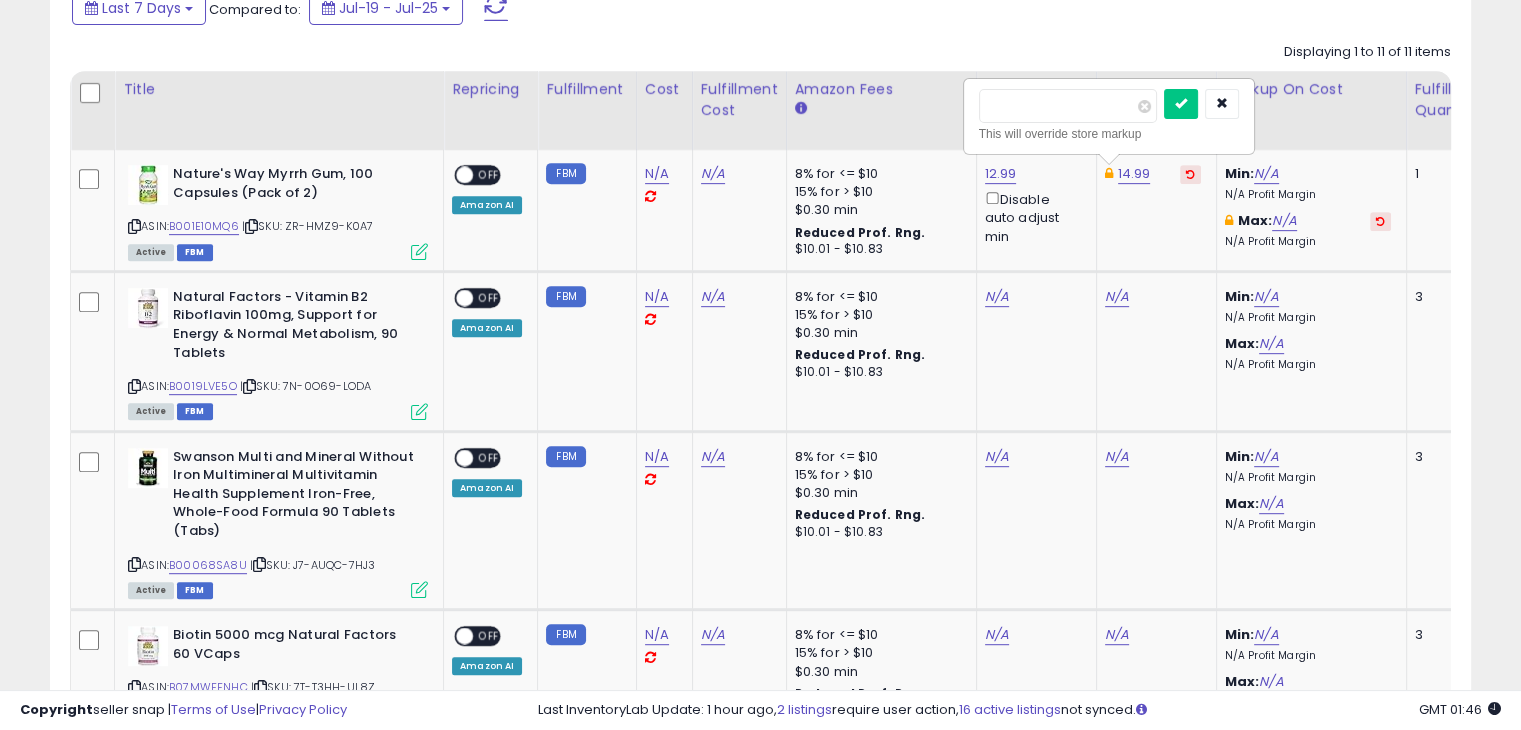 drag, startPoint x: 1060, startPoint y: 97, endPoint x: 949, endPoint y: 109, distance: 111.64677 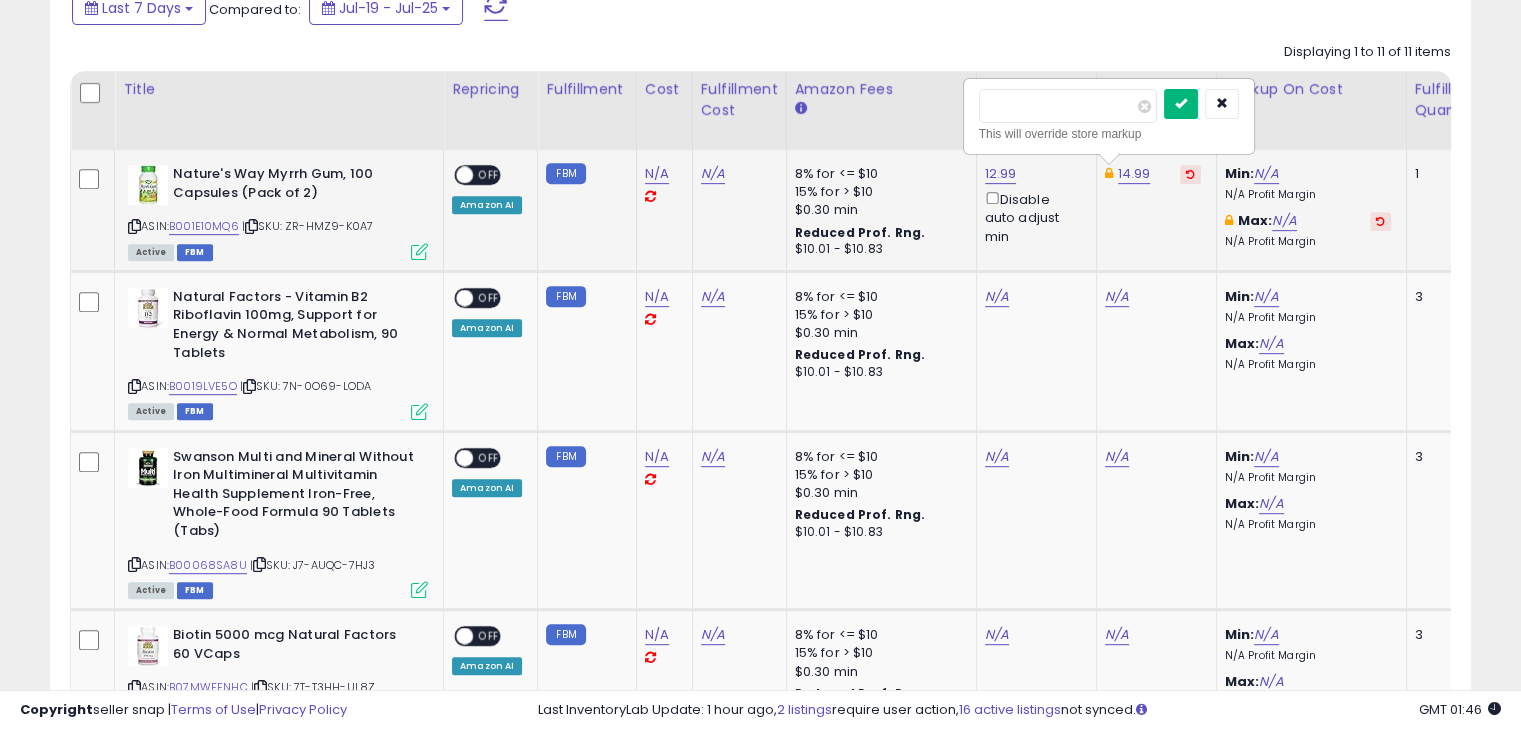 type on "*****" 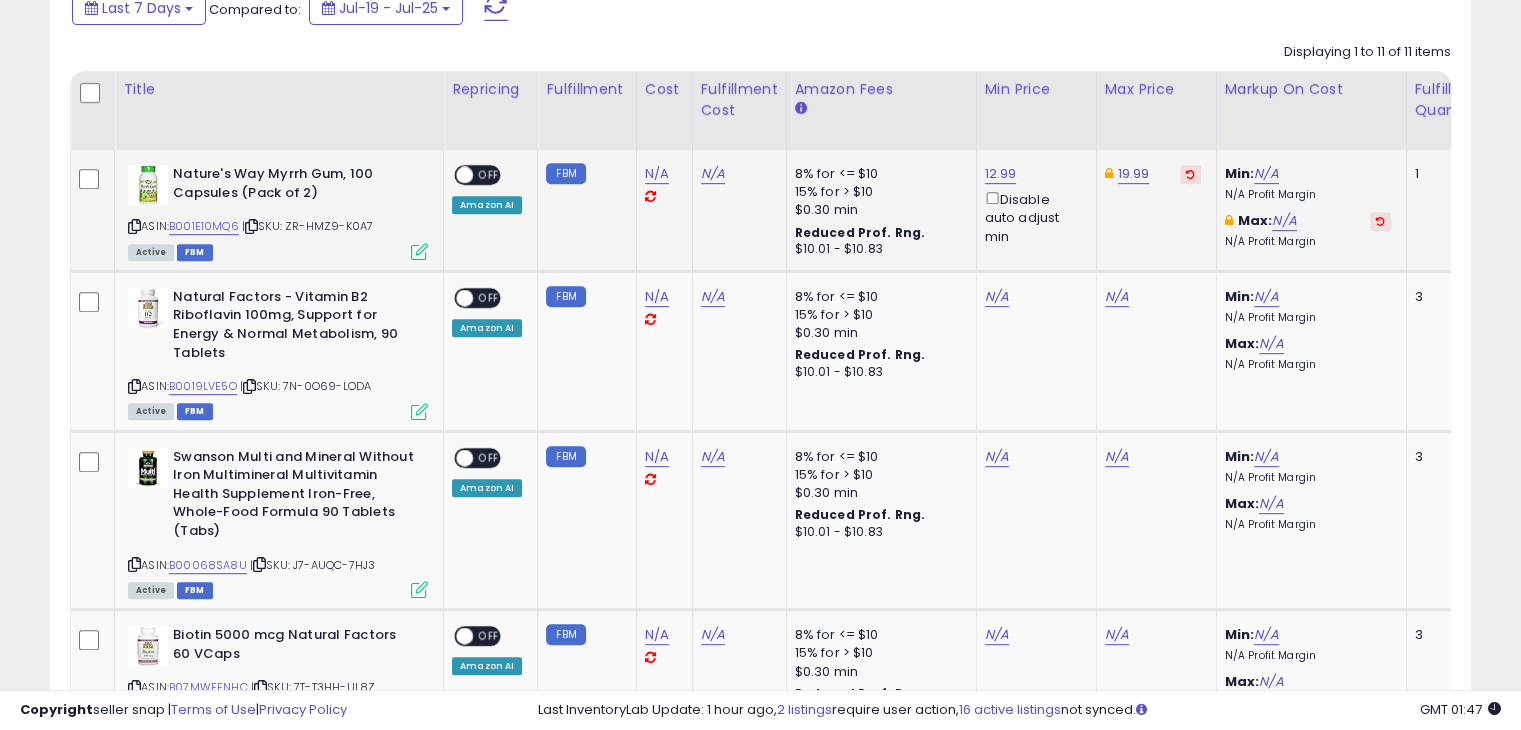 click on "OFF" at bounding box center [489, 175] 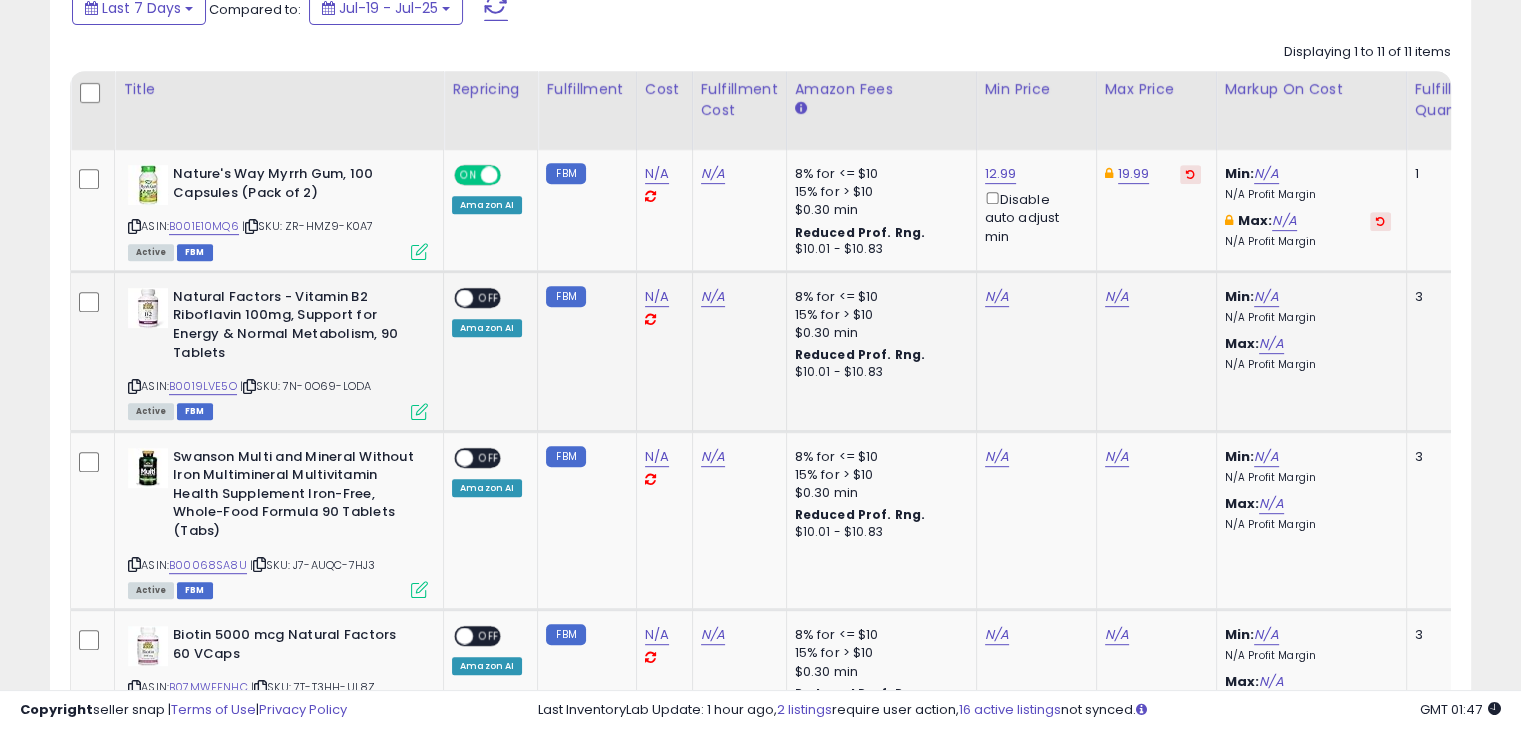 click at bounding box center (134, 386) 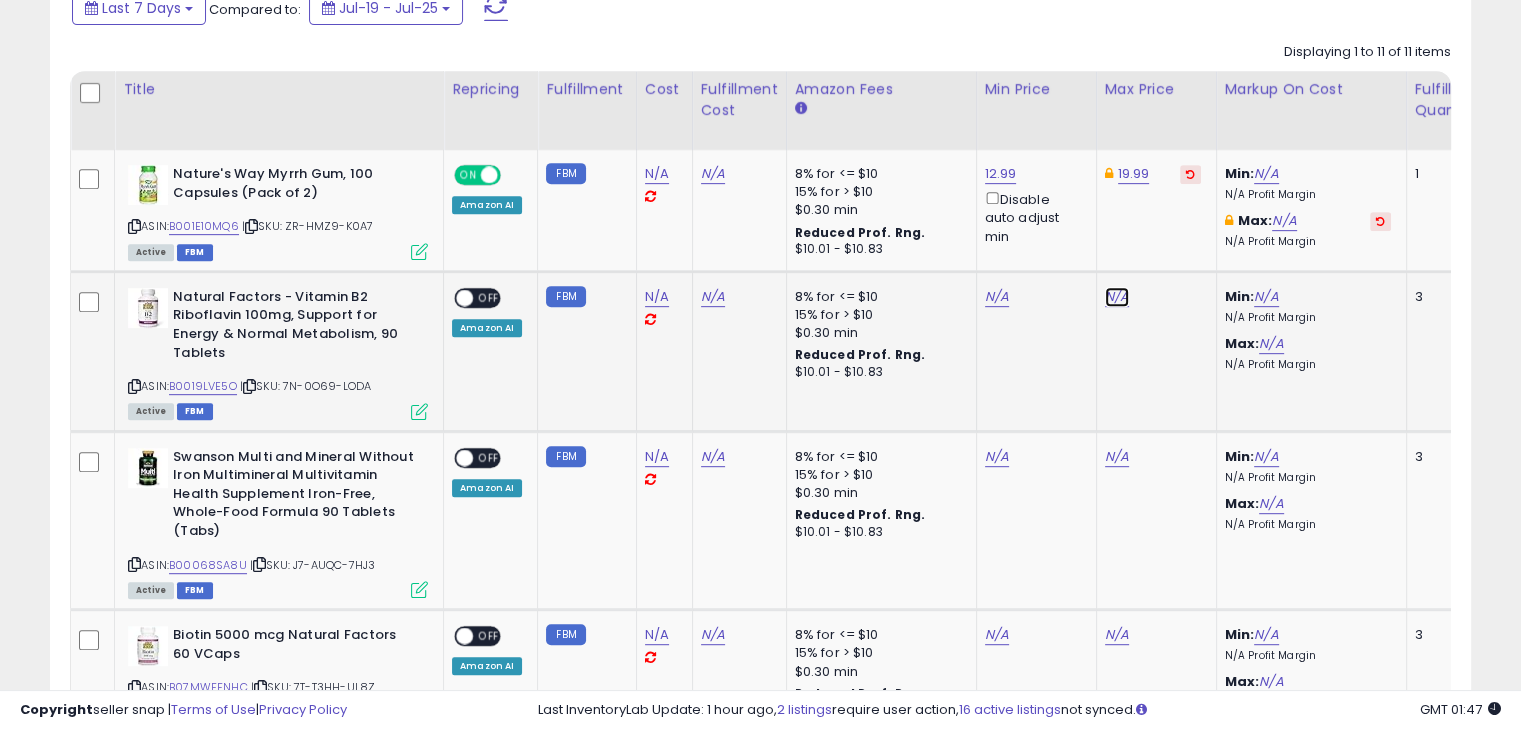 click on "N/A" at bounding box center [1117, 297] 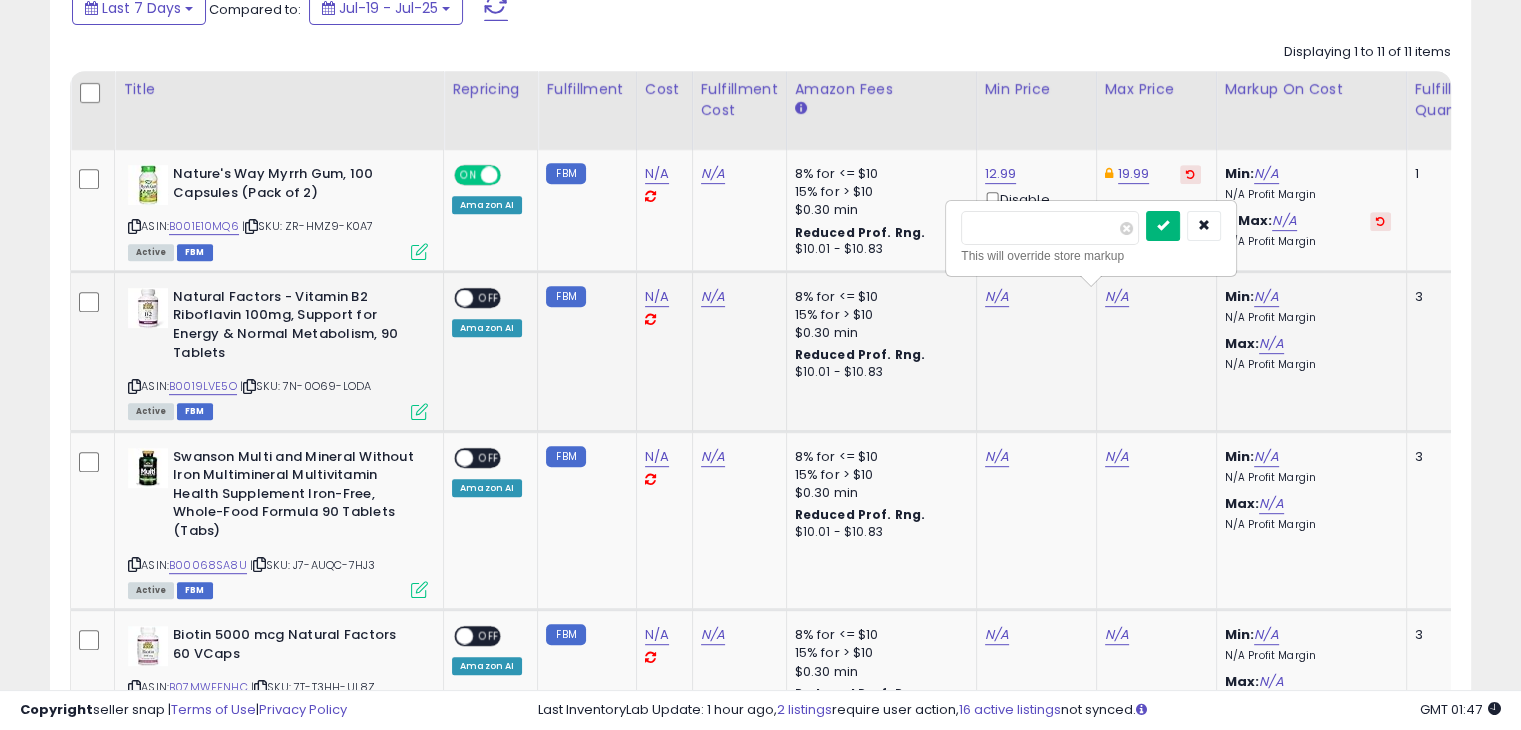type on "****" 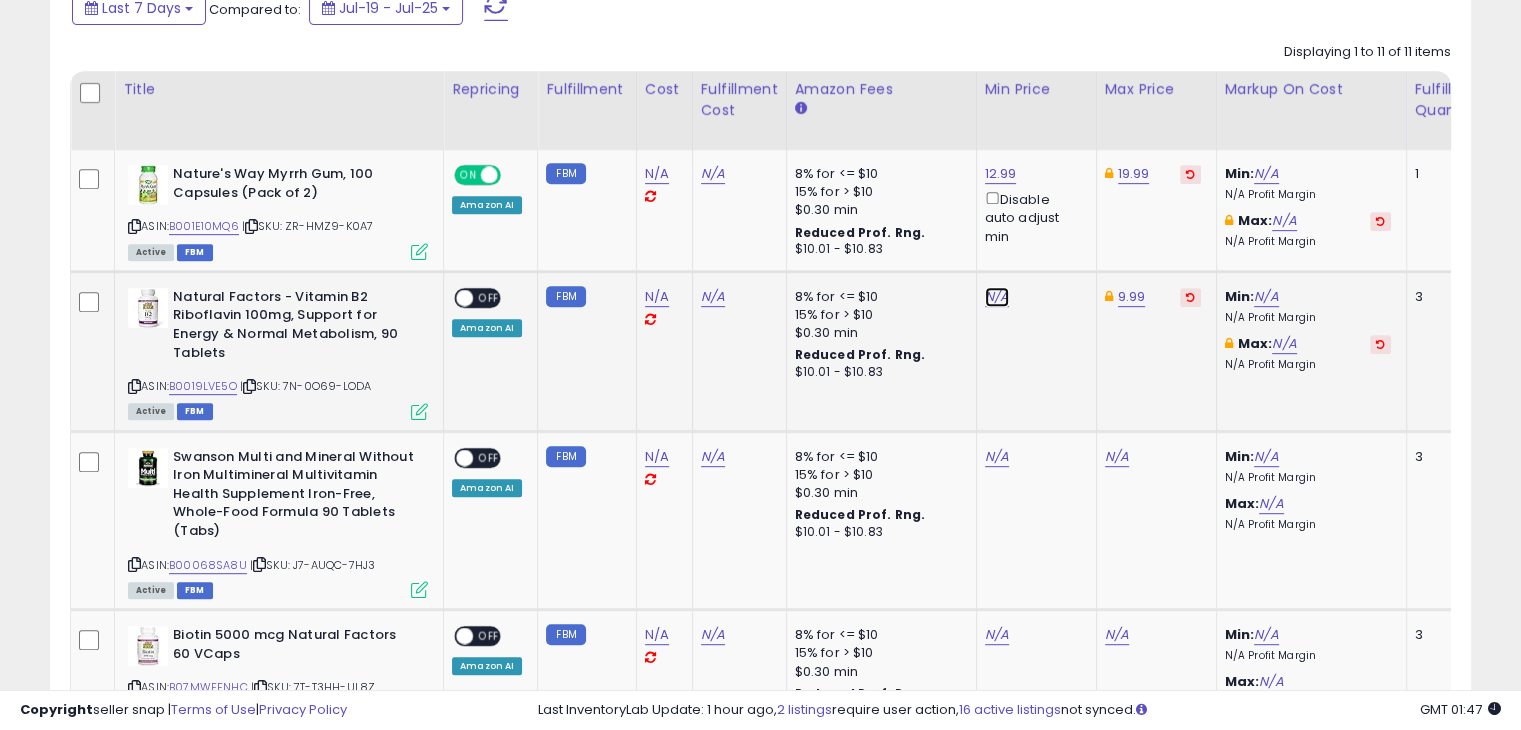 click on "N/A" at bounding box center (997, 297) 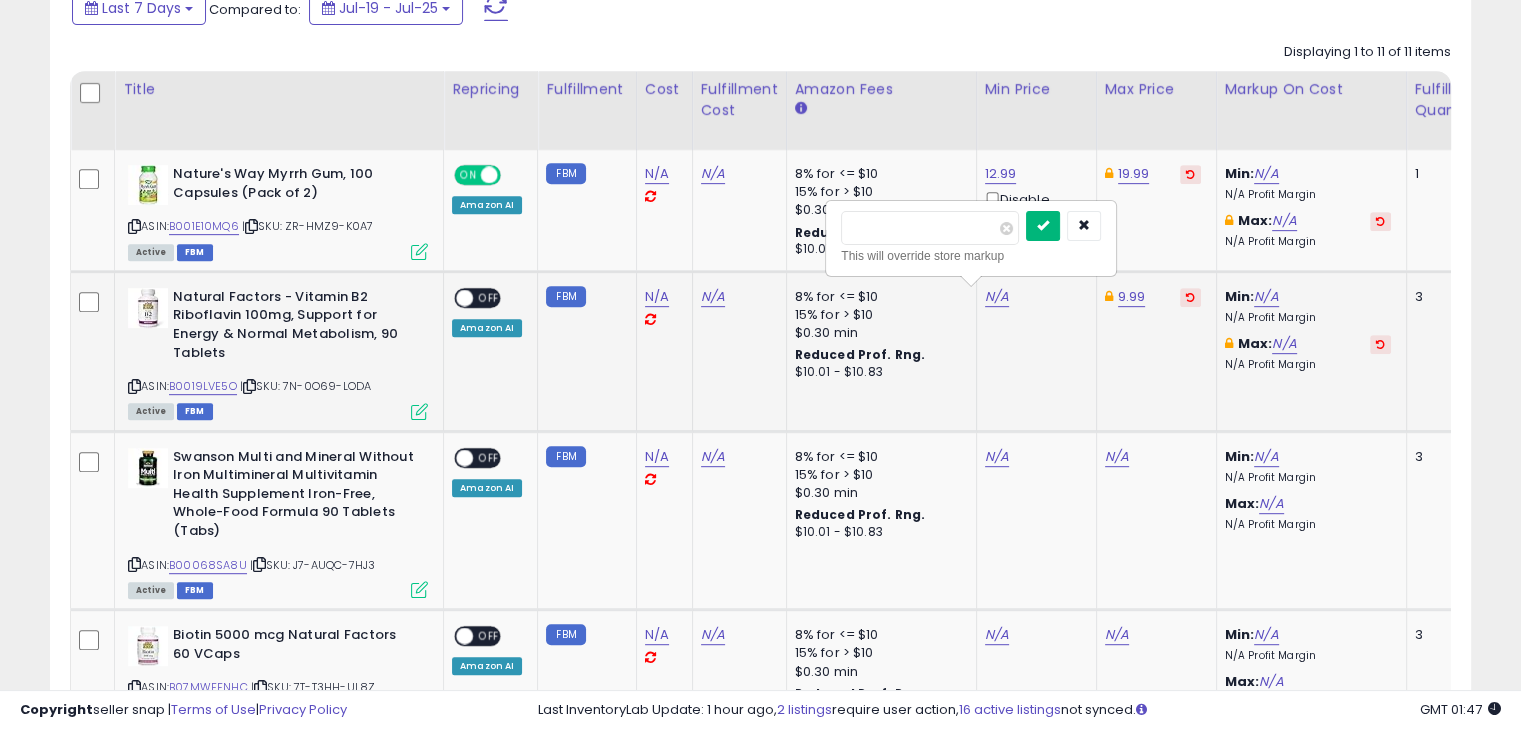 type on "****" 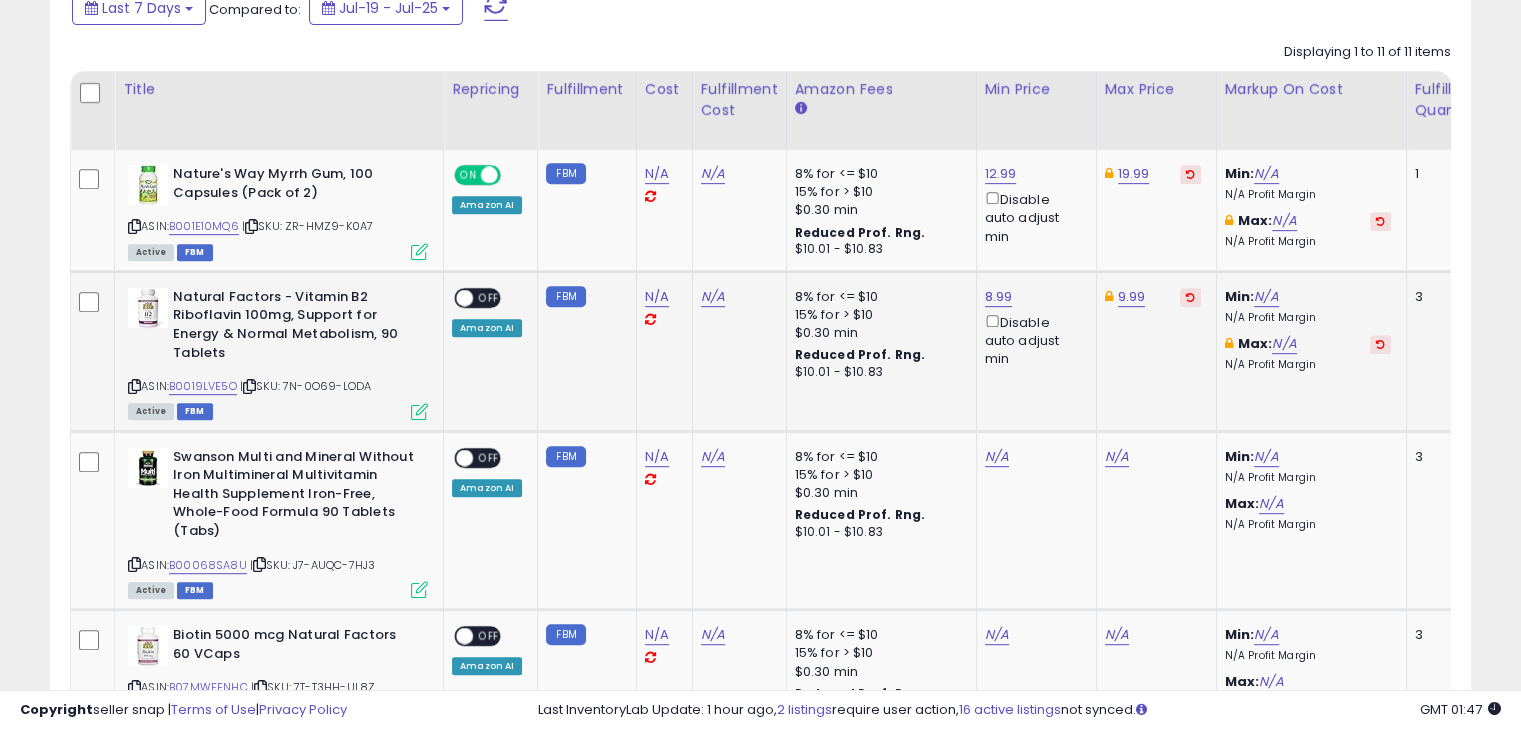 click on "OFF" at bounding box center [489, 297] 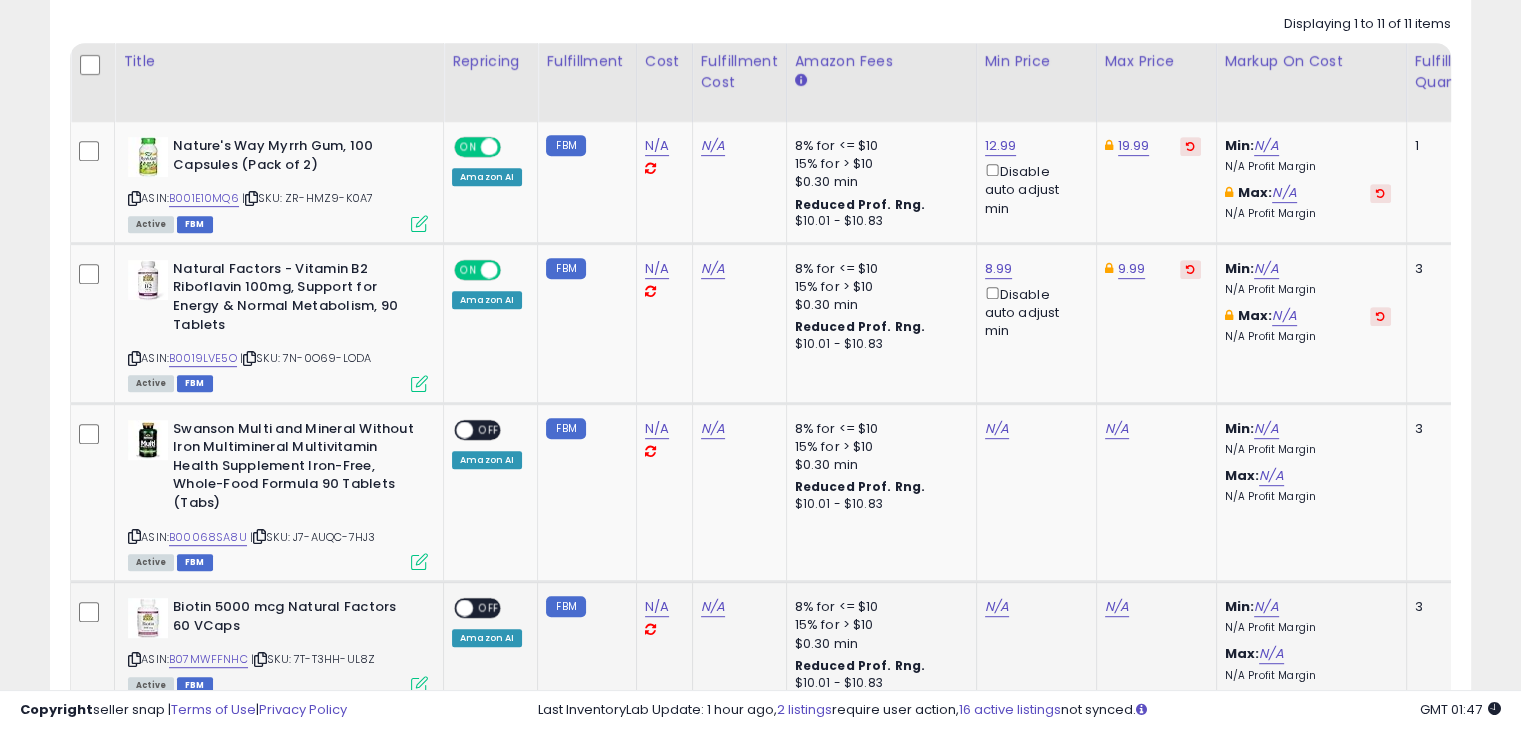 scroll, scrollTop: 1100, scrollLeft: 0, axis: vertical 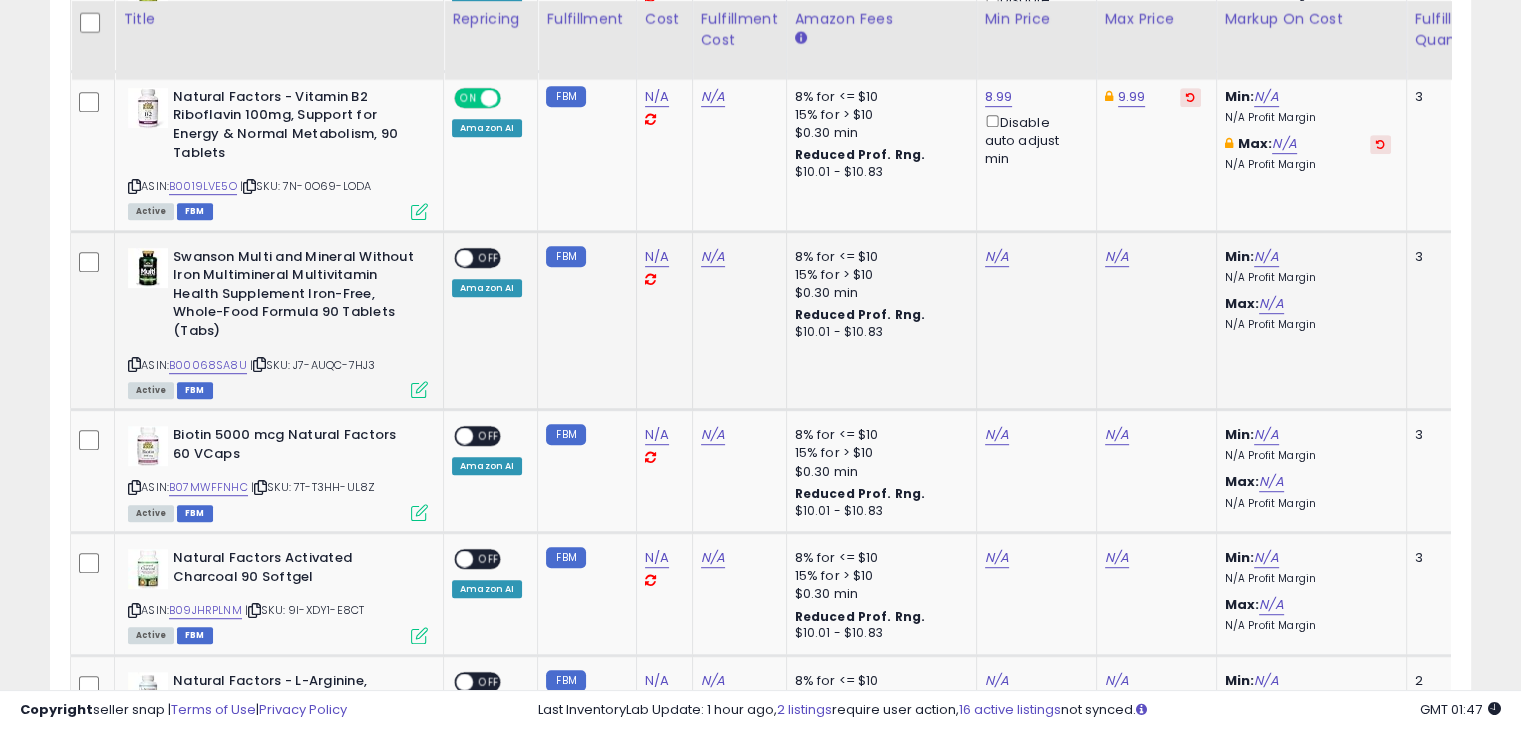 click at bounding box center [134, 364] 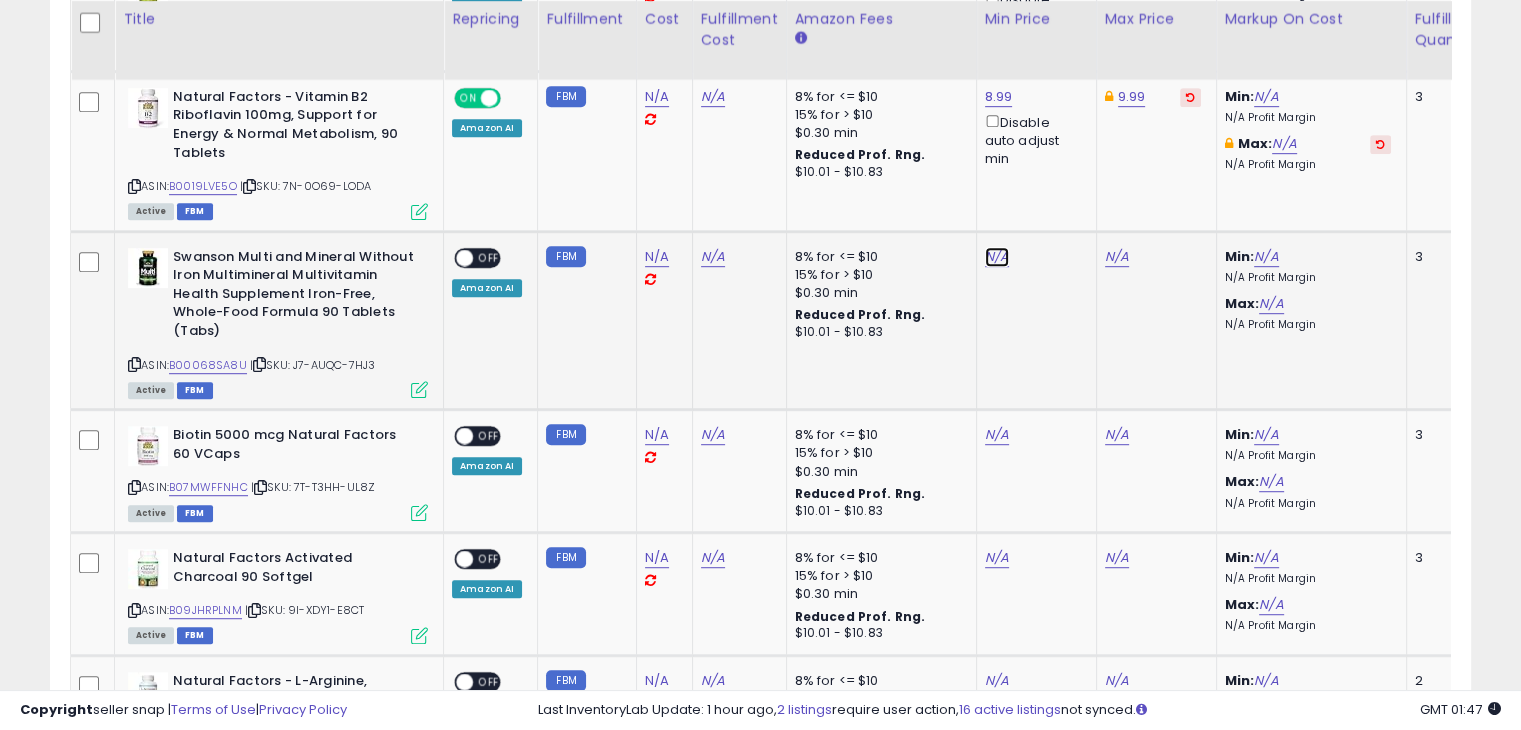 click on "N/A" at bounding box center [997, 257] 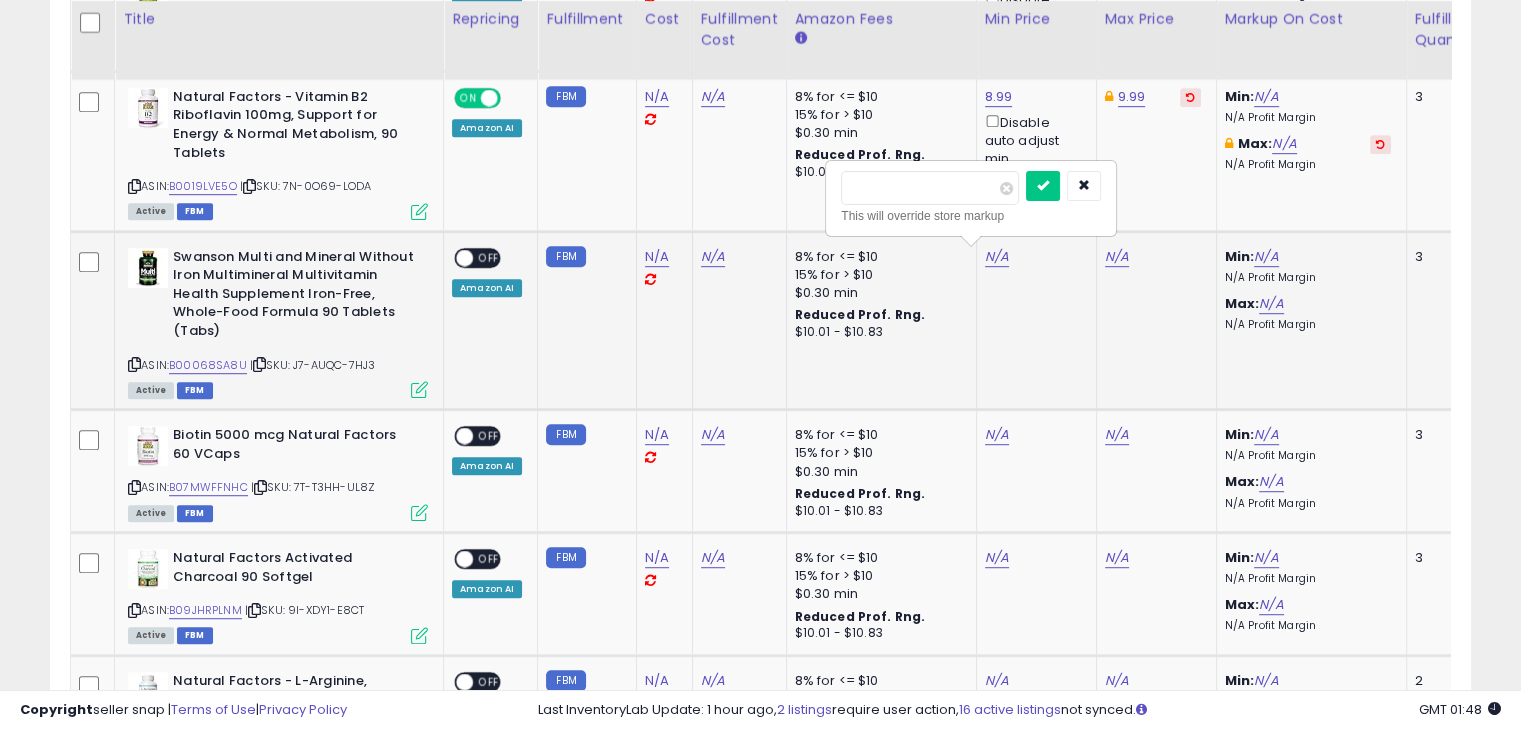 type on "*****" 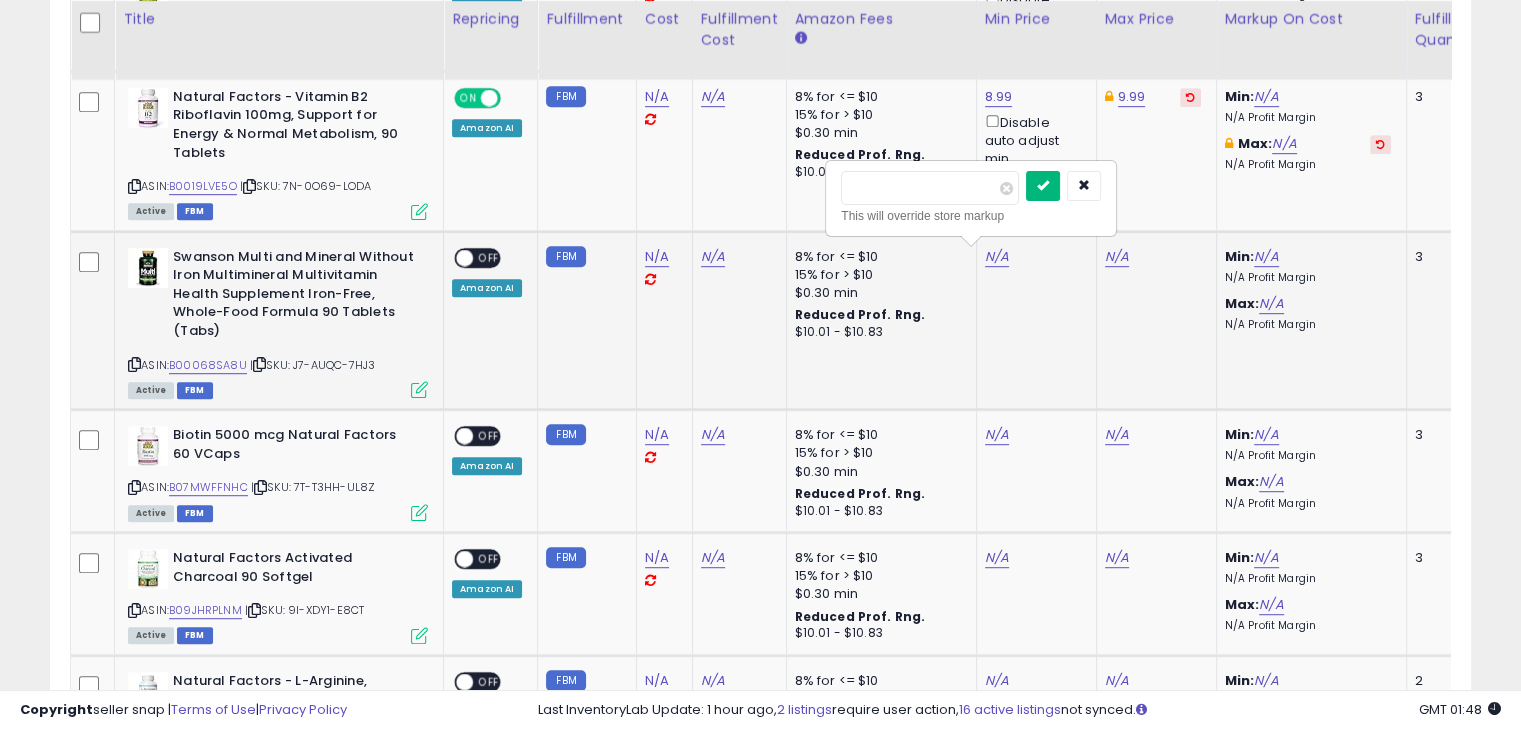 click at bounding box center (1043, 186) 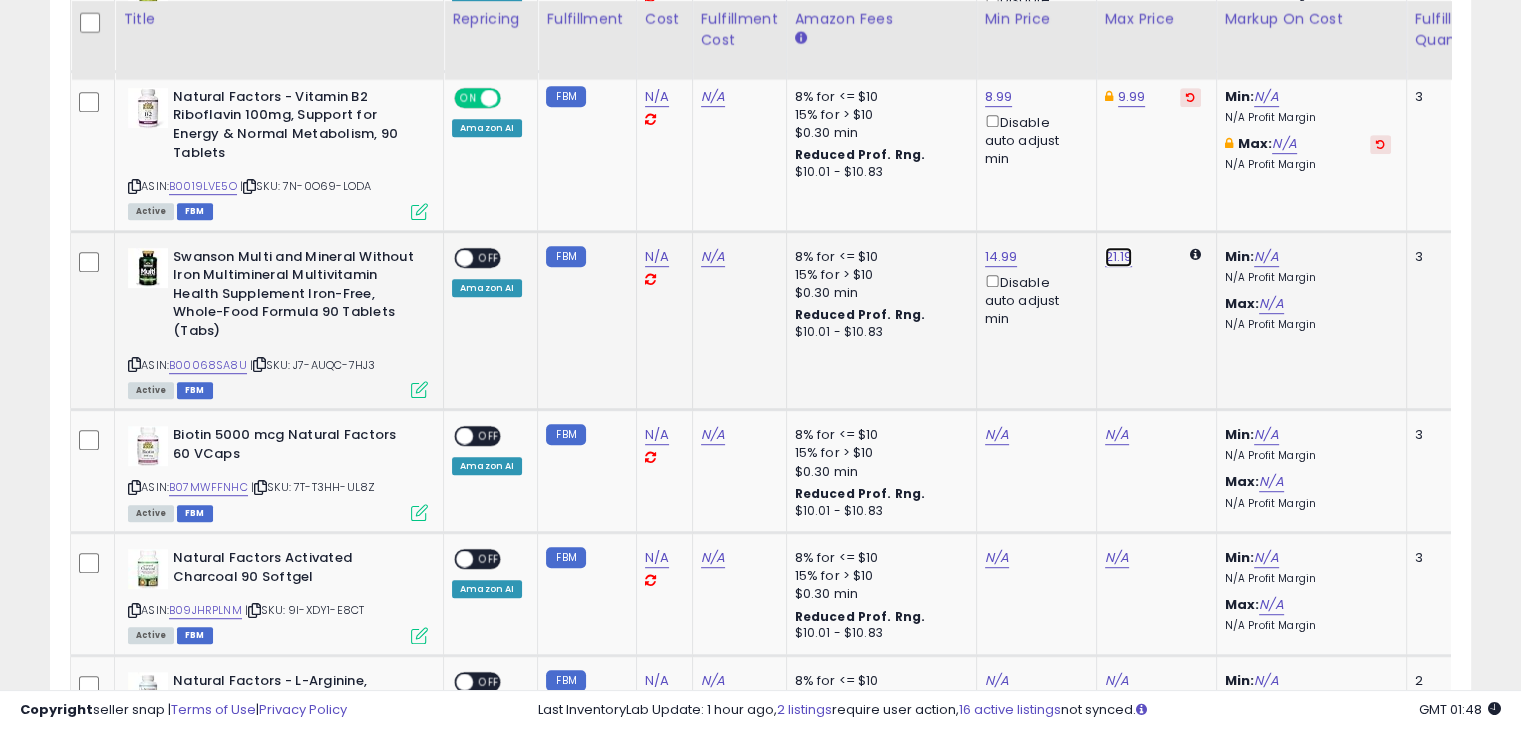 click on "21.19" at bounding box center (1119, 257) 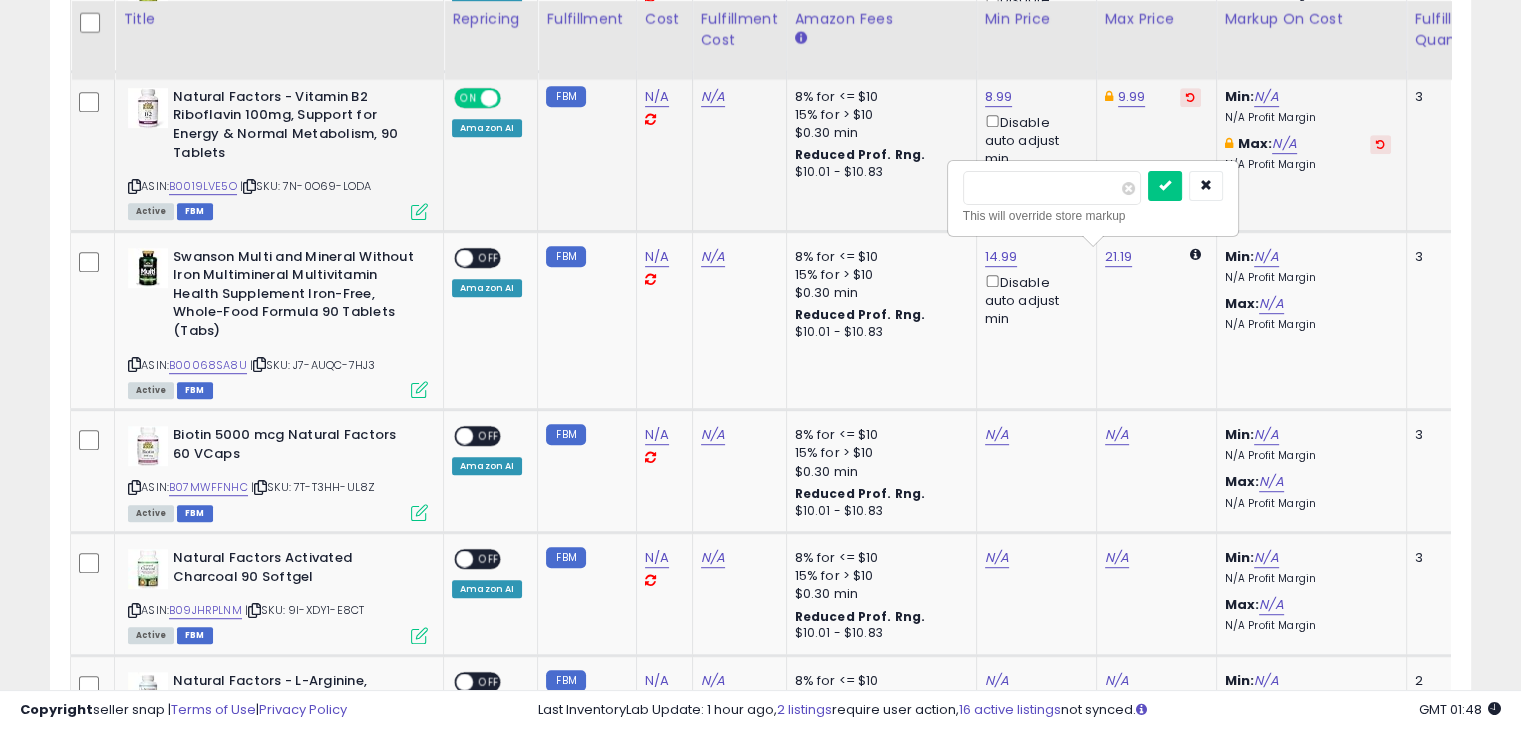 drag, startPoint x: 1039, startPoint y: 185, endPoint x: 887, endPoint y: 188, distance: 152.0296 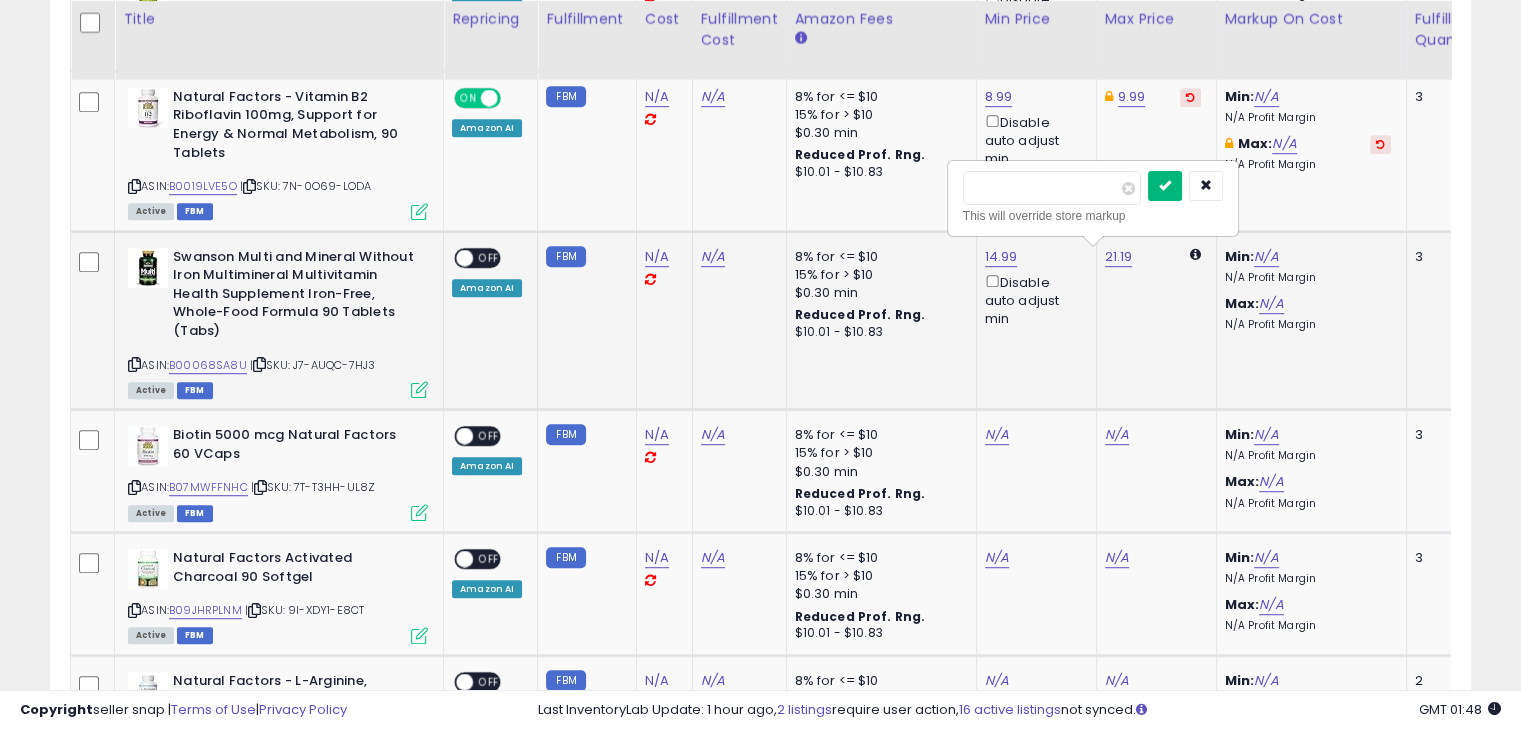type on "*****" 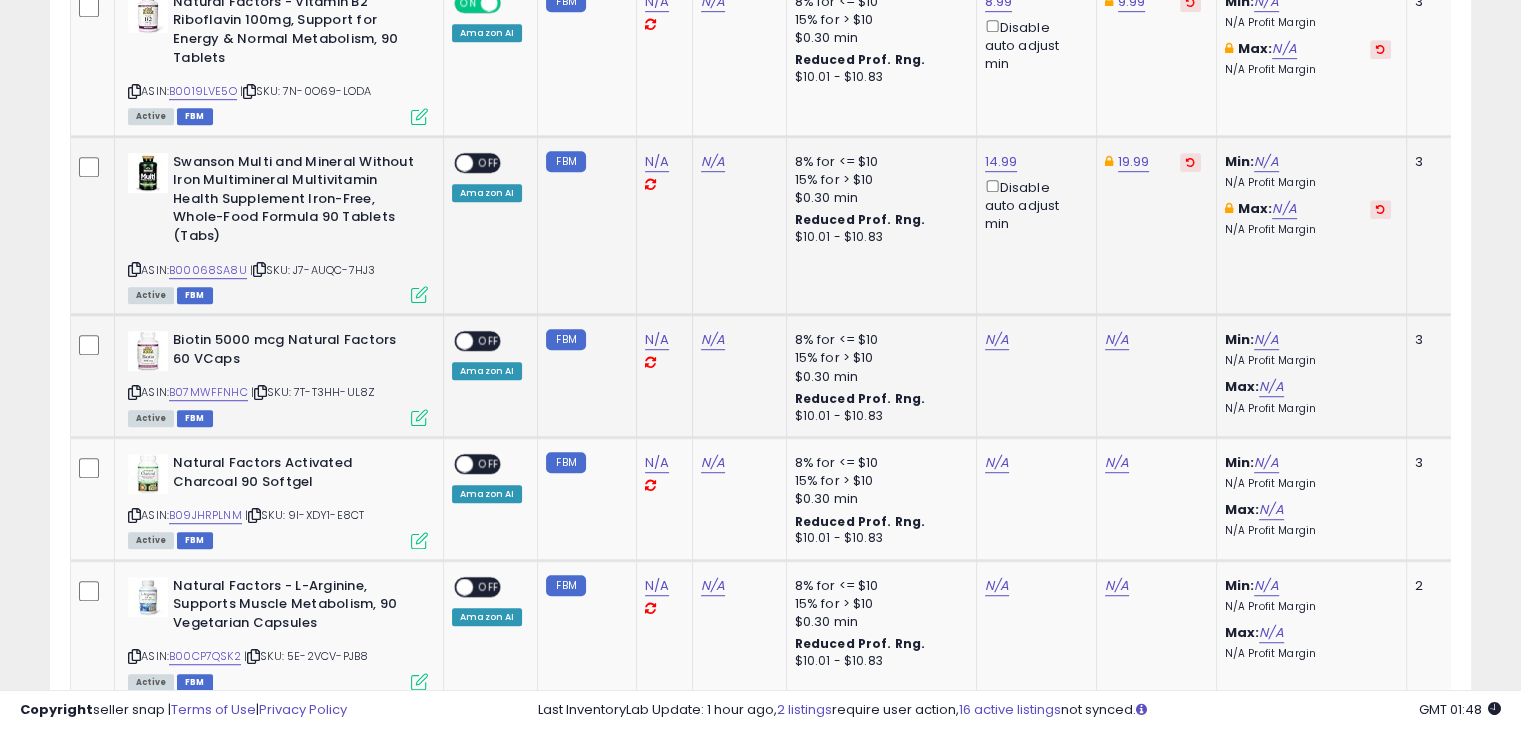 scroll, scrollTop: 1200, scrollLeft: 0, axis: vertical 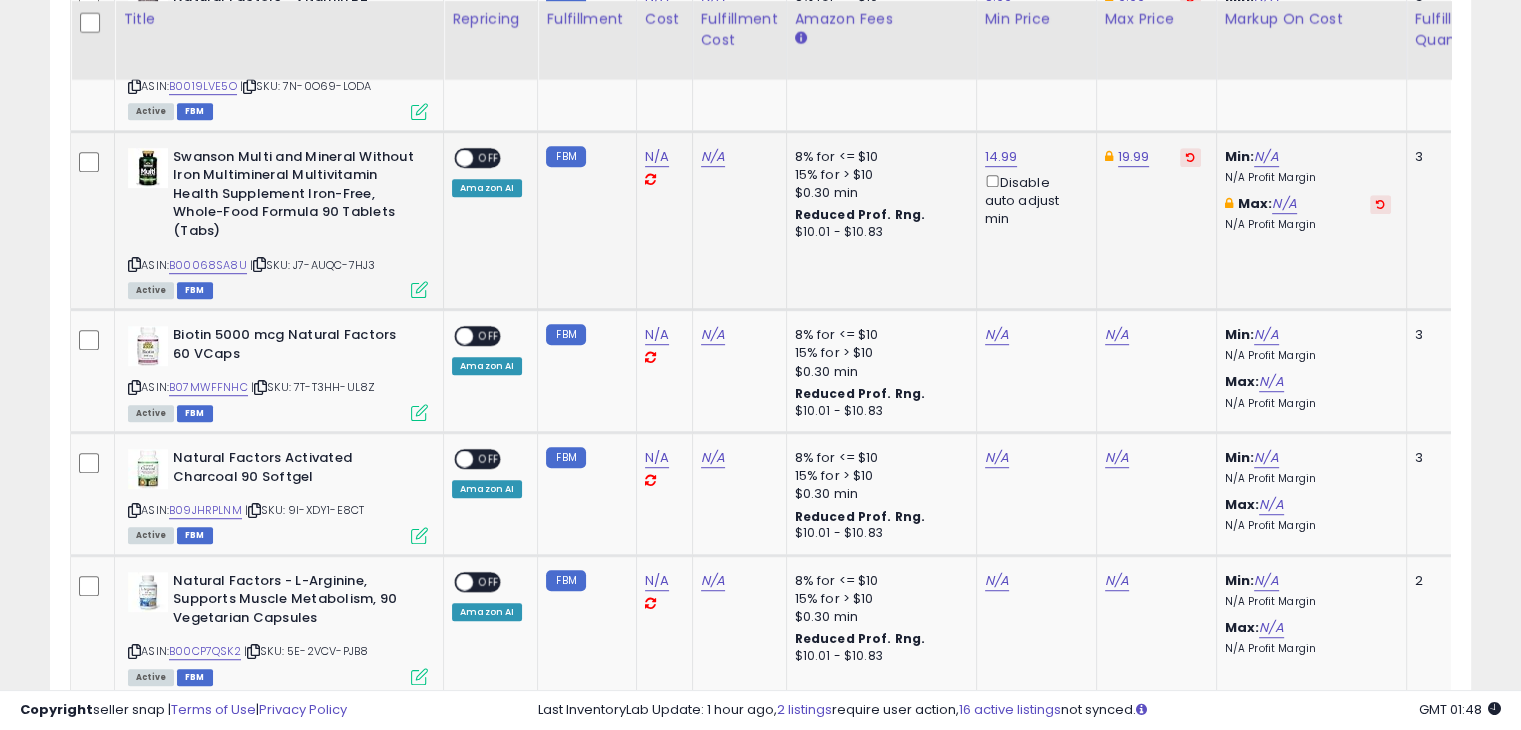 click on "OFF" at bounding box center (489, 157) 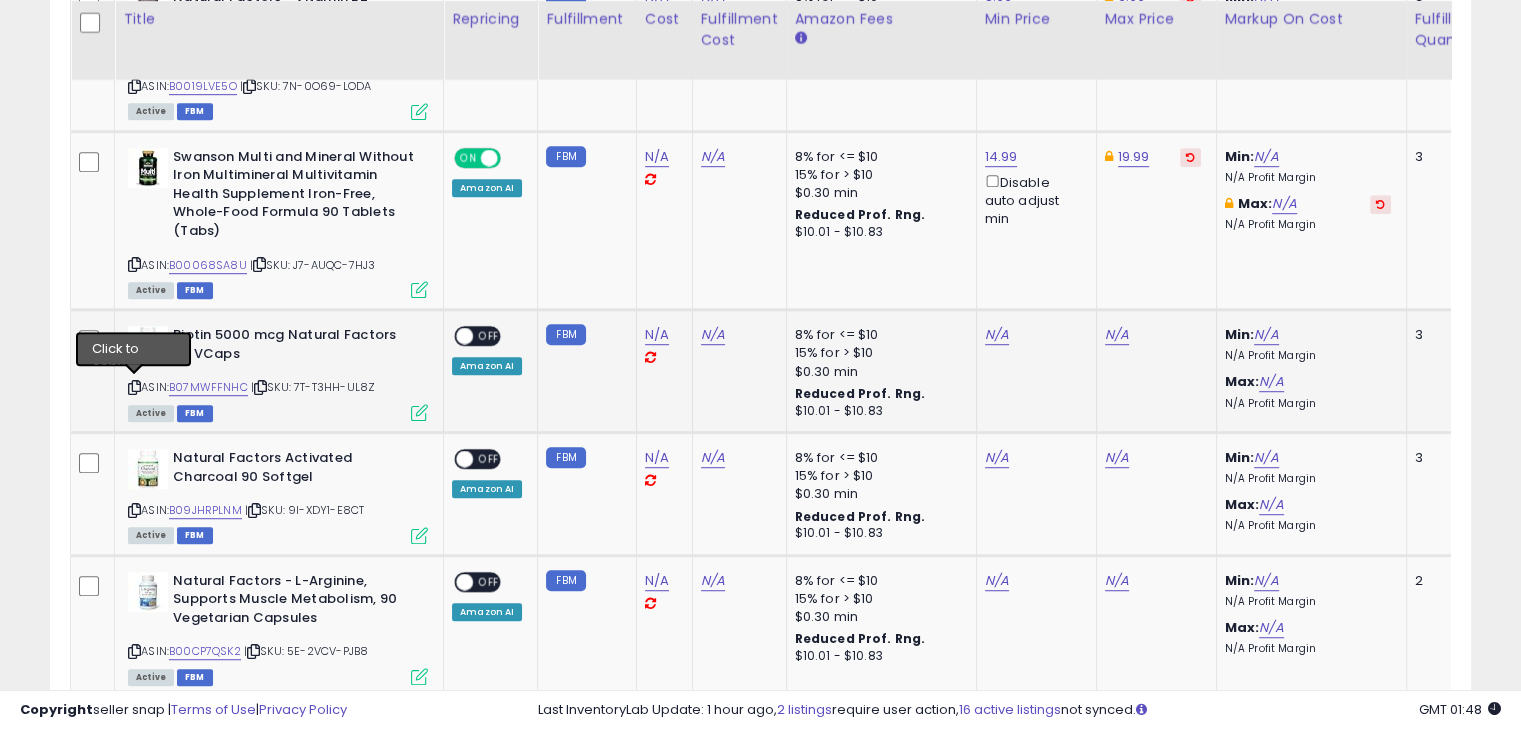 click at bounding box center [134, 387] 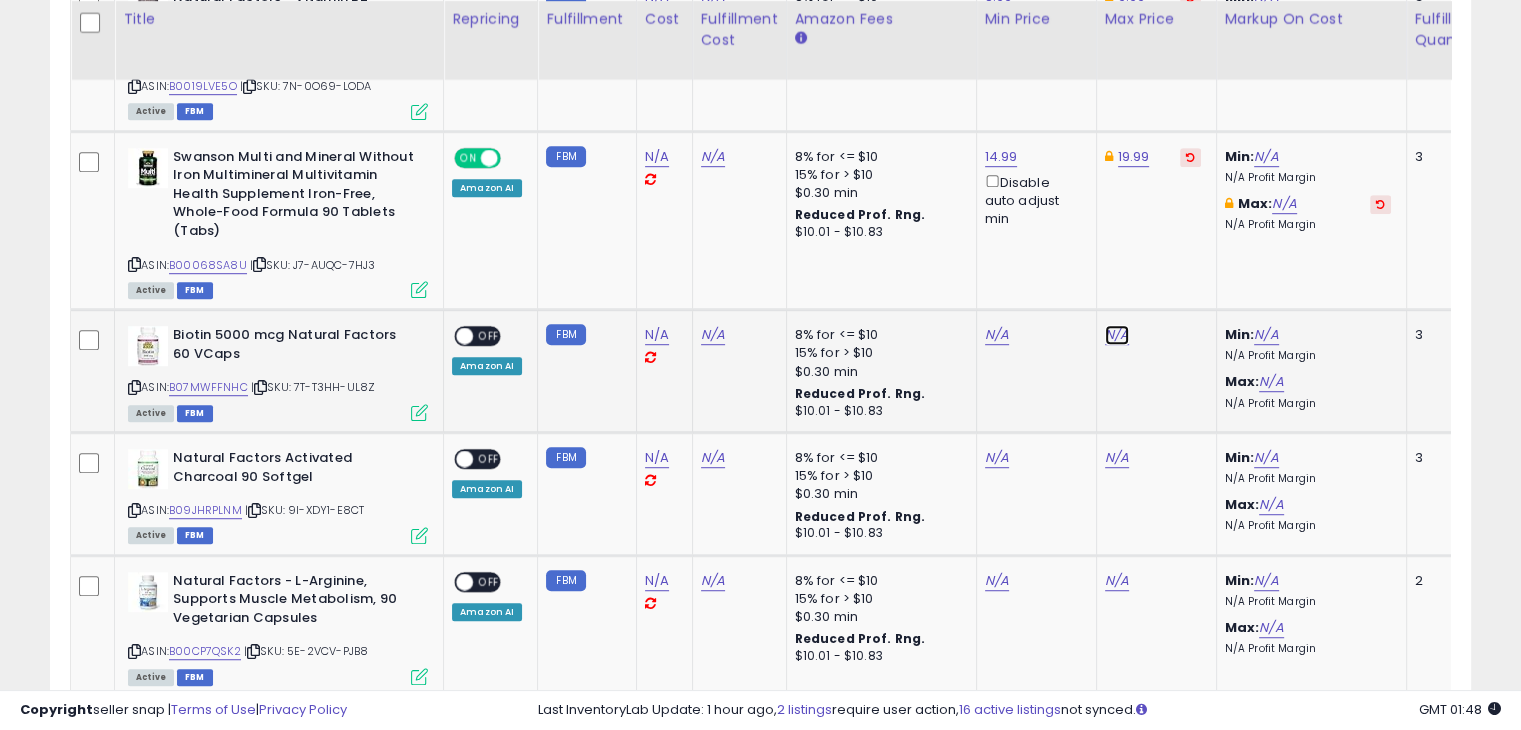 click on "N/A" at bounding box center (1117, 335) 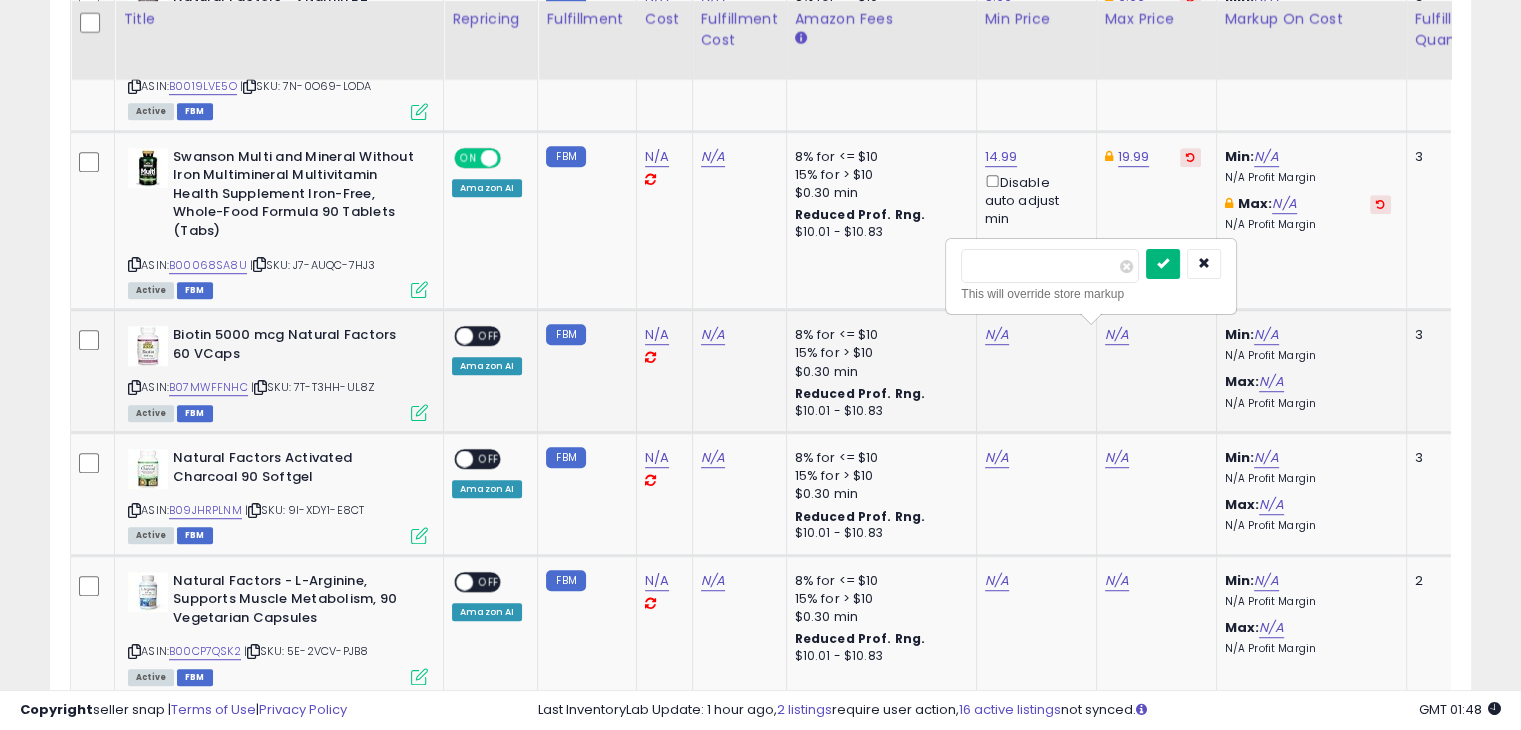 type on "*****" 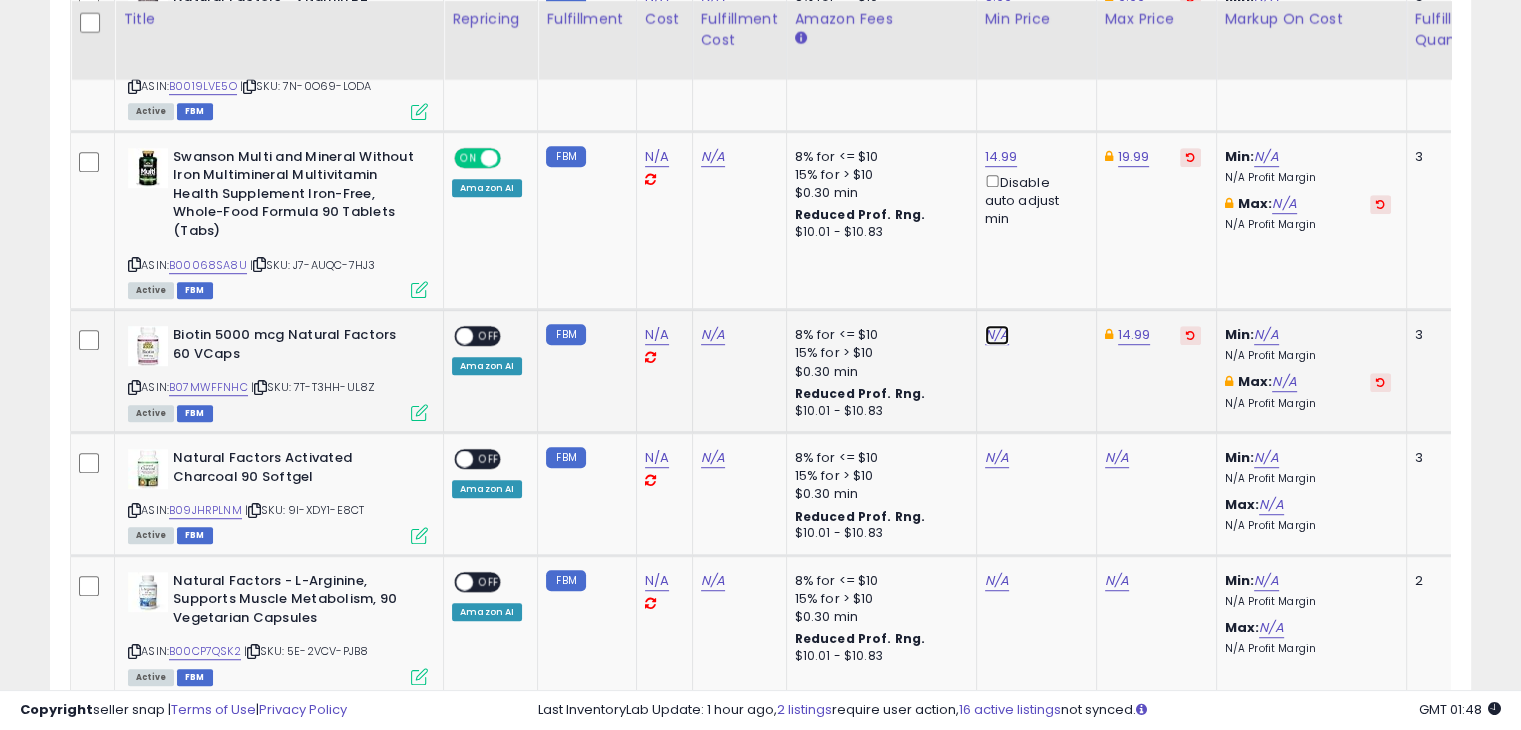 click on "N/A" at bounding box center [997, 335] 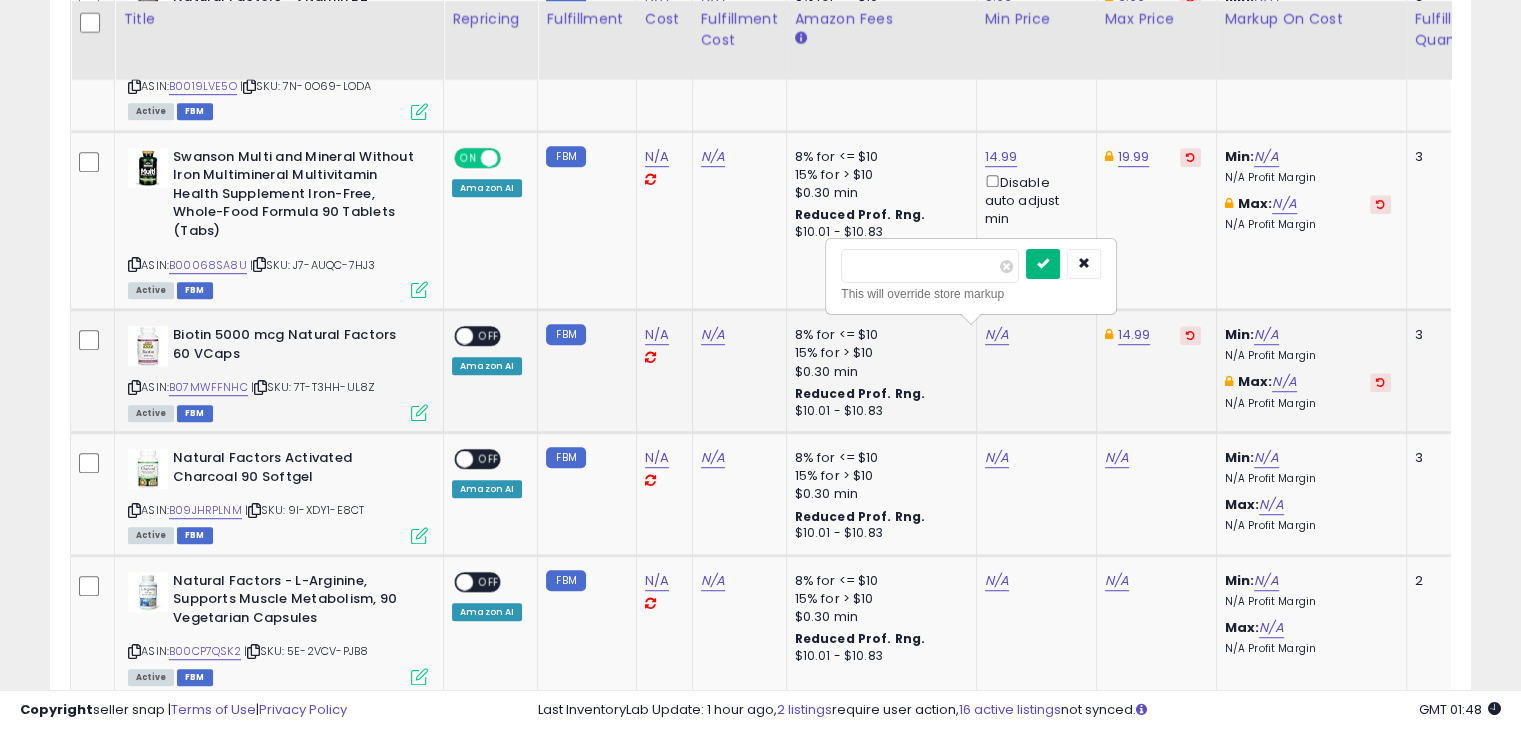 type on "****" 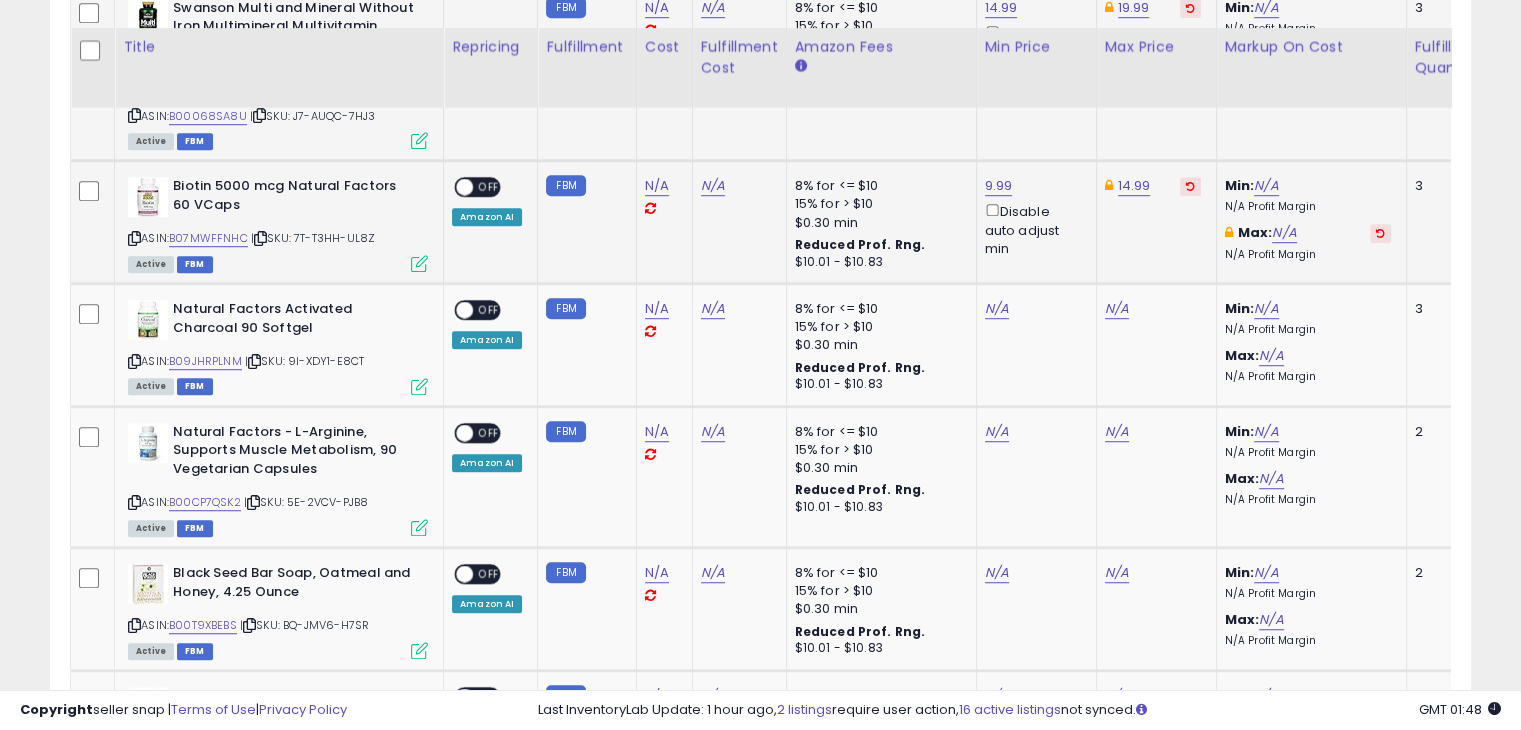 scroll, scrollTop: 1200, scrollLeft: 0, axis: vertical 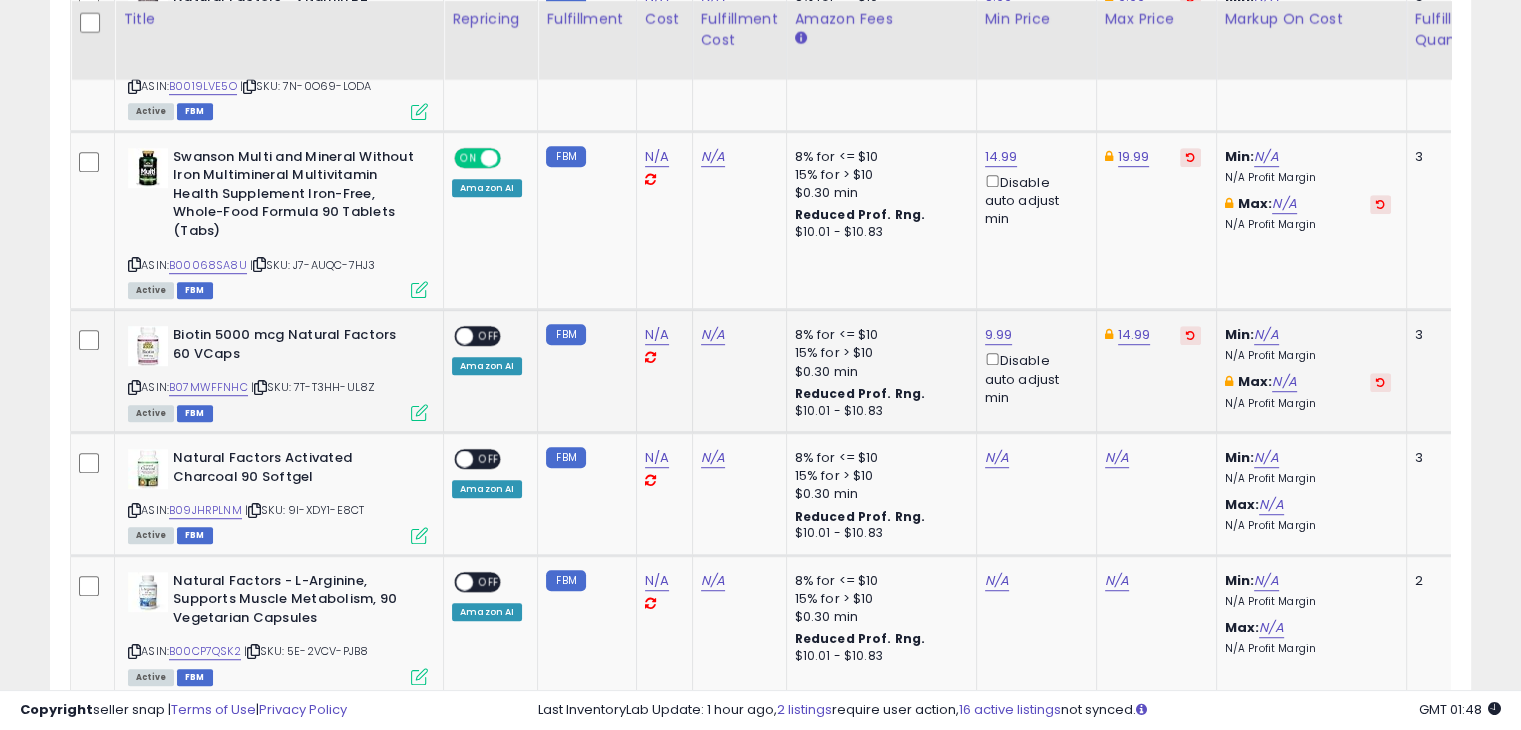 click on "OFF" at bounding box center (489, 336) 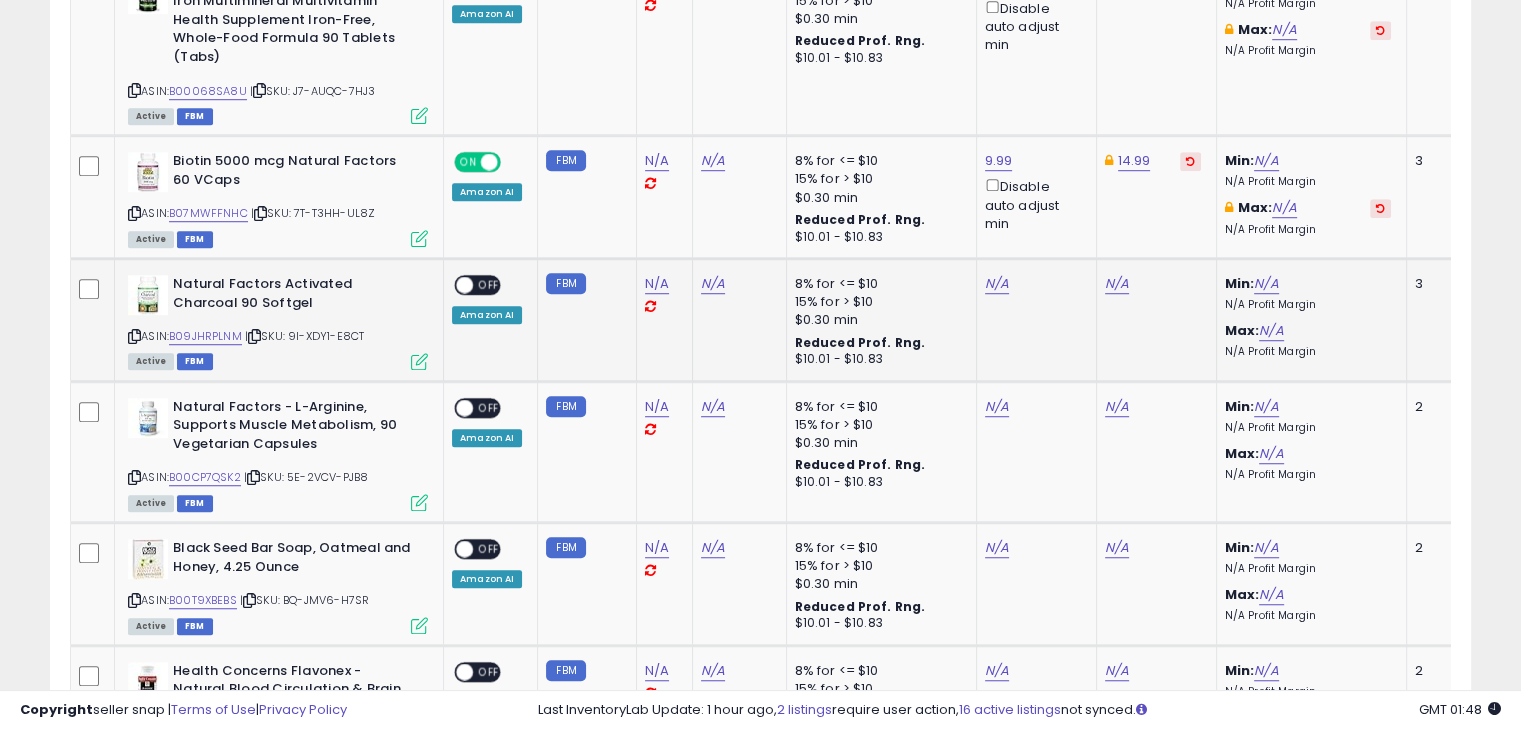 scroll, scrollTop: 1400, scrollLeft: 0, axis: vertical 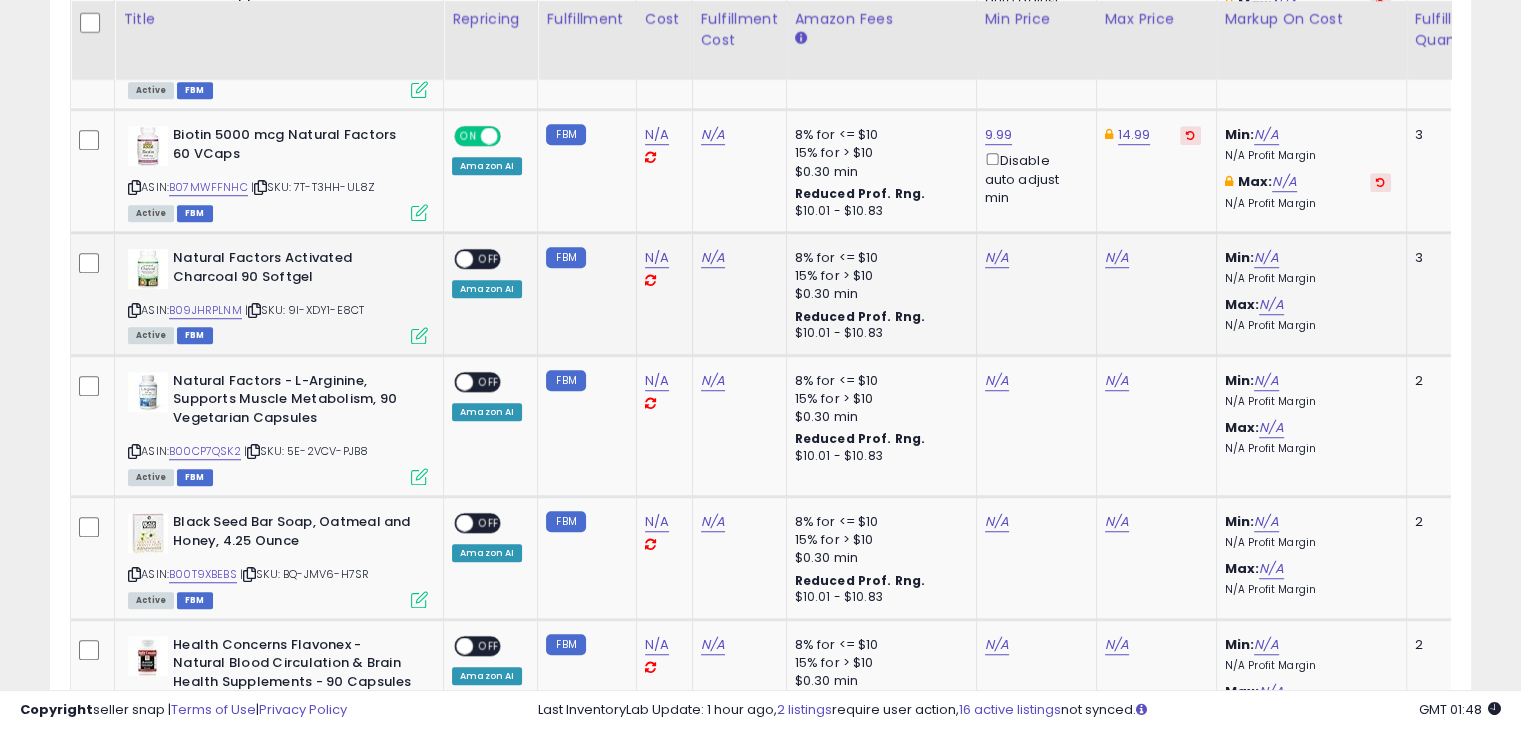 click at bounding box center (134, 310) 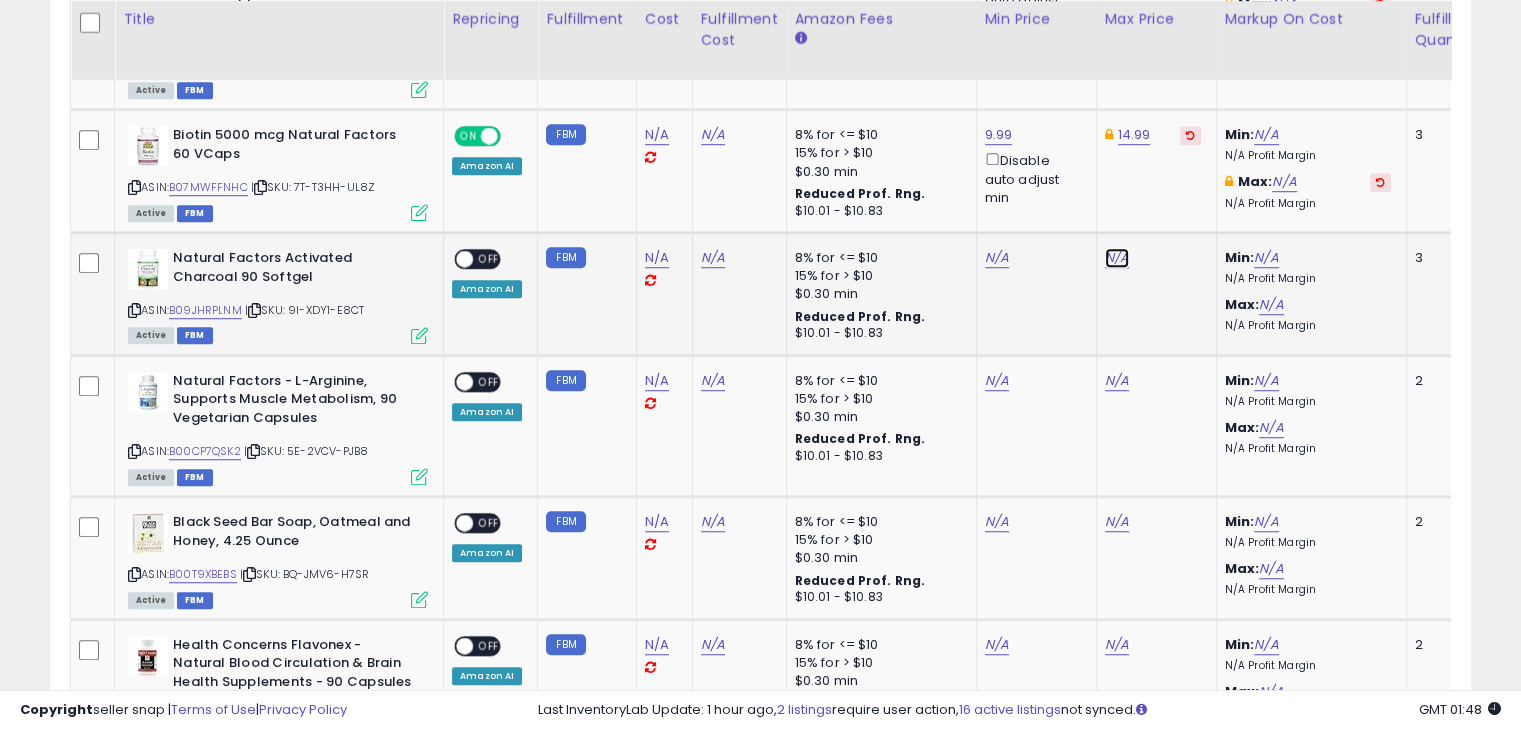 click on "N/A" at bounding box center (1117, 258) 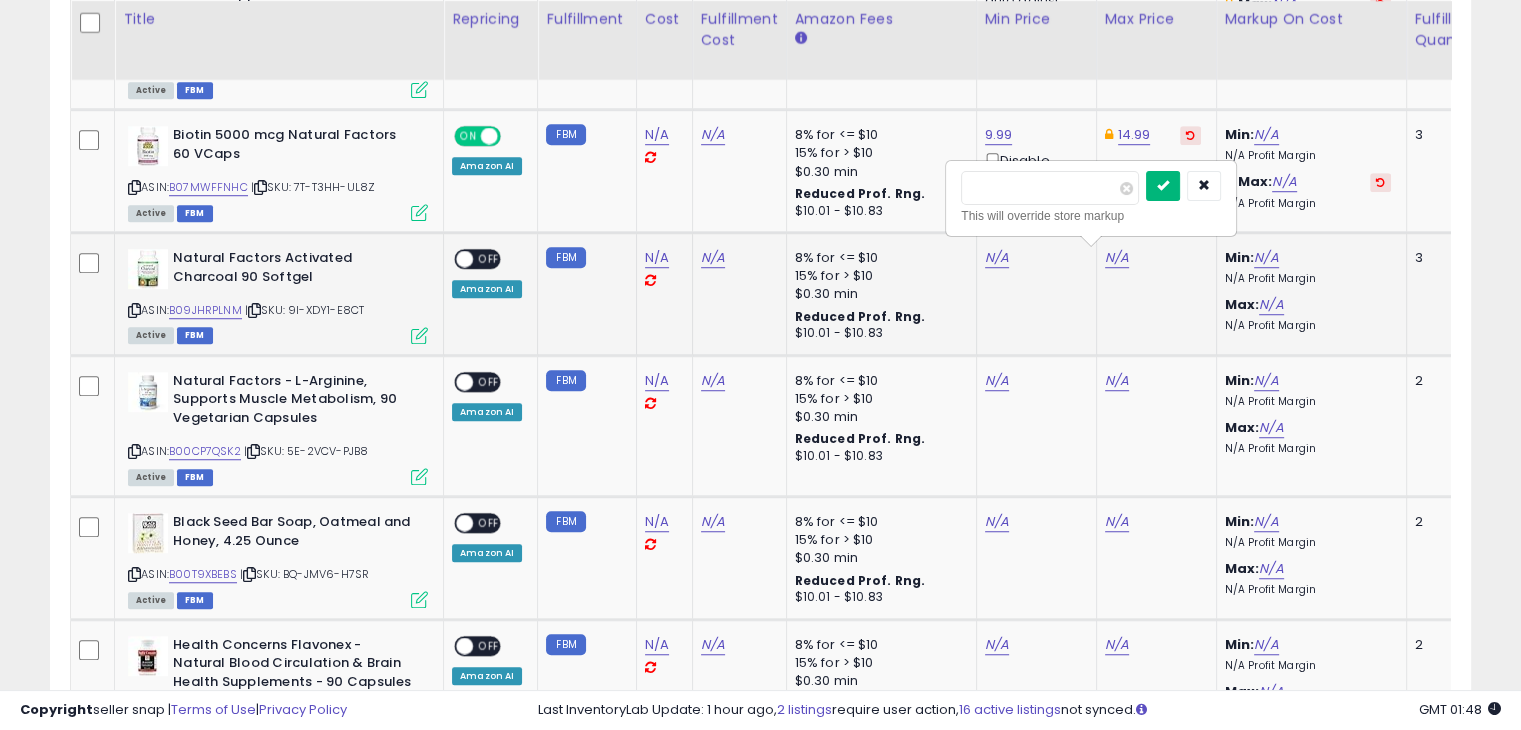 type on "*****" 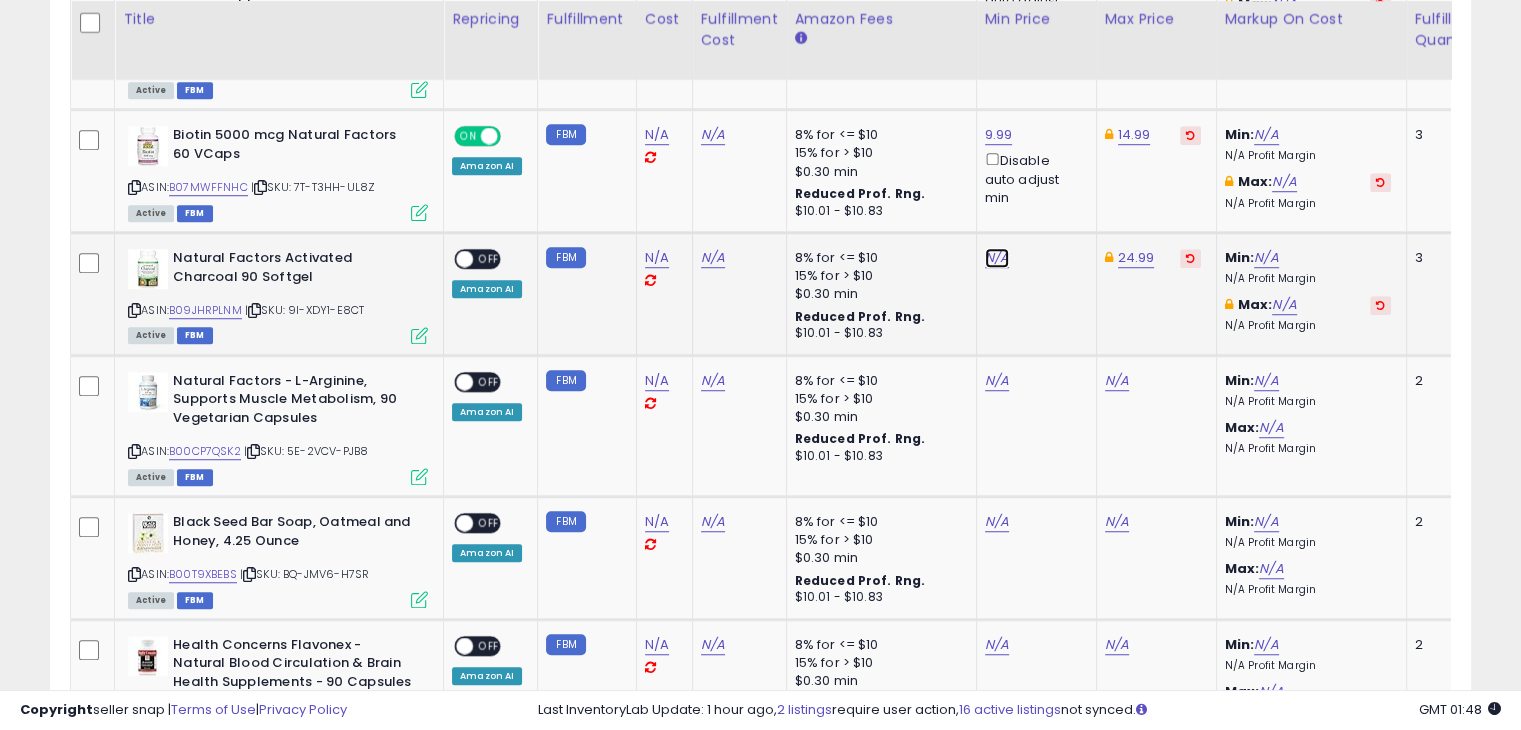 click on "N/A" at bounding box center [997, 258] 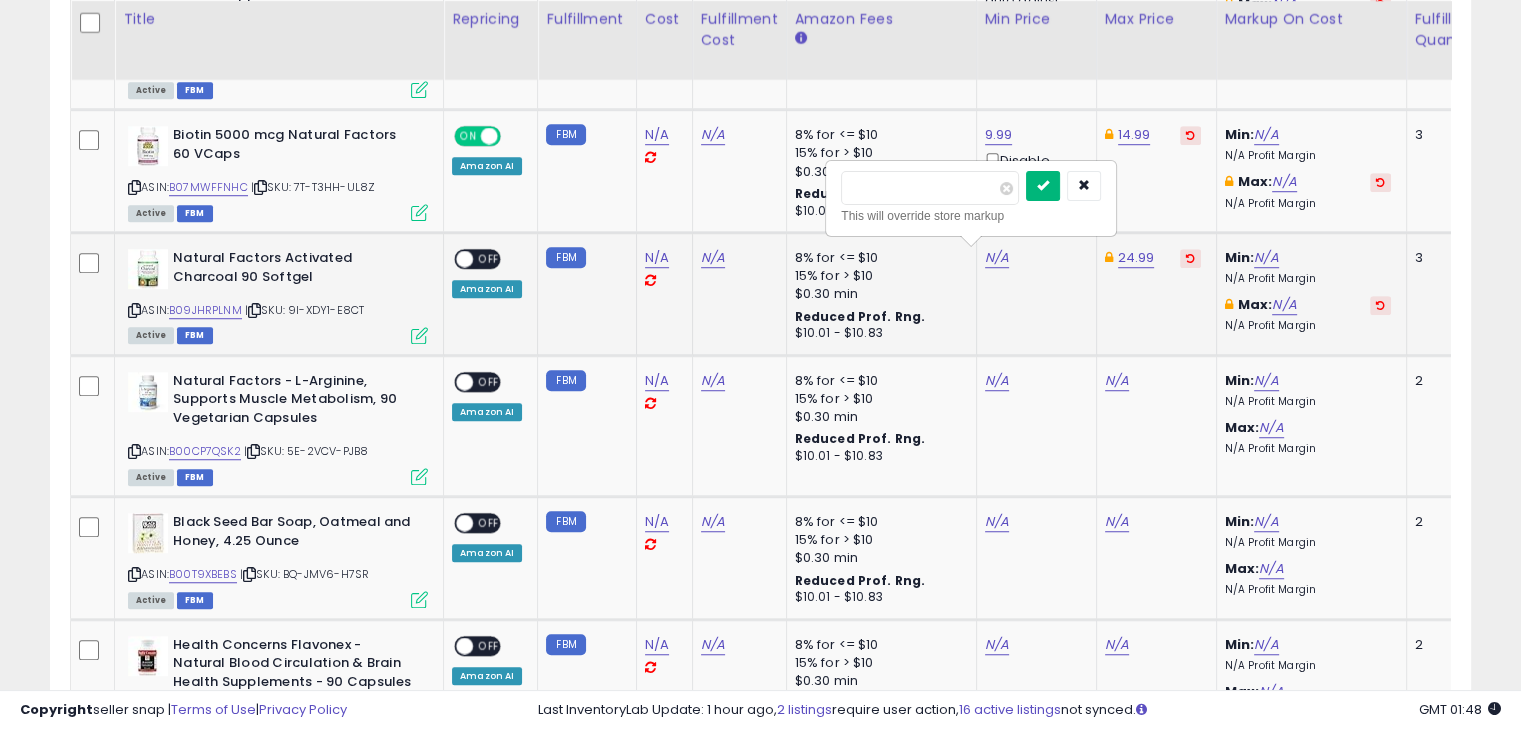 type on "*****" 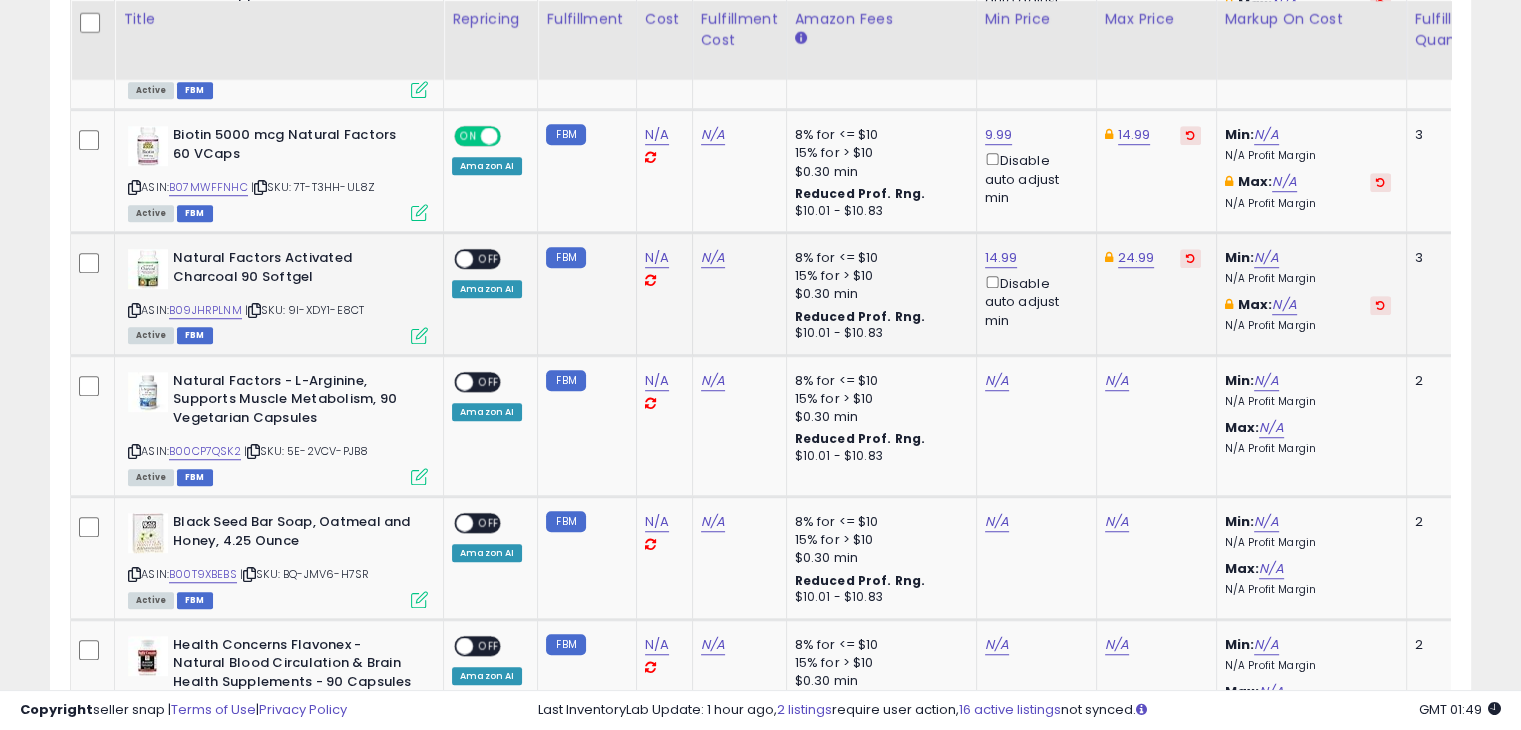 click on "OFF" at bounding box center (489, 259) 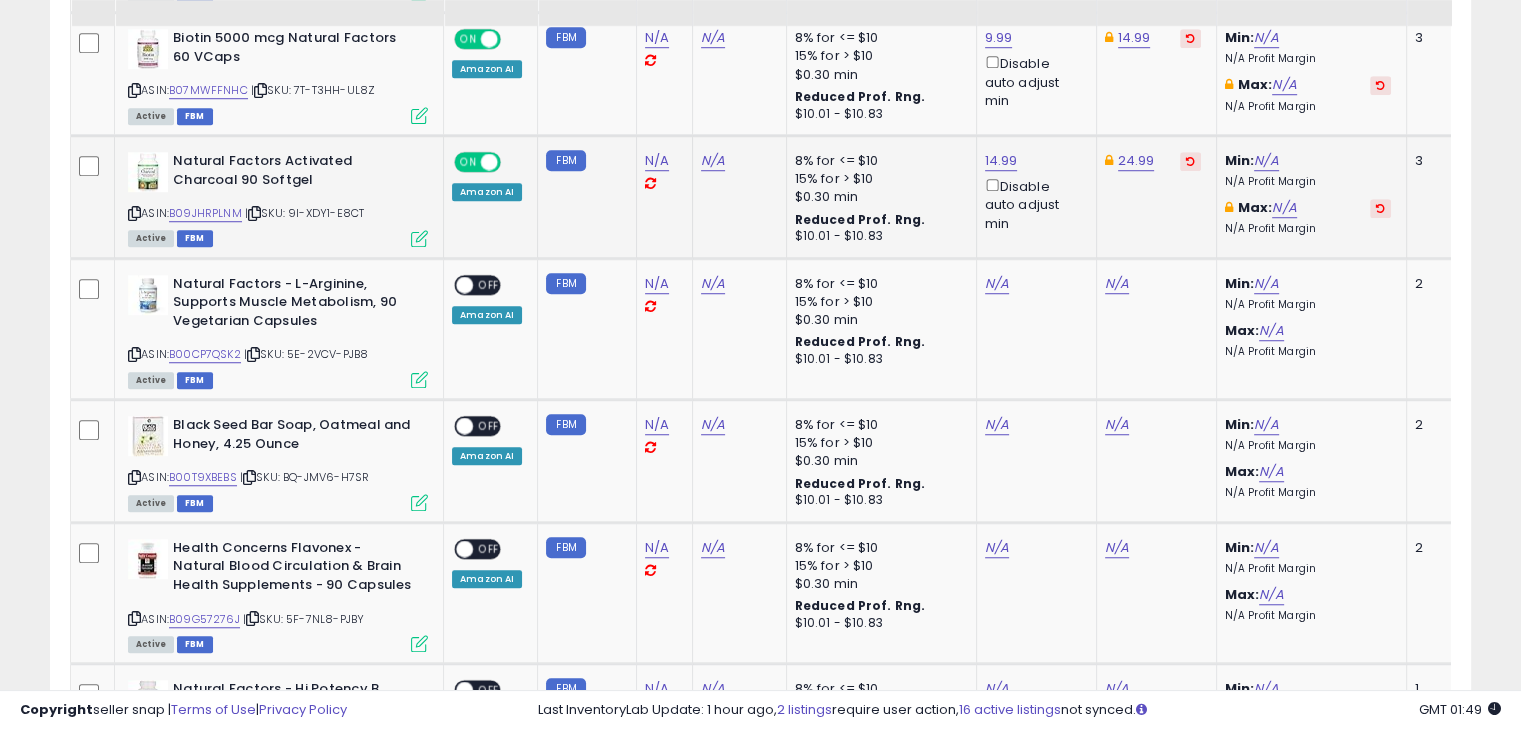 scroll, scrollTop: 1500, scrollLeft: 0, axis: vertical 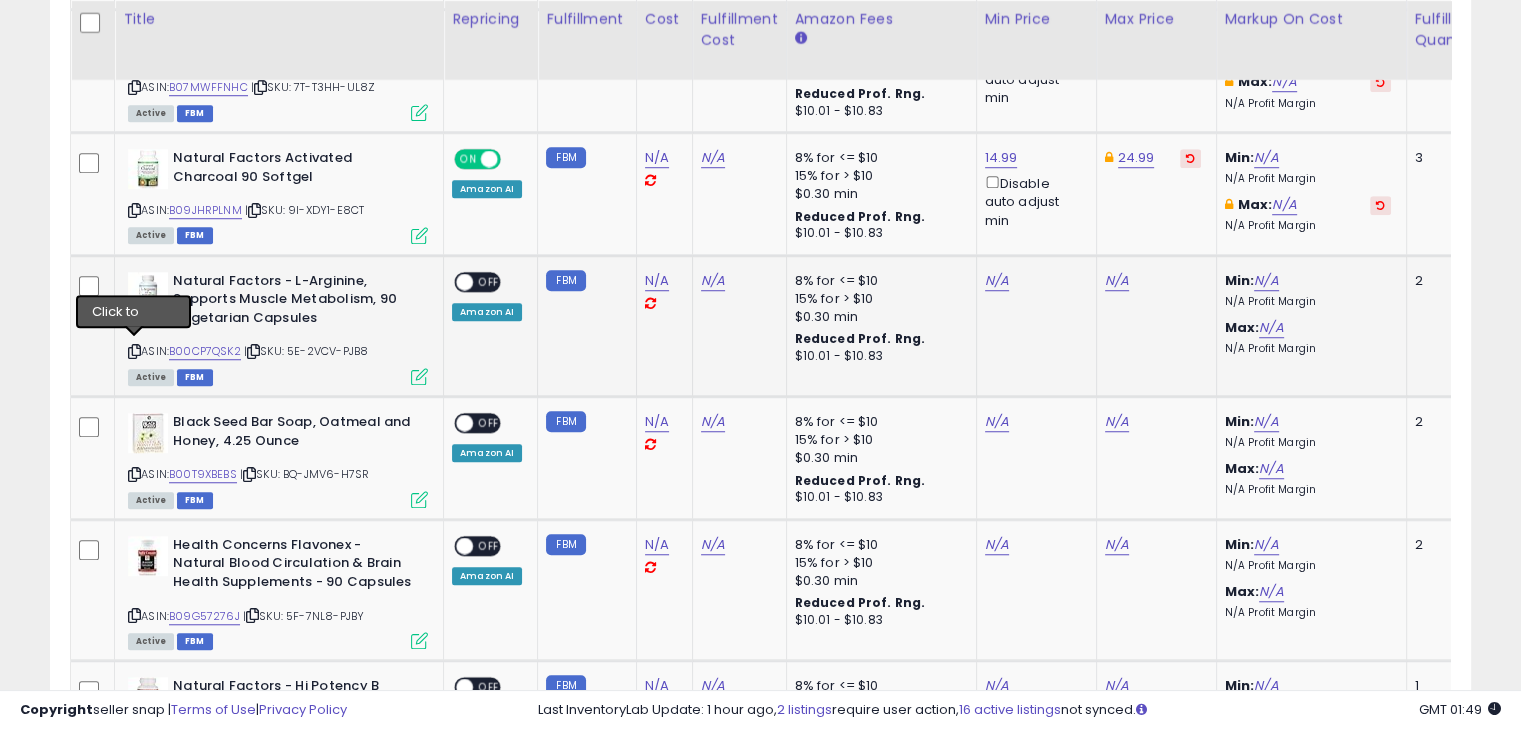 click at bounding box center [134, 351] 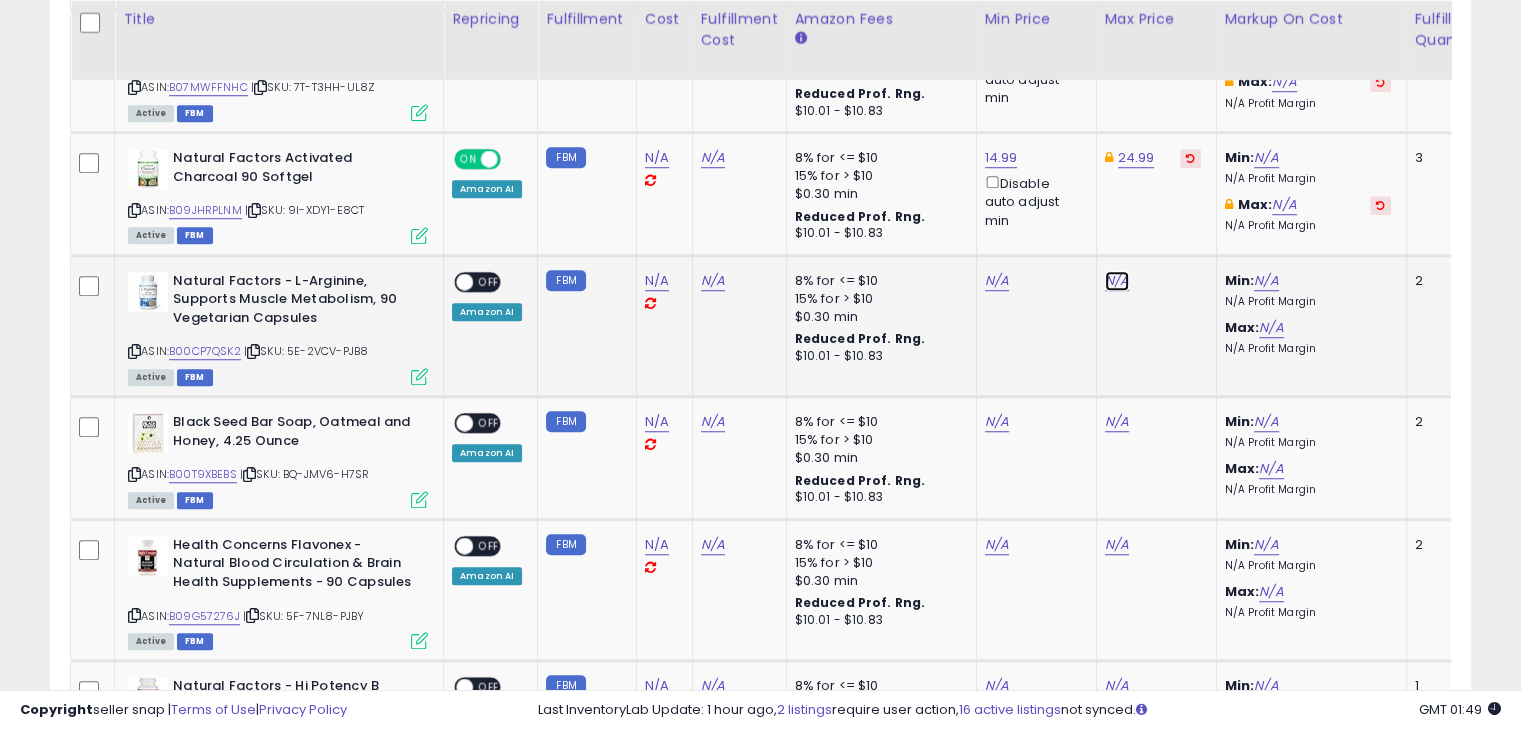 click on "N/A" at bounding box center [1117, 281] 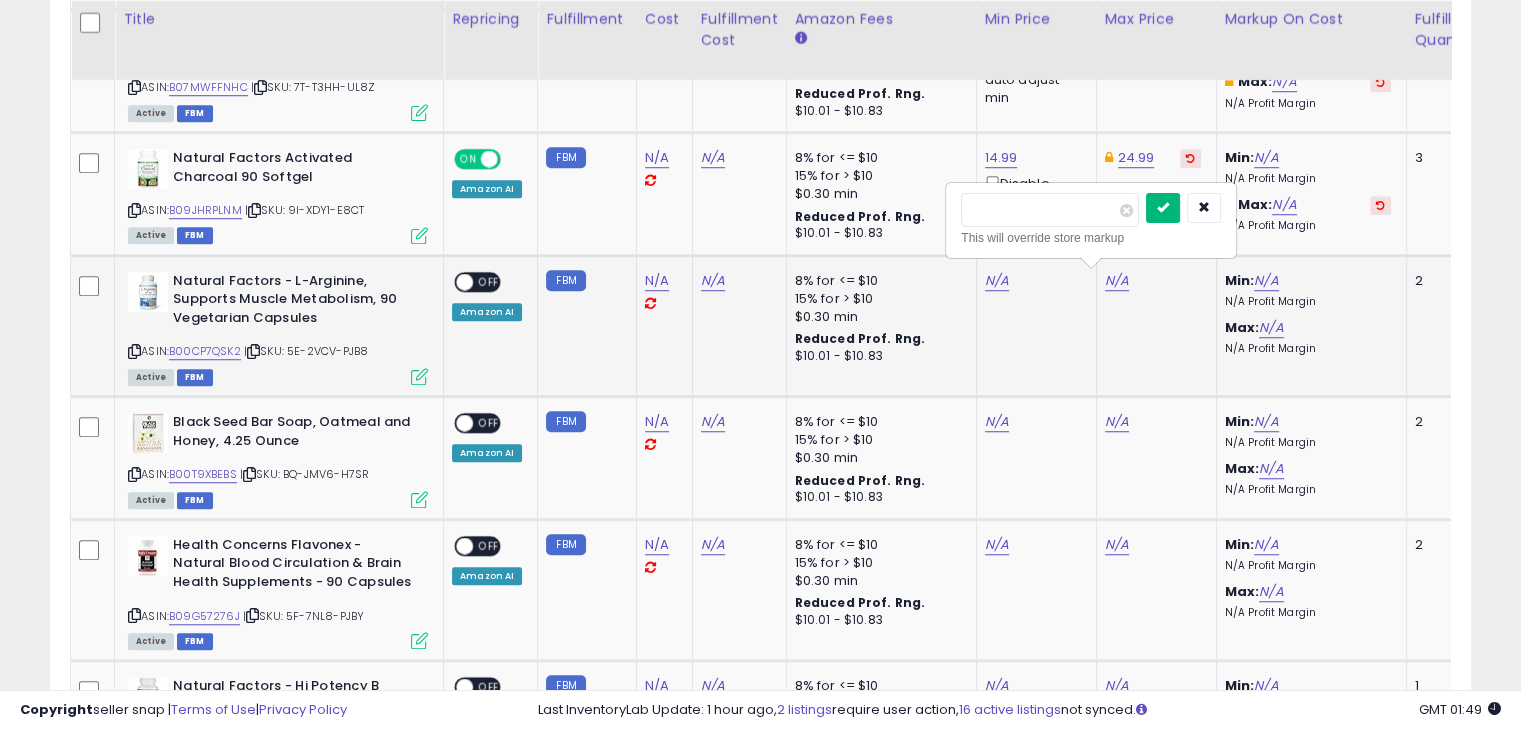 type on "****" 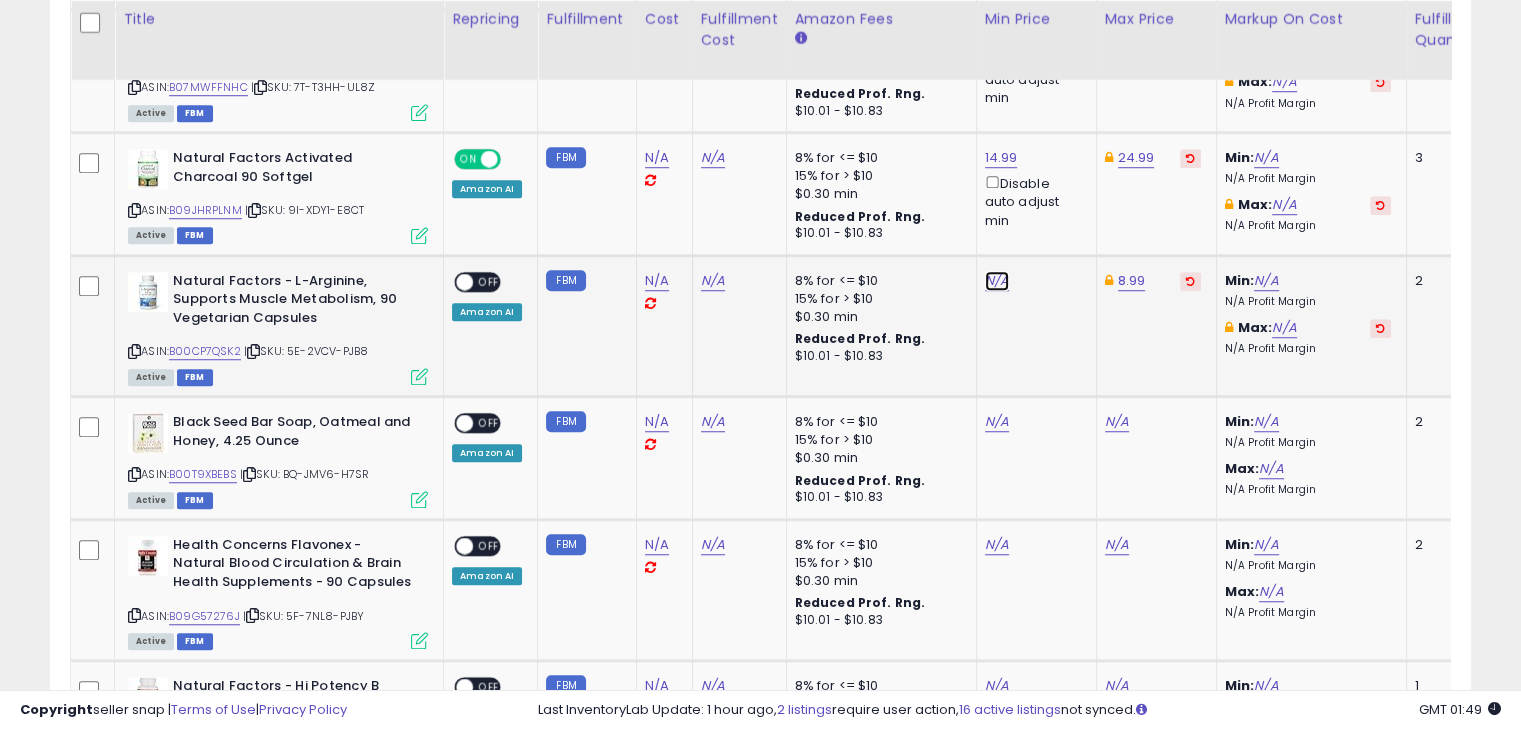 click on "N/A" at bounding box center [997, 281] 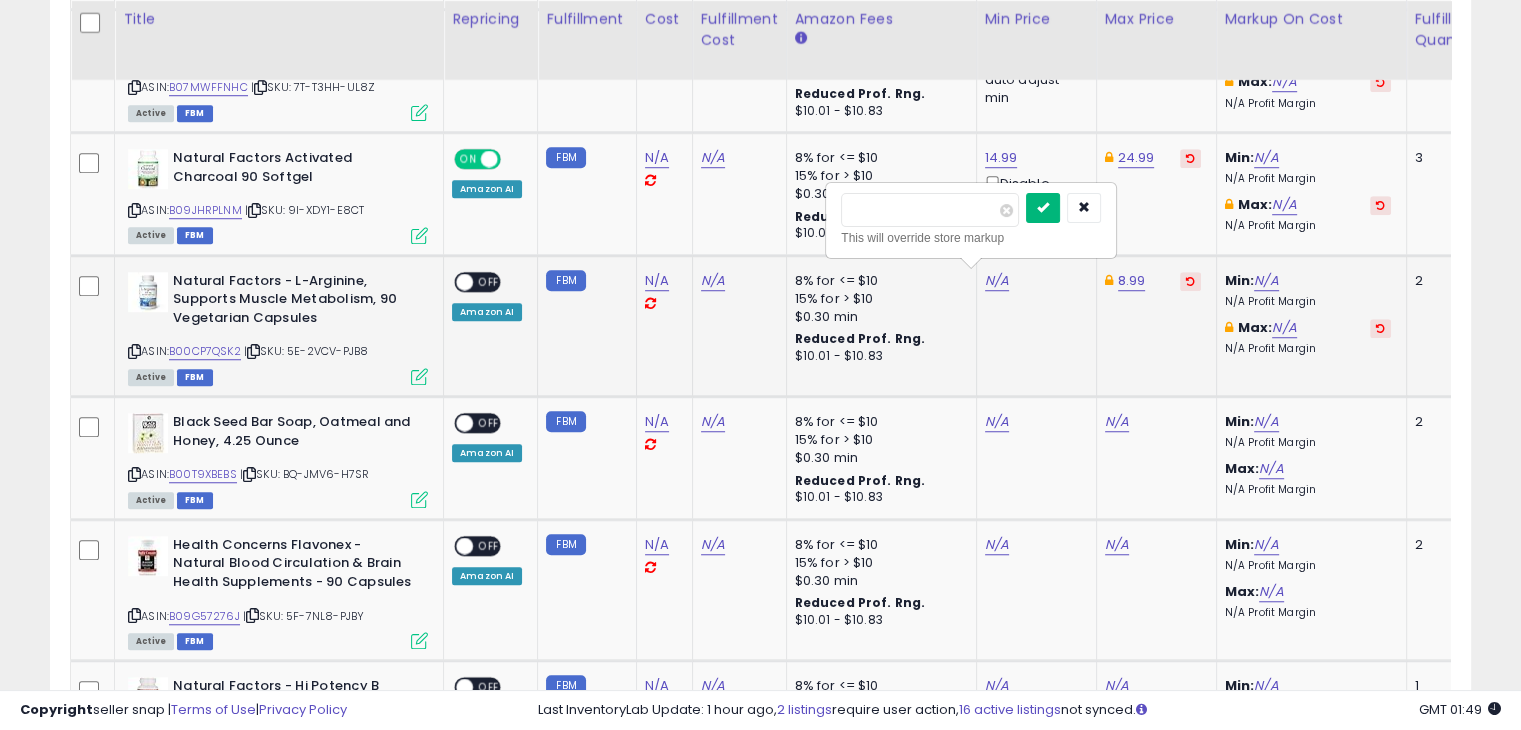 type on "****" 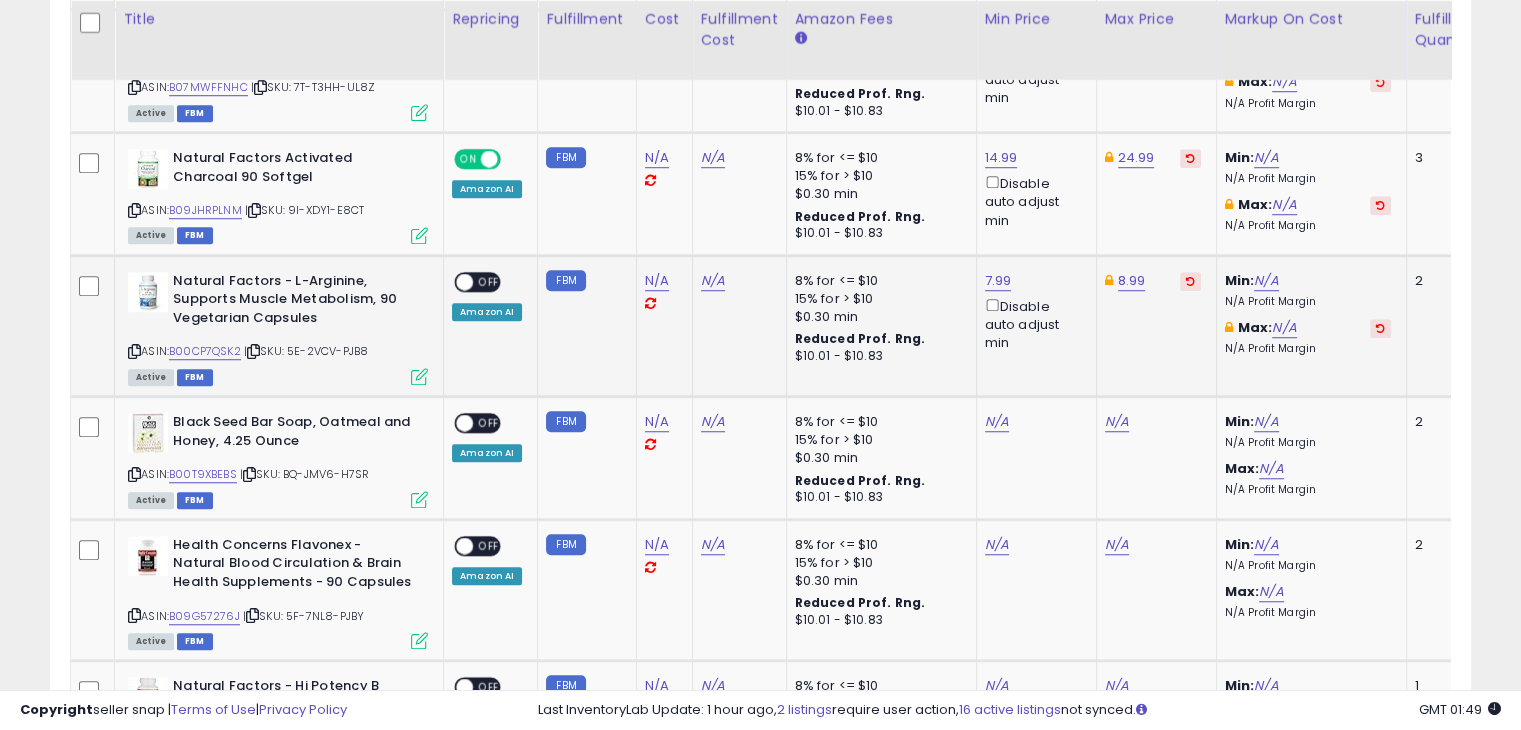 click on "OFF" at bounding box center (489, 281) 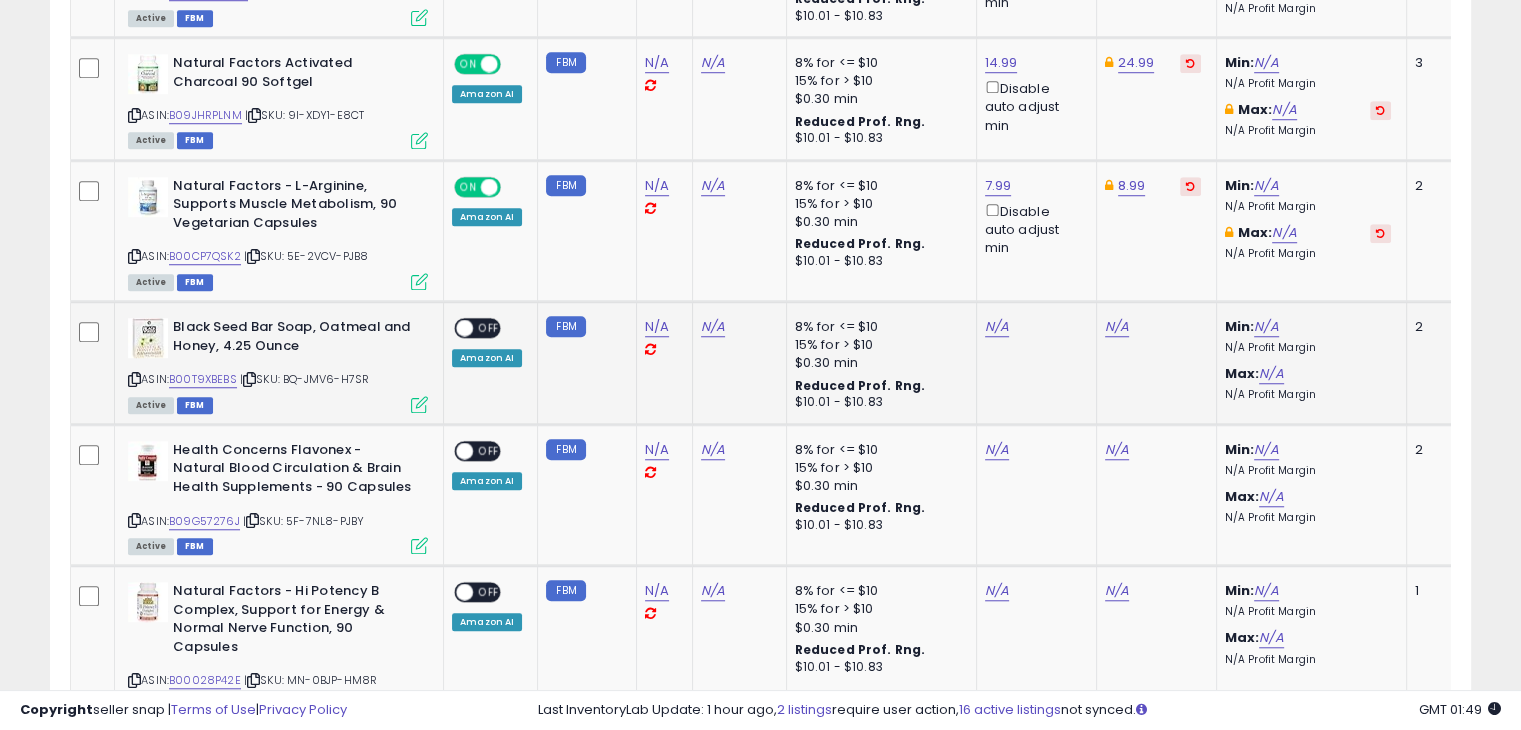scroll, scrollTop: 1600, scrollLeft: 0, axis: vertical 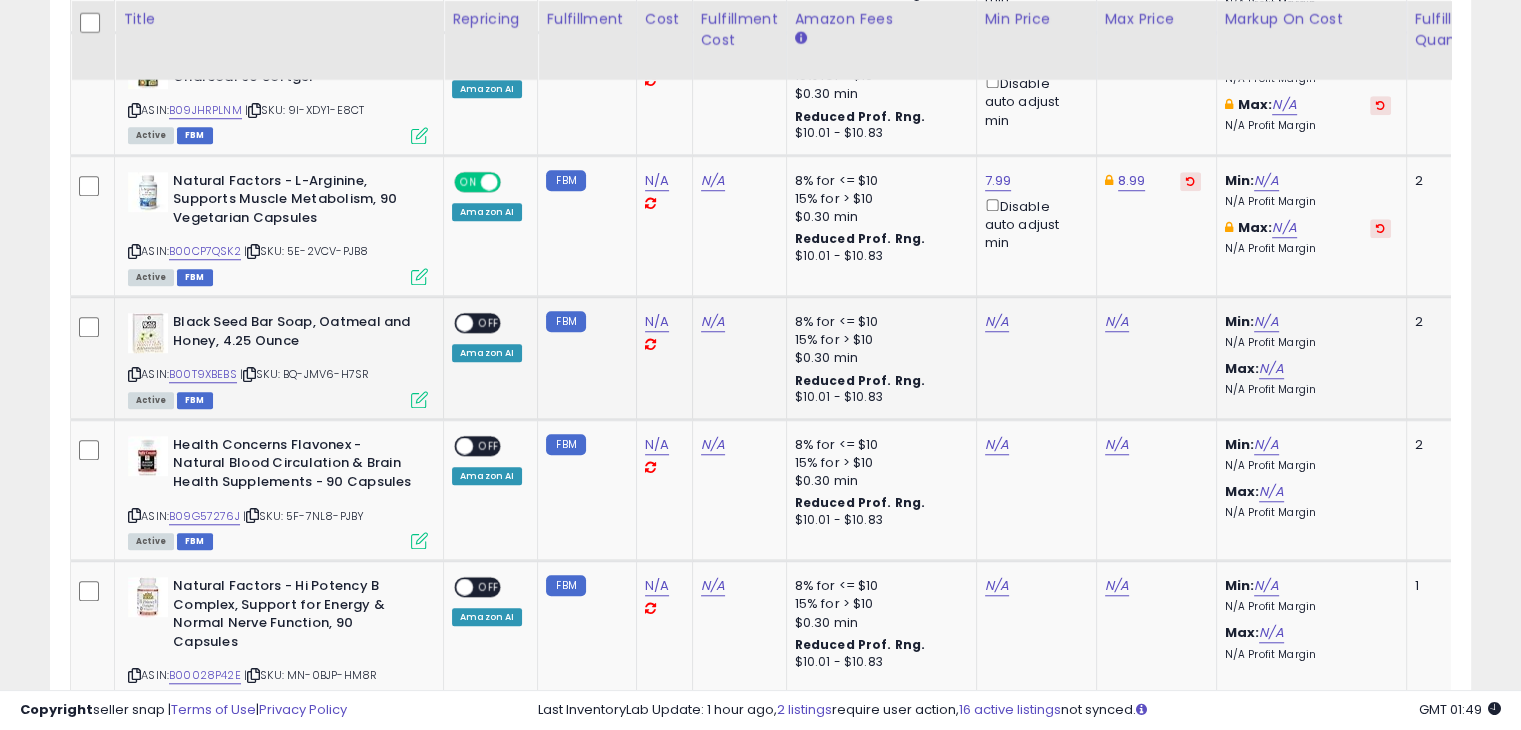 click at bounding box center [134, 374] 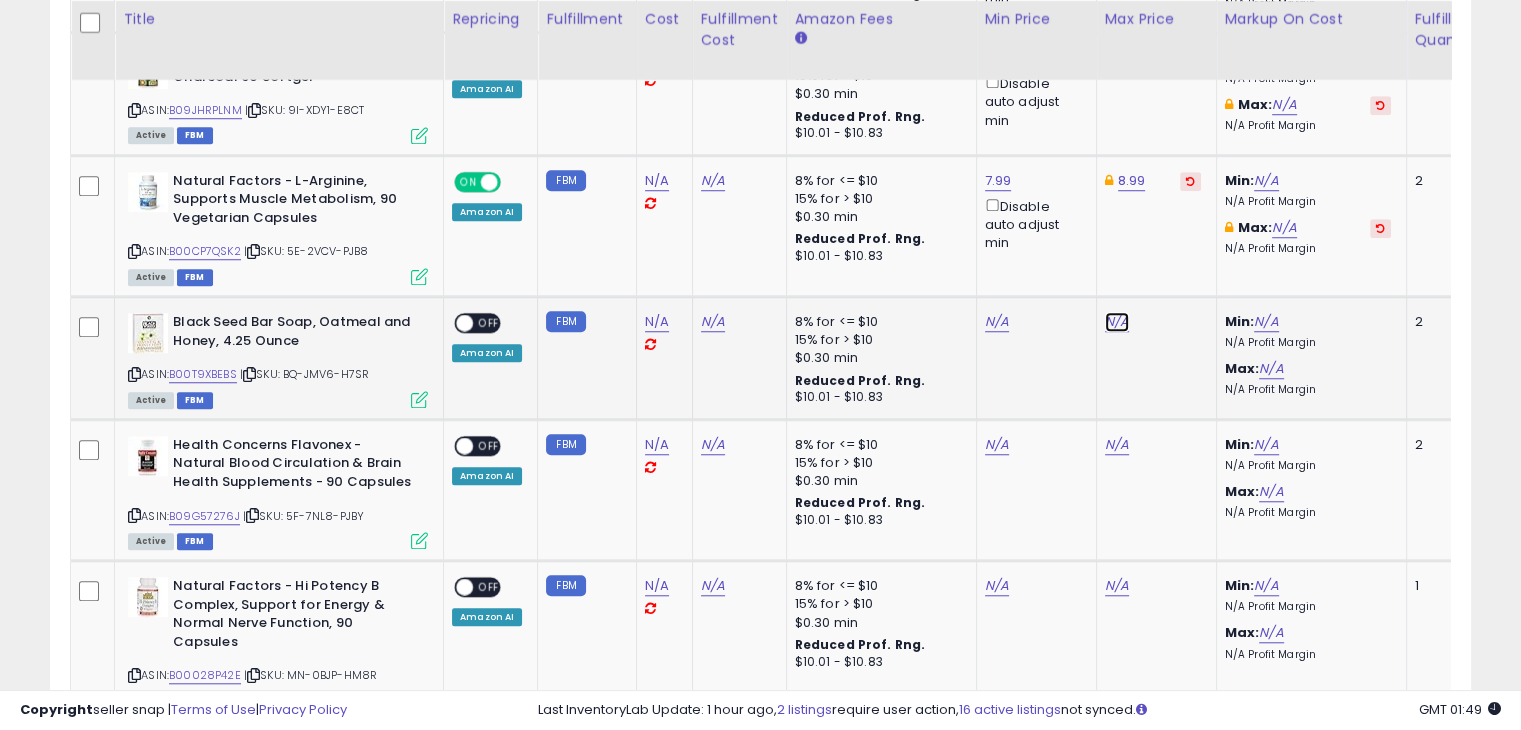 click on "N/A" at bounding box center (1117, 322) 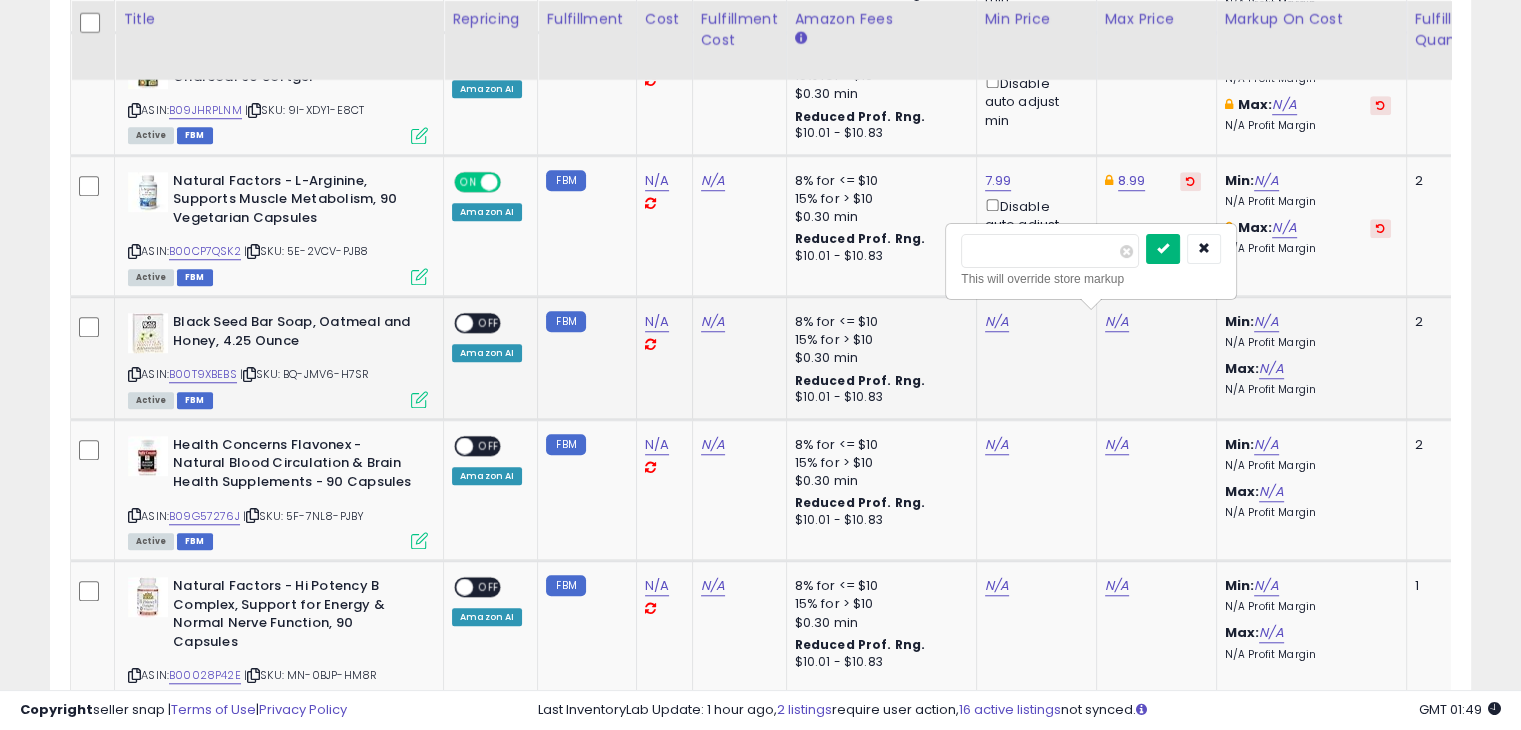 type on "****" 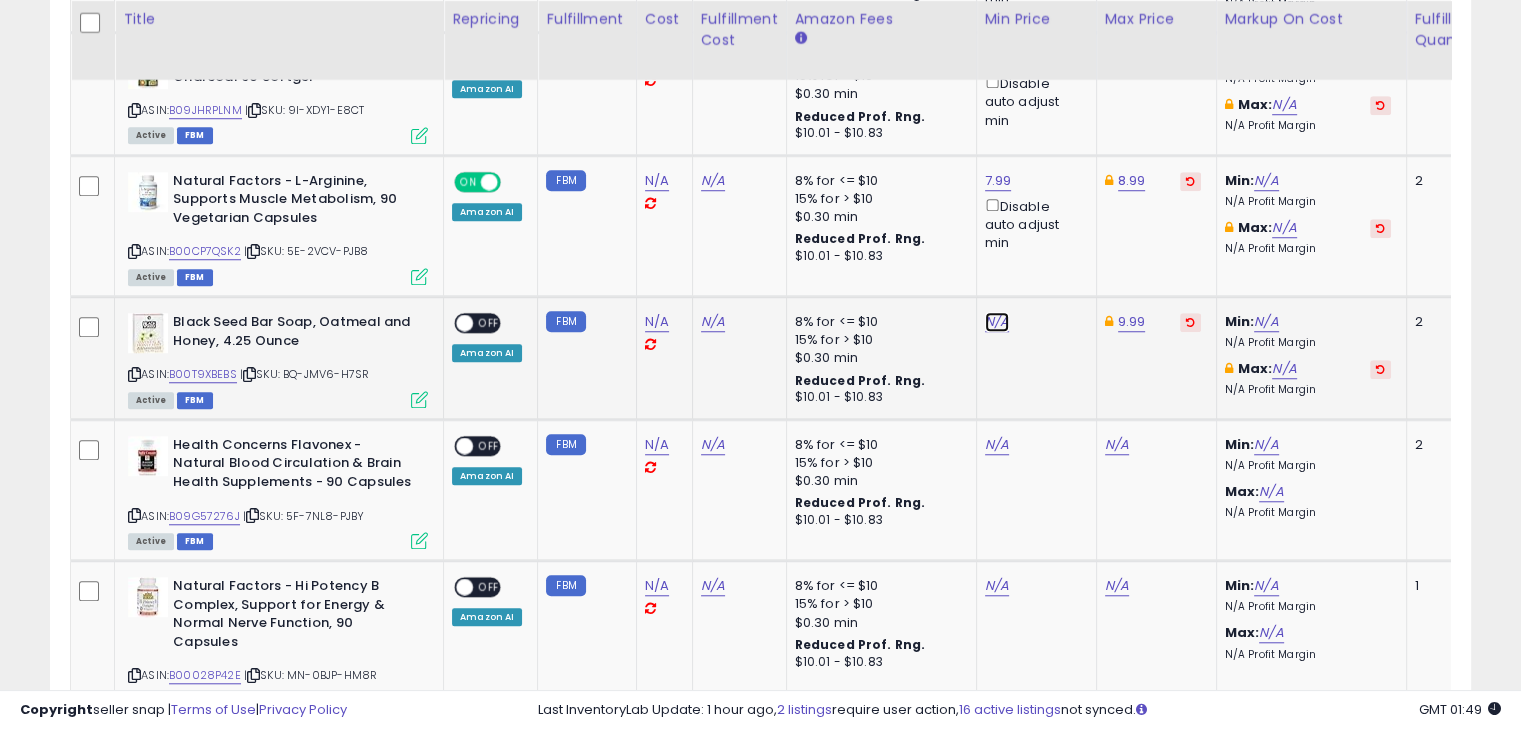 click on "N/A" at bounding box center (997, 322) 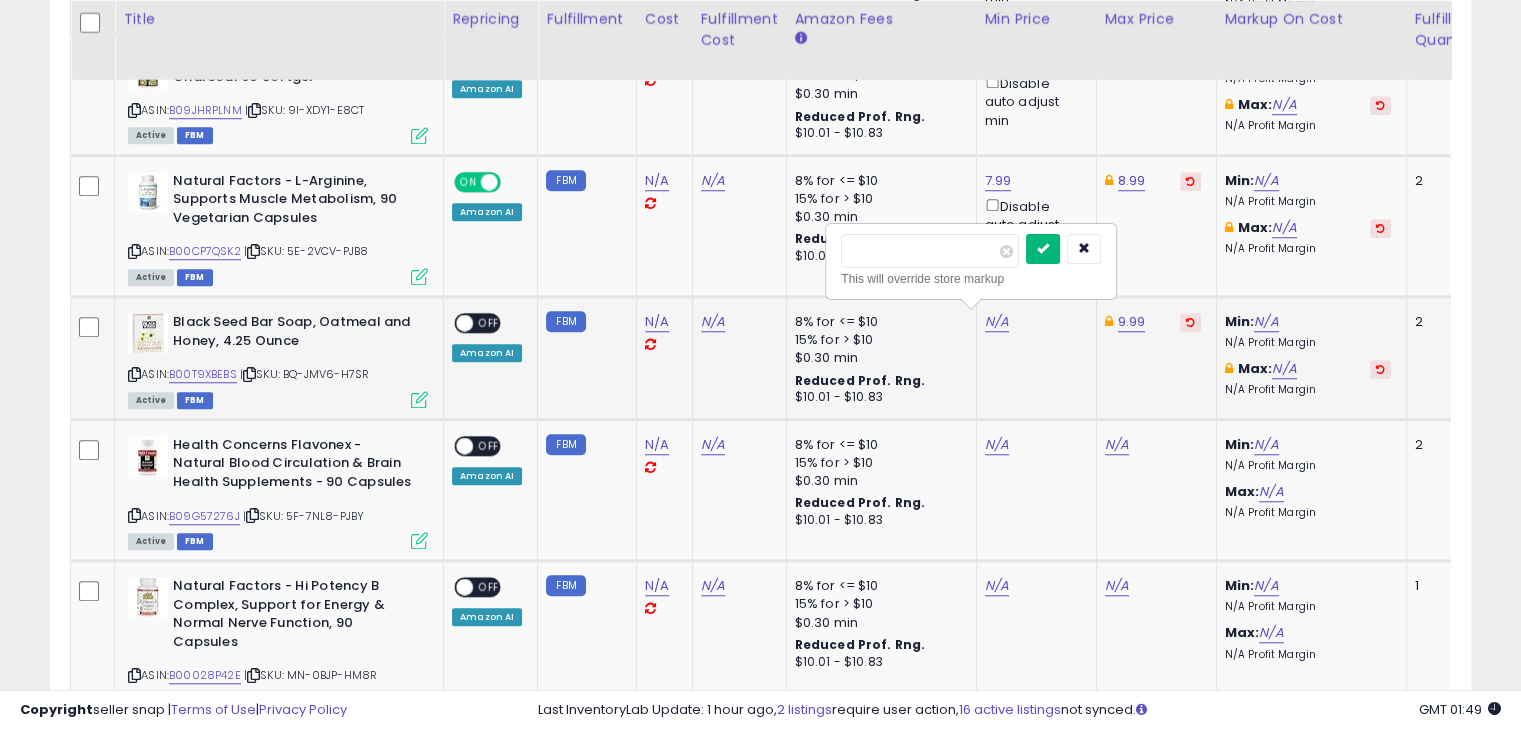 type on "****" 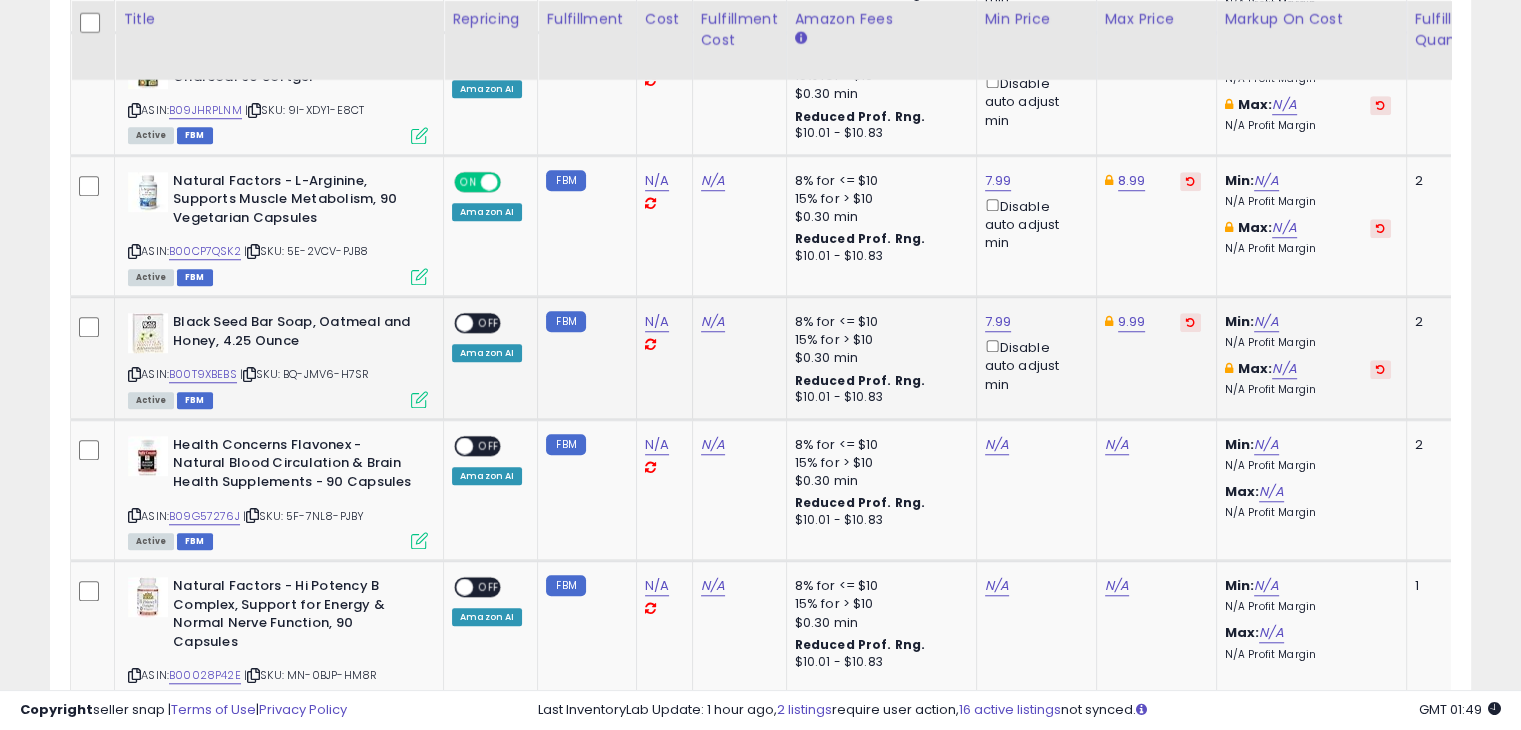 click on "OFF" at bounding box center [489, 323] 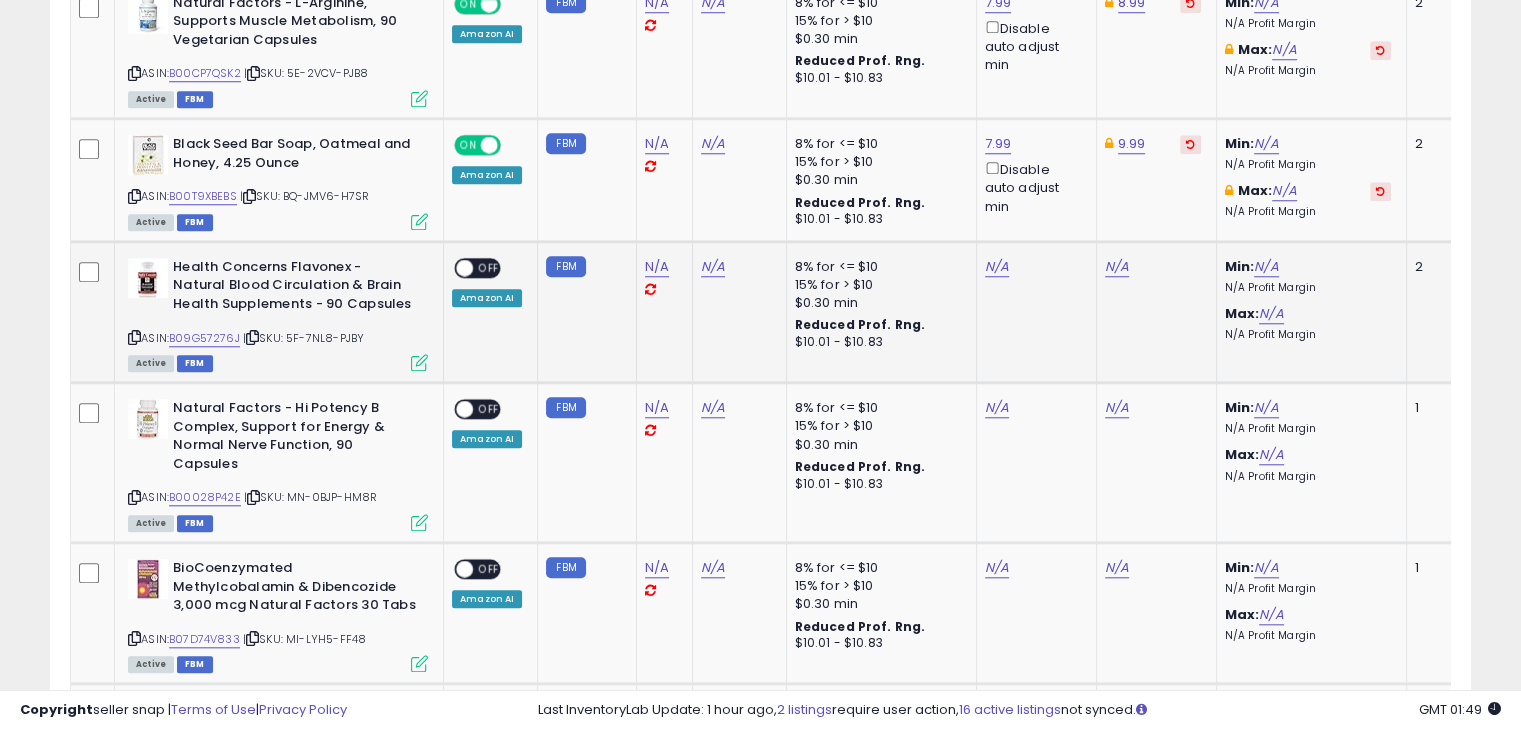 scroll, scrollTop: 1800, scrollLeft: 0, axis: vertical 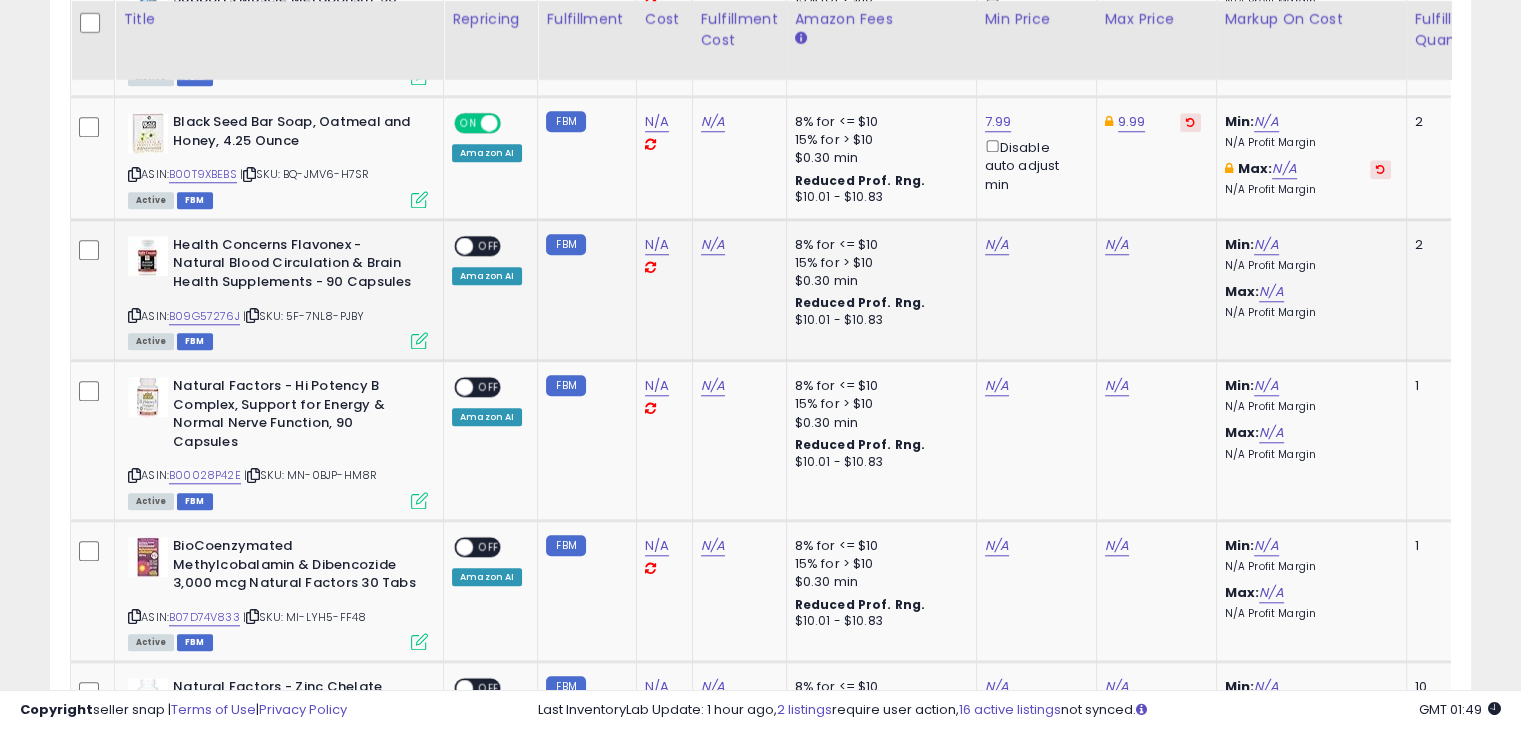 click at bounding box center (134, 315) 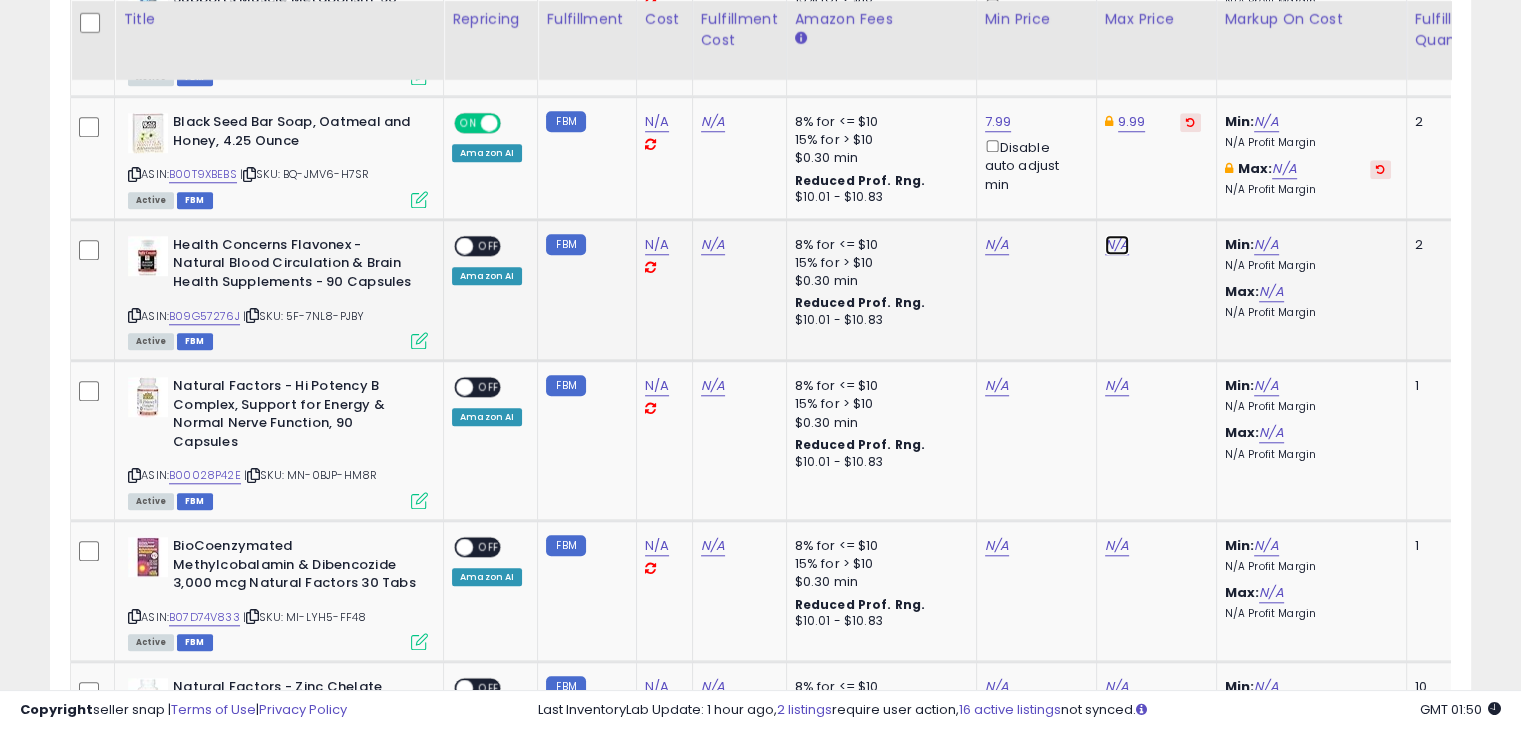 click on "N/A" at bounding box center (1117, 245) 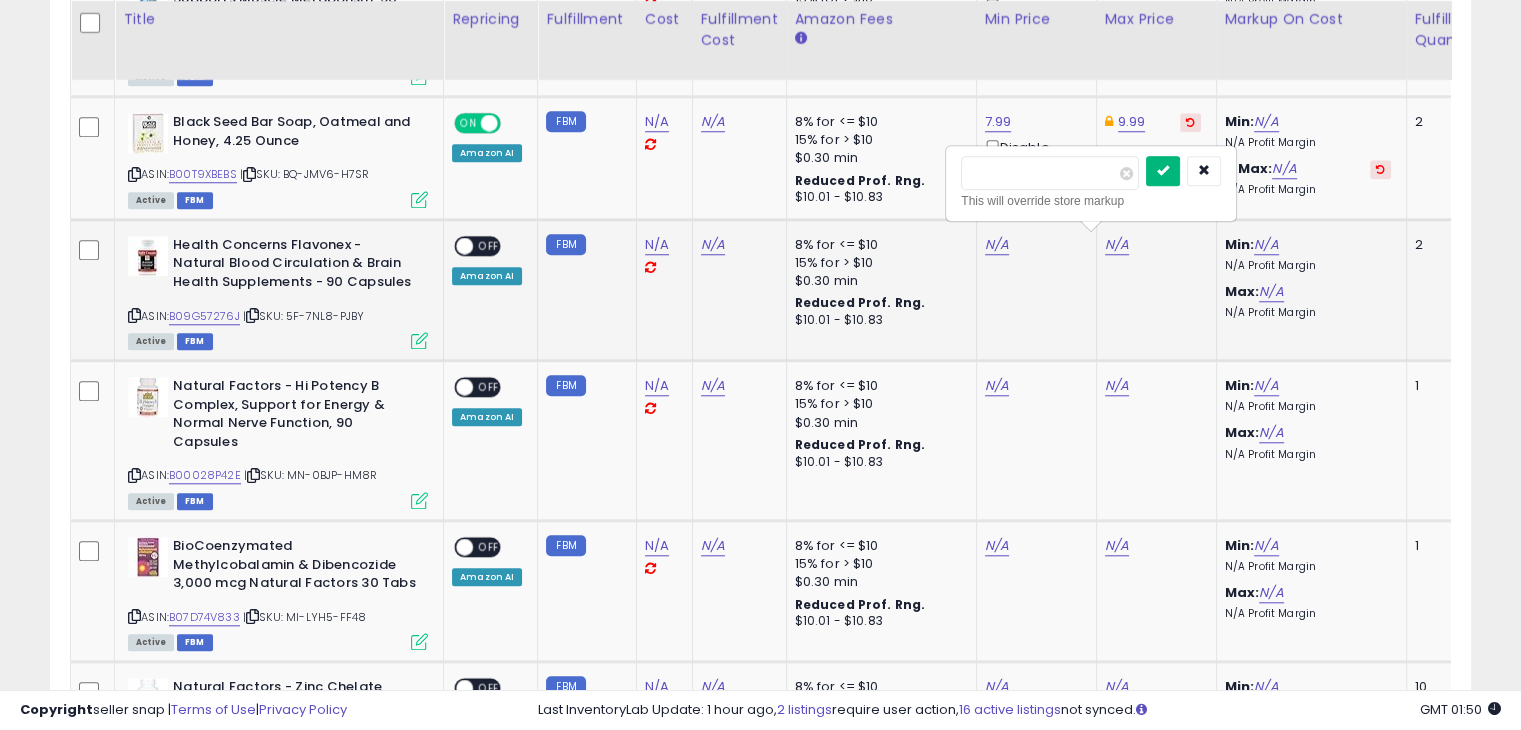 type on "*****" 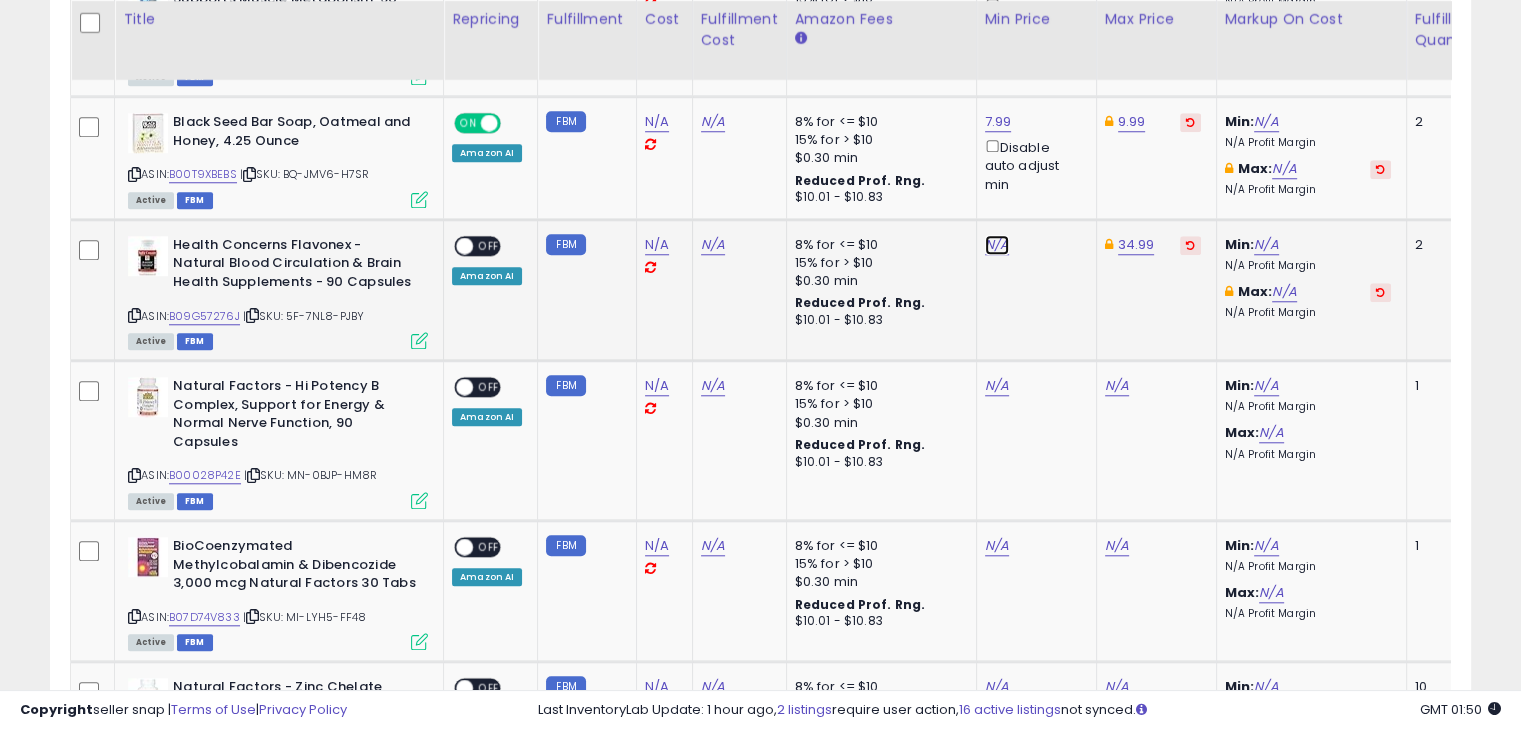 click on "N/A" at bounding box center [997, 245] 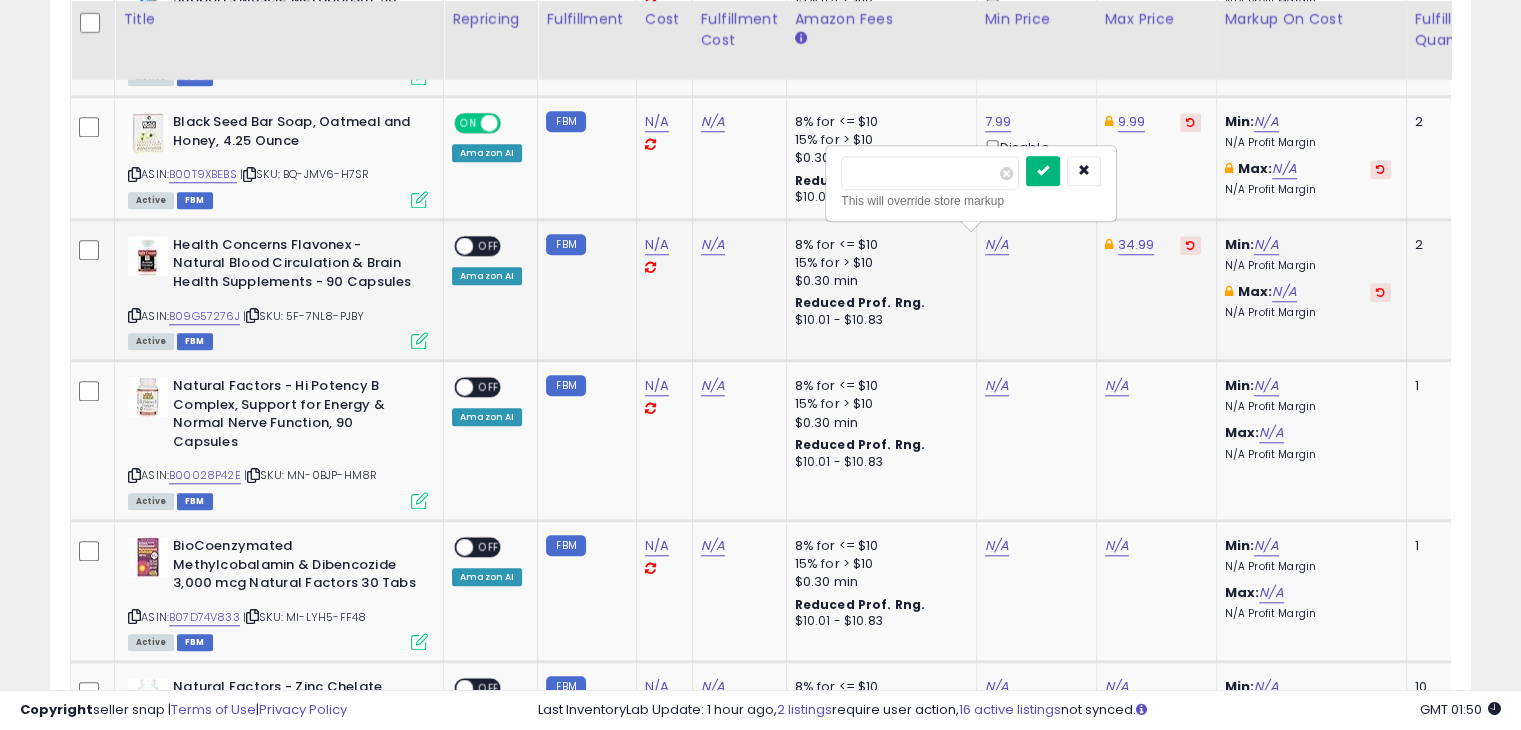 type on "*****" 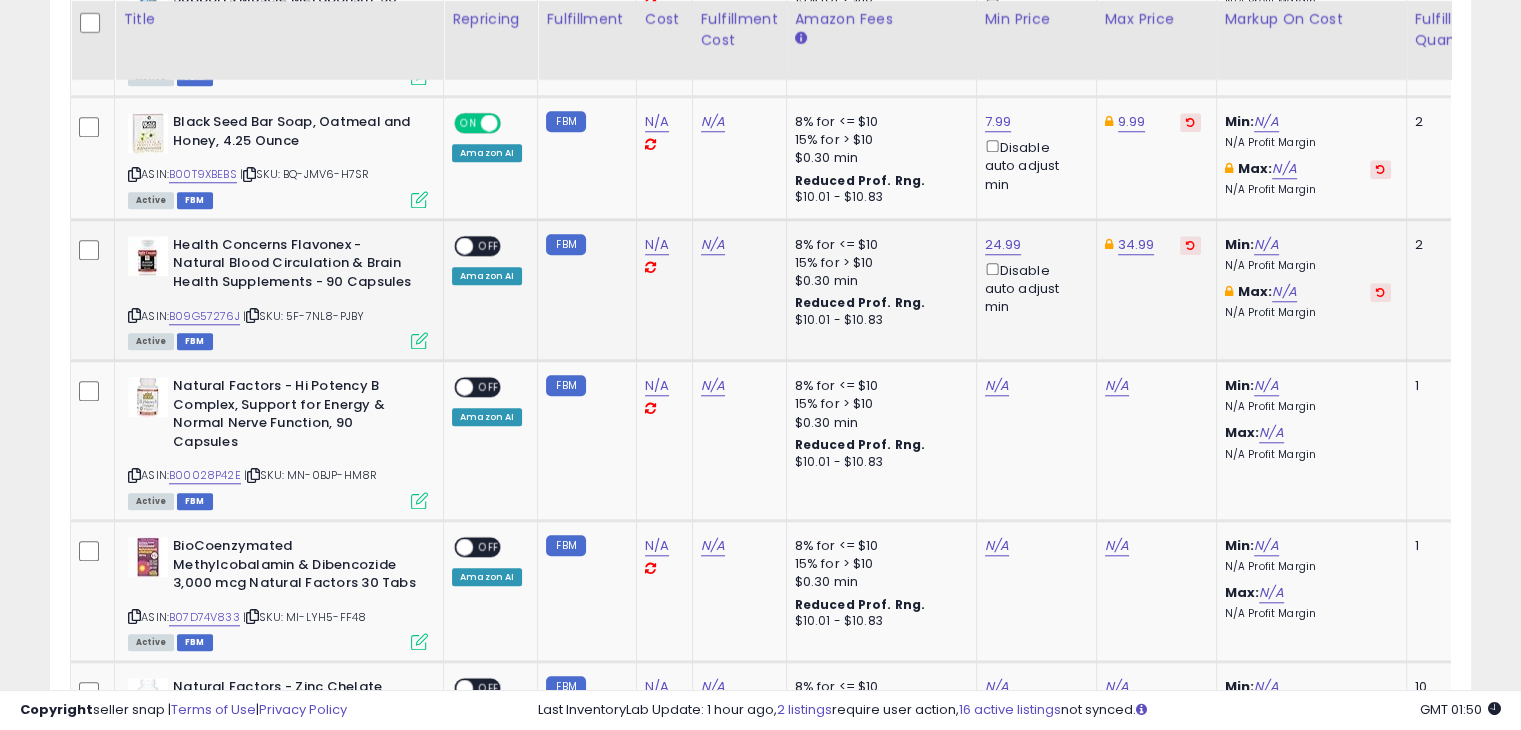 click on "OFF" at bounding box center (489, 245) 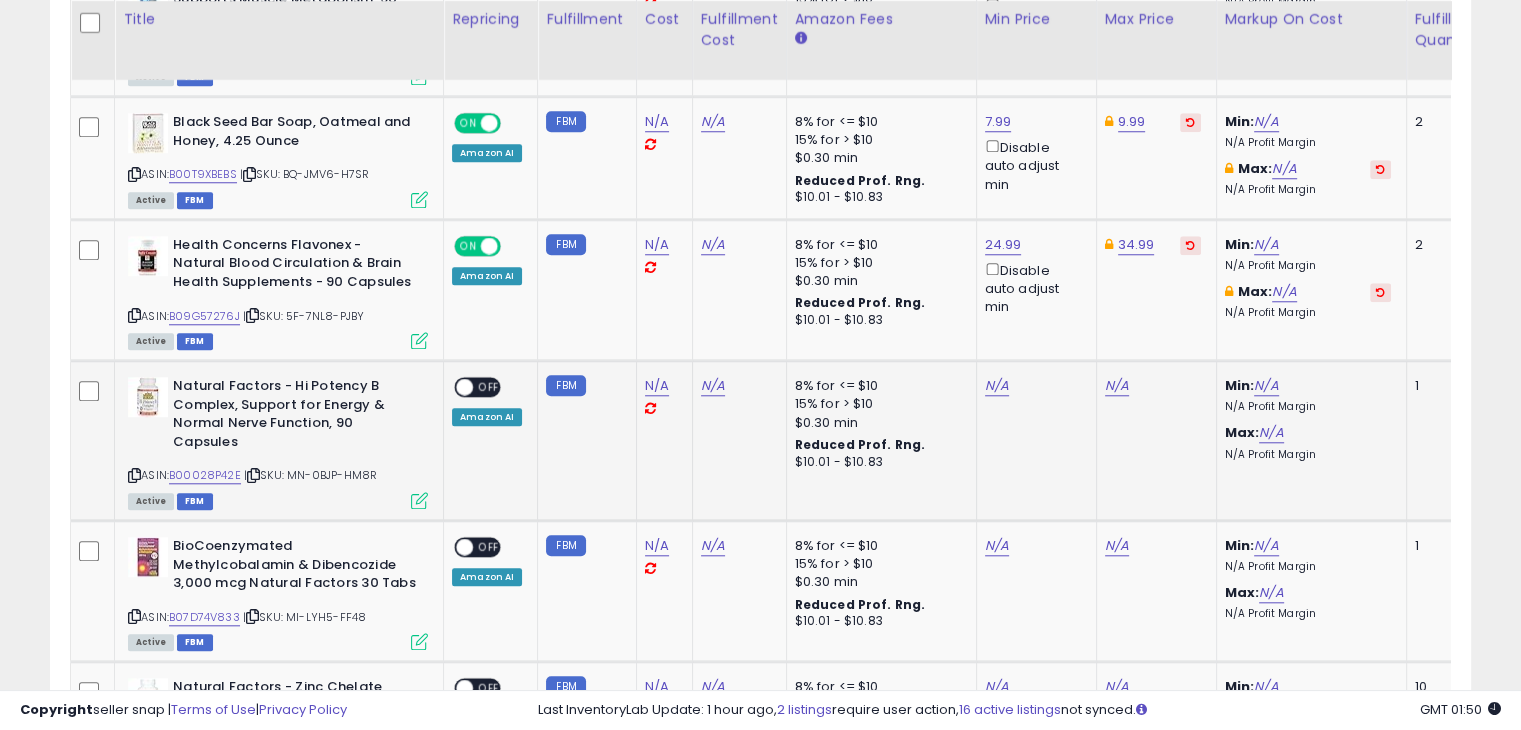click at bounding box center (134, 475) 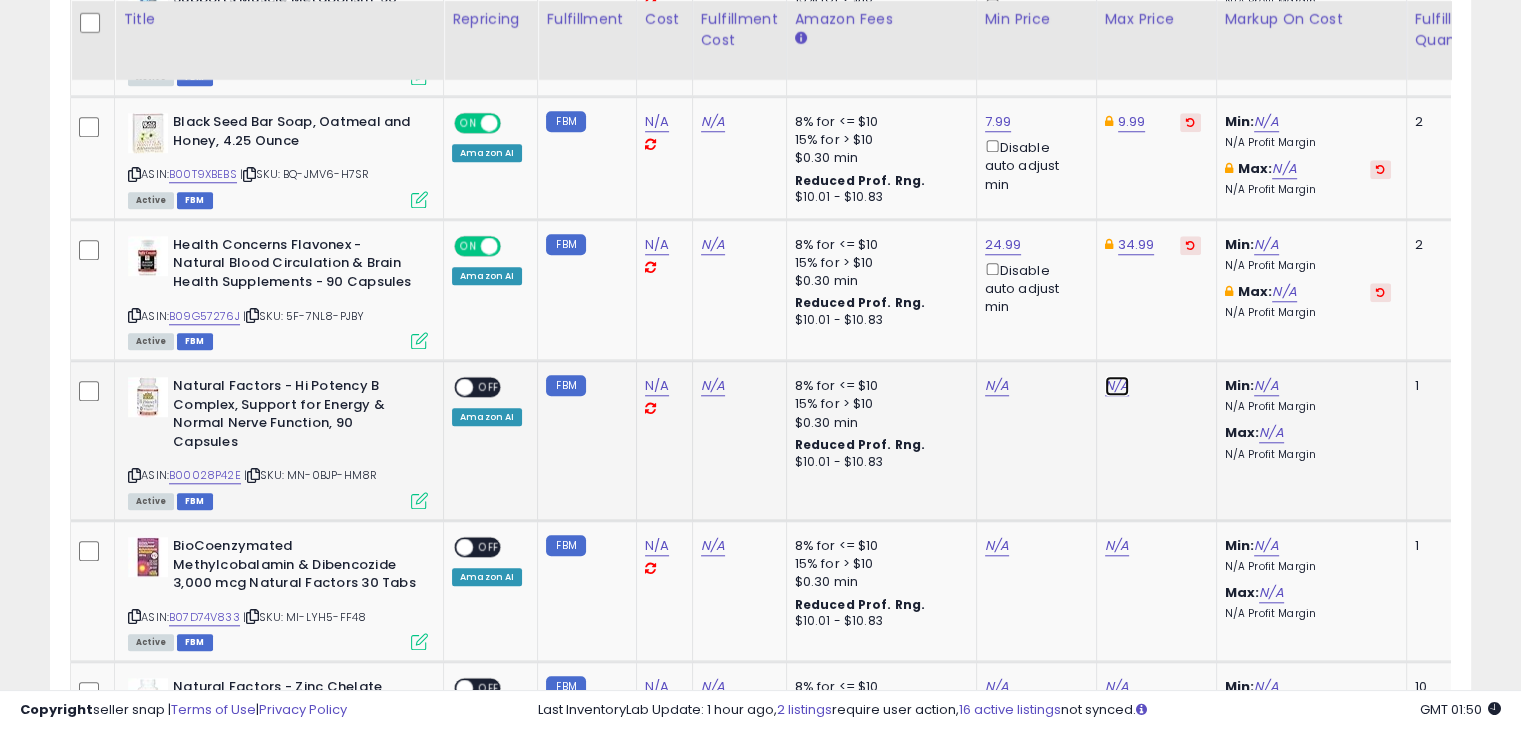 click on "N/A" at bounding box center [1117, 386] 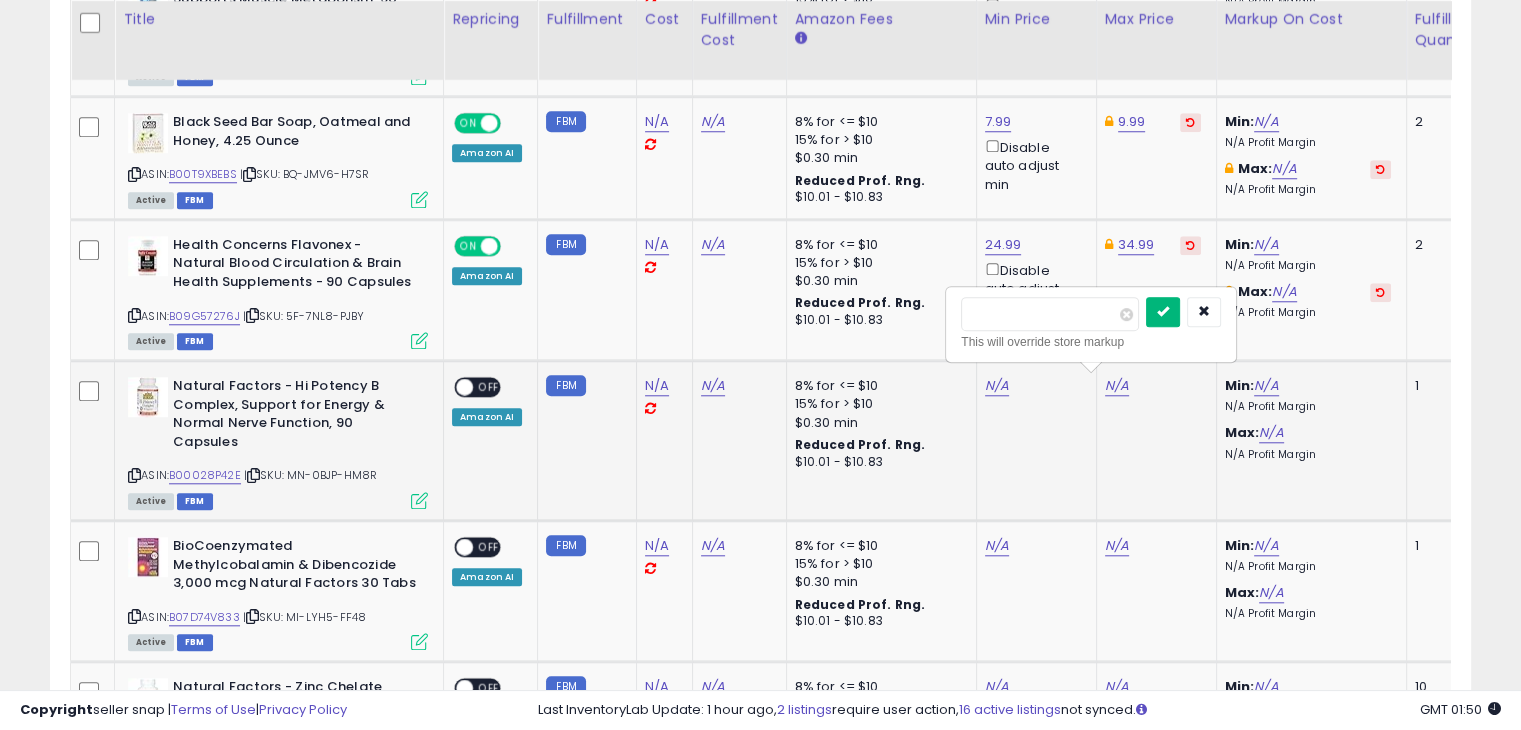 type on "*****" 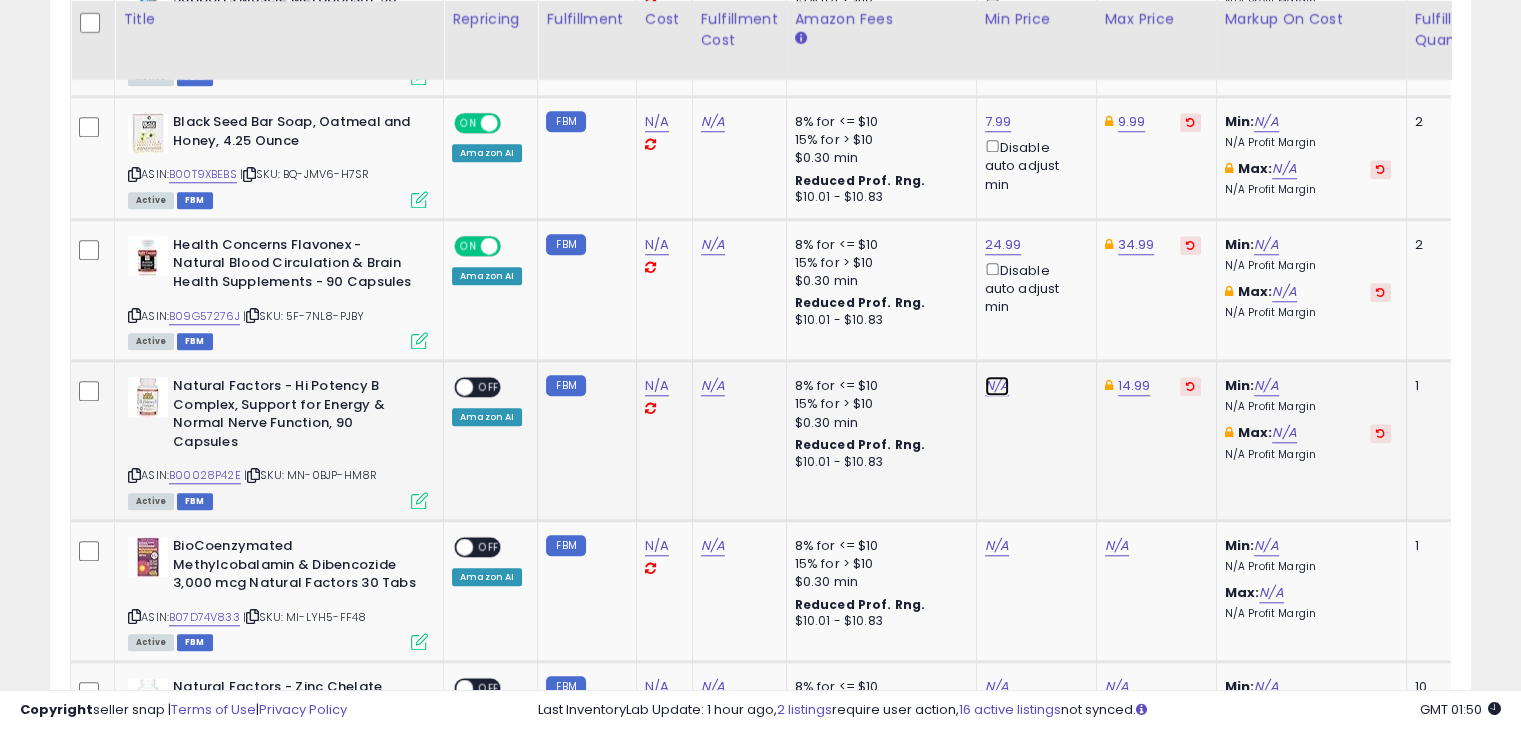click on "N/A" at bounding box center [997, 386] 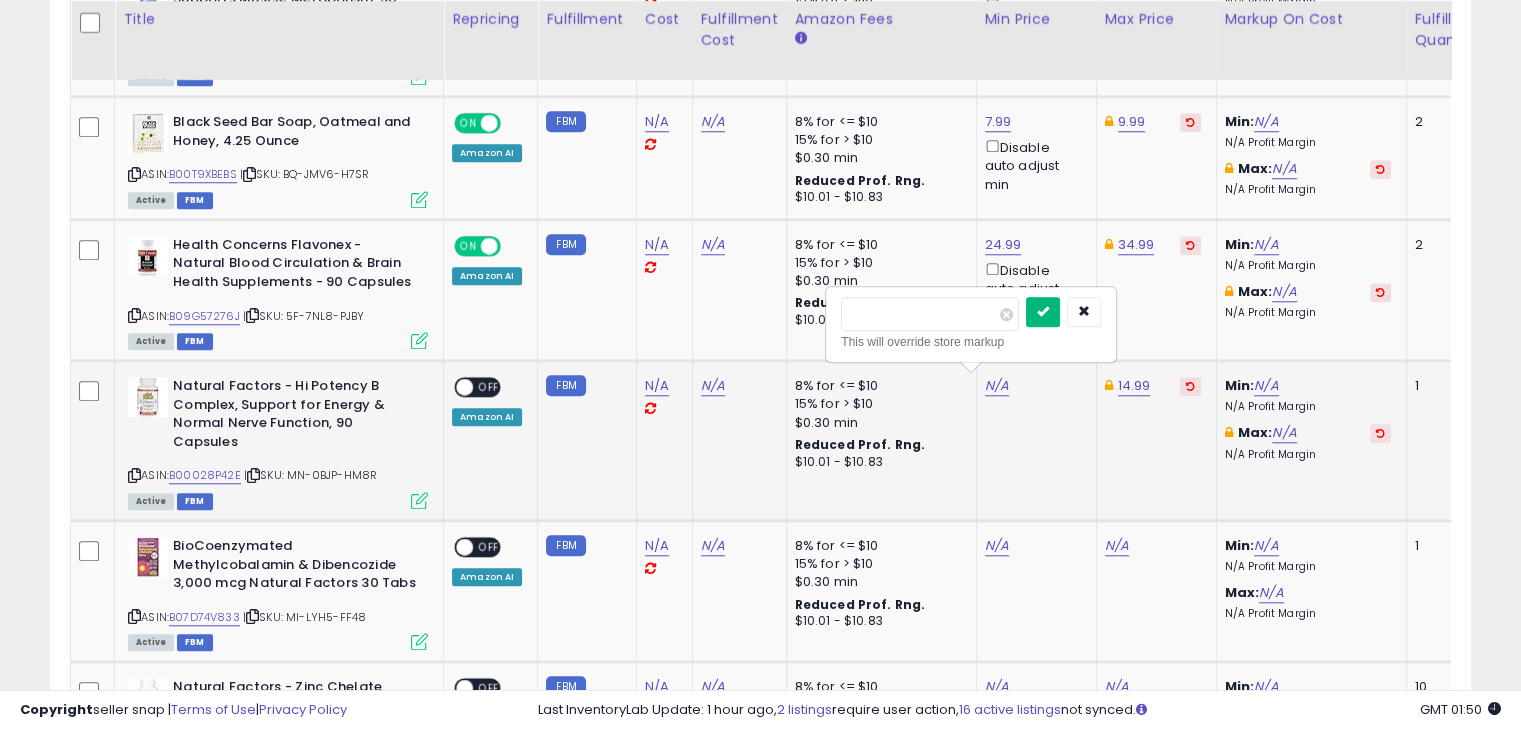type on "****" 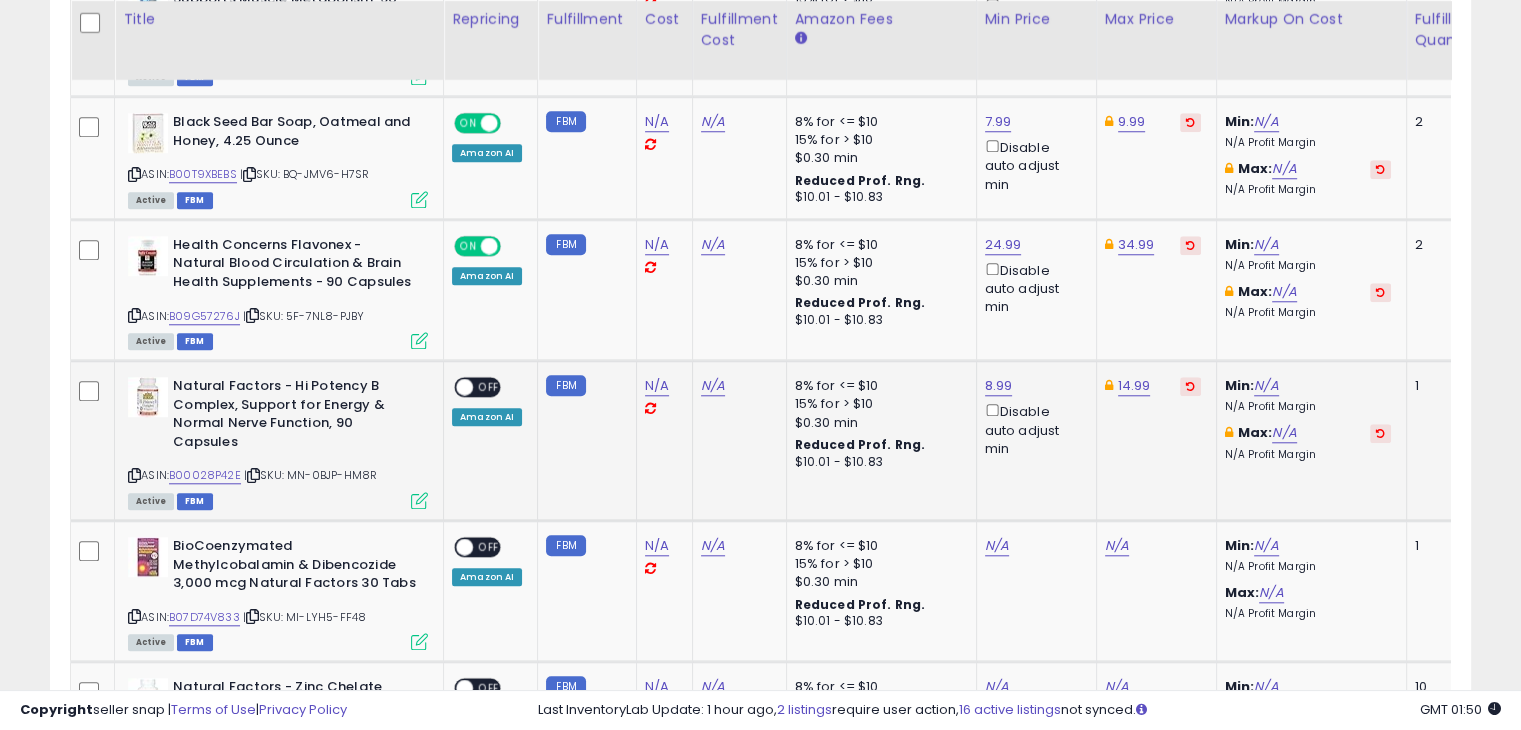 click on "OFF" at bounding box center (489, 387) 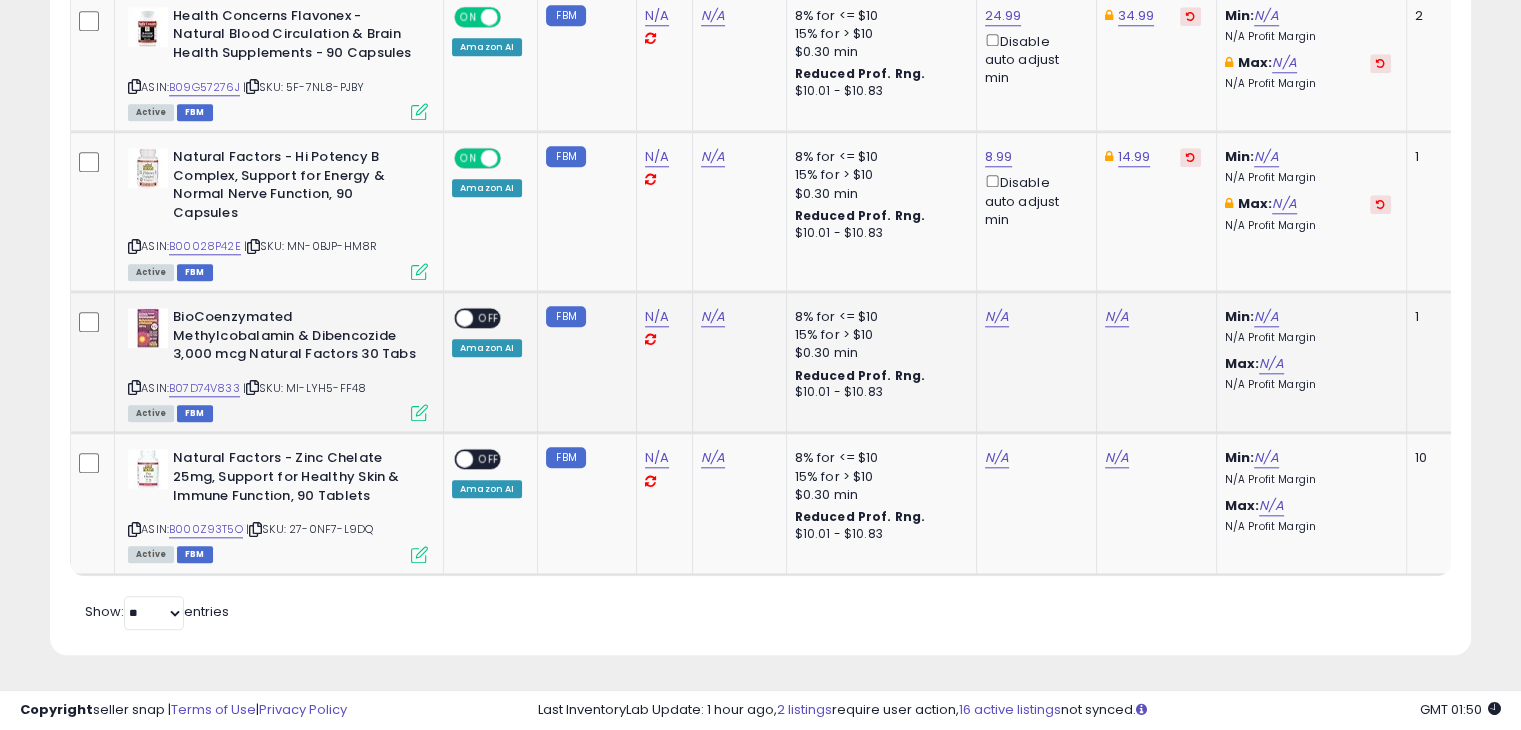 scroll, scrollTop: 2037, scrollLeft: 0, axis: vertical 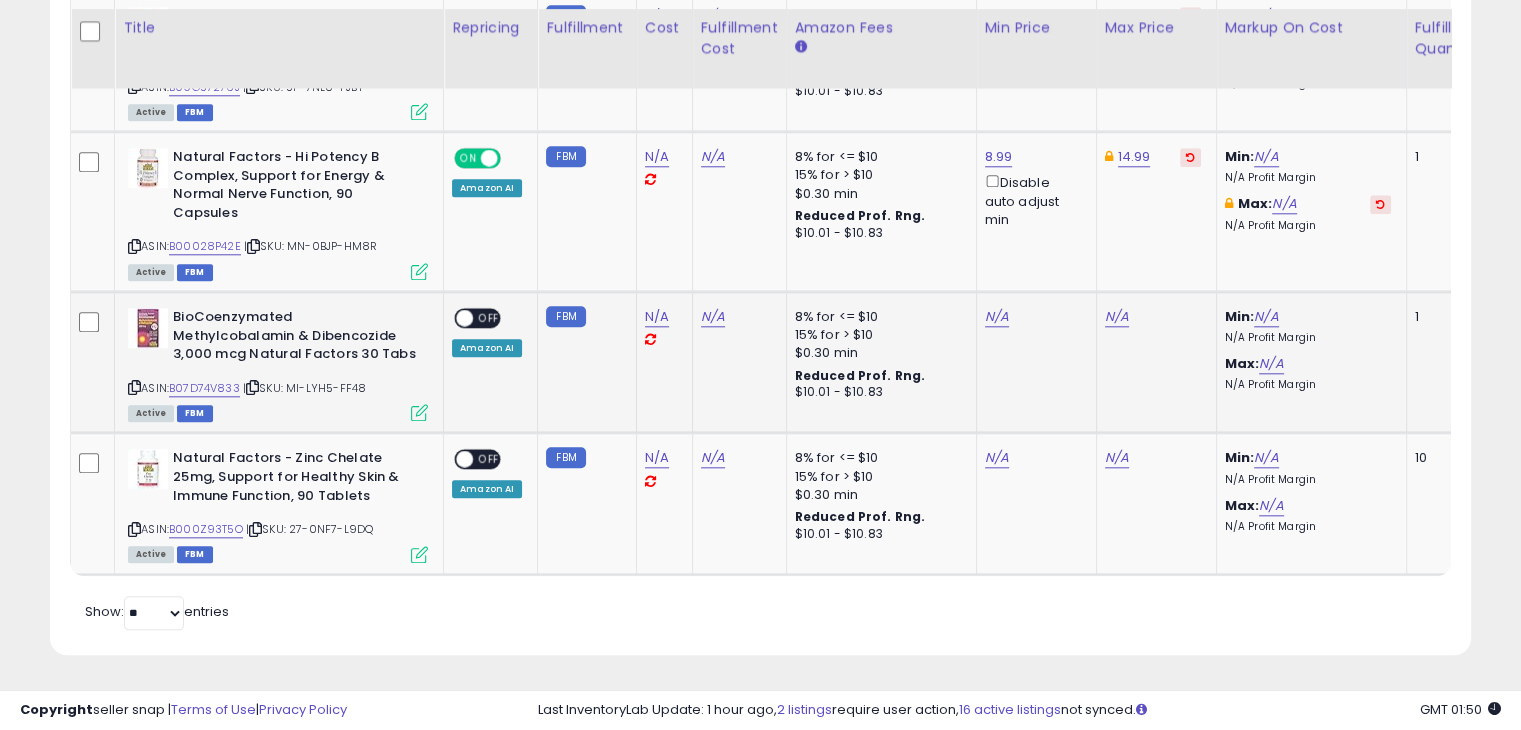 click at bounding box center (134, 387) 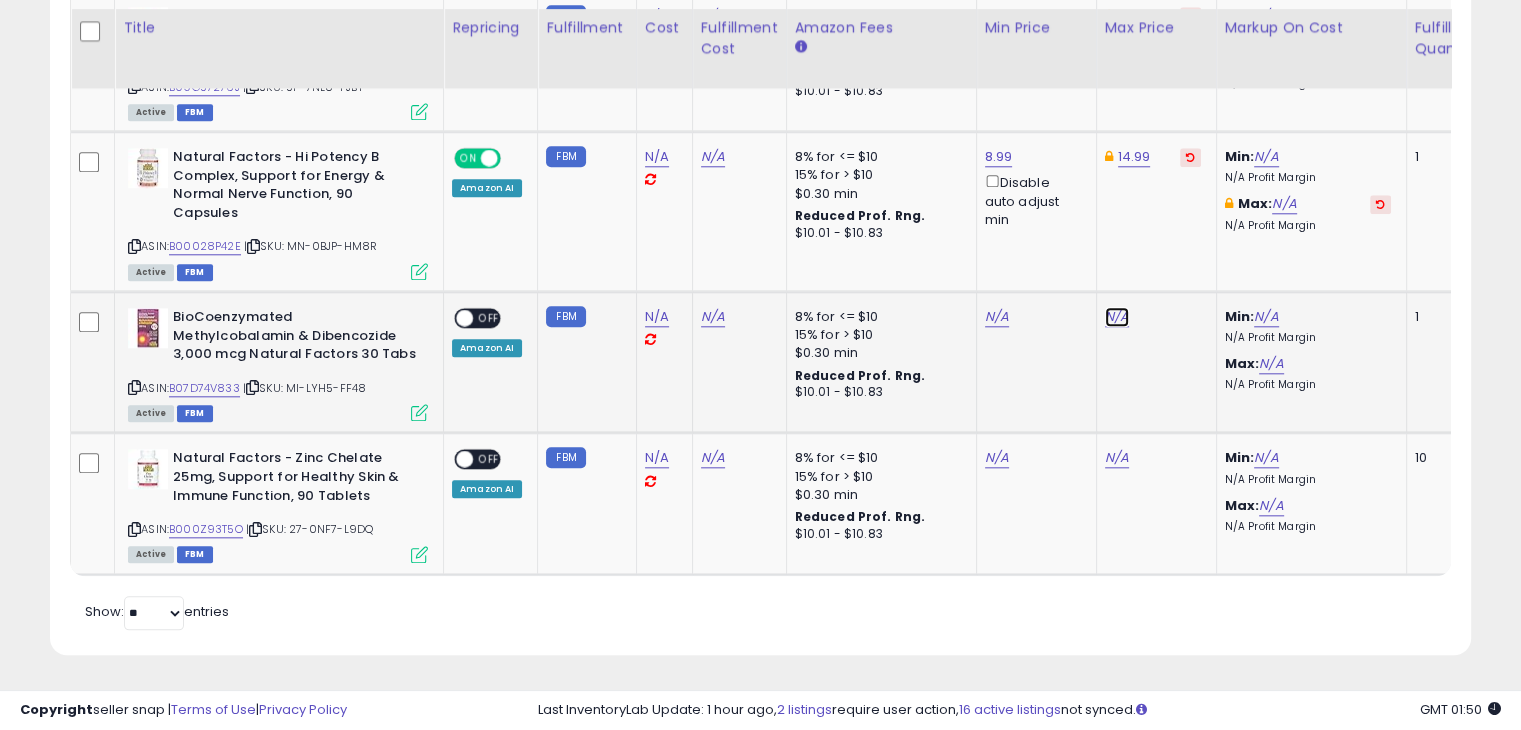 click on "N/A" at bounding box center [1117, 317] 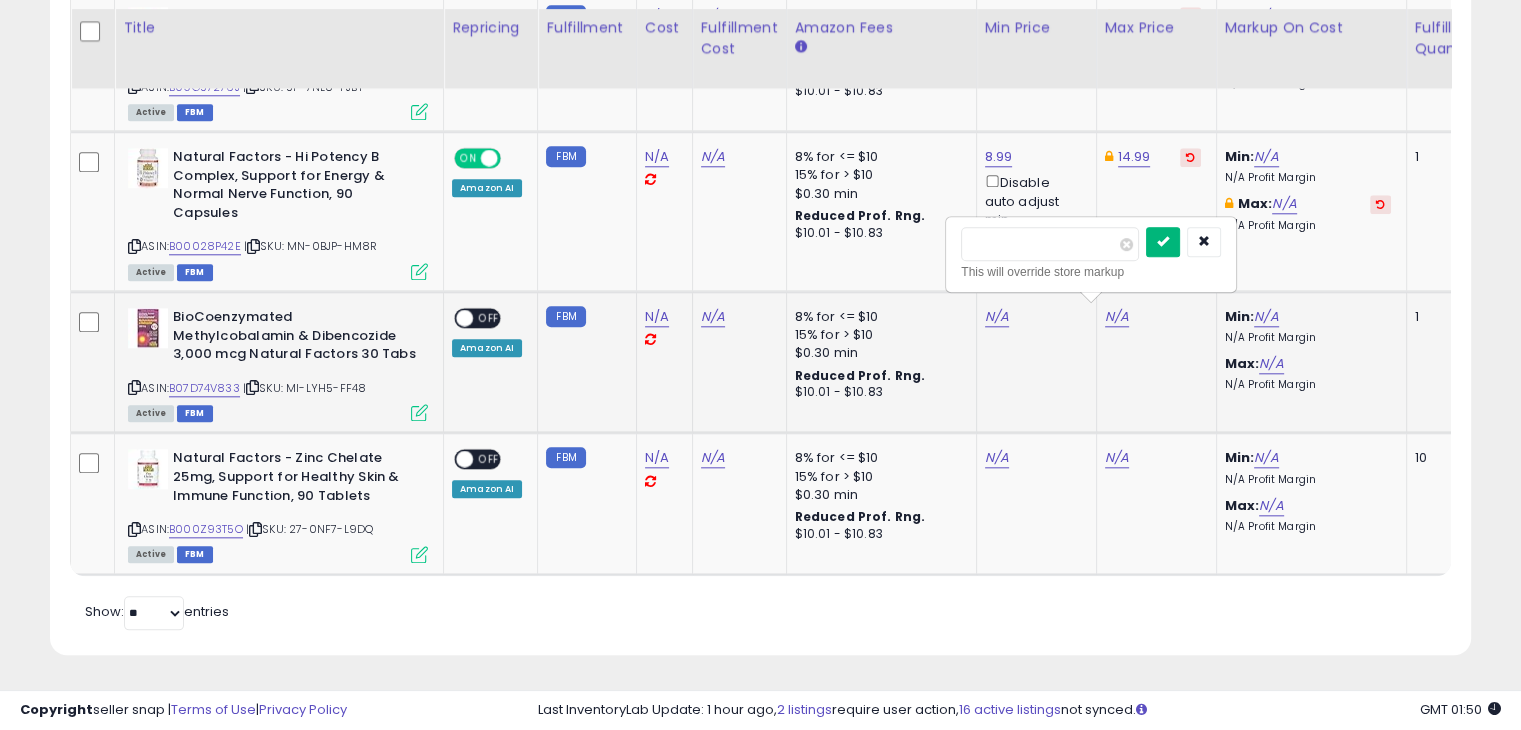 type on "*****" 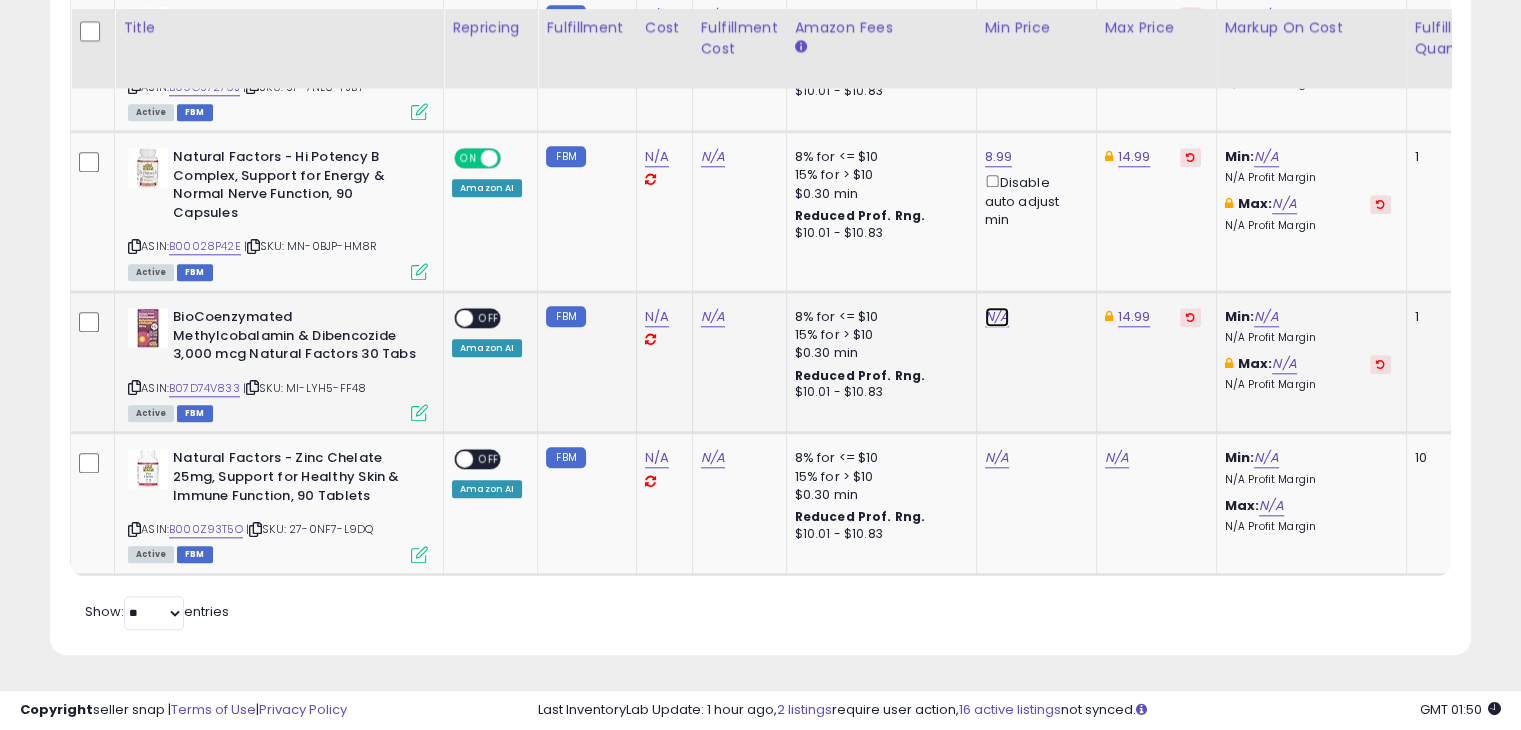 click on "N/A" at bounding box center [997, 317] 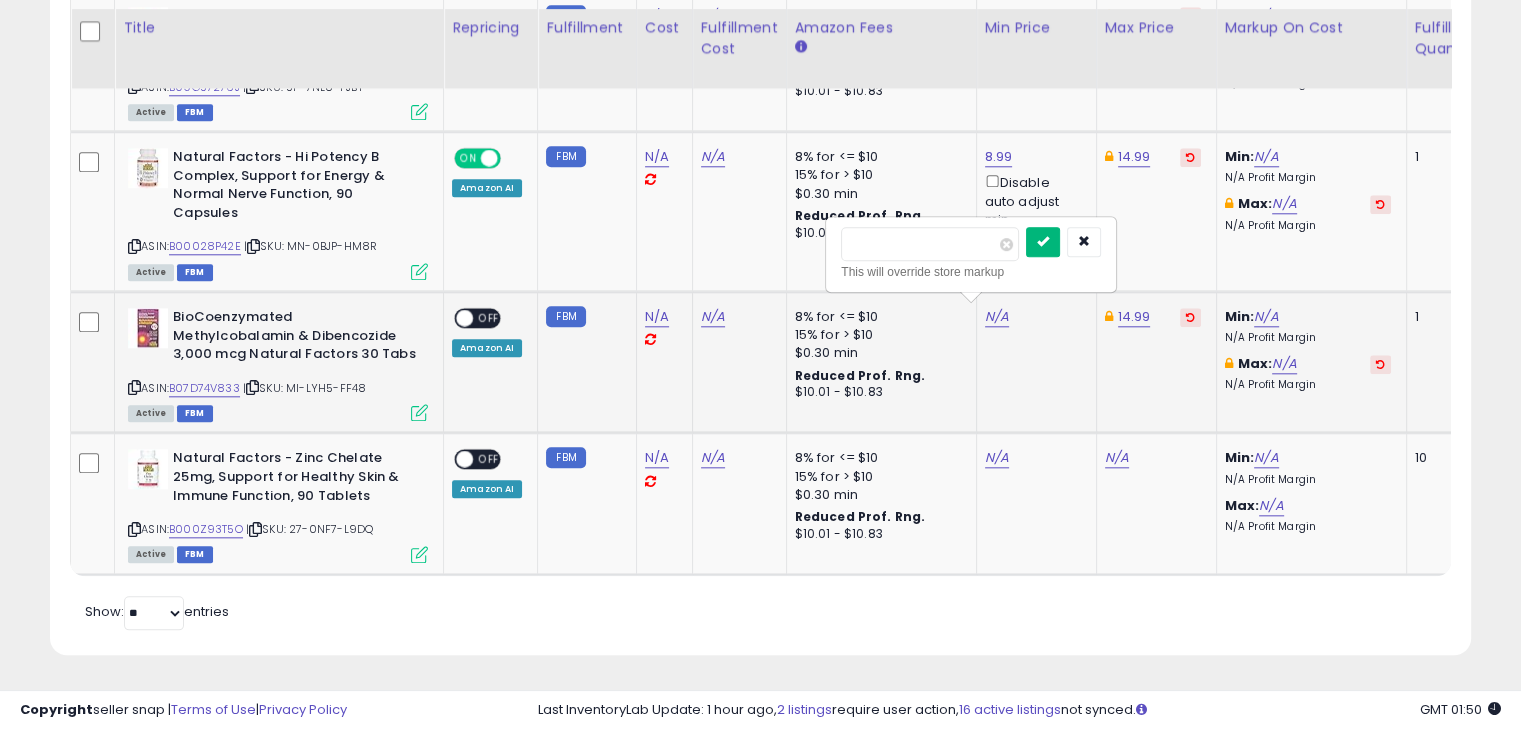 type on "****" 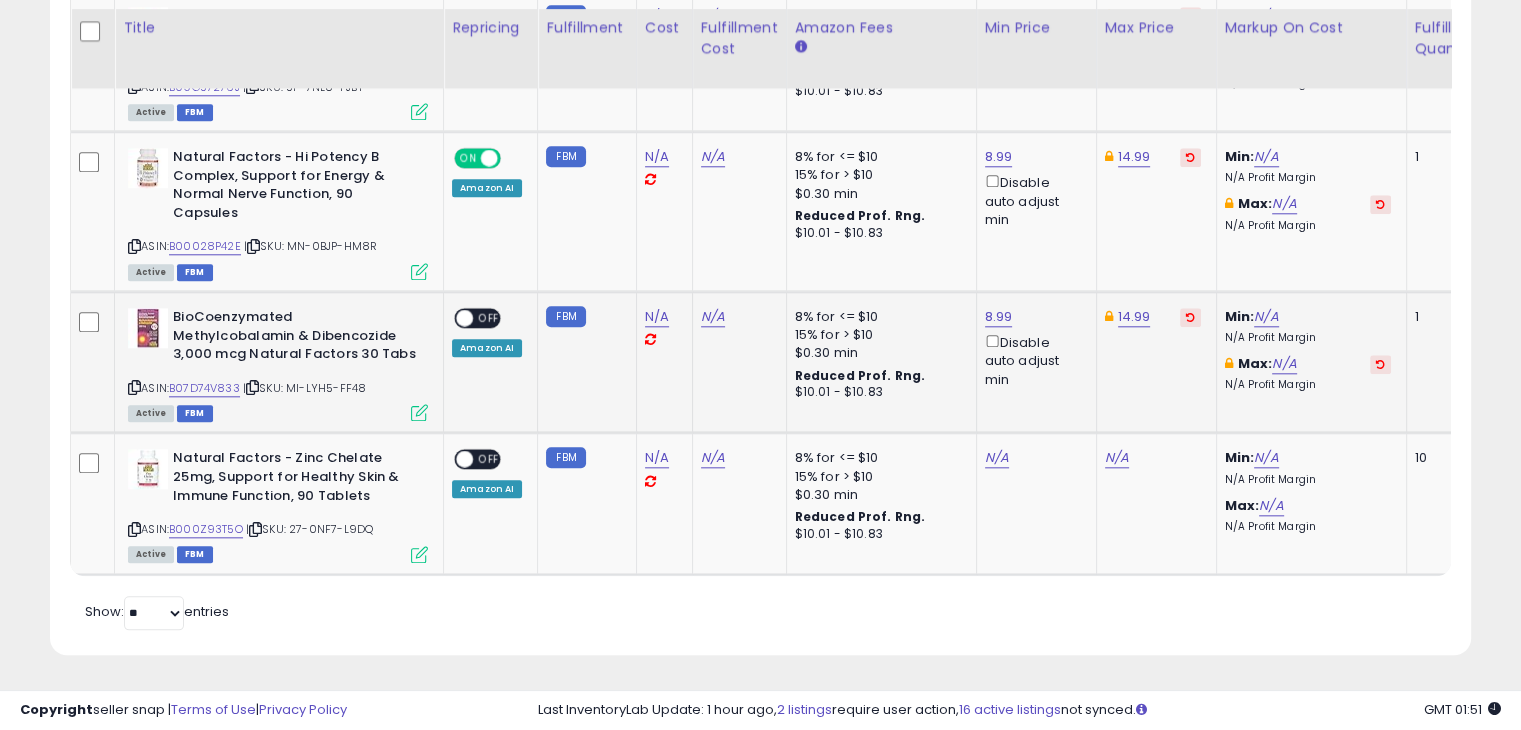 click on "OFF" at bounding box center [489, 318] 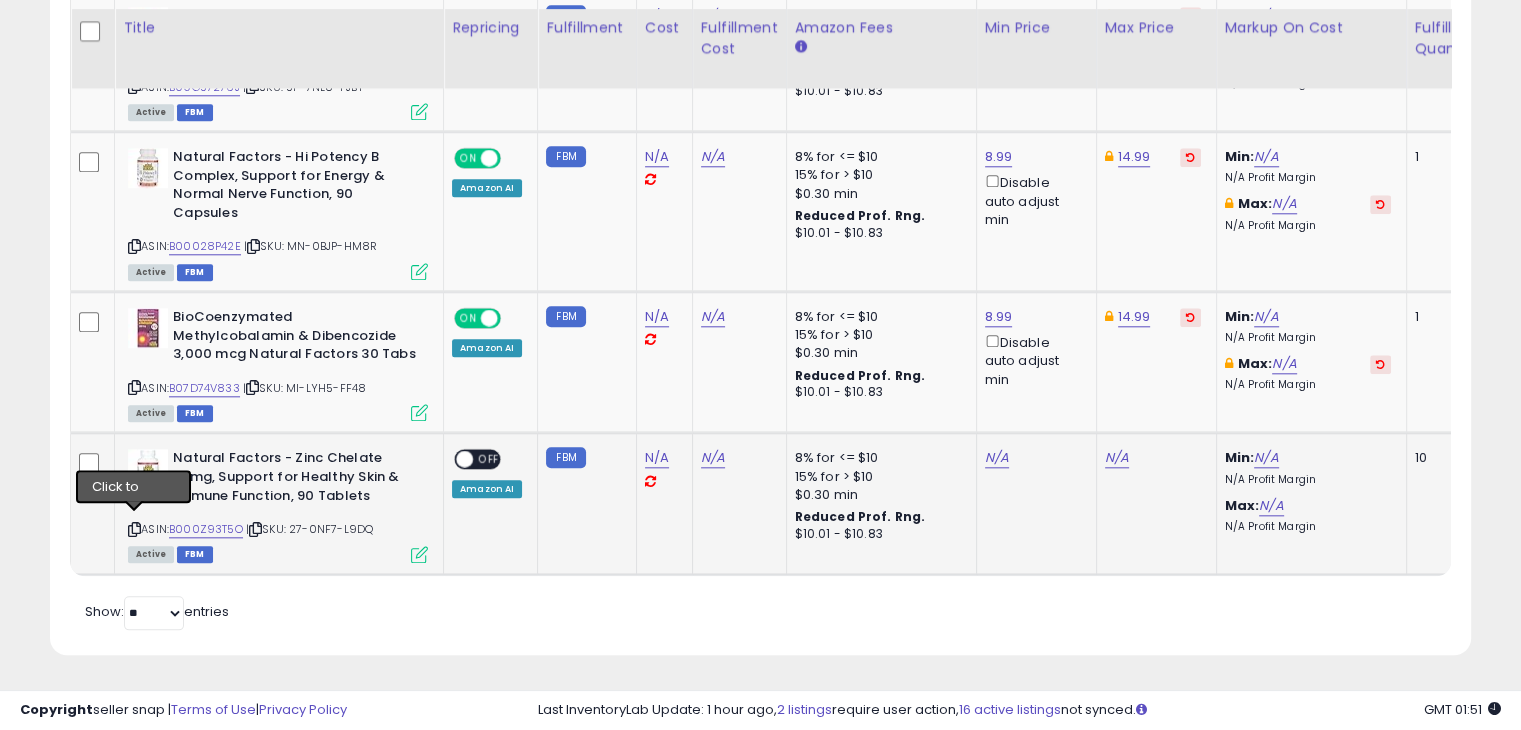 click at bounding box center (134, 529) 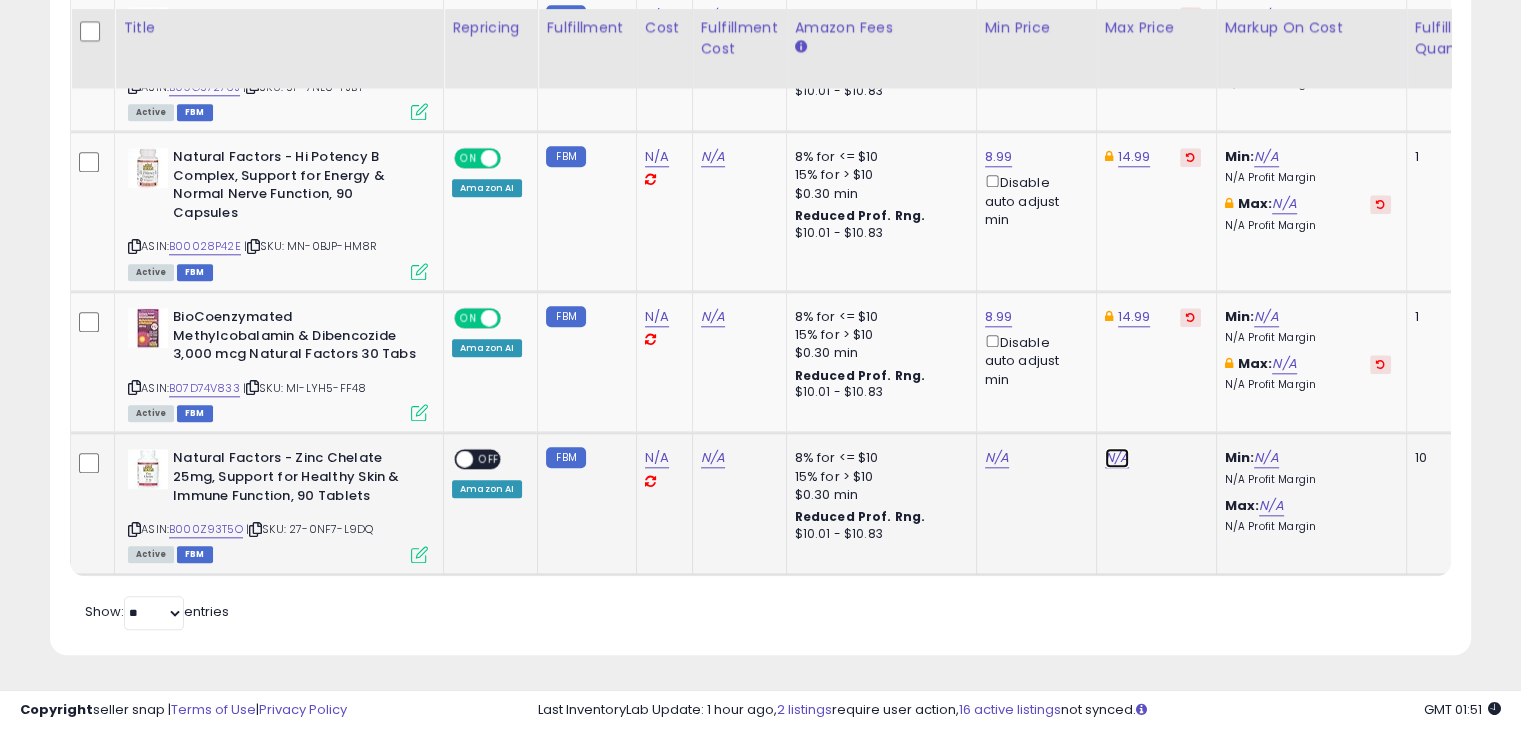 click on "N/A" at bounding box center (1117, 458) 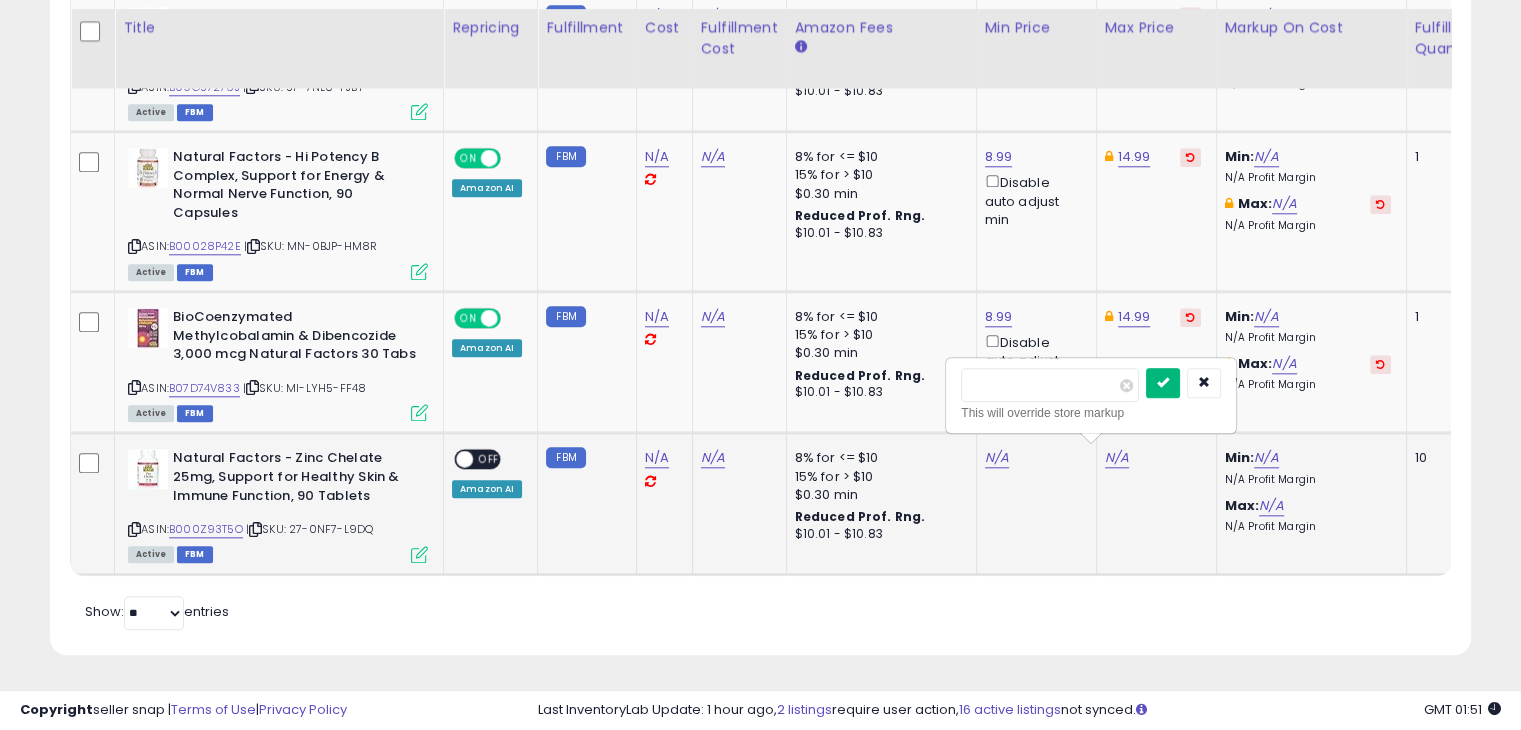 type on "*****" 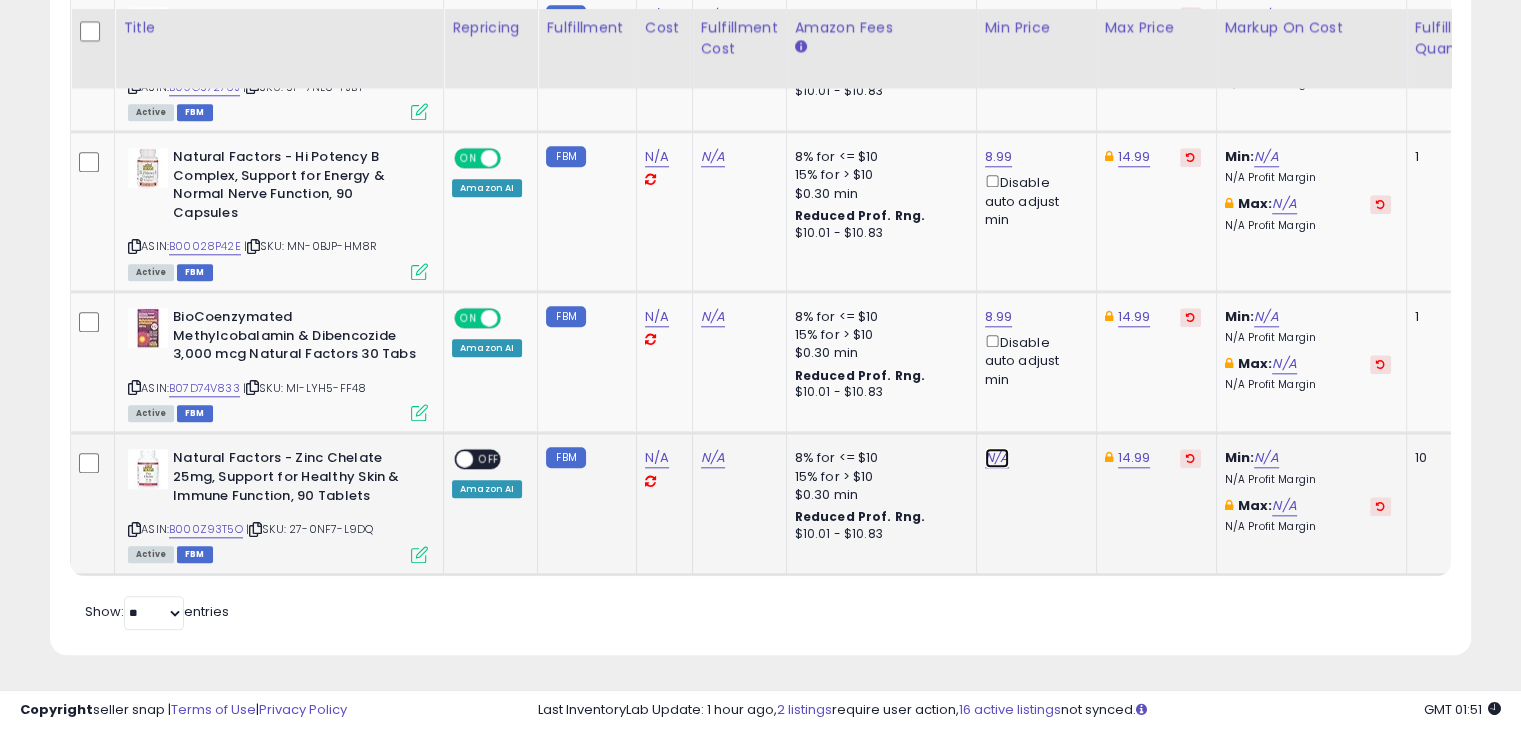 click on "N/A" at bounding box center [997, 458] 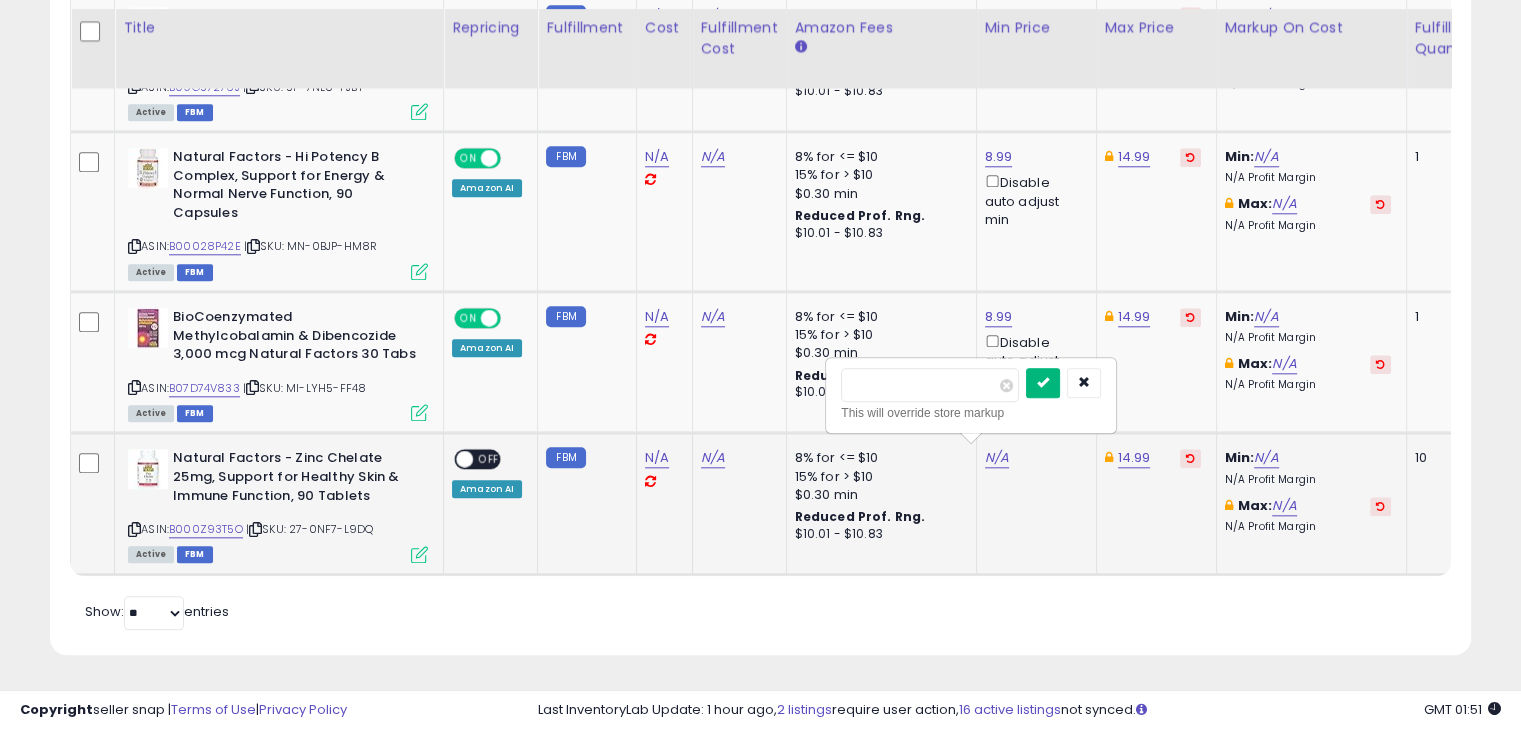 type on "****" 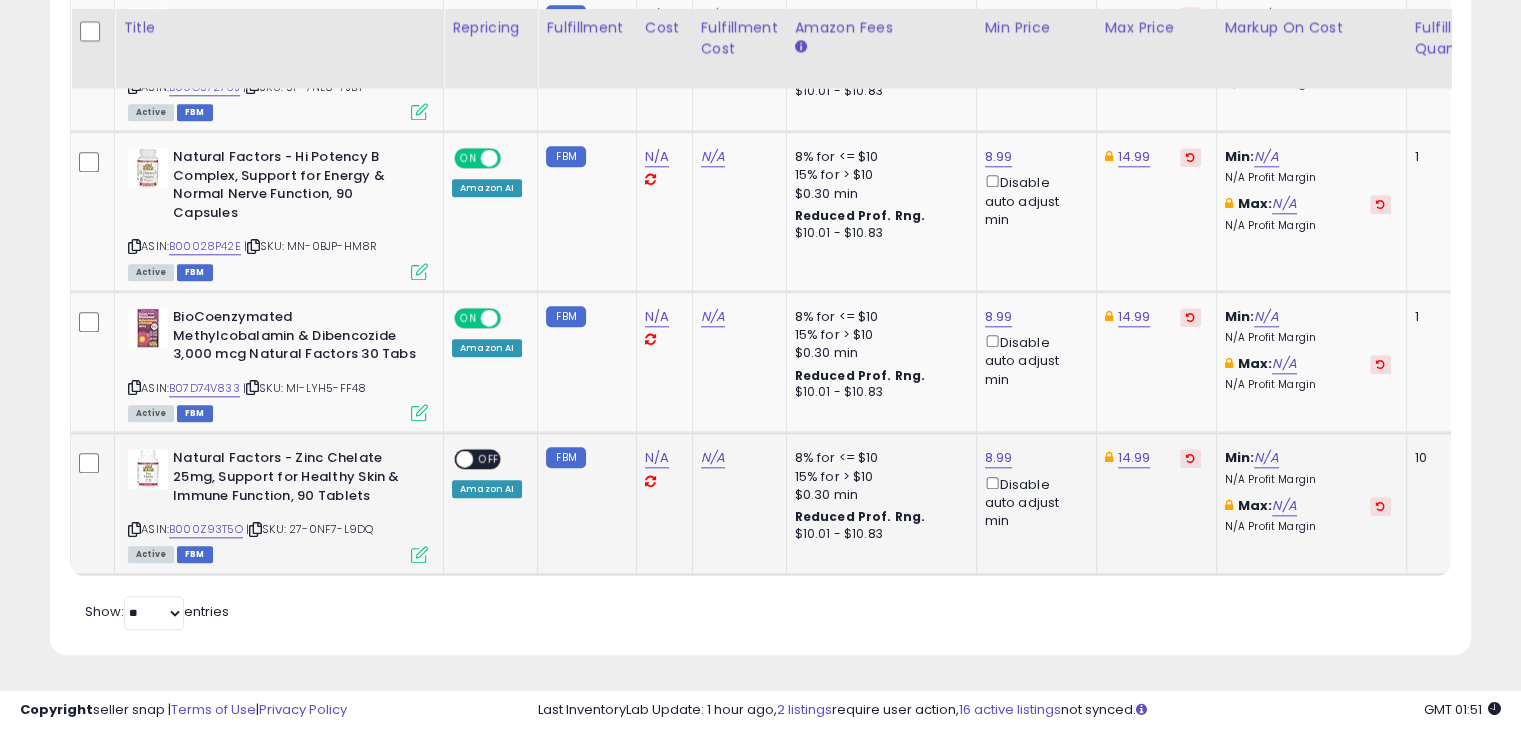 click on "OFF" at bounding box center [489, 459] 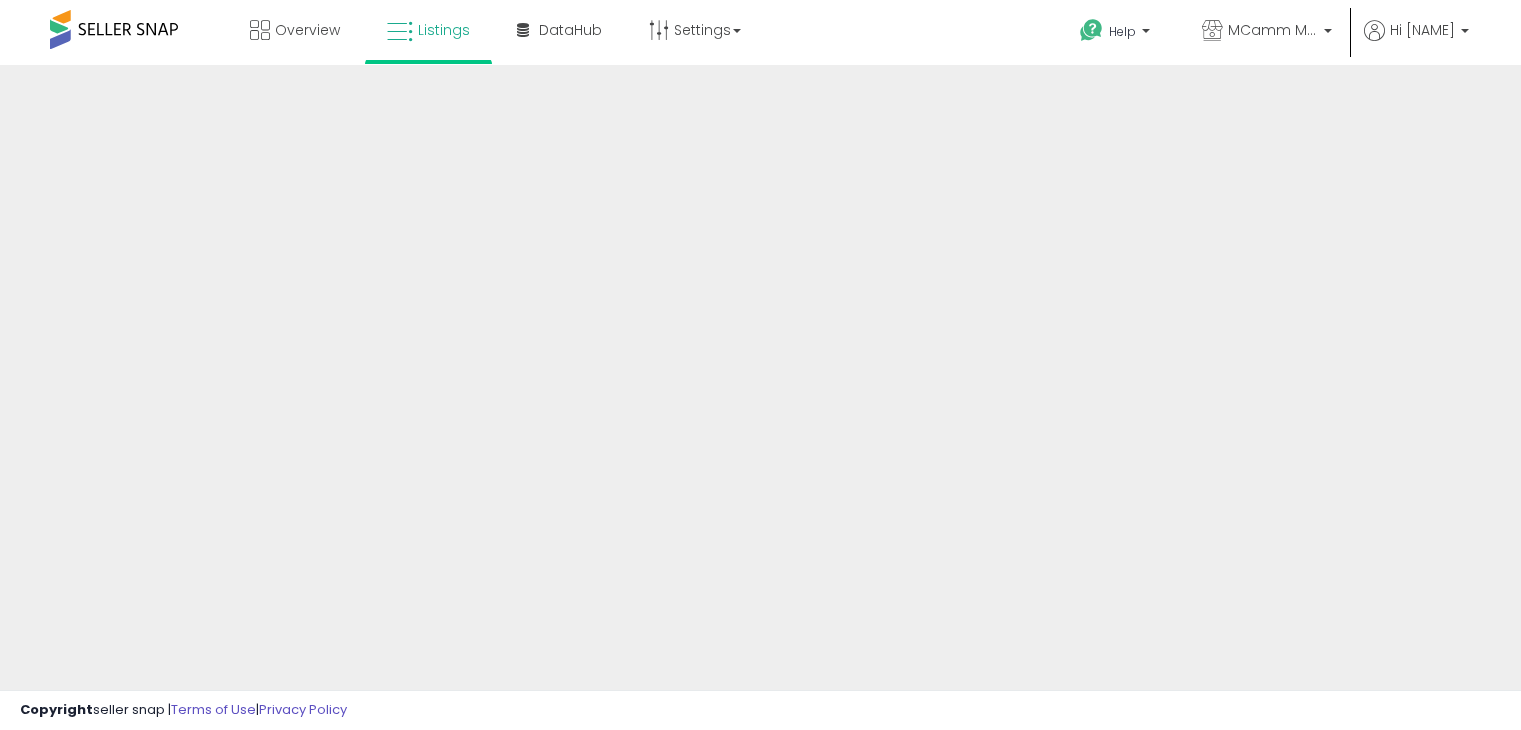 scroll, scrollTop: 0, scrollLeft: 0, axis: both 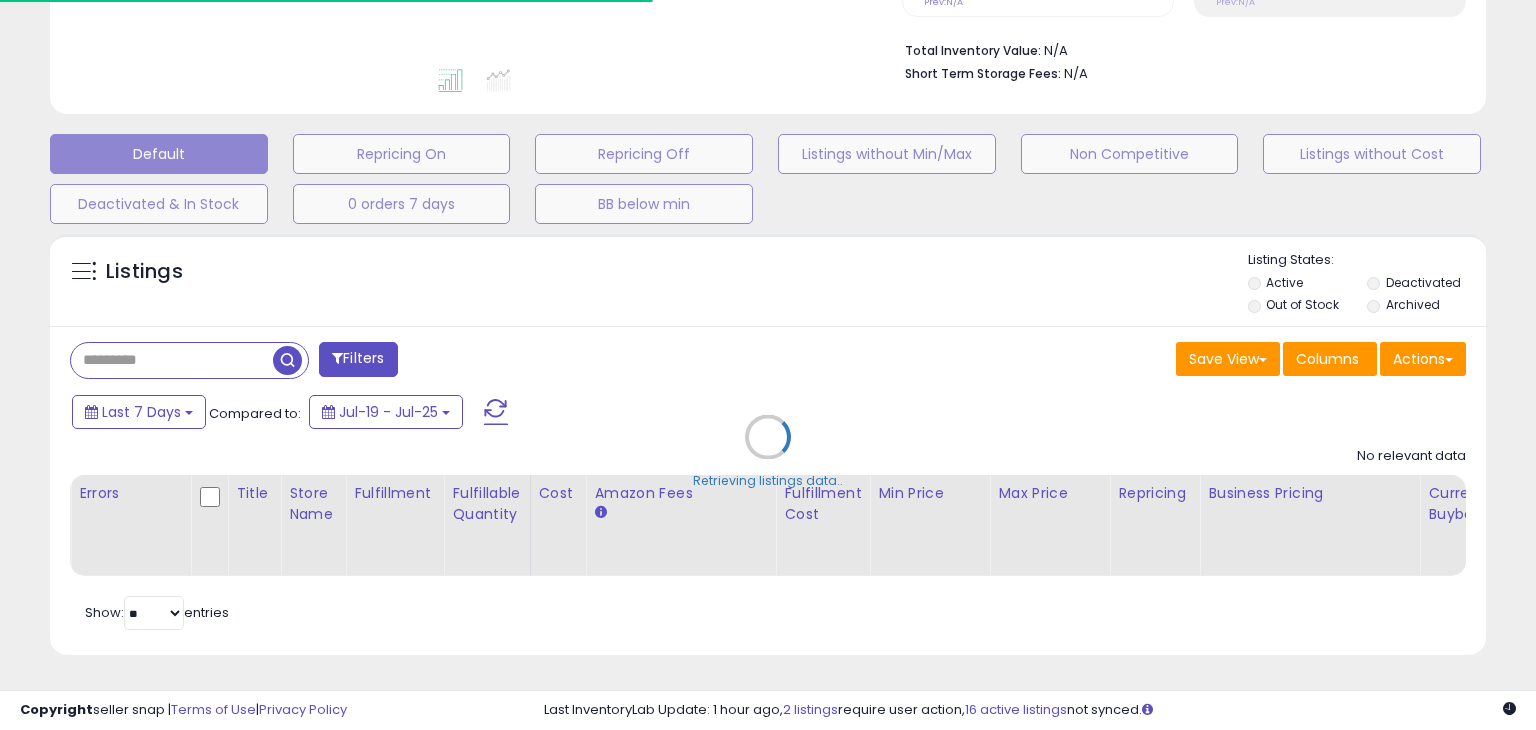 select on "**" 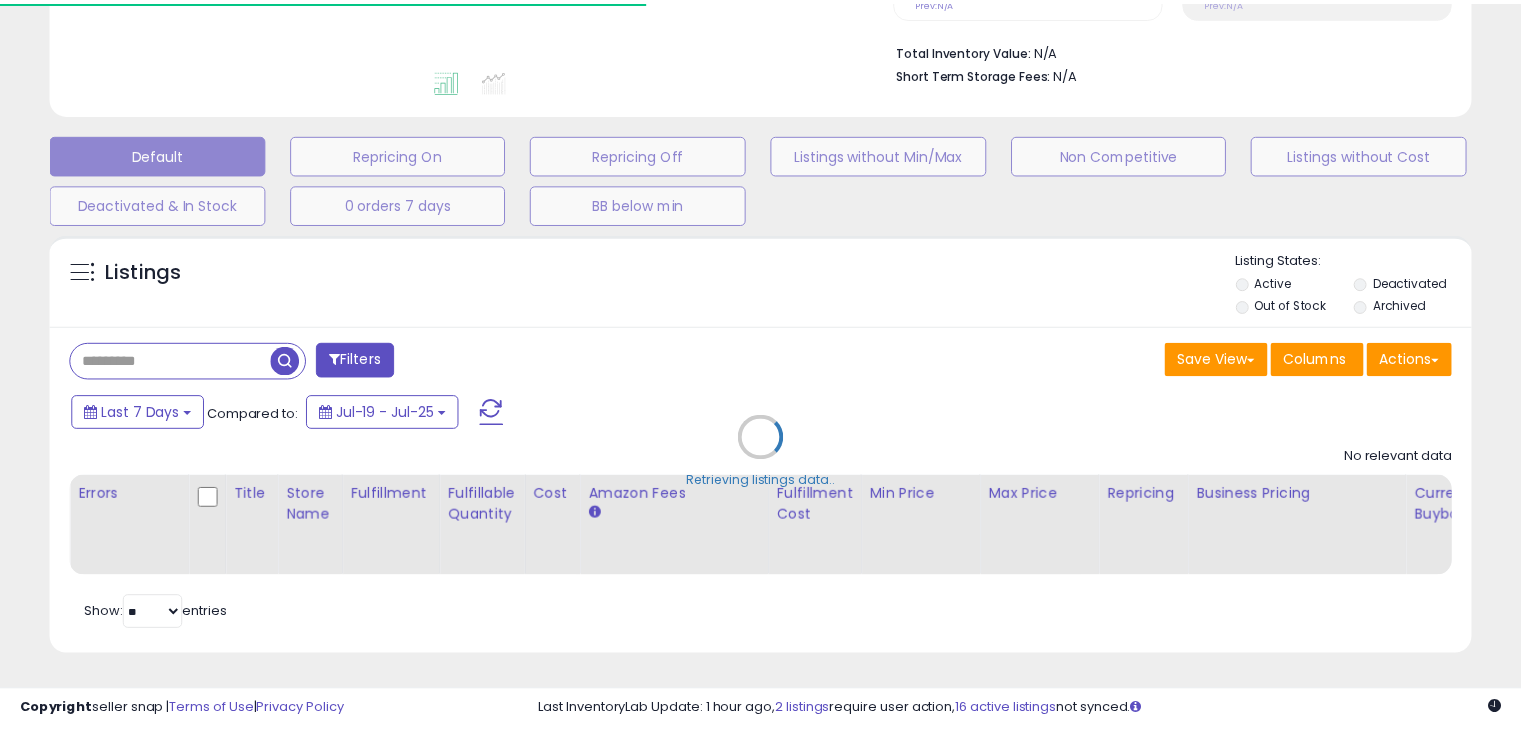 scroll, scrollTop: 489, scrollLeft: 0, axis: vertical 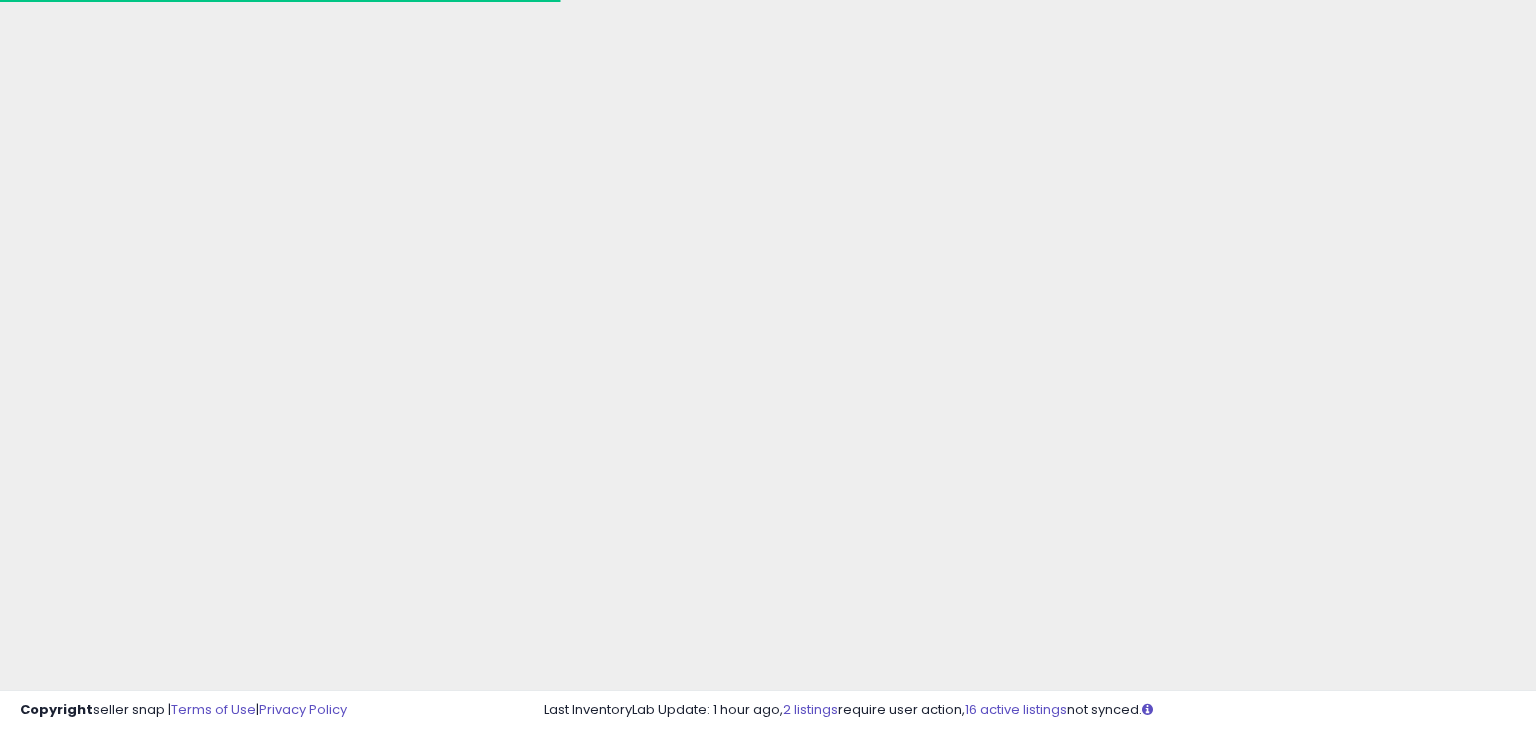 select on "*" 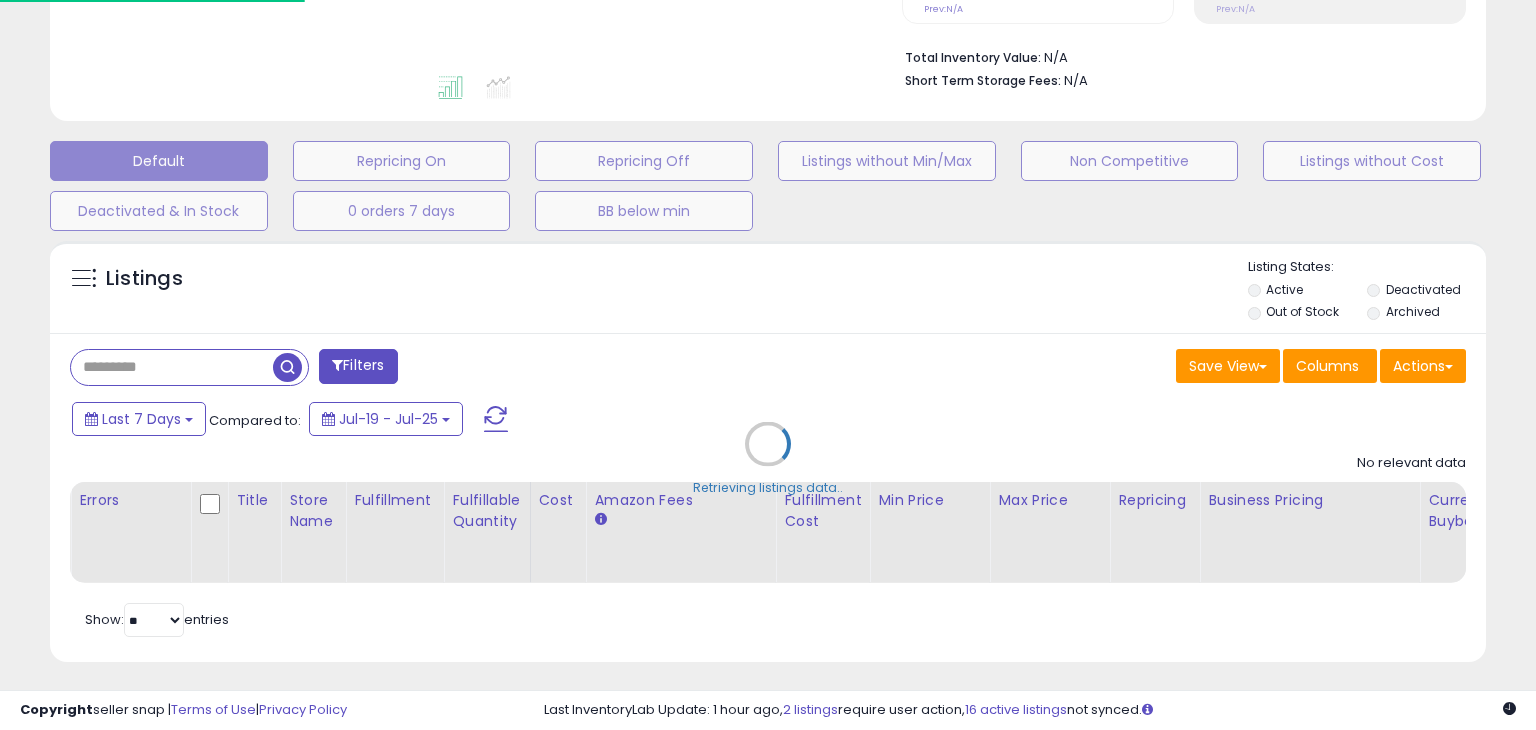 select 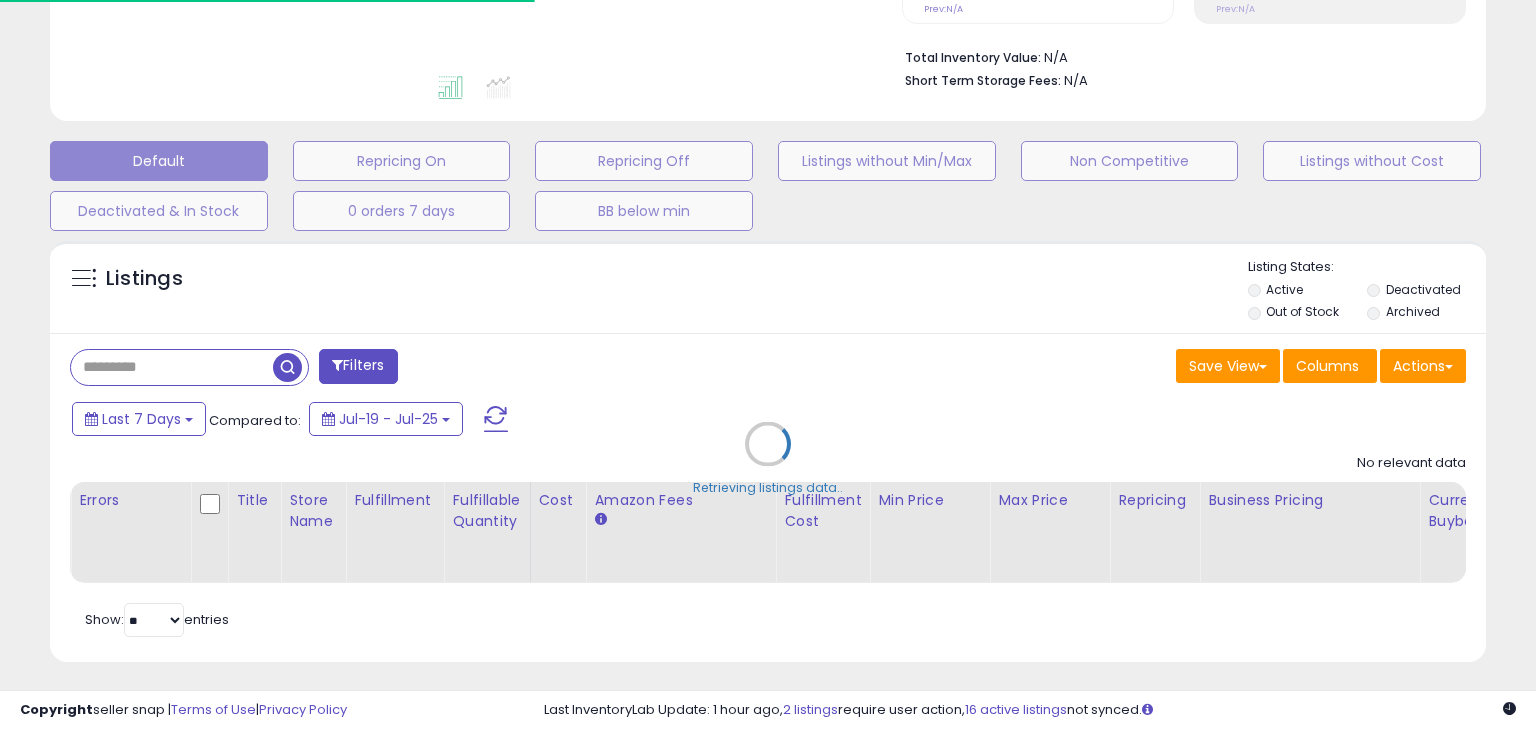 select on "***" 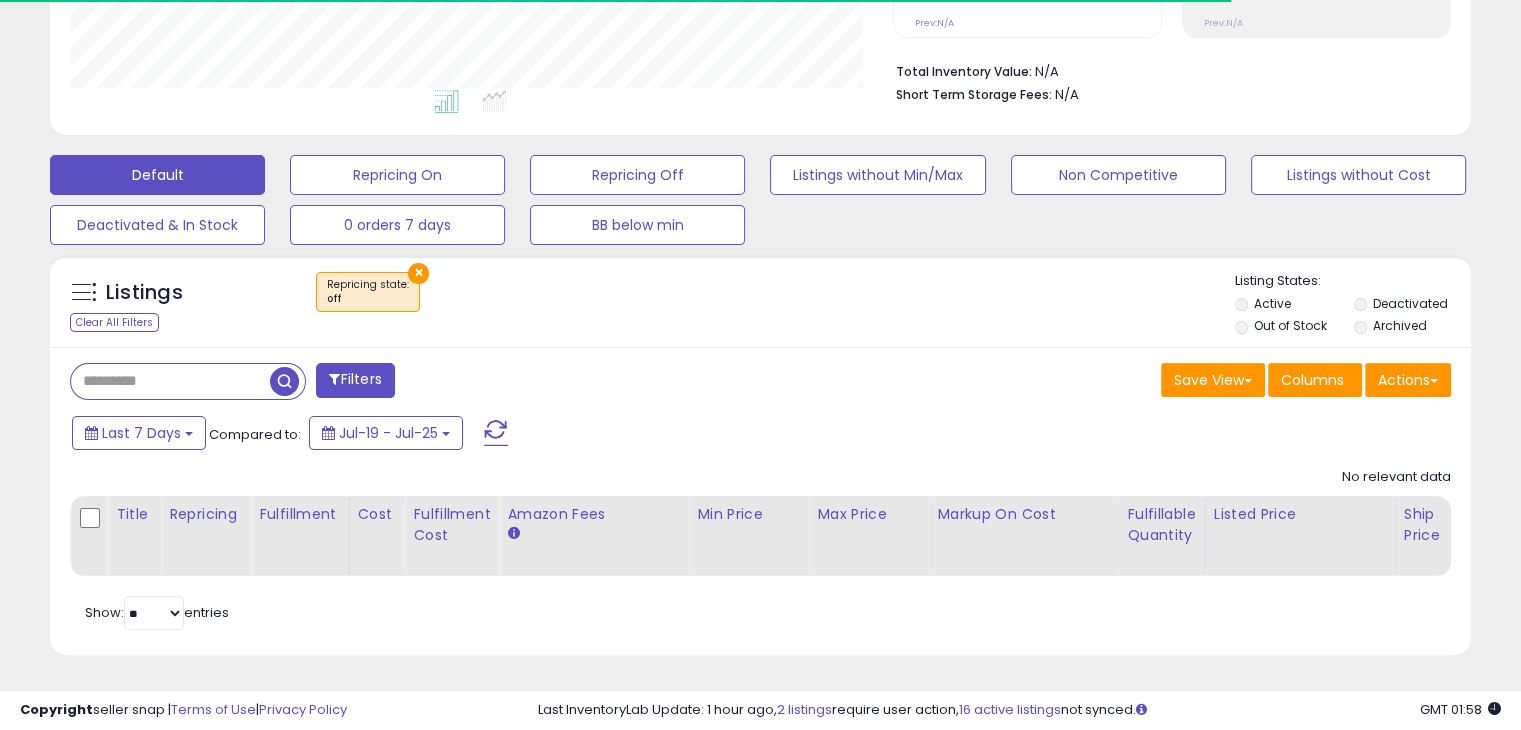 scroll, scrollTop: 999589, scrollLeft: 999176, axis: both 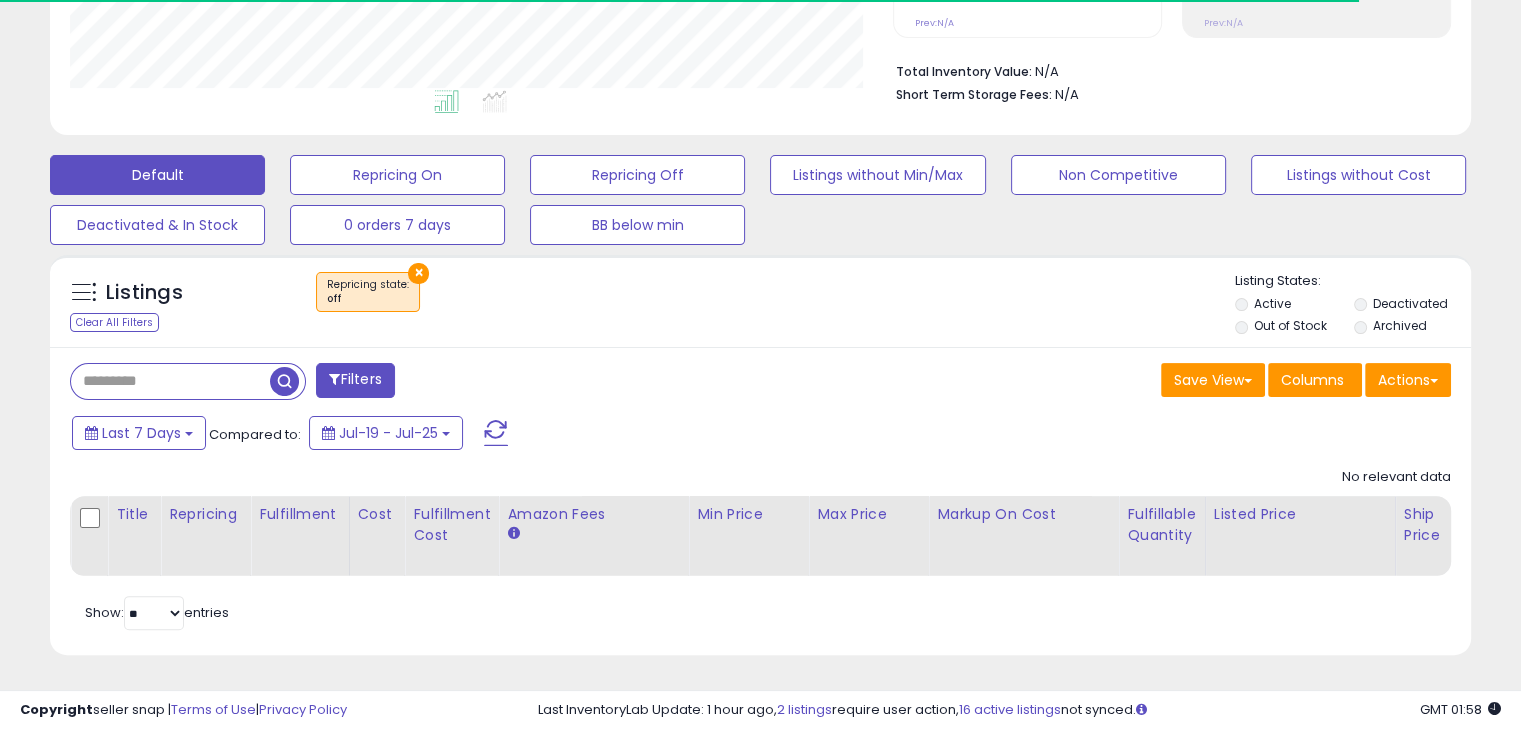 click on "Filters" at bounding box center (355, 380) 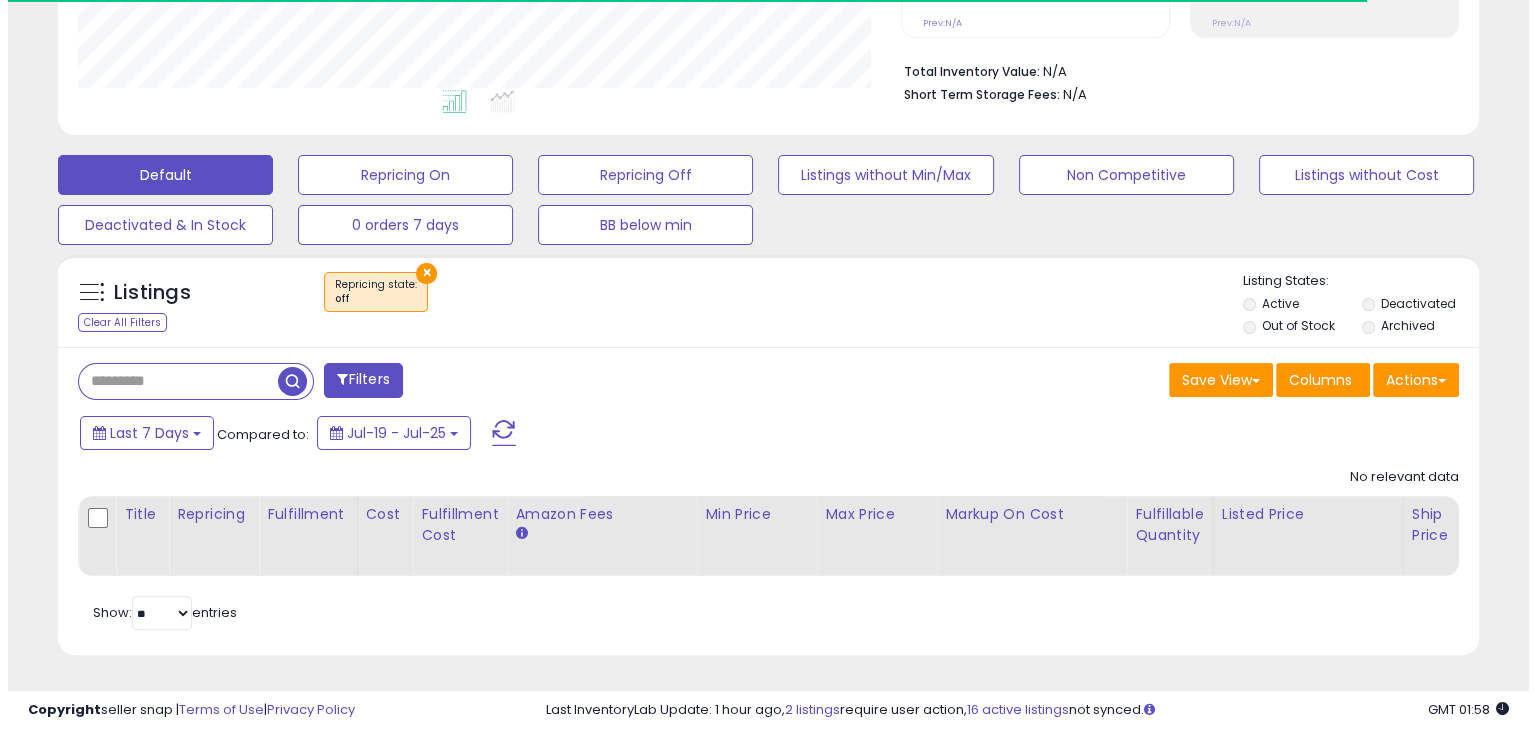 scroll, scrollTop: 999589, scrollLeft: 999168, axis: both 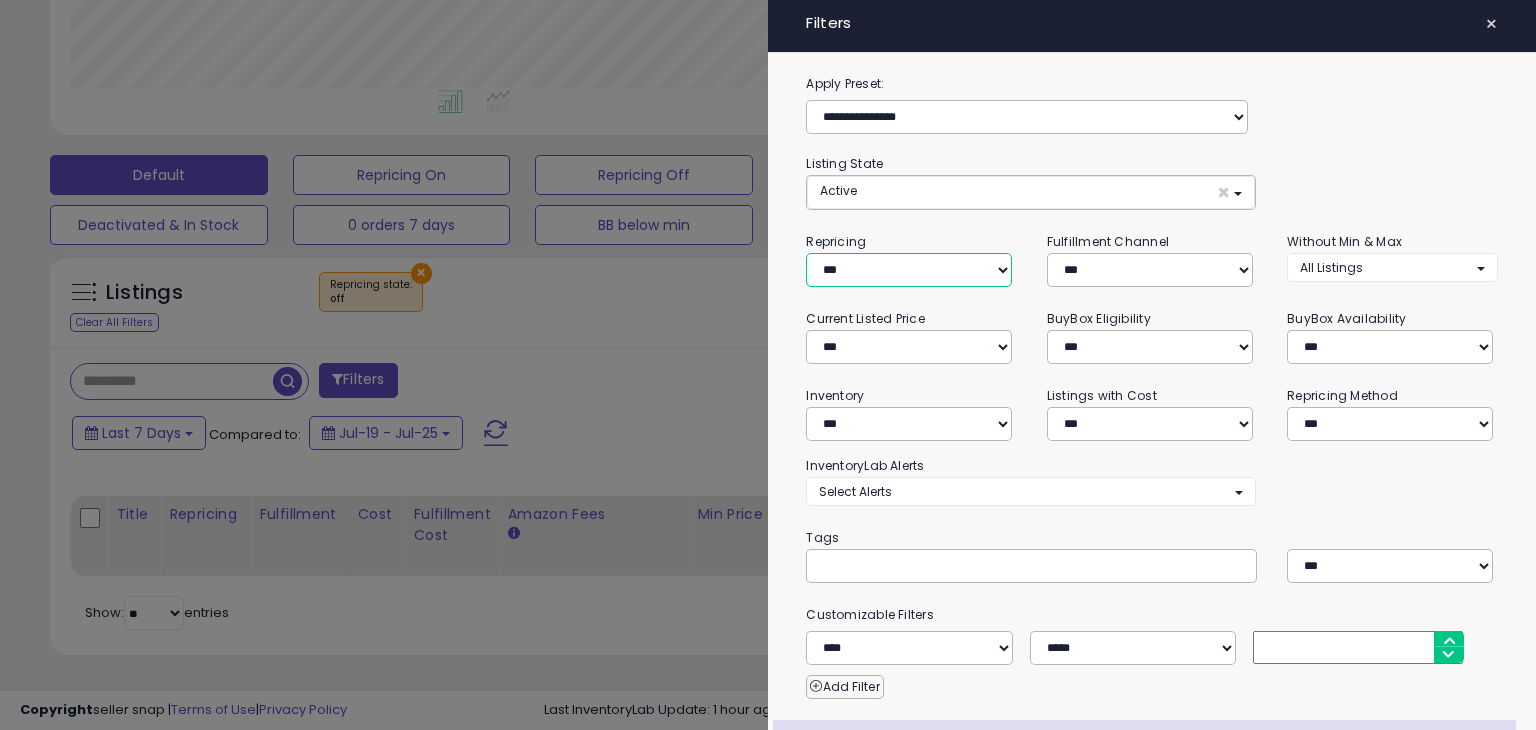 click on "**********" at bounding box center [909, 270] 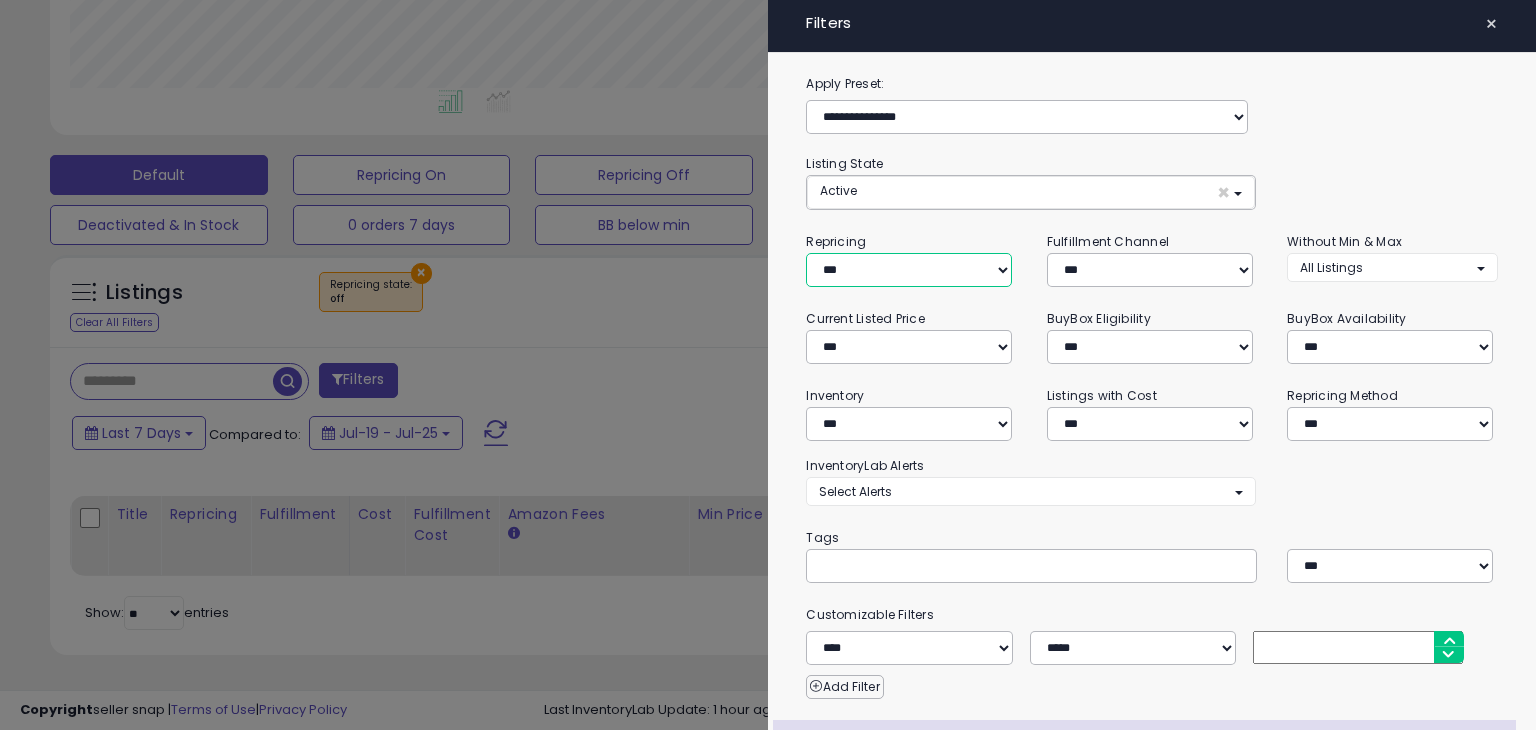 select on "**" 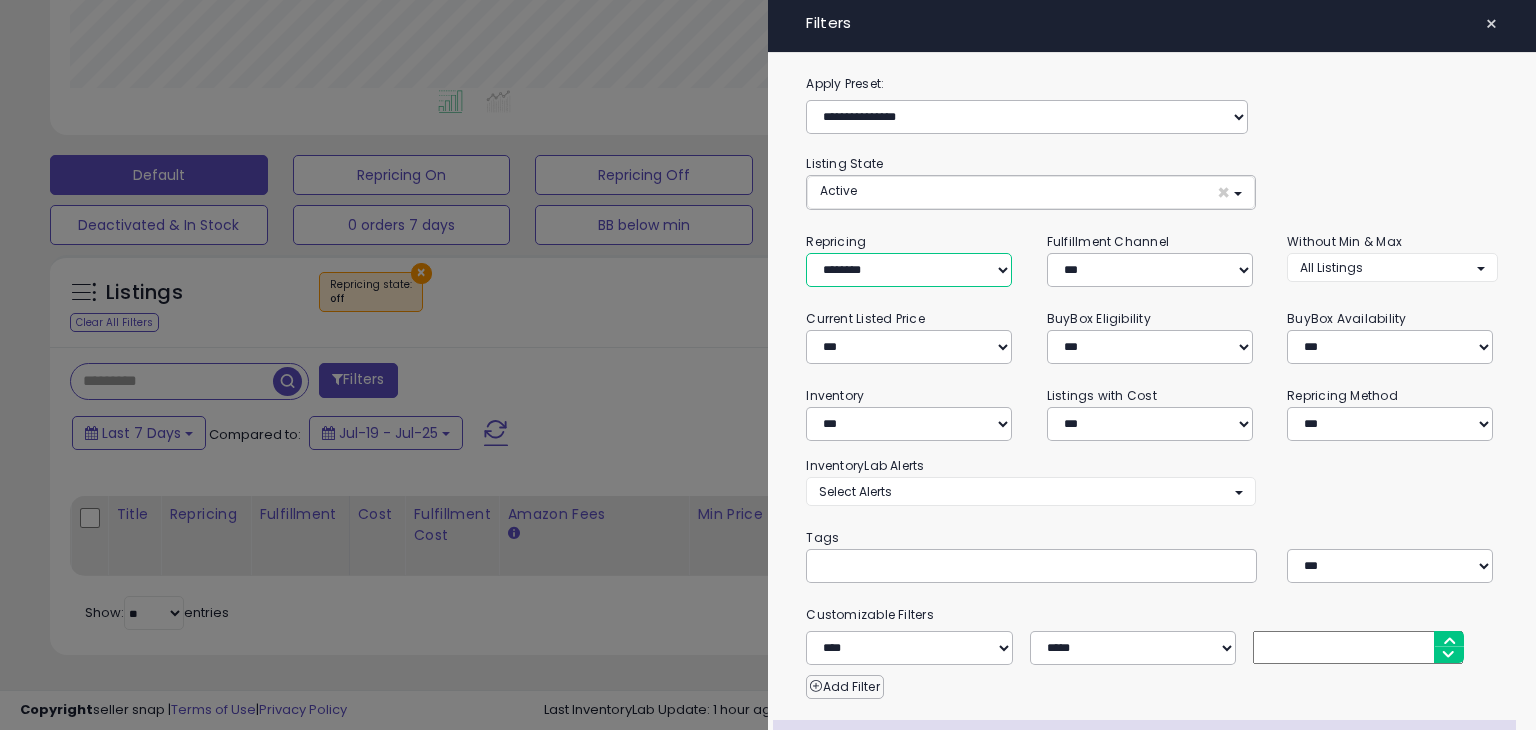 click on "**********" at bounding box center (909, 270) 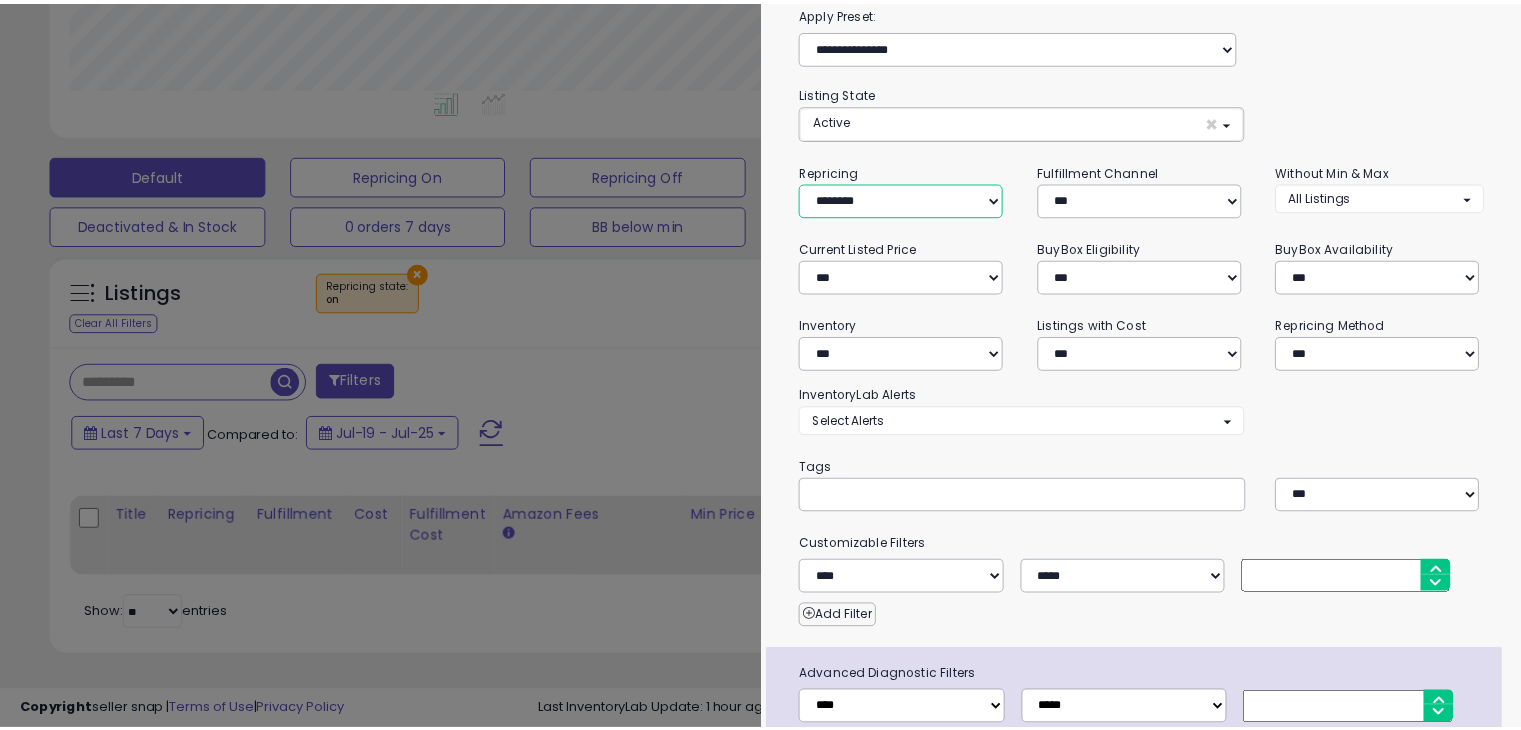 scroll, scrollTop: 184, scrollLeft: 0, axis: vertical 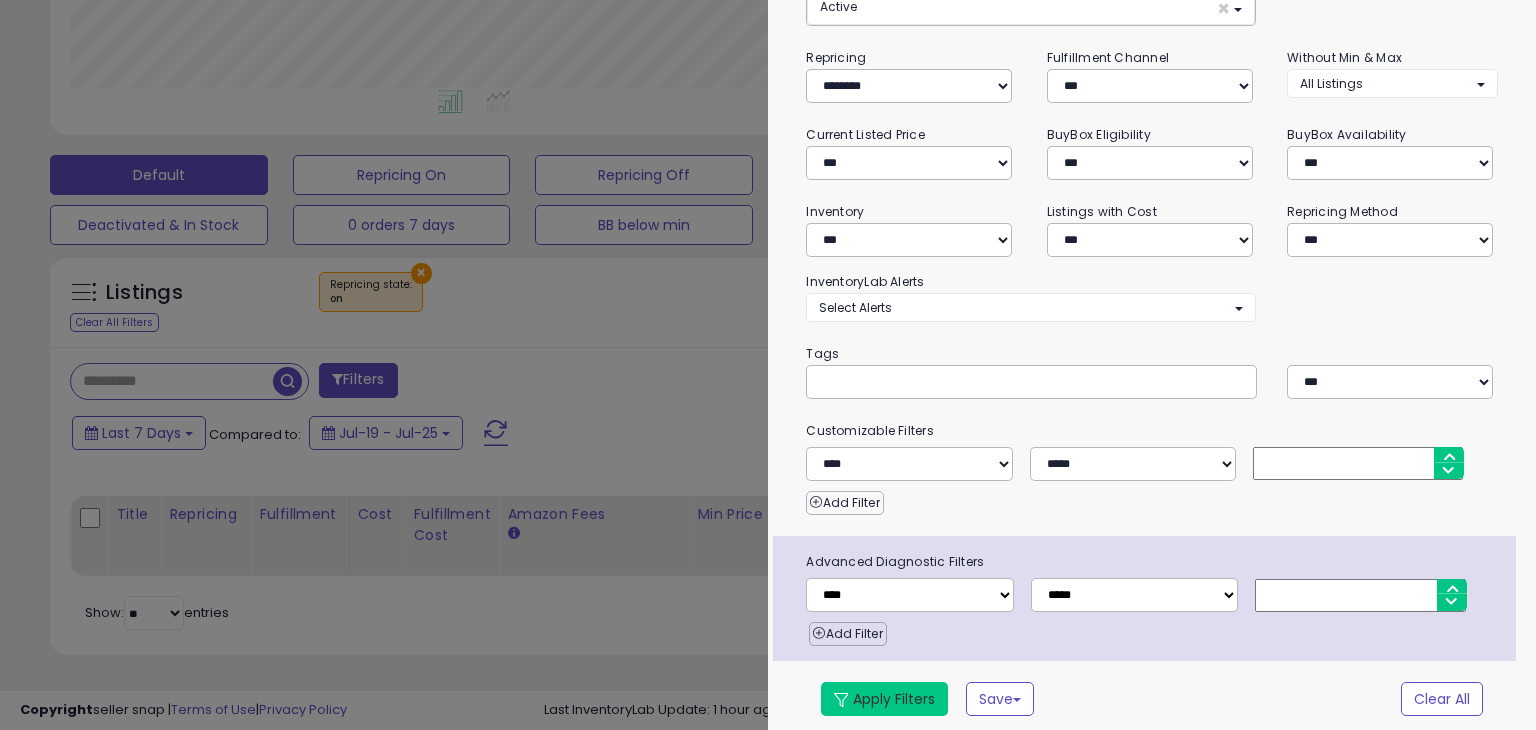 click on "Apply Filters" at bounding box center [884, 699] 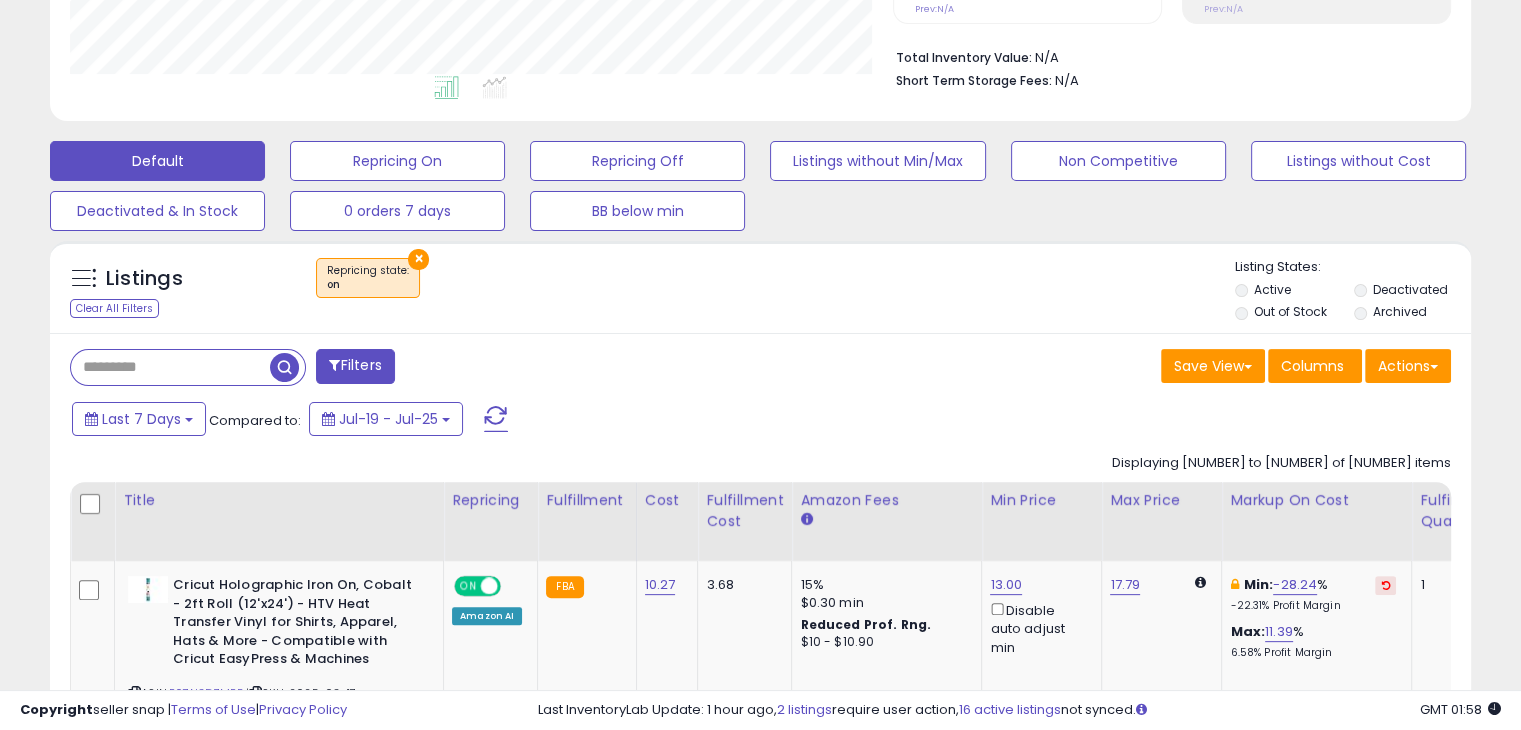 scroll, scrollTop: 409, scrollLeft: 822, axis: both 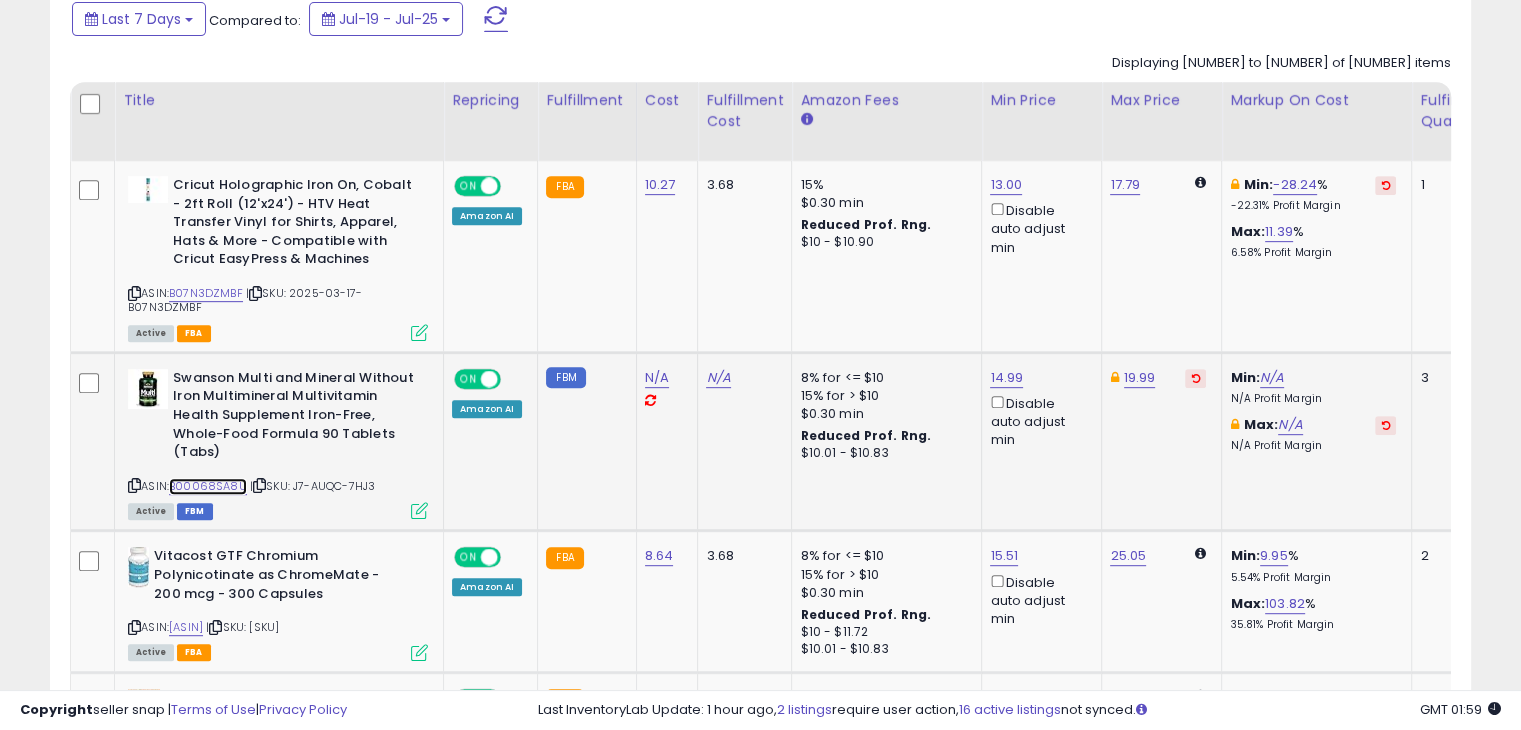 click on "B00068SA8U" at bounding box center [208, 486] 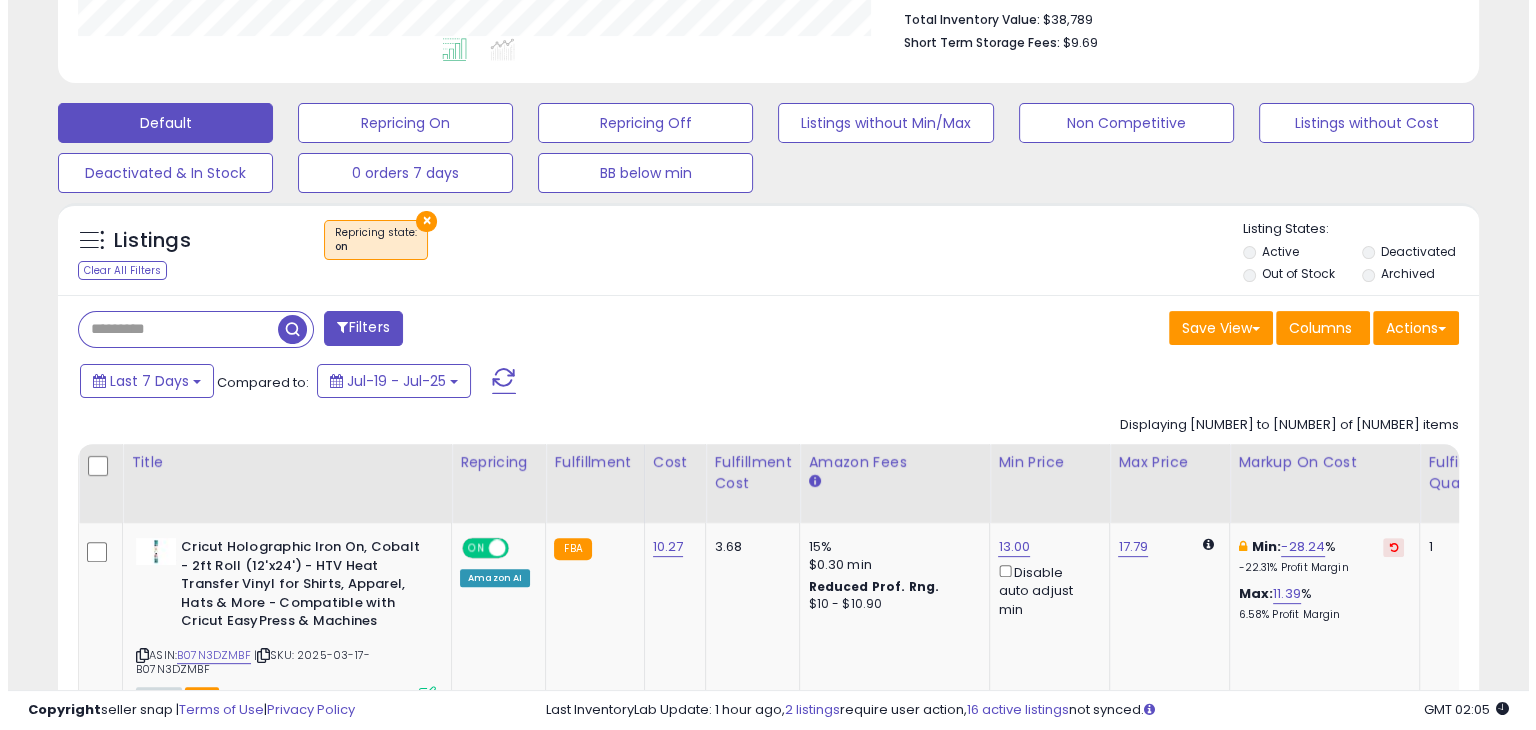 scroll, scrollTop: 389, scrollLeft: 0, axis: vertical 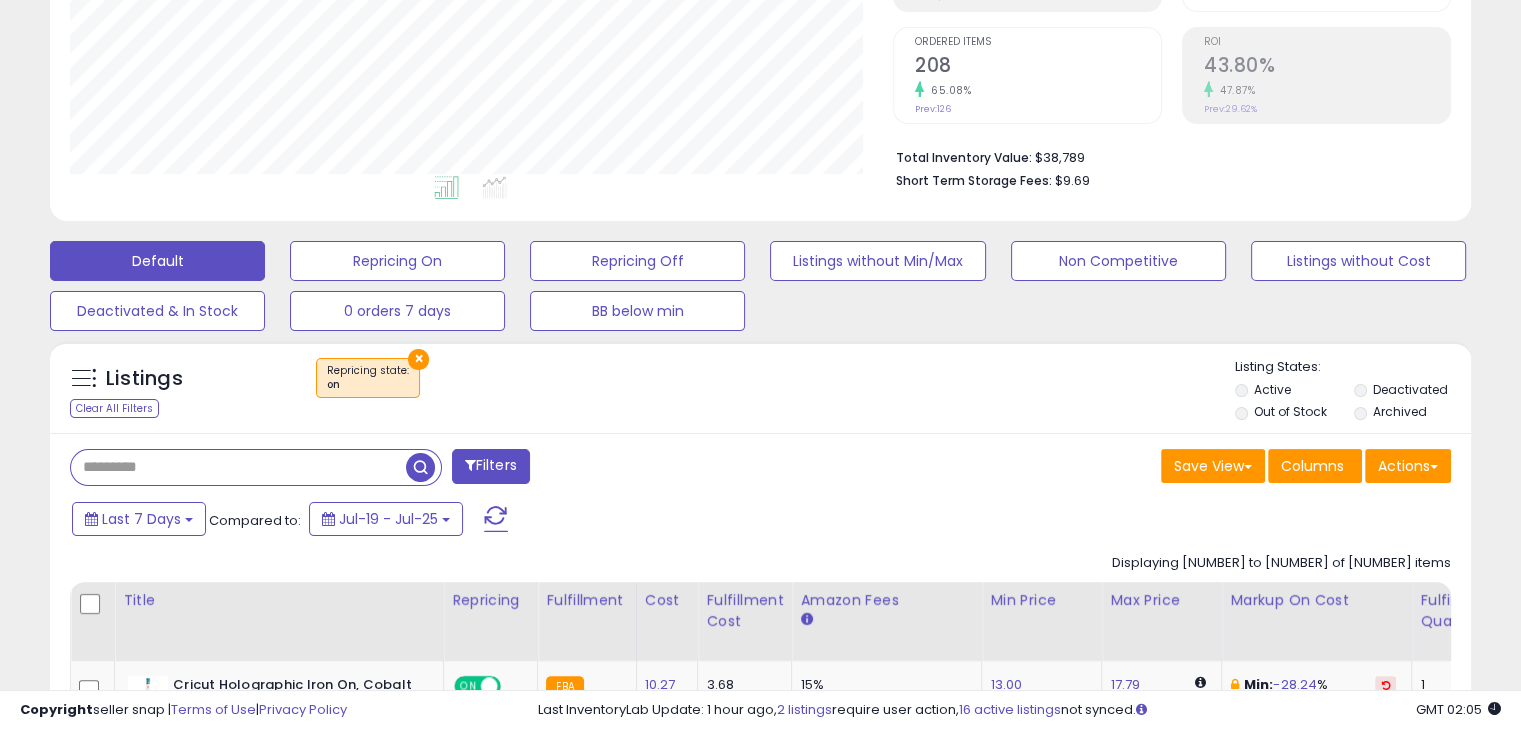click at bounding box center [238, 467] 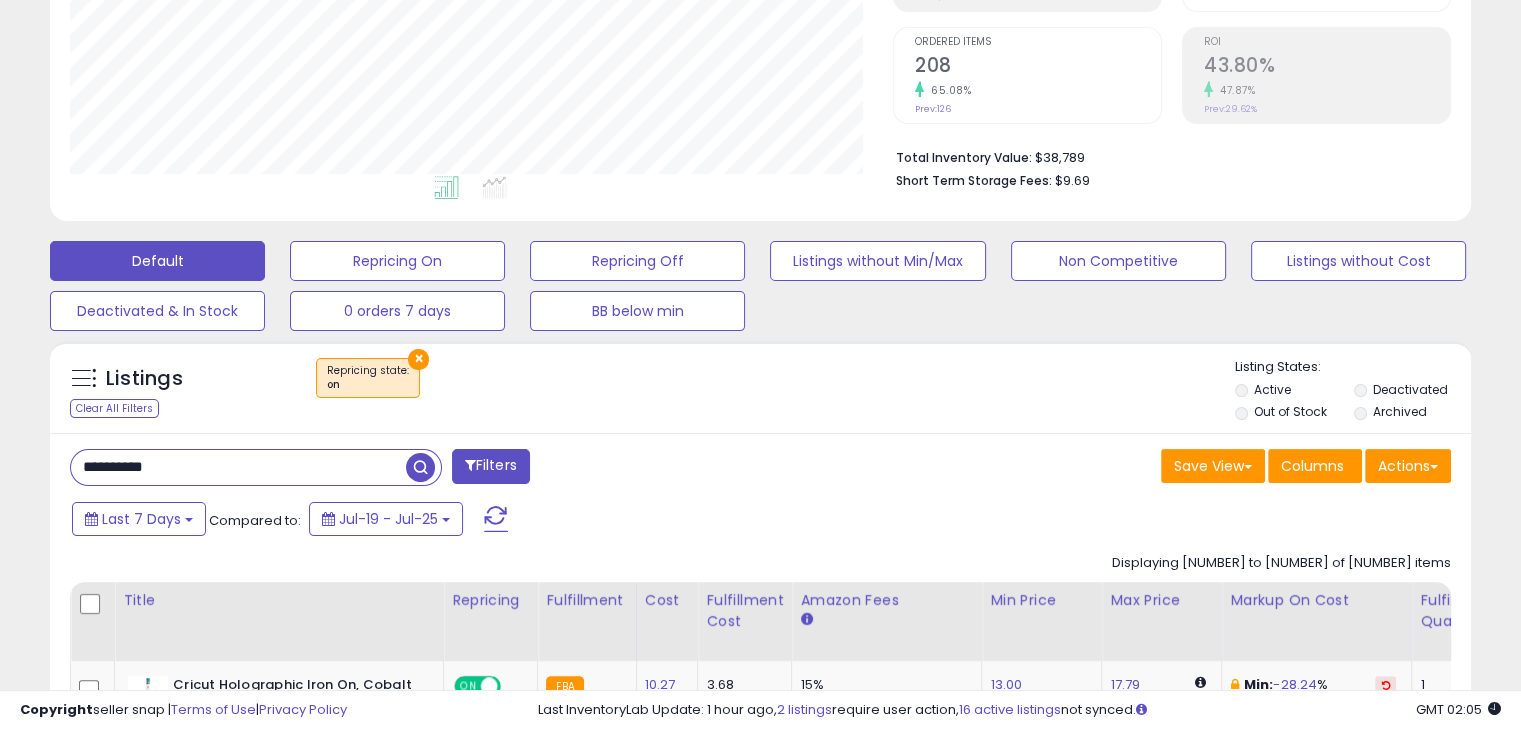 type on "**********" 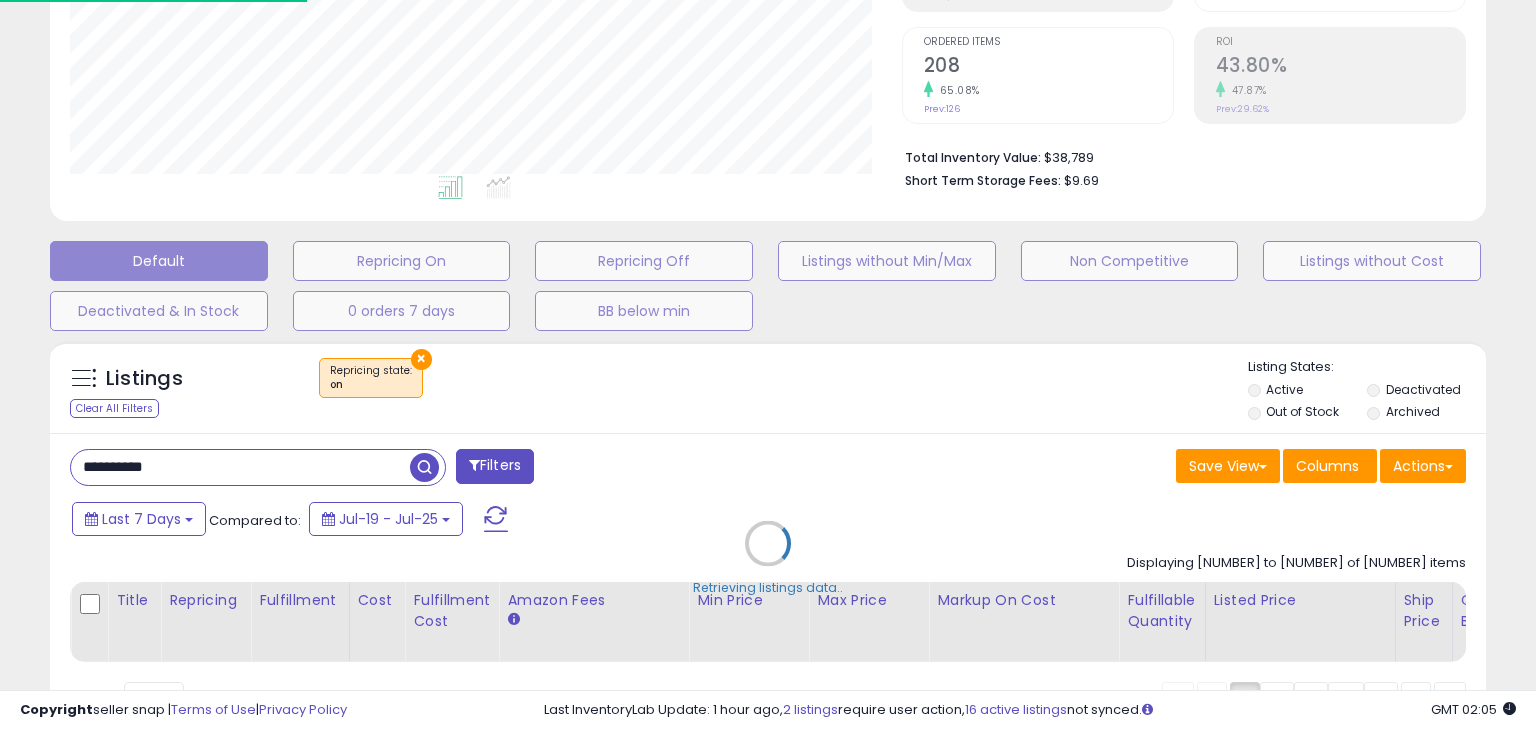 scroll, scrollTop: 999589, scrollLeft: 999168, axis: both 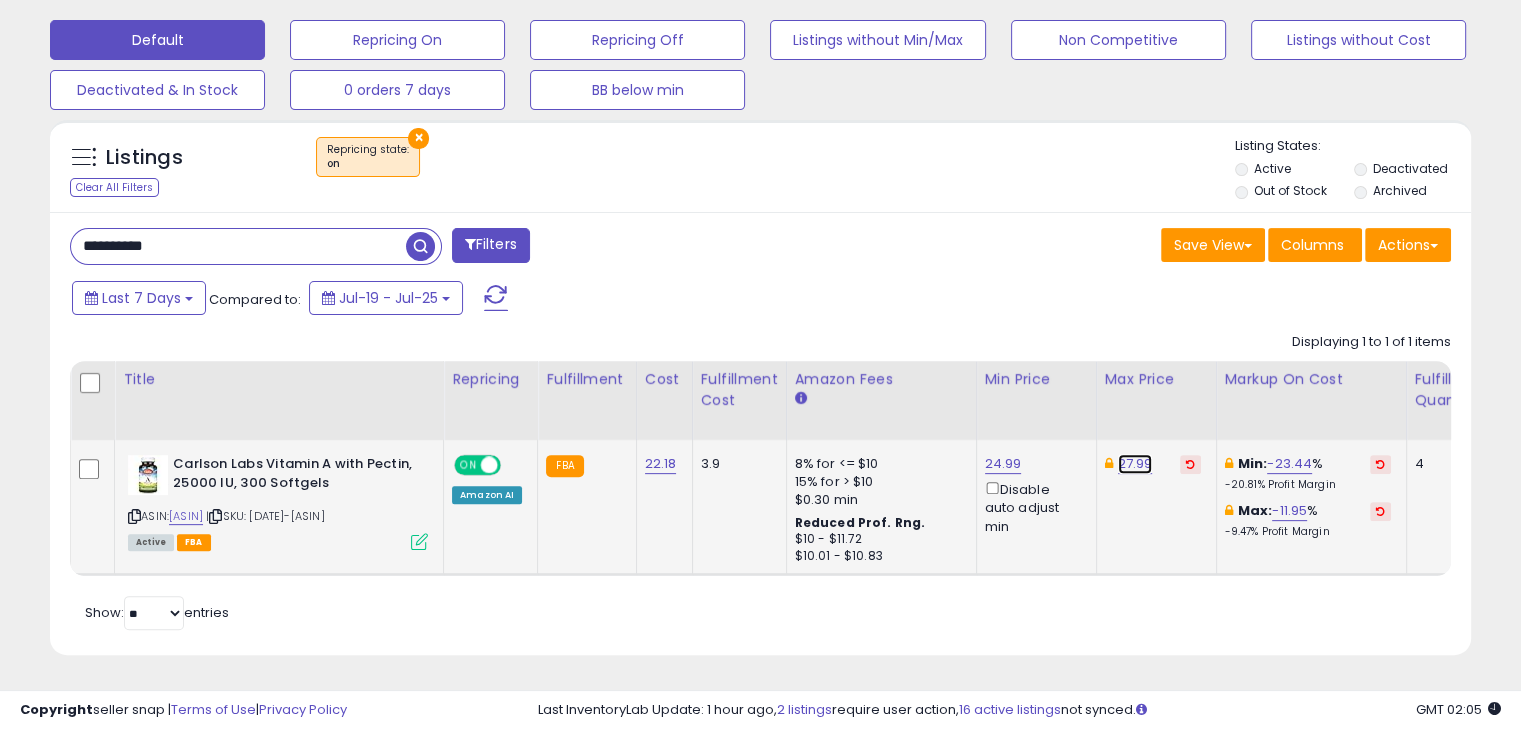 click on "27.99" at bounding box center [1135, 464] 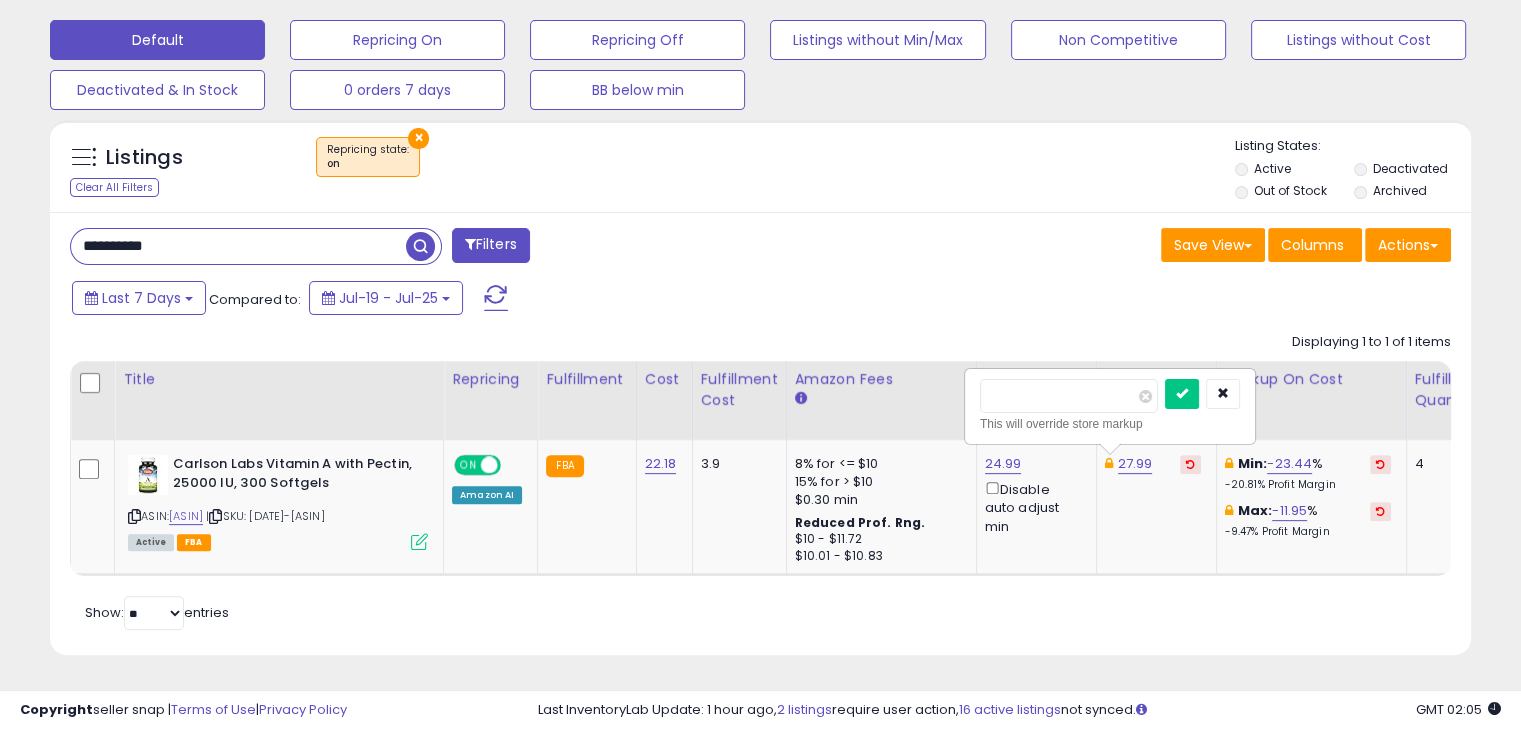 drag, startPoint x: 1044, startPoint y: 376, endPoint x: 888, endPoint y: 387, distance: 156.38734 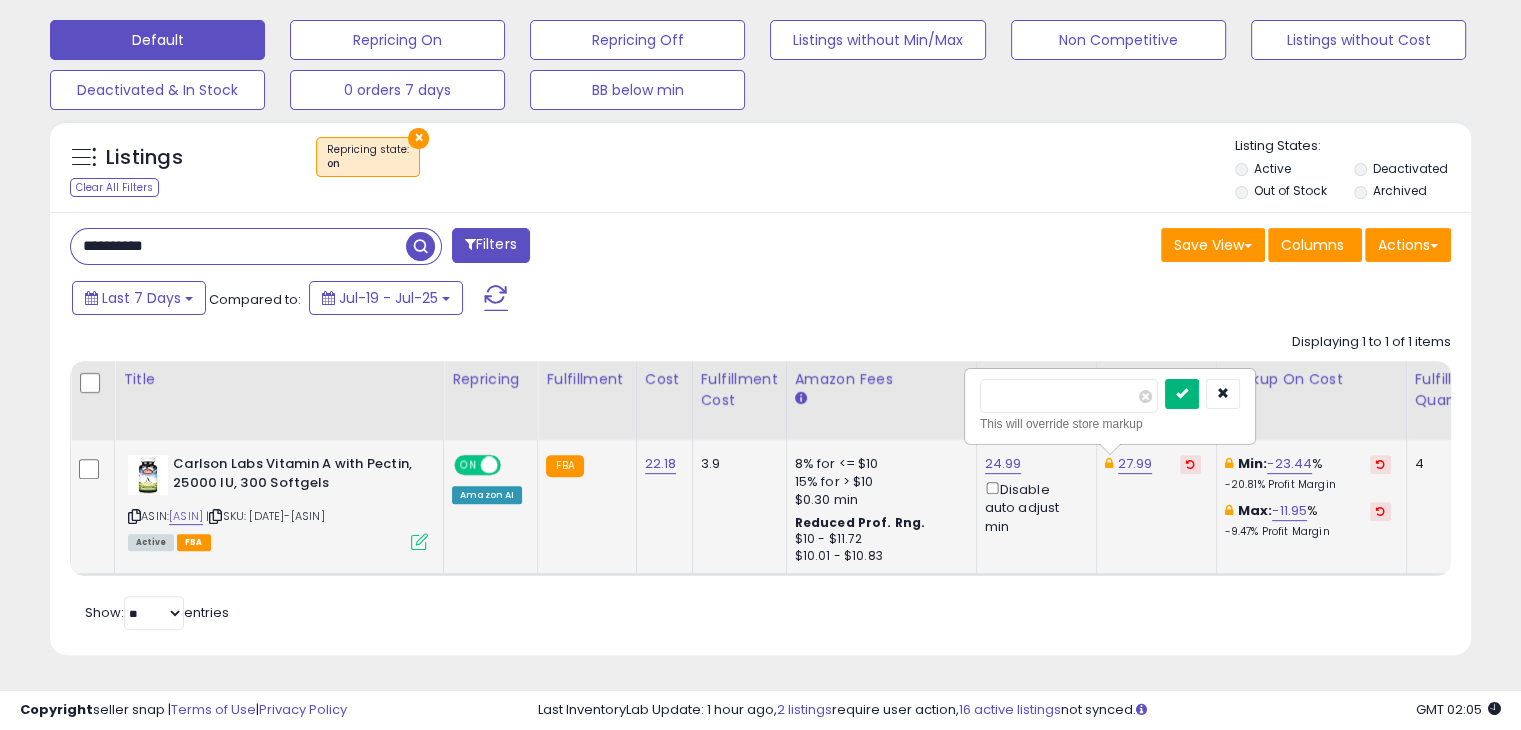 type on "*****" 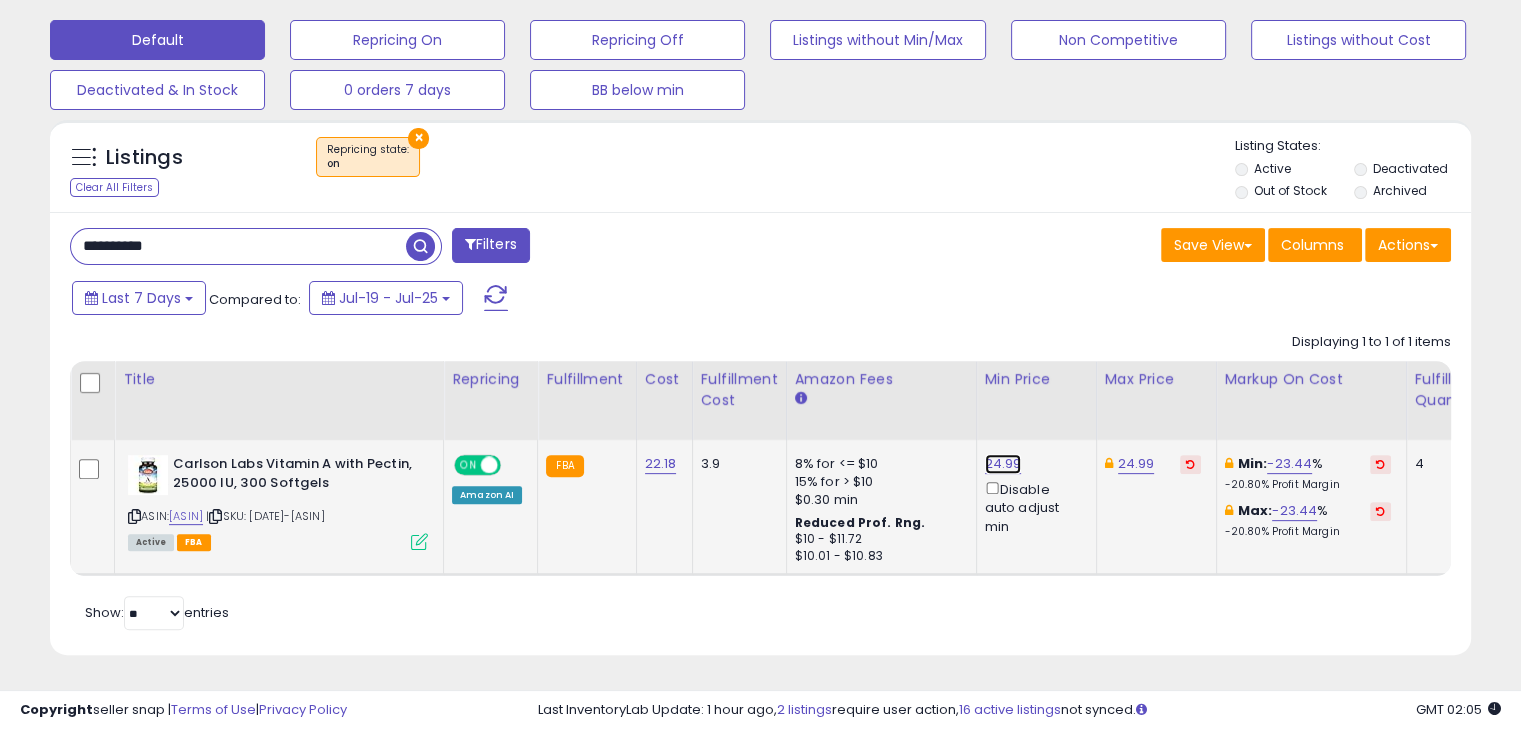 click on "24.99" at bounding box center [1003, 464] 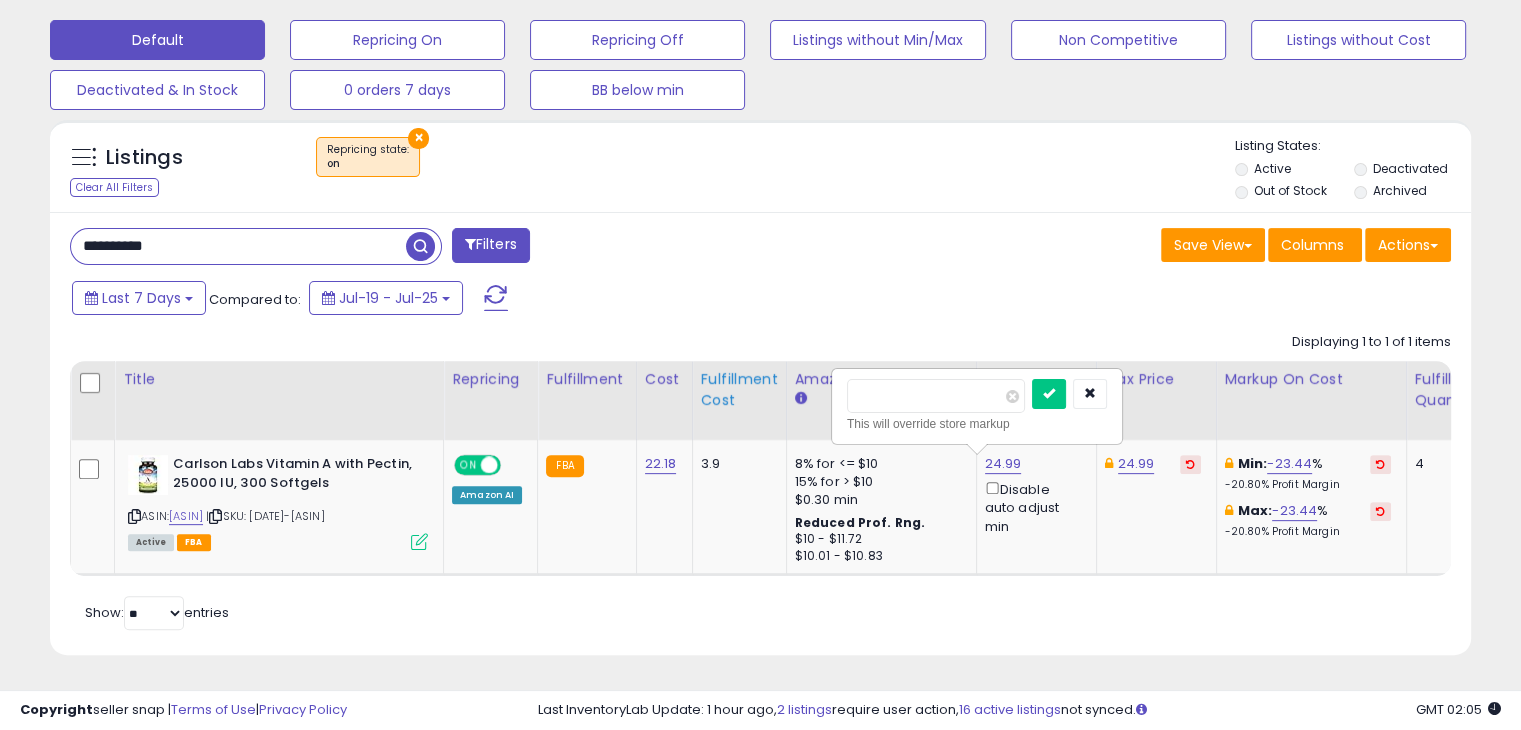 drag, startPoint x: 896, startPoint y: 380, endPoint x: 724, endPoint y: 390, distance: 172.29045 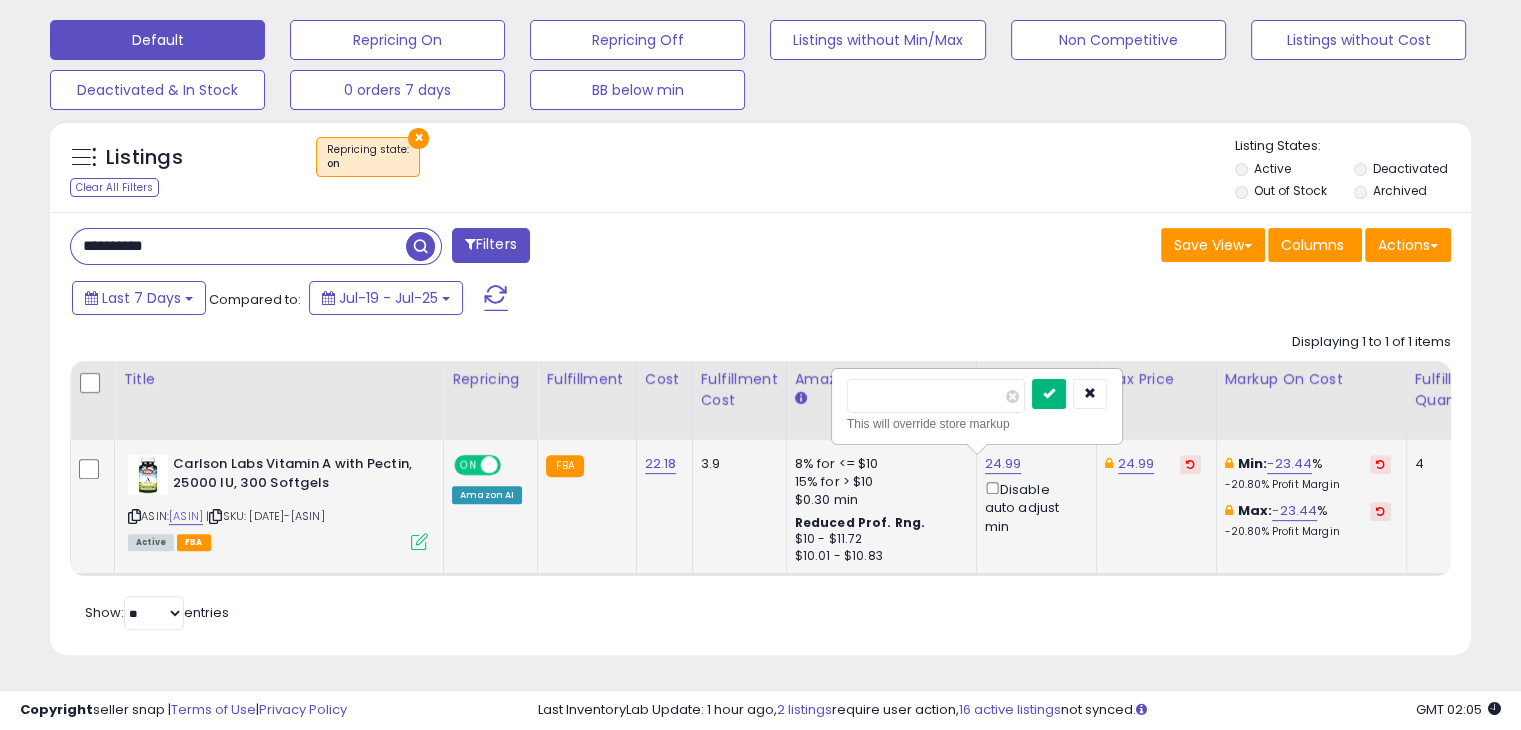 type on "*****" 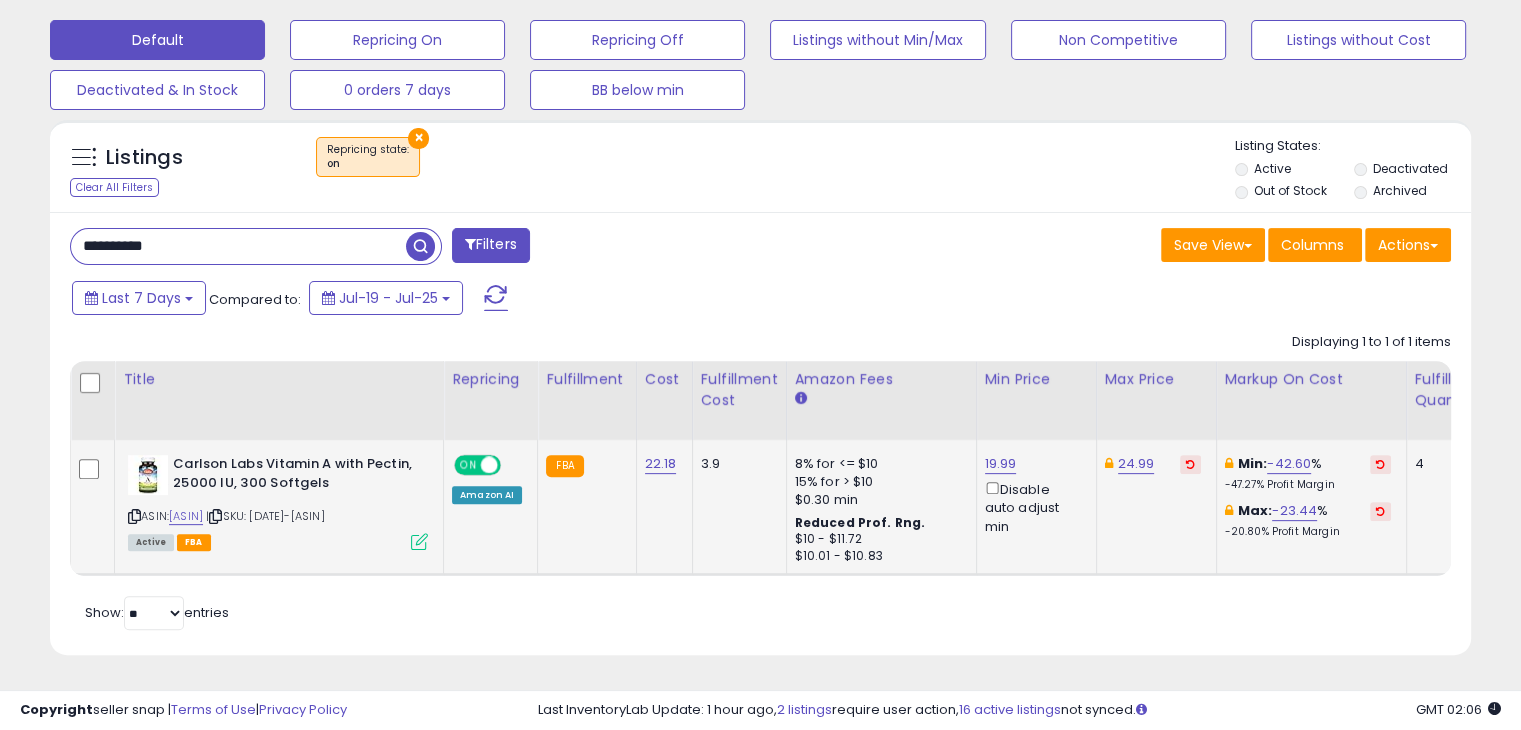 click on "**********" at bounding box center (238, 246) 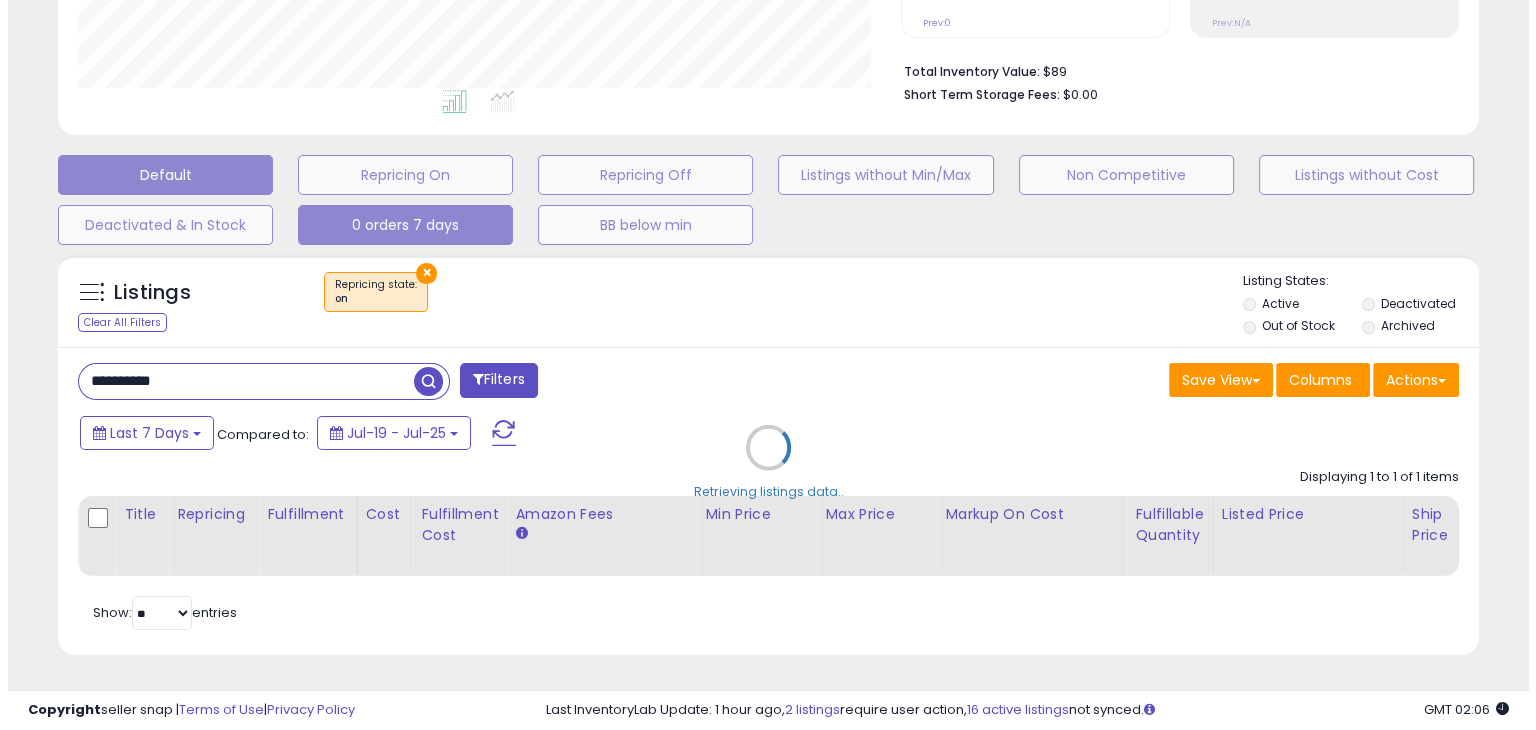 scroll, scrollTop: 489, scrollLeft: 0, axis: vertical 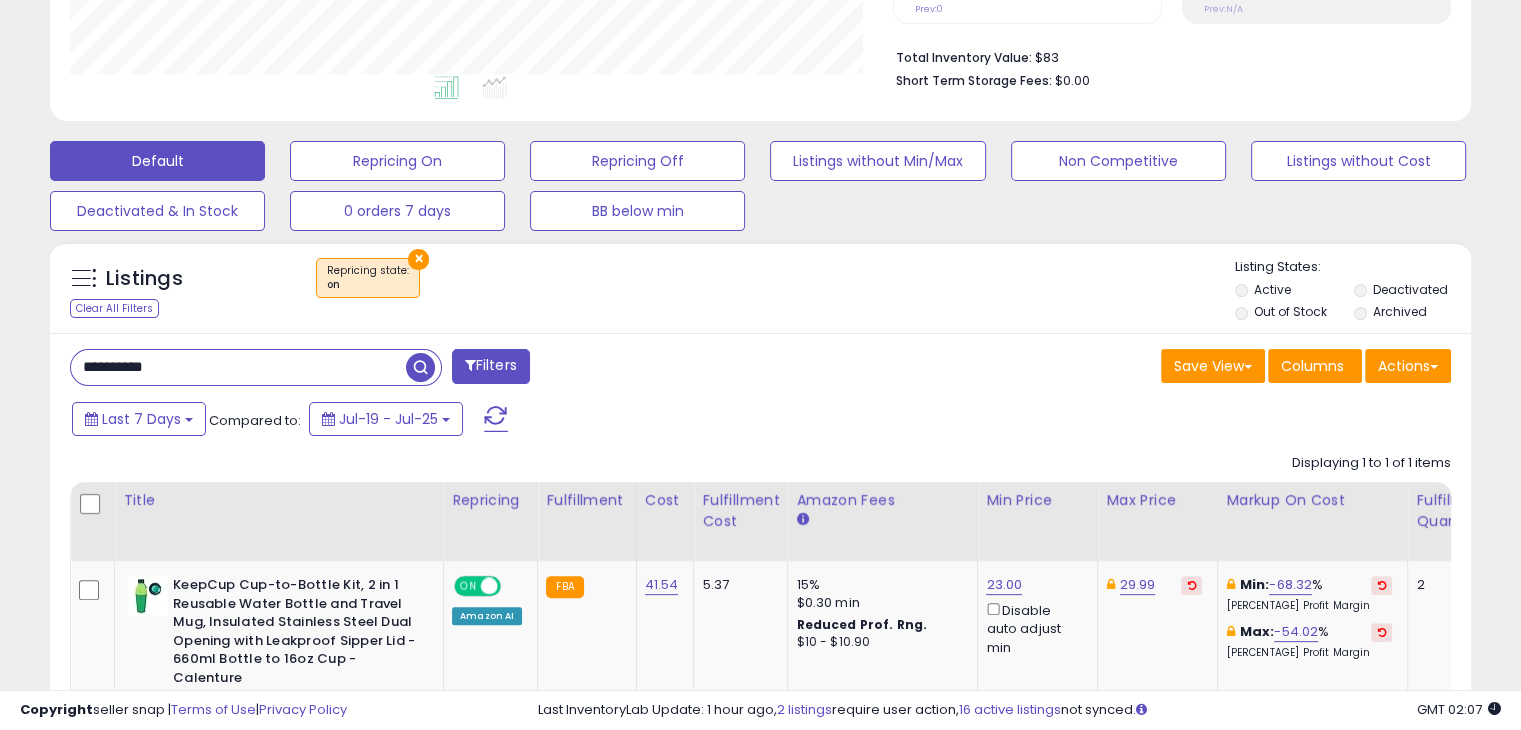 click on "**********" at bounding box center [238, 367] 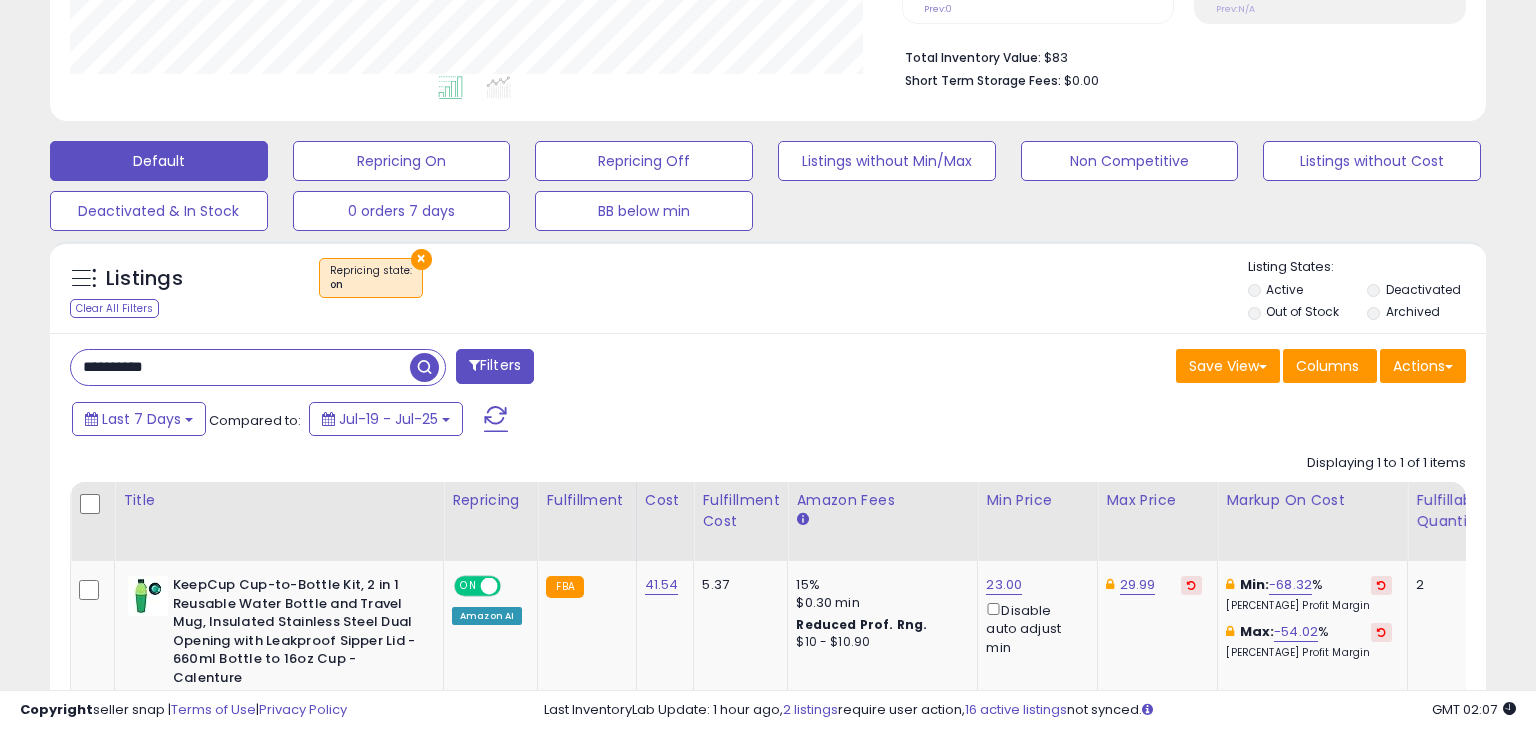 scroll, scrollTop: 999589, scrollLeft: 999168, axis: both 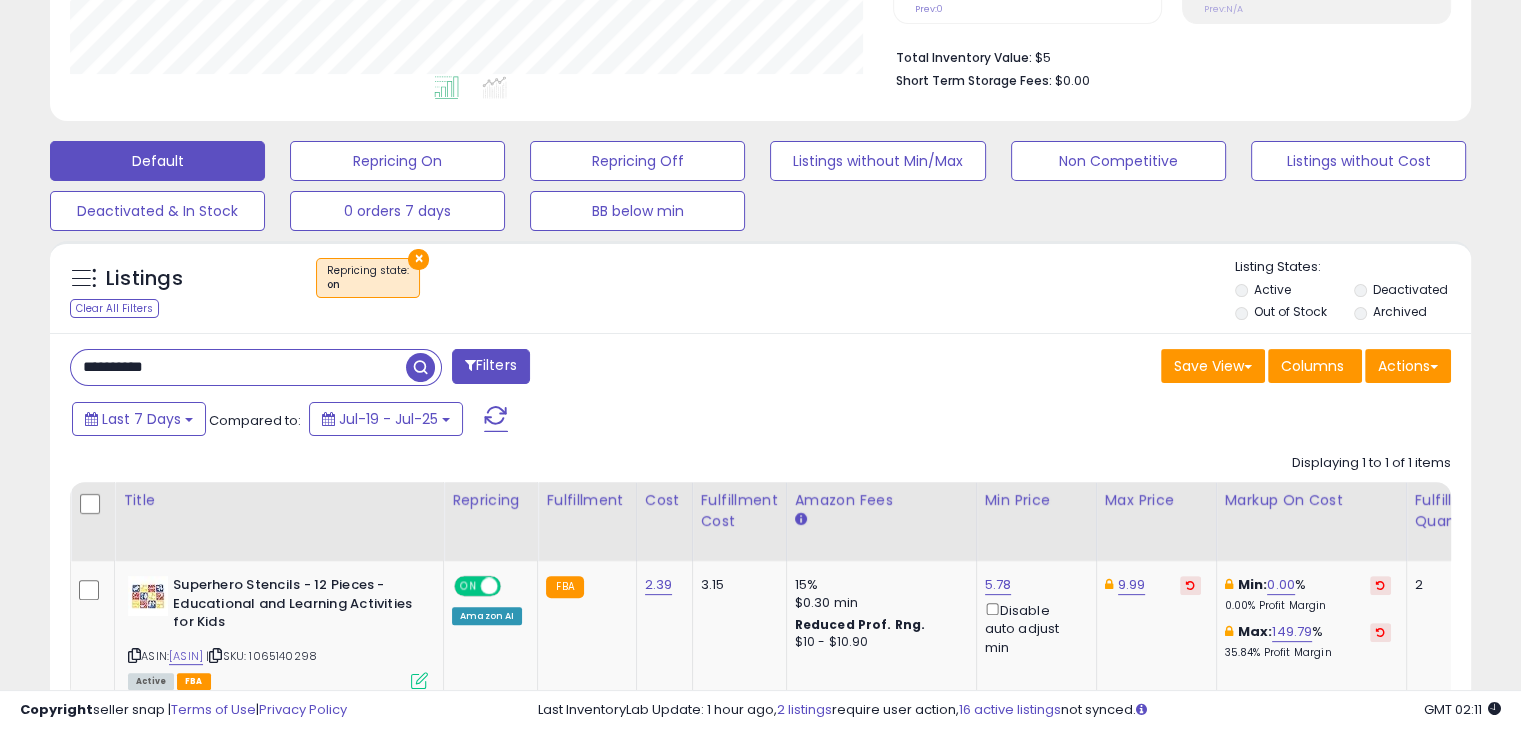 click on "**********" at bounding box center (238, 367) 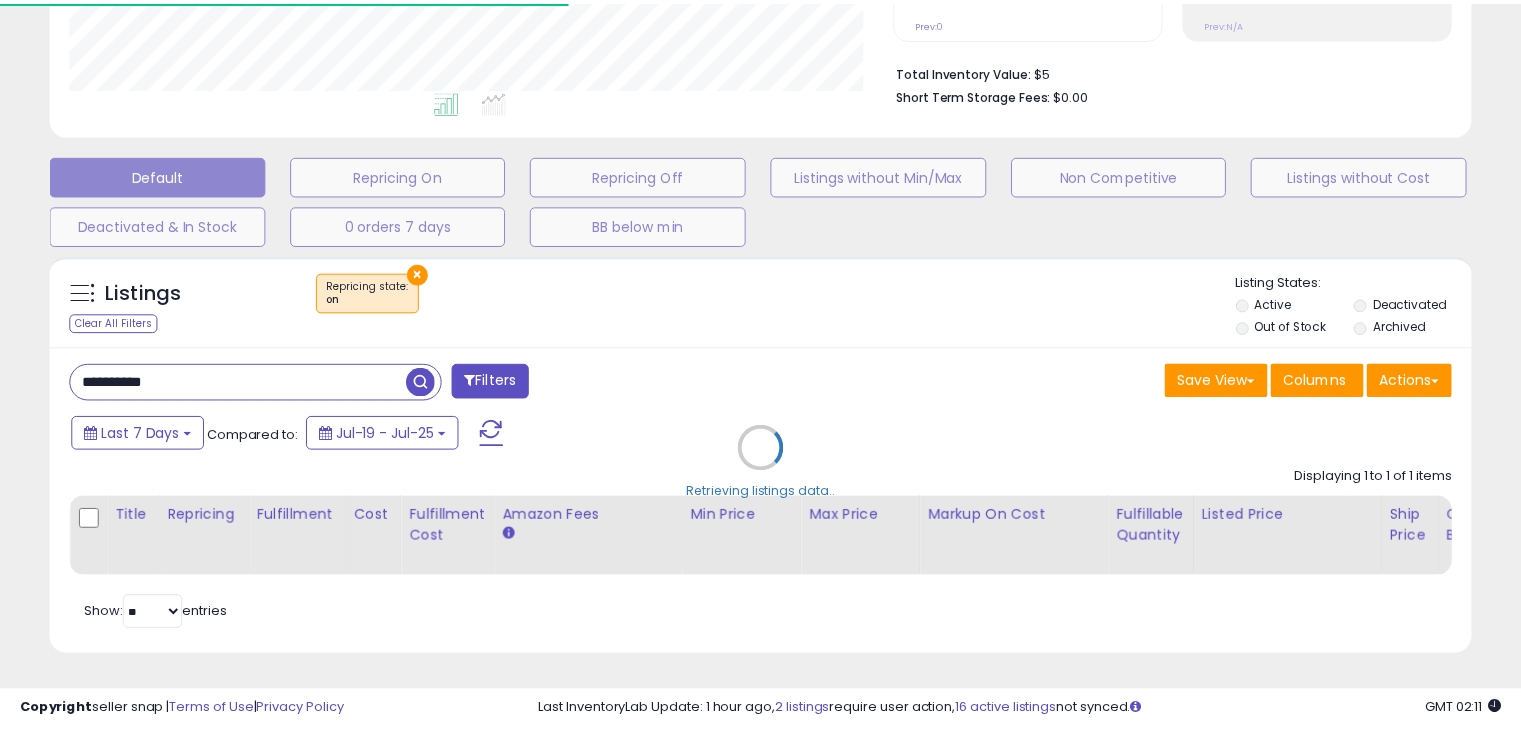 scroll, scrollTop: 409, scrollLeft: 822, axis: both 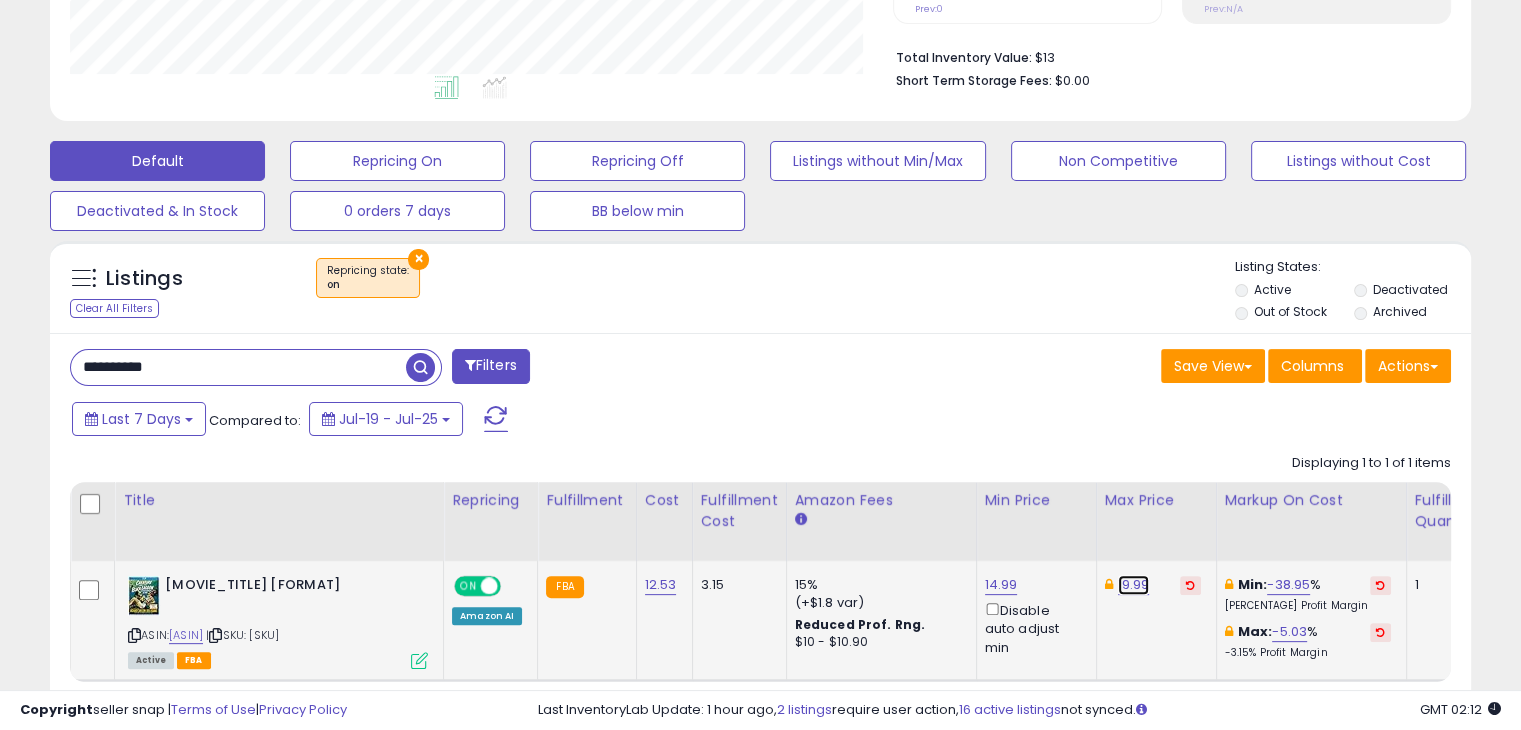 click on "19.99" at bounding box center [1134, 585] 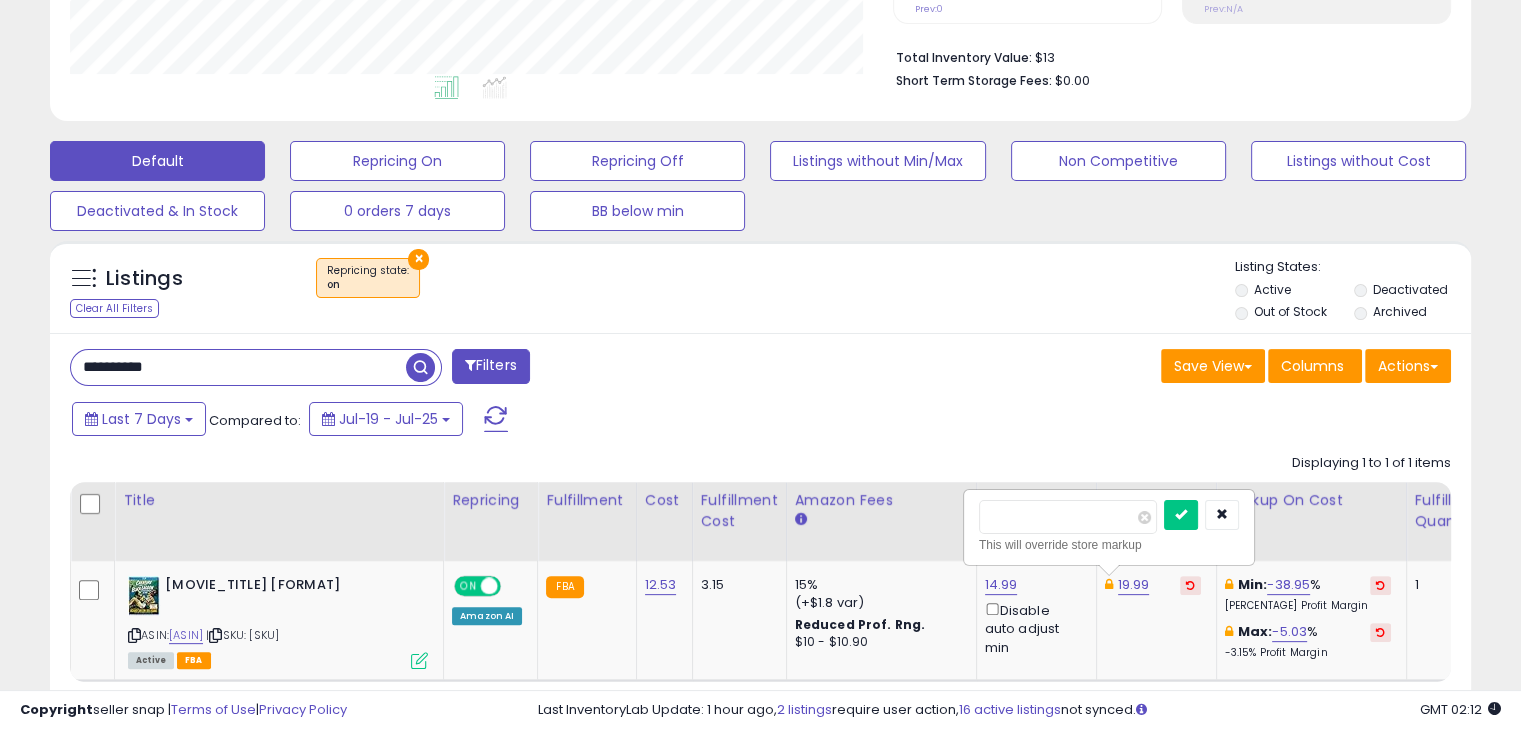 drag, startPoint x: 1070, startPoint y: 523, endPoint x: 900, endPoint y: 525, distance: 170.01176 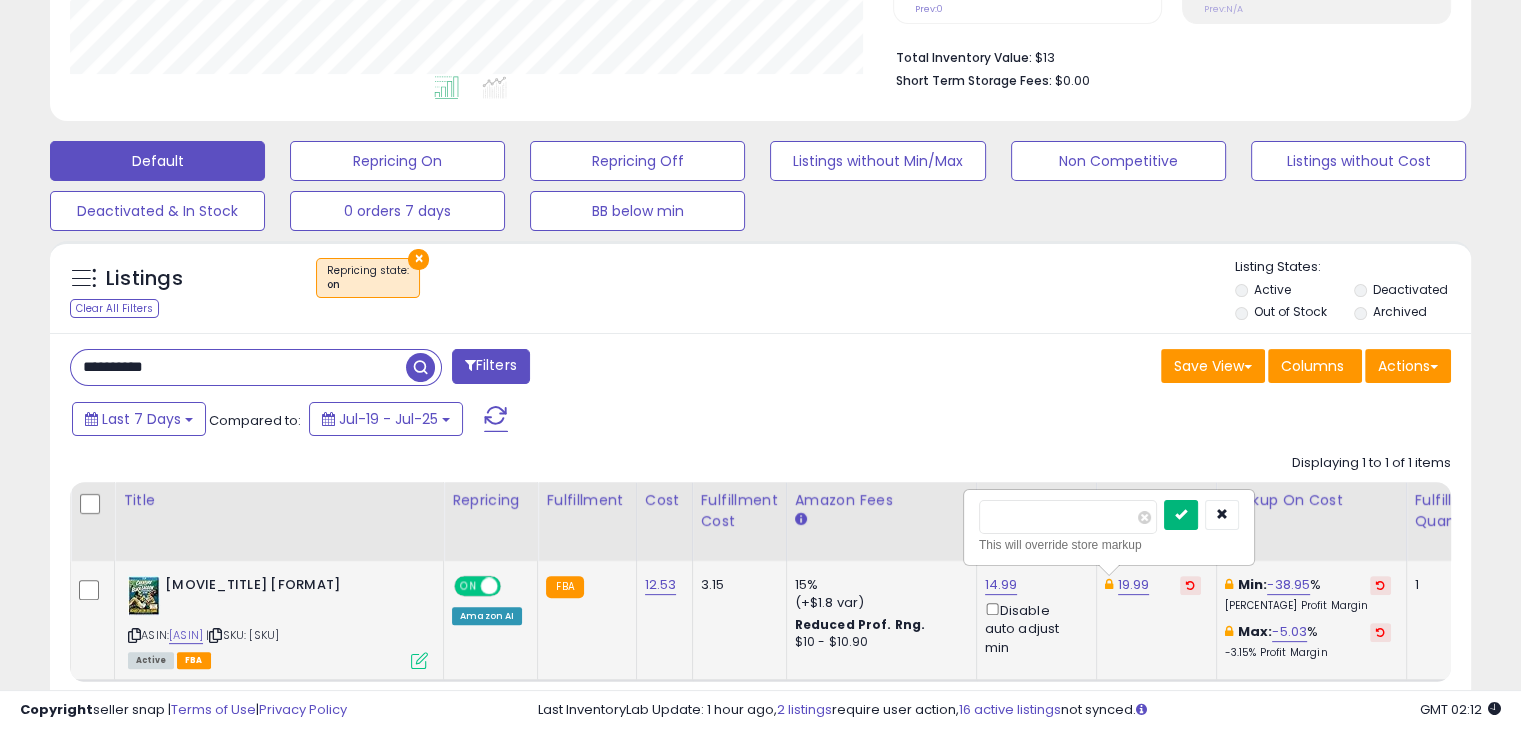 type on "*****" 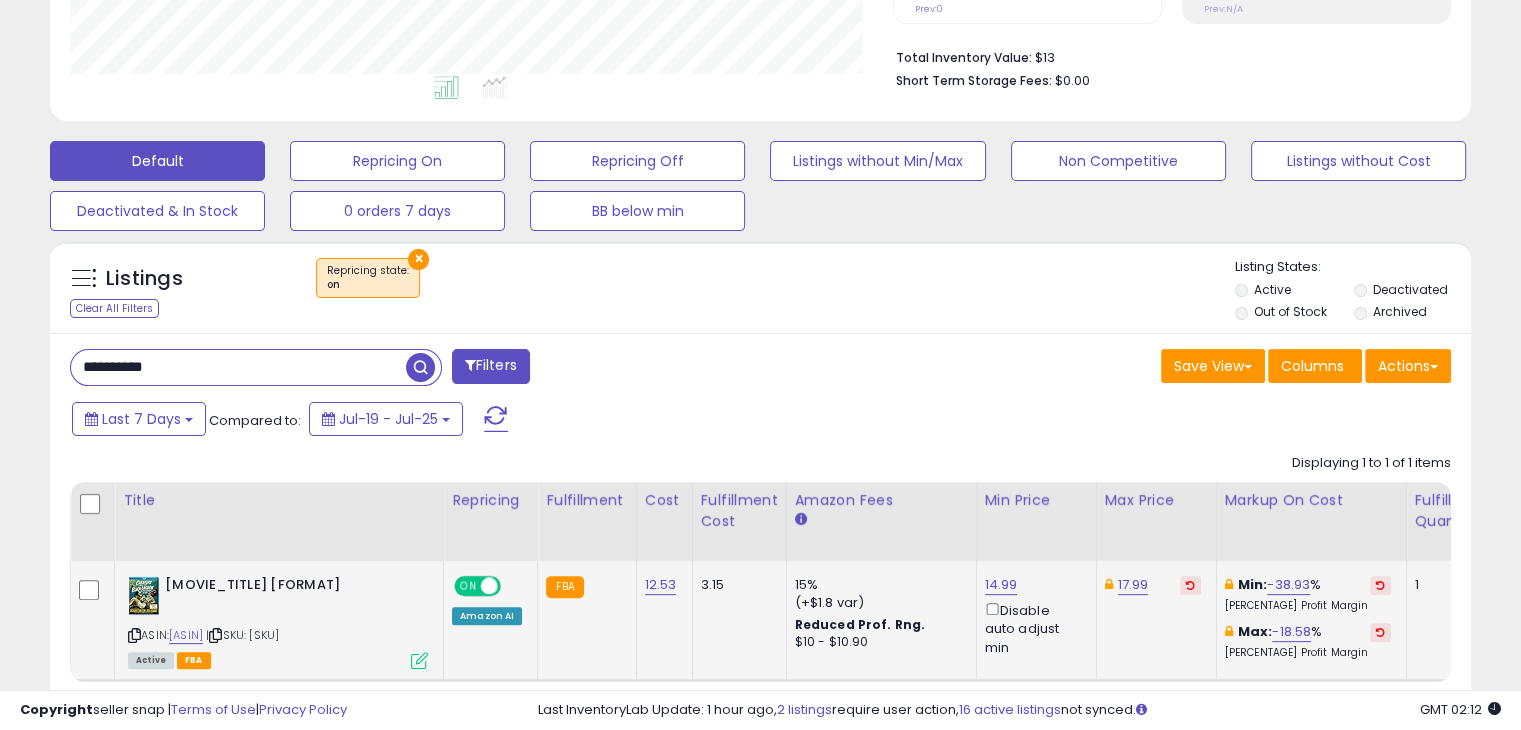 click on "**********" at bounding box center (238, 367) 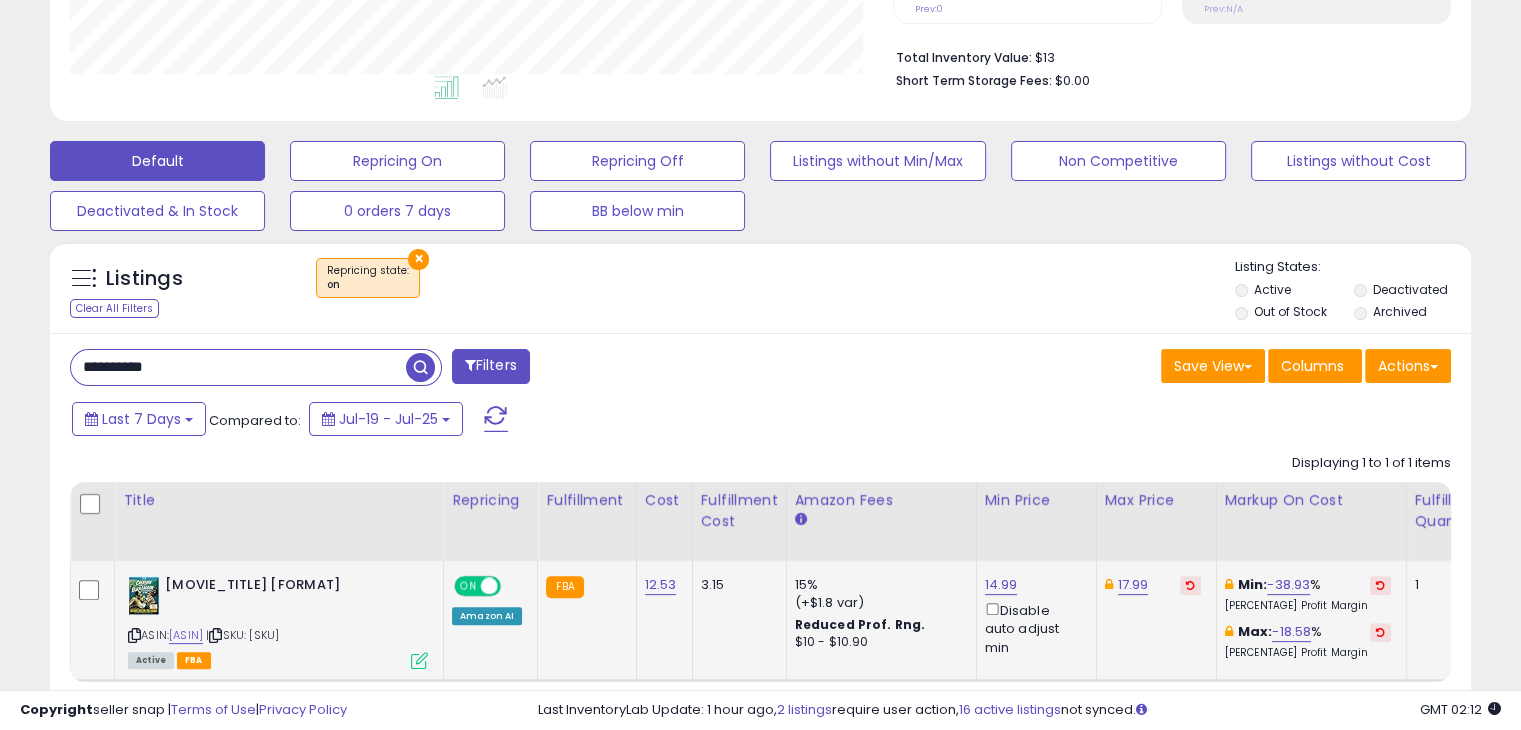 paste 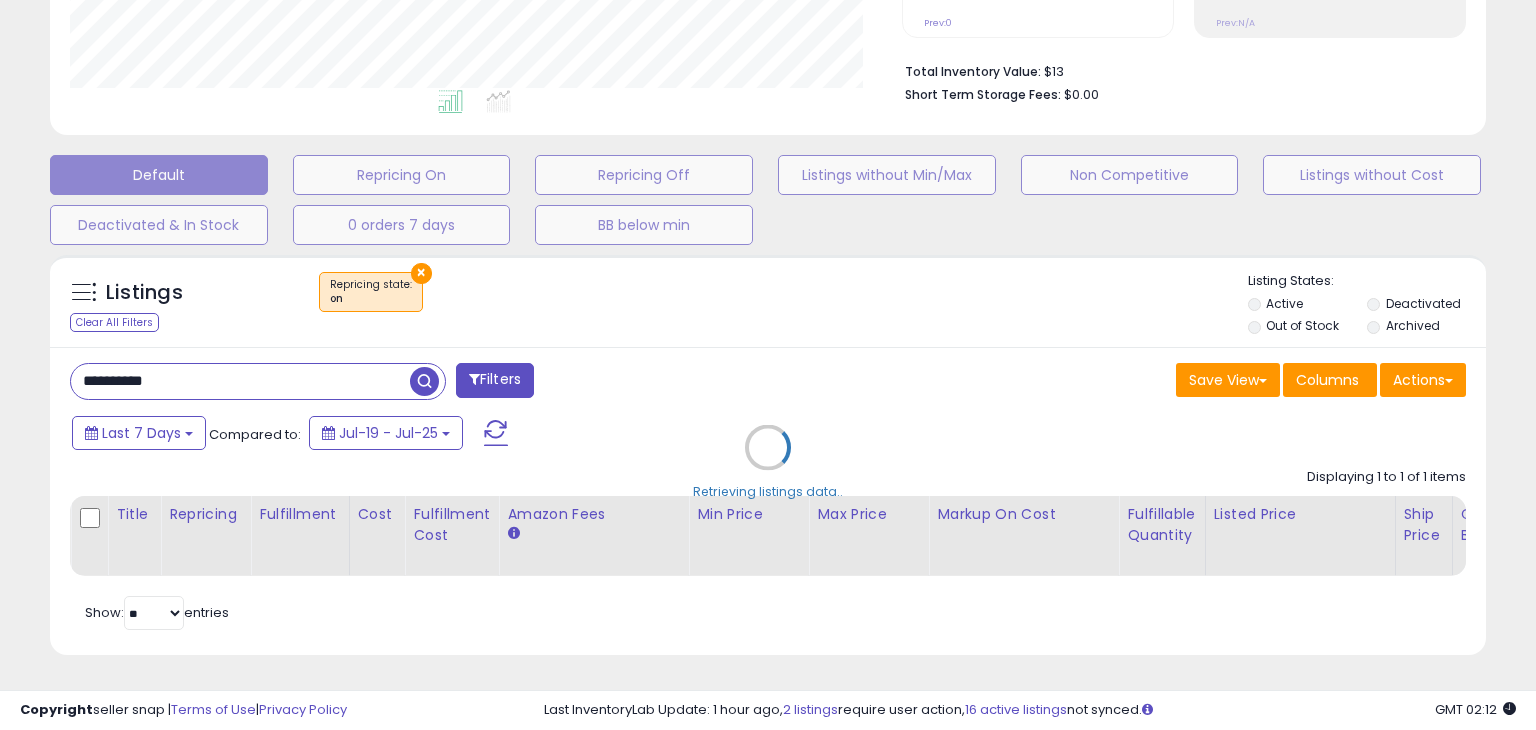 scroll, scrollTop: 999589, scrollLeft: 999168, axis: both 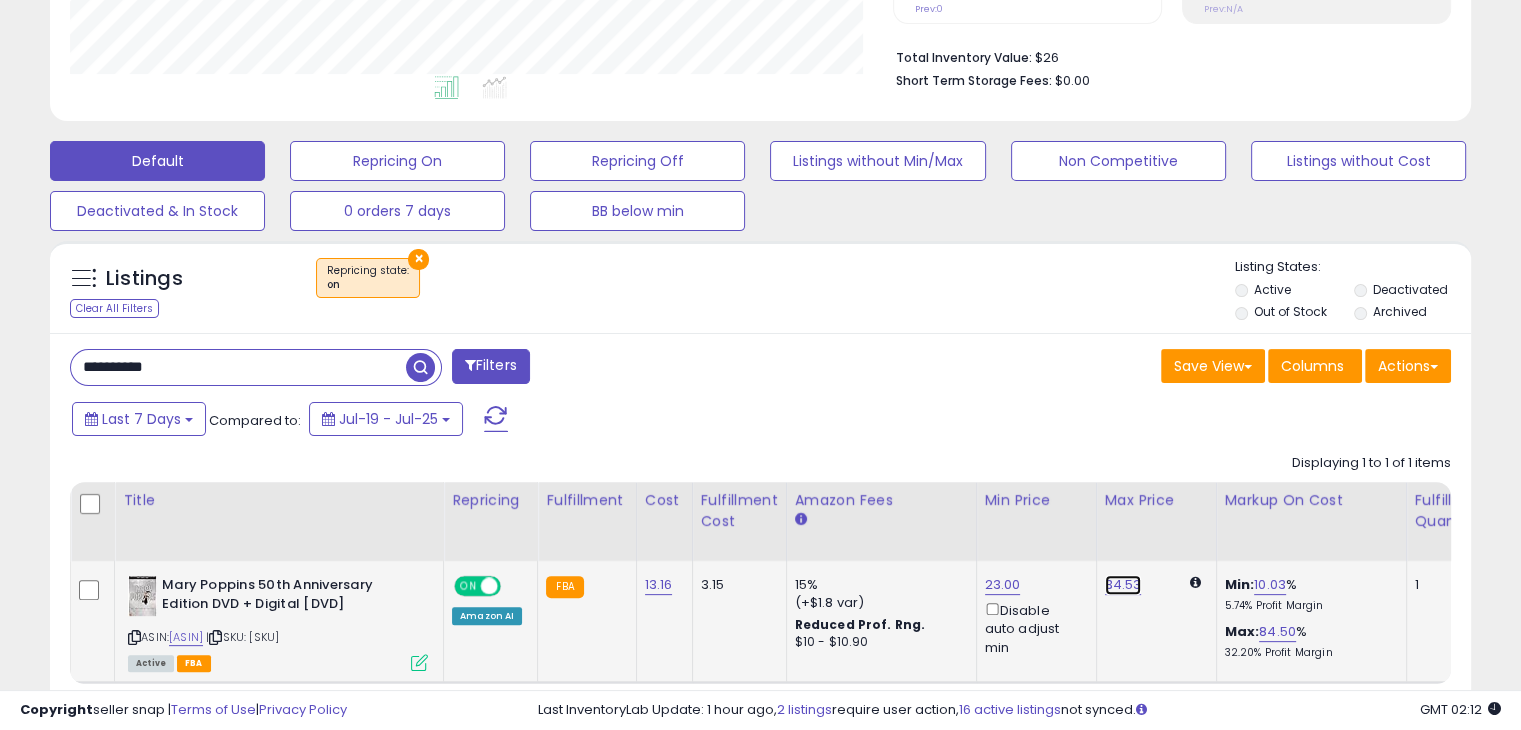 click on "34.53" at bounding box center [1123, 585] 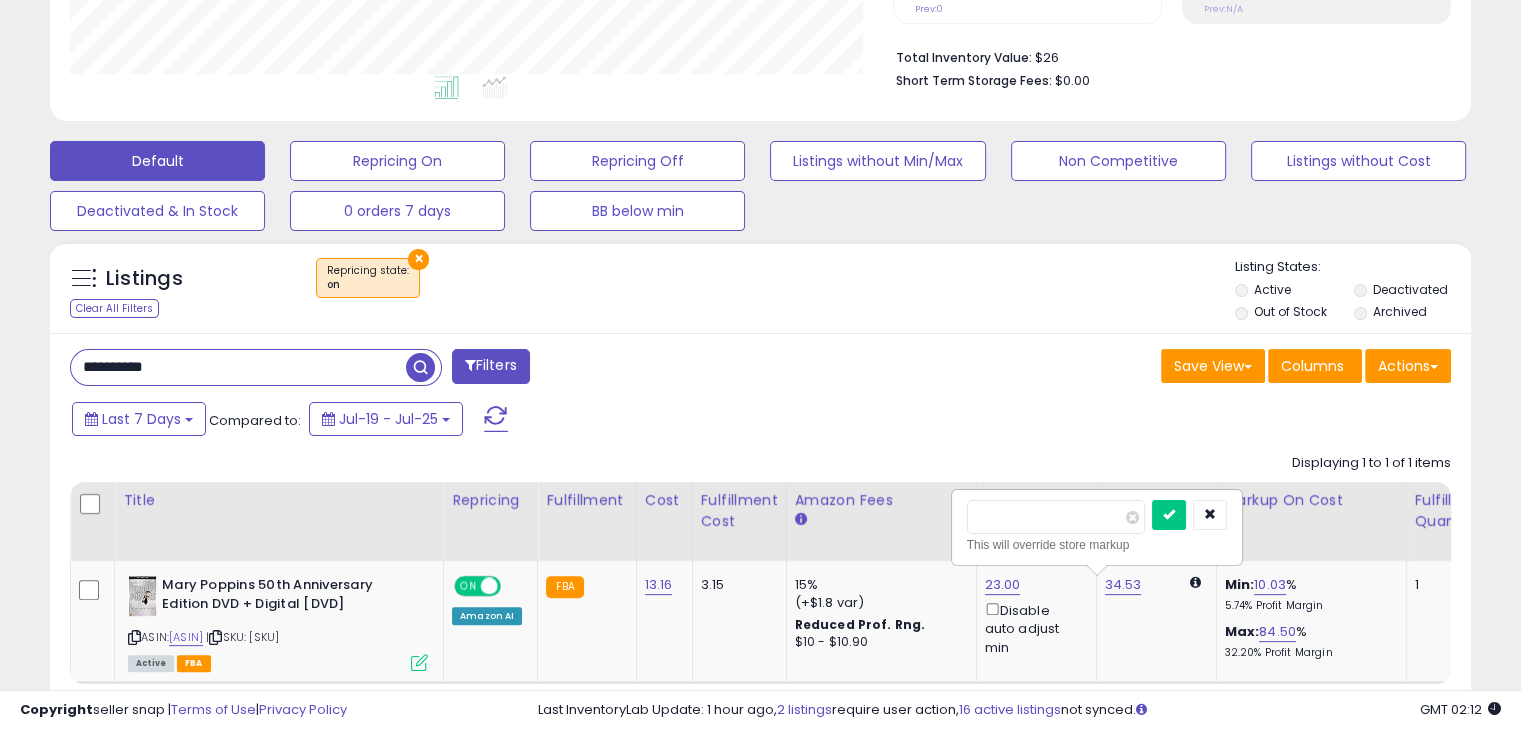 drag, startPoint x: 1052, startPoint y: 515, endPoint x: 924, endPoint y: 524, distance: 128.31601 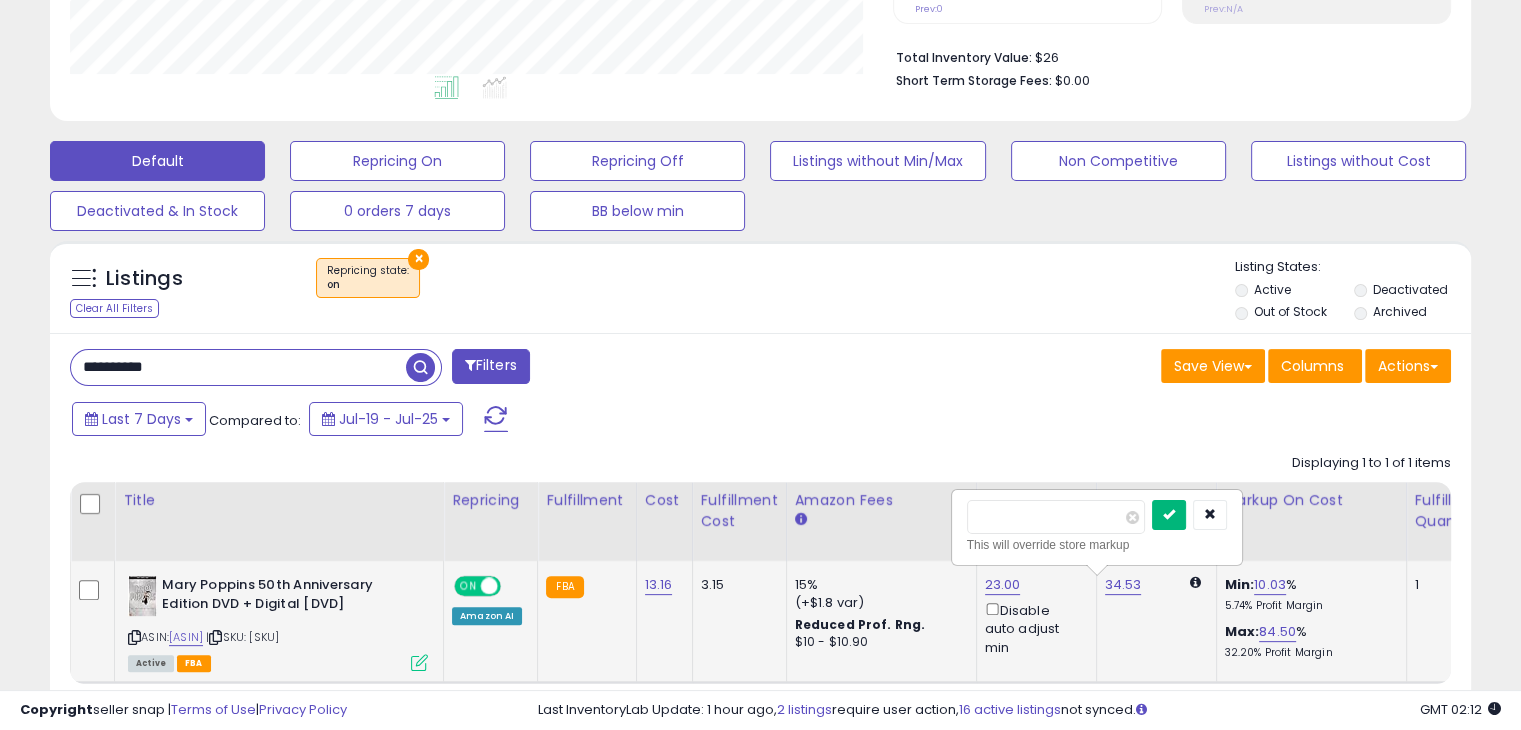 type on "*****" 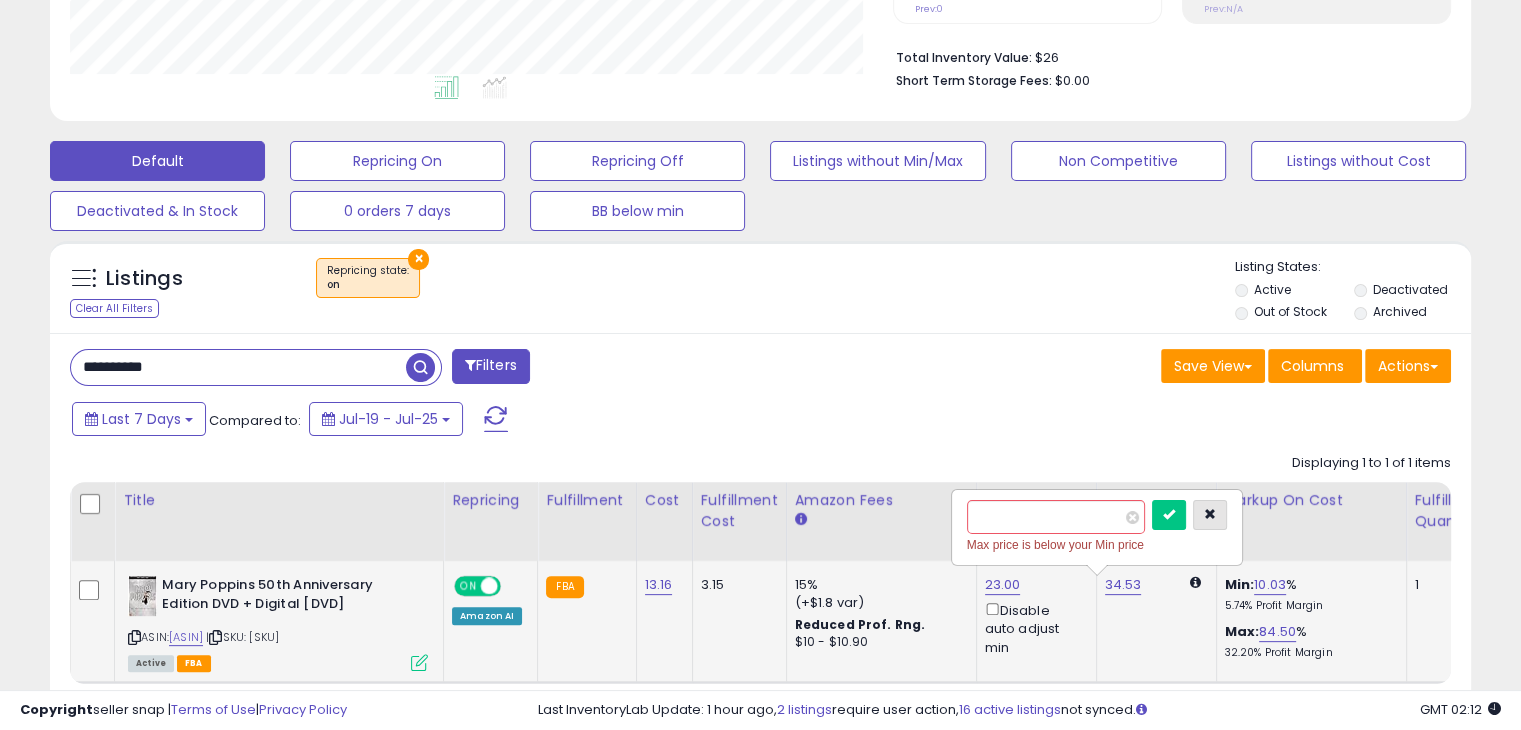 click at bounding box center [1210, 515] 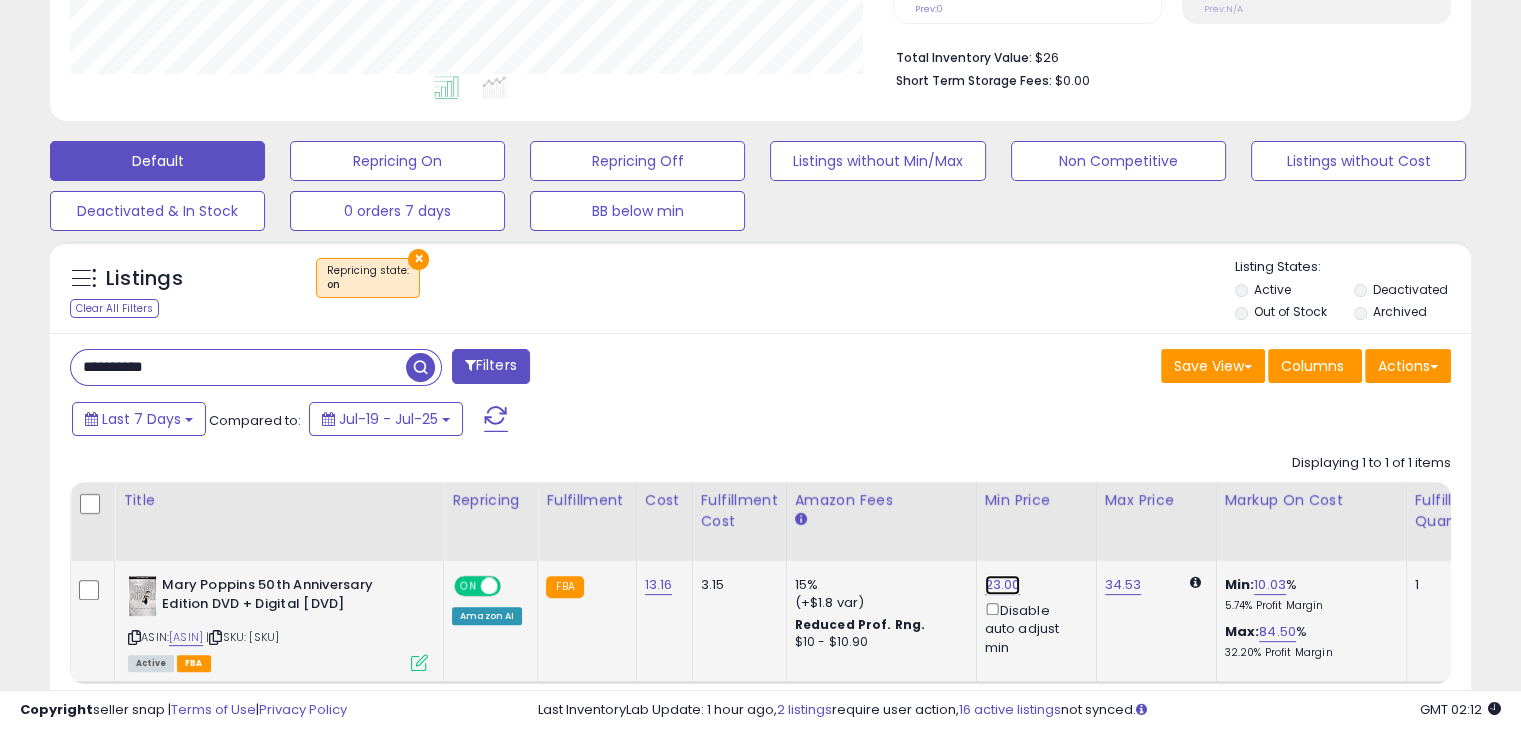 click on "23.00" at bounding box center (1003, 585) 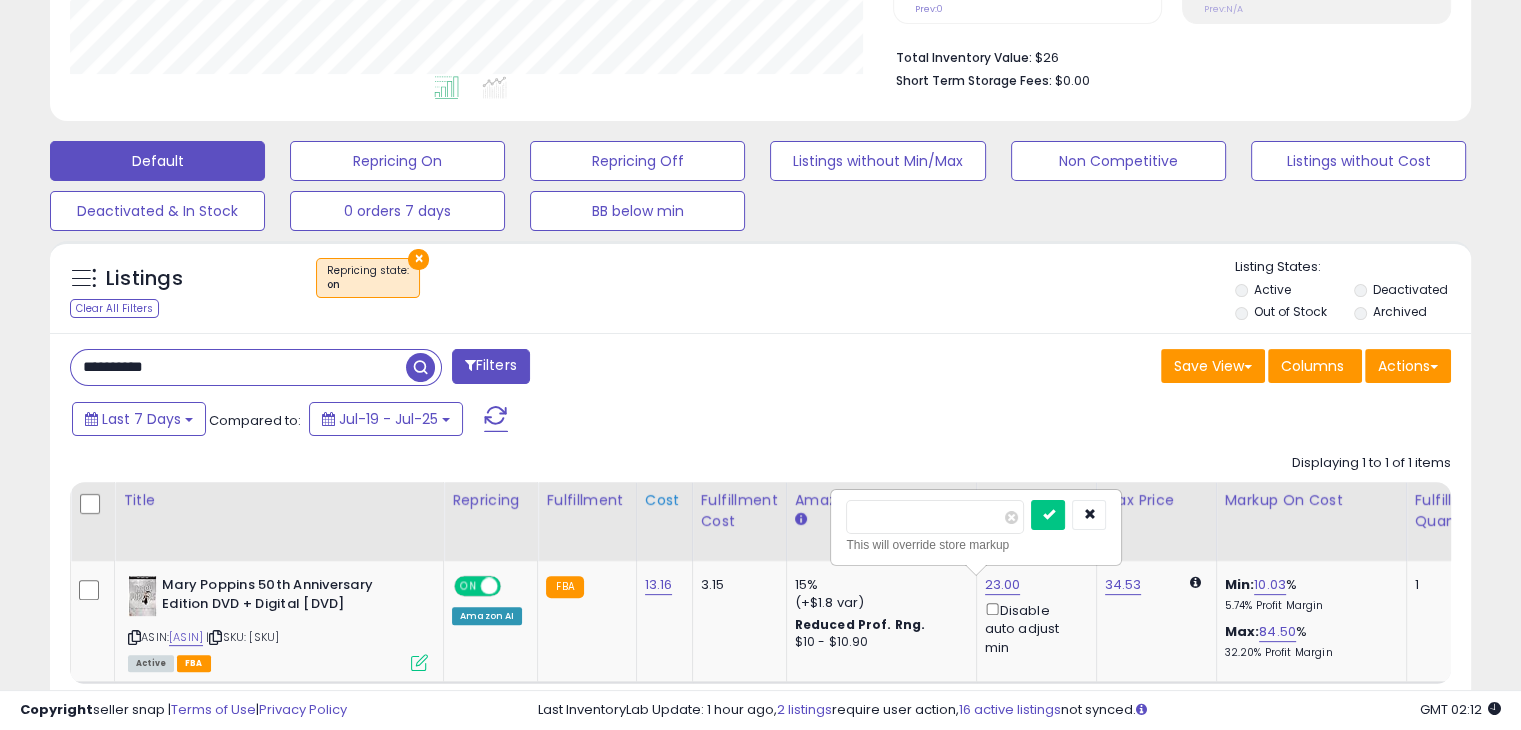drag, startPoint x: 940, startPoint y: 510, endPoint x: 637, endPoint y: 530, distance: 303.65936 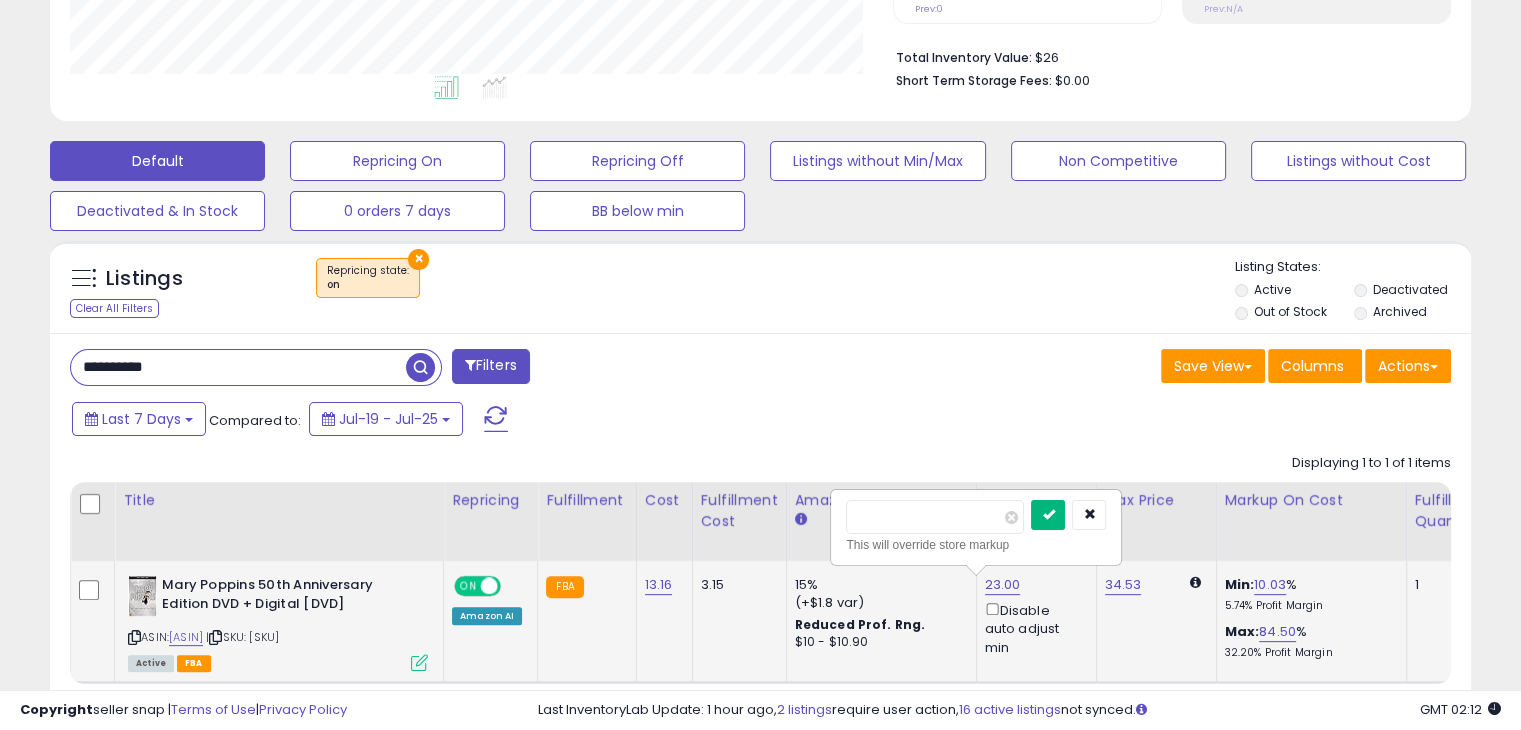 type on "*****" 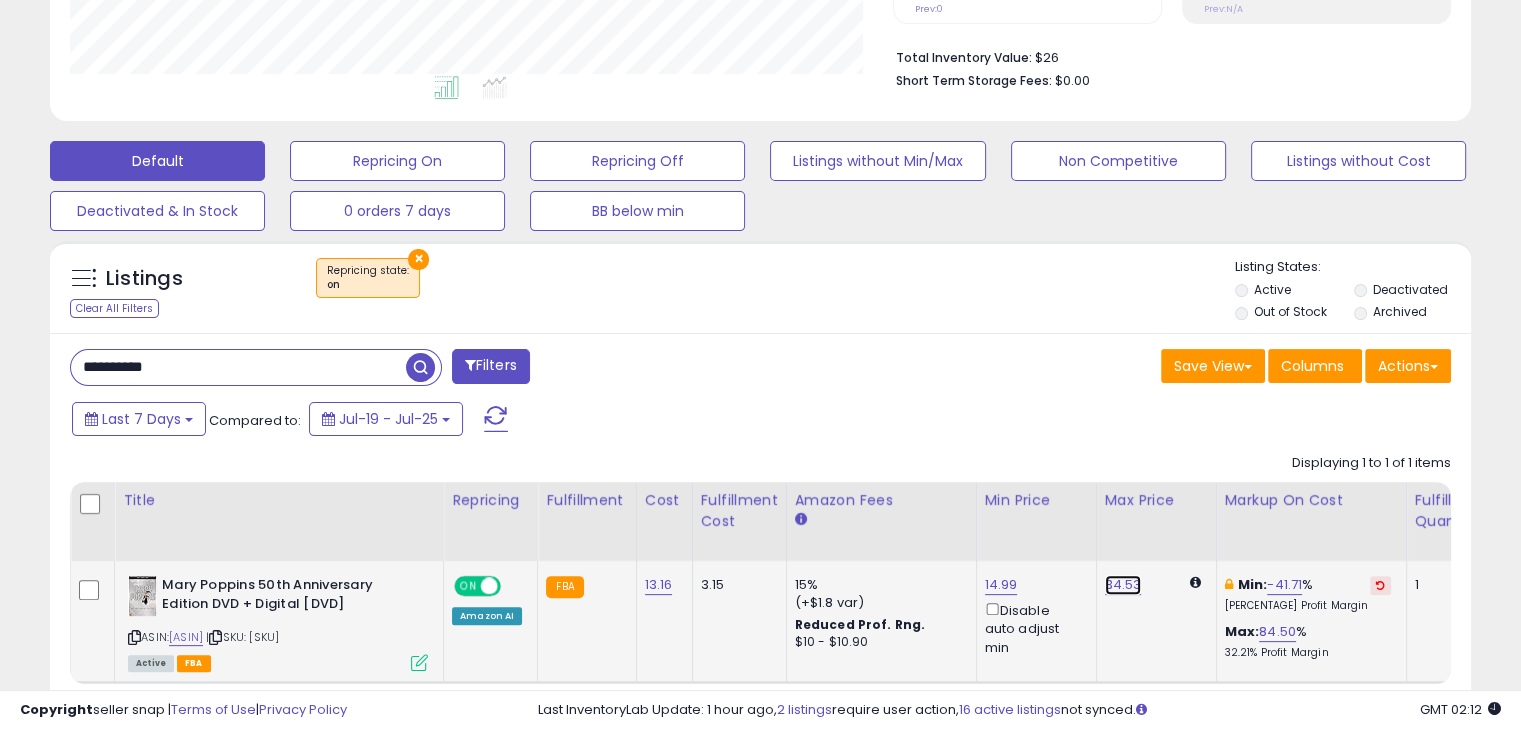 click on "34.53" at bounding box center [1123, 585] 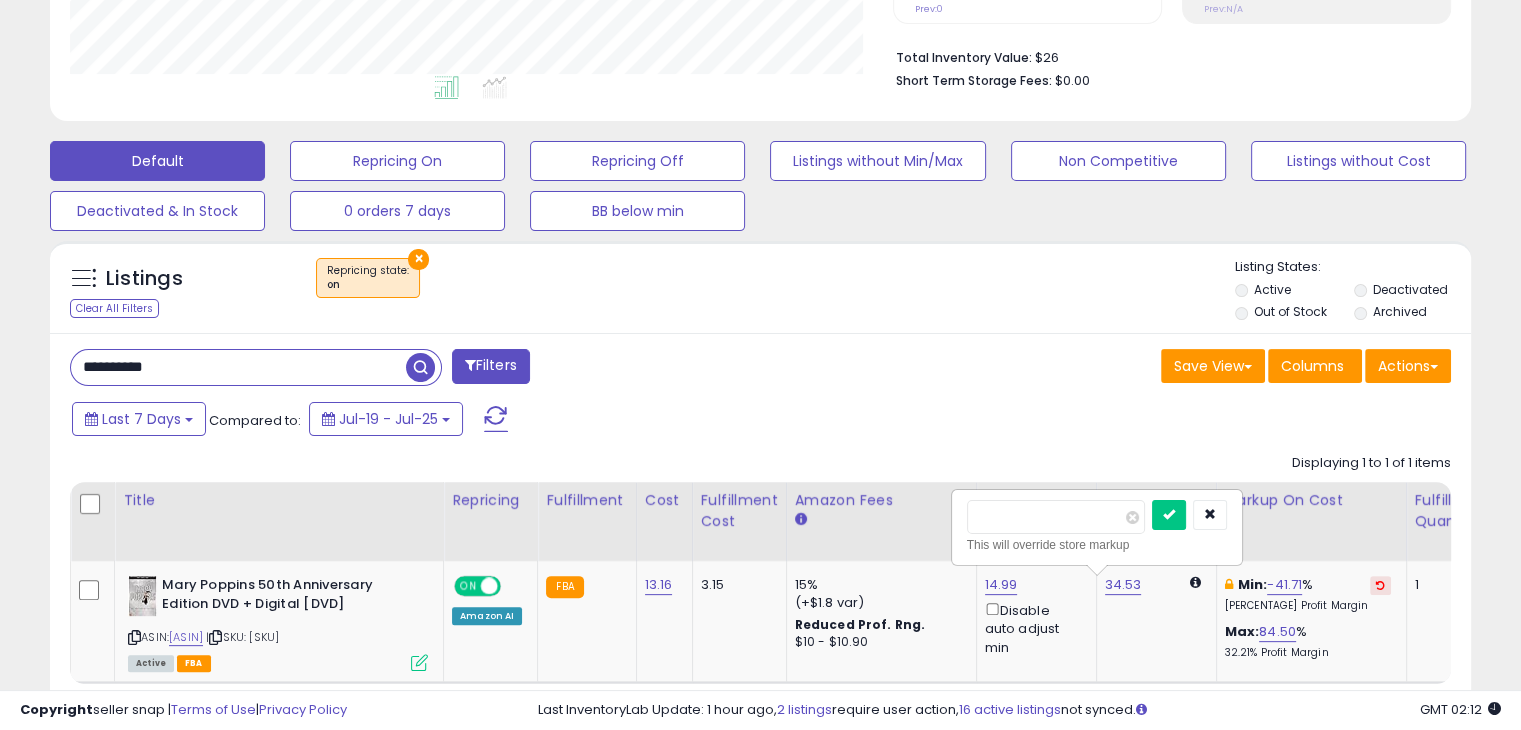 drag, startPoint x: 1029, startPoint y: 510, endPoint x: 914, endPoint y: 514, distance: 115.06954 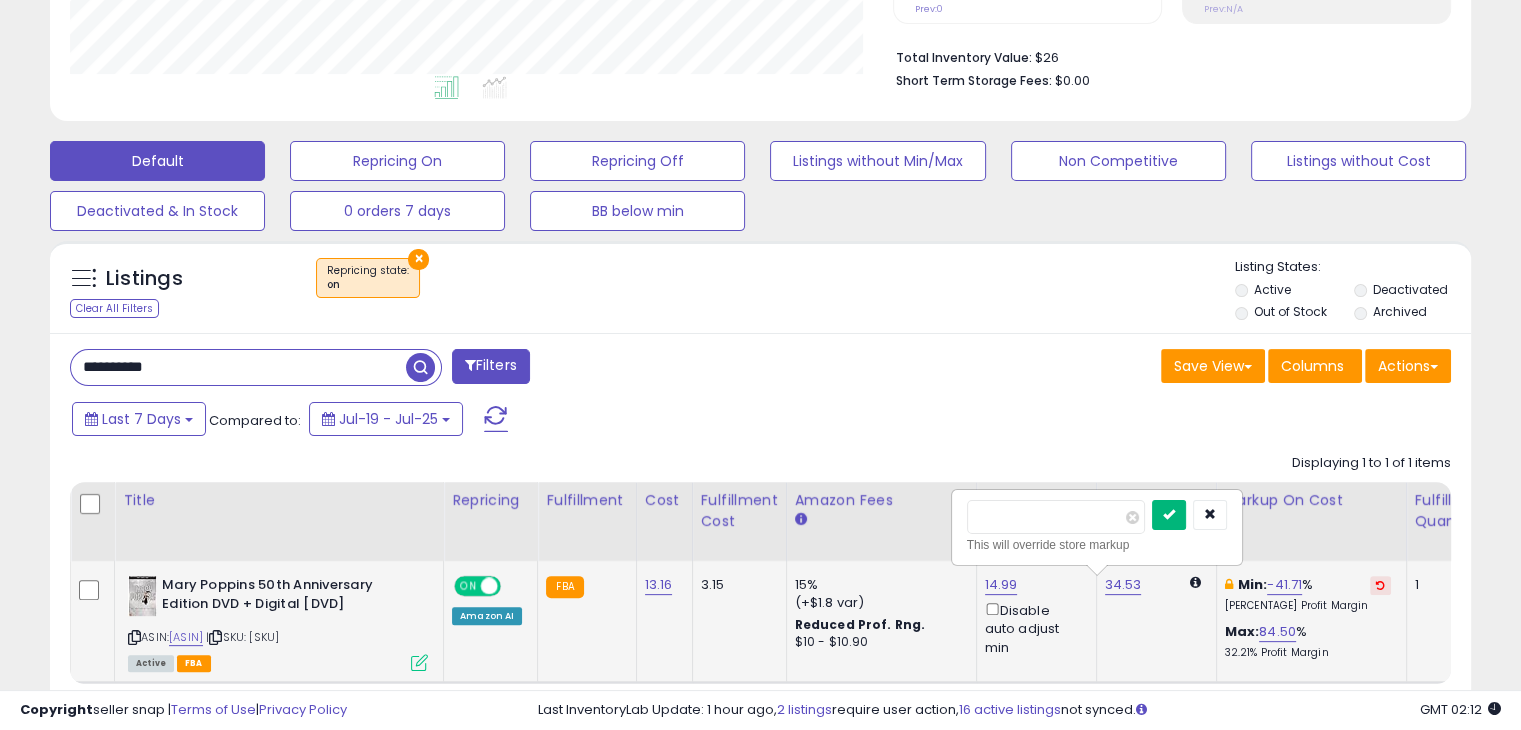type on "*****" 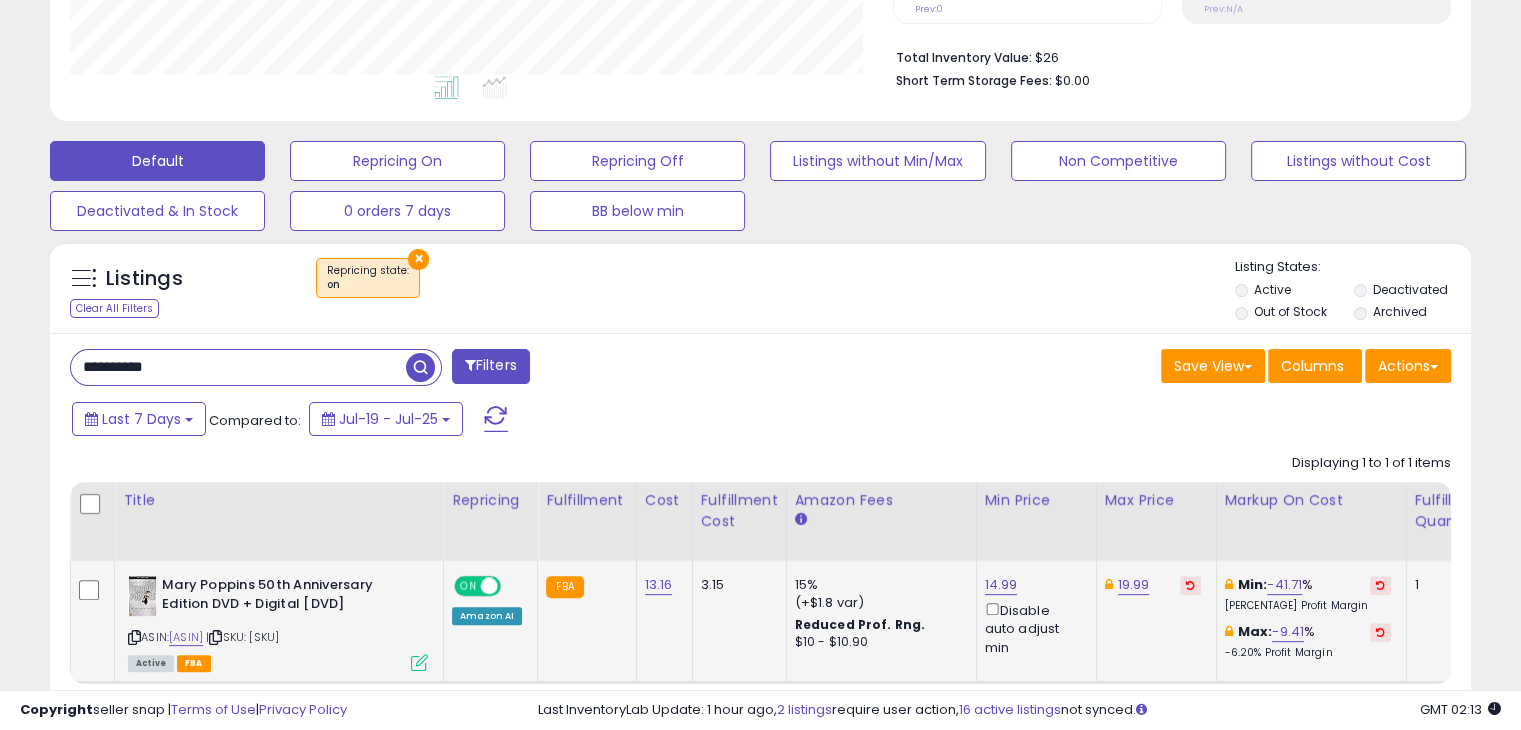 click on "**********" at bounding box center [238, 367] 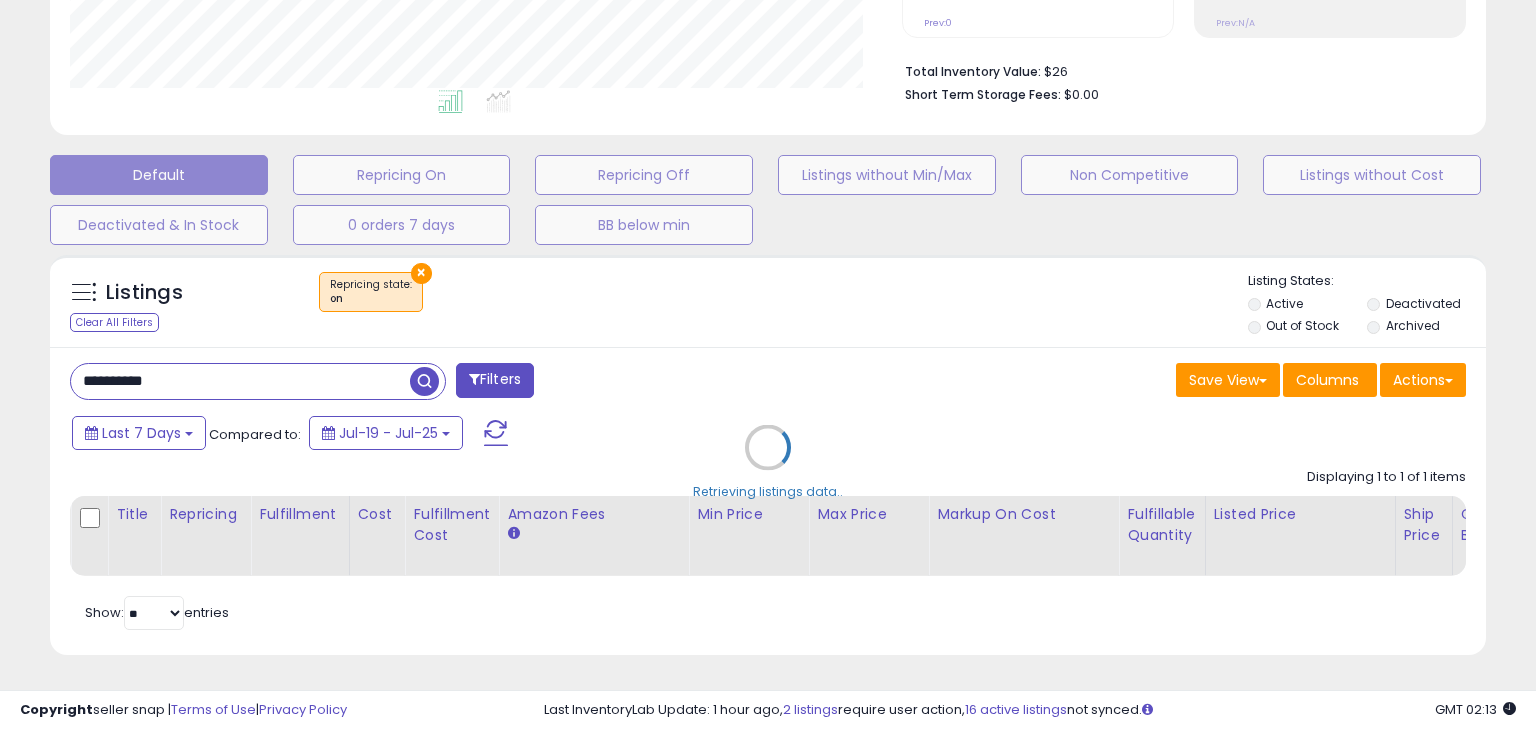 scroll, scrollTop: 999589, scrollLeft: 999168, axis: both 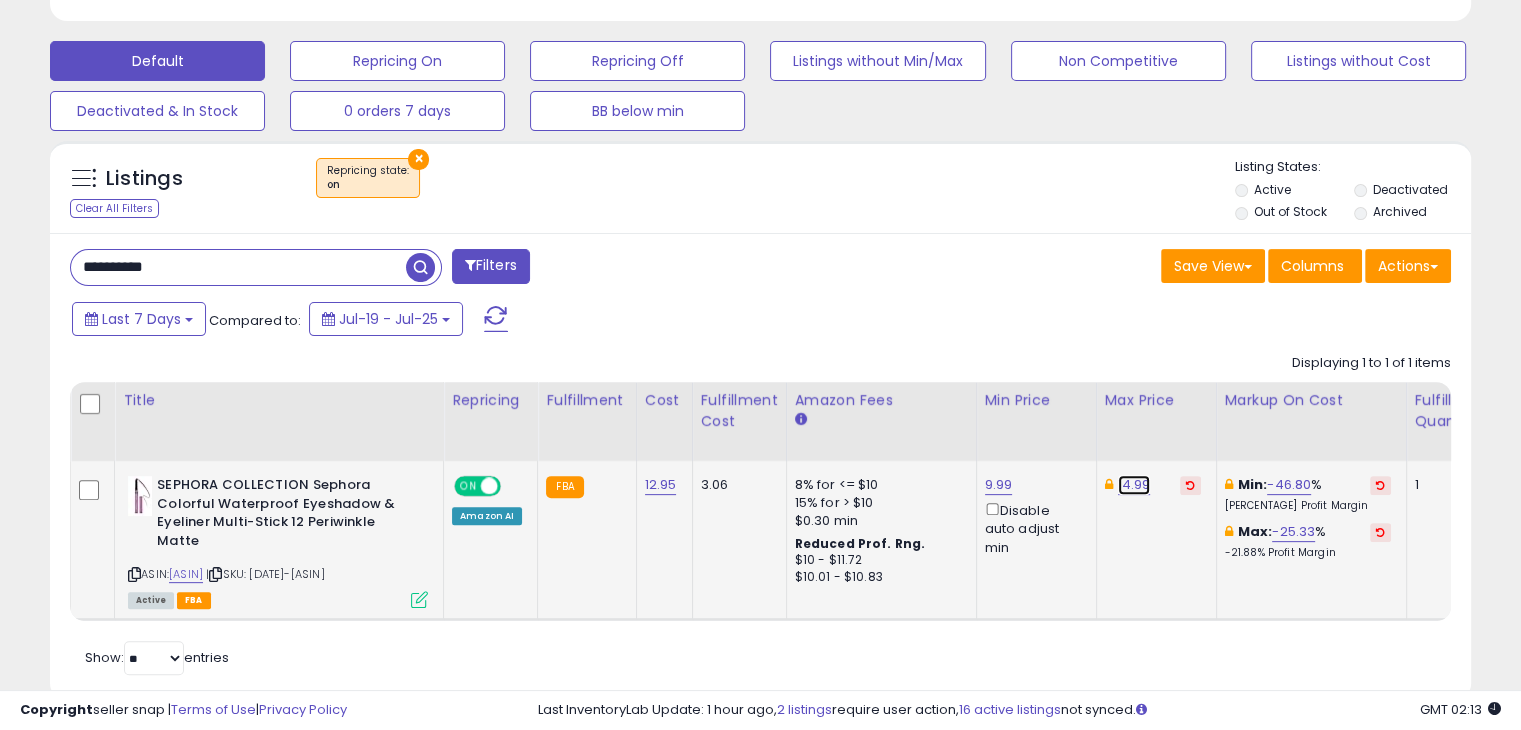 click on "14.99" at bounding box center (1134, 485) 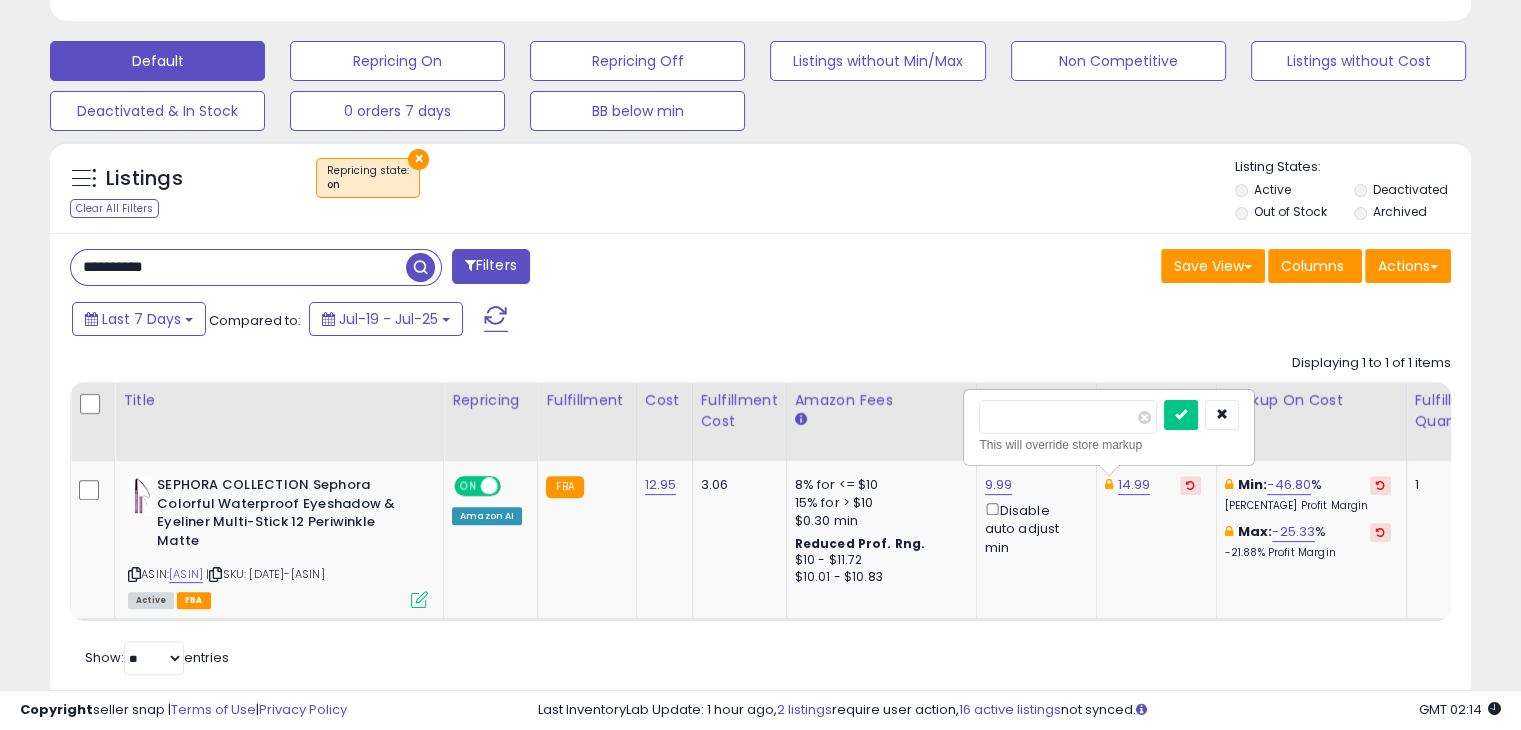 drag, startPoint x: 1064, startPoint y: 411, endPoint x: 926, endPoint y: 408, distance: 138.03261 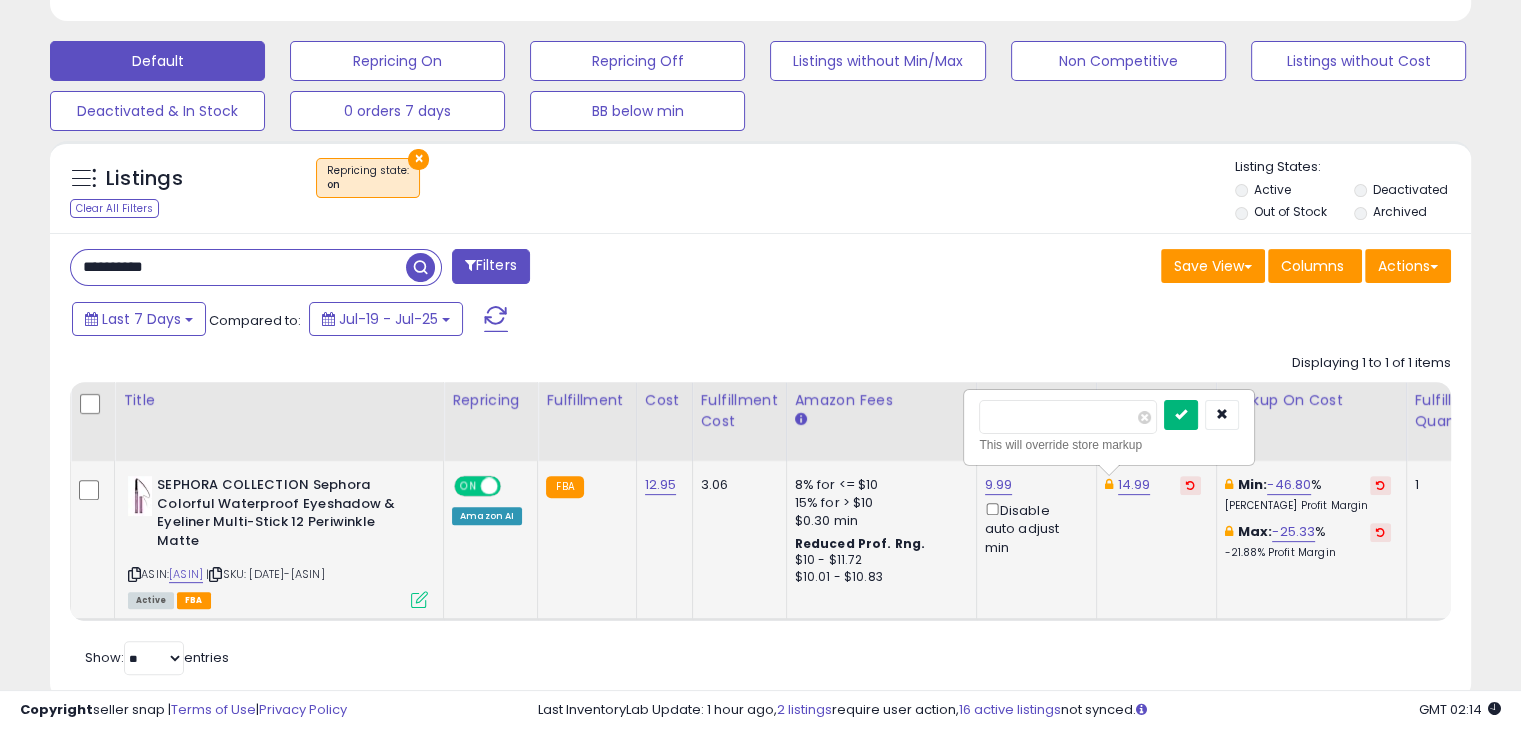 type on "****" 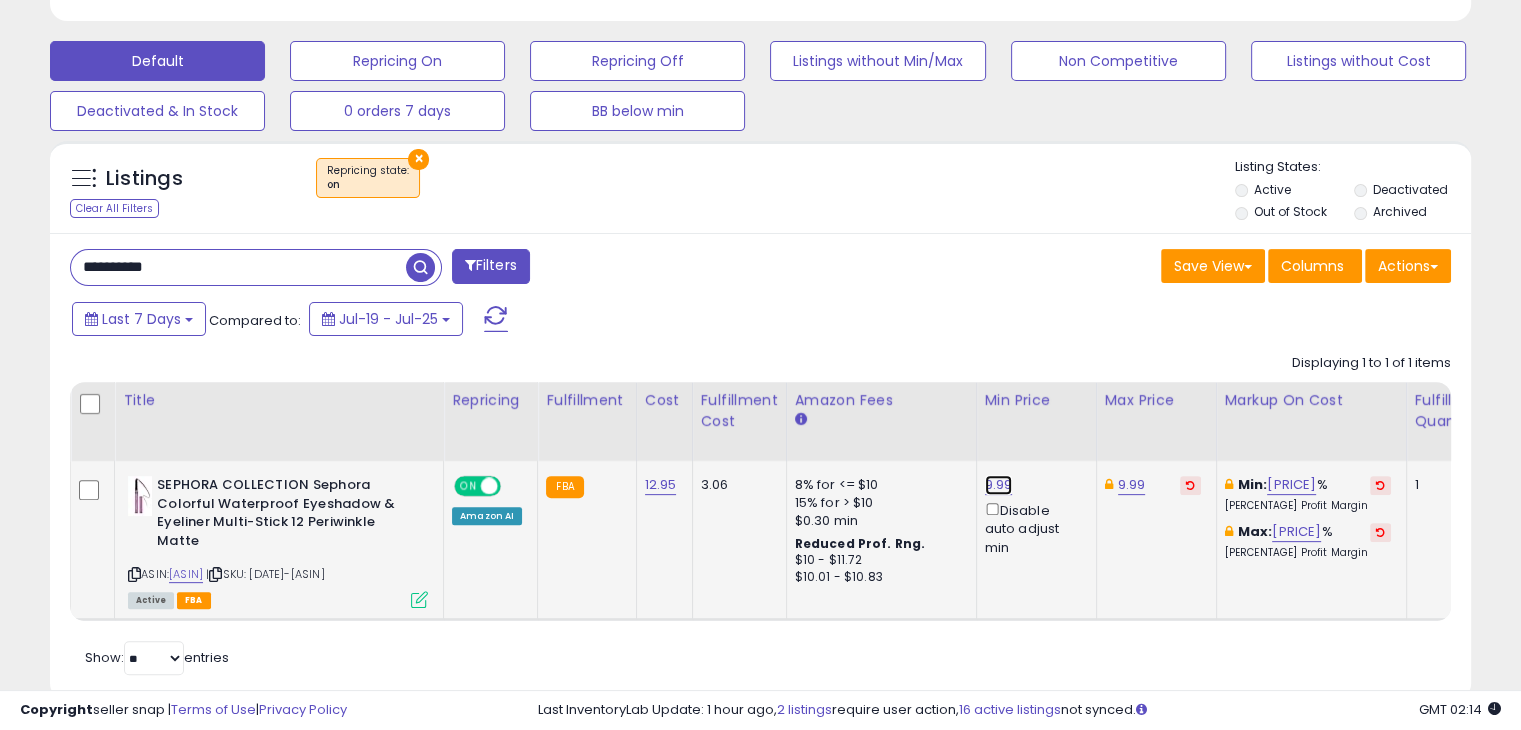 click on "9.99" at bounding box center [999, 485] 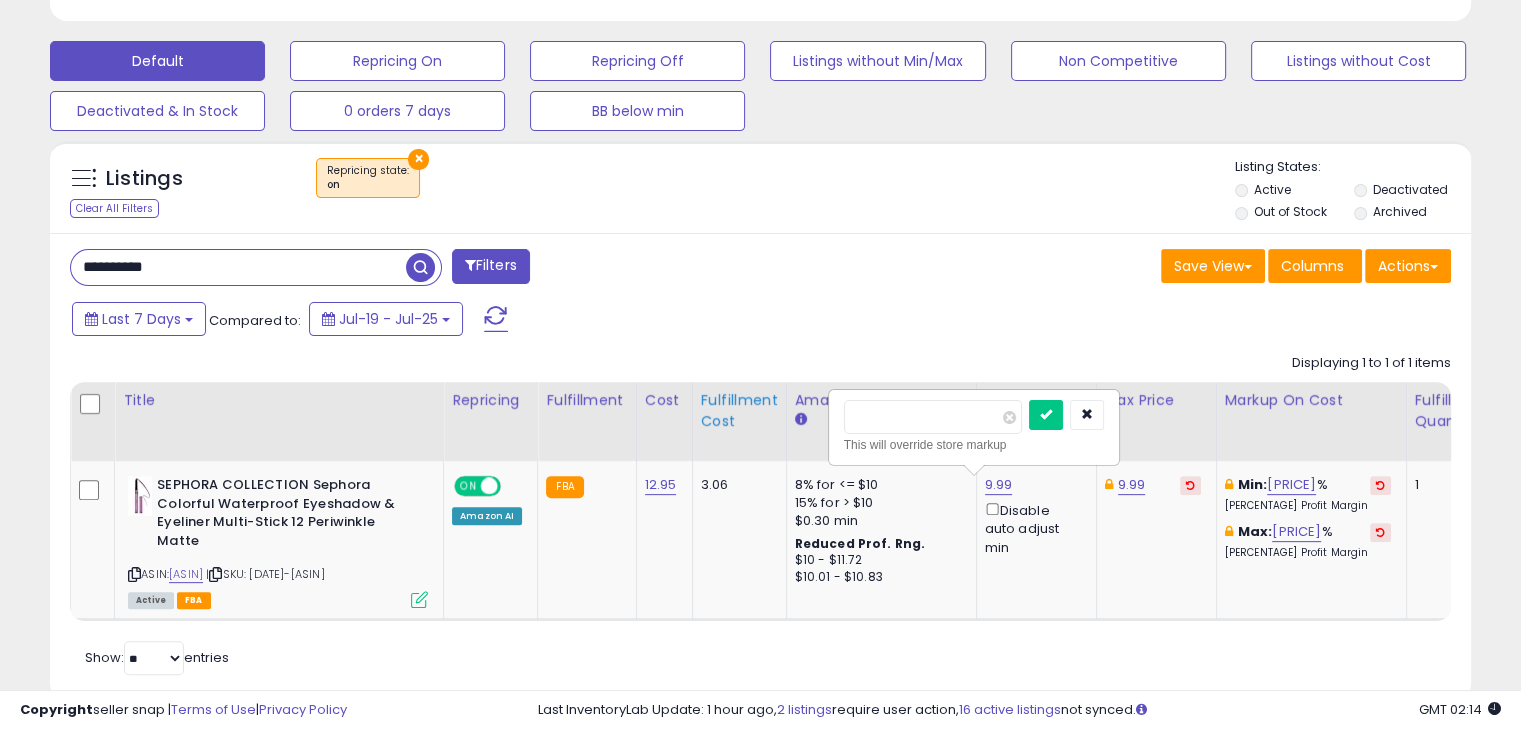 drag, startPoint x: 909, startPoint y: 415, endPoint x: 760, endPoint y: 417, distance: 149.01343 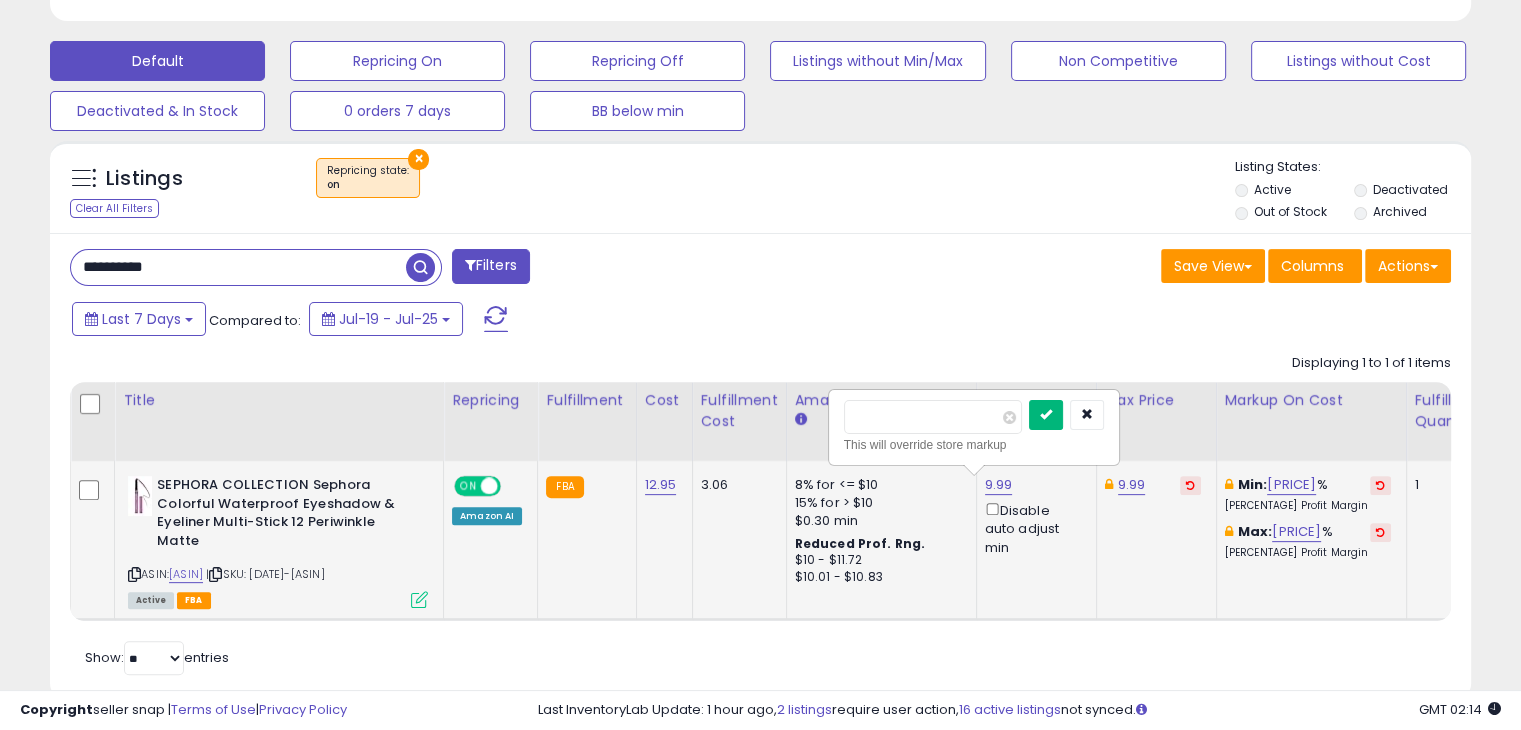 type on "****" 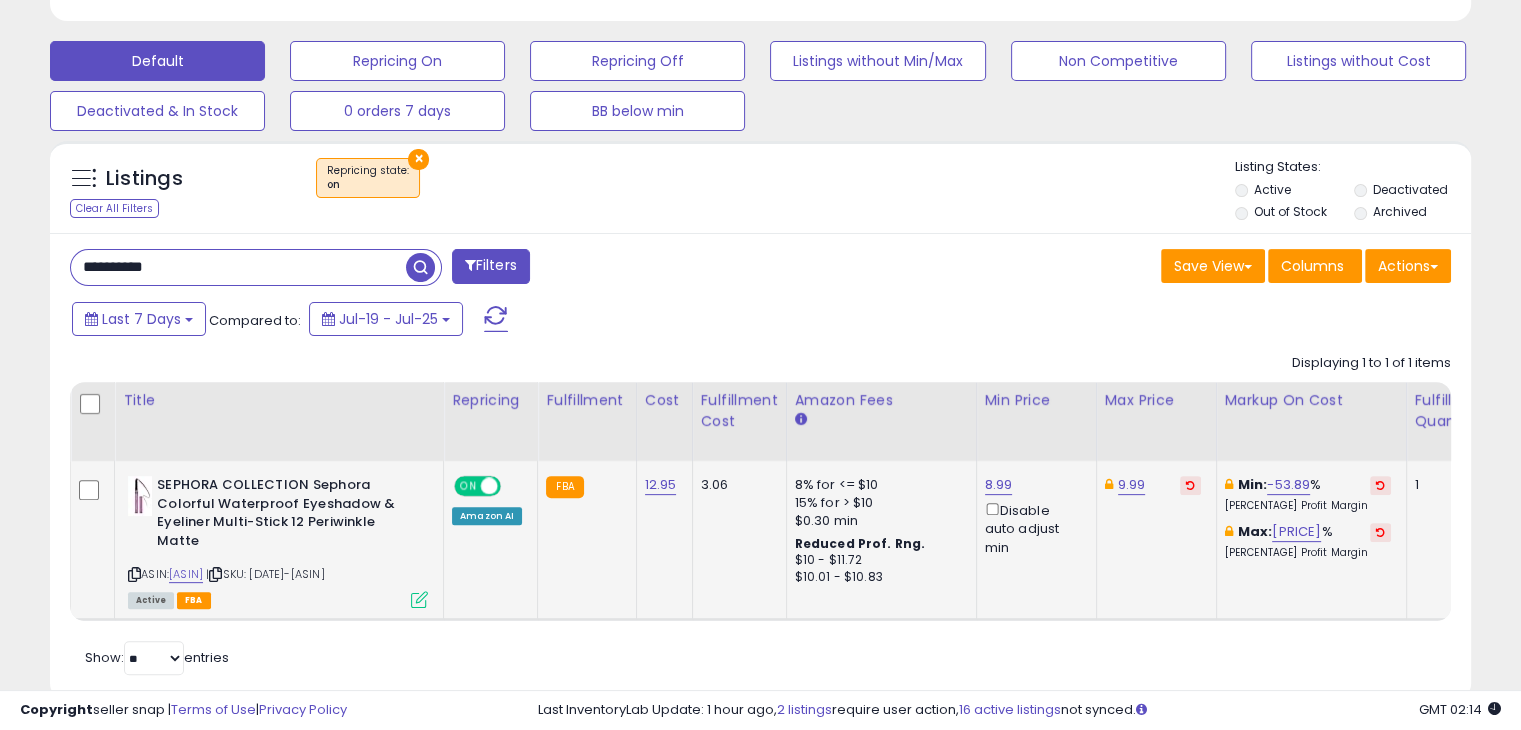 click on "**********" at bounding box center [238, 267] 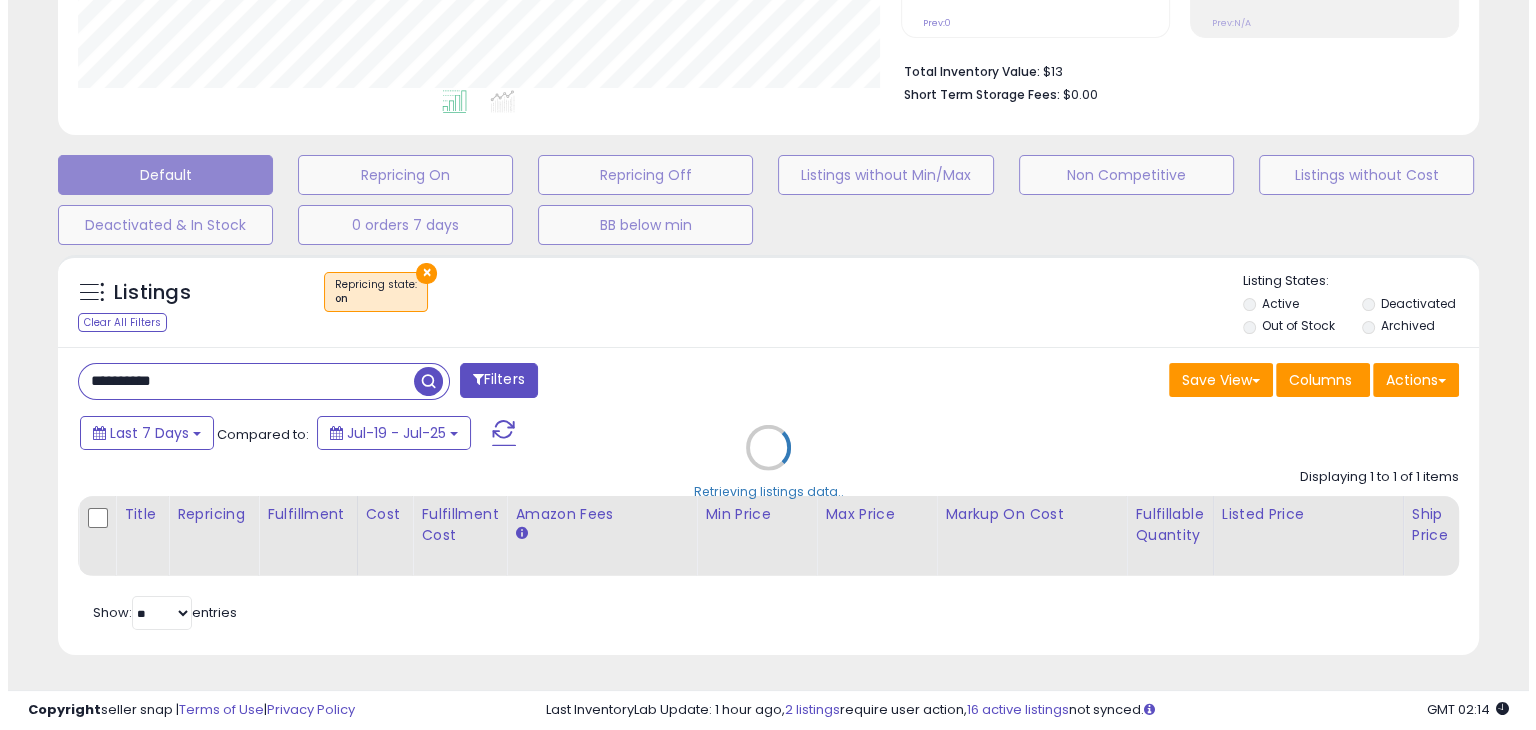 scroll, scrollTop: 489, scrollLeft: 0, axis: vertical 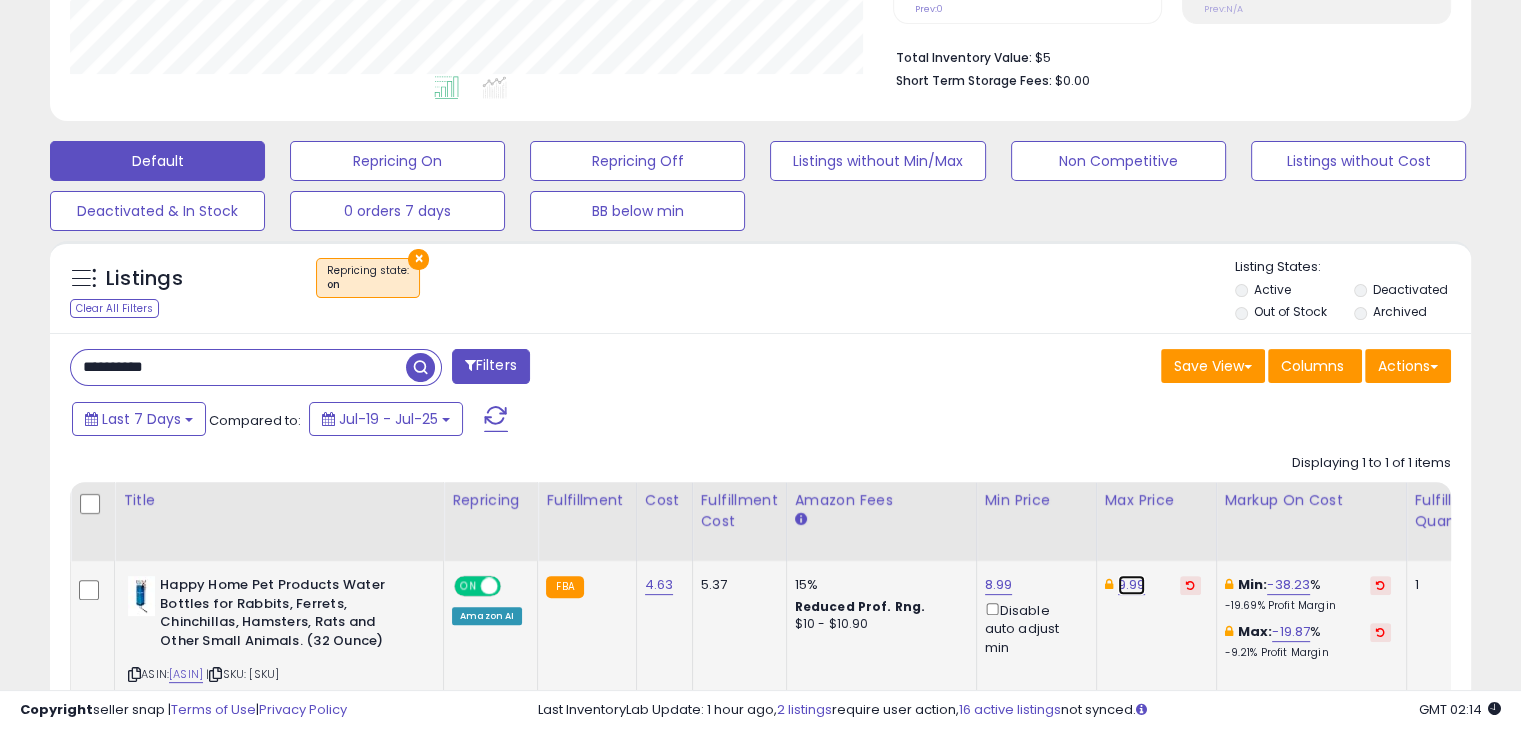 click on "9.99" at bounding box center [1132, 585] 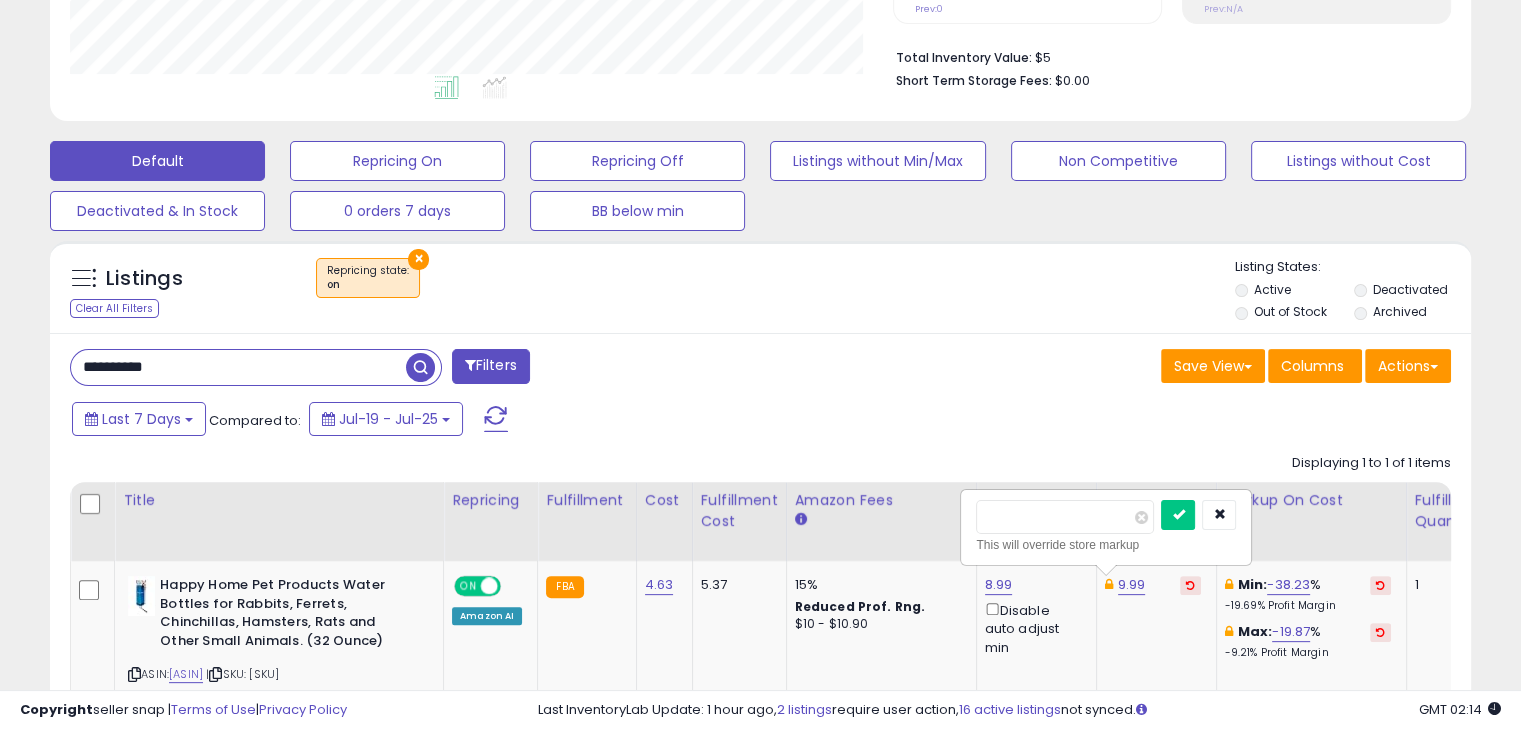 drag, startPoint x: 1044, startPoint y: 521, endPoint x: 896, endPoint y: 505, distance: 148.86235 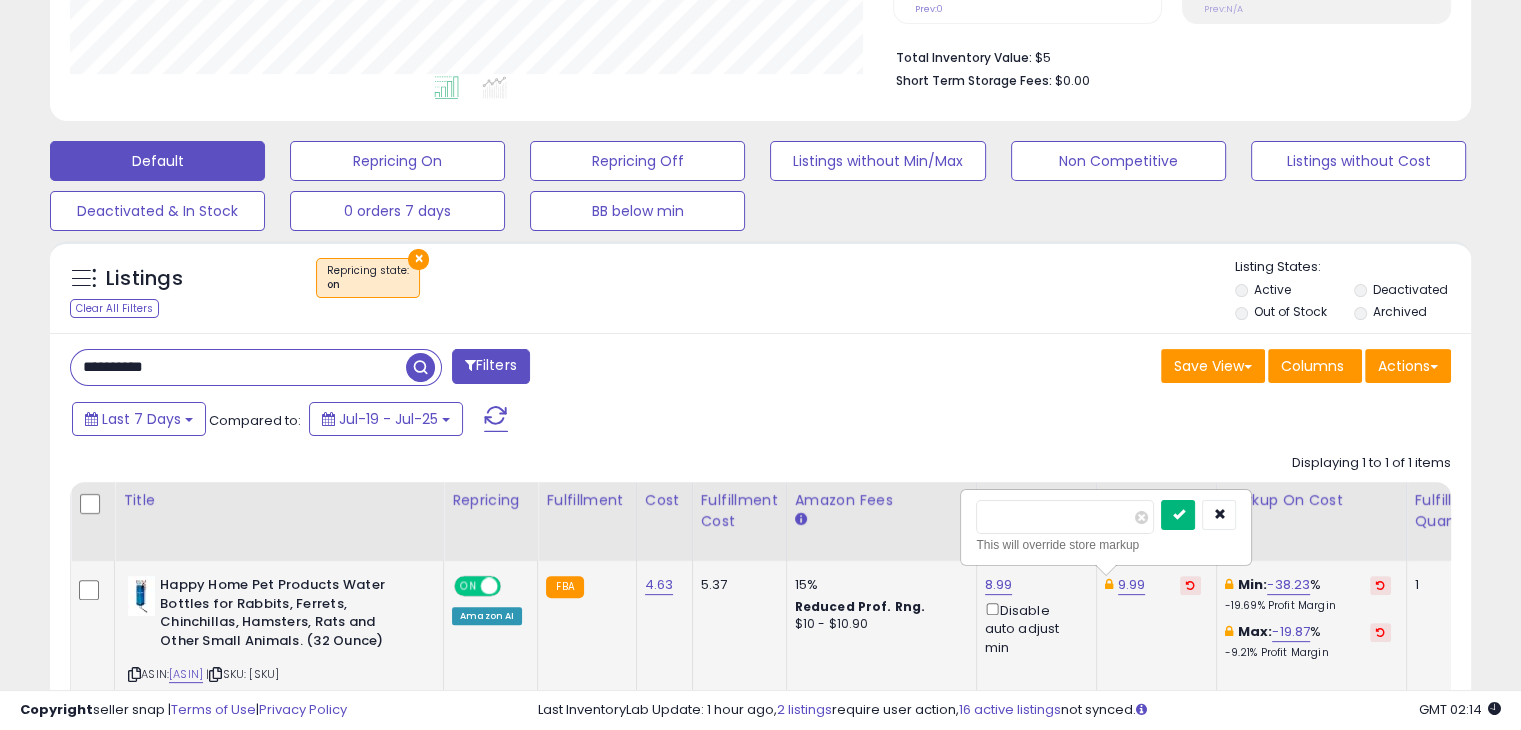 type on "****" 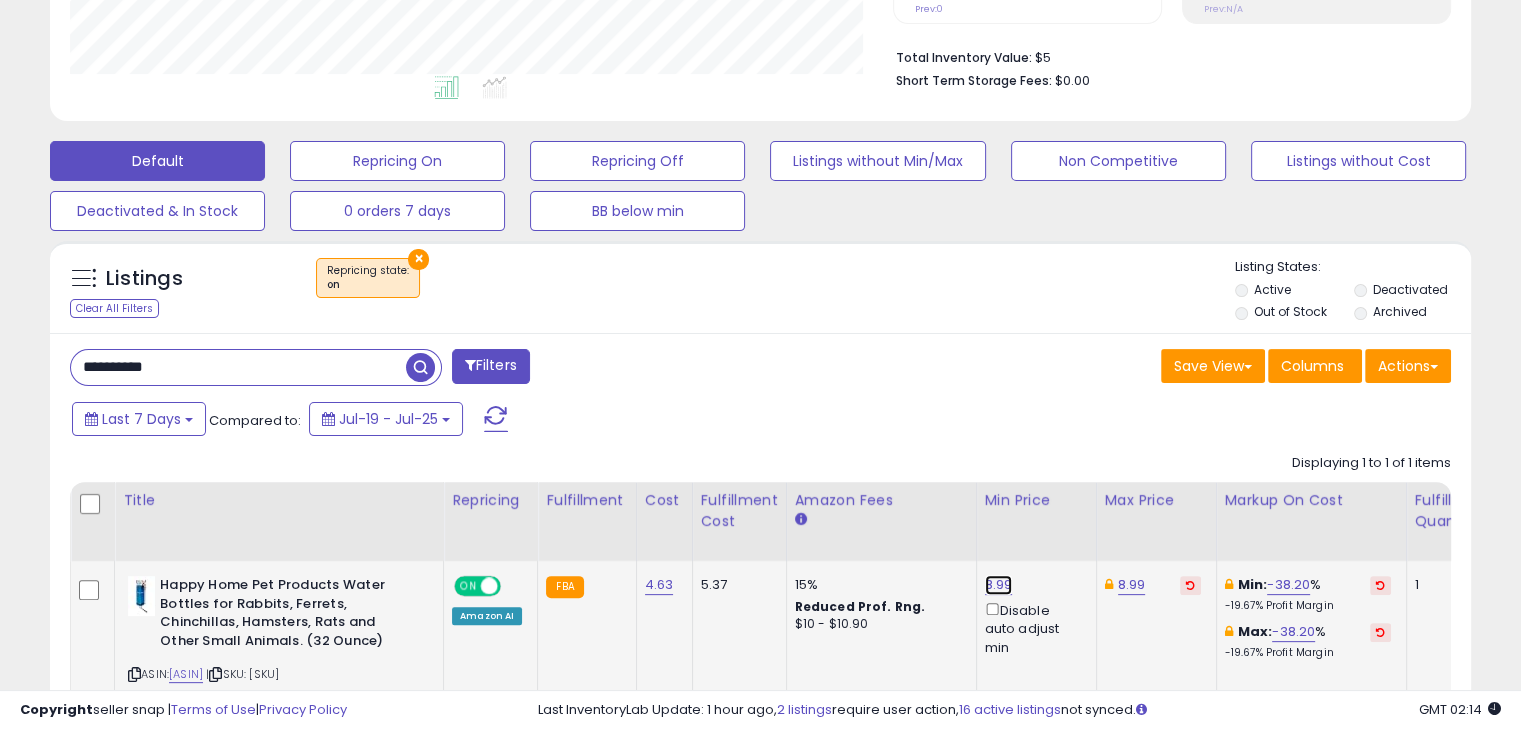 click on "8.99" at bounding box center (999, 585) 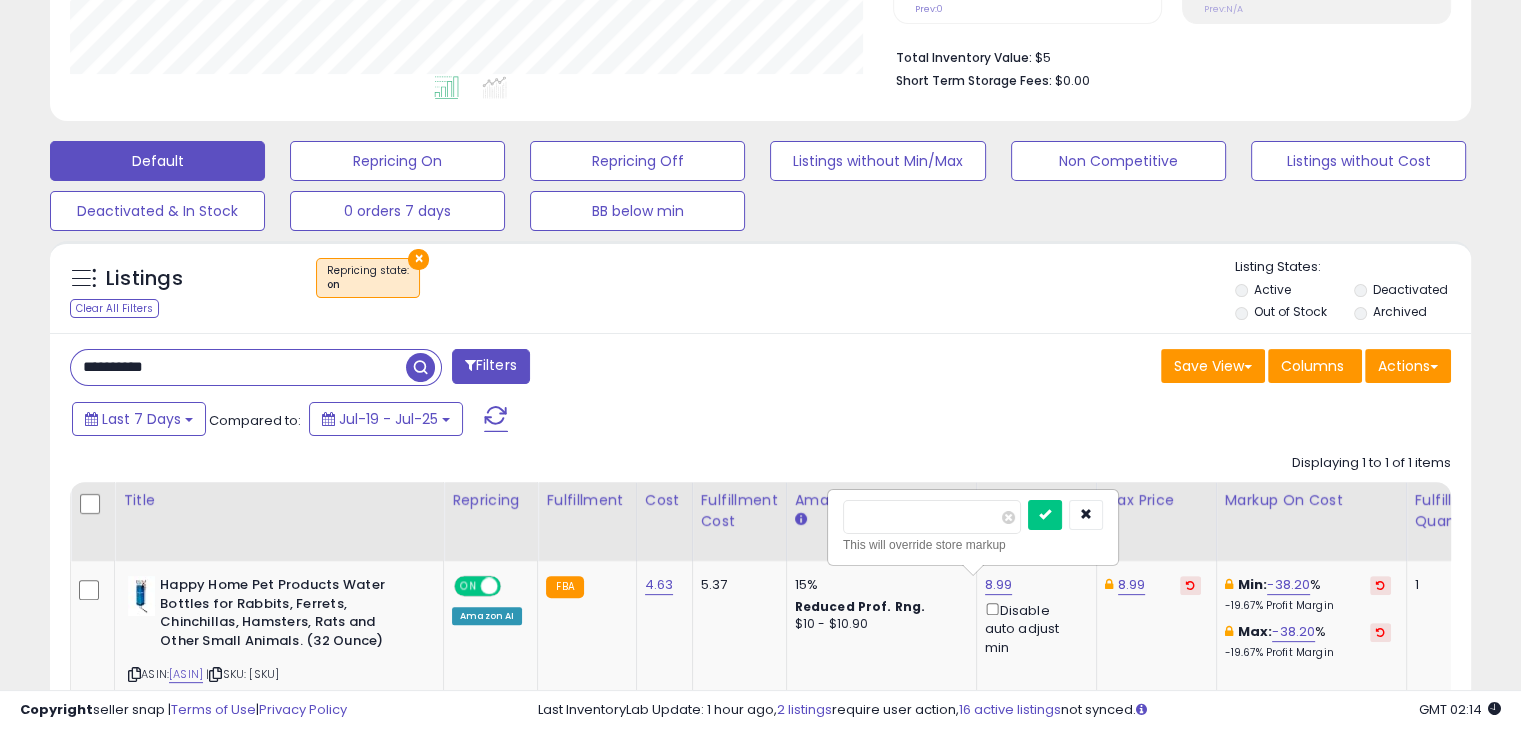 drag, startPoint x: 896, startPoint y: 521, endPoint x: 796, endPoint y: 520, distance: 100.005 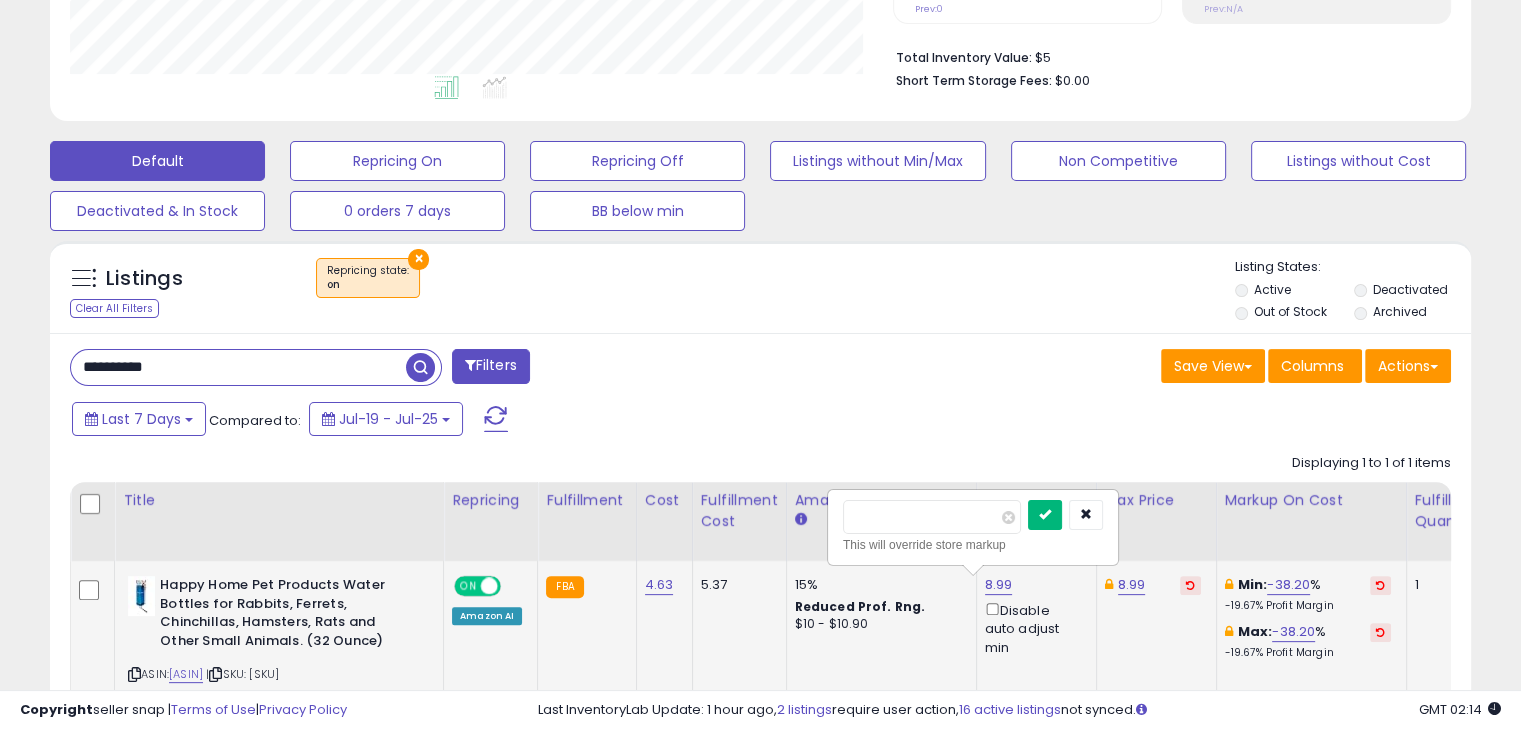 type on "****" 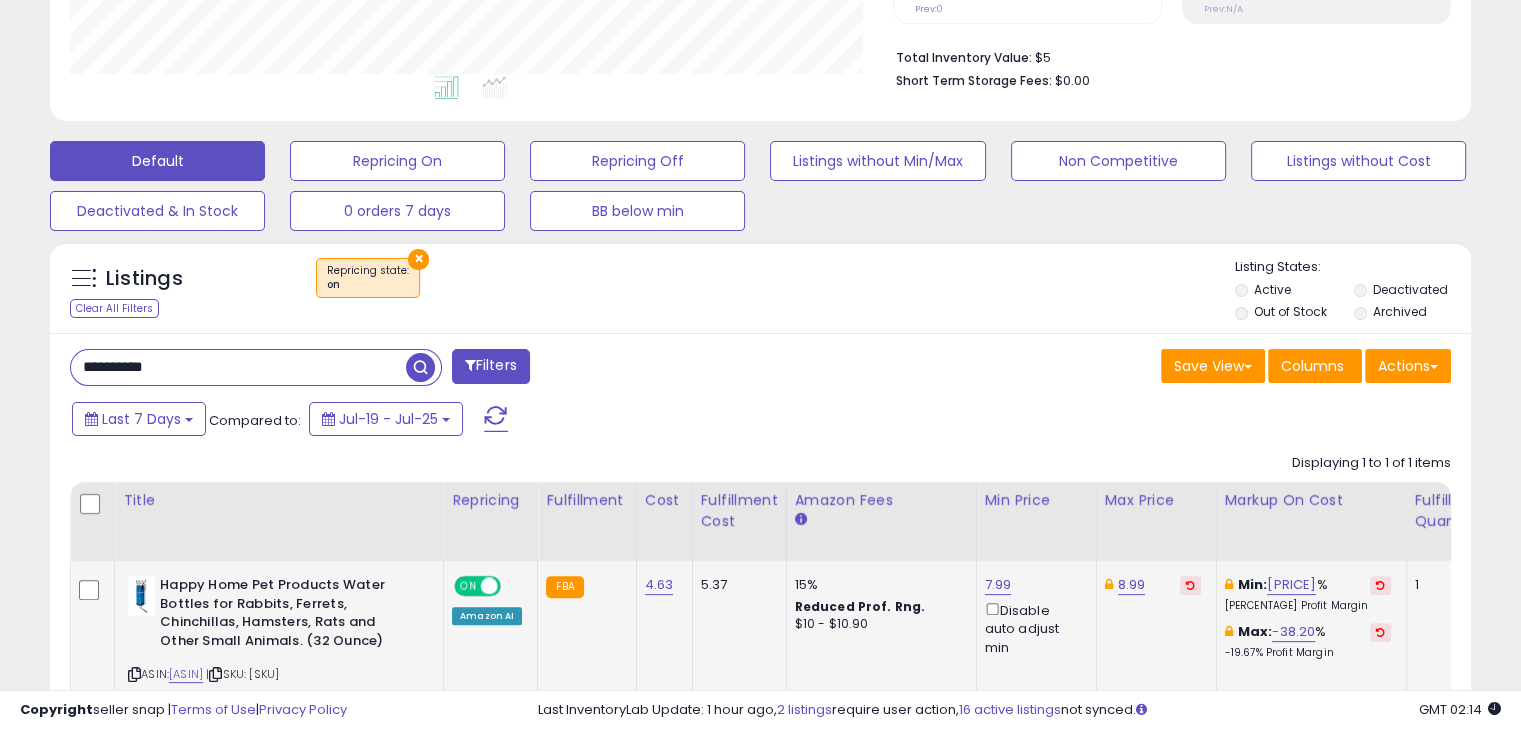 click on "**********" at bounding box center [238, 367] 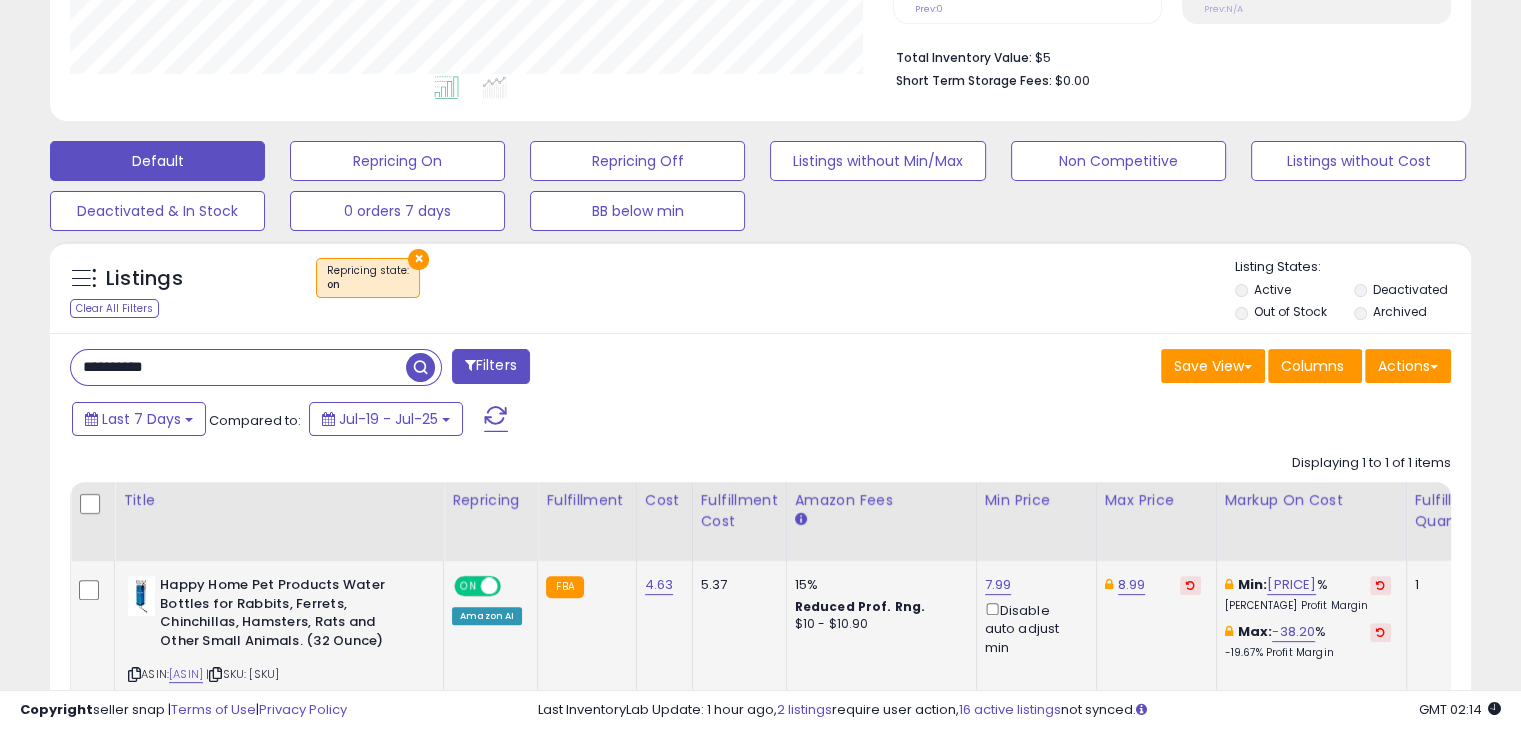 paste 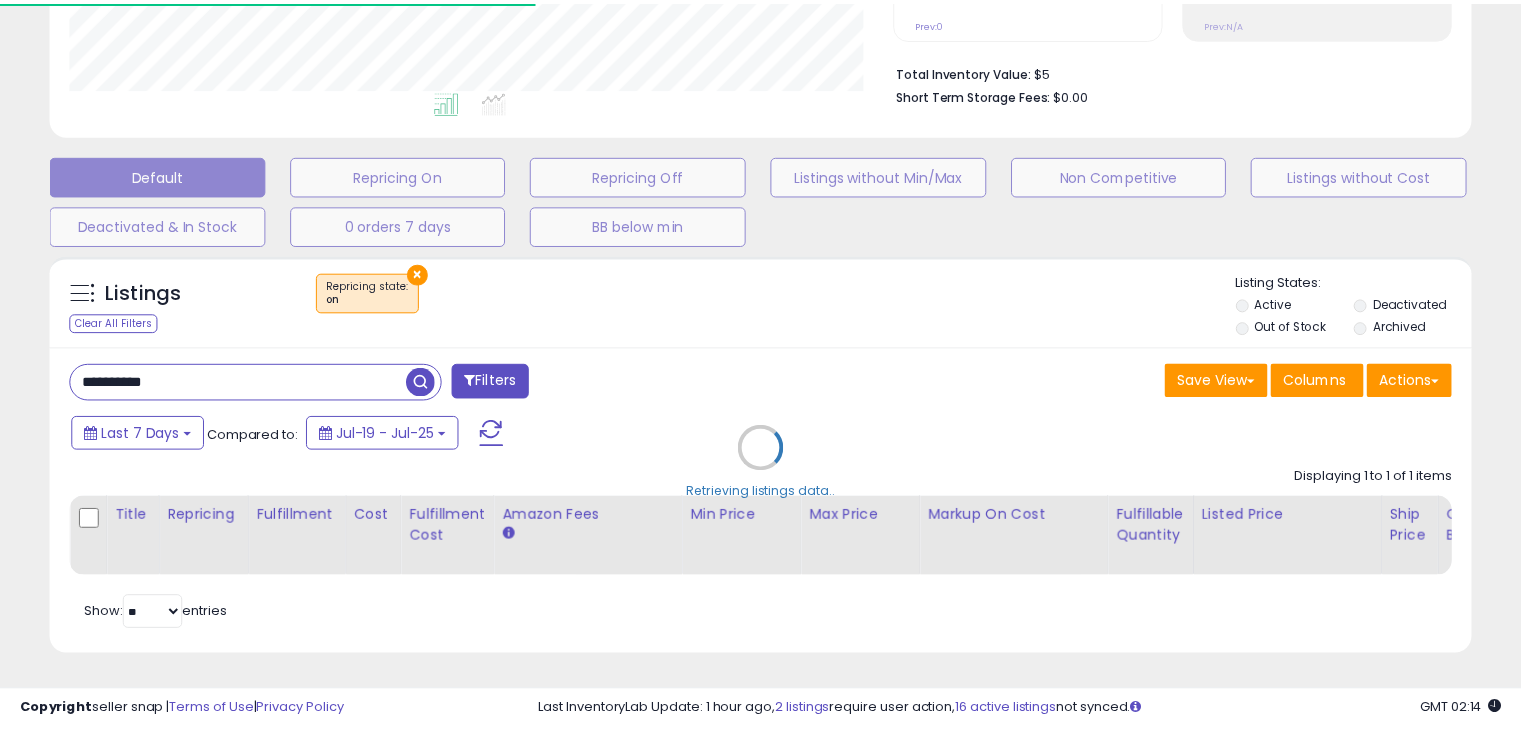 scroll, scrollTop: 409, scrollLeft: 822, axis: both 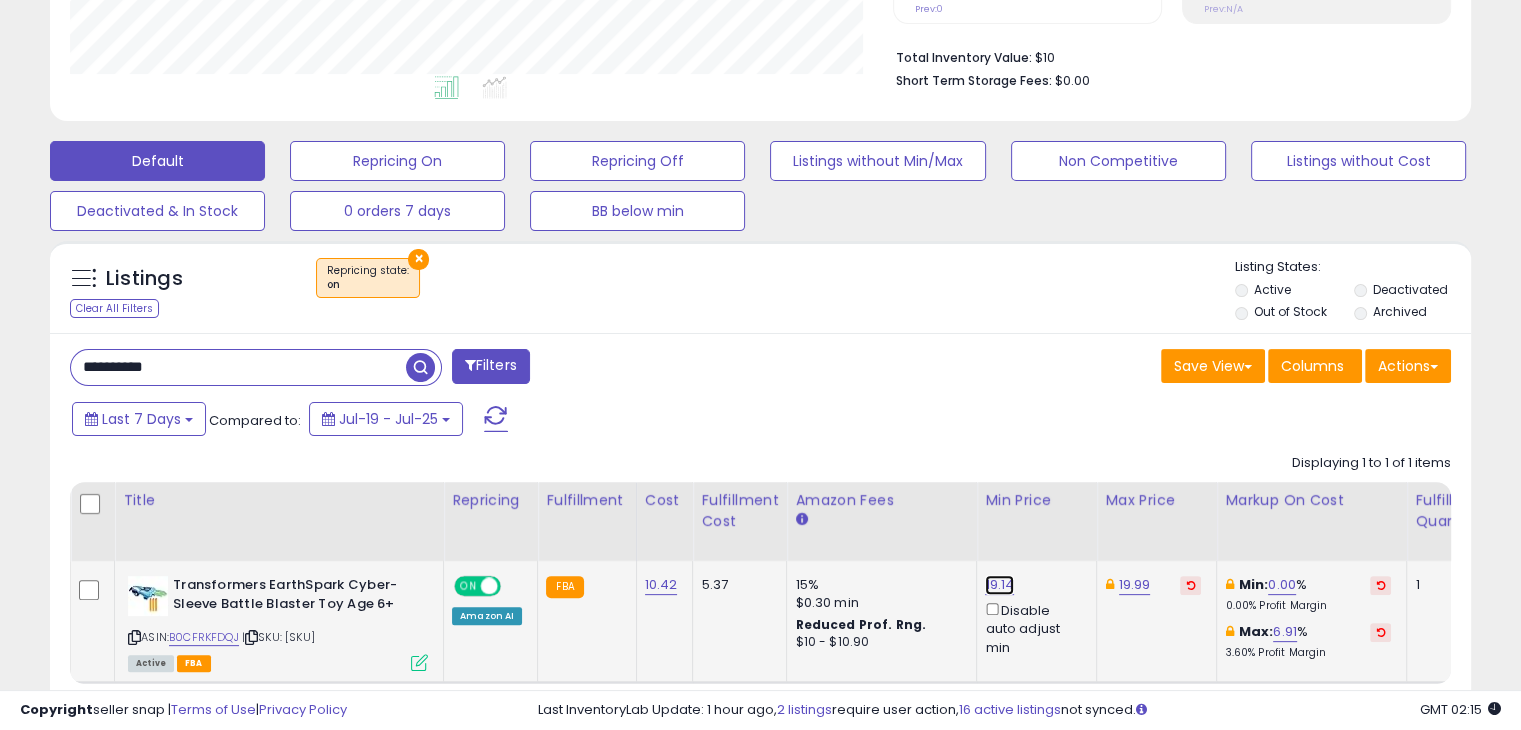 click on "19.14" at bounding box center (999, 585) 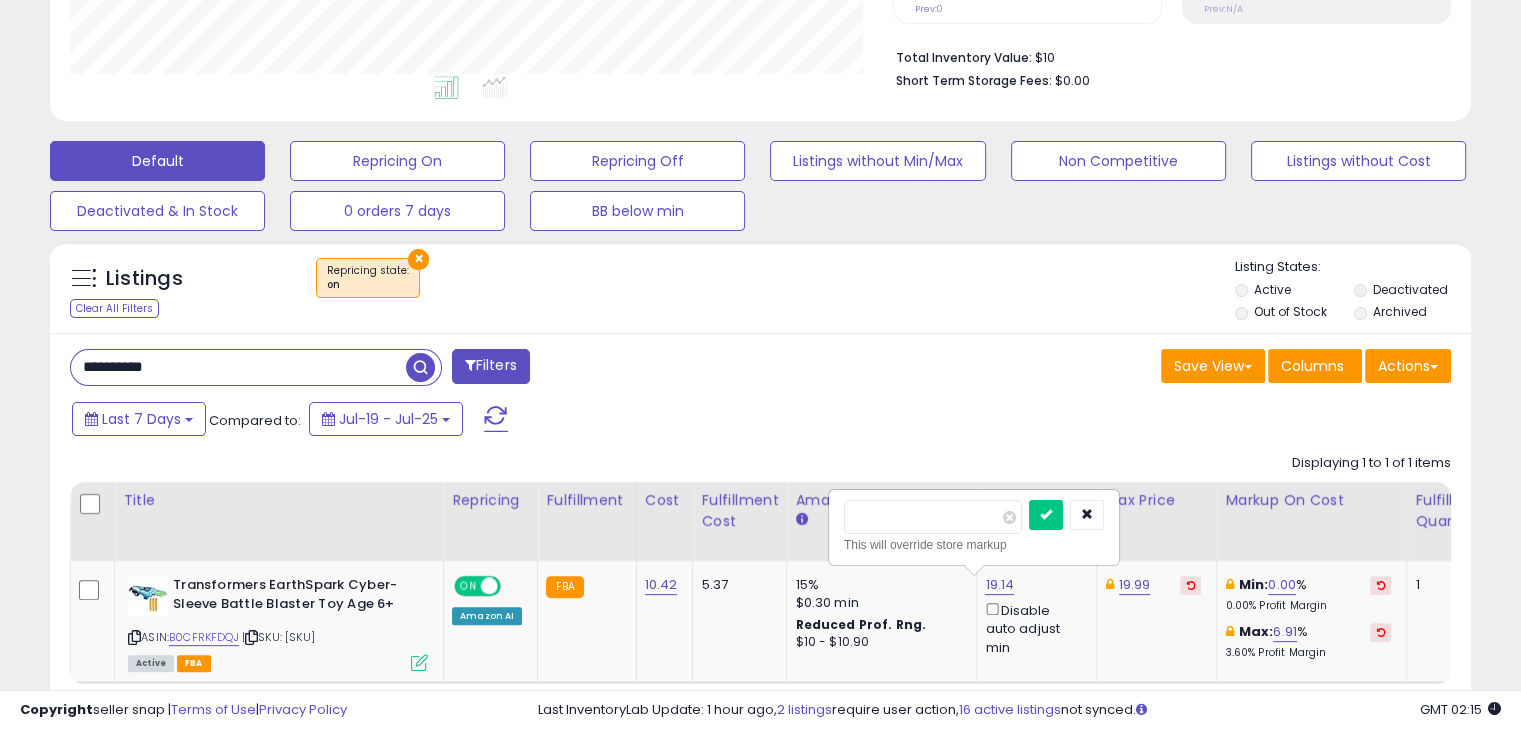 drag, startPoint x: 899, startPoint y: 517, endPoint x: 788, endPoint y: 518, distance: 111.0045 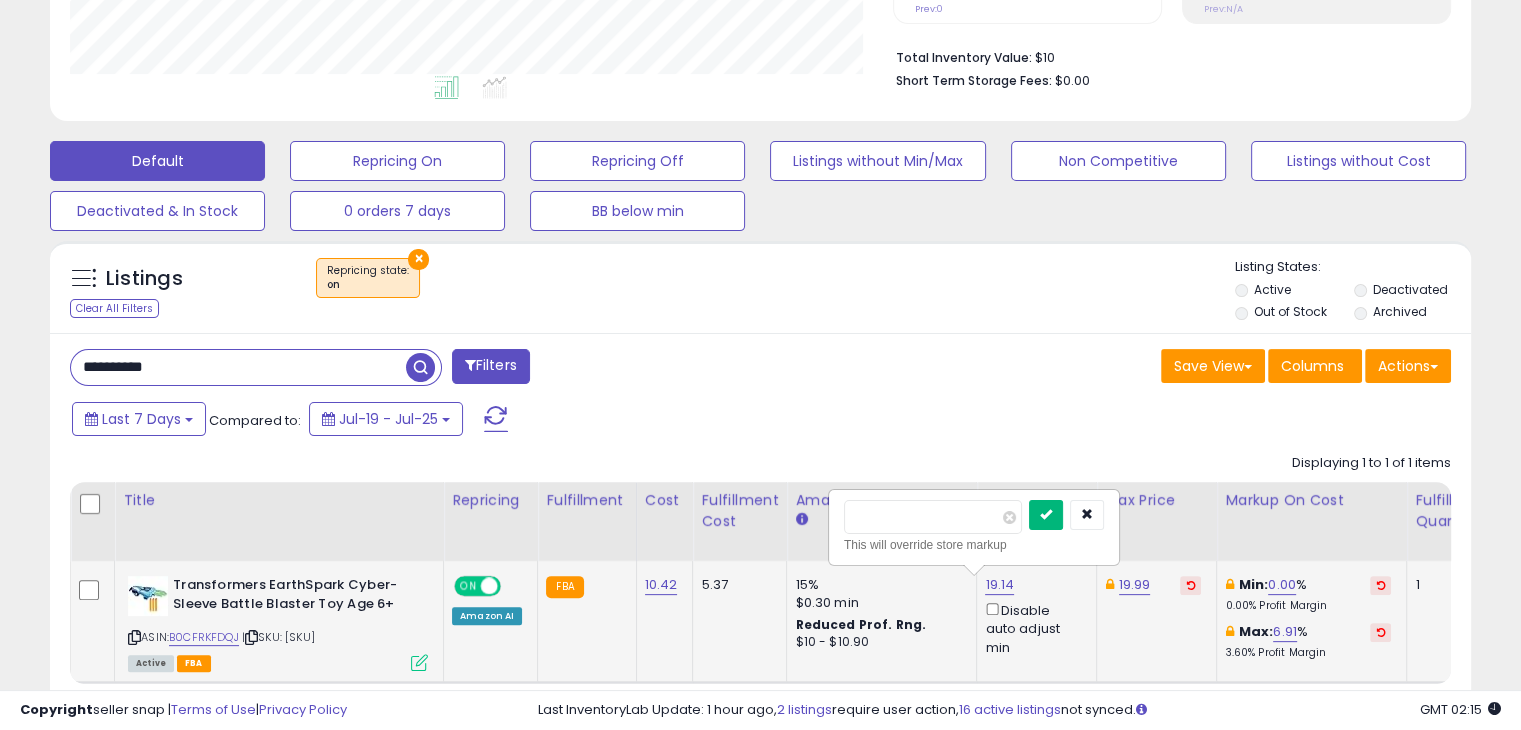 type on "*****" 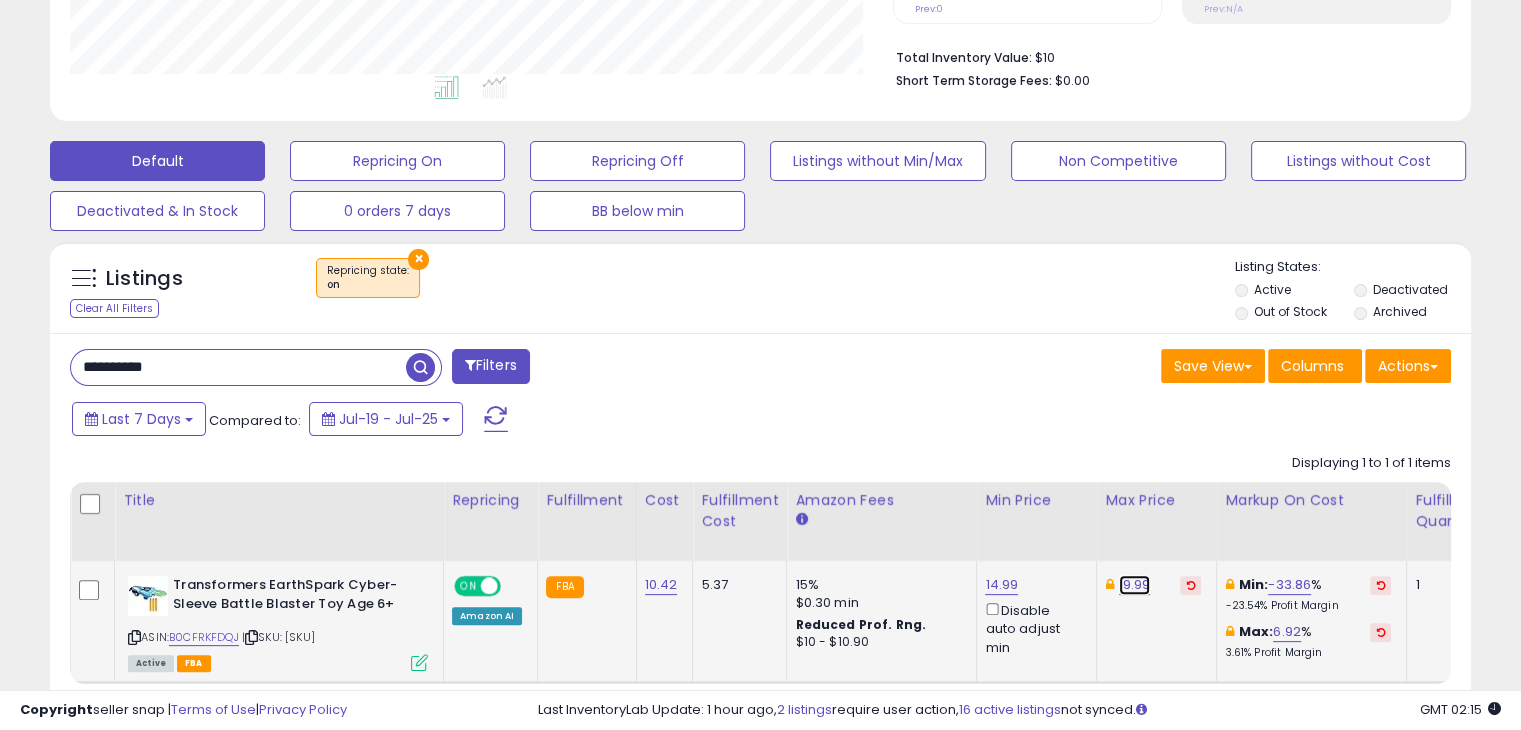 click on "19.99" at bounding box center (1135, 585) 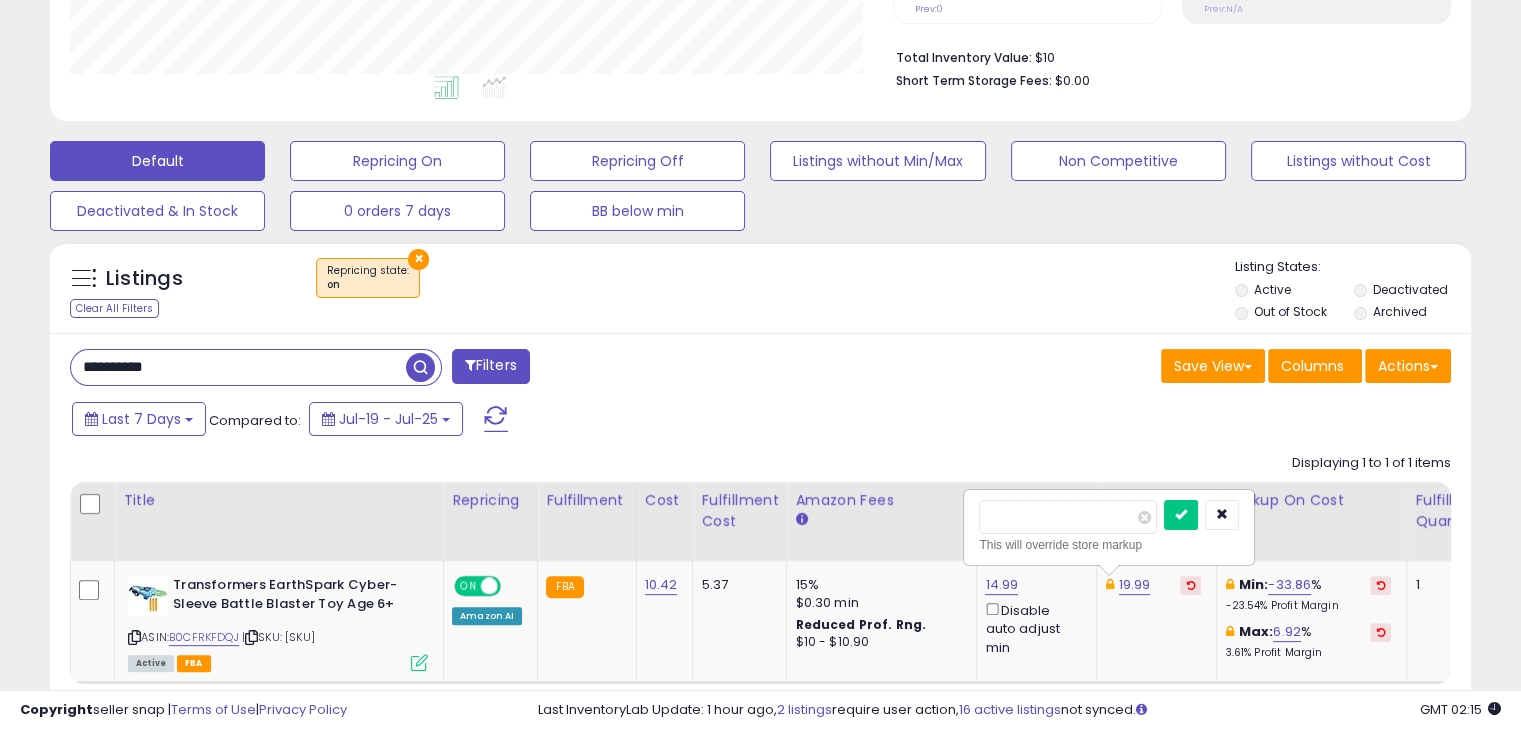 drag, startPoint x: 1037, startPoint y: 520, endPoint x: 913, endPoint y: 521, distance: 124.004036 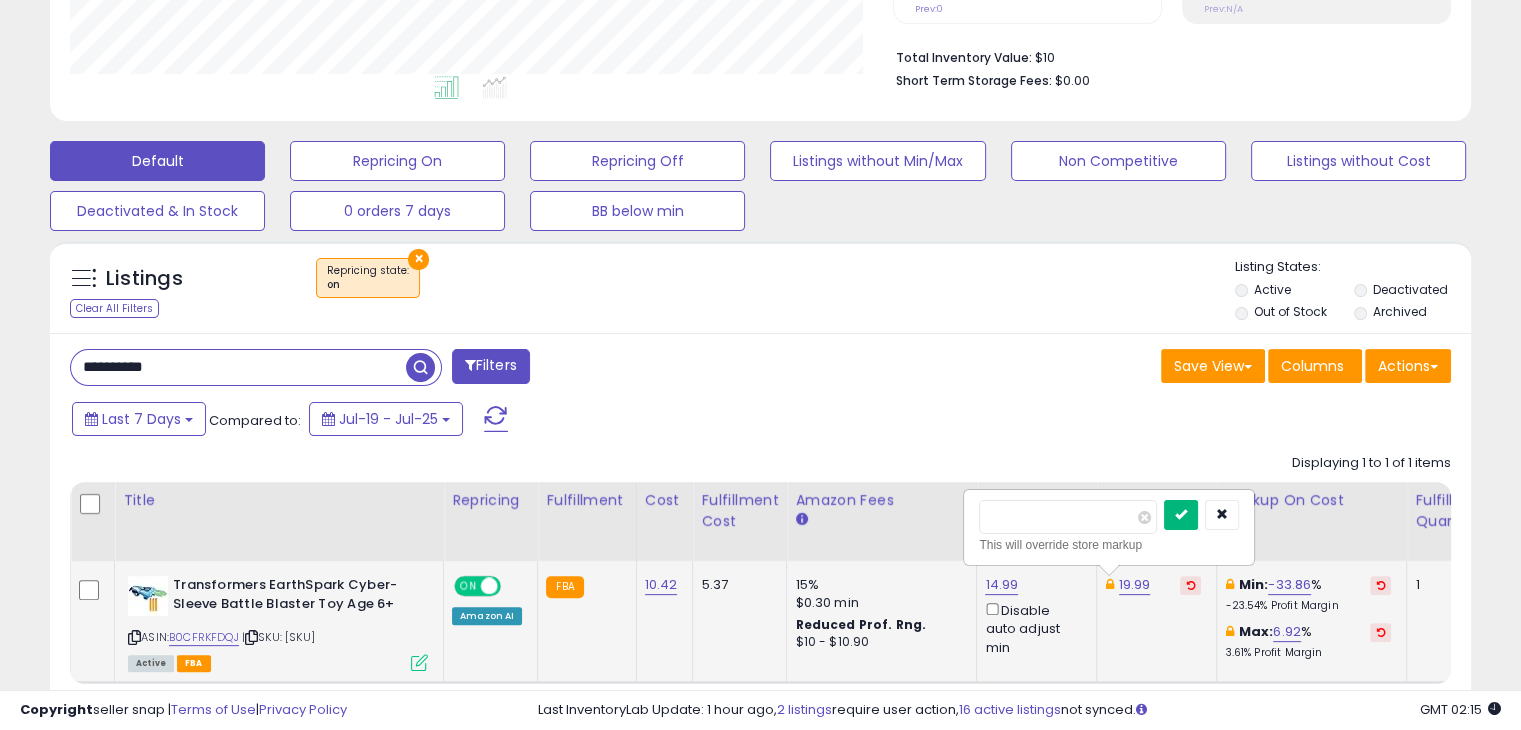 type on "*****" 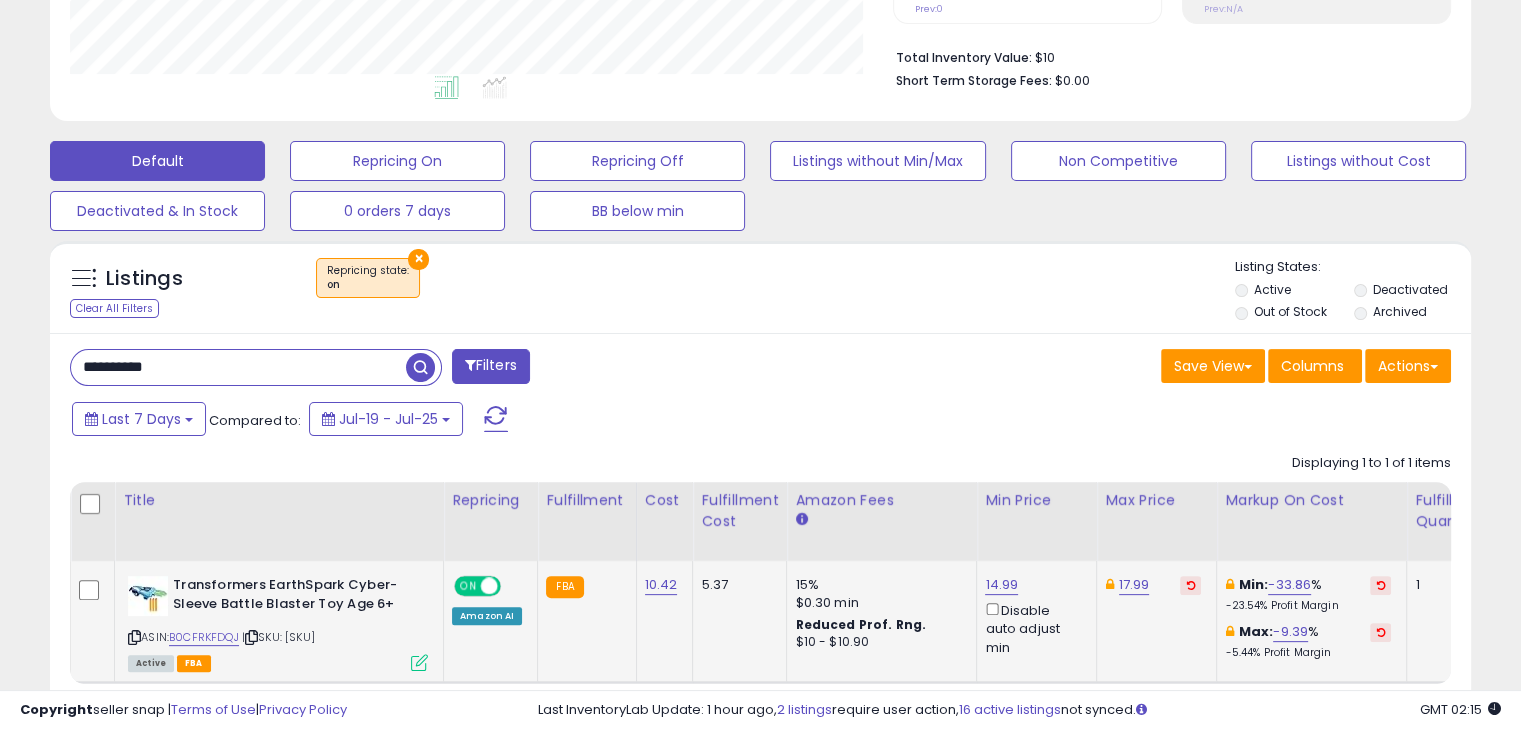 click on "**********" at bounding box center [238, 367] 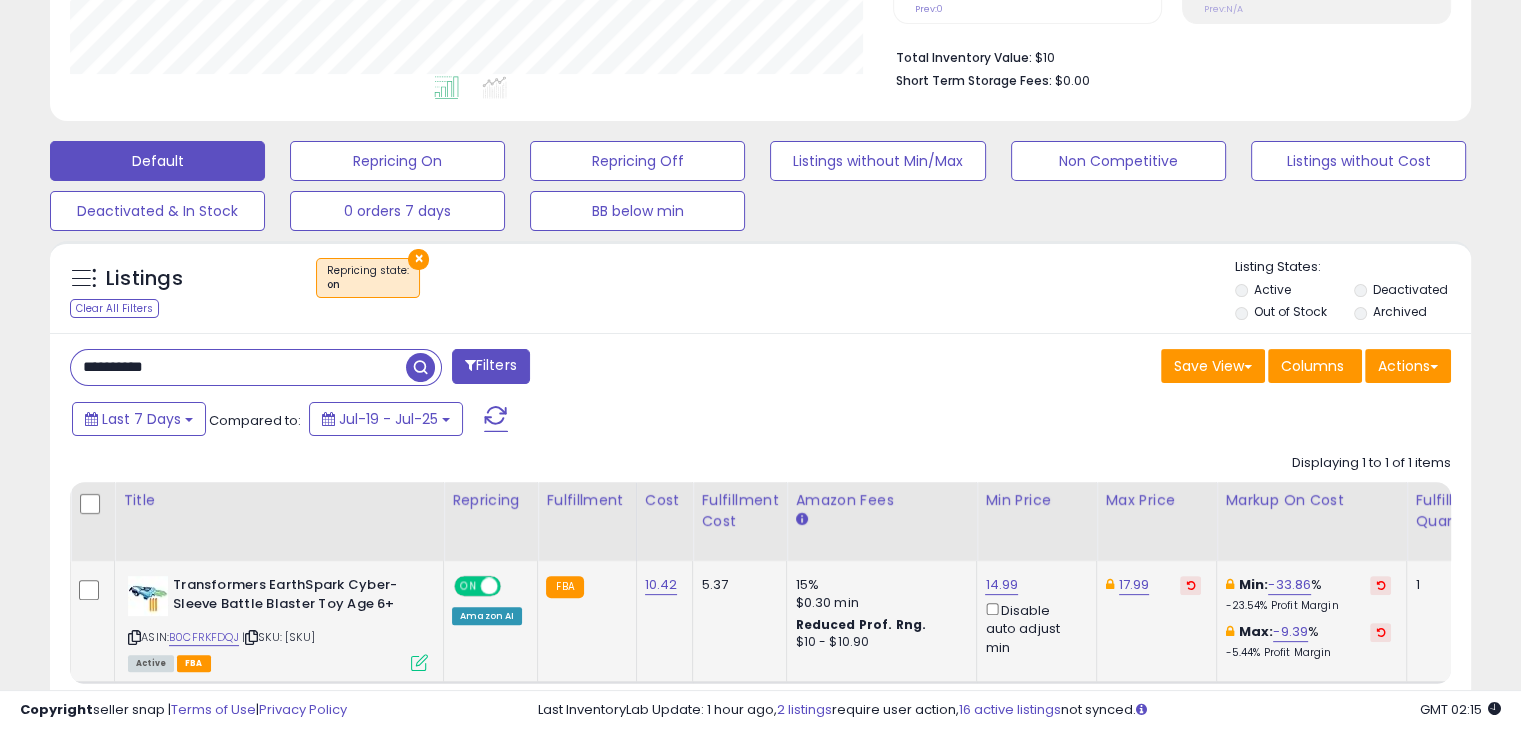 click on "**********" at bounding box center (238, 367) 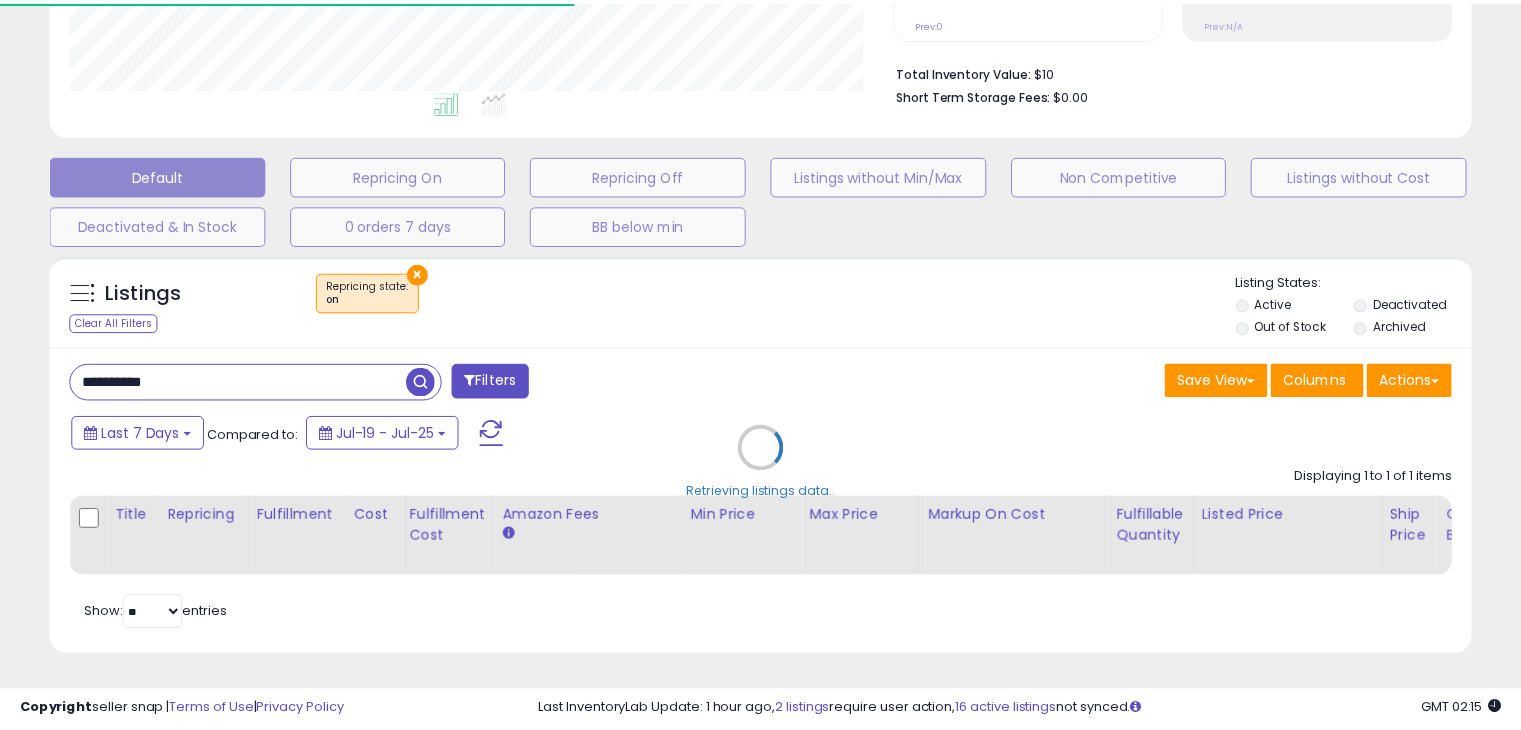 scroll, scrollTop: 409, scrollLeft: 822, axis: both 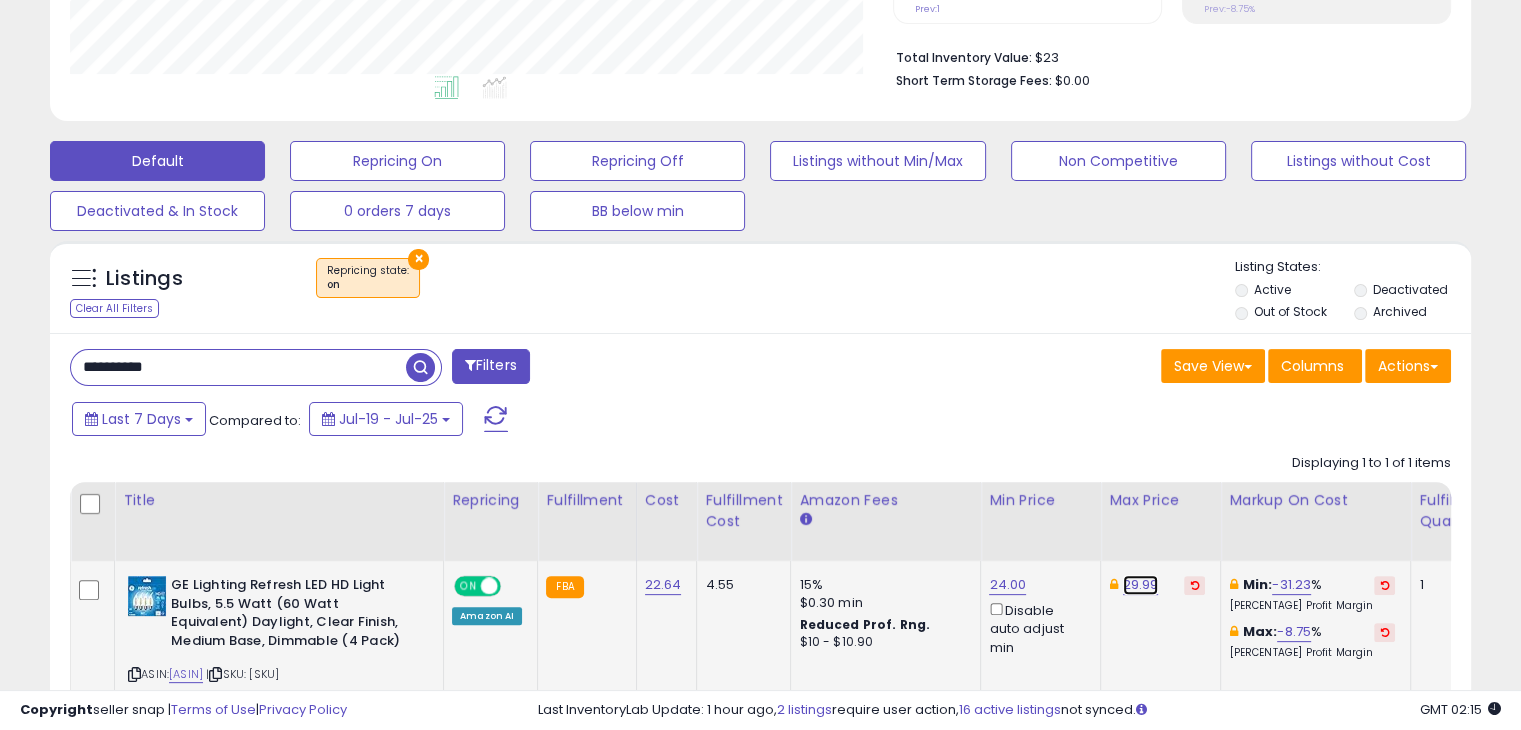 click on "29.99" at bounding box center (1141, 585) 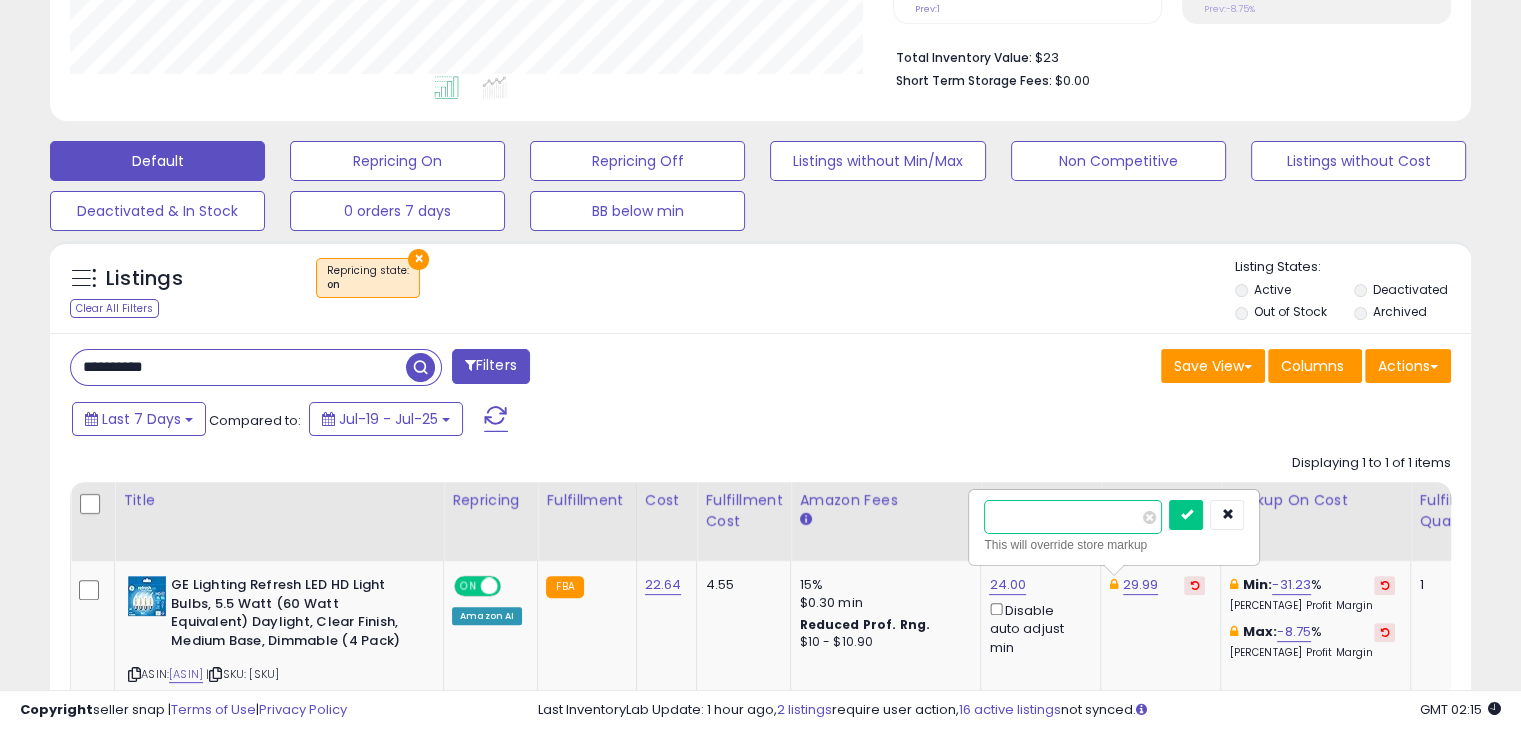 drag, startPoint x: 1056, startPoint y: 520, endPoint x: 924, endPoint y: 521, distance: 132.00378 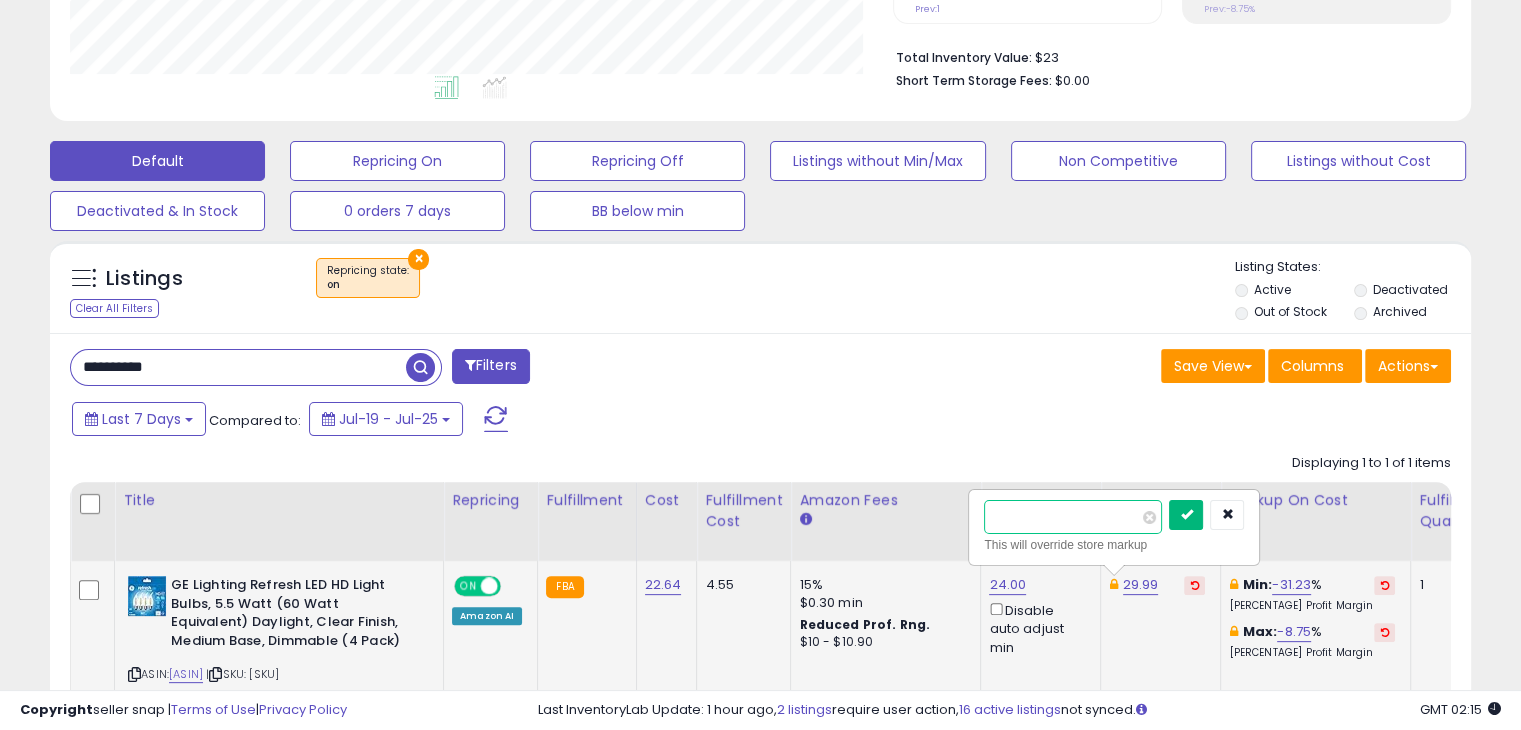 type on "*****" 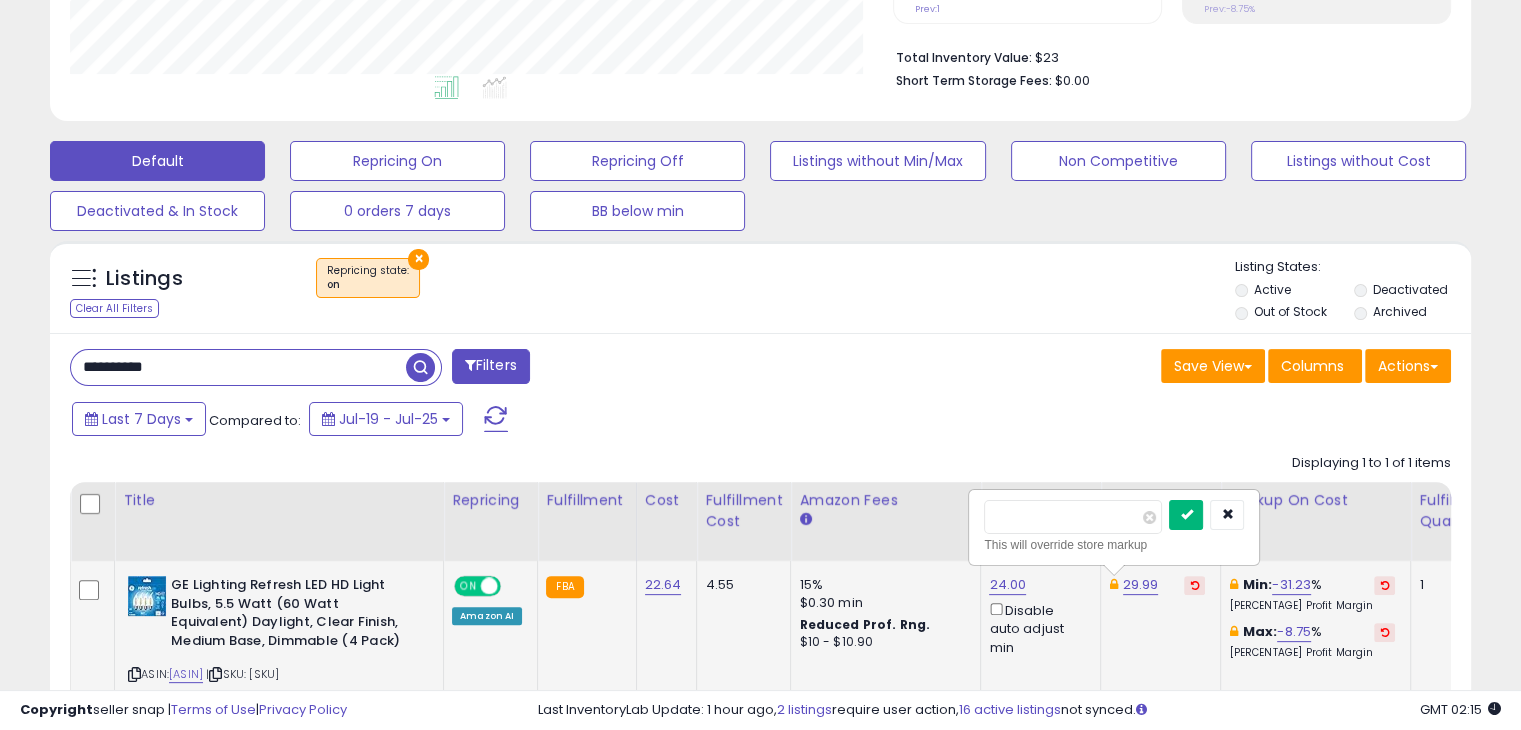 click at bounding box center (1186, 514) 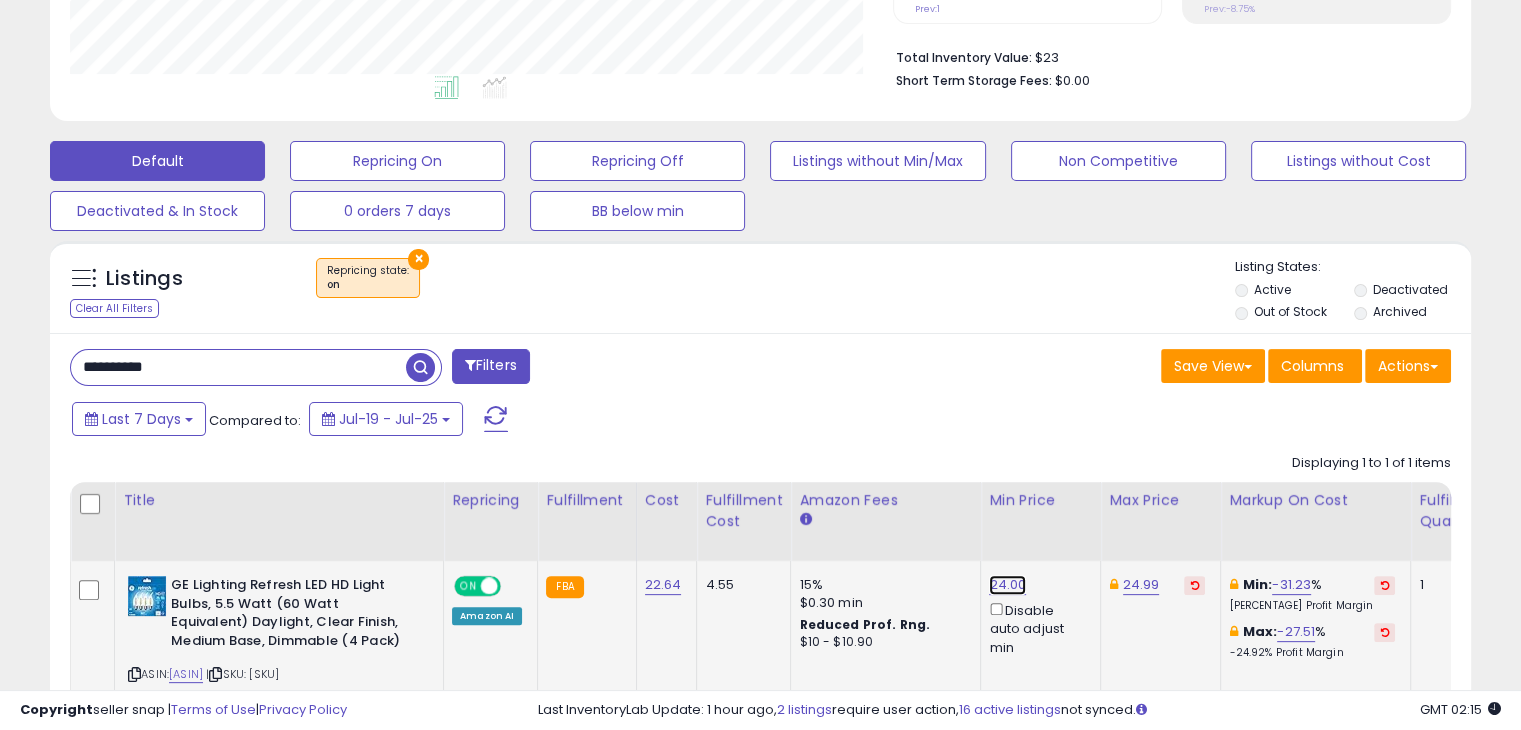 click on "24.00" at bounding box center [1007, 585] 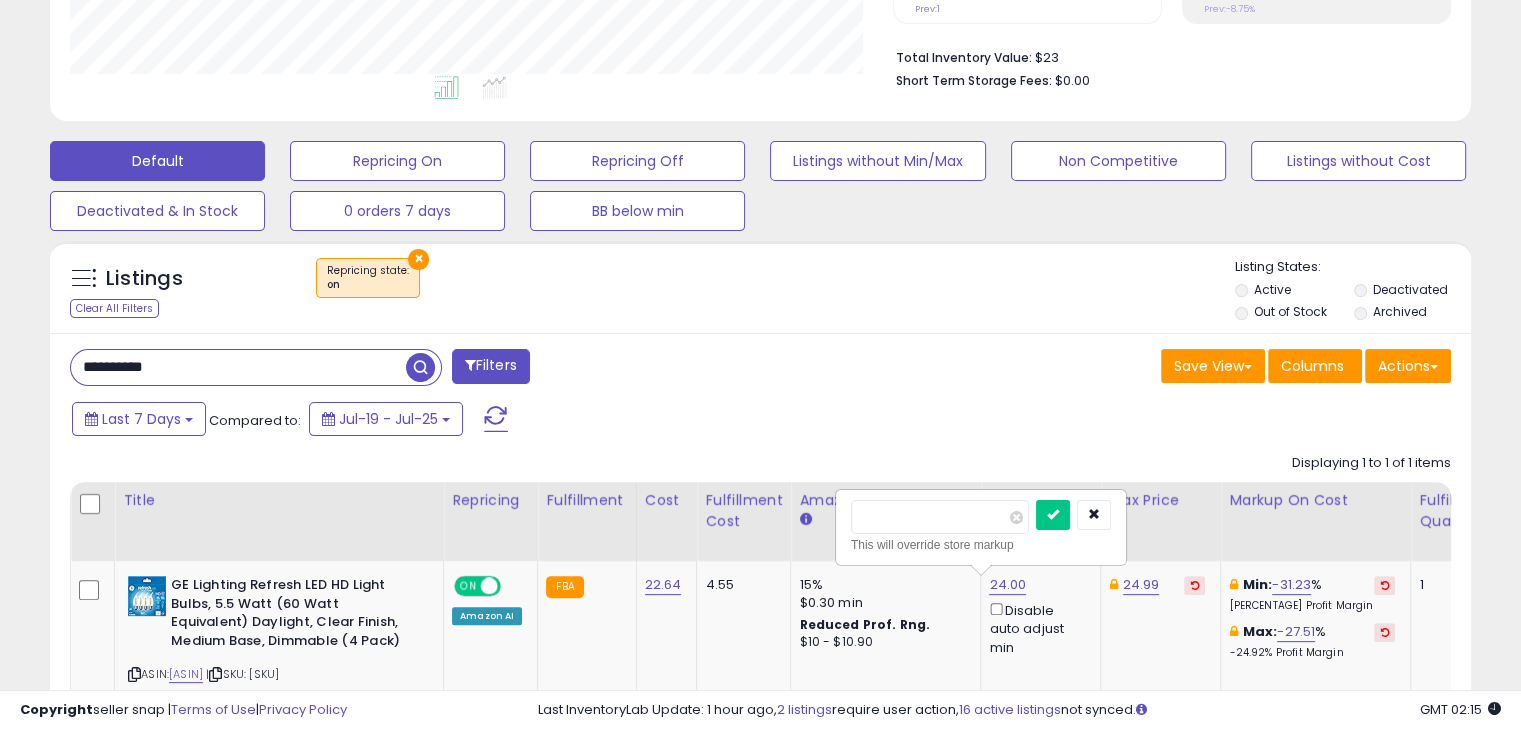 drag, startPoint x: 925, startPoint y: 516, endPoint x: 793, endPoint y: 527, distance: 132.45753 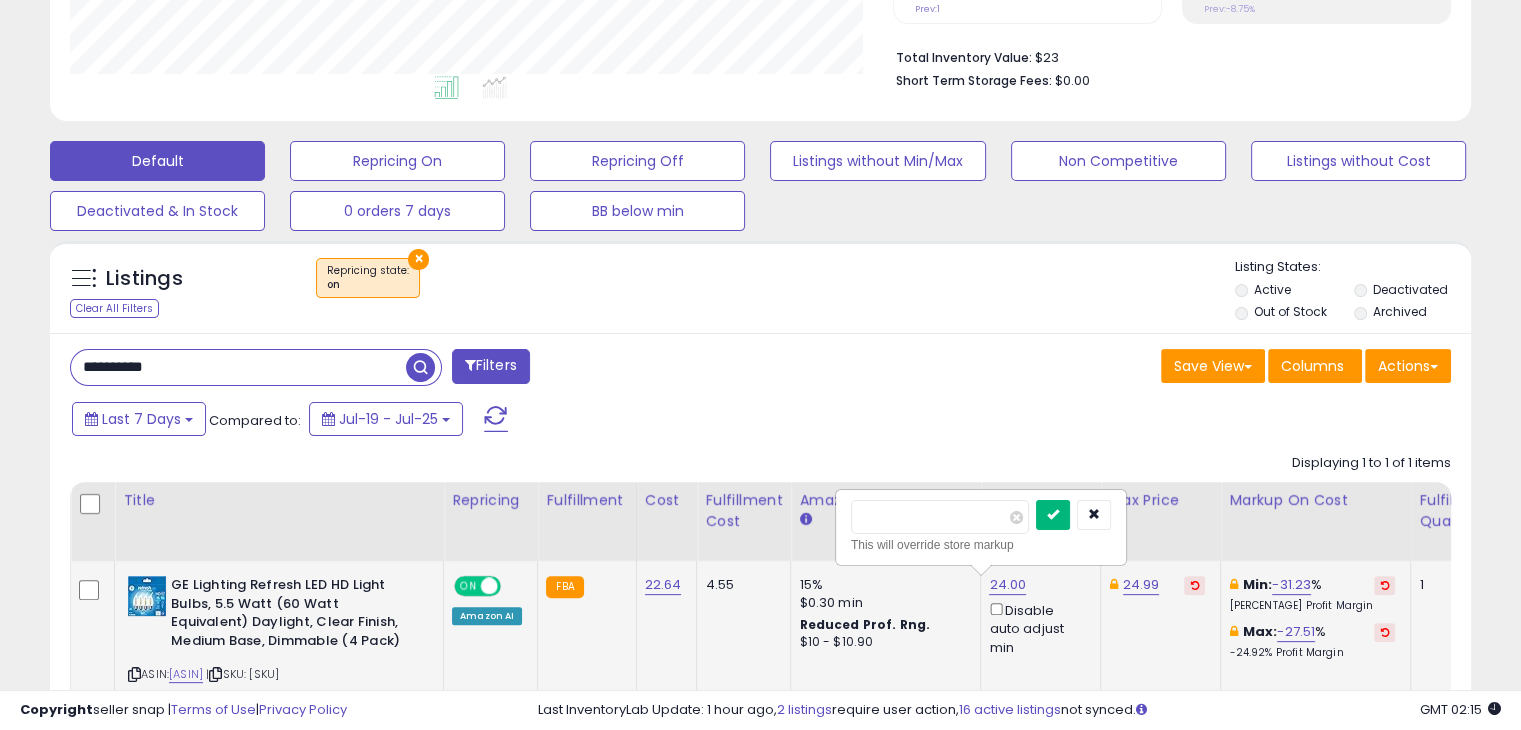 type on "*****" 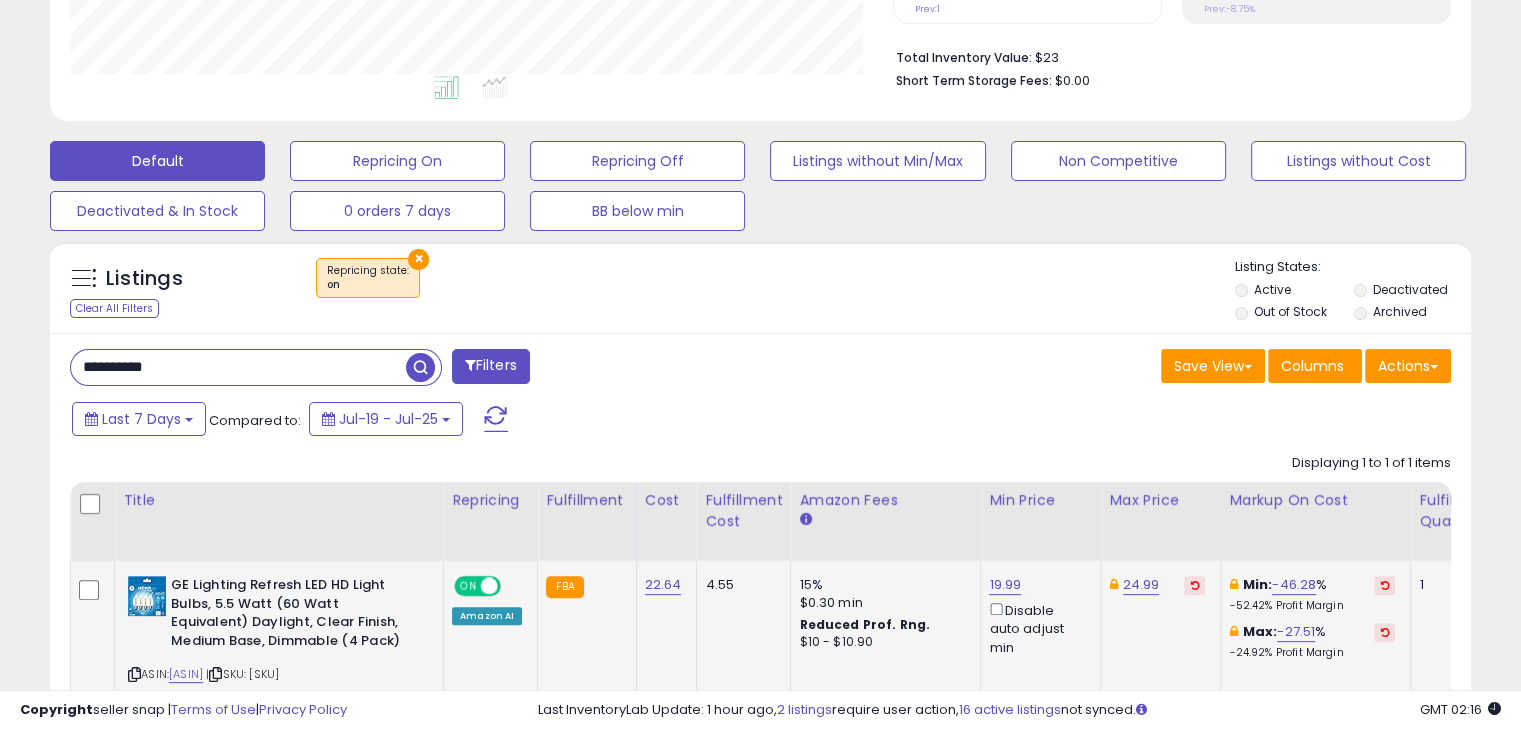 click on "**********" at bounding box center [238, 367] 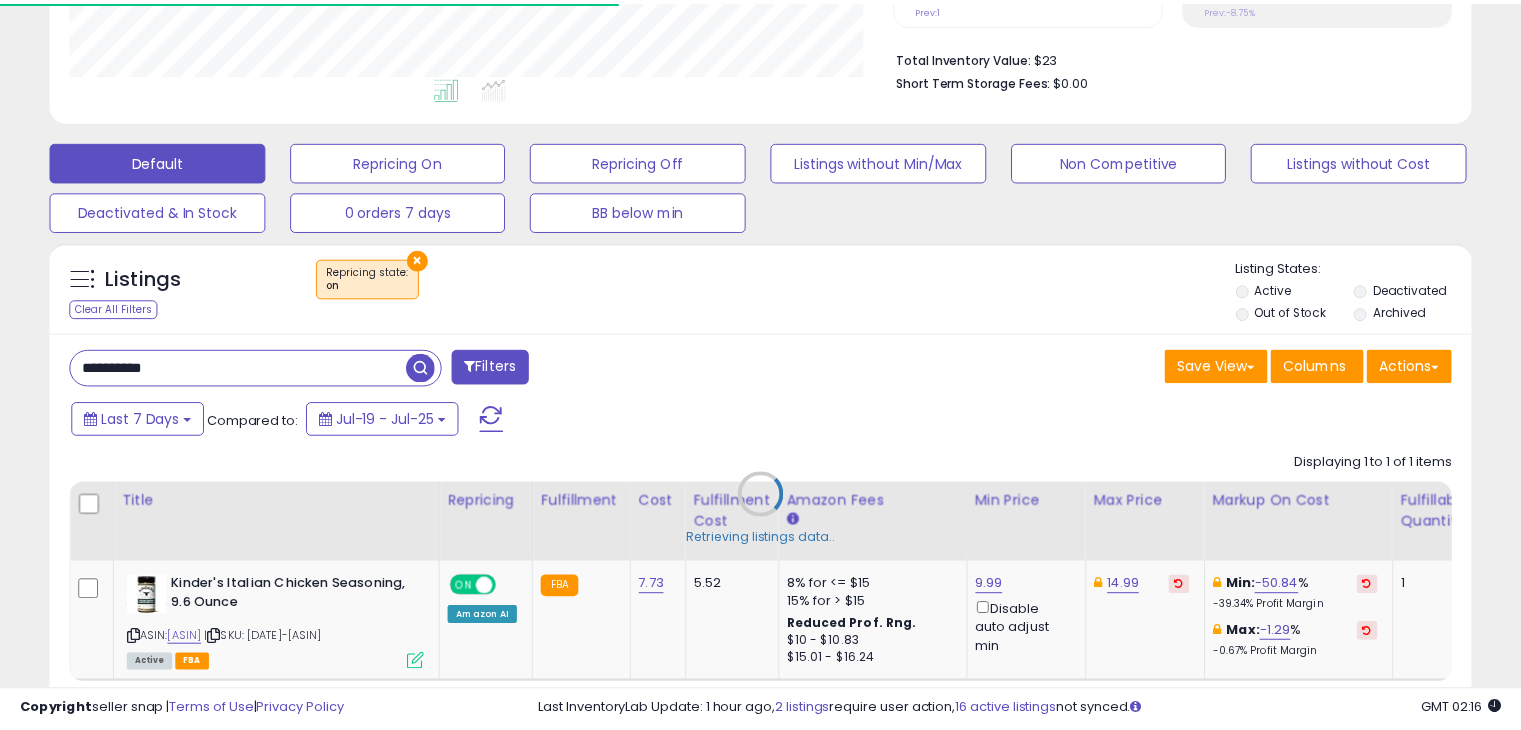 scroll, scrollTop: 409, scrollLeft: 822, axis: both 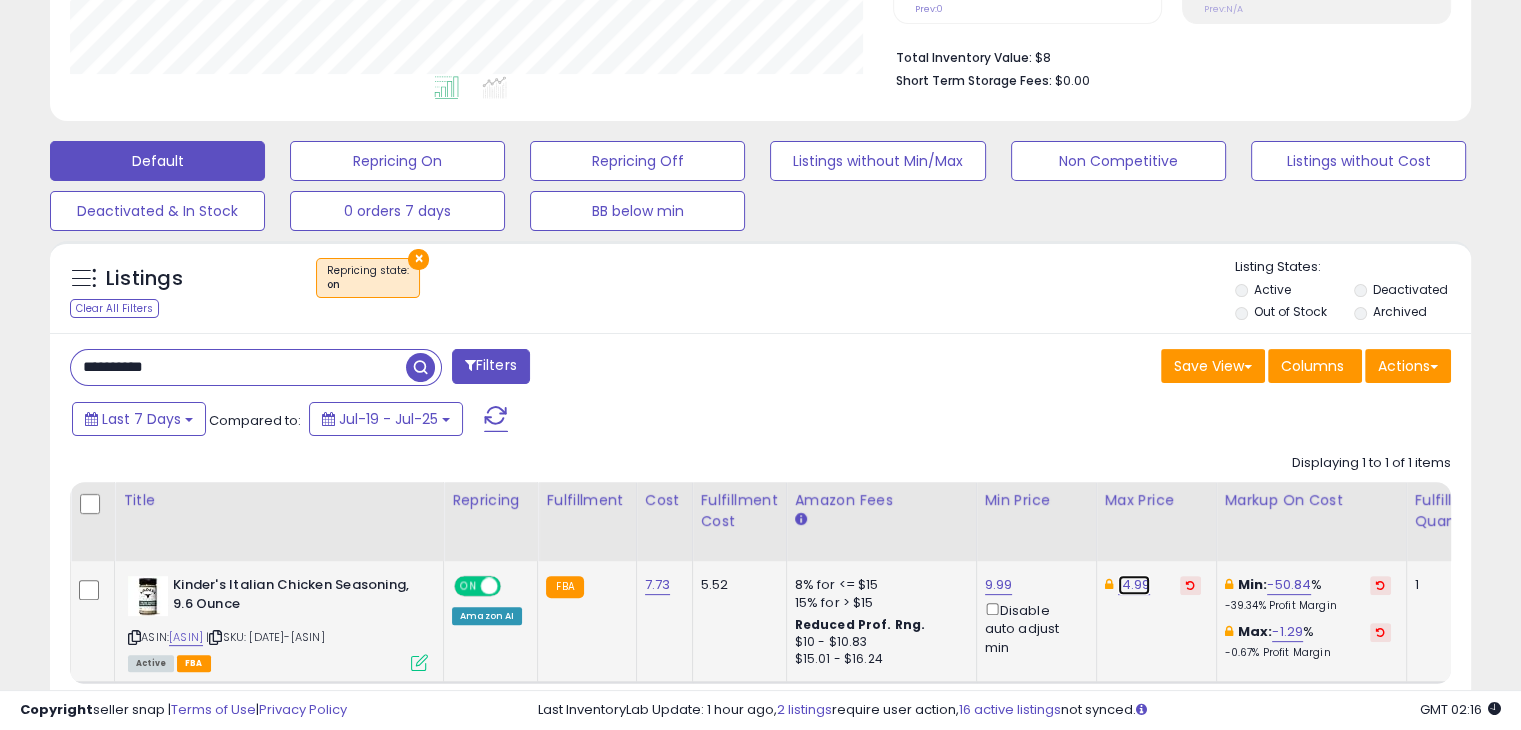click on "14.99" at bounding box center [1134, 585] 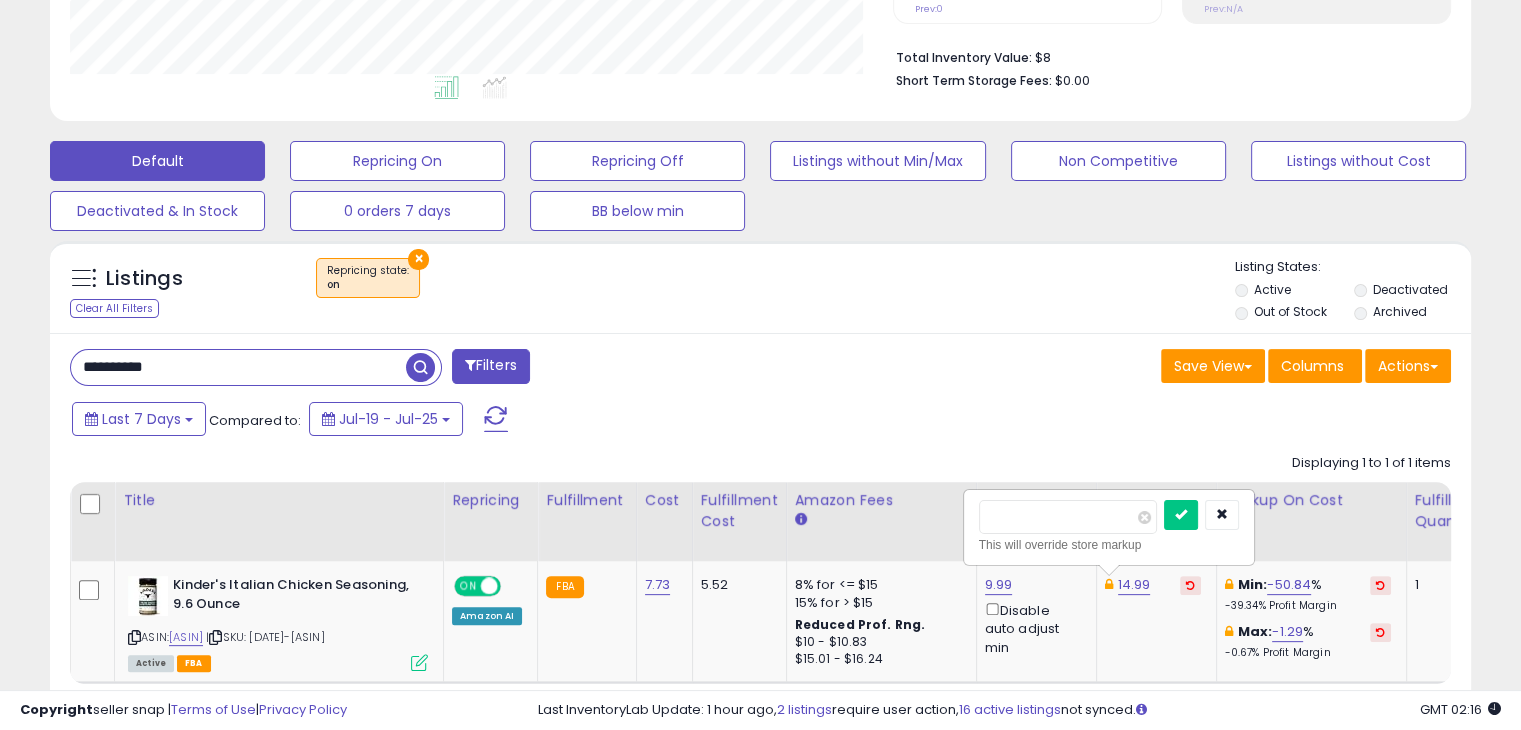 drag, startPoint x: 1044, startPoint y: 514, endPoint x: 890, endPoint y: 520, distance: 154.11684 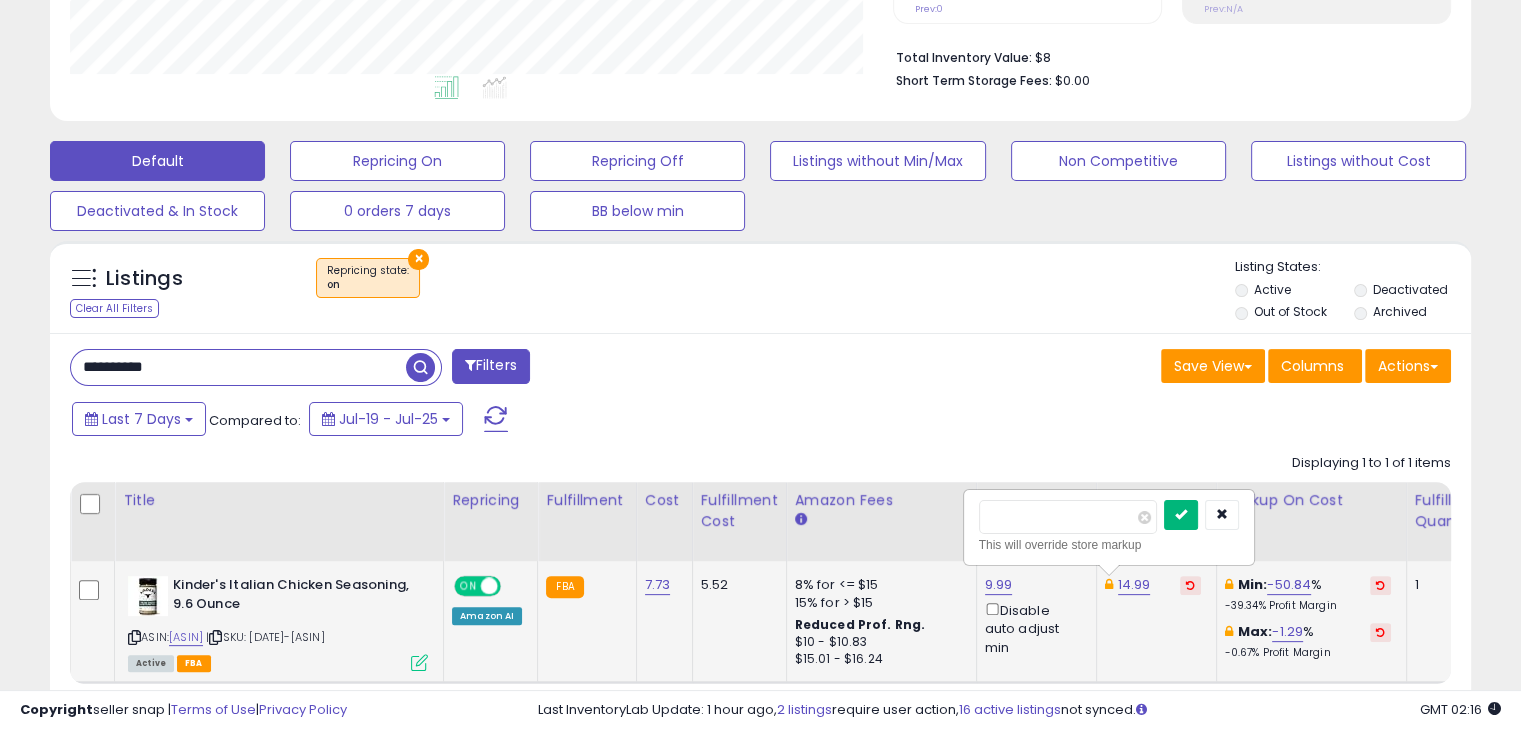 type on "*****" 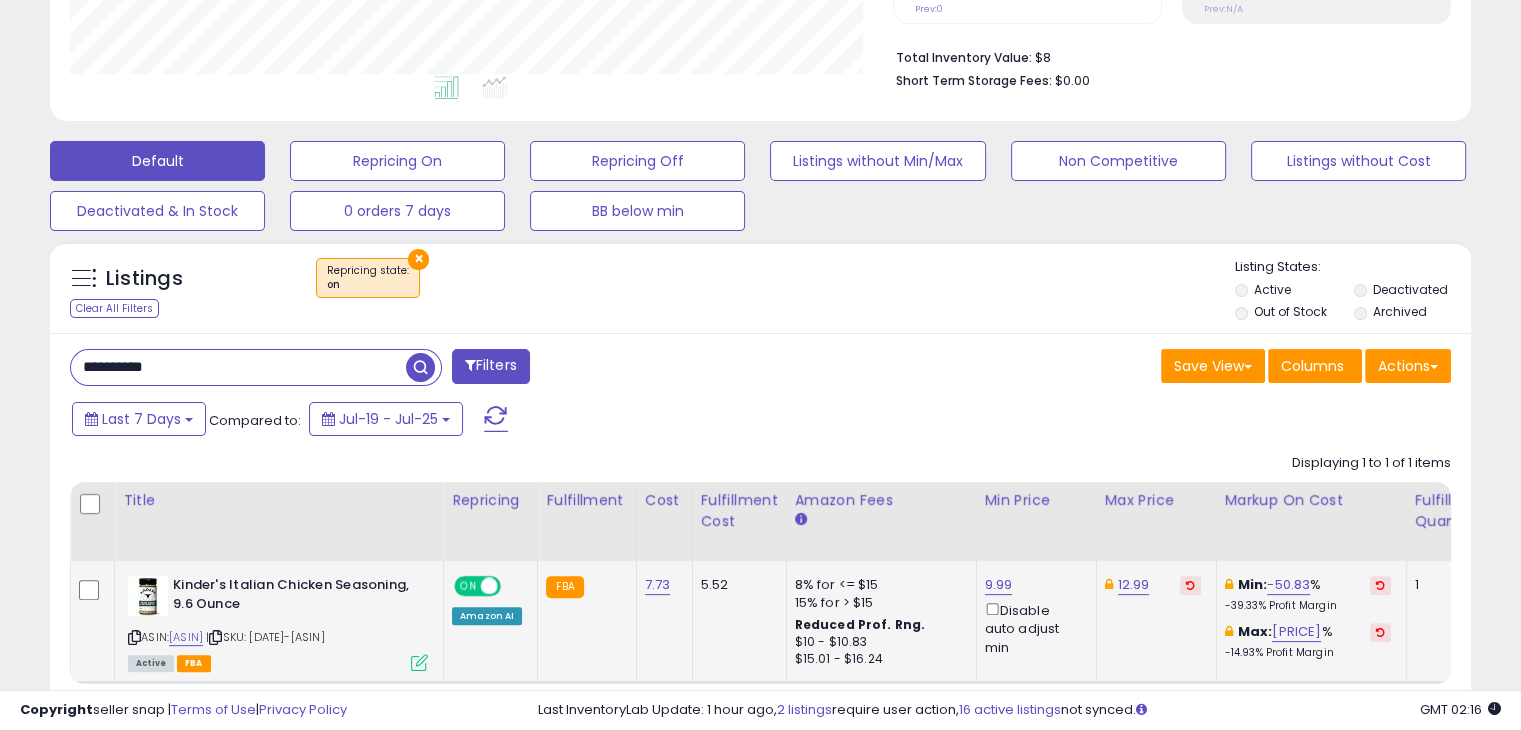 click on "**********" at bounding box center (238, 367) 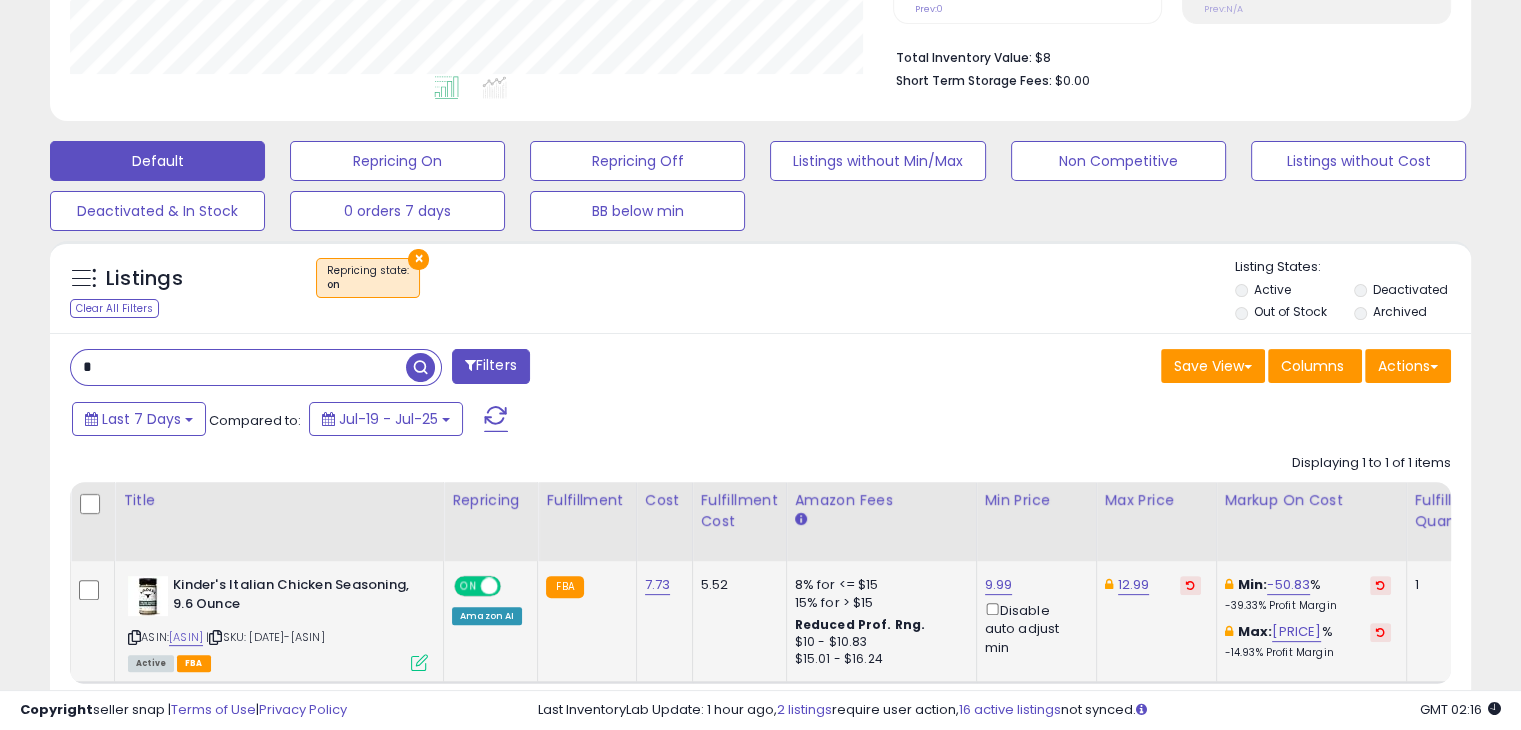 paste on "*********" 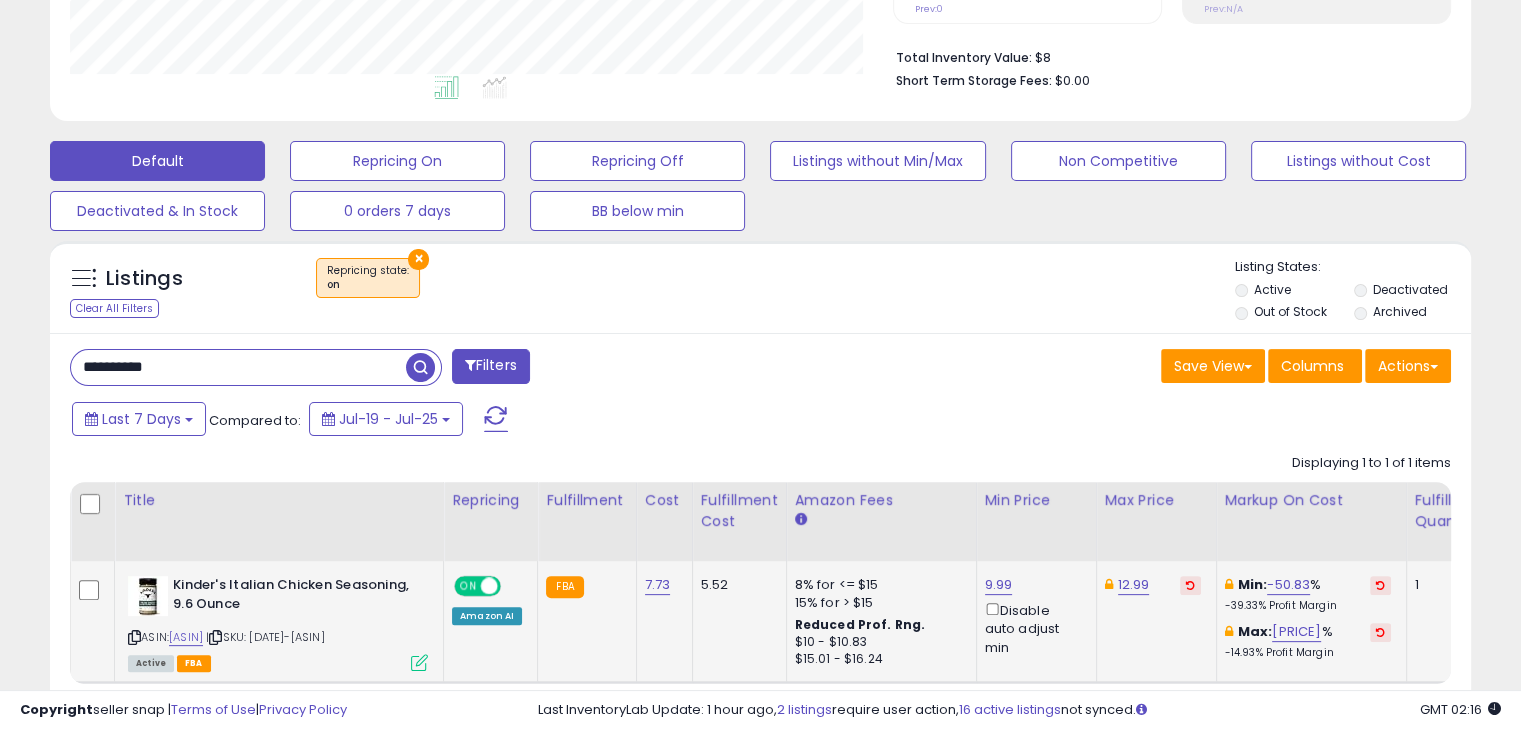 type on "**********" 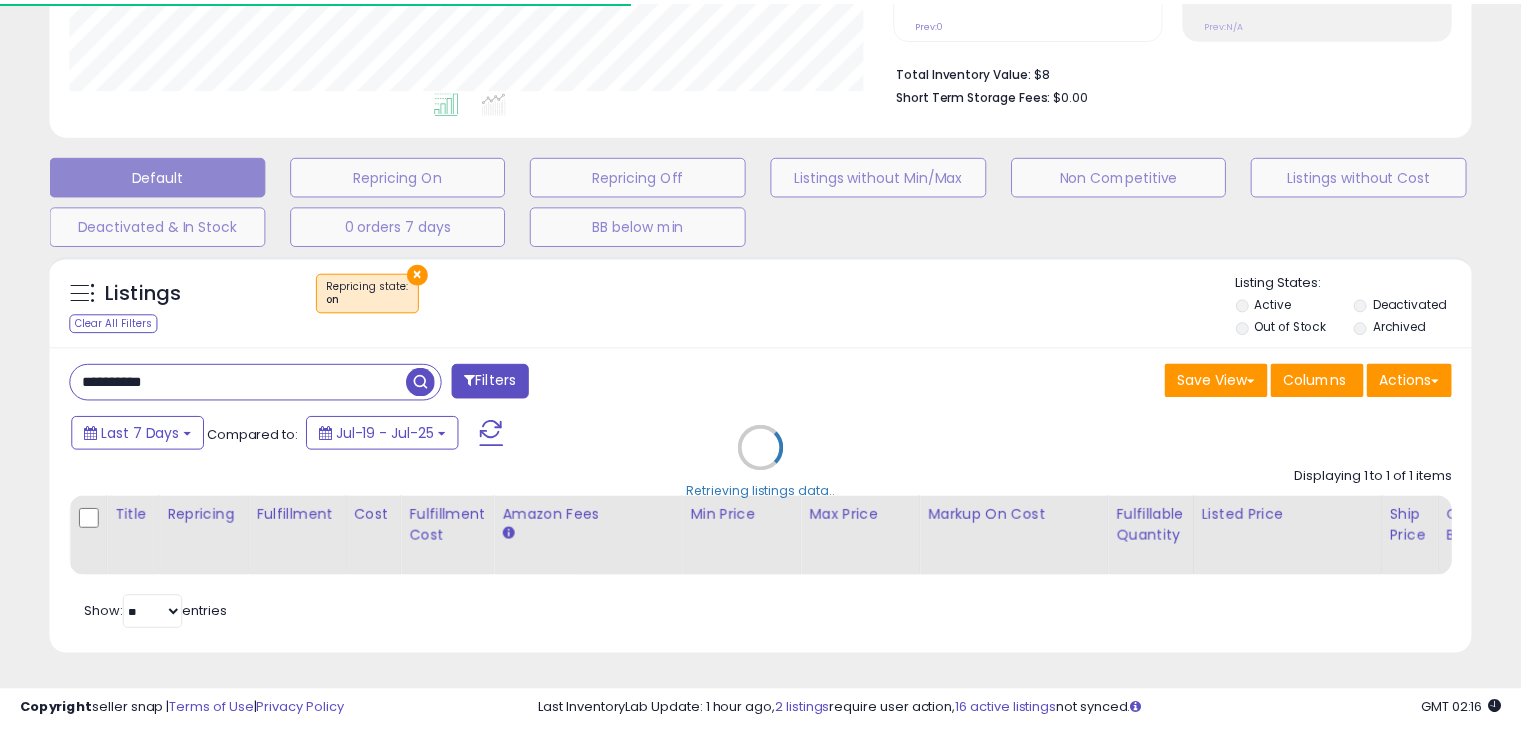 scroll, scrollTop: 409, scrollLeft: 822, axis: both 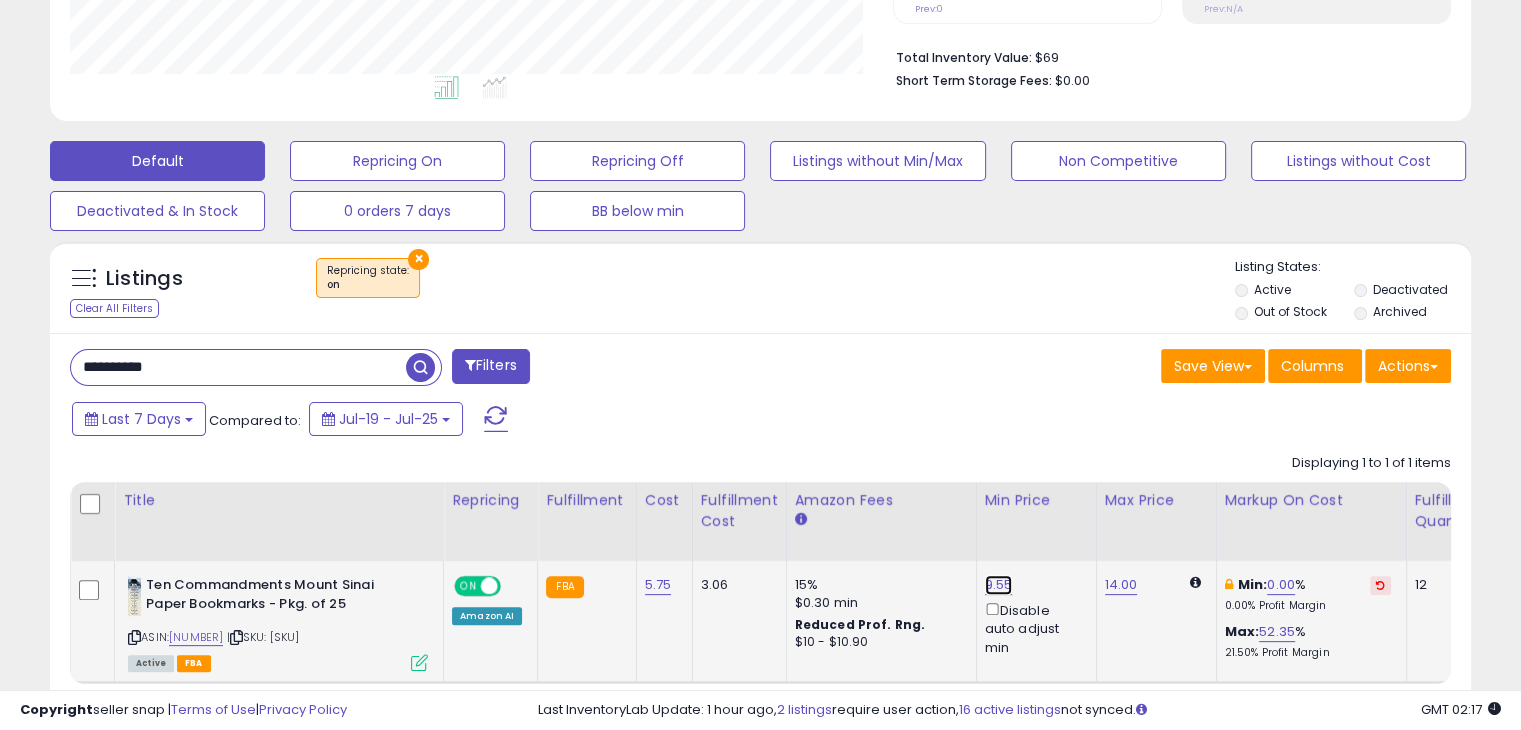 click on "9.55" at bounding box center (999, 585) 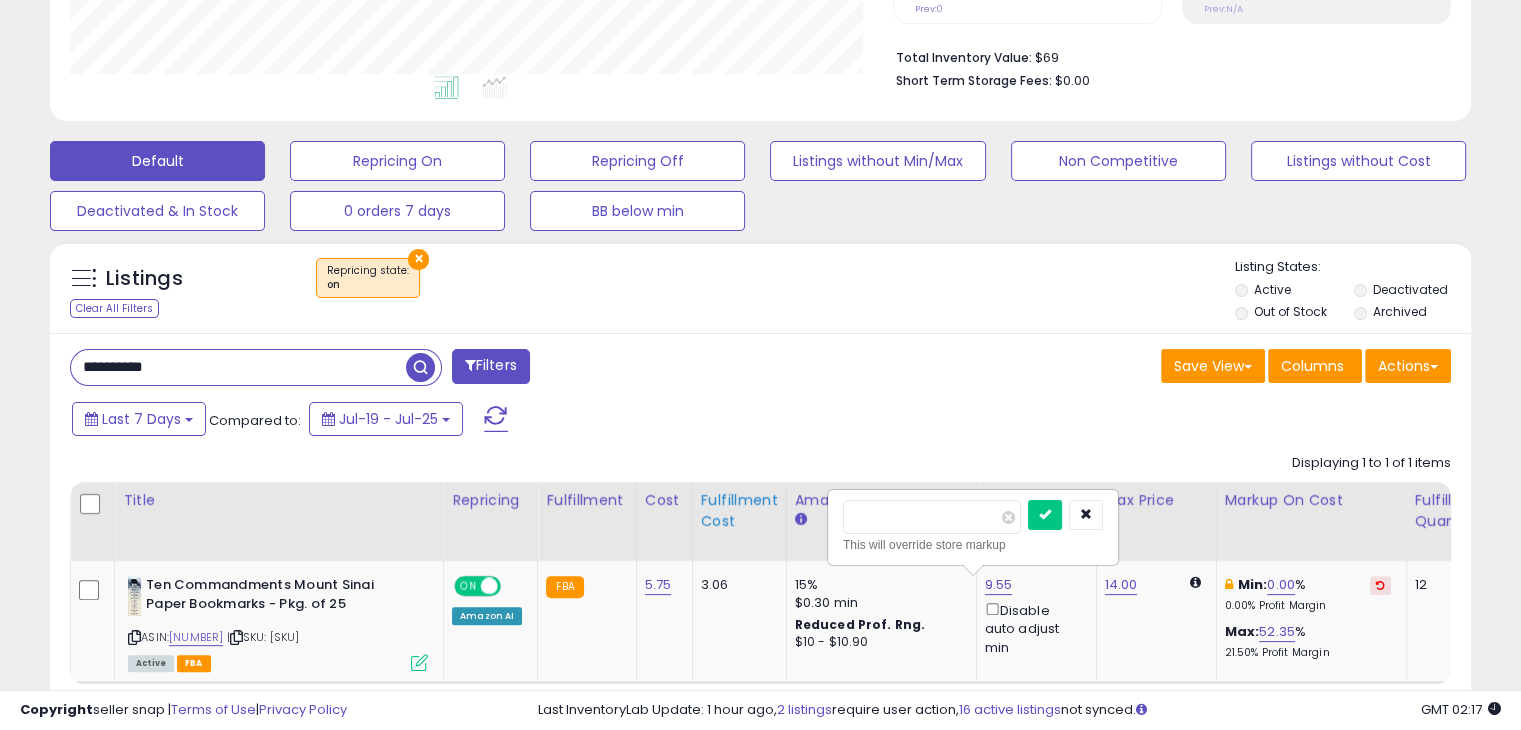 drag, startPoint x: 740, startPoint y: 518, endPoint x: 702, endPoint y: 523, distance: 38.327538 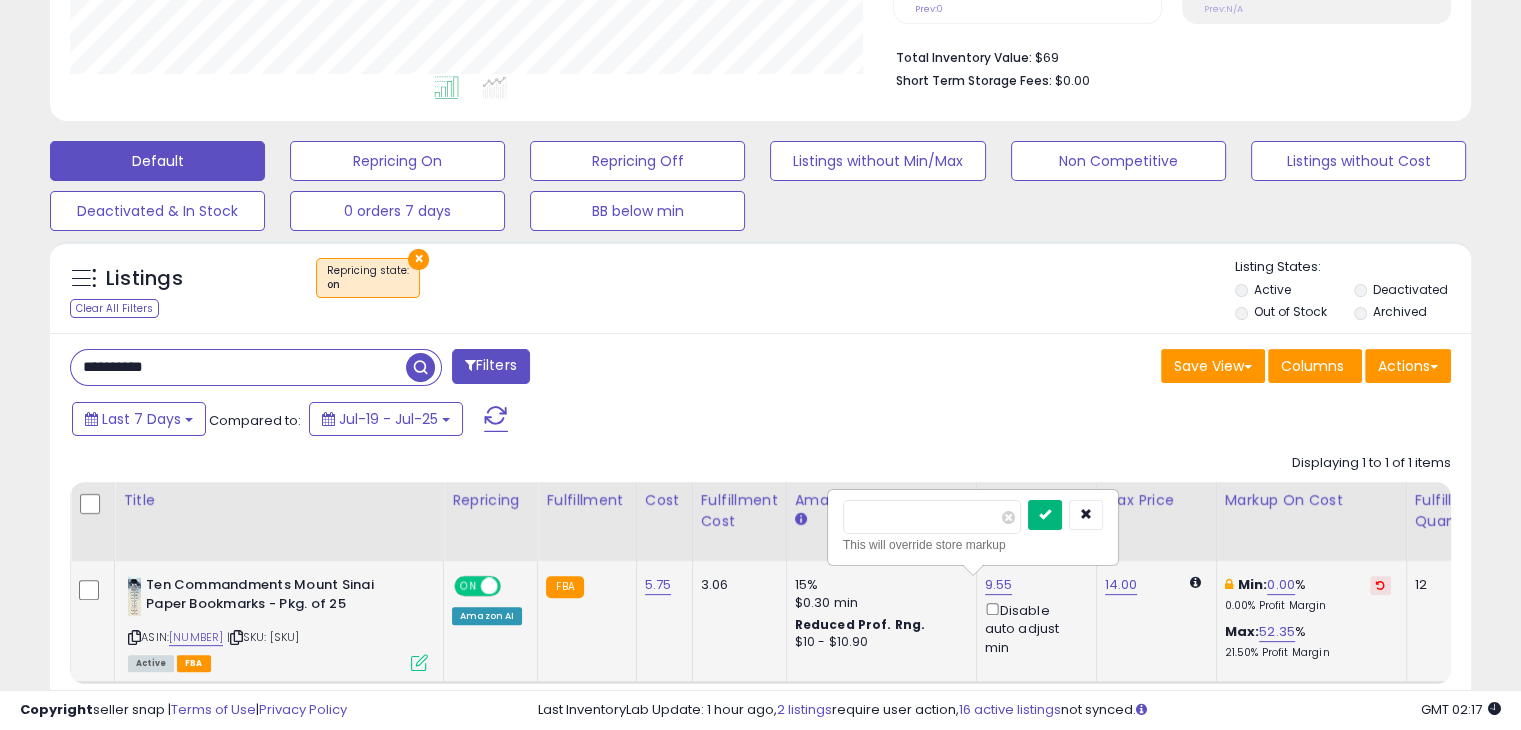 type on "****" 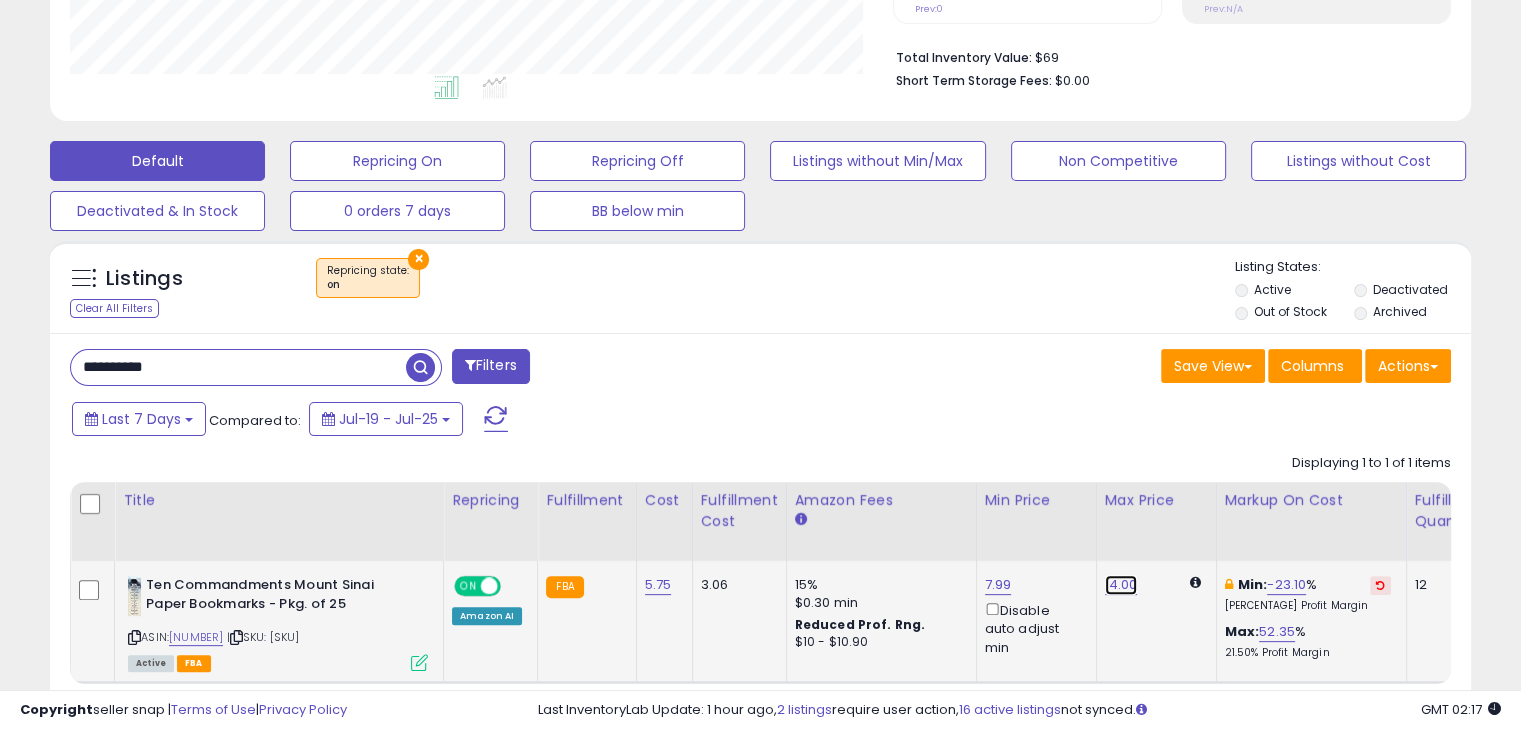 click on "14.00" at bounding box center [1121, 585] 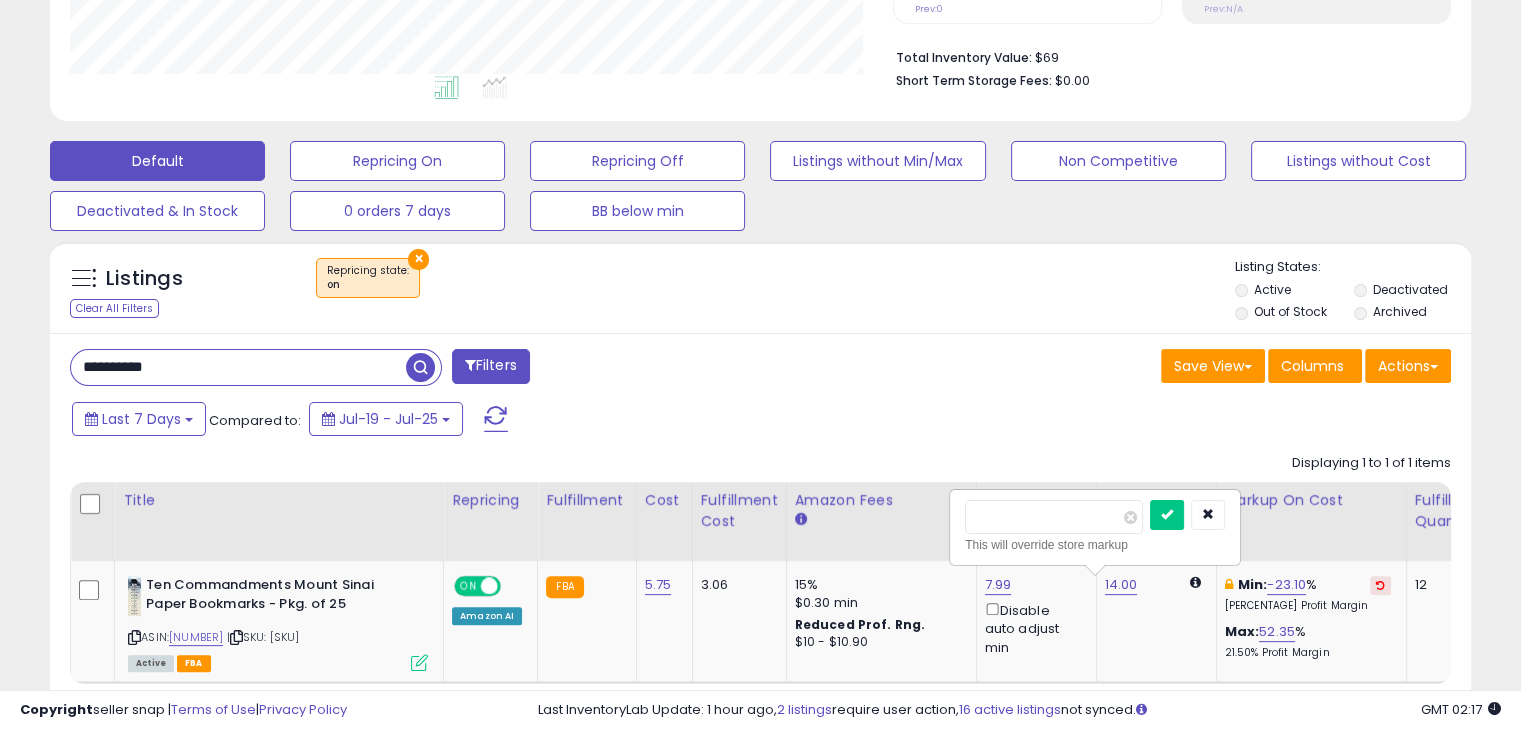 drag, startPoint x: 1044, startPoint y: 512, endPoint x: 937, endPoint y: 519, distance: 107.22873 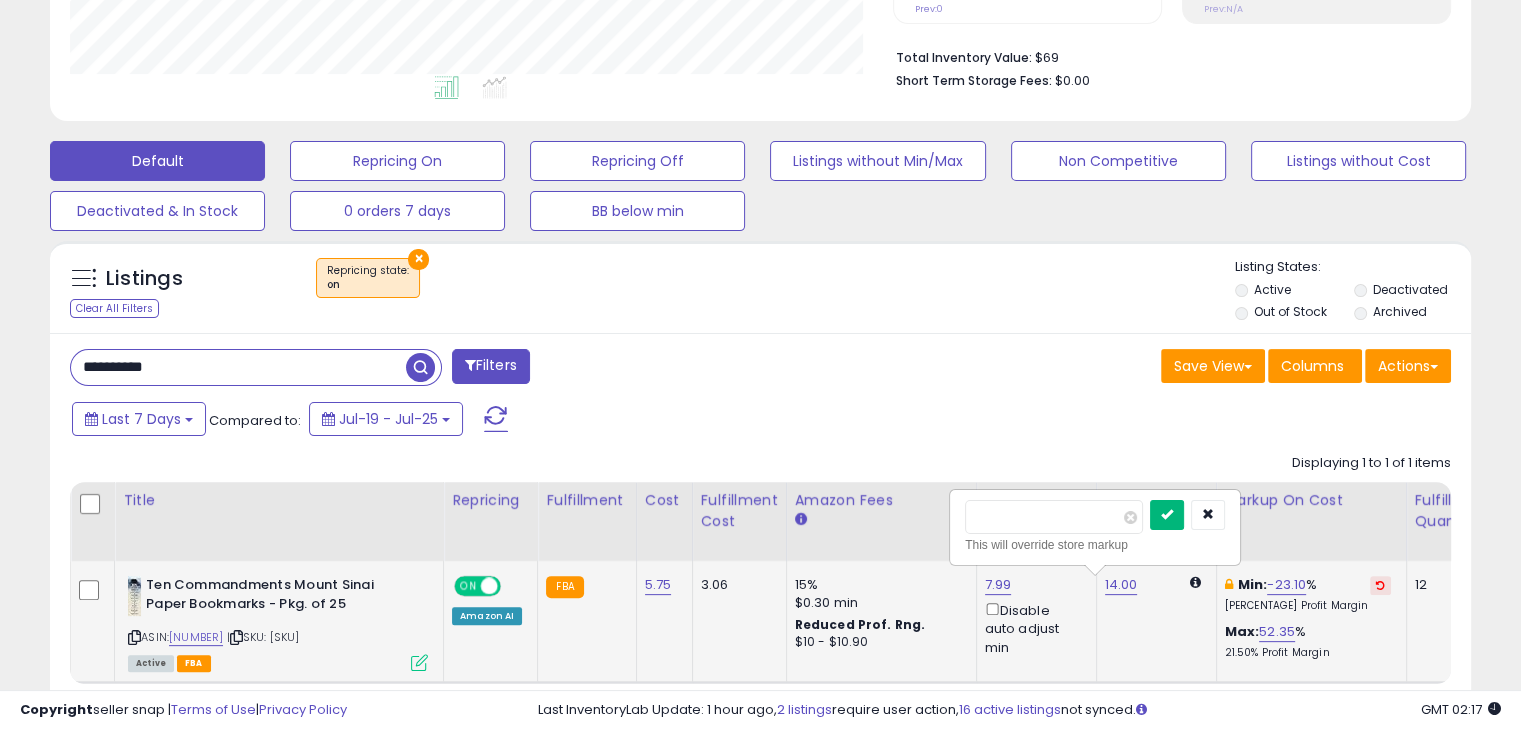 type on "****" 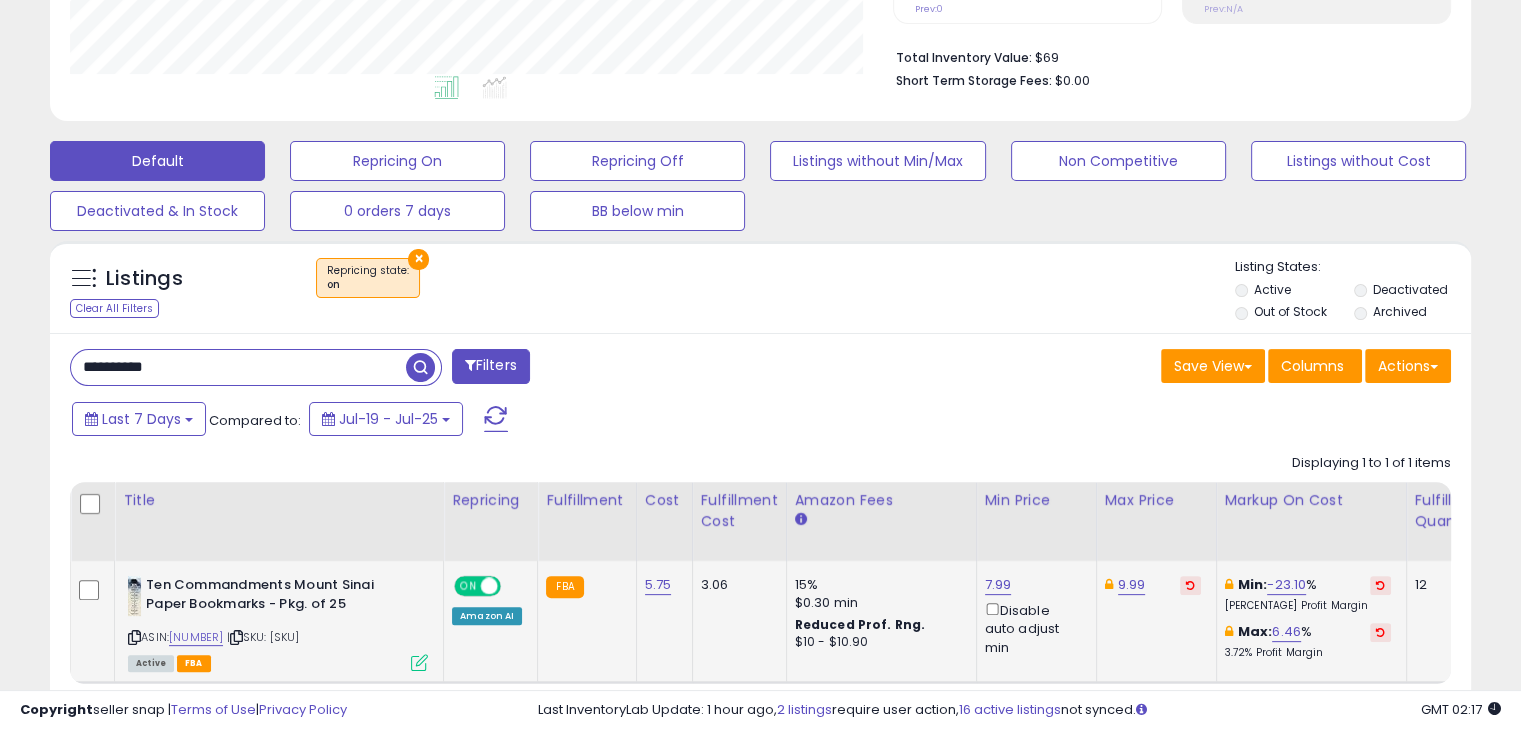 click on "**********" at bounding box center (238, 367) 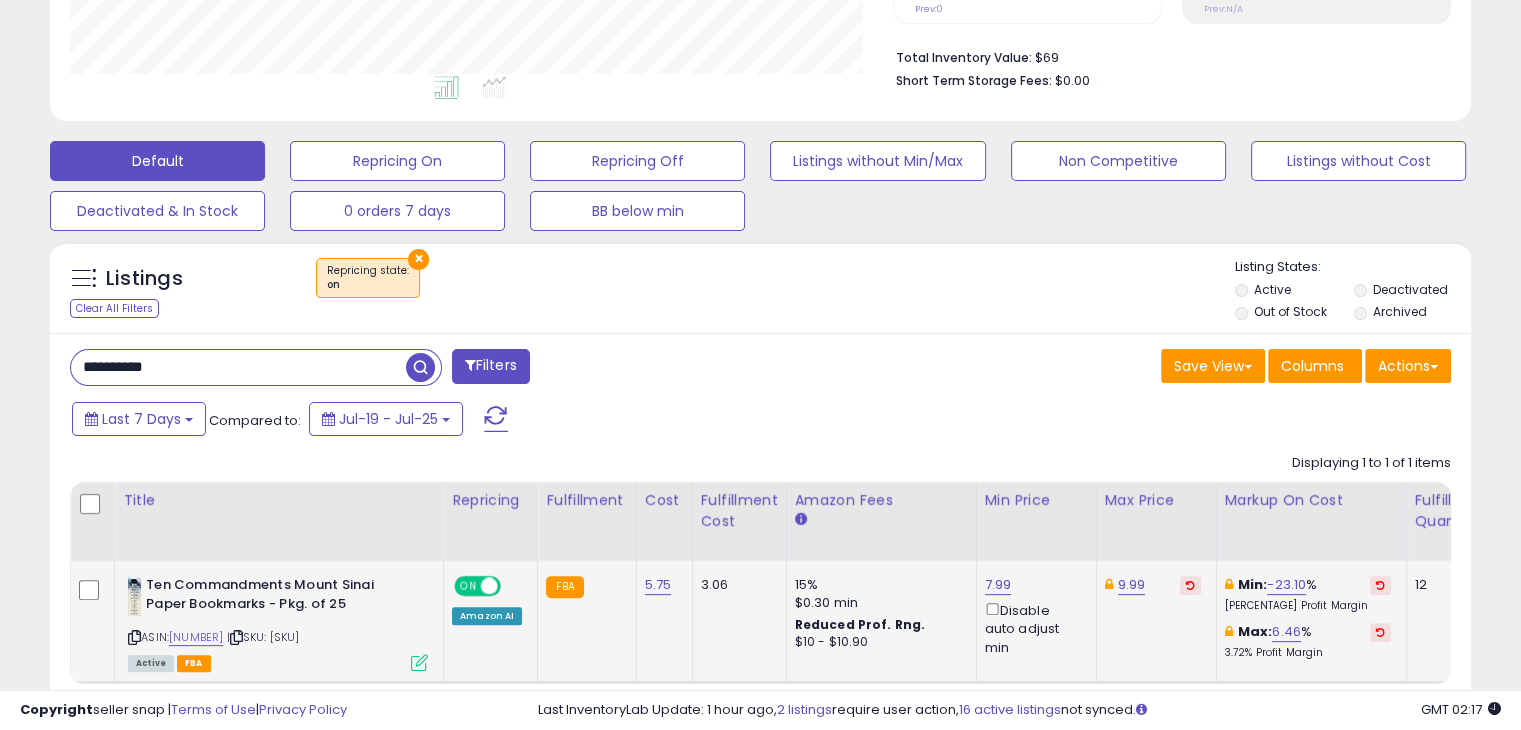 paste 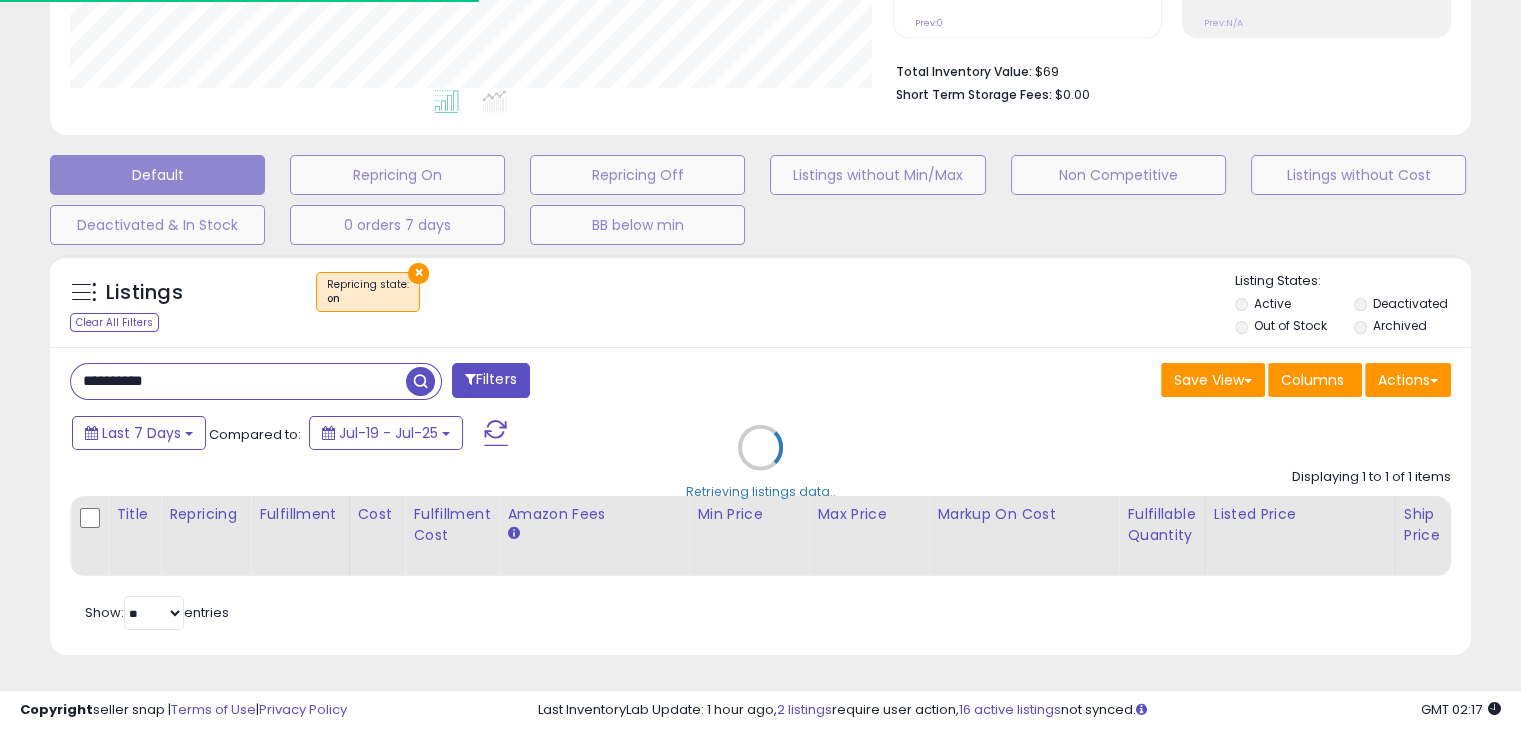 scroll, scrollTop: 409, scrollLeft: 822, axis: both 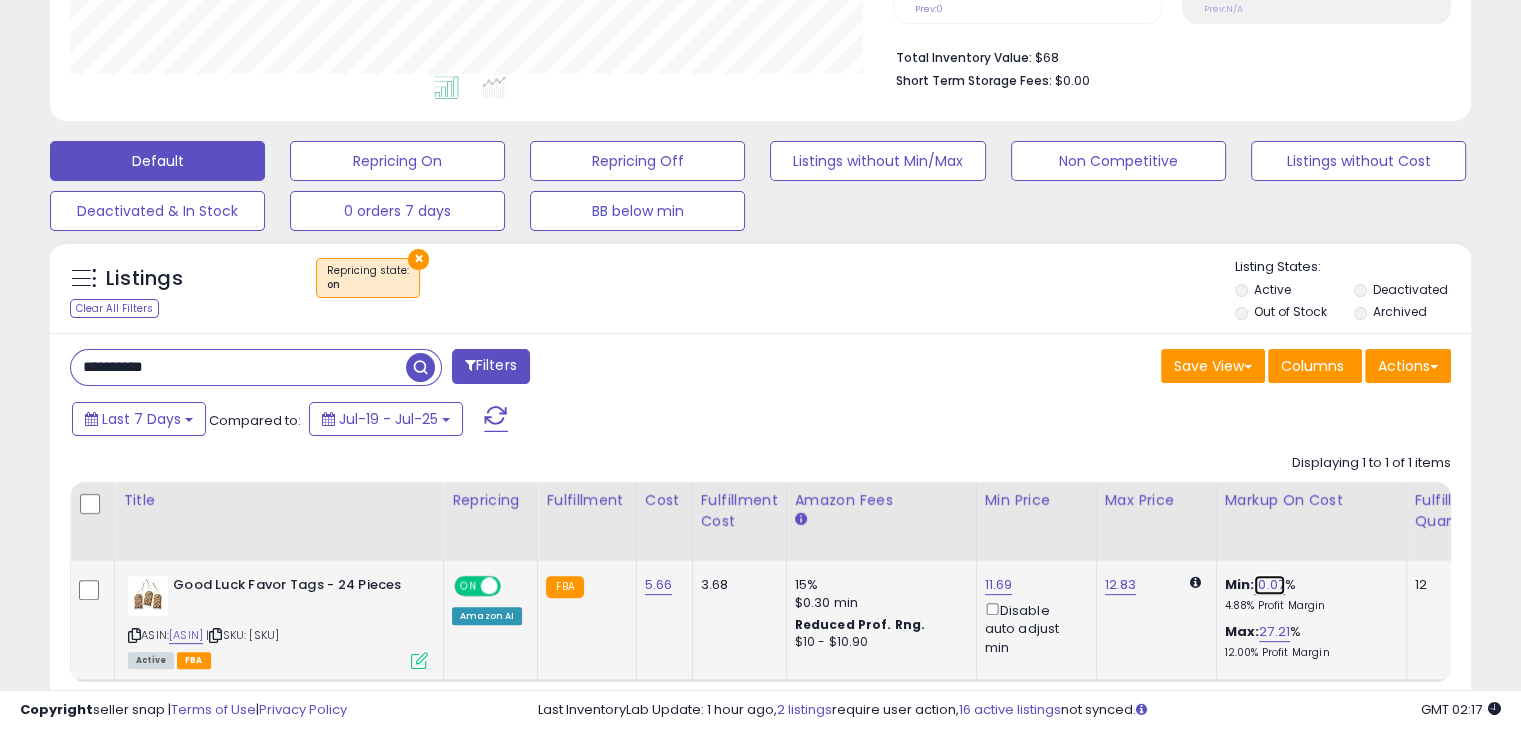 click on "10.07" at bounding box center [1269, 585] 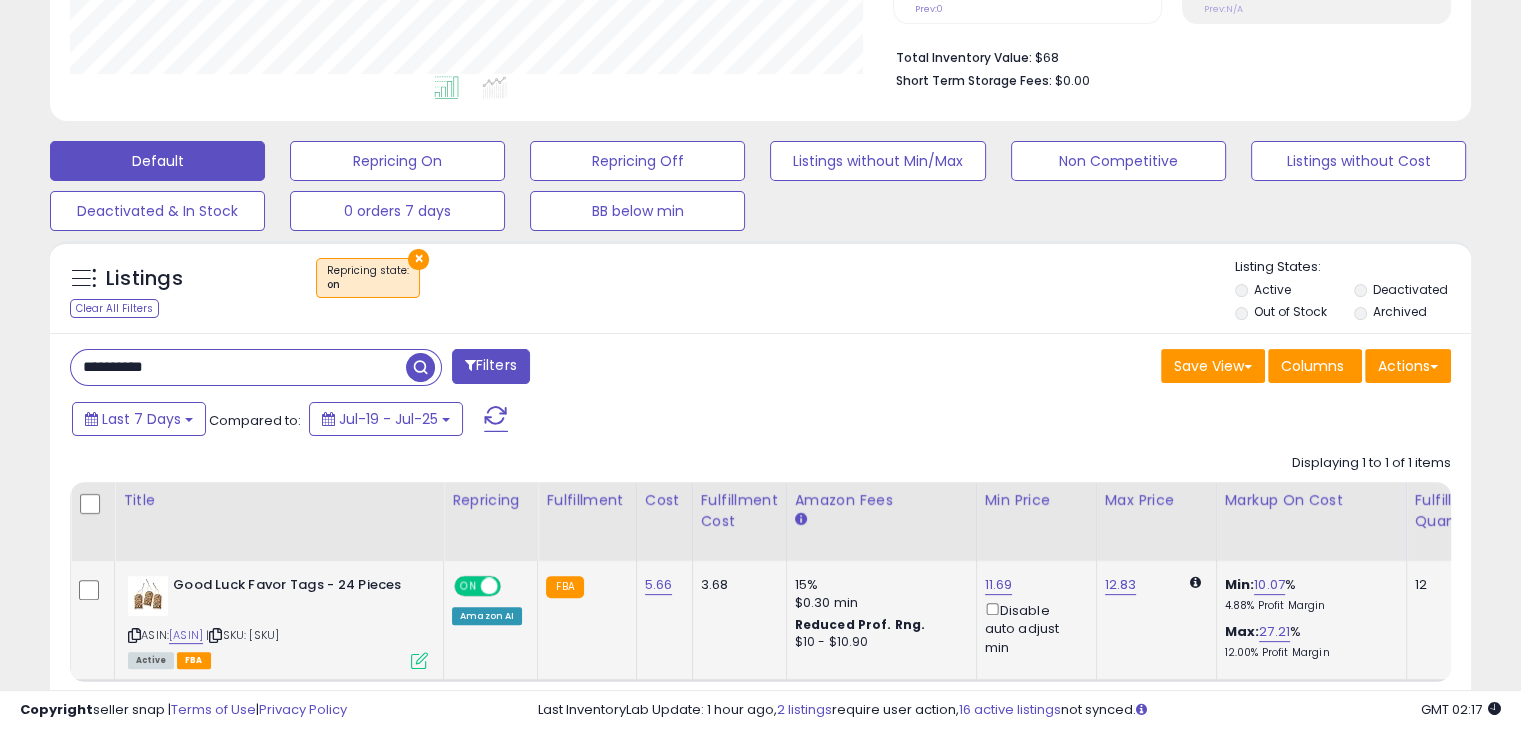 scroll, scrollTop: 0, scrollLeft: 11, axis: horizontal 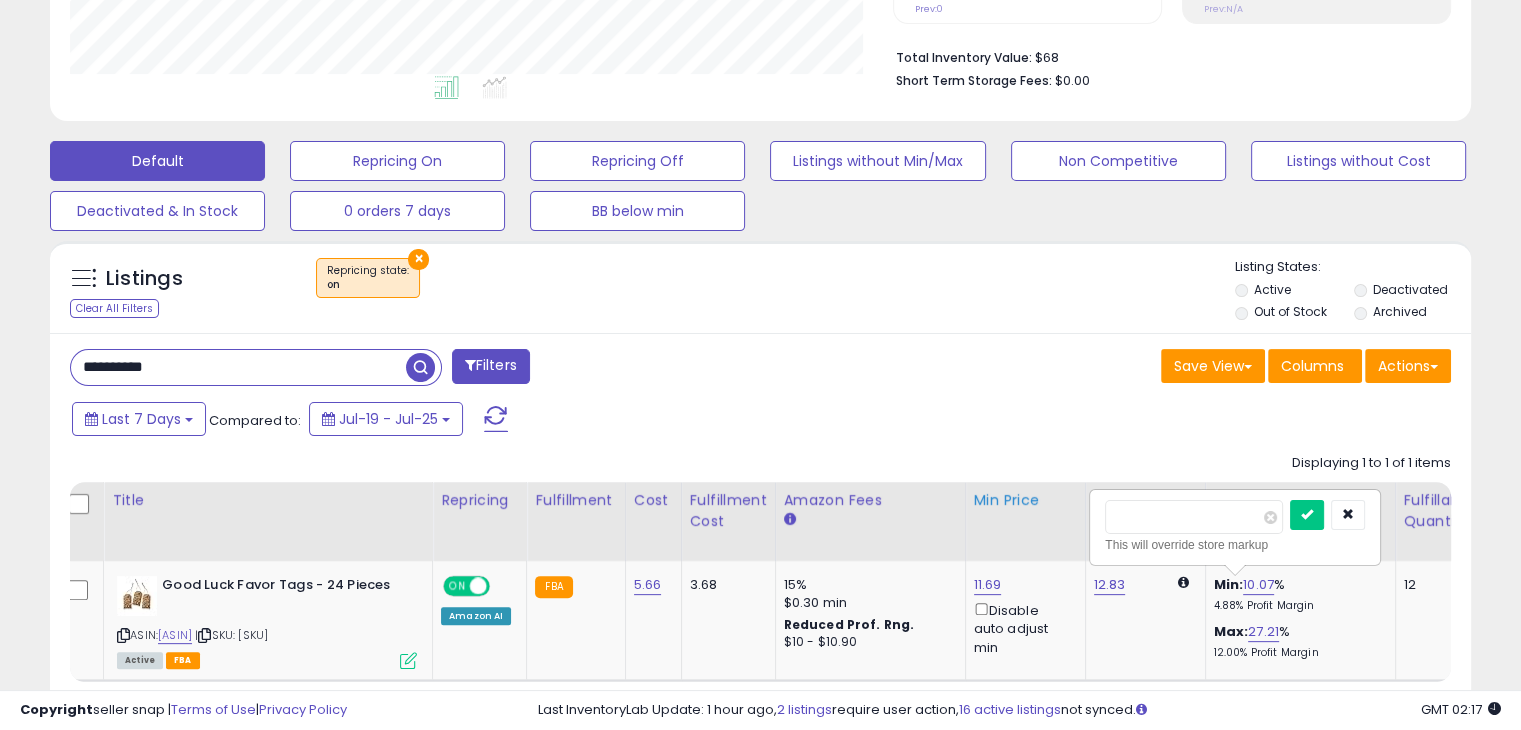 drag, startPoint x: 1177, startPoint y: 520, endPoint x: 1030, endPoint y: 521, distance: 147.0034 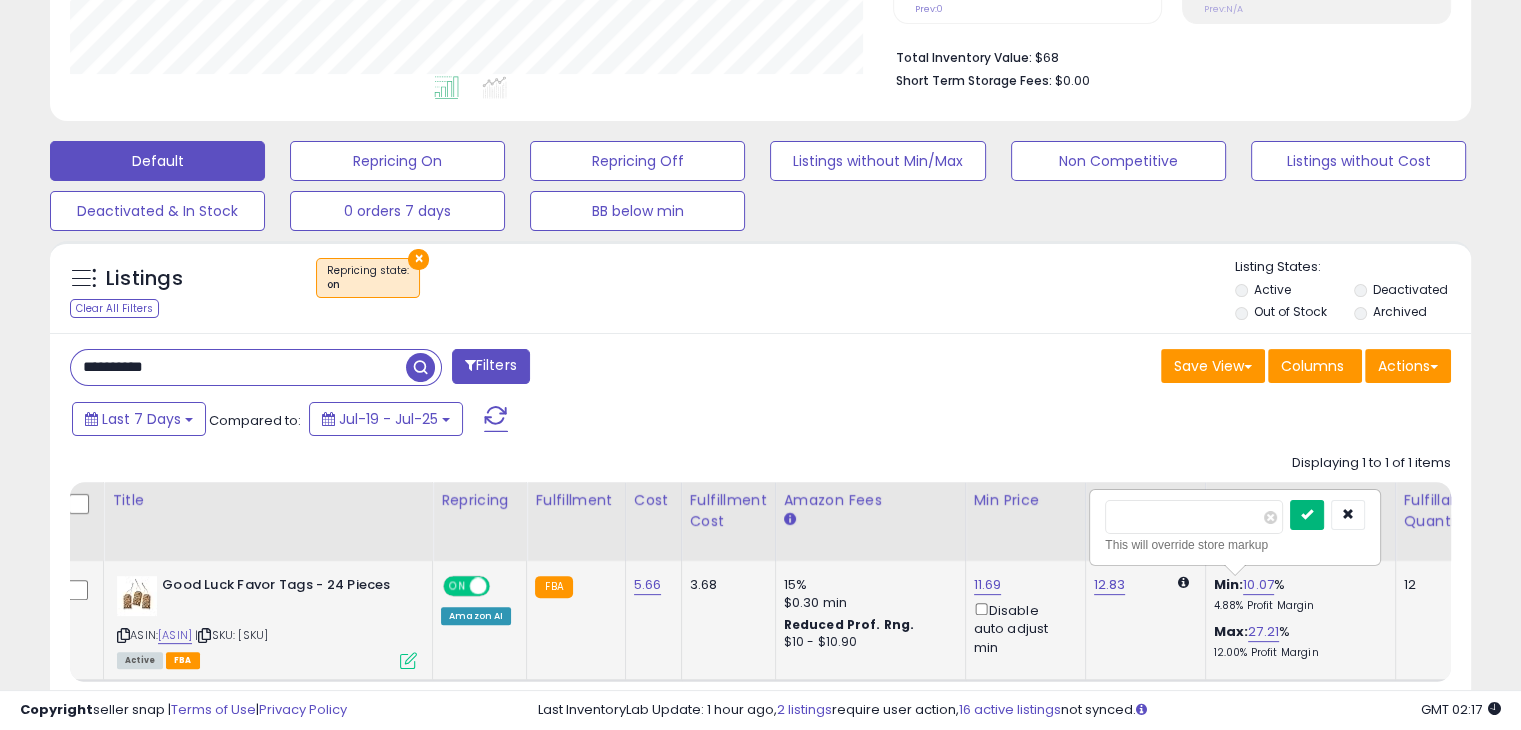 type on "*" 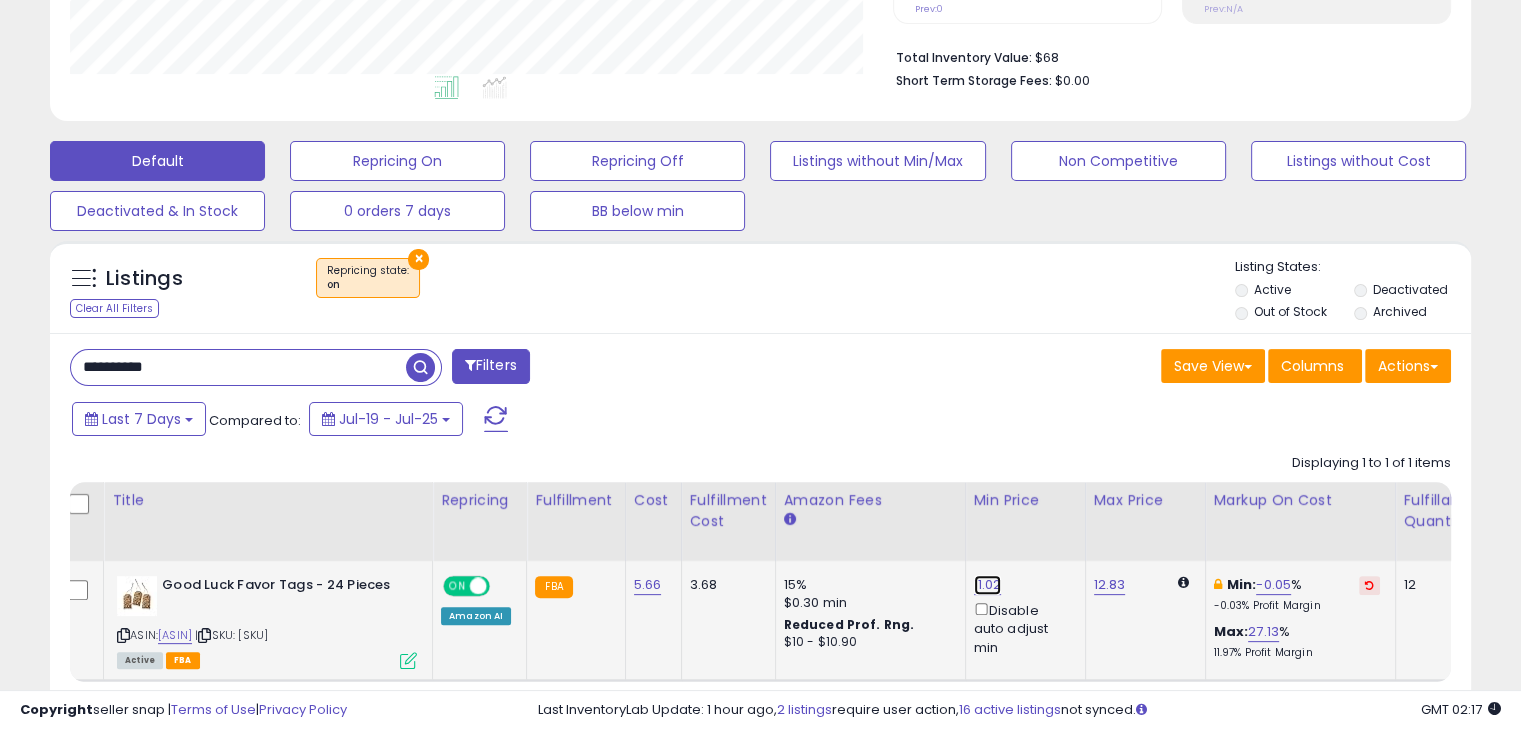 click on "11.02" at bounding box center [988, 585] 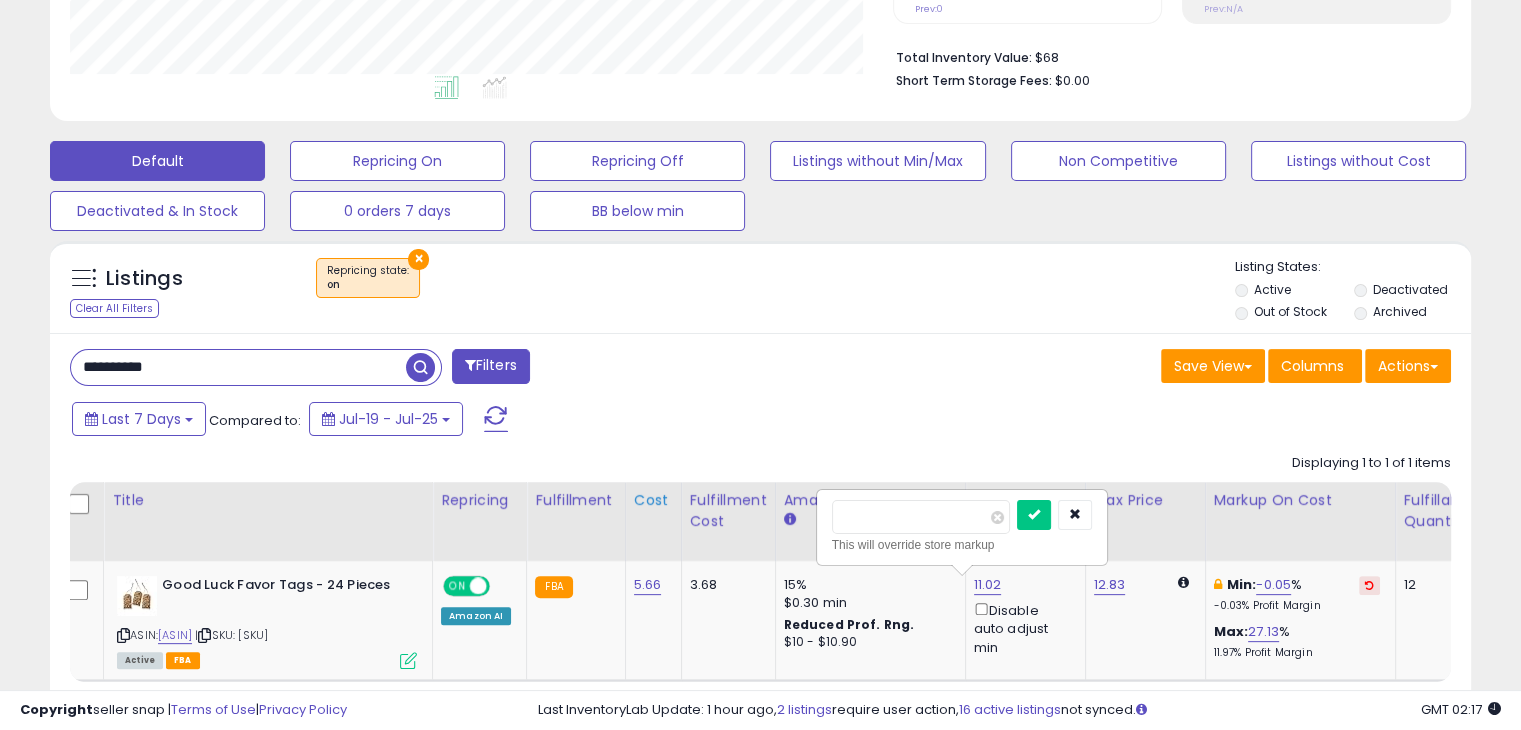 drag, startPoint x: 932, startPoint y: 508, endPoint x: 668, endPoint y: 529, distance: 264.83392 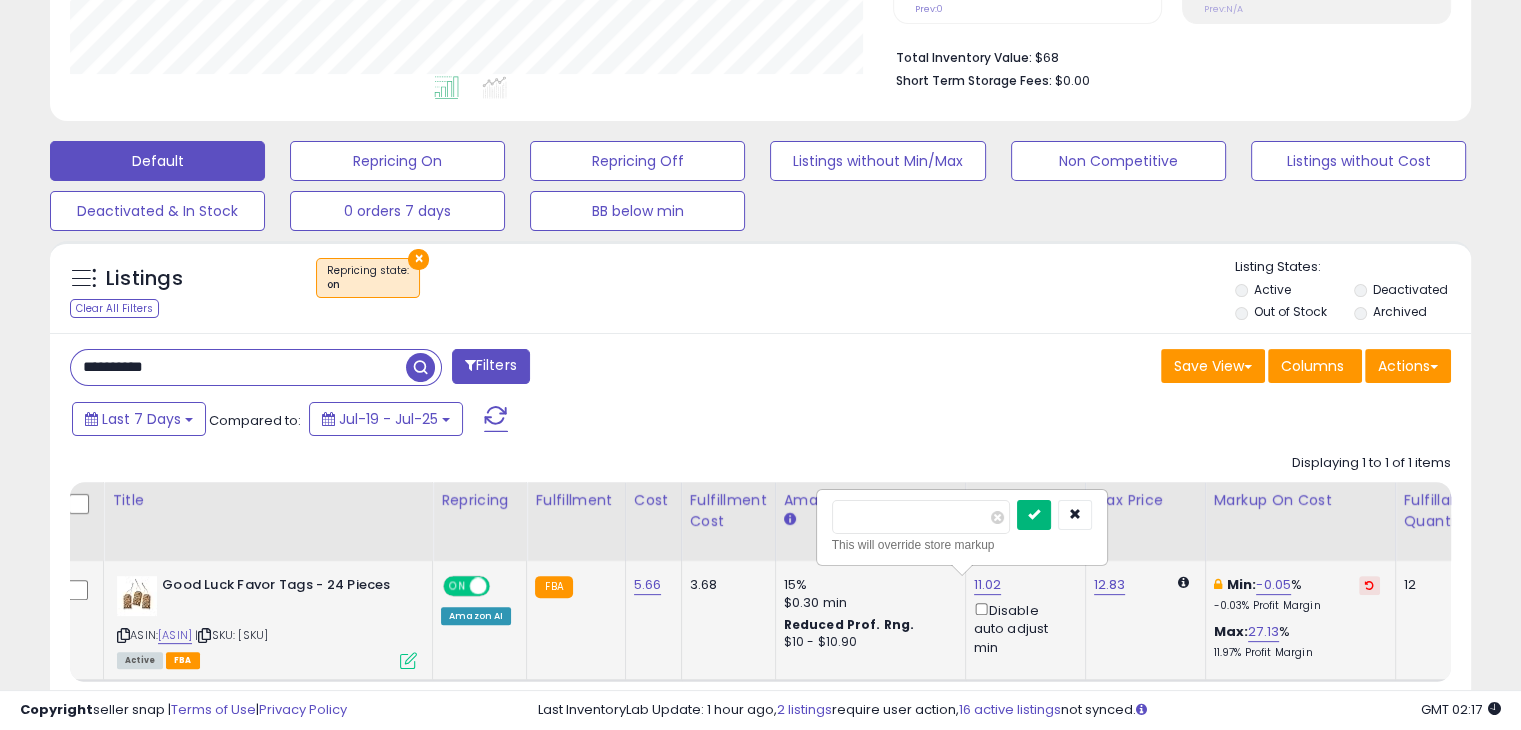 type on "*" 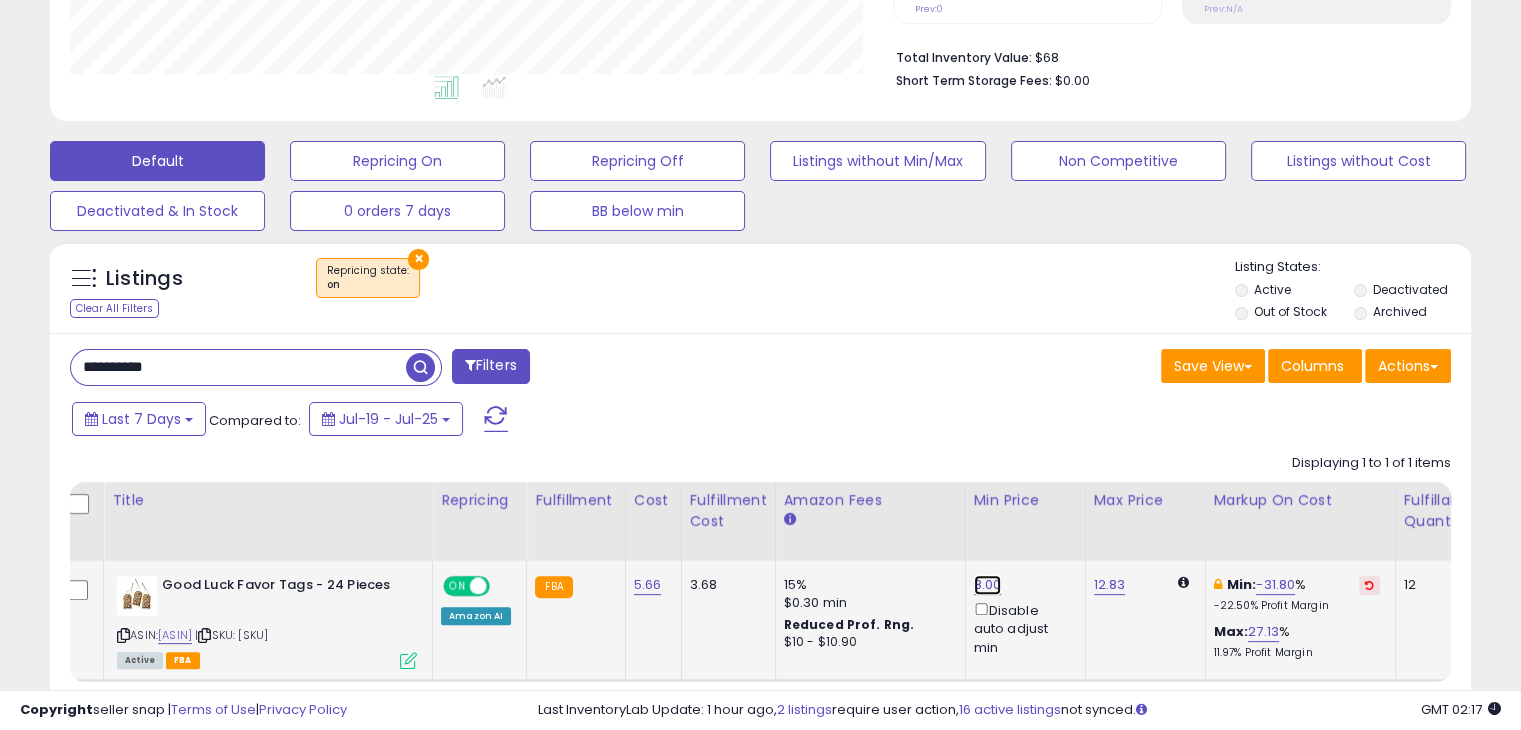 click on "8.00" at bounding box center [988, 585] 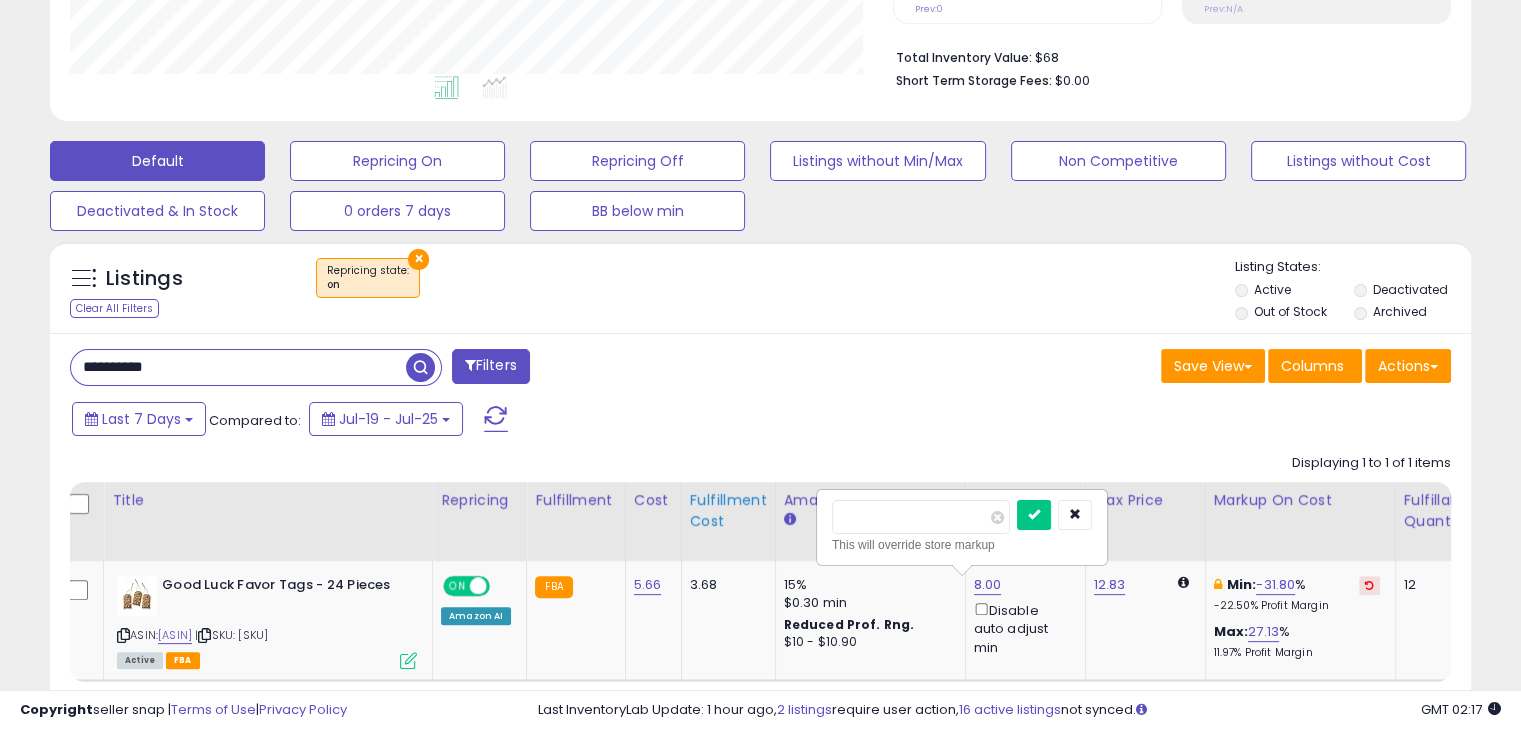 click on "Title
Repricing" at bounding box center [1549, 582] 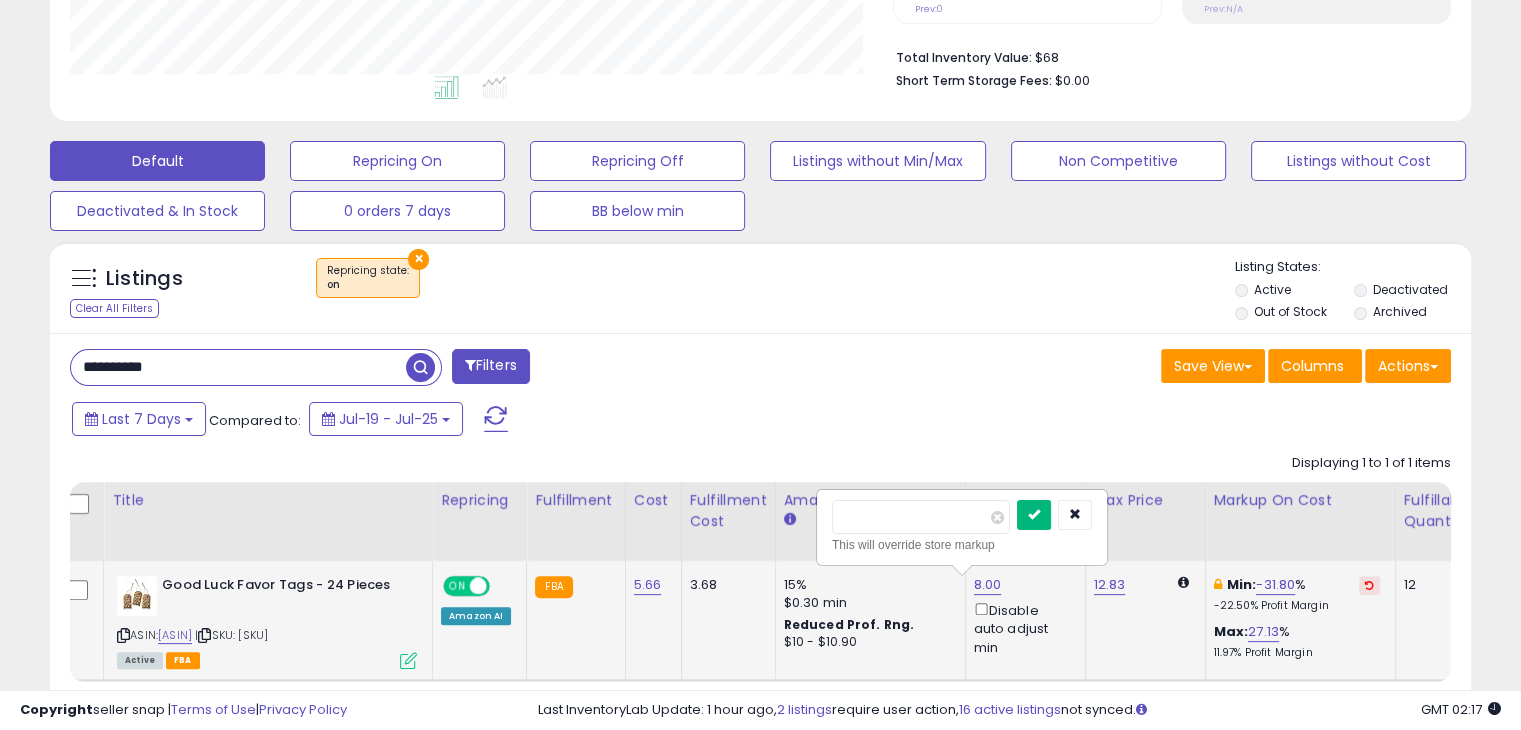 type on "****" 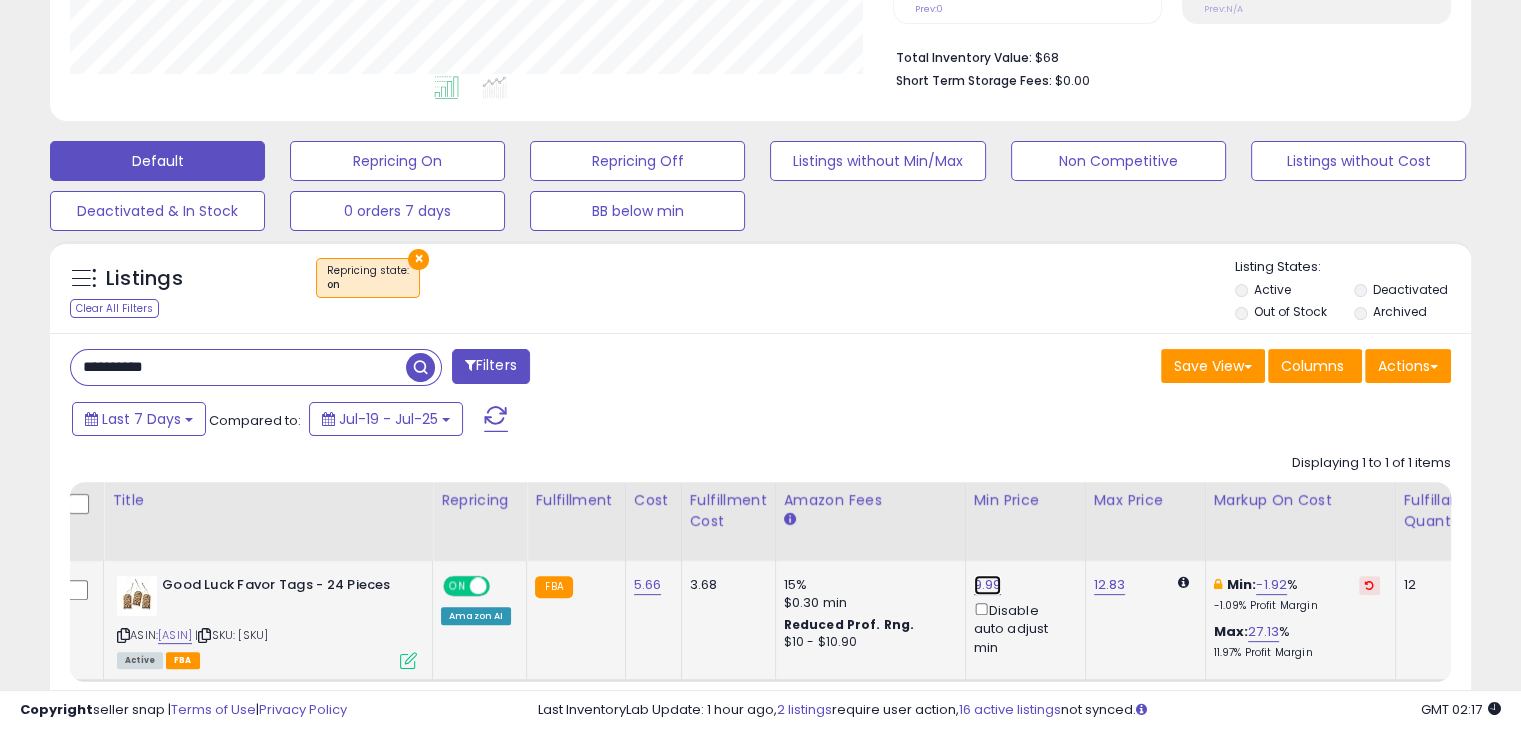 click on "9.99" at bounding box center (988, 585) 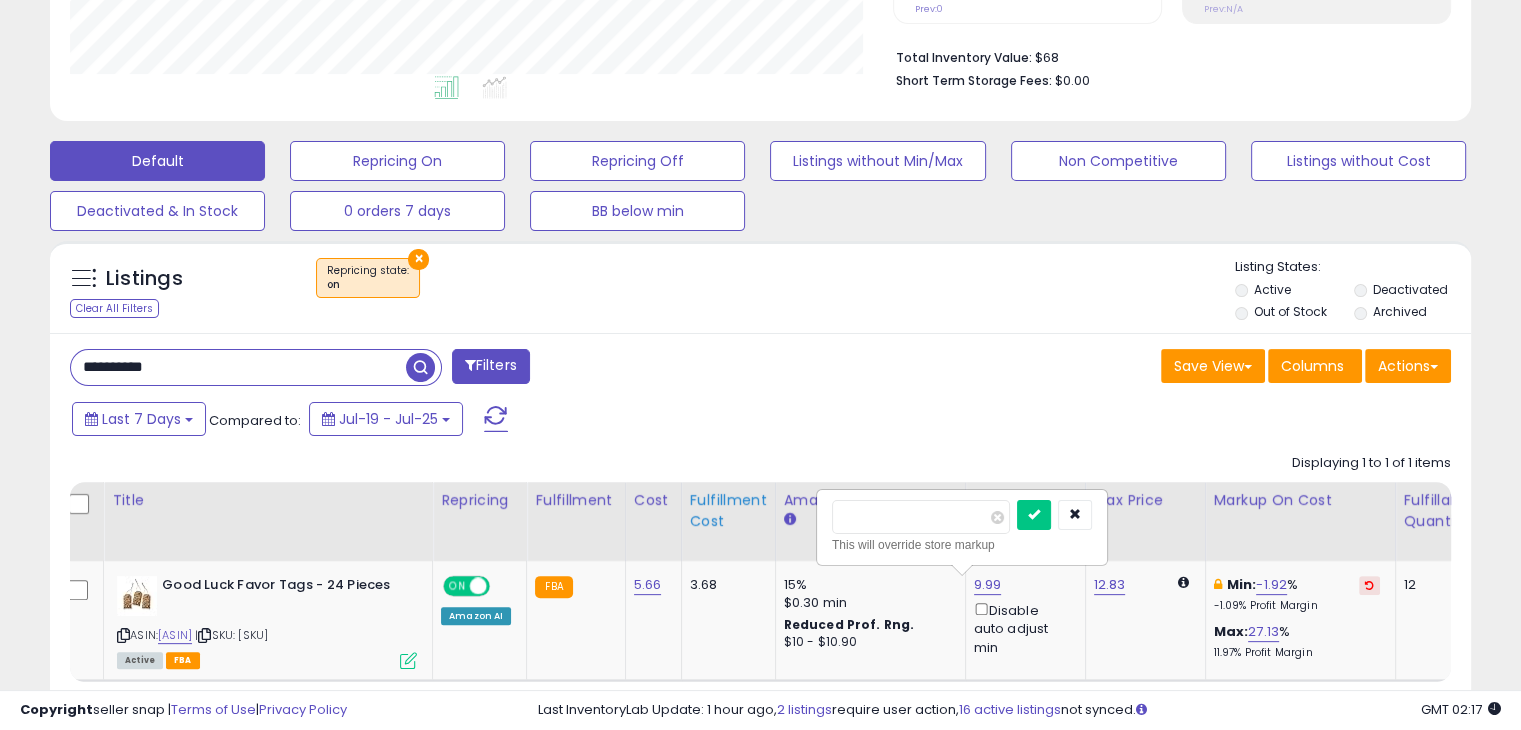 drag, startPoint x: 924, startPoint y: 506, endPoint x: 703, endPoint y: 514, distance: 221.14474 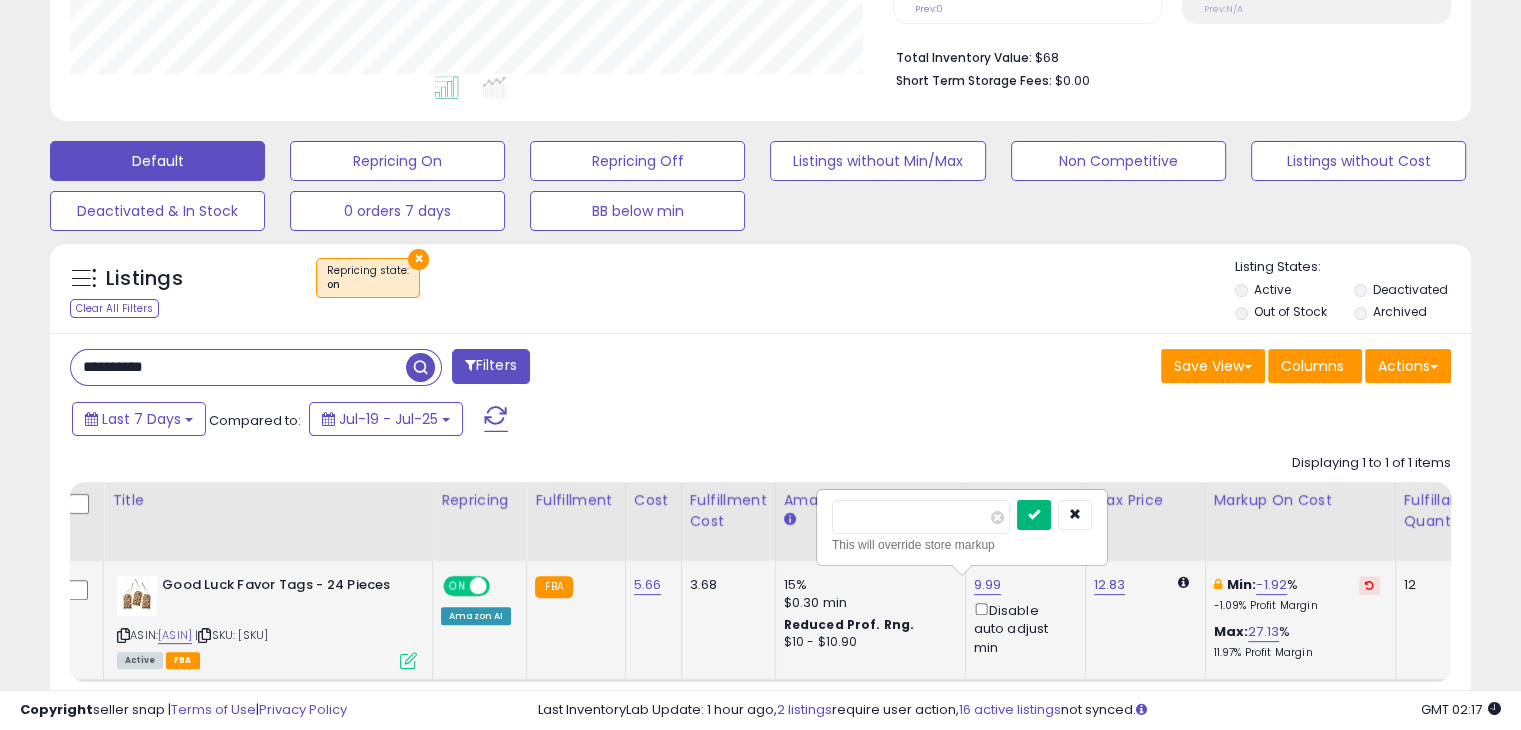 type on "*" 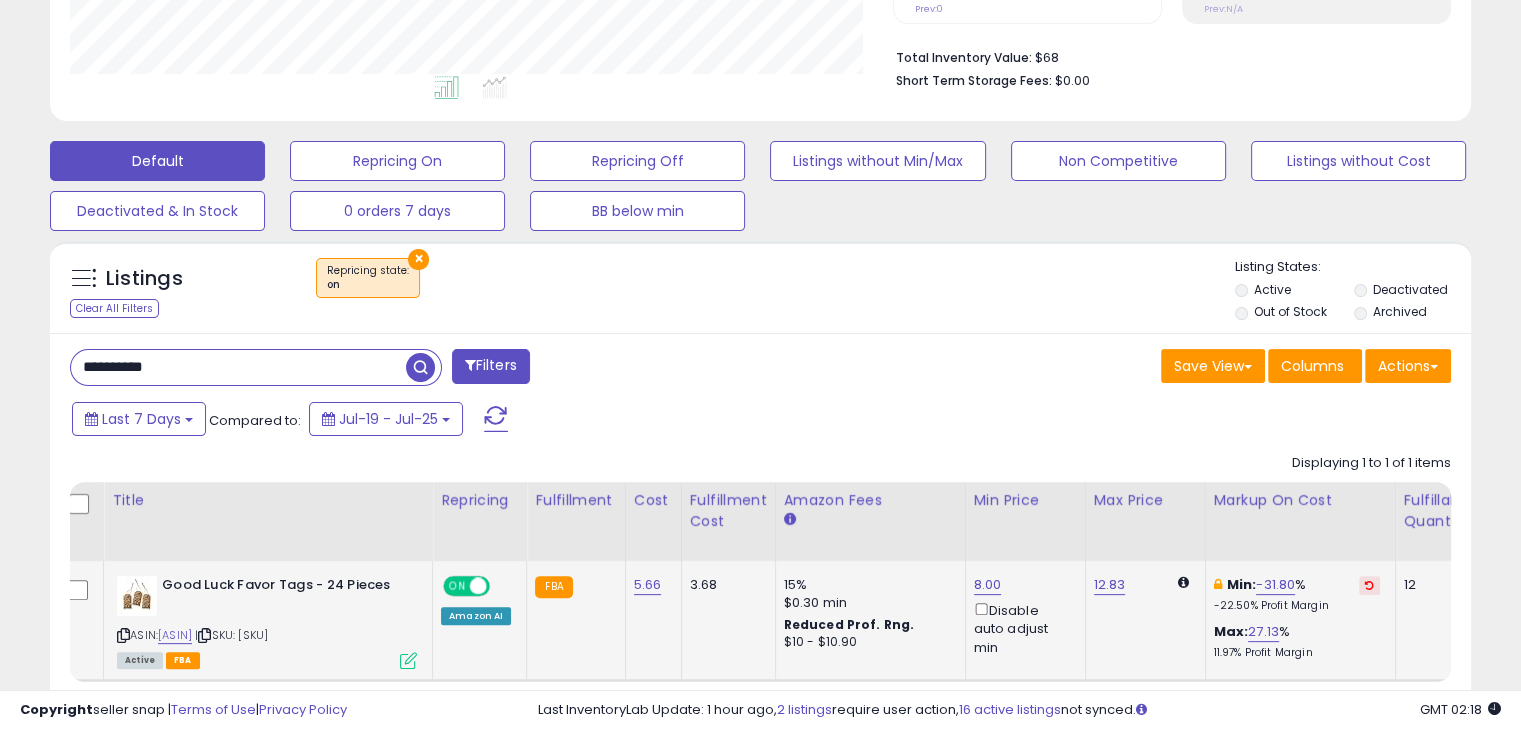 click on "**********" at bounding box center (238, 367) 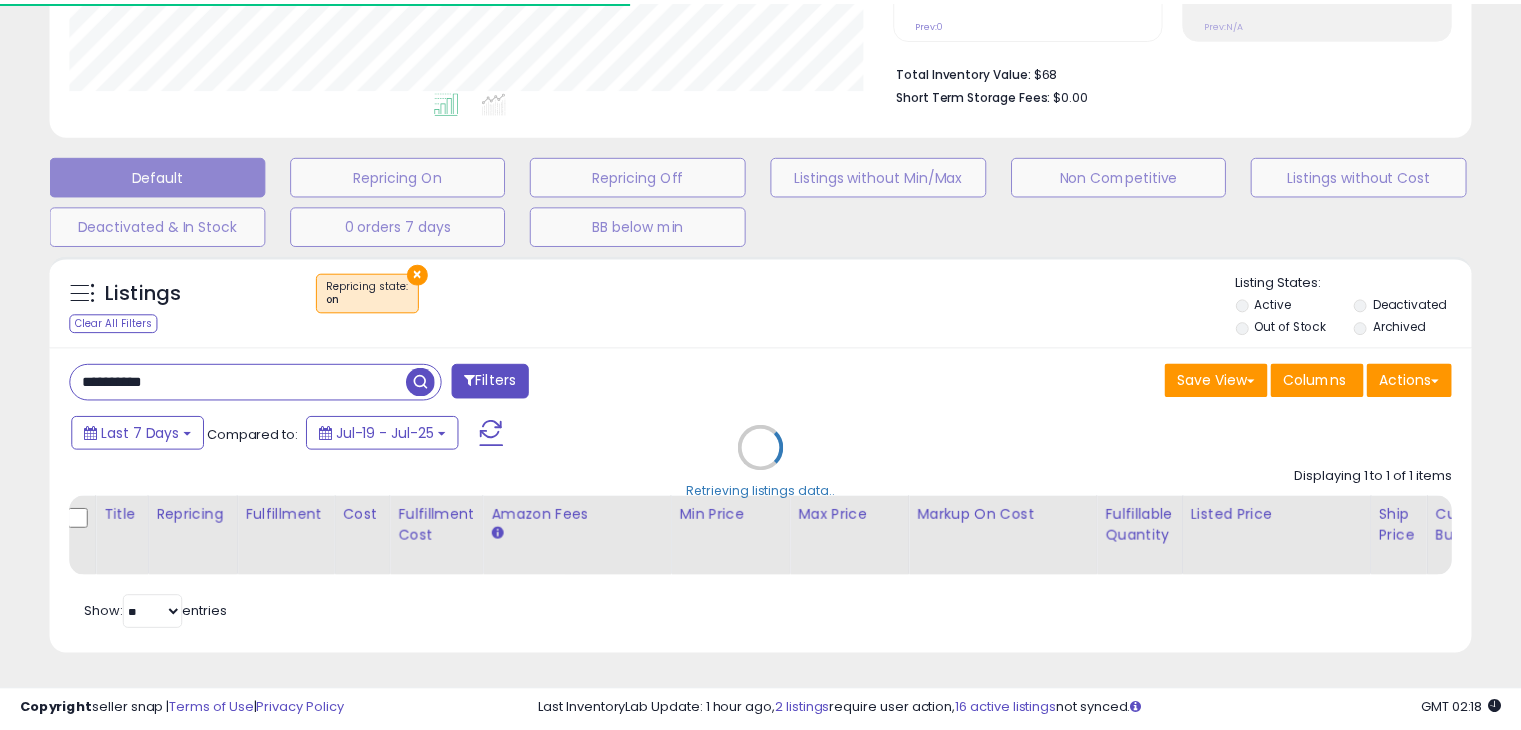 scroll, scrollTop: 409, scrollLeft: 822, axis: both 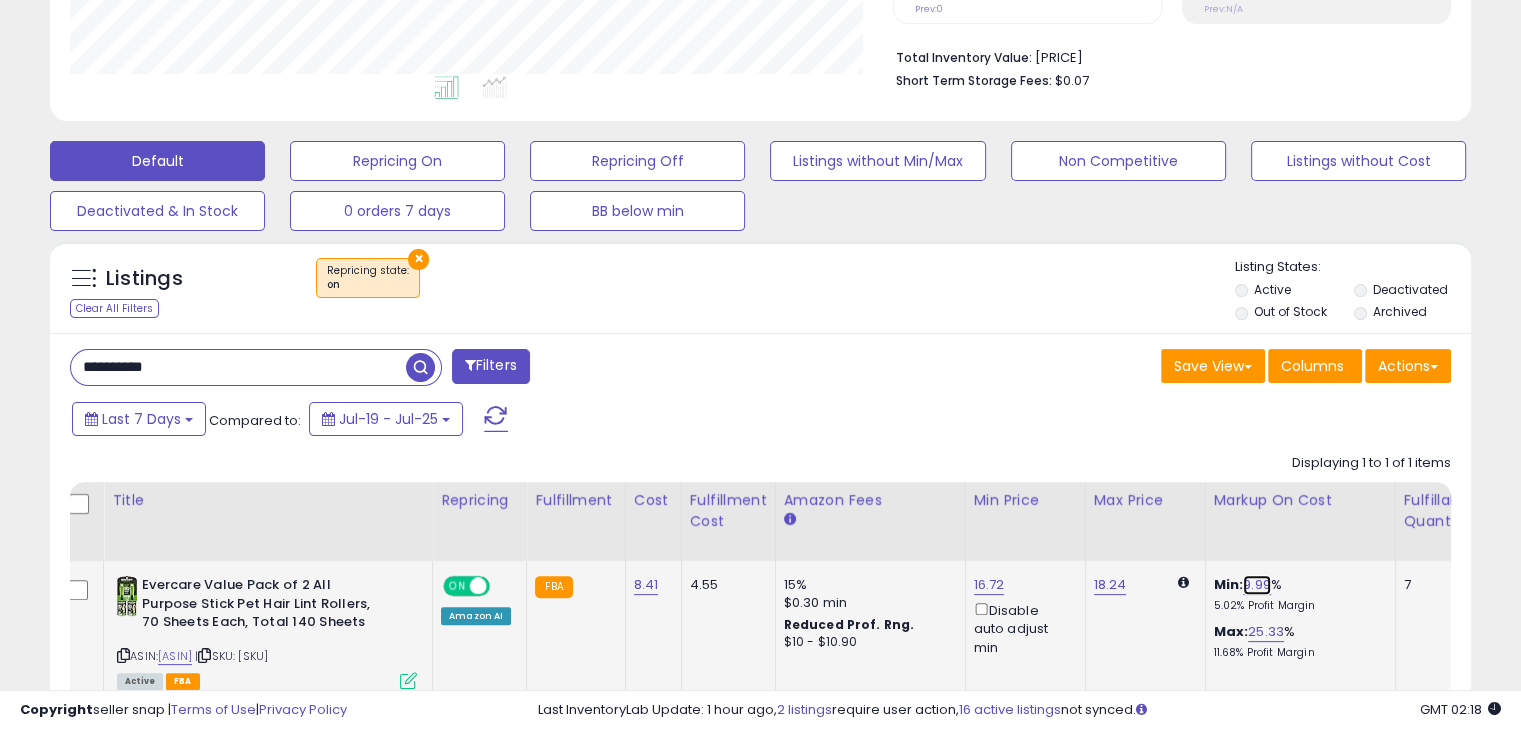 click on "9.99" at bounding box center (1257, 585) 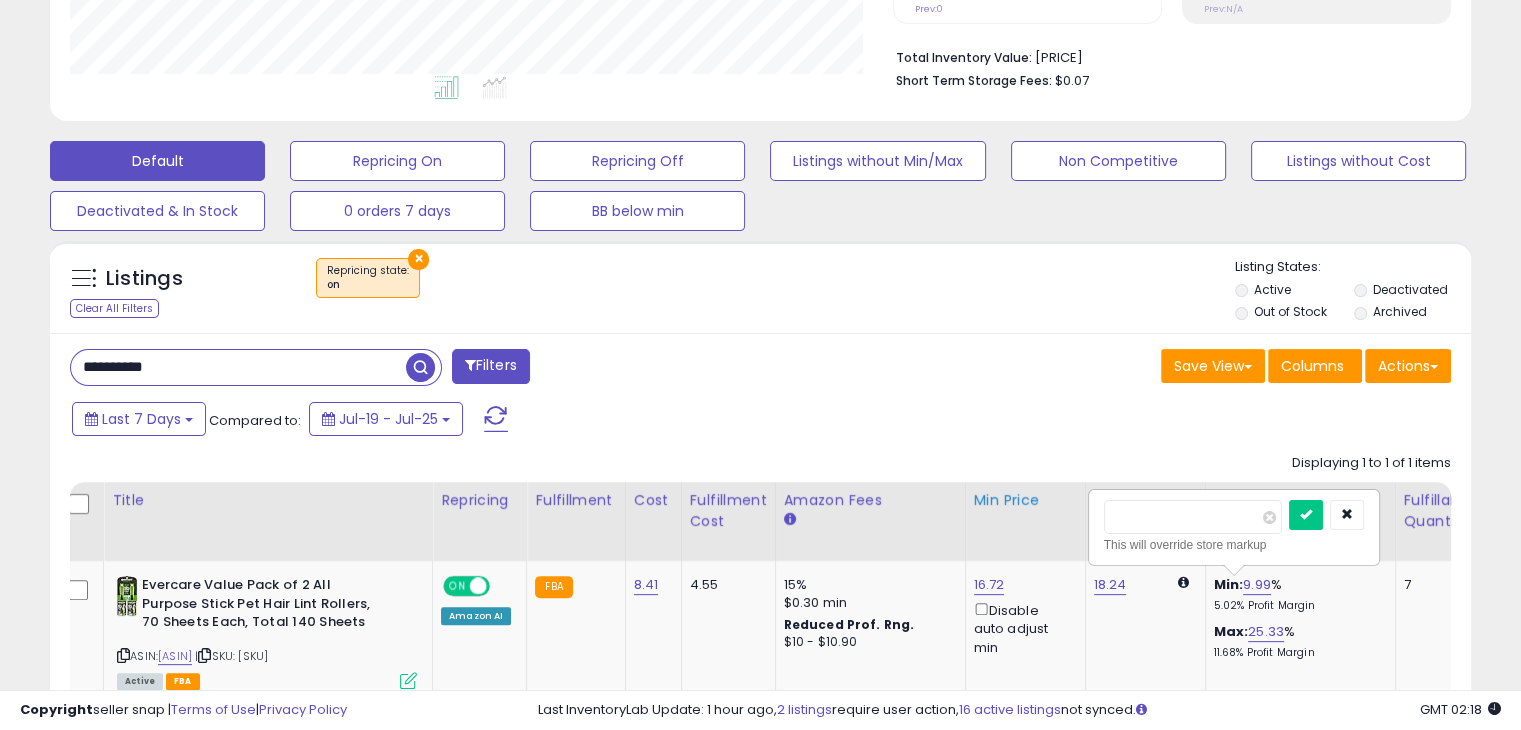 drag, startPoint x: 1146, startPoint y: 521, endPoint x: 1054, endPoint y: 527, distance: 92.19544 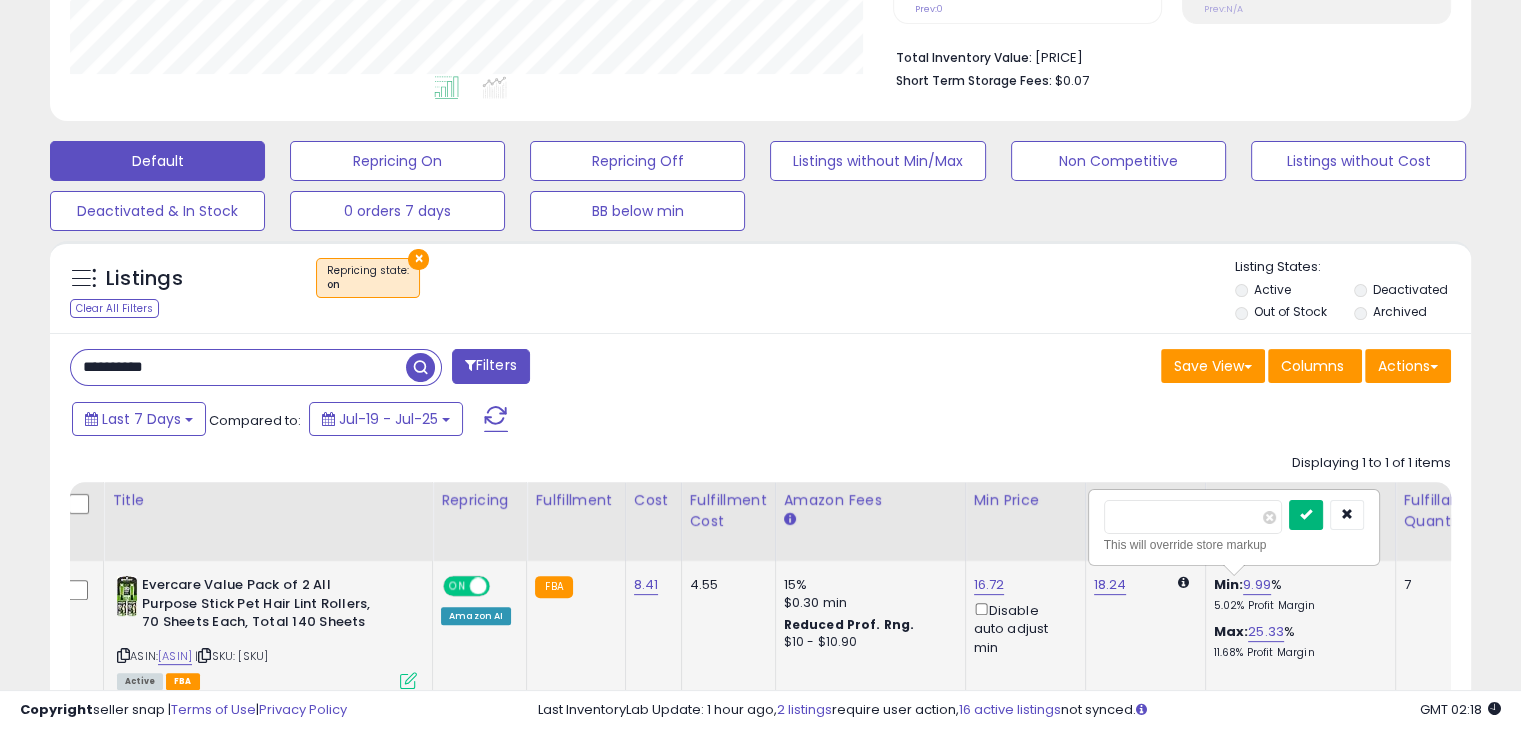 type on "*" 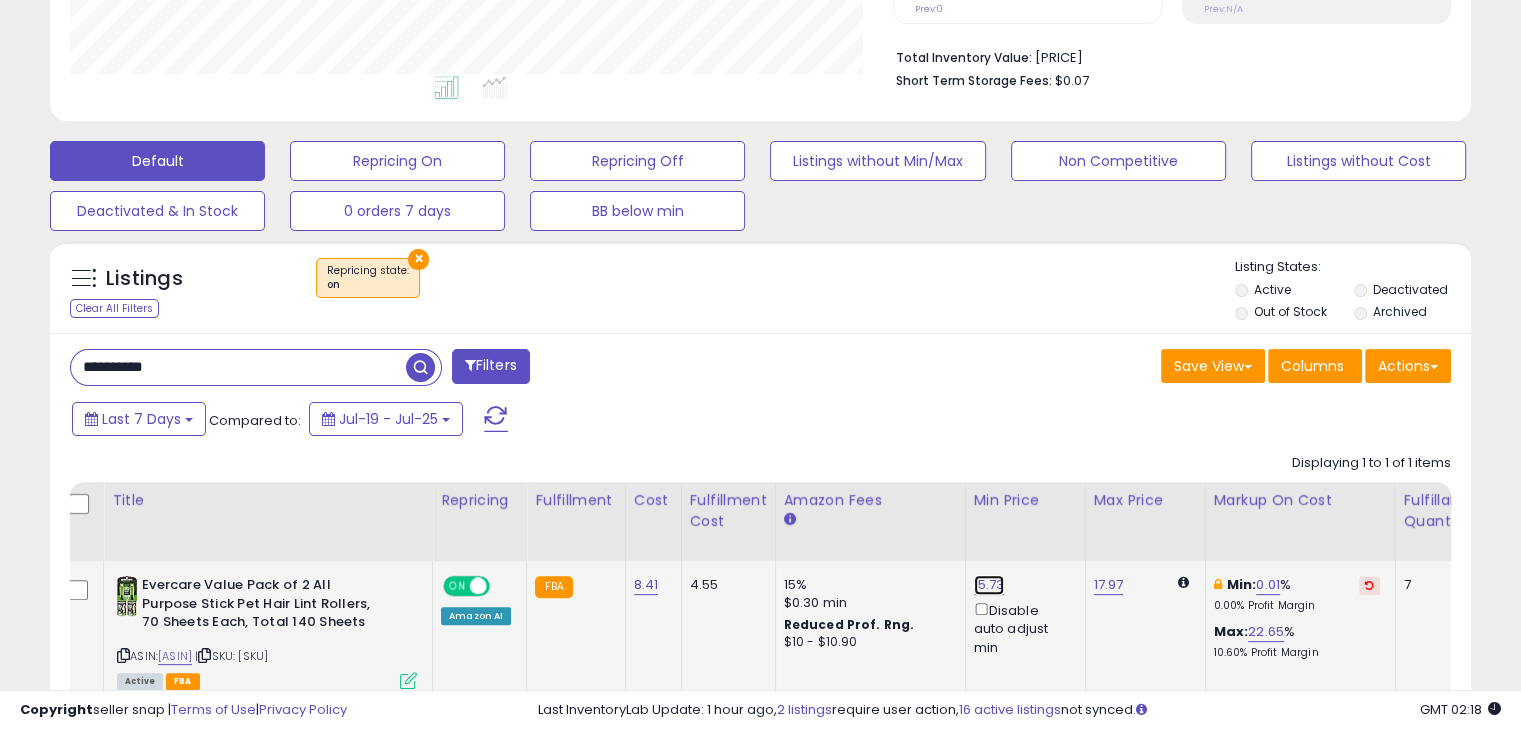 click on "15.73" at bounding box center [989, 585] 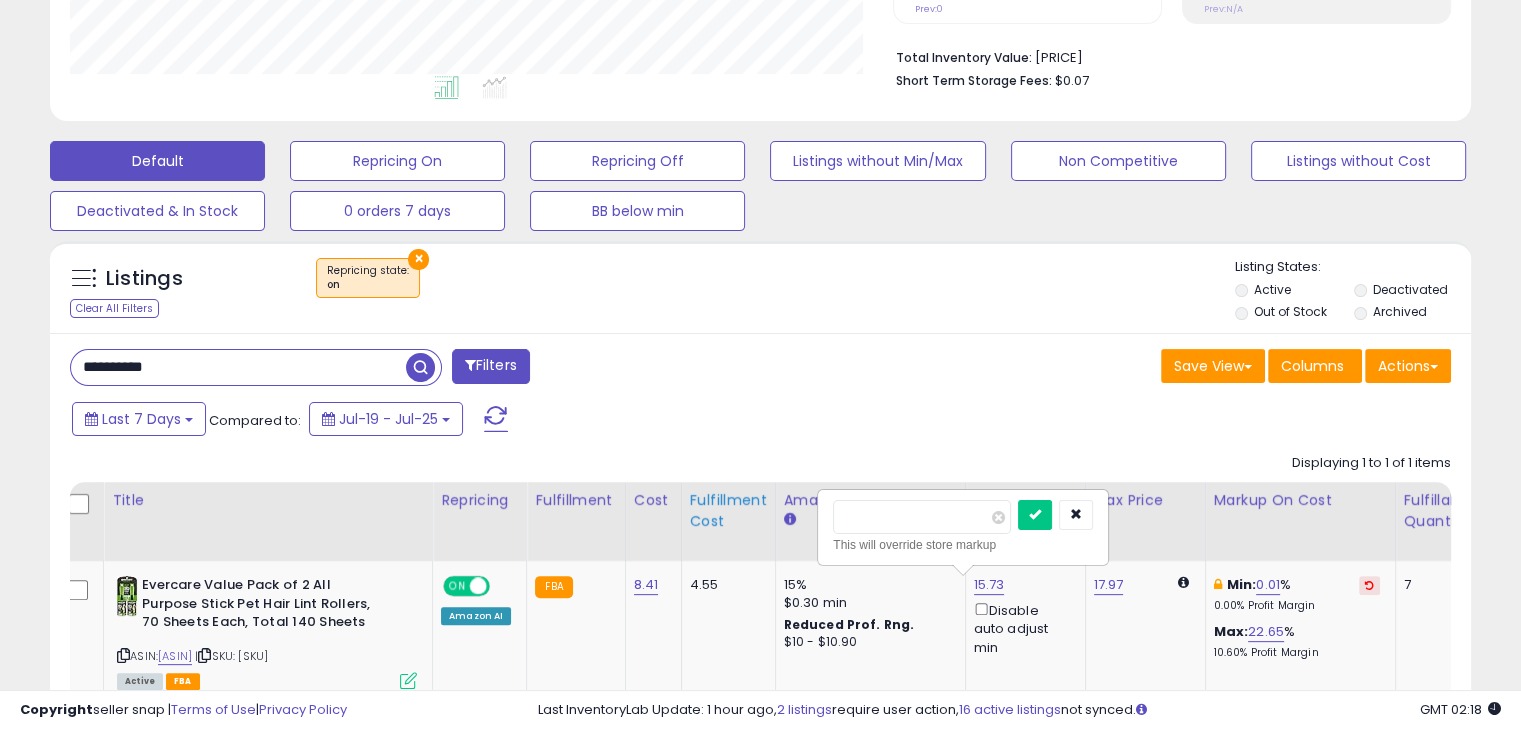 drag, startPoint x: 896, startPoint y: 506, endPoint x: 763, endPoint y: 523, distance: 134.08206 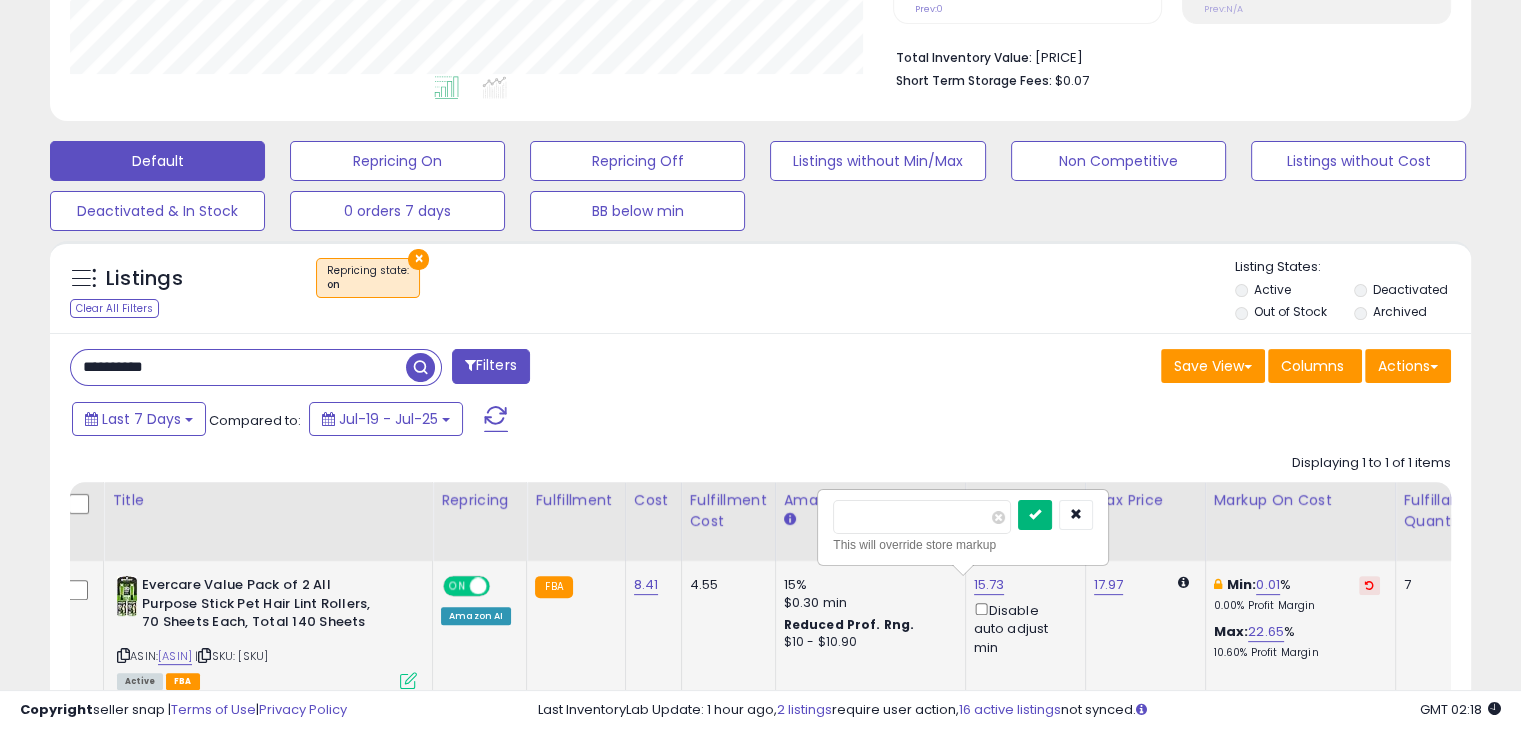 type on "****" 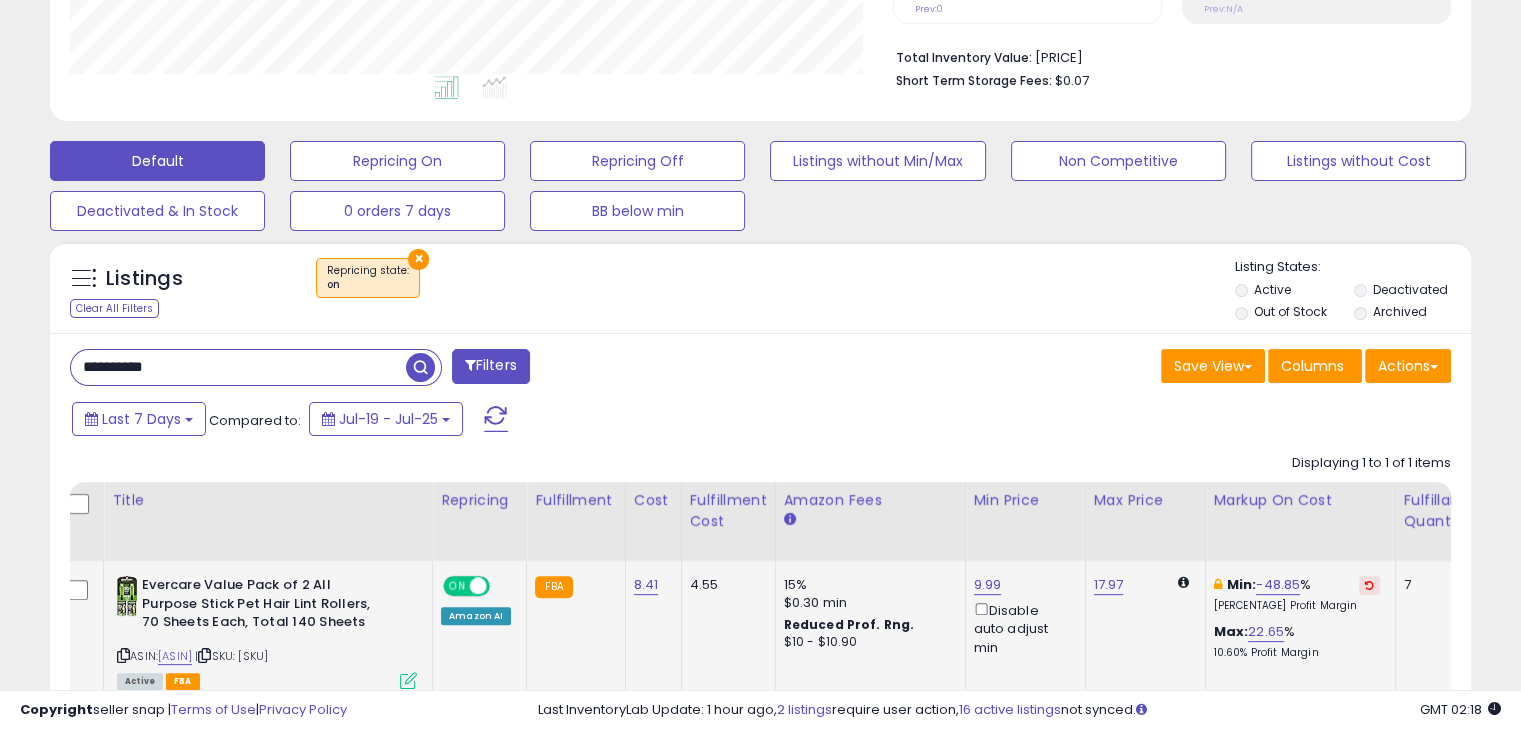 click on "**********" at bounding box center [238, 367] 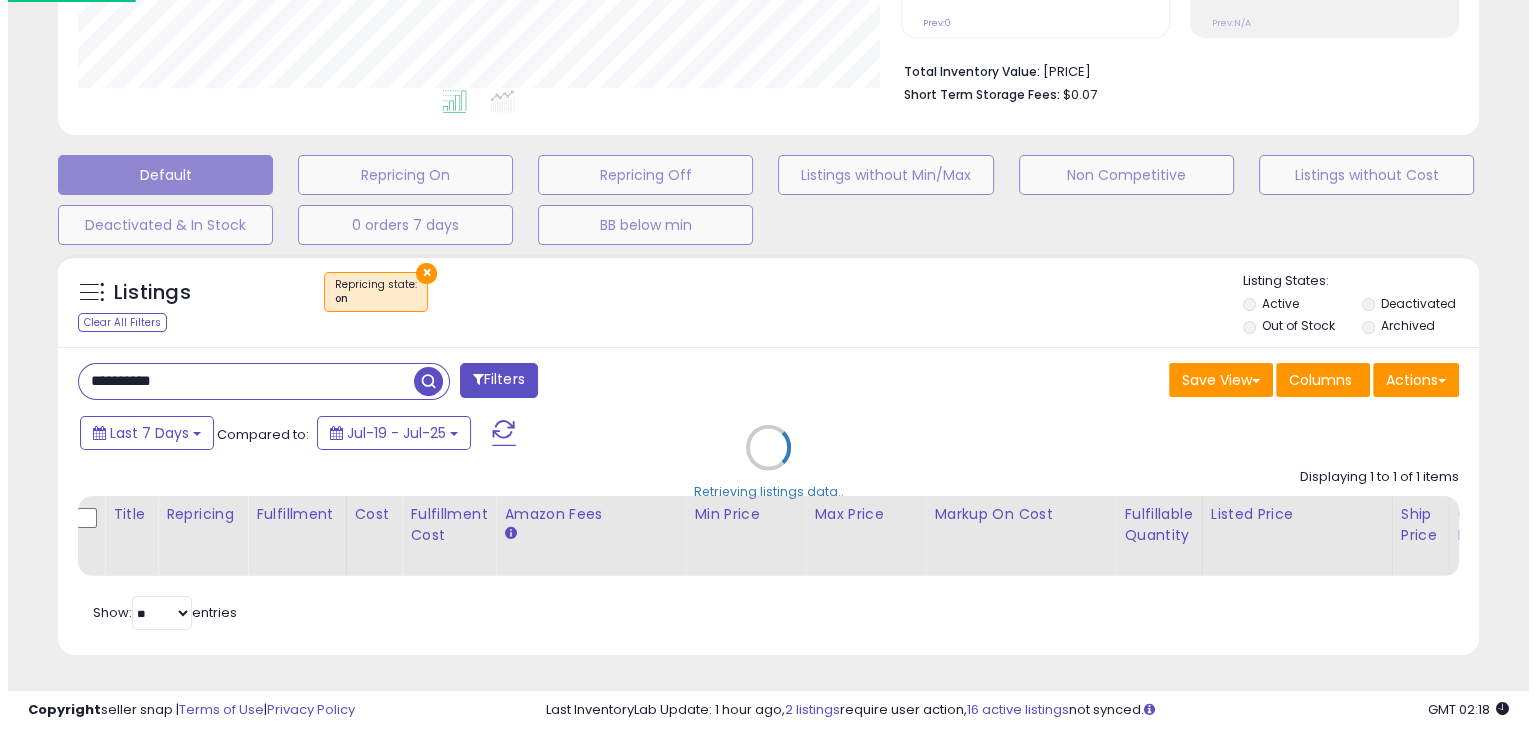 scroll, scrollTop: 999589, scrollLeft: 999168, axis: both 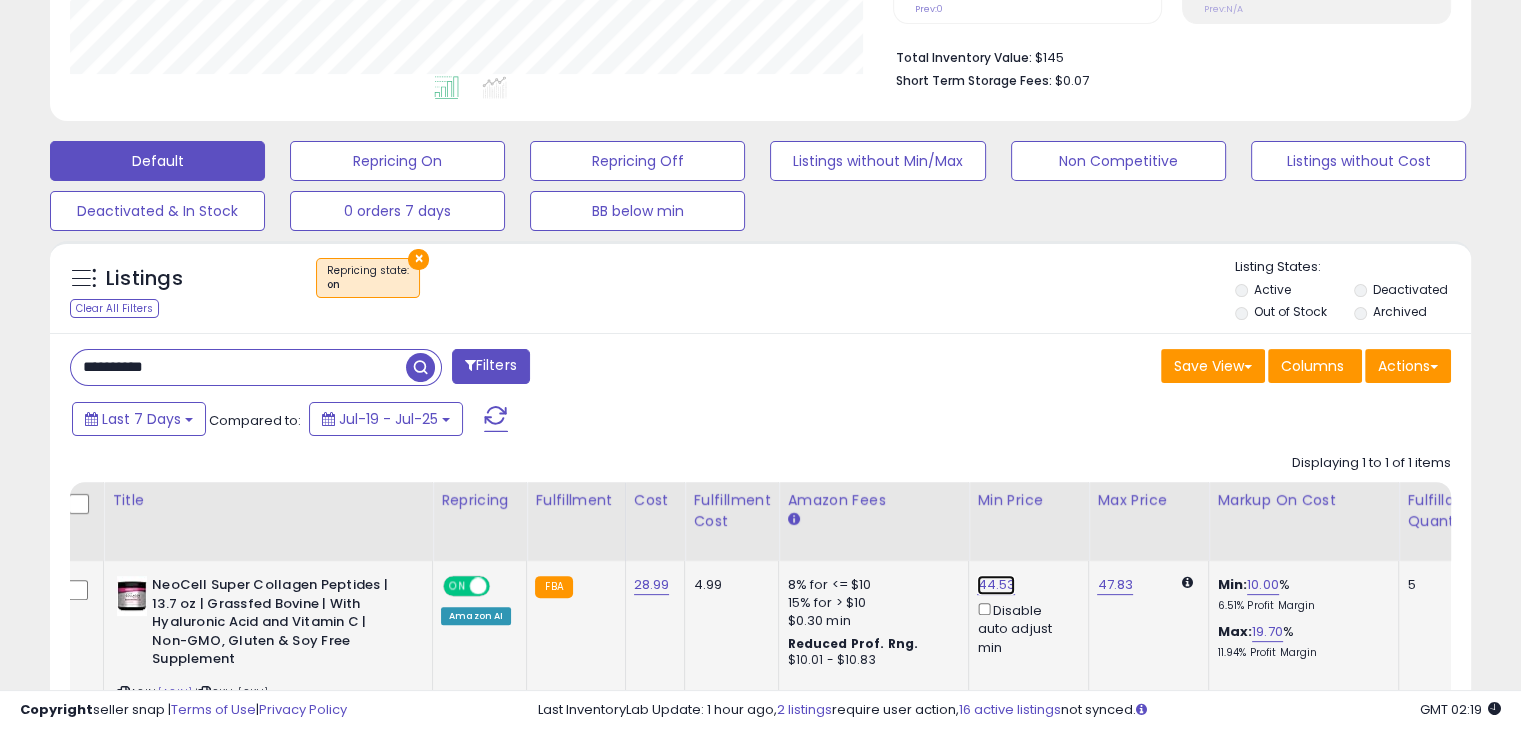click on "44.53" at bounding box center (996, 585) 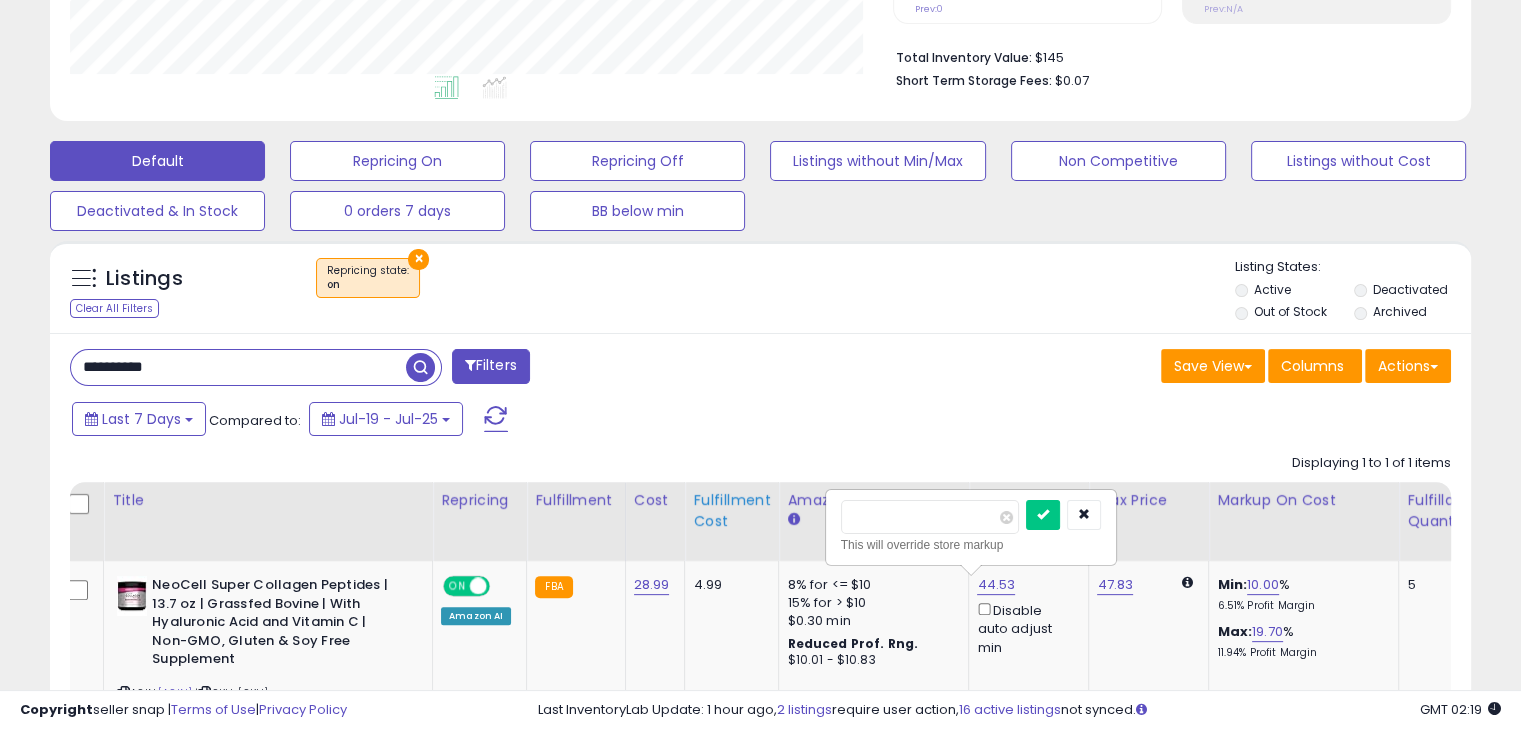 drag, startPoint x: 900, startPoint y: 509, endPoint x: 764, endPoint y: 522, distance: 136.6199 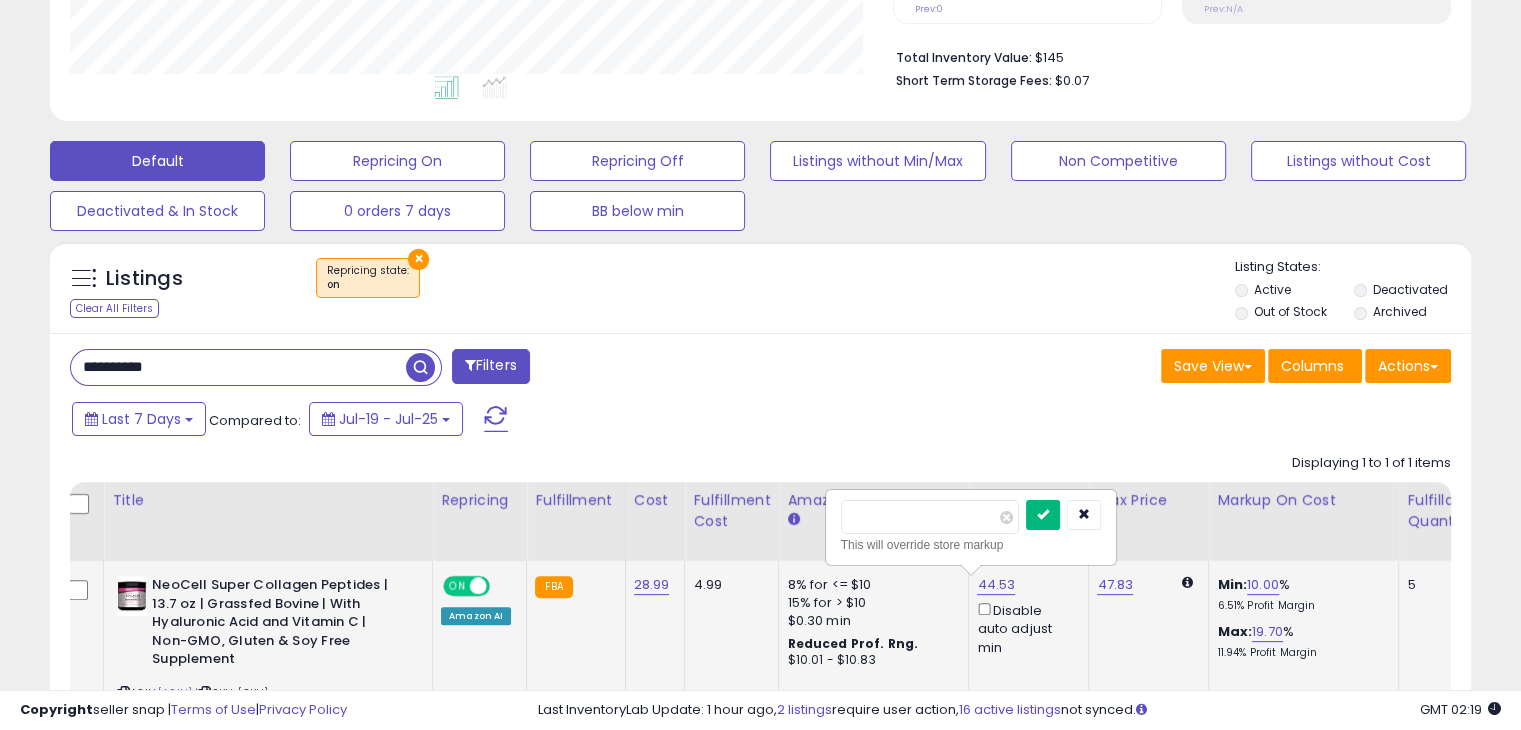 type on "**" 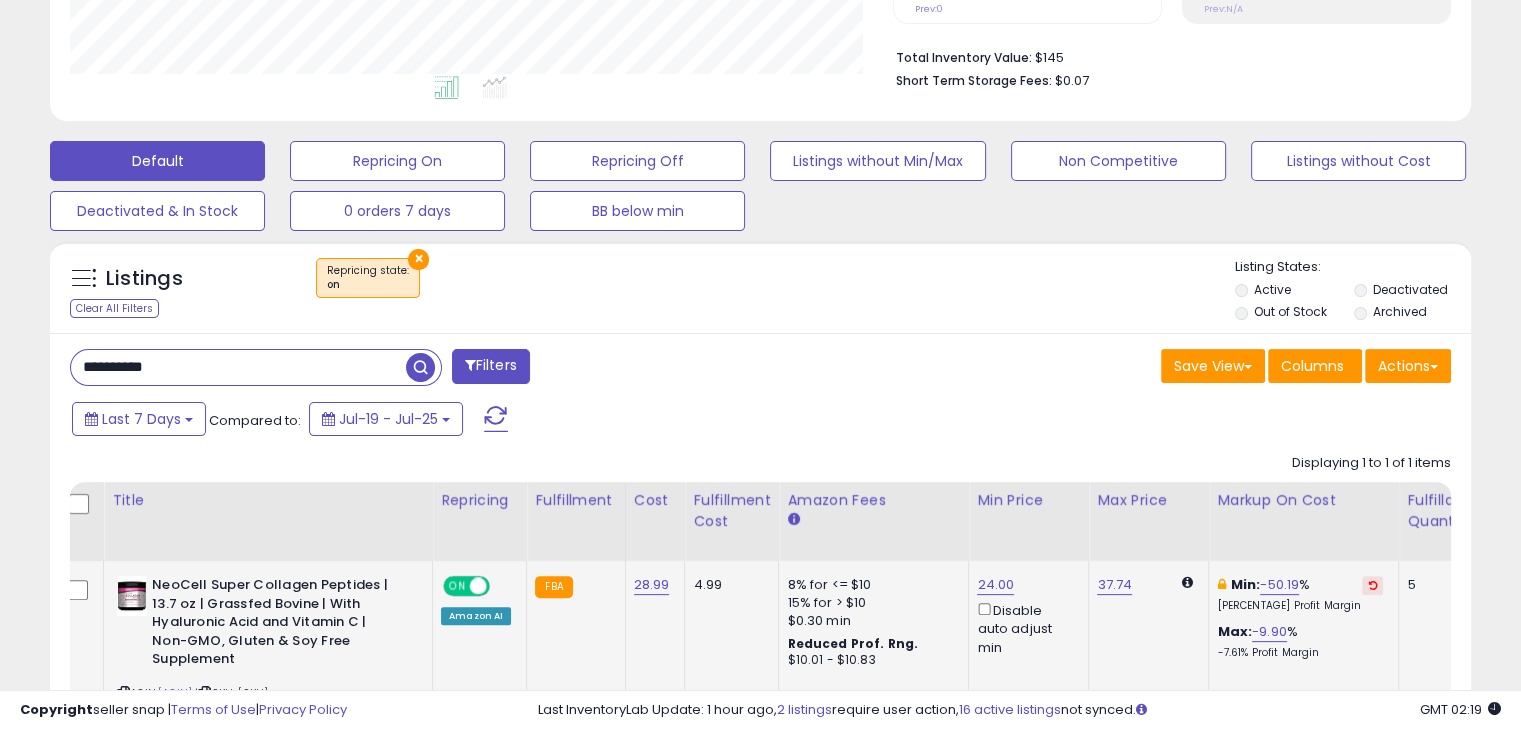 click on "**********" at bounding box center [238, 367] 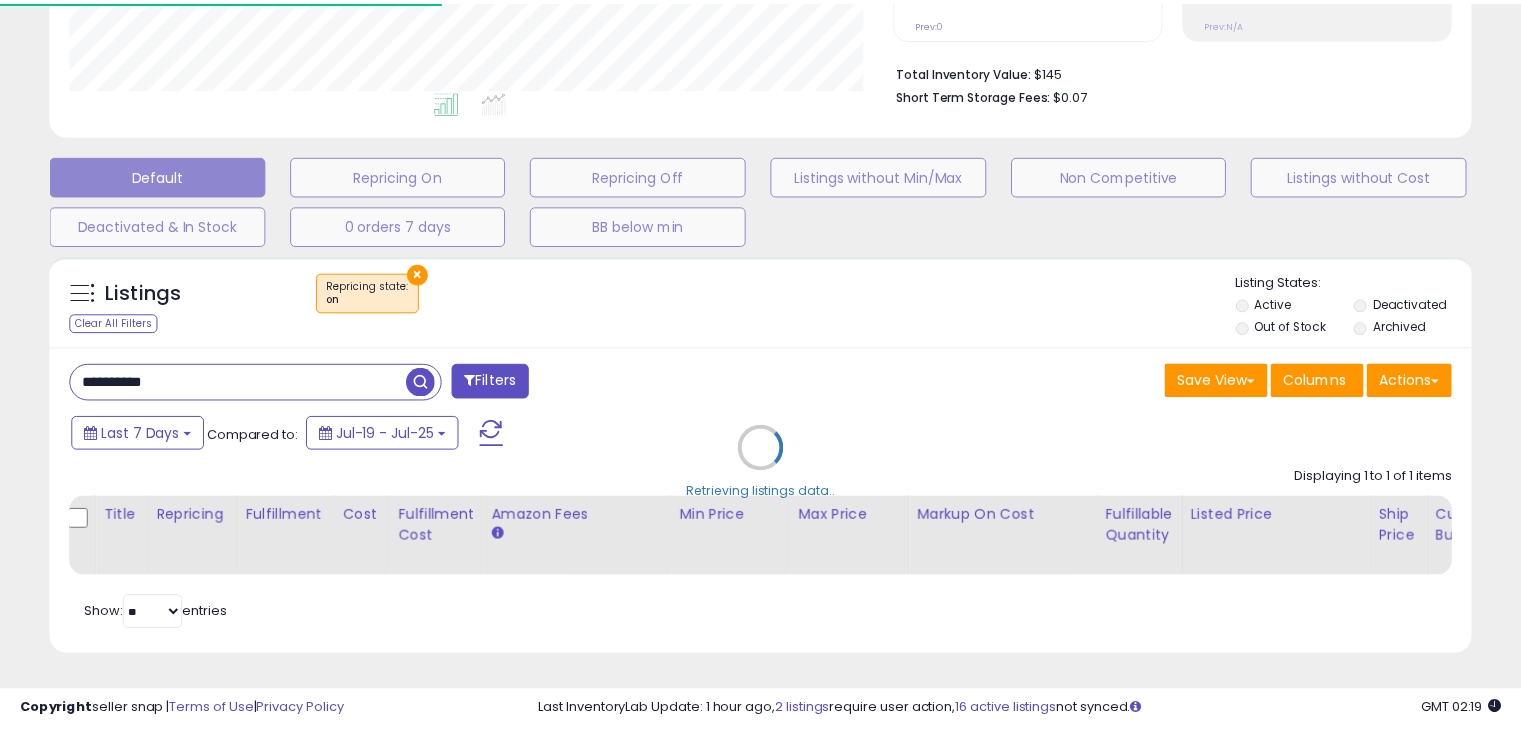 scroll, scrollTop: 409, scrollLeft: 822, axis: both 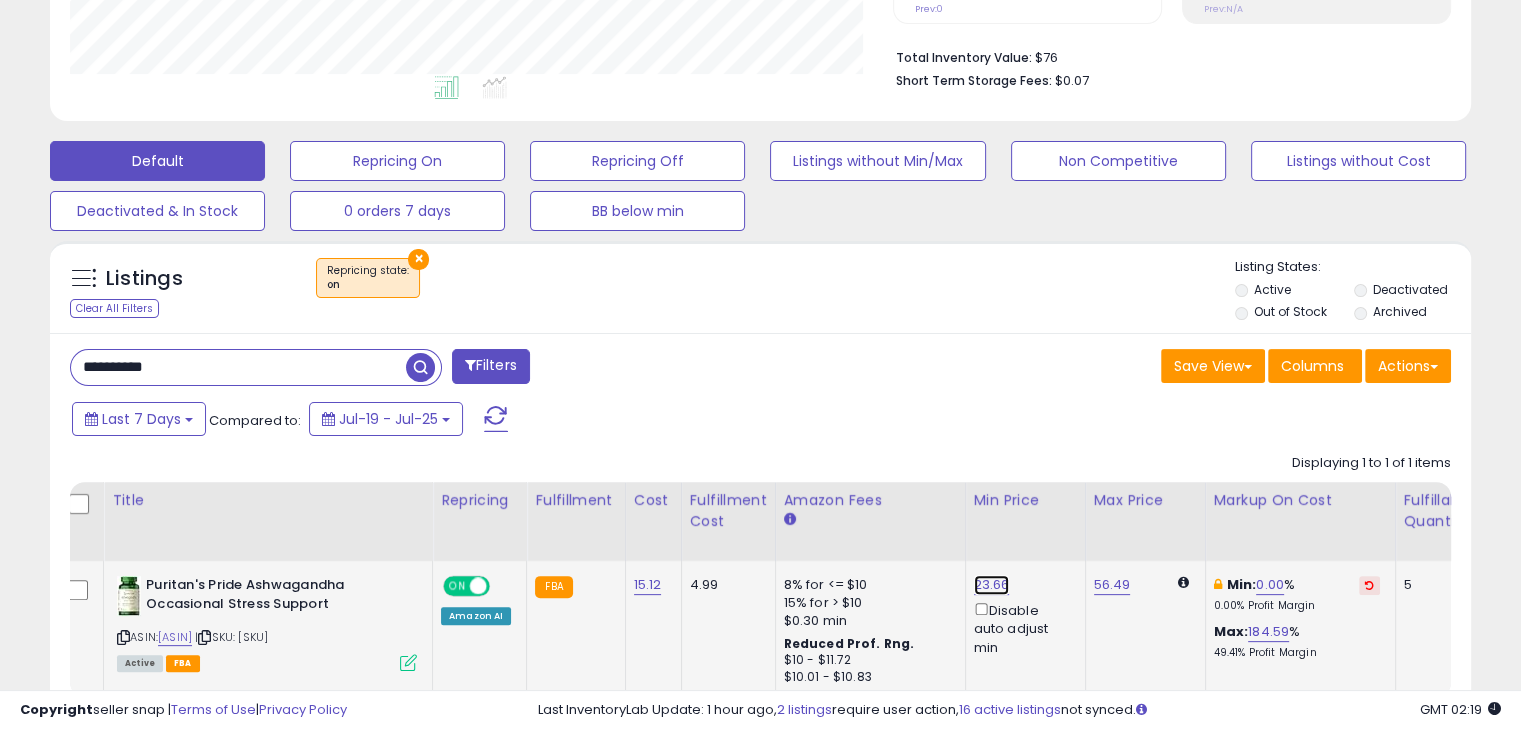 click on "23.66" at bounding box center (992, 585) 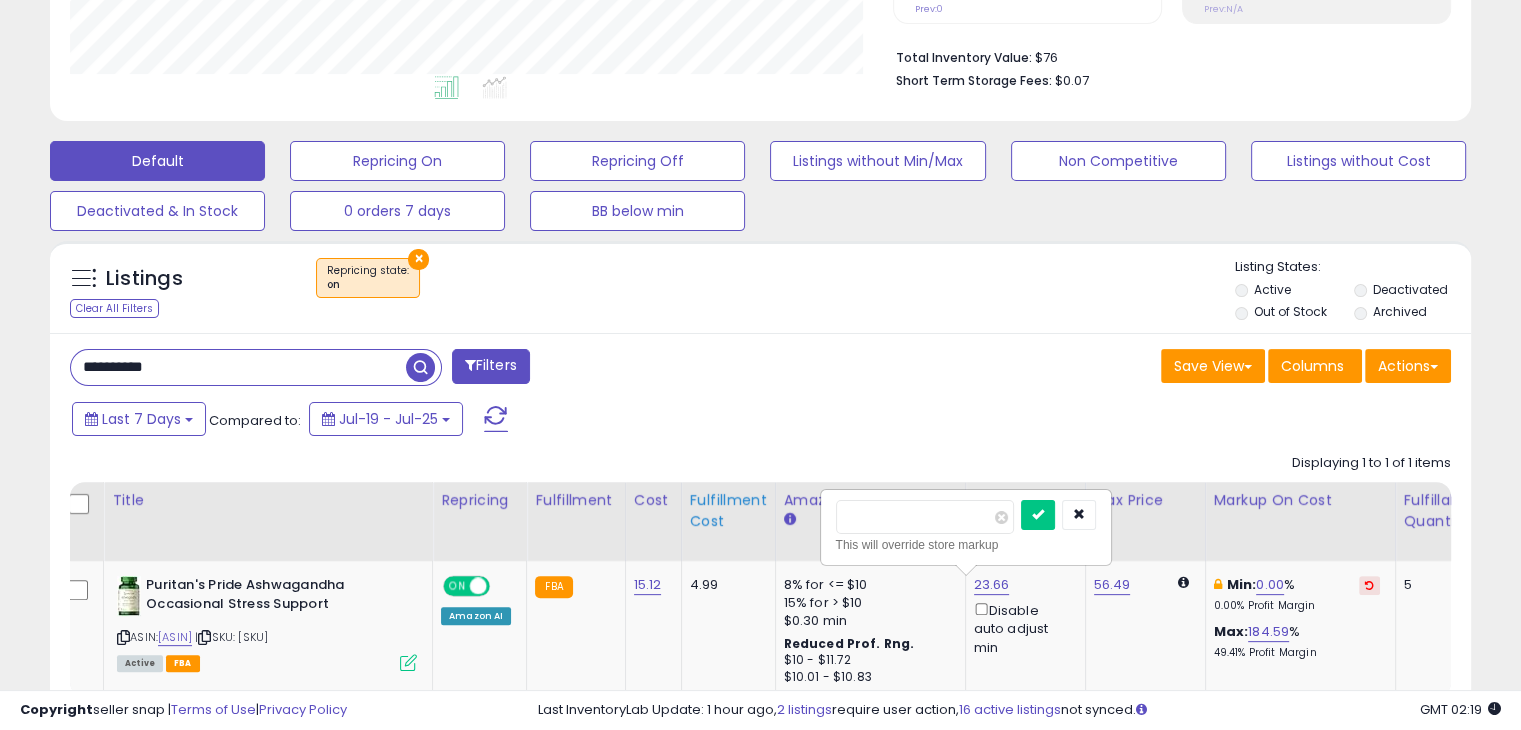 drag, startPoint x: 924, startPoint y: 517, endPoint x: 728, endPoint y: 547, distance: 198.28262 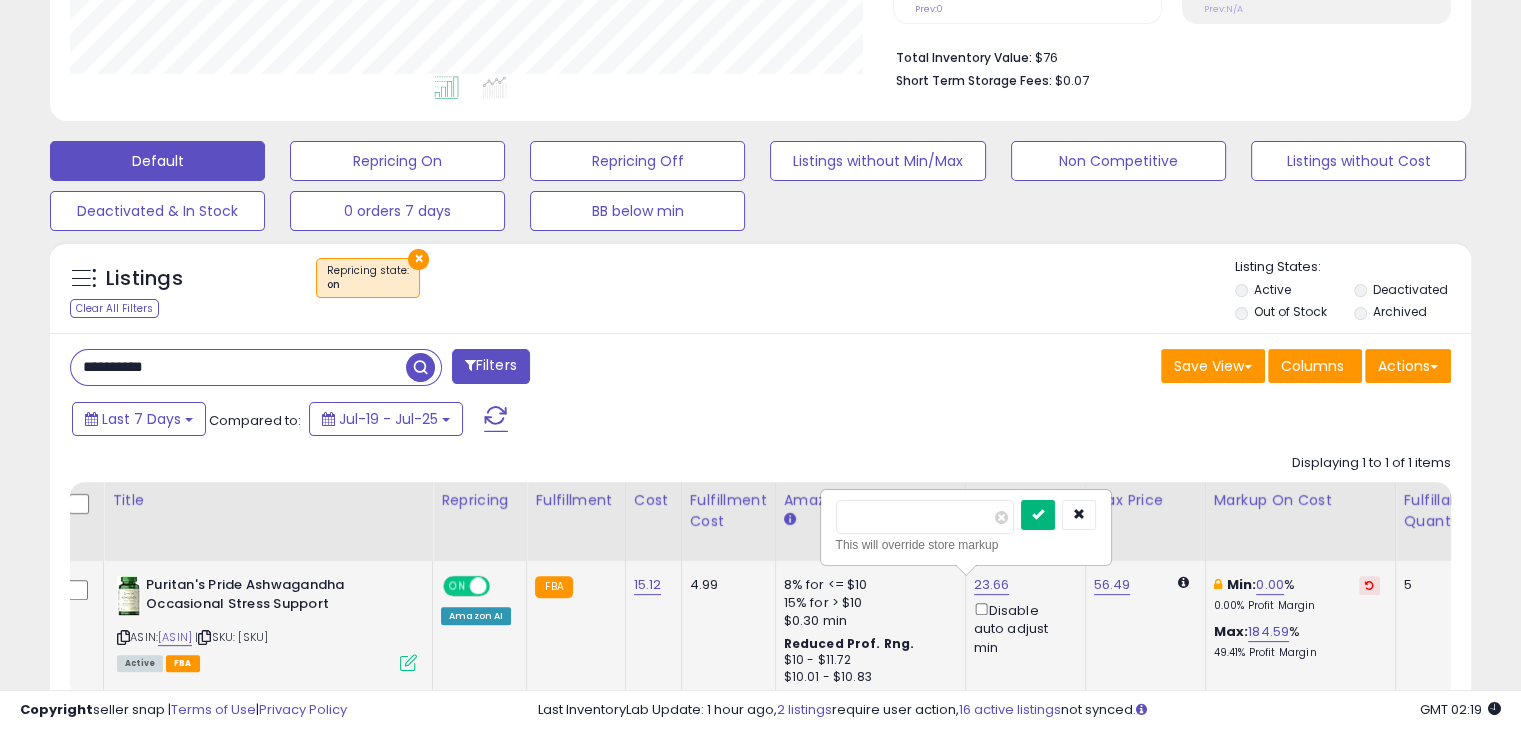 type on "**" 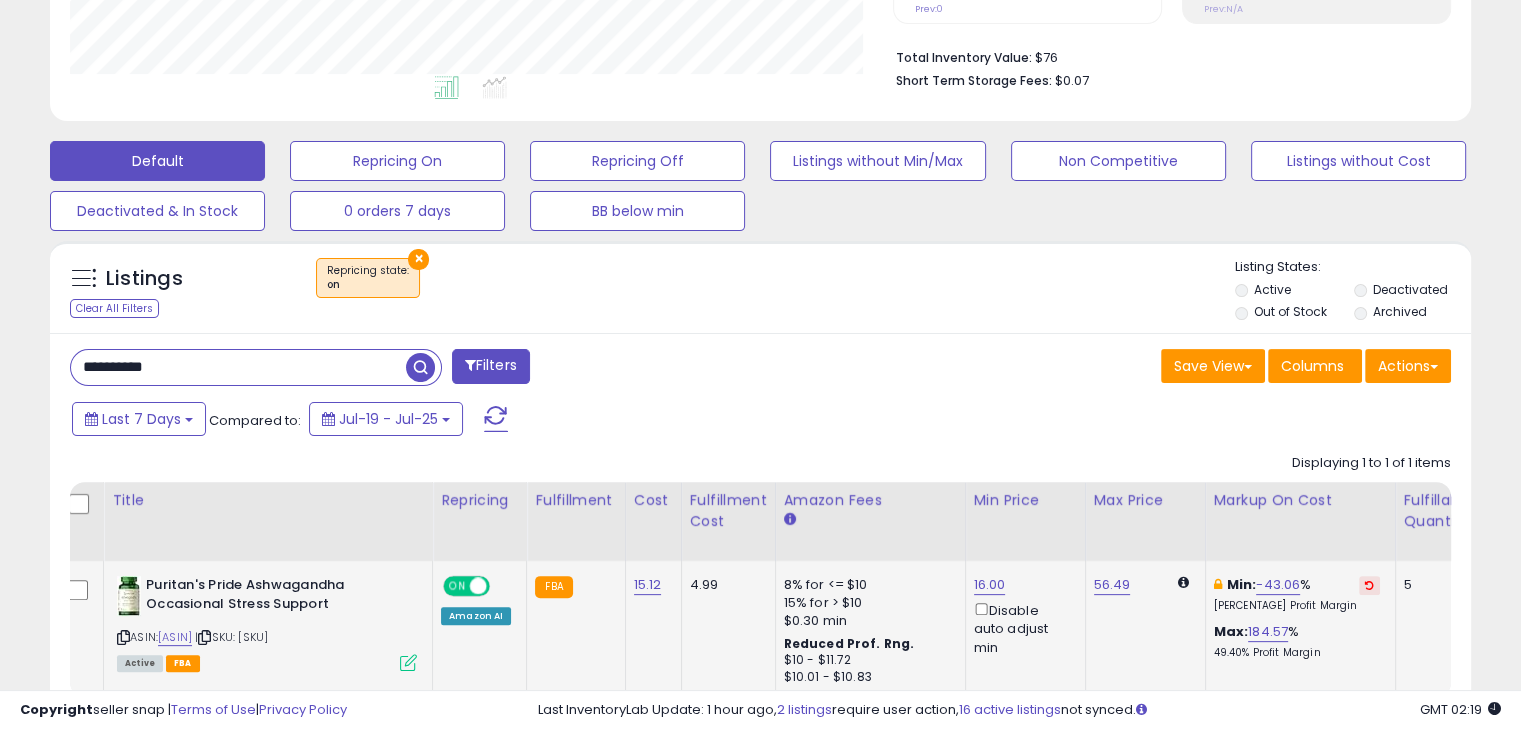 click on "**********" at bounding box center [238, 367] 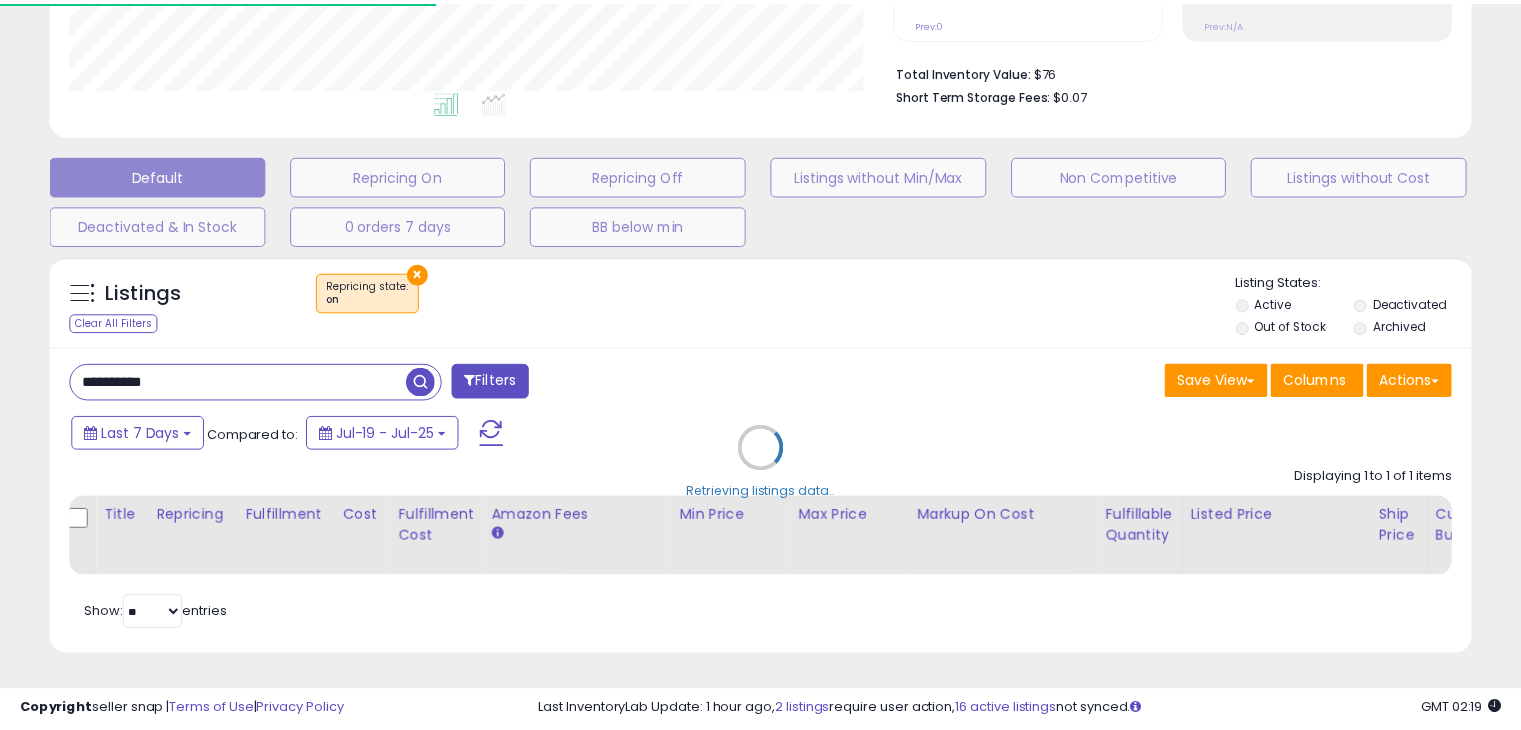 scroll, scrollTop: 409, scrollLeft: 822, axis: both 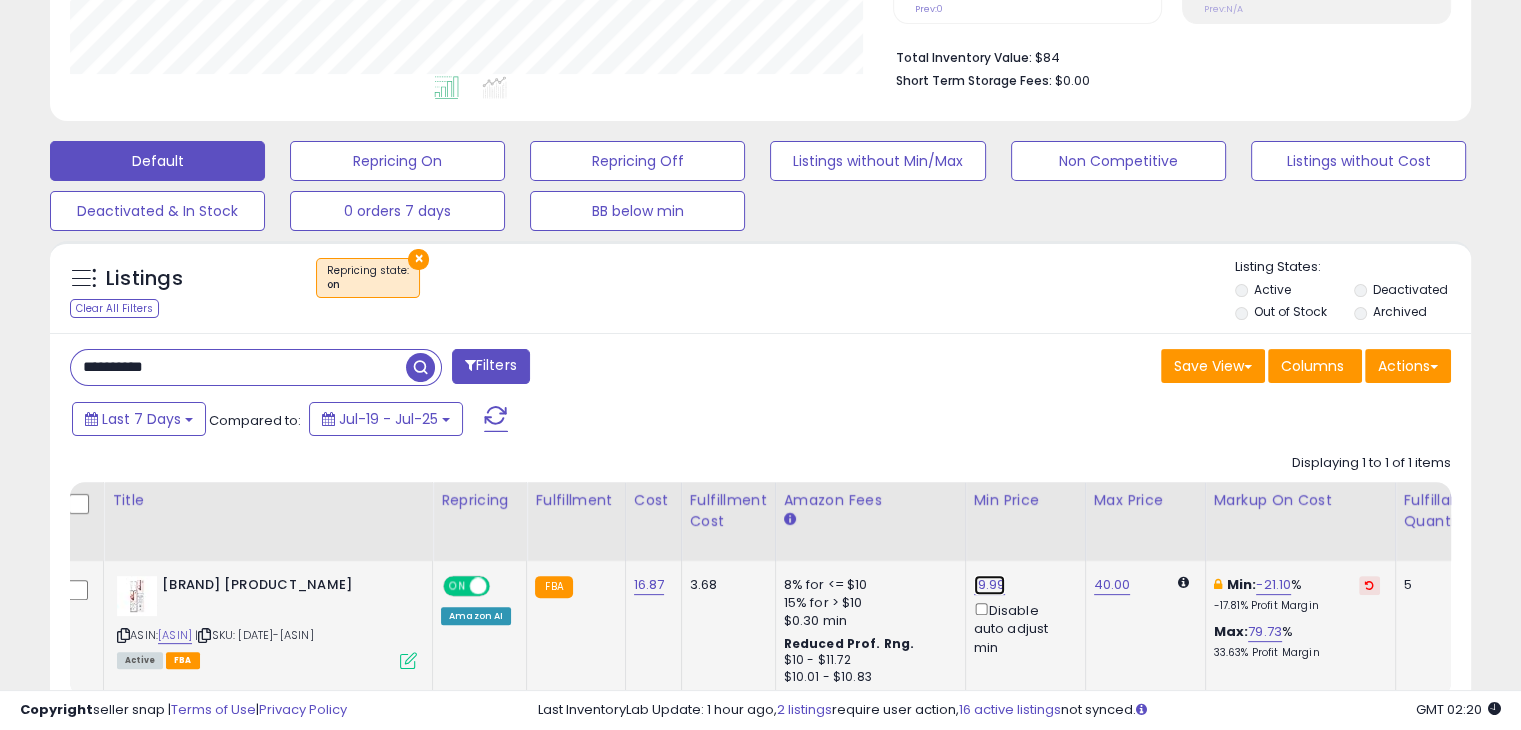 click on "19.99" at bounding box center (990, 585) 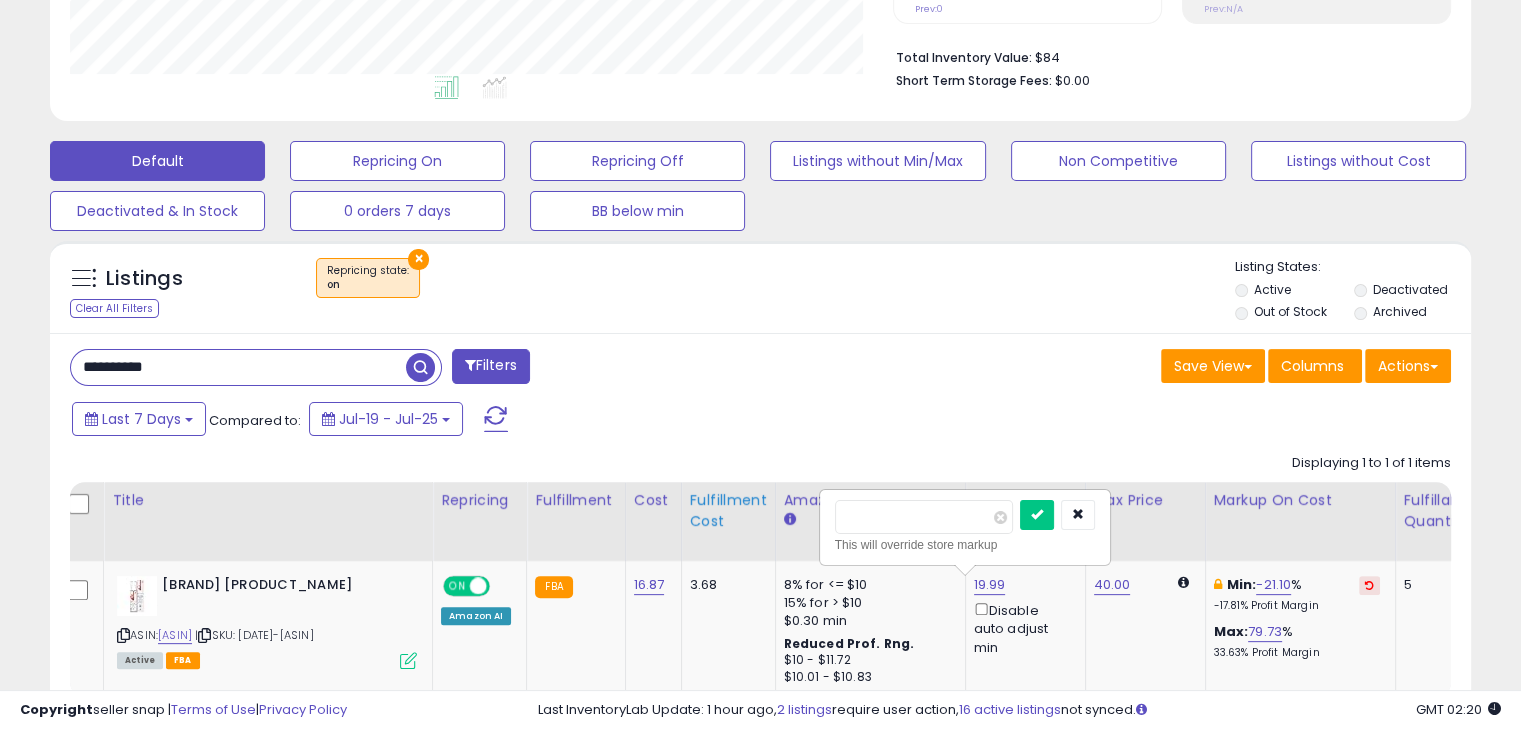 drag, startPoint x: 907, startPoint y: 515, endPoint x: 752, endPoint y: 507, distance: 155.20631 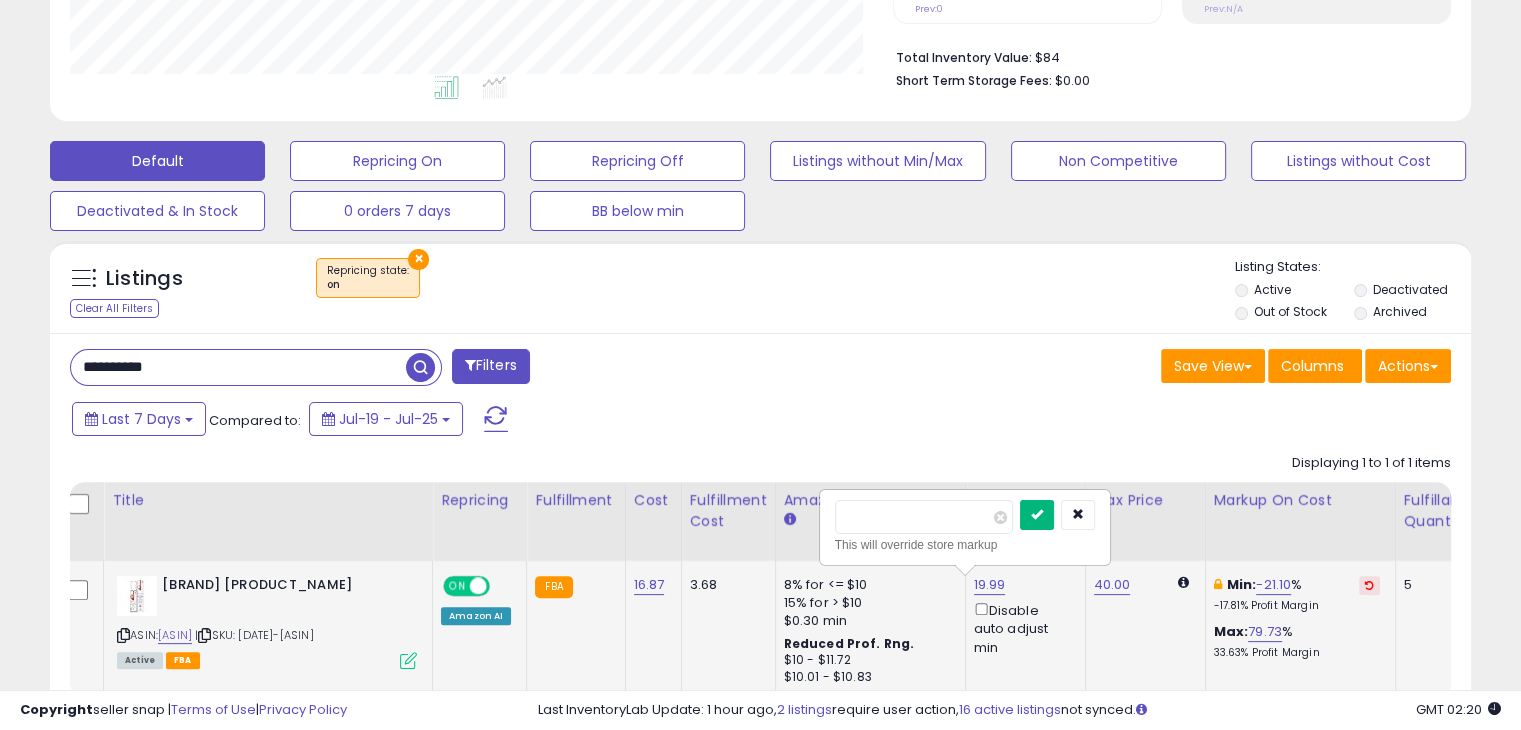 type on "**" 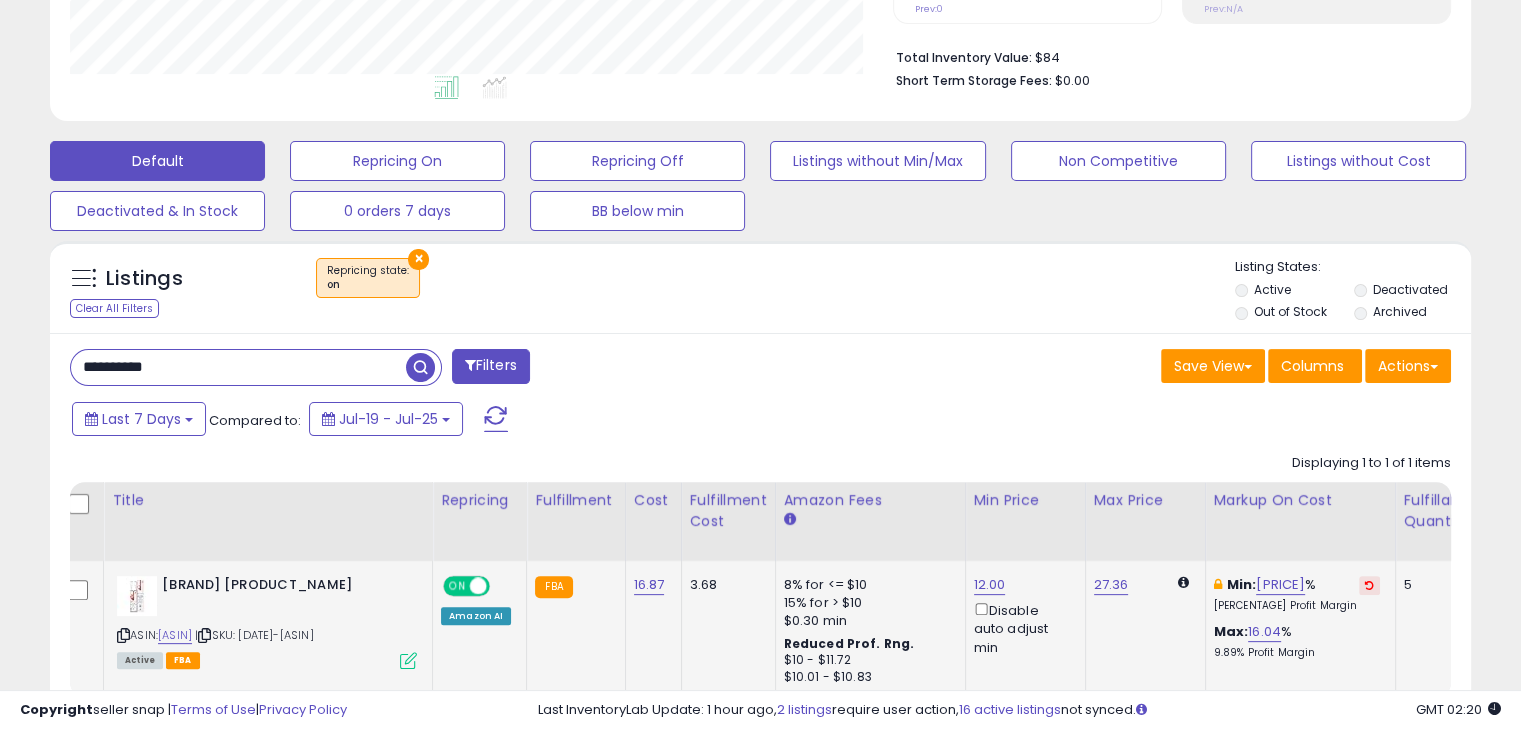 click on "**********" at bounding box center (238, 367) 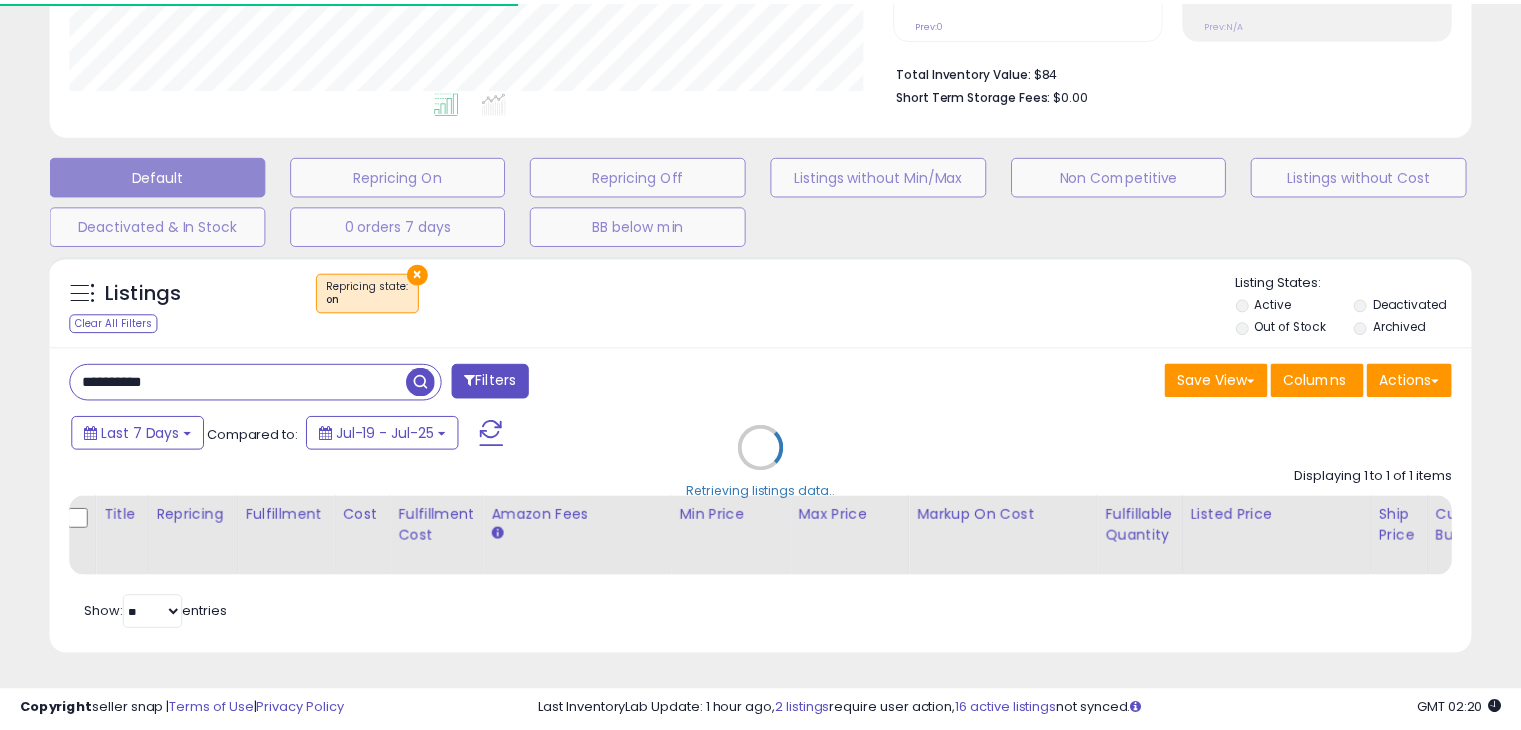 scroll, scrollTop: 409, scrollLeft: 822, axis: both 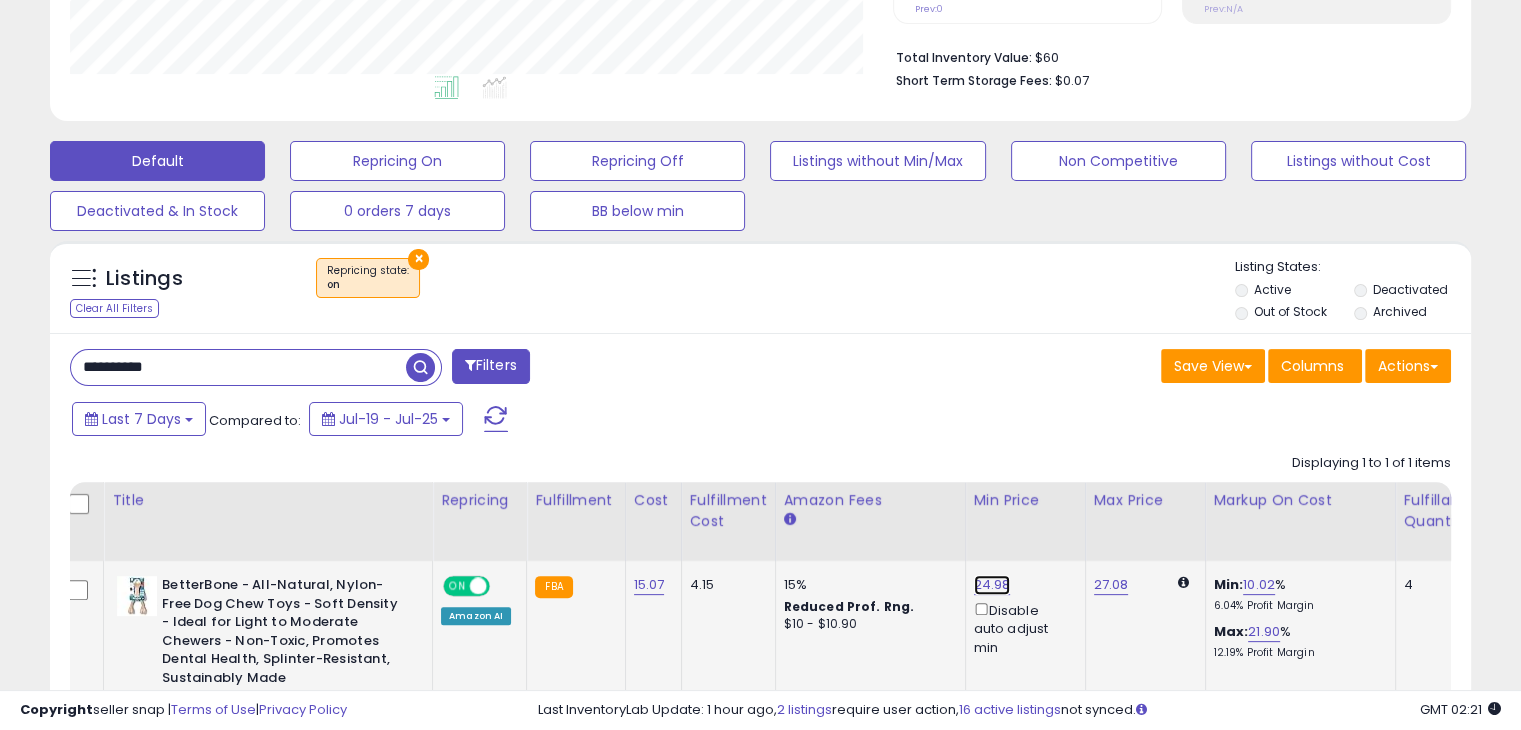 click on "24.98" at bounding box center (992, 585) 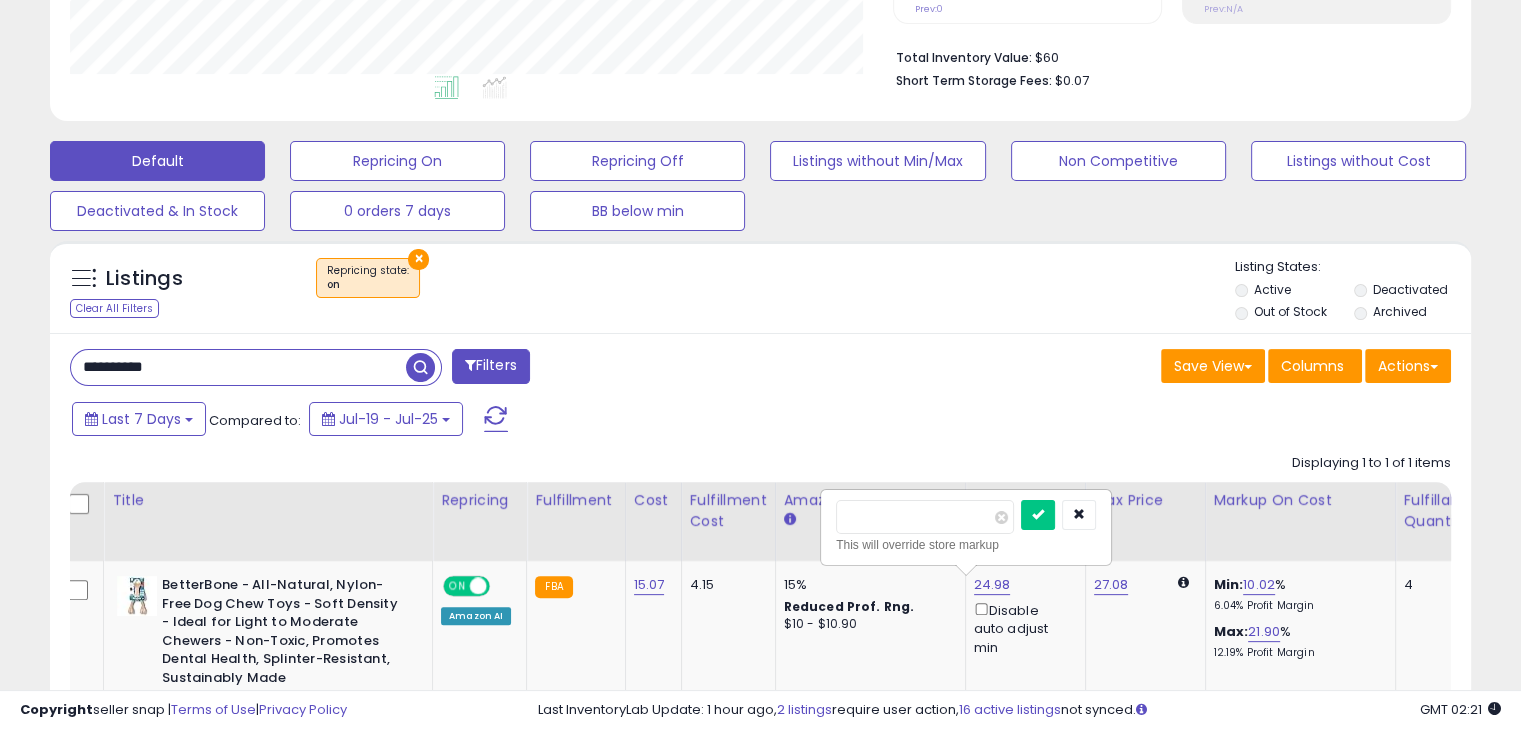 drag, startPoint x: 913, startPoint y: 499, endPoint x: 783, endPoint y: 521, distance: 131.8484 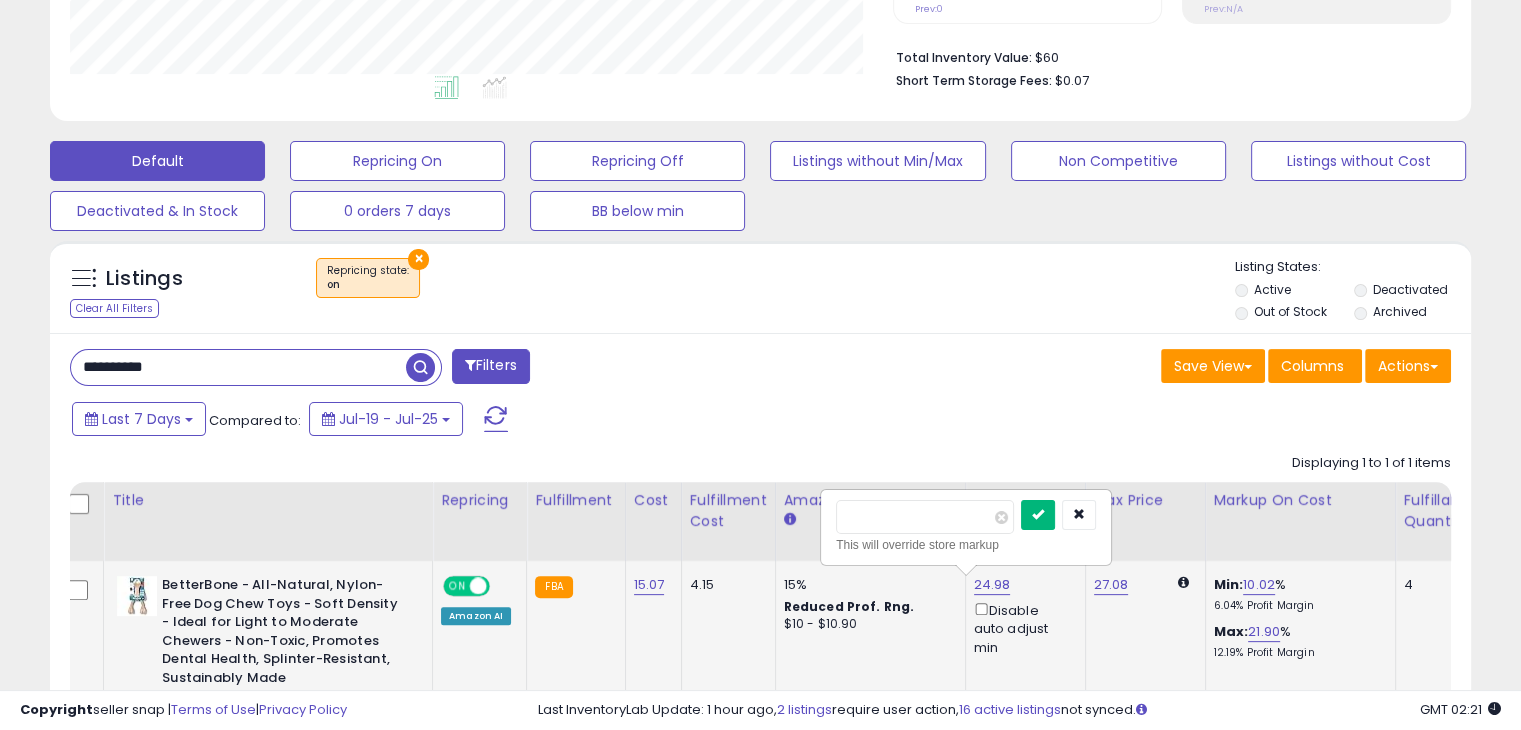 type on "**" 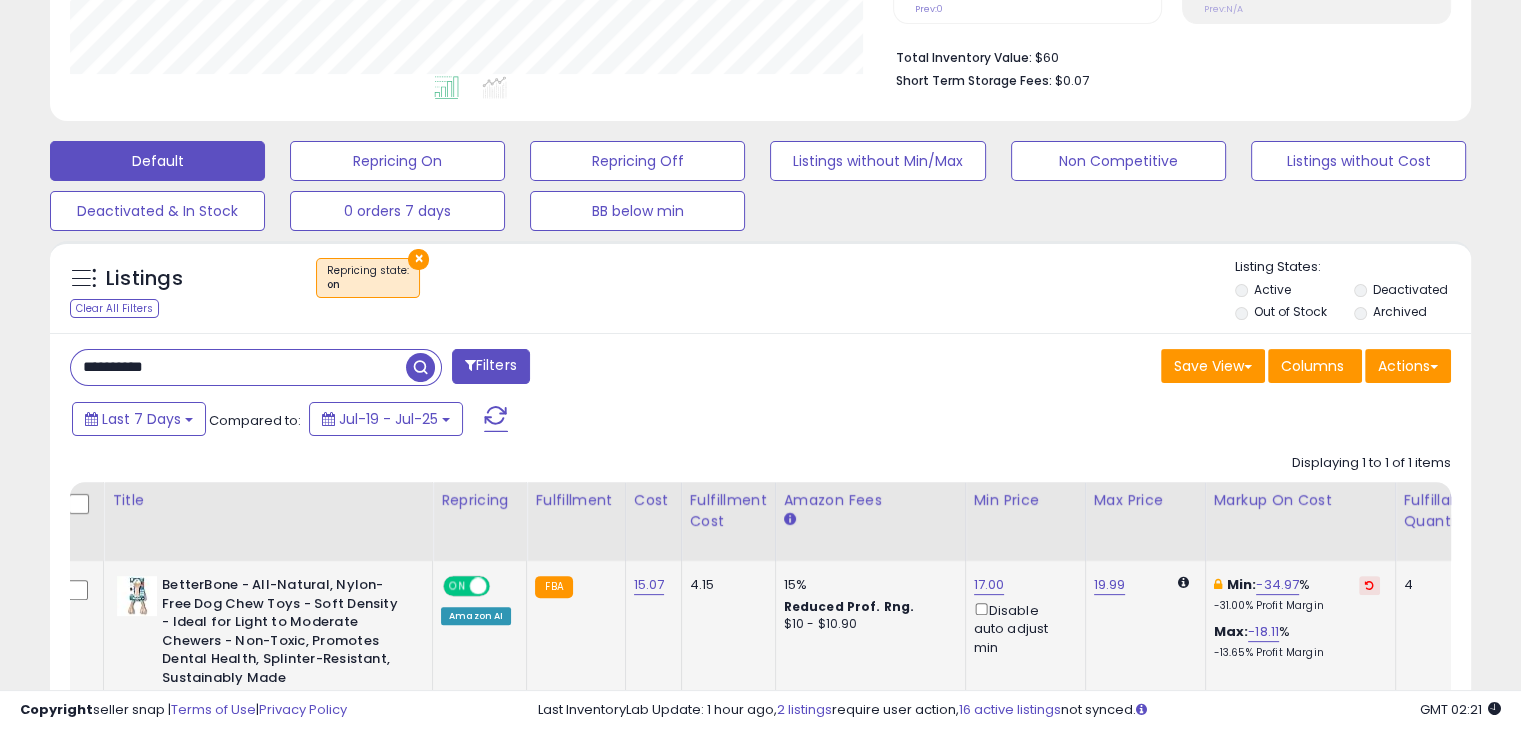click on "**********" at bounding box center [238, 367] 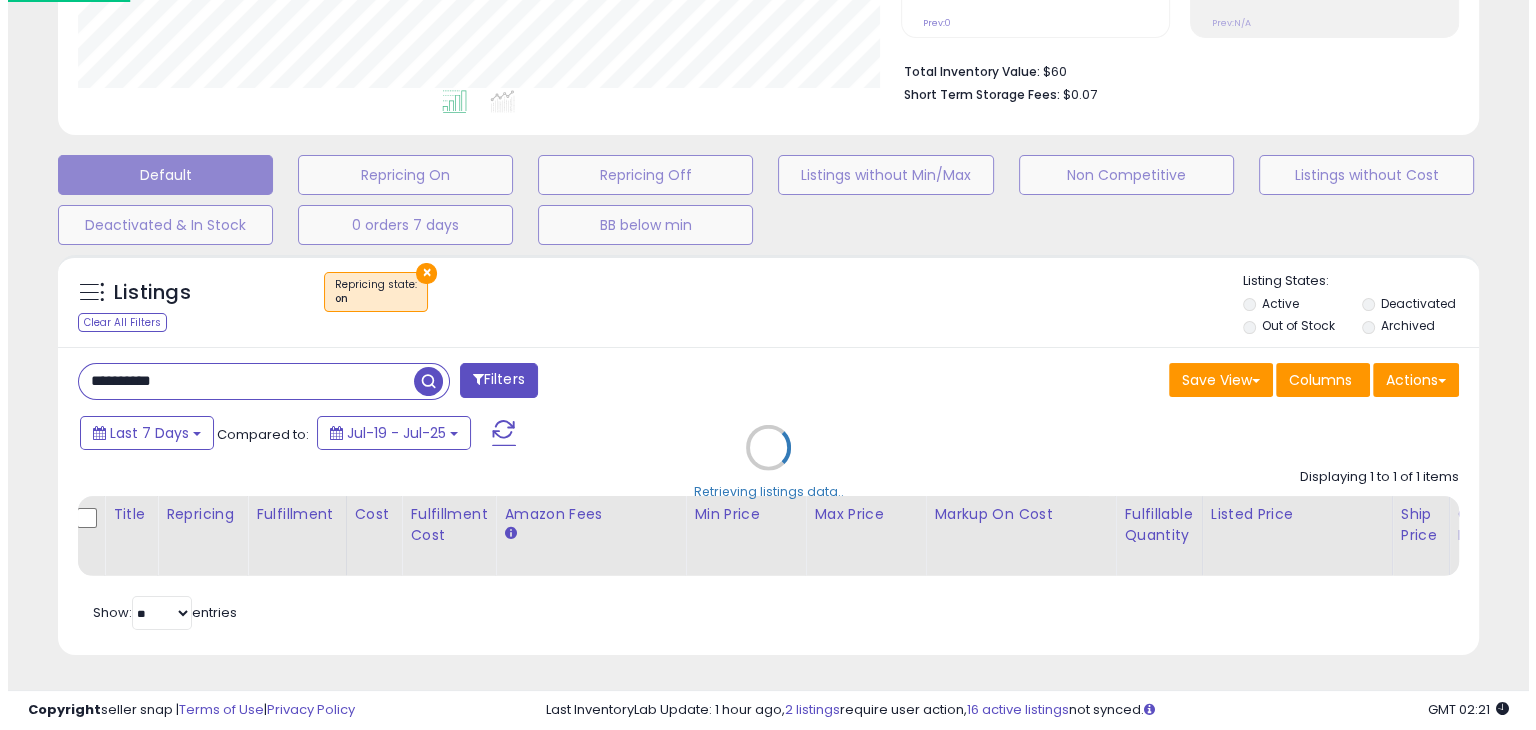 scroll, scrollTop: 999589, scrollLeft: 999168, axis: both 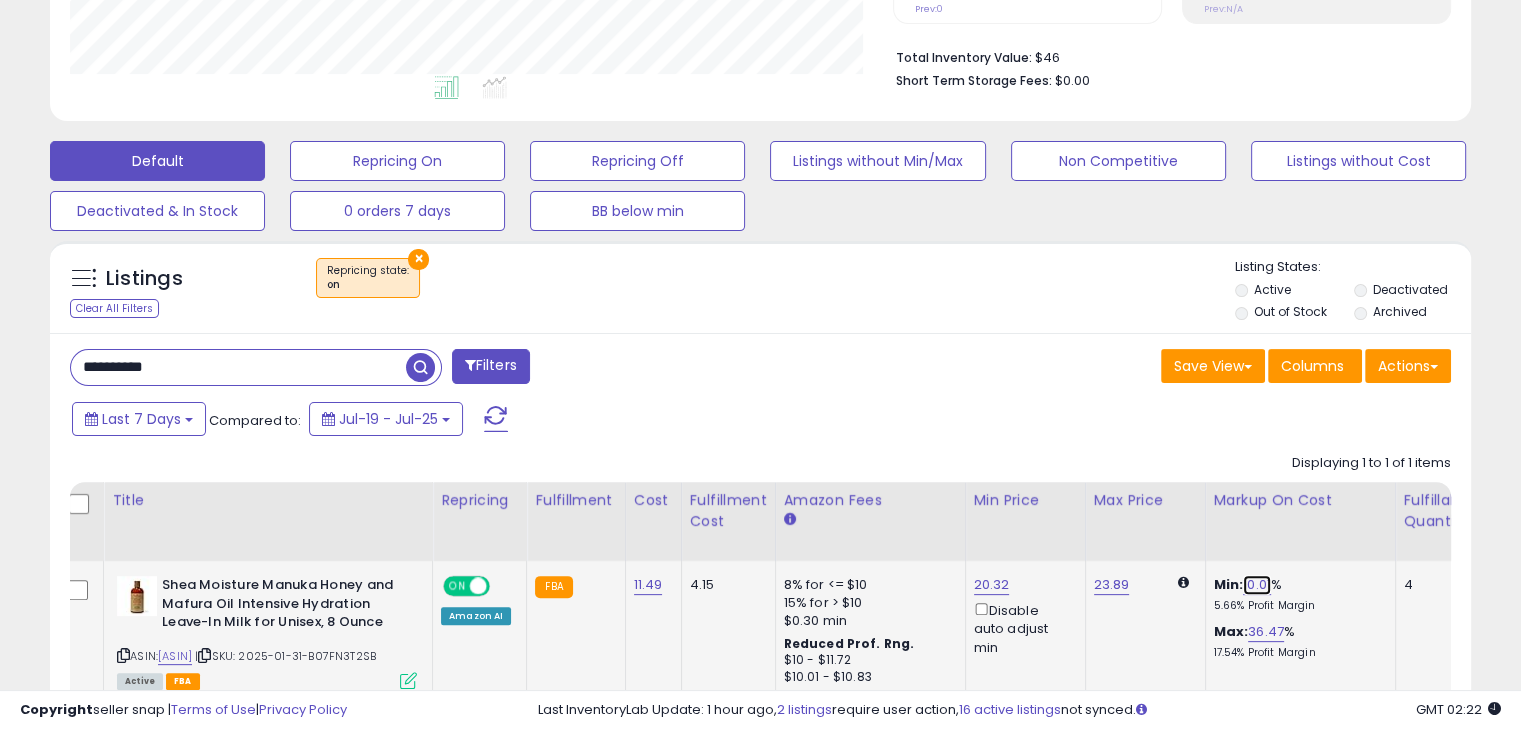 click on "10.01" at bounding box center [1257, 585] 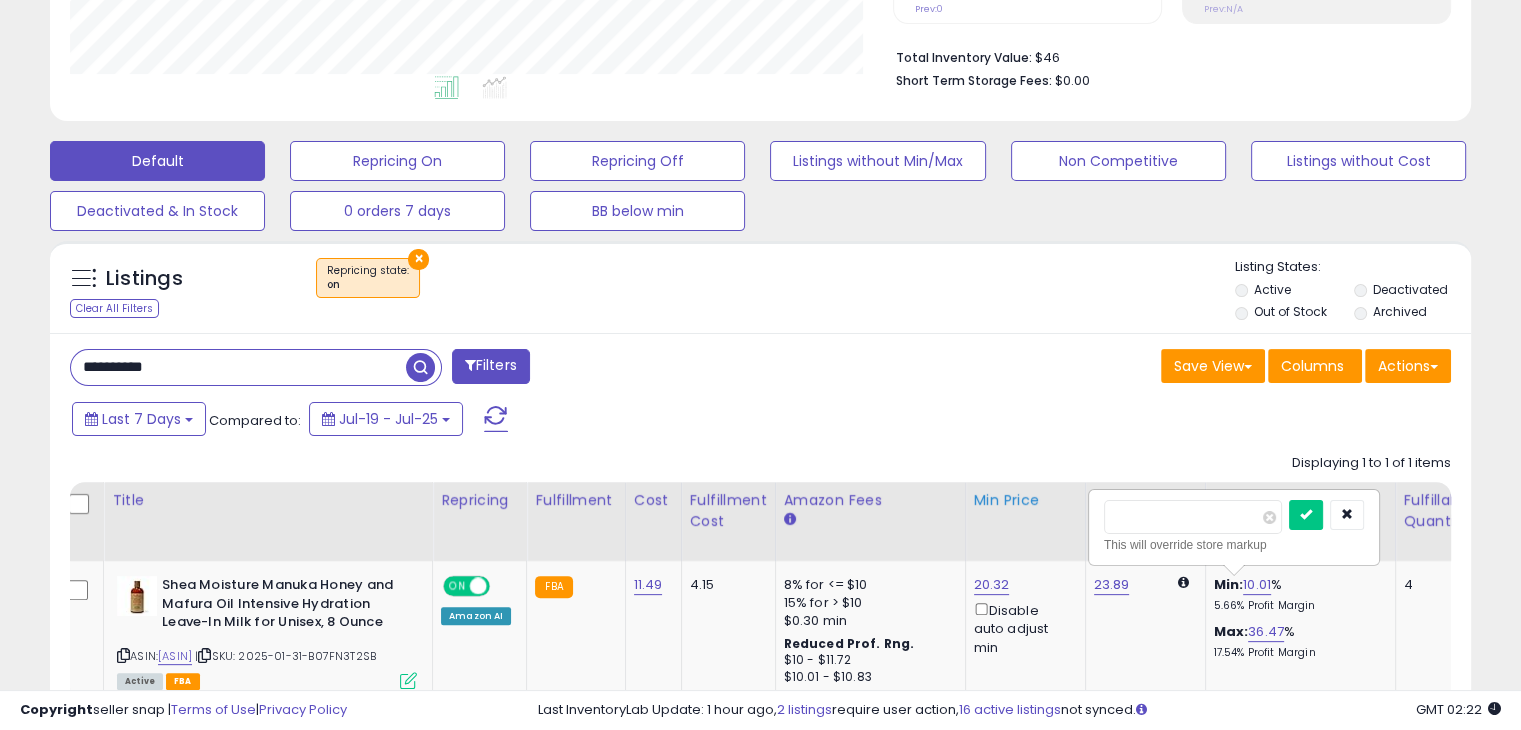 drag, startPoint x: 1180, startPoint y: 524, endPoint x: 1027, endPoint y: 524, distance: 153 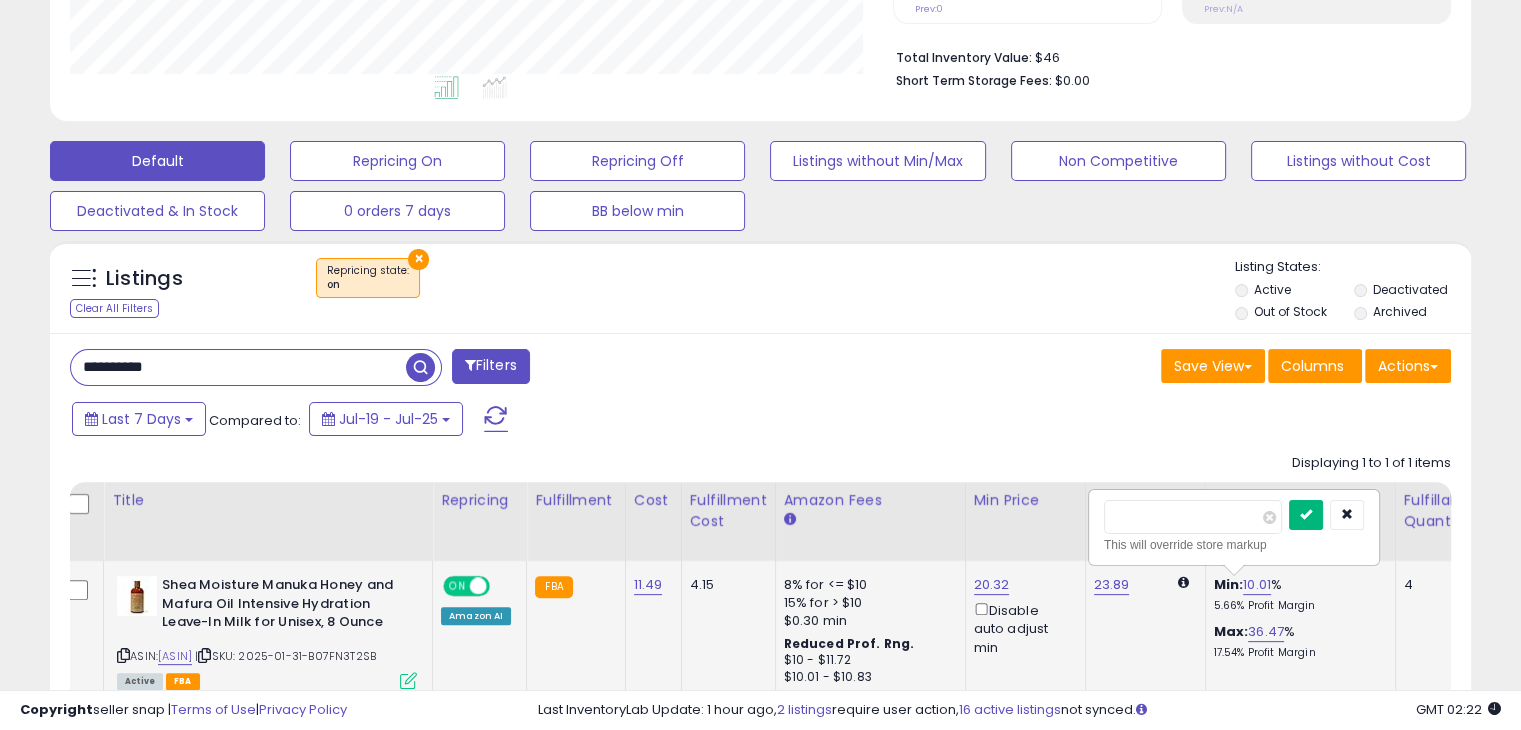 type on "*" 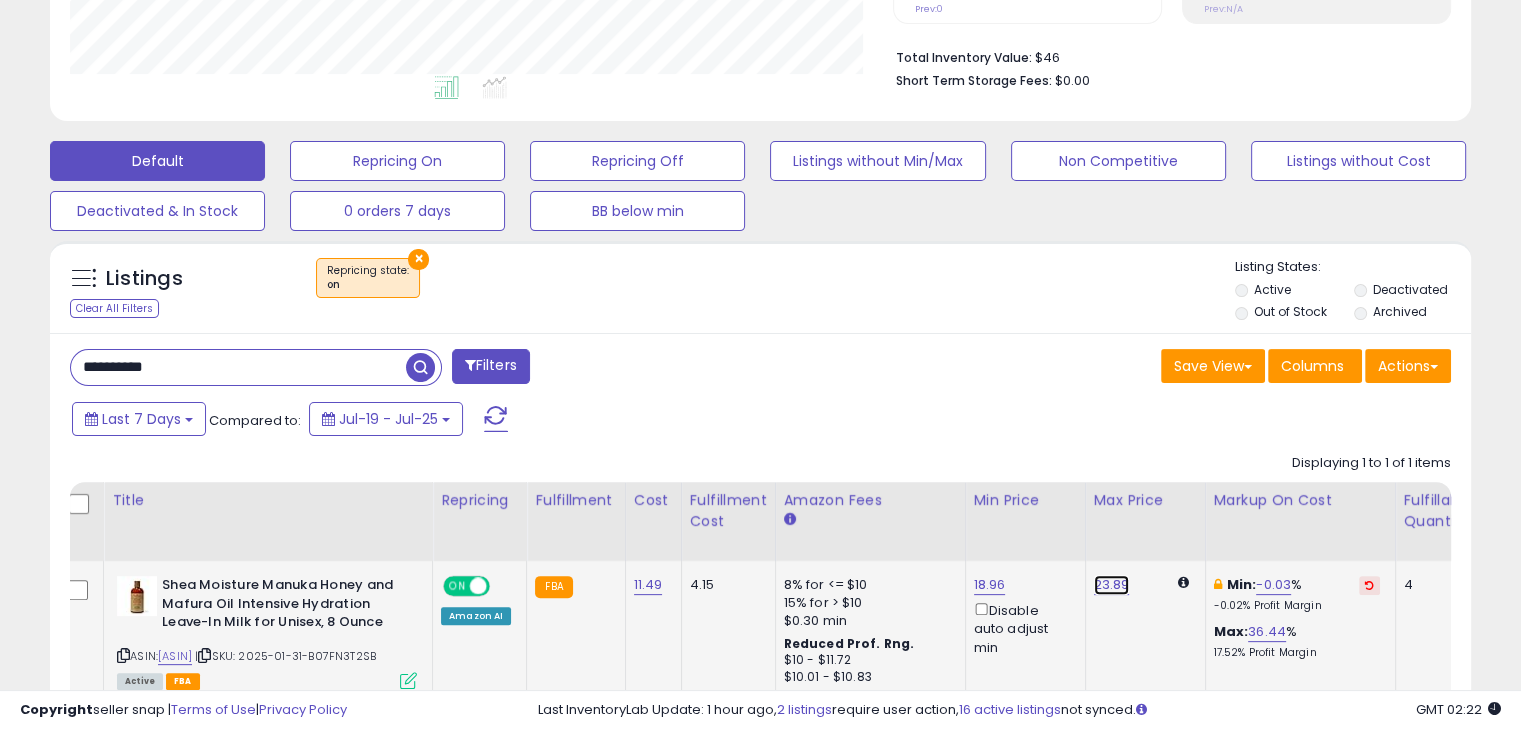 click on "23.89" at bounding box center (1112, 585) 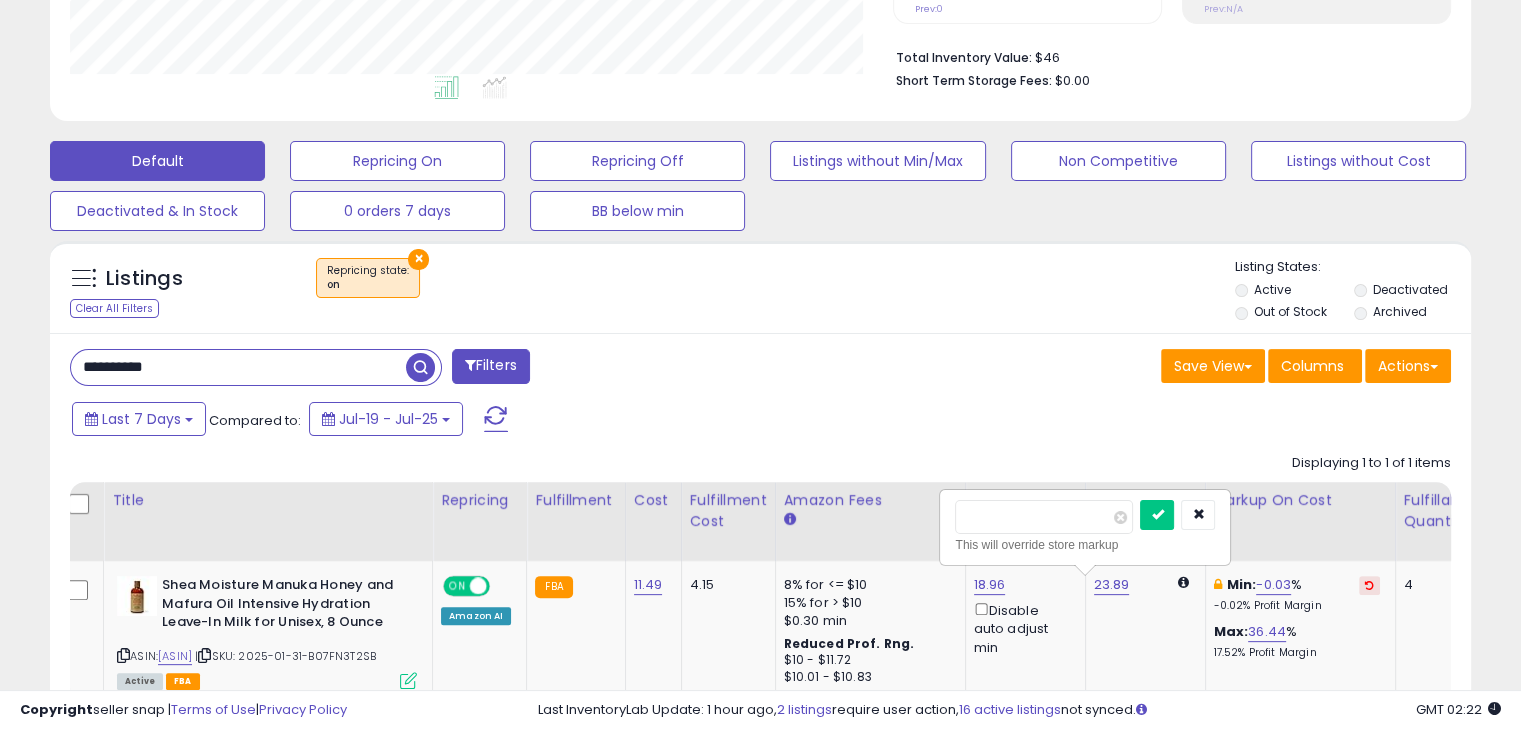 drag, startPoint x: 1017, startPoint y: 529, endPoint x: 886, endPoint y: 525, distance: 131.06105 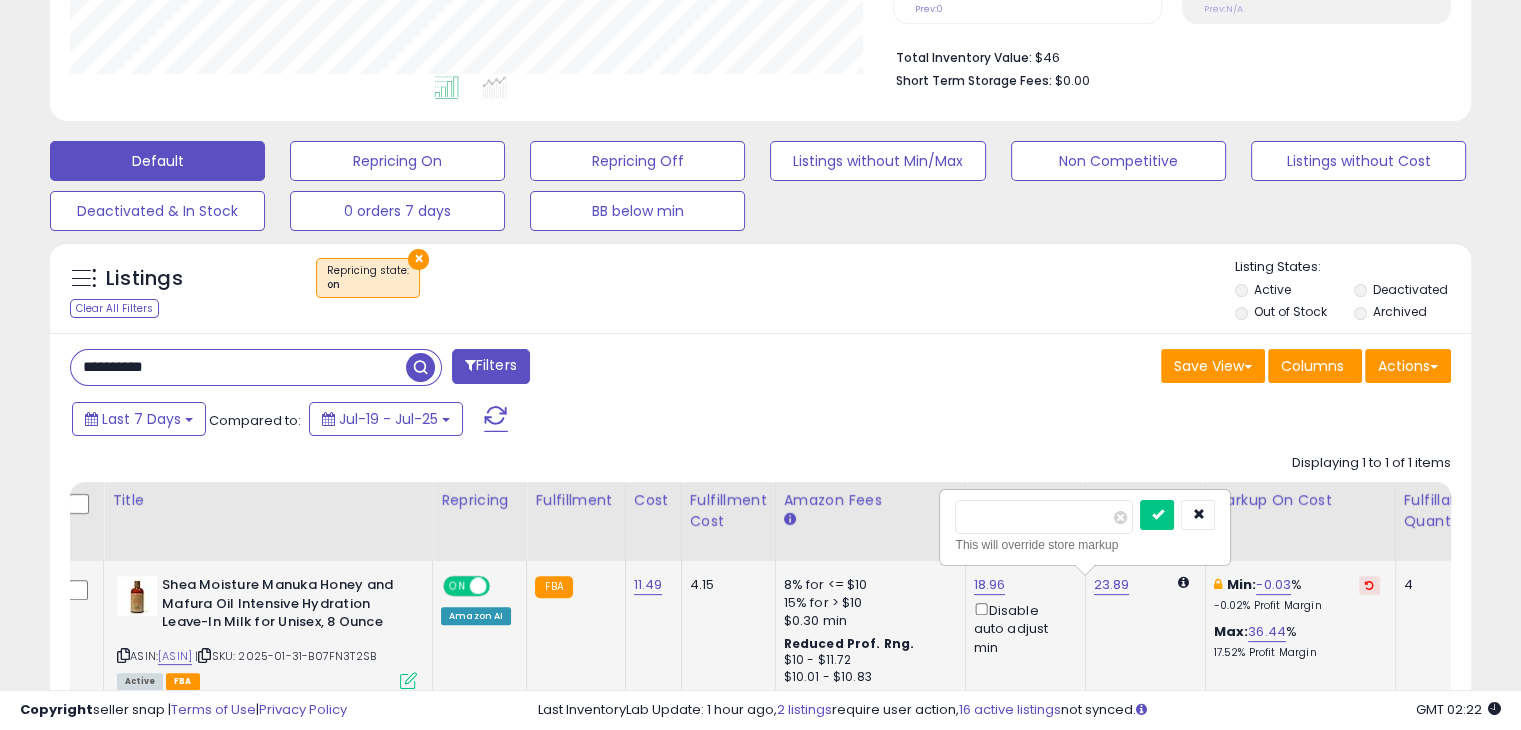 type on "*****" 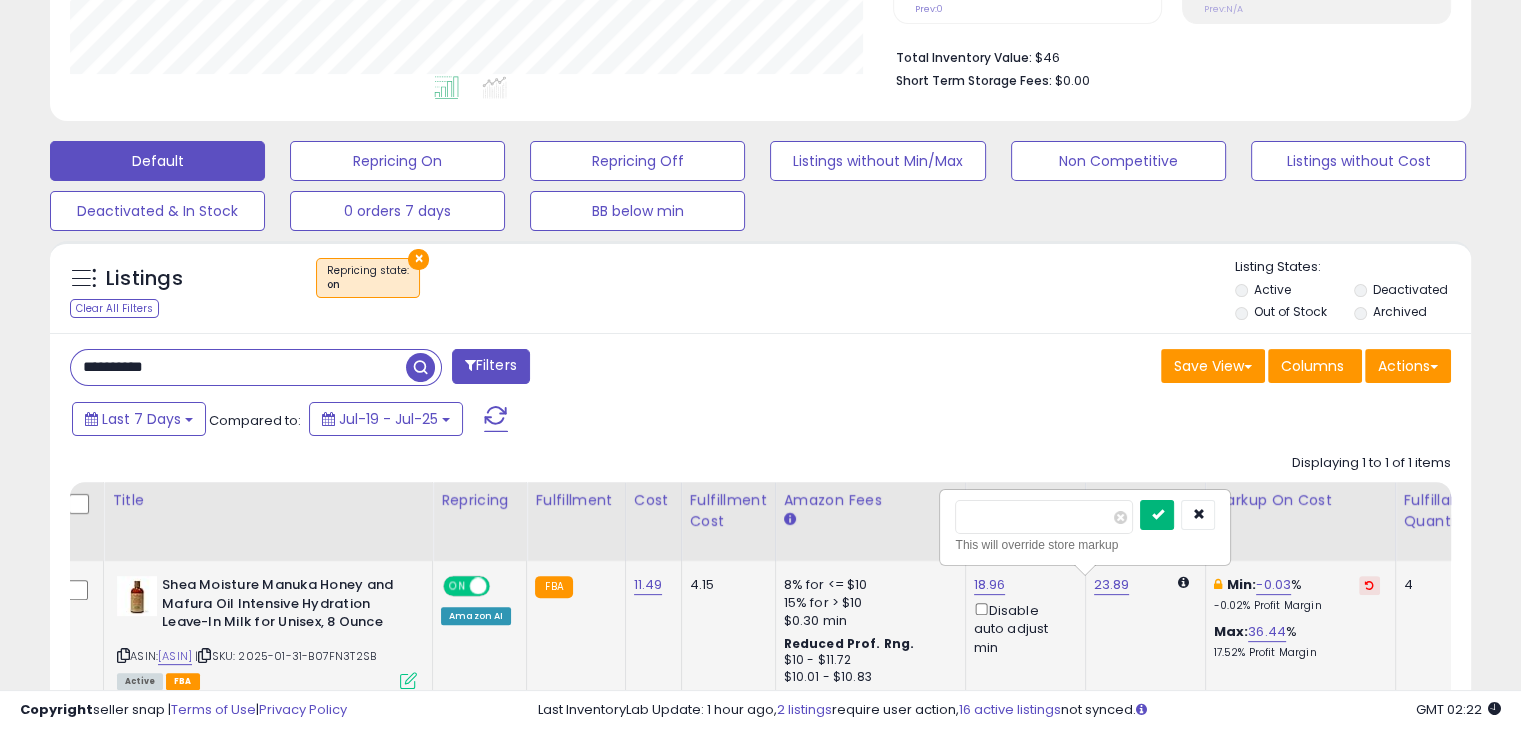 click at bounding box center (1157, 515) 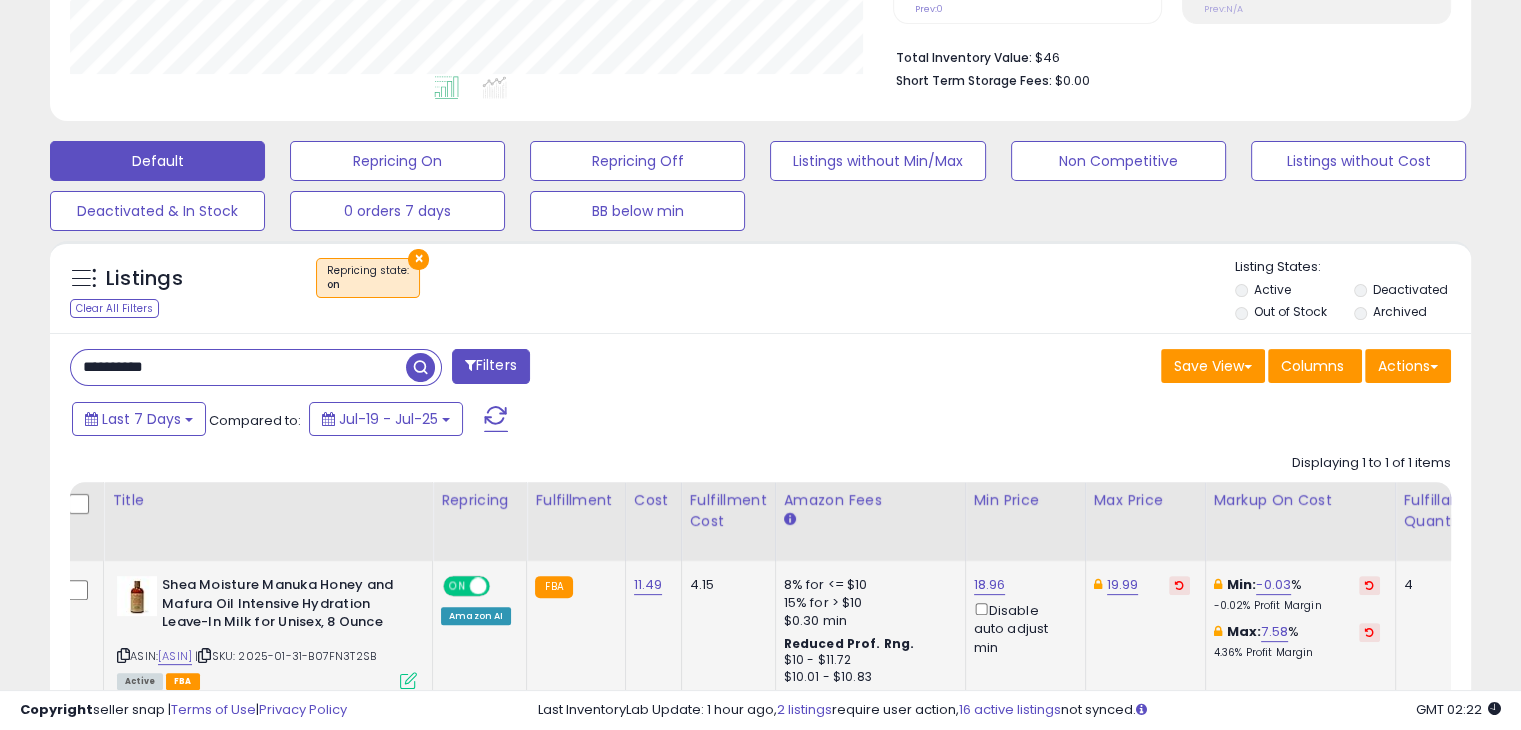 click on "**********" at bounding box center [238, 367] 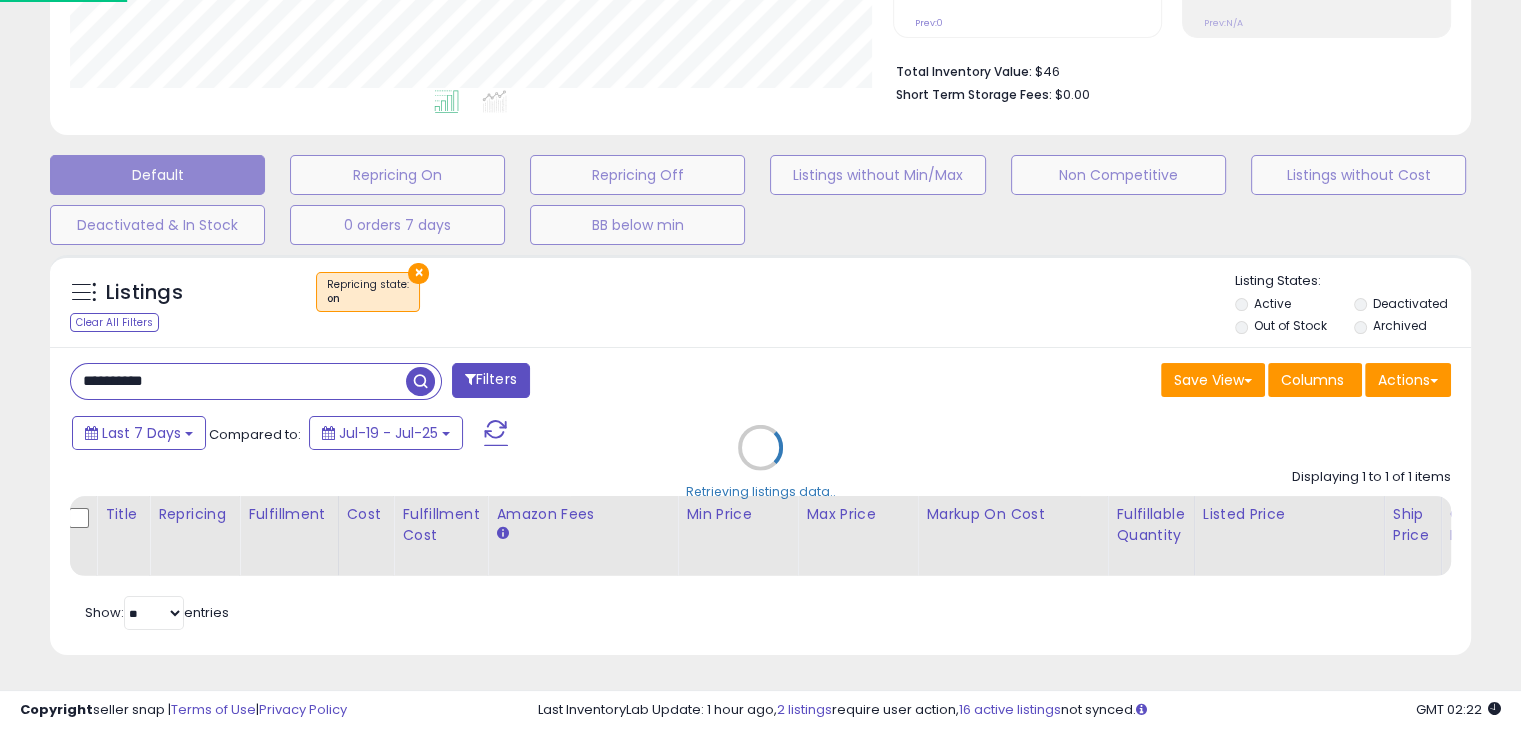scroll, scrollTop: 999589, scrollLeft: 999168, axis: both 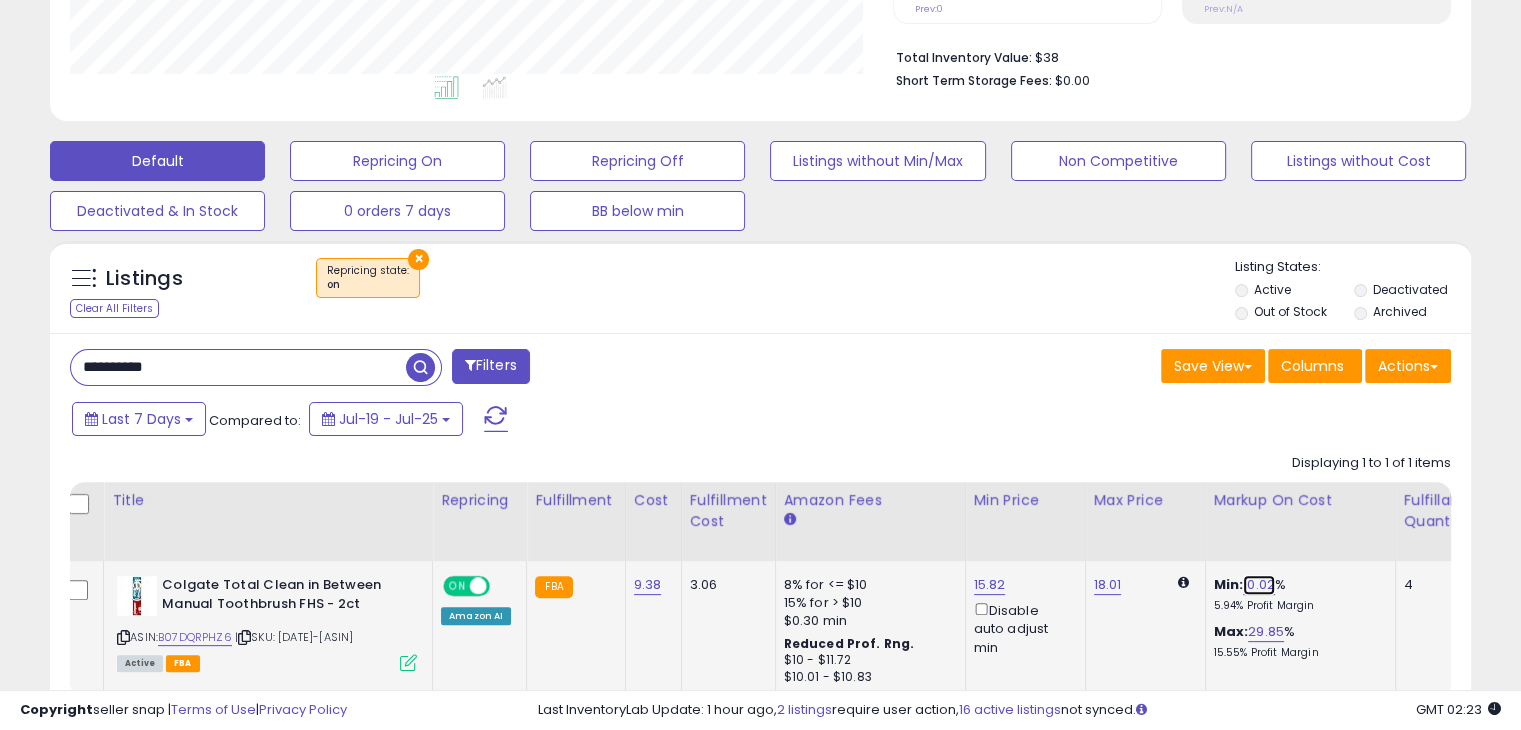 click on "10.02" at bounding box center [1259, 585] 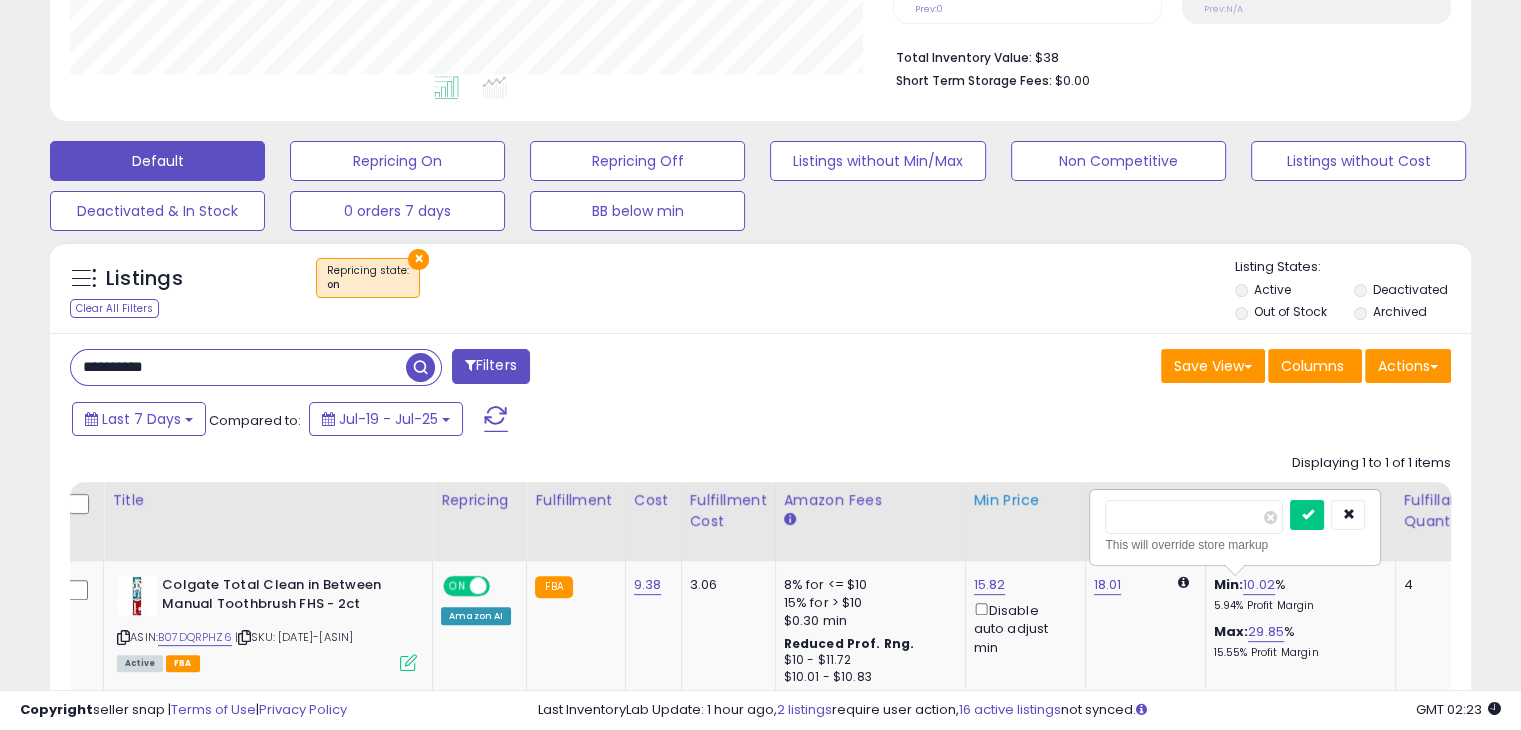 drag, startPoint x: 1149, startPoint y: 512, endPoint x: 1044, endPoint y: 518, distance: 105.17129 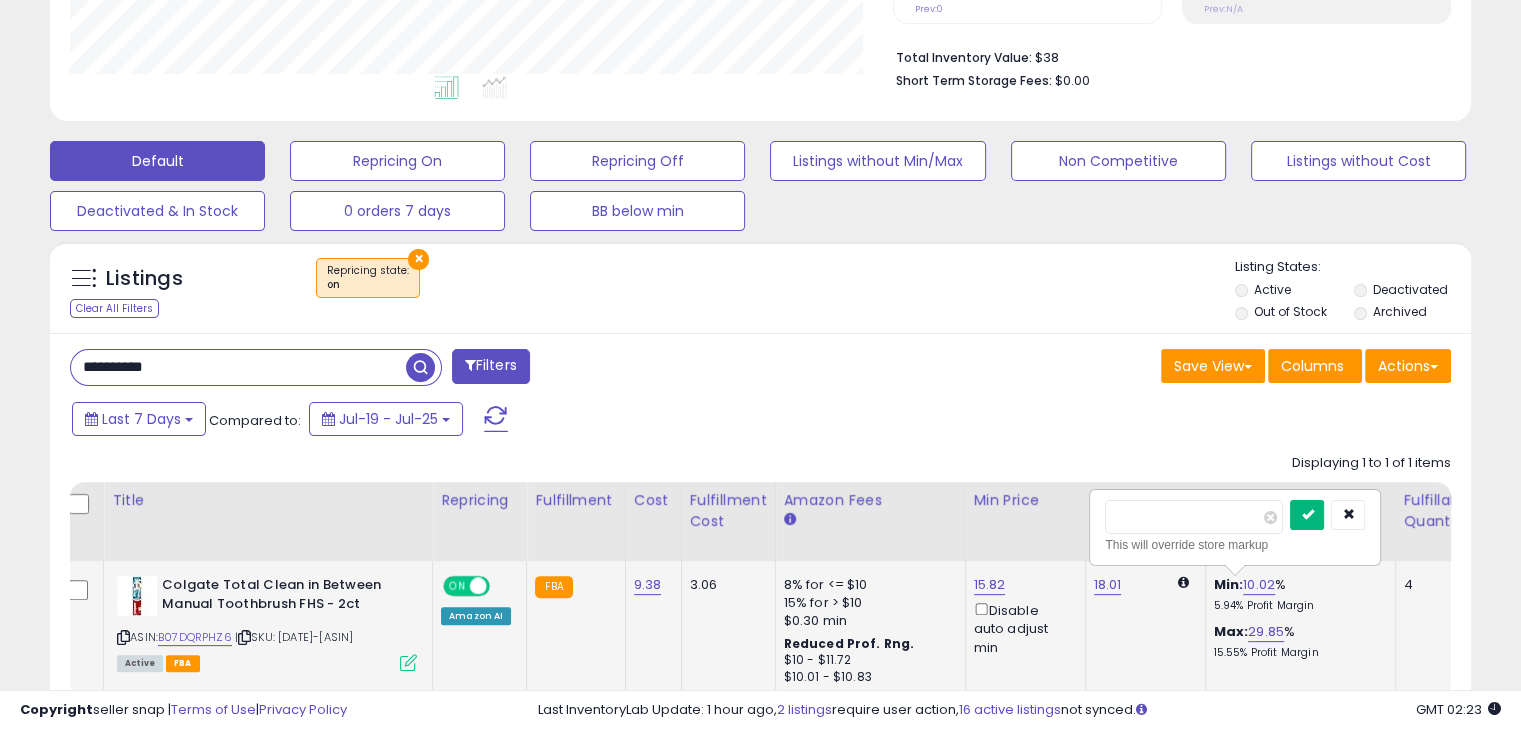 type on "*" 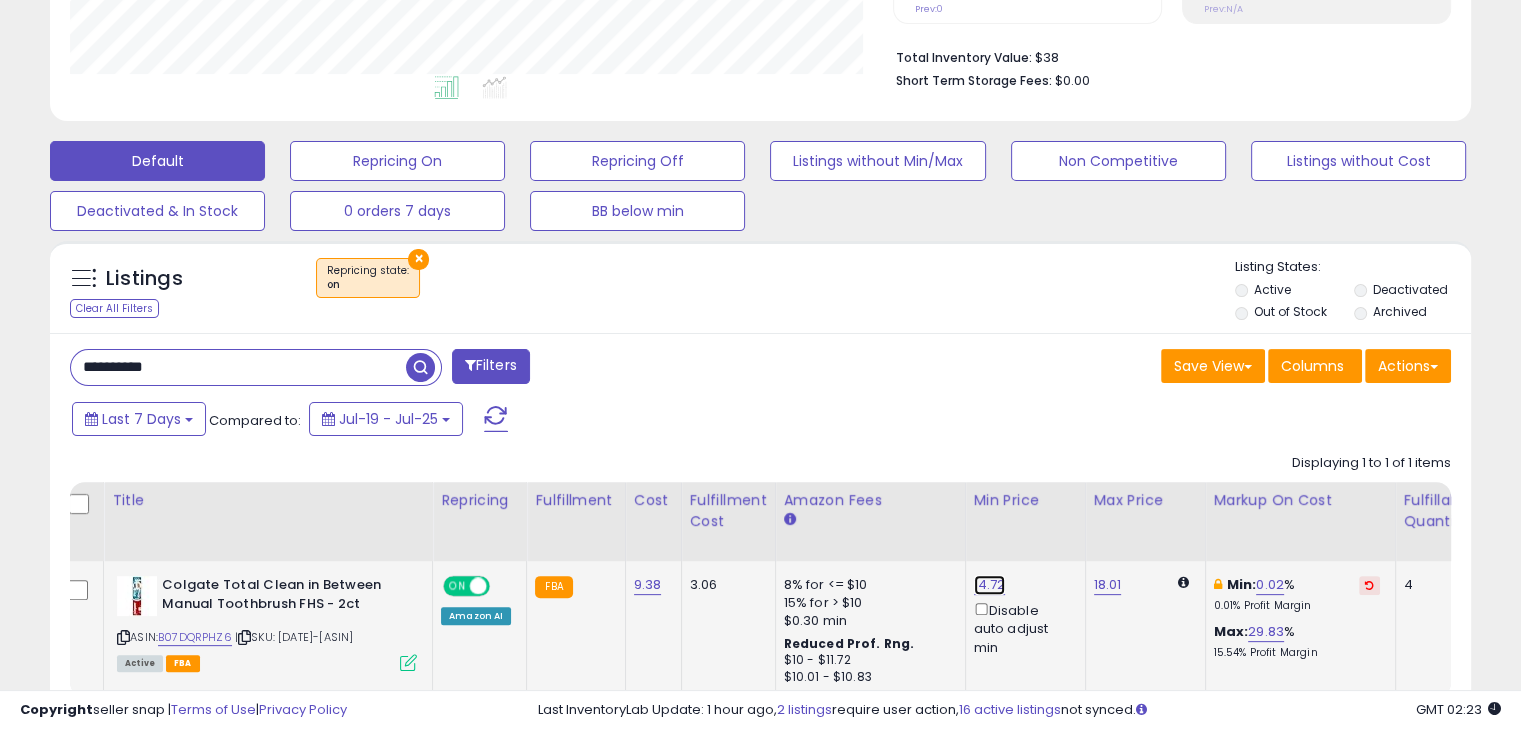 click on "14.72" at bounding box center (990, 585) 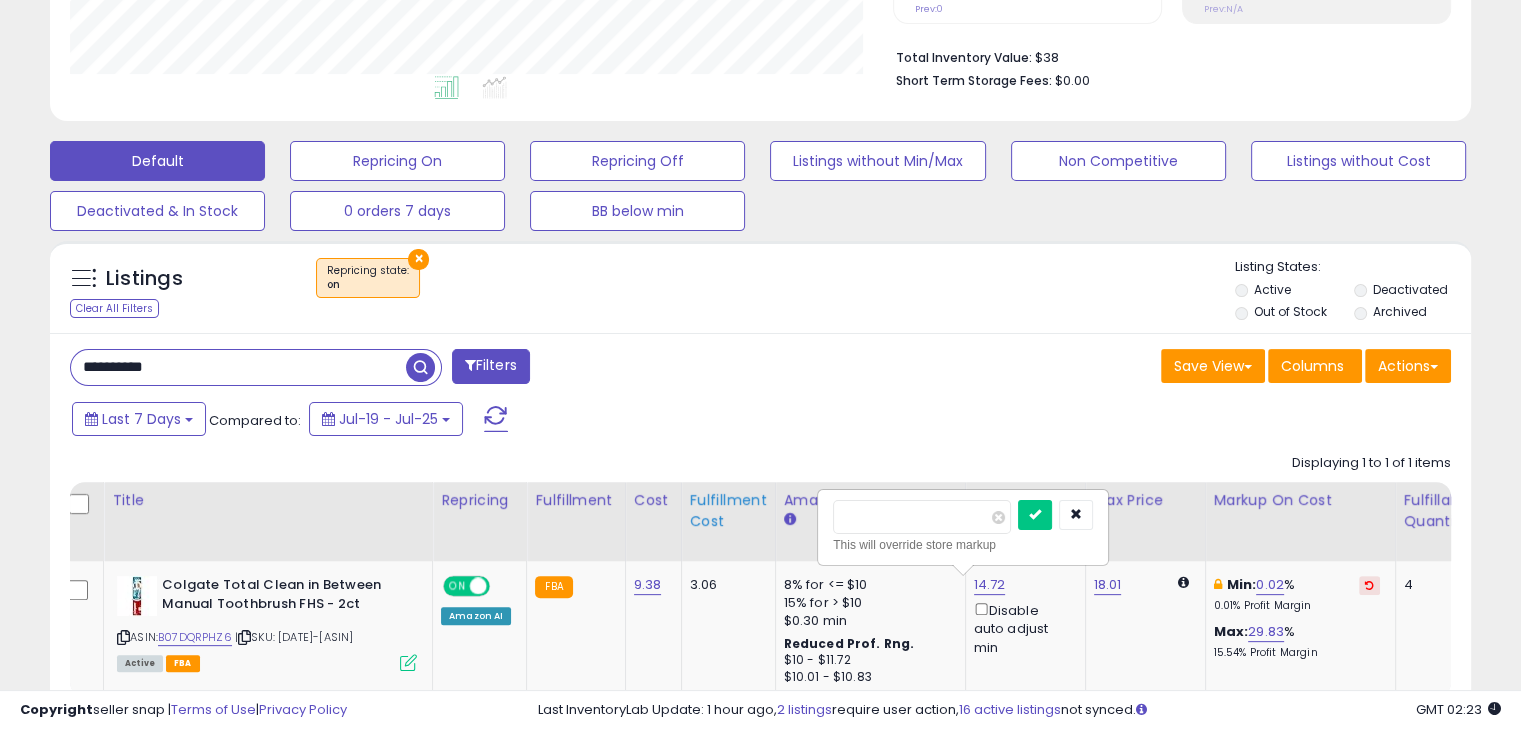 drag, startPoint x: 900, startPoint y: 521, endPoint x: 724, endPoint y: 525, distance: 176.04546 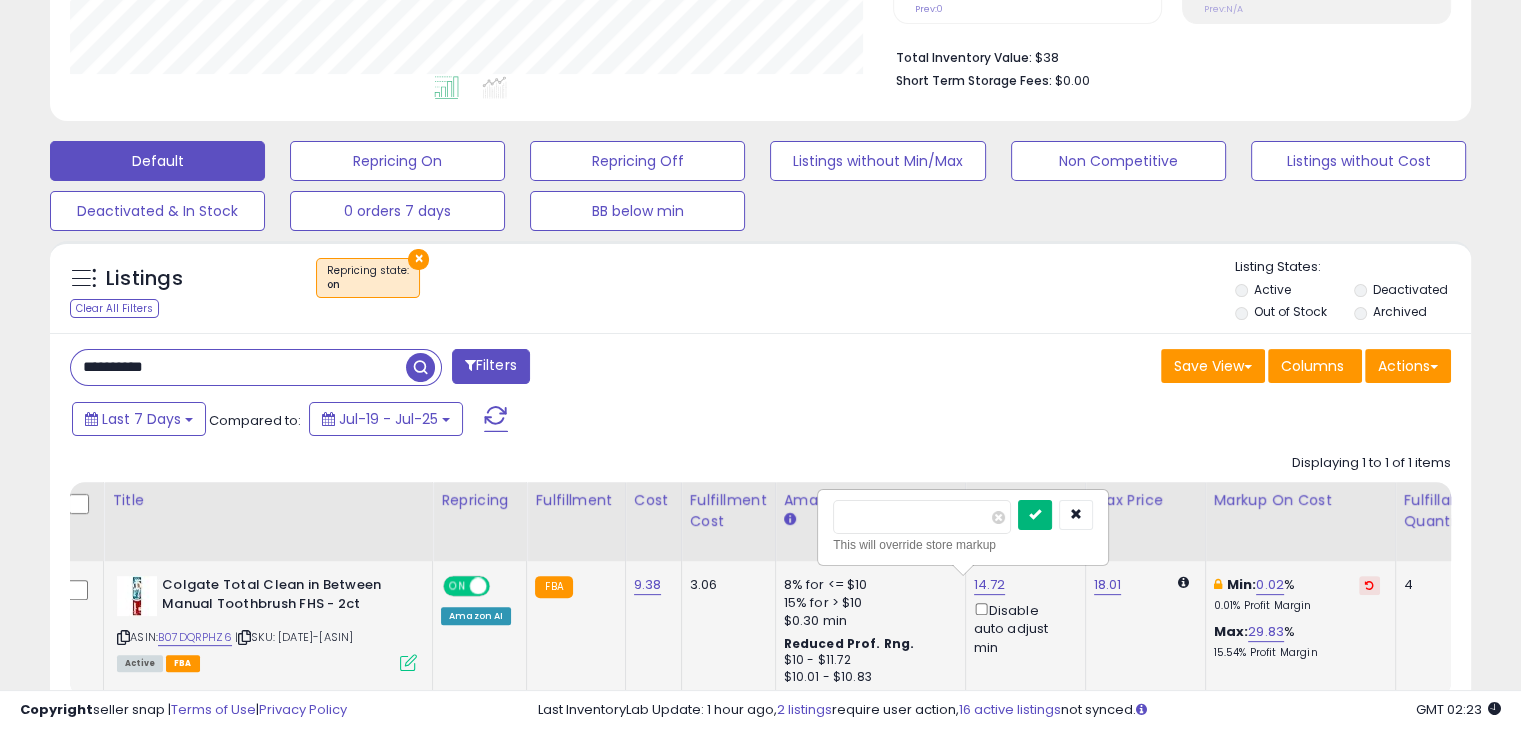 type on "**" 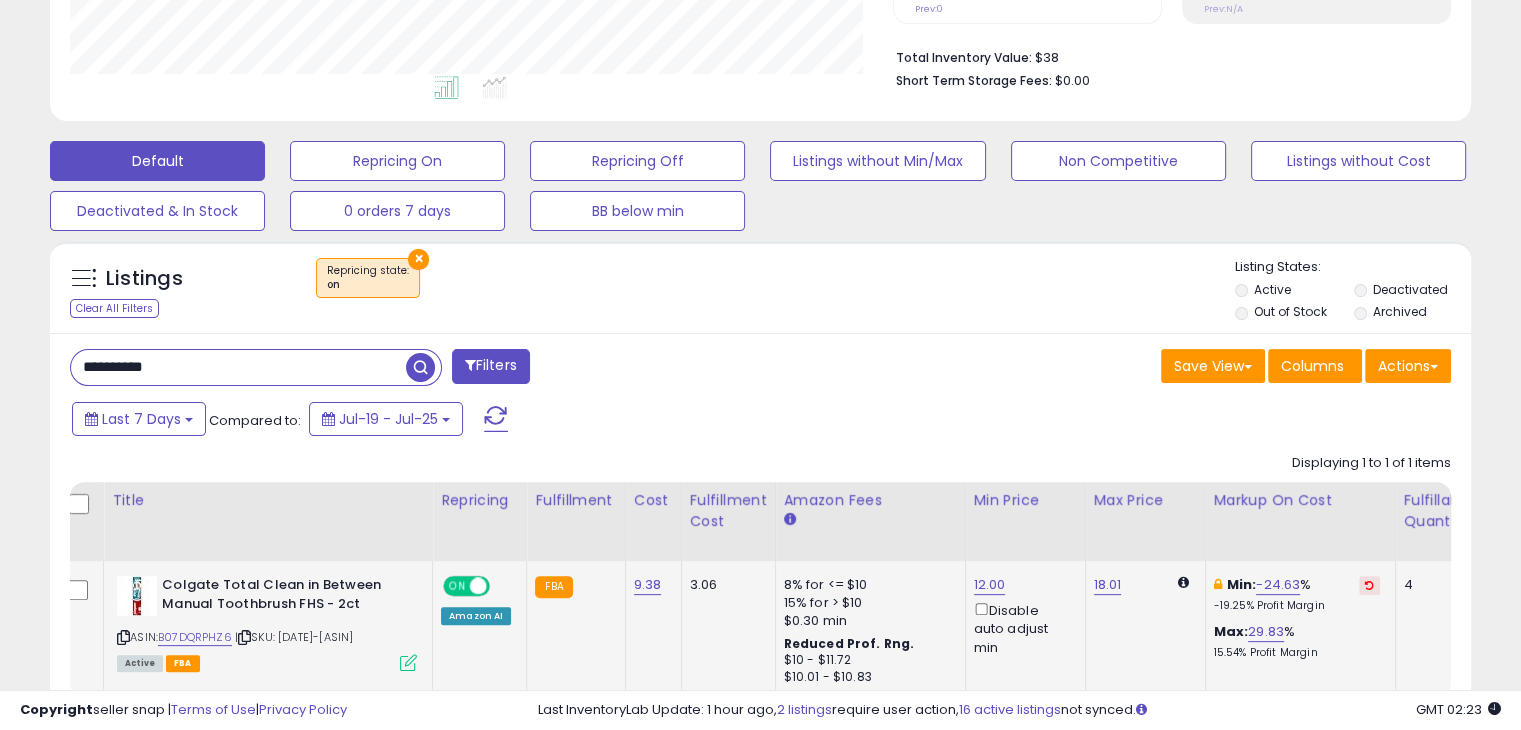 click on "**********" at bounding box center (238, 367) 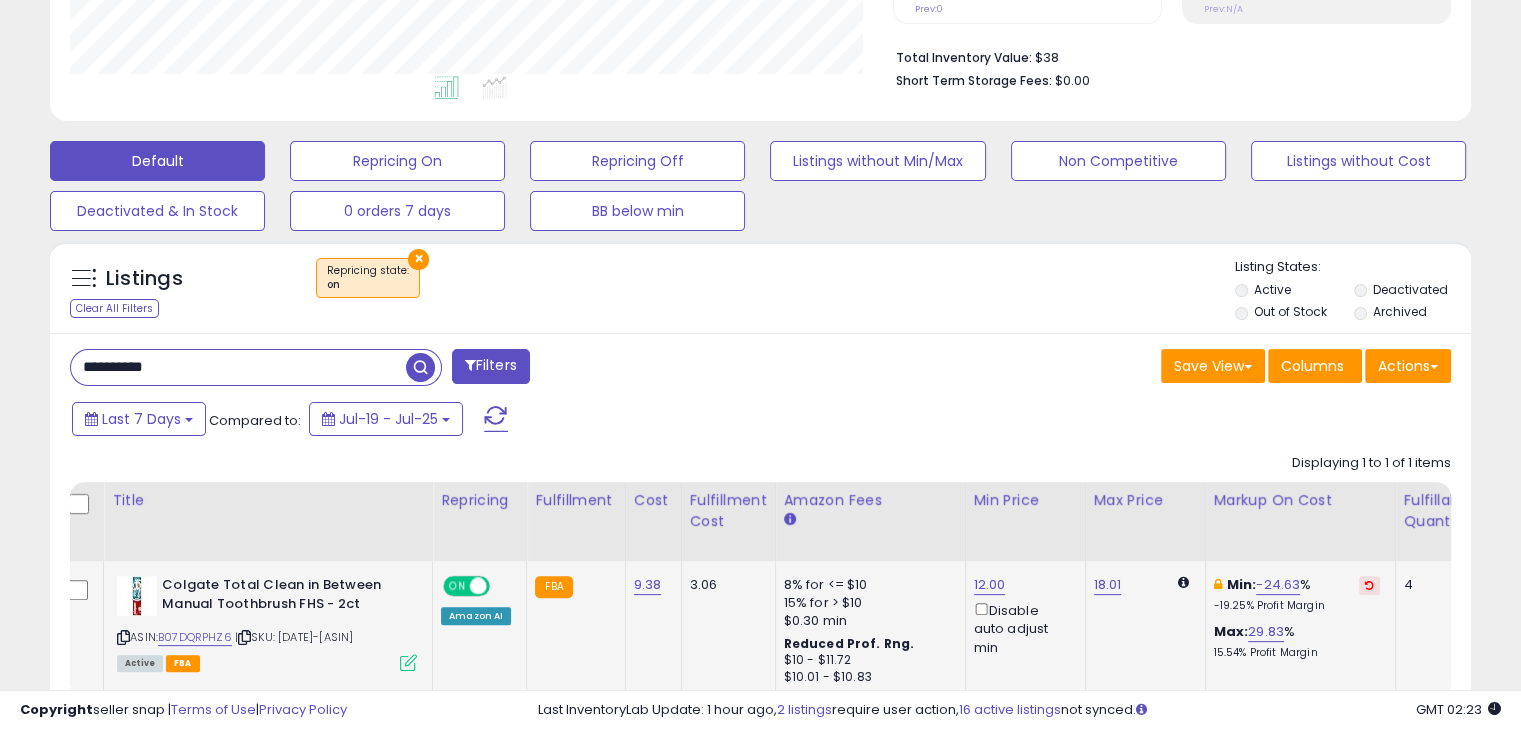 paste 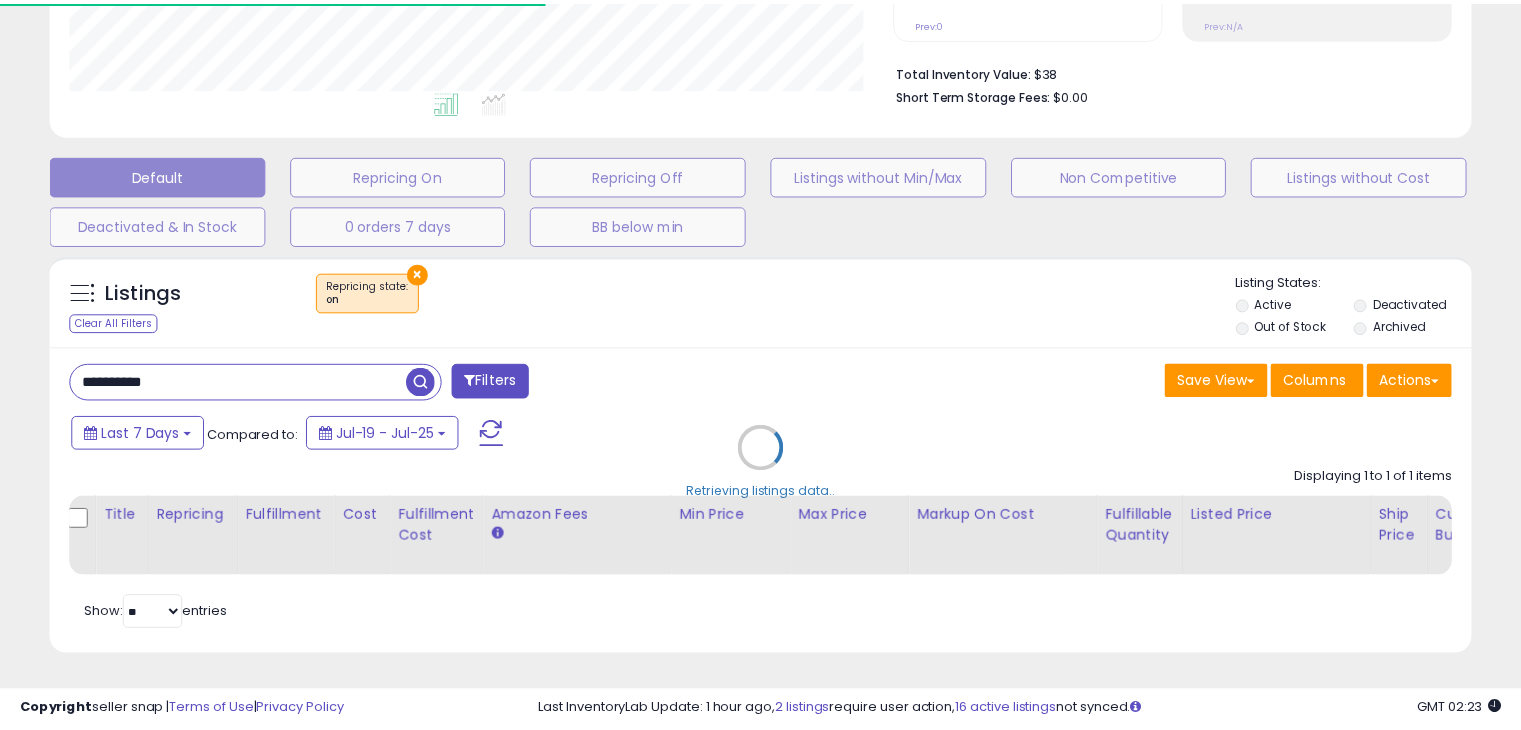 scroll, scrollTop: 409, scrollLeft: 822, axis: both 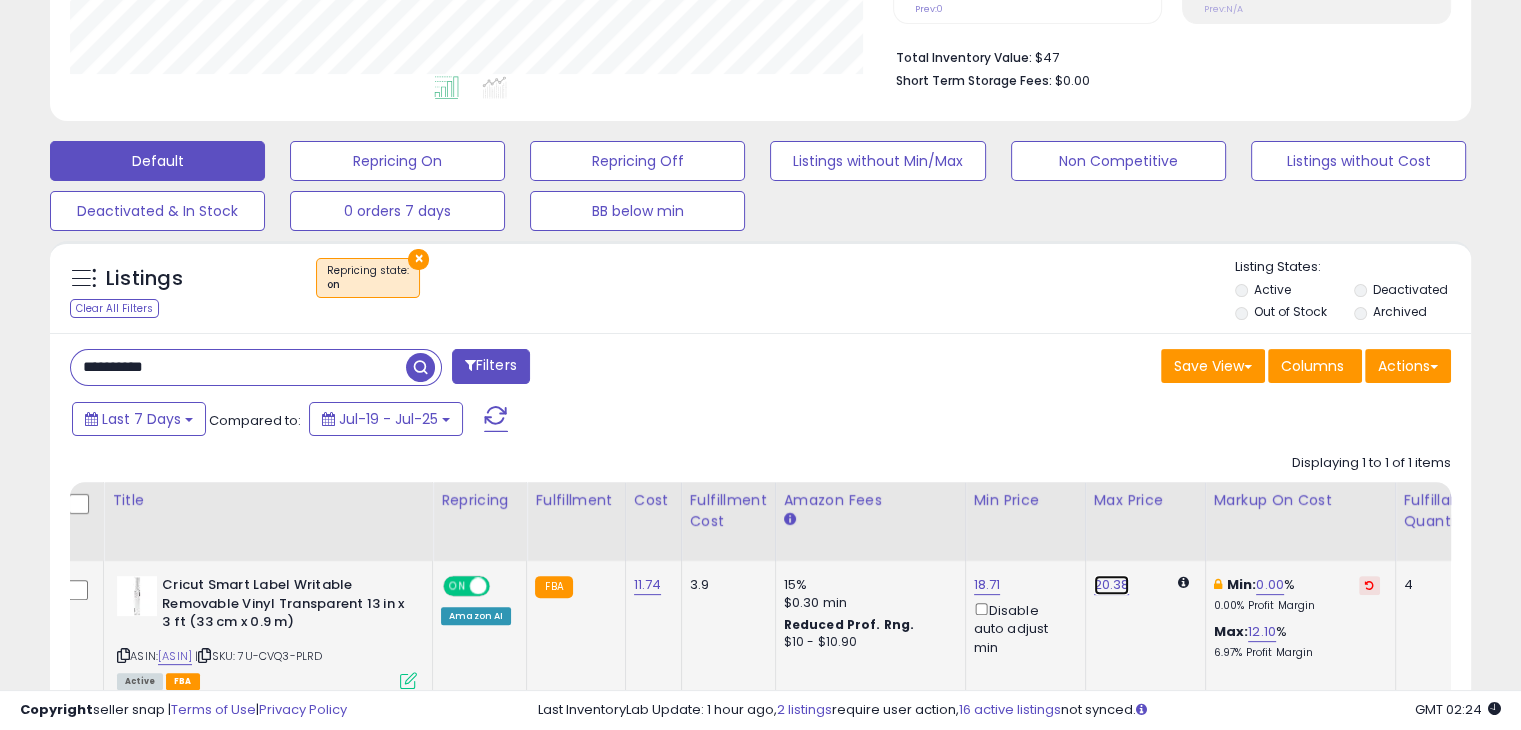 click on "20.38" at bounding box center [1112, 585] 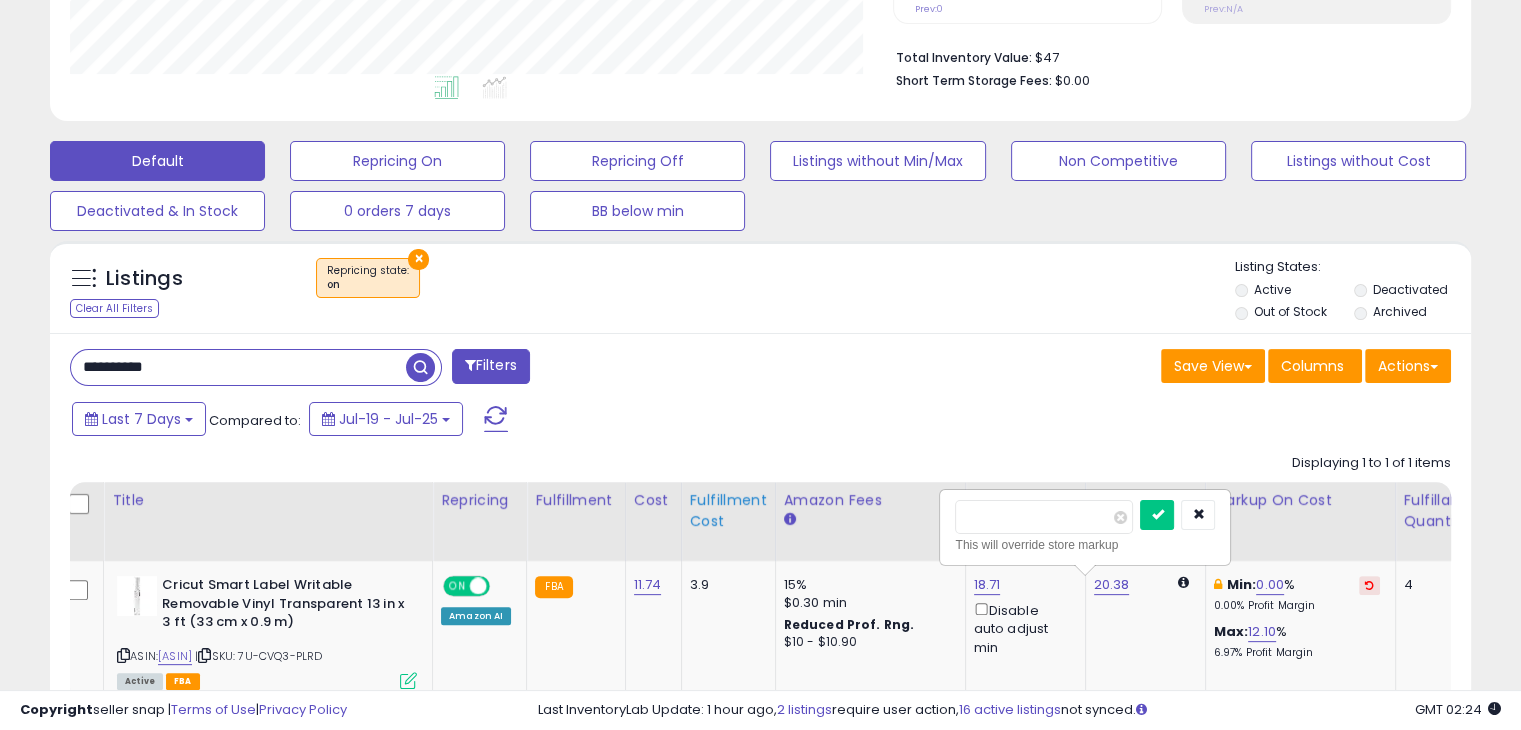 drag, startPoint x: 1039, startPoint y: 513, endPoint x: 737, endPoint y: 537, distance: 302.95215 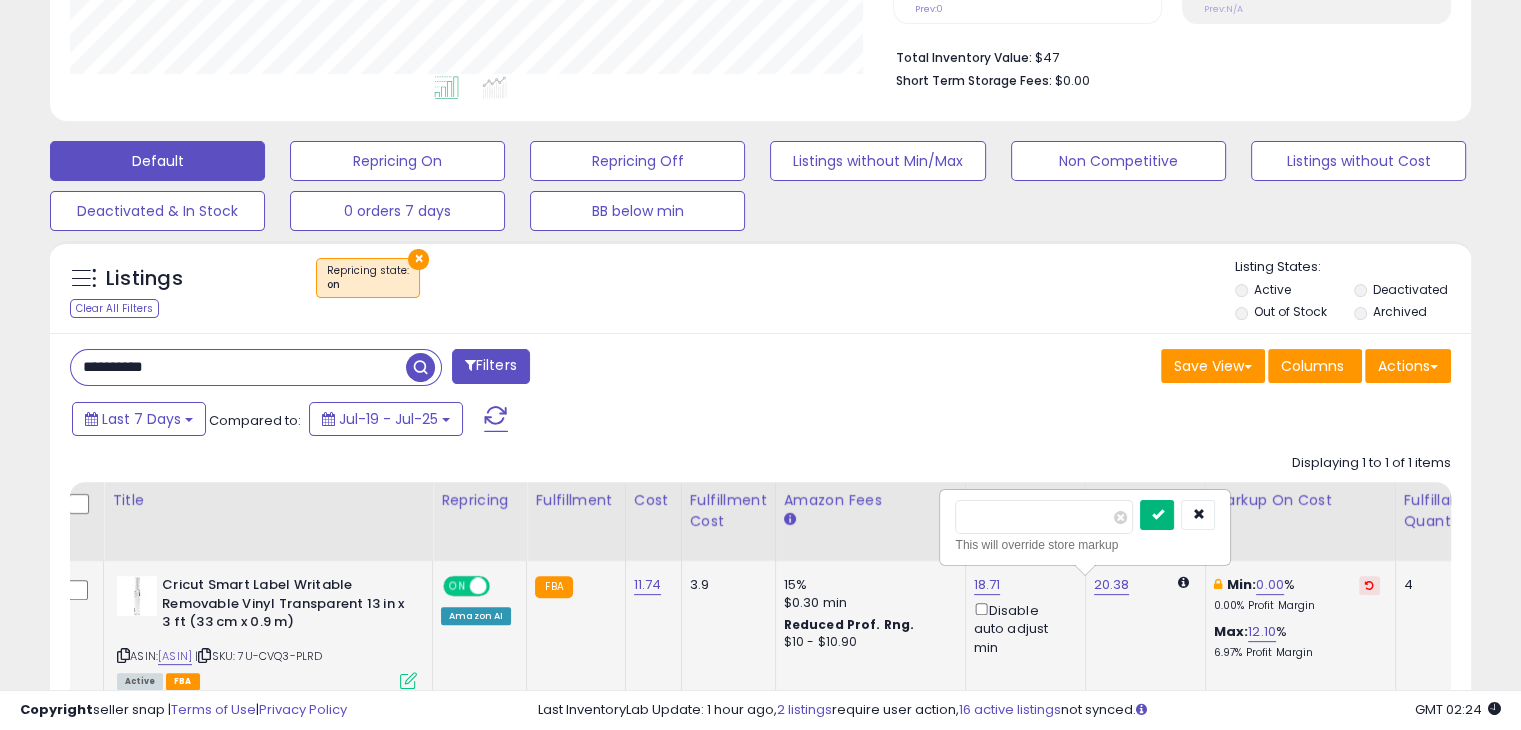 type on "*****" 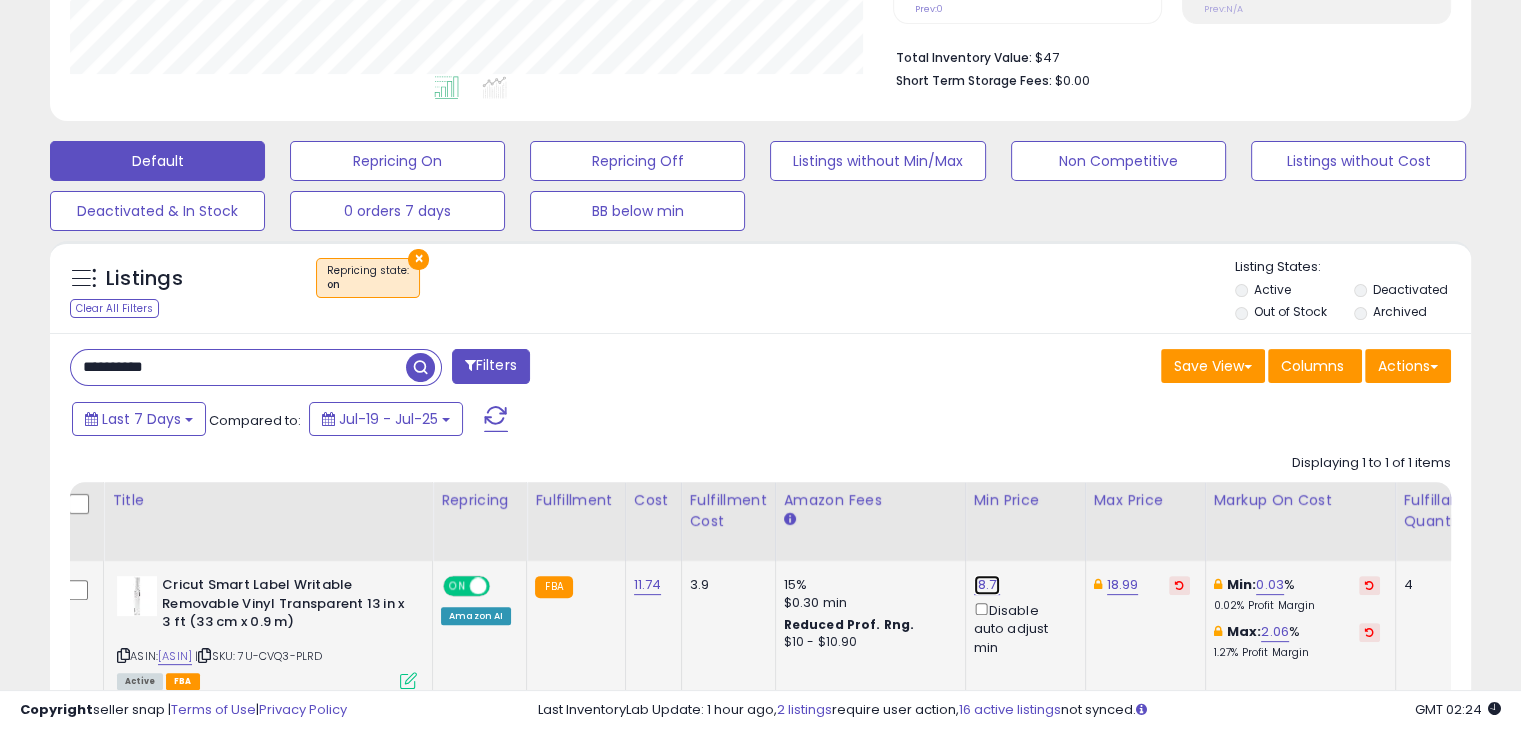 click on "18.71" at bounding box center [987, 585] 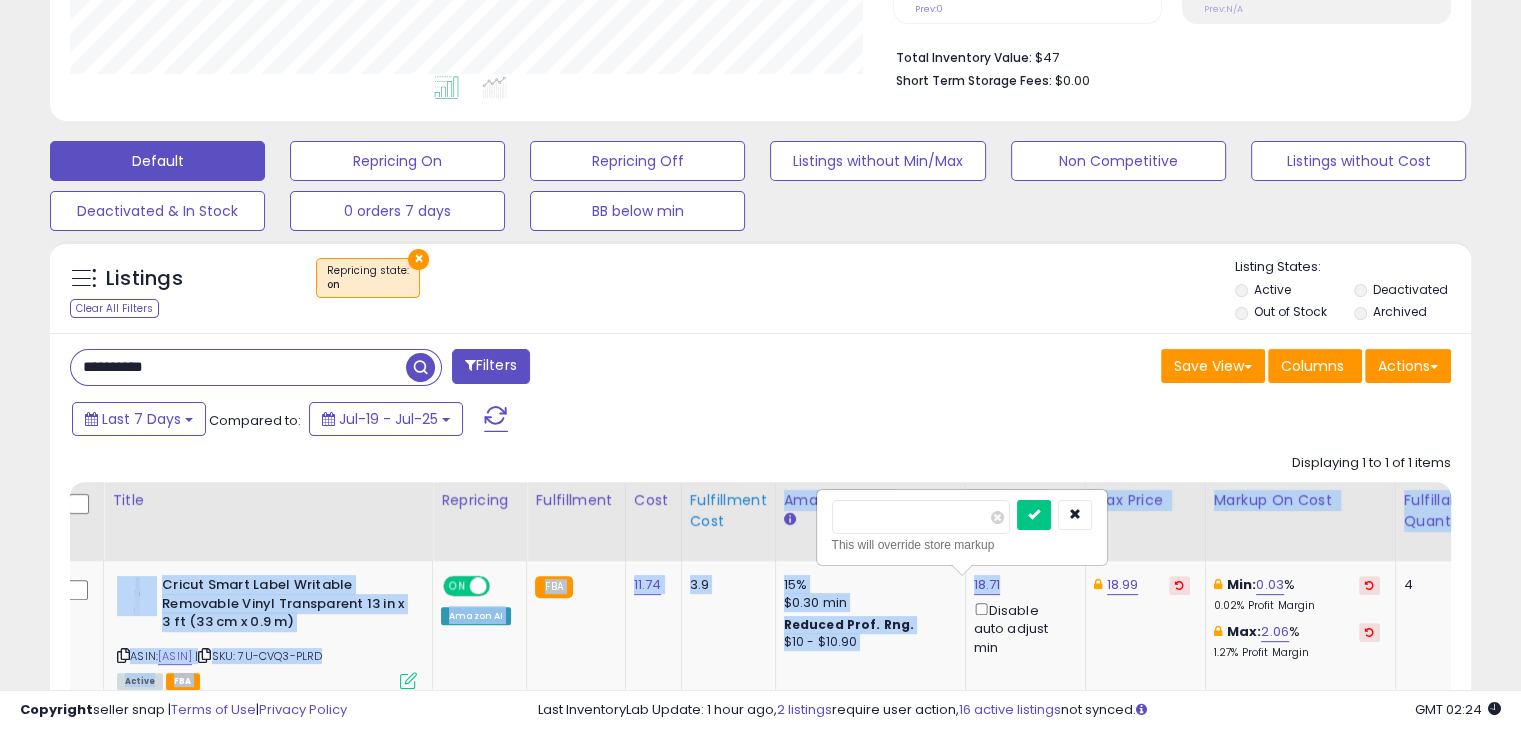 drag, startPoint x: 792, startPoint y: 517, endPoint x: 720, endPoint y: 518, distance: 72.00694 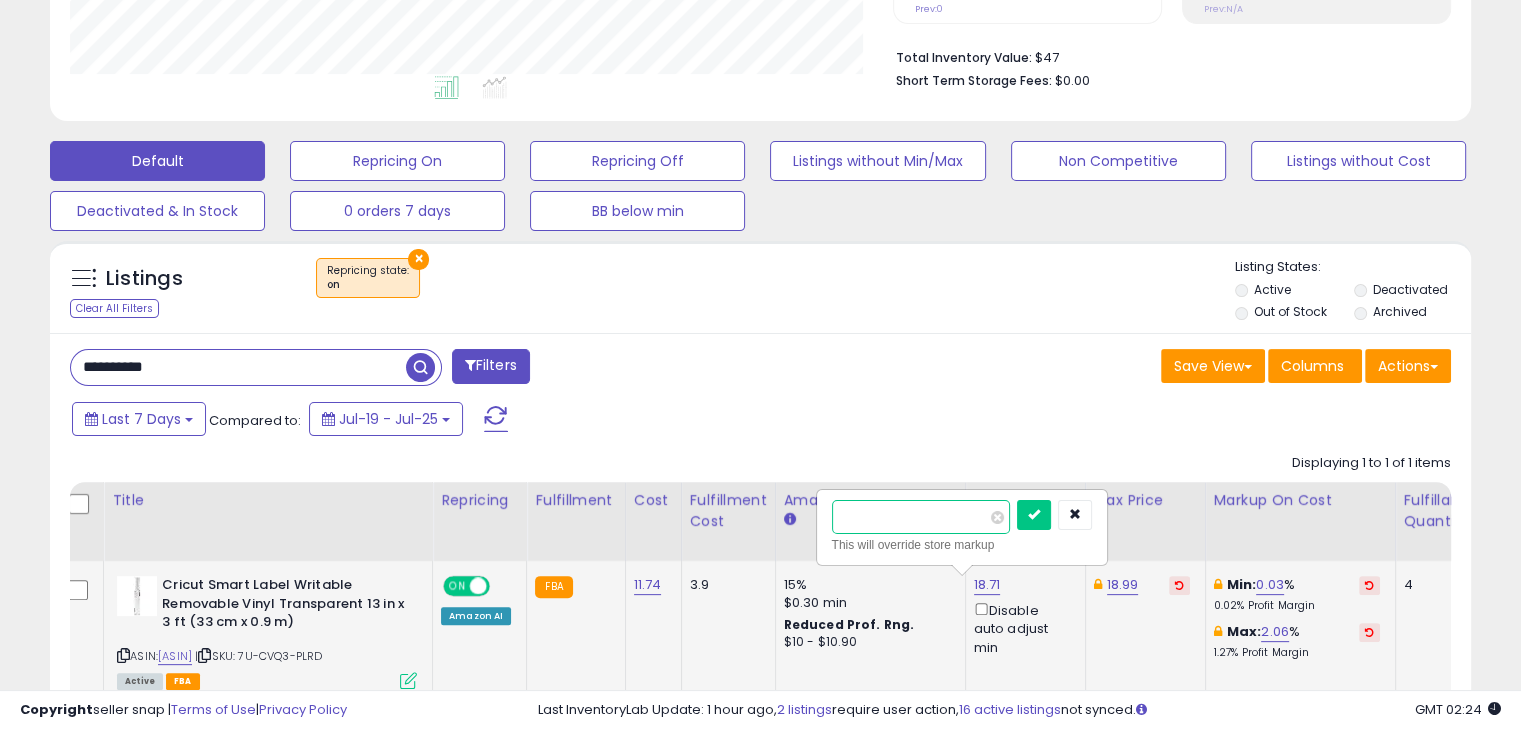 click on "*****" at bounding box center [921, 517] 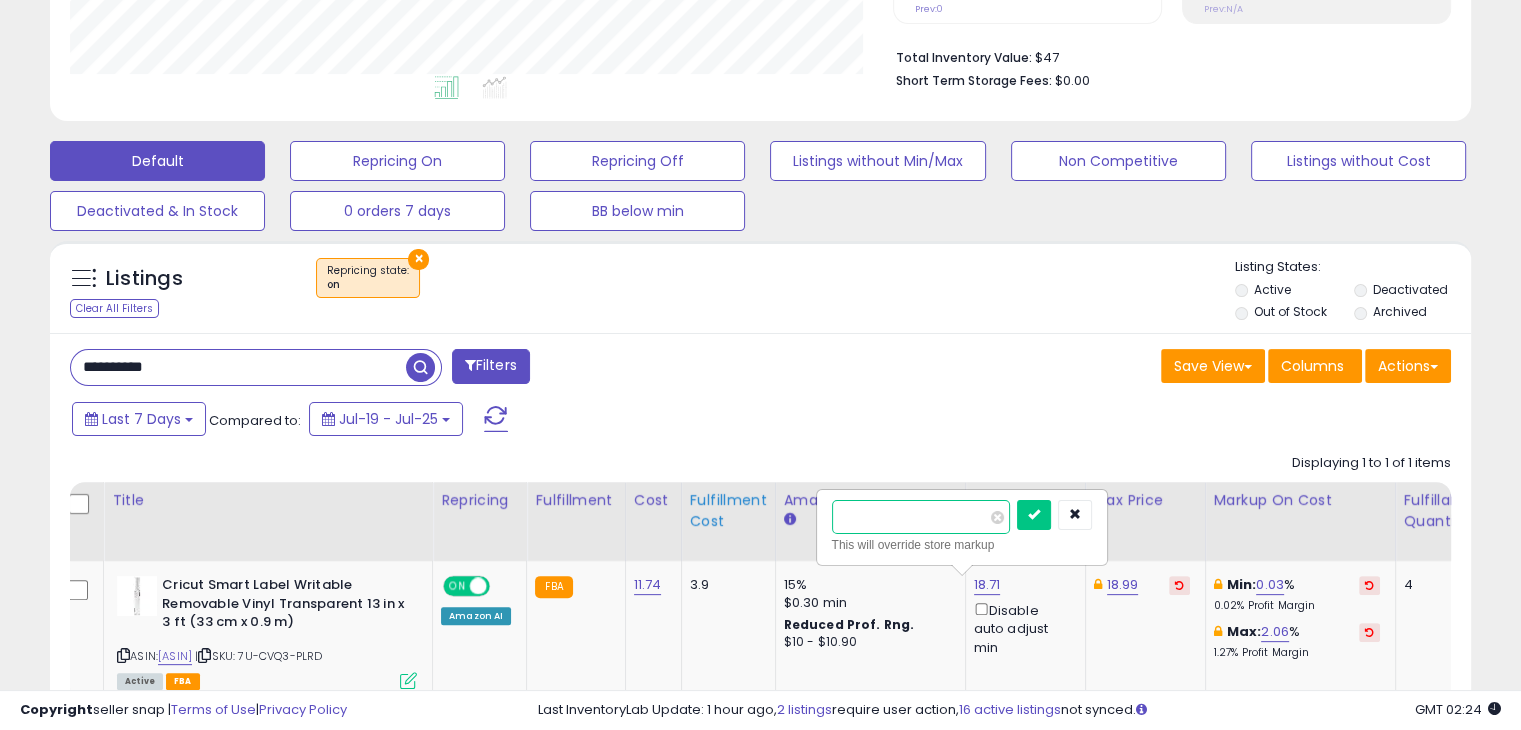 drag, startPoint x: 892, startPoint y: 521, endPoint x: 763, endPoint y: 533, distance: 129.55693 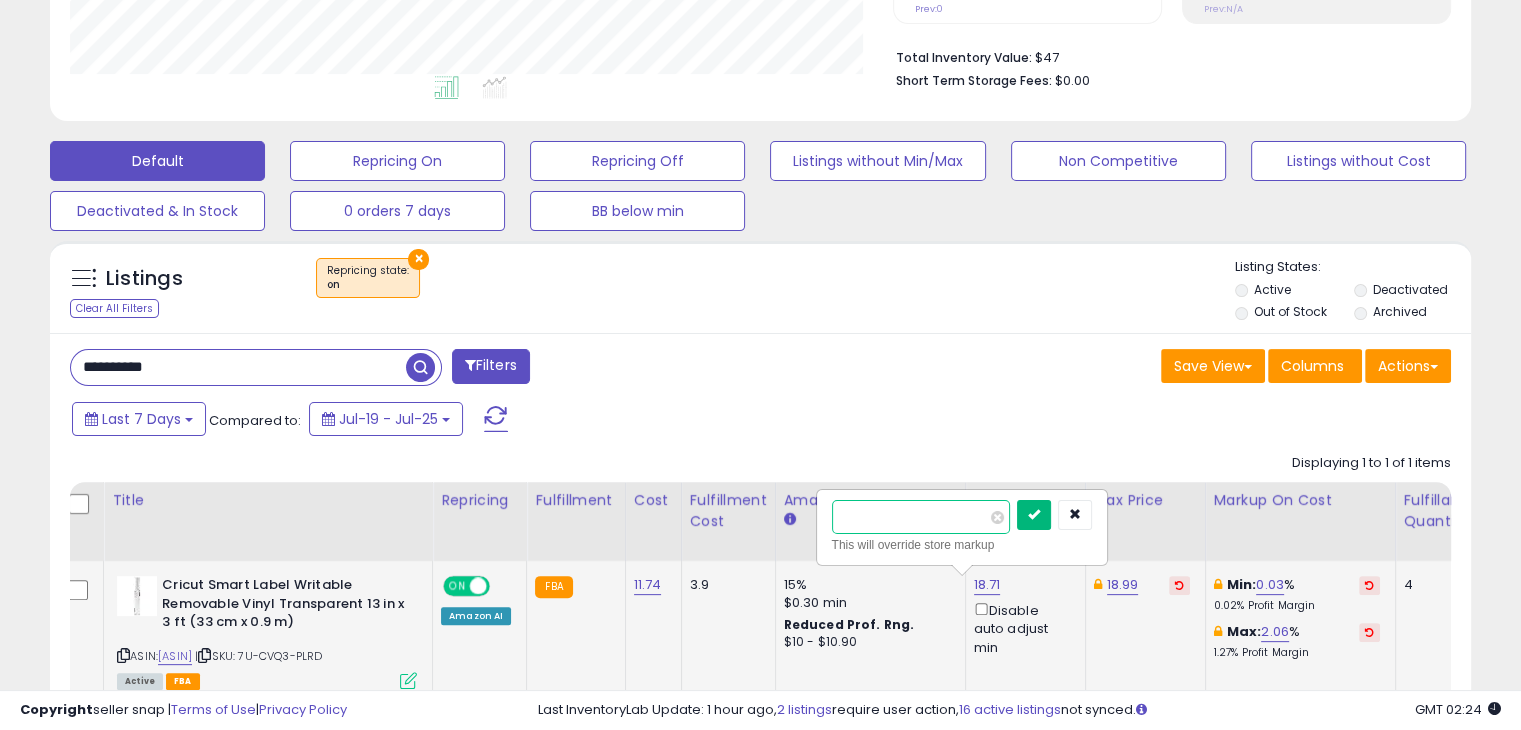 type on "*****" 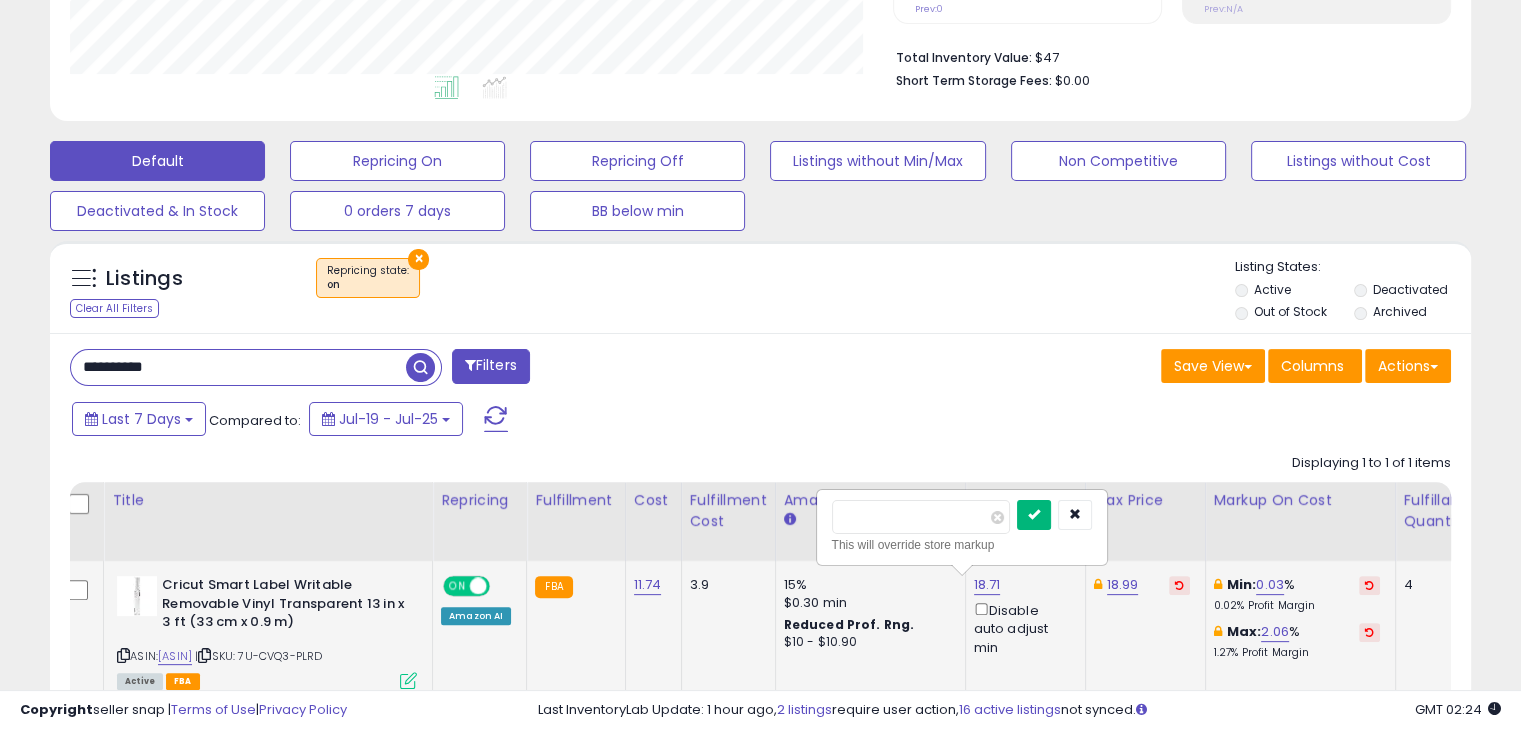 click at bounding box center [1034, 515] 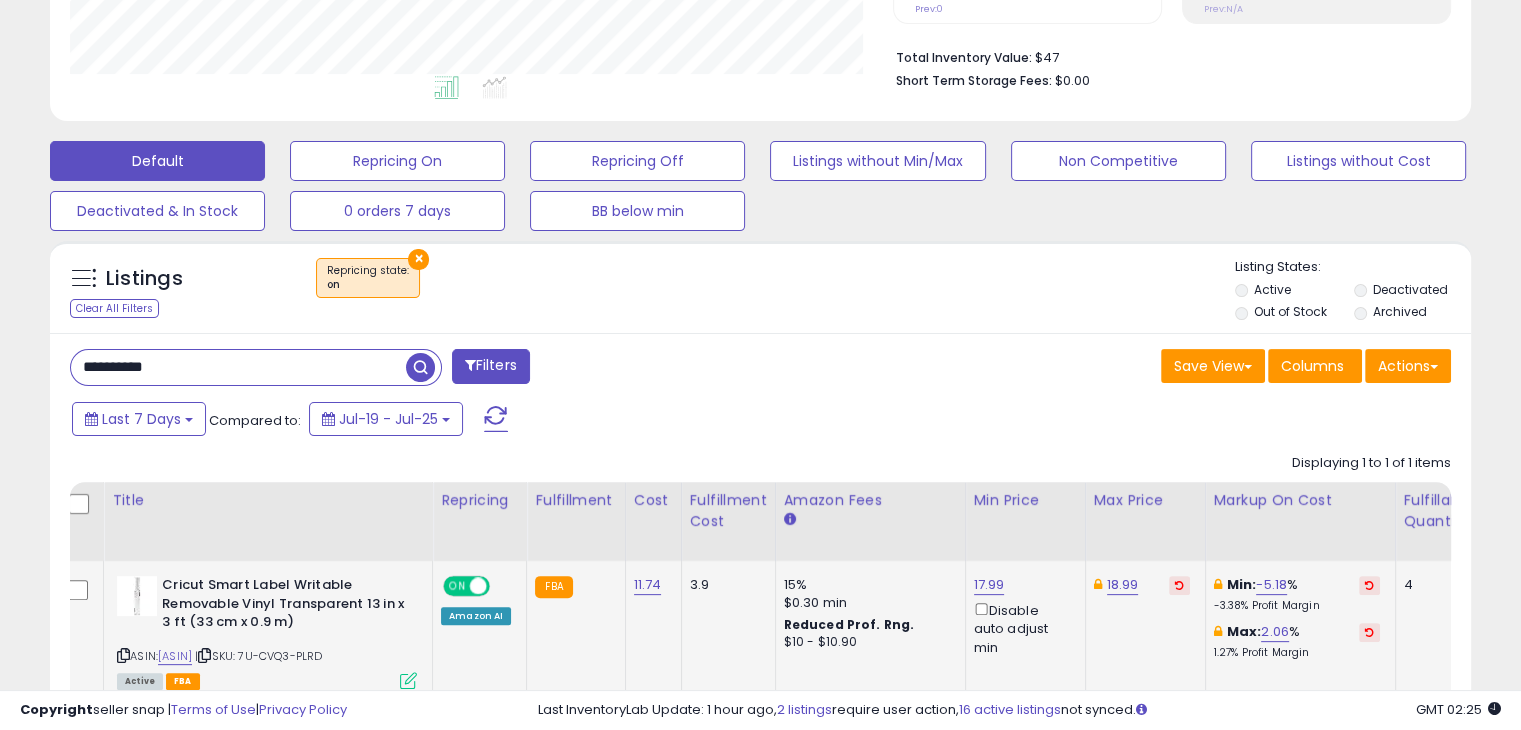click on "**********" at bounding box center [238, 367] 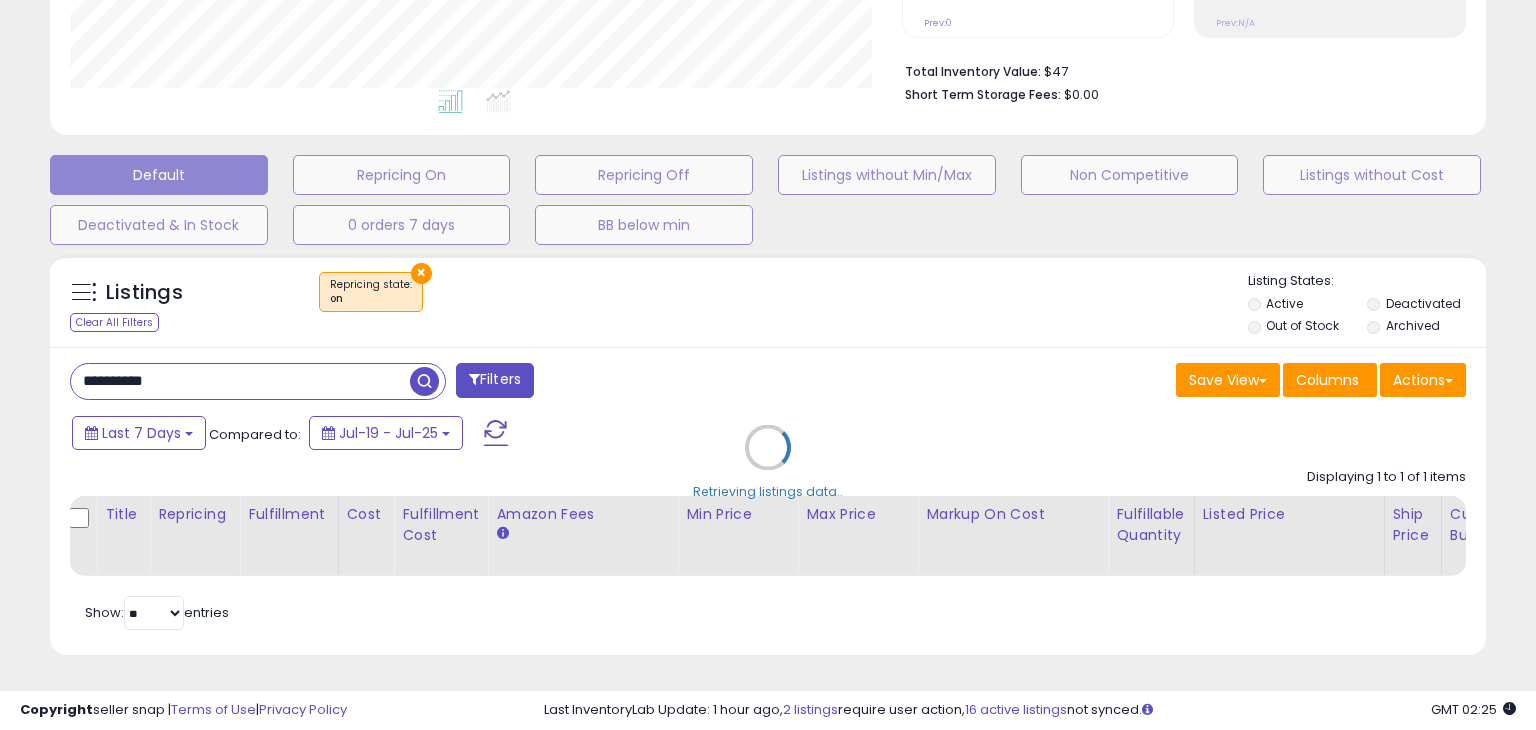 scroll, scrollTop: 999589, scrollLeft: 999168, axis: both 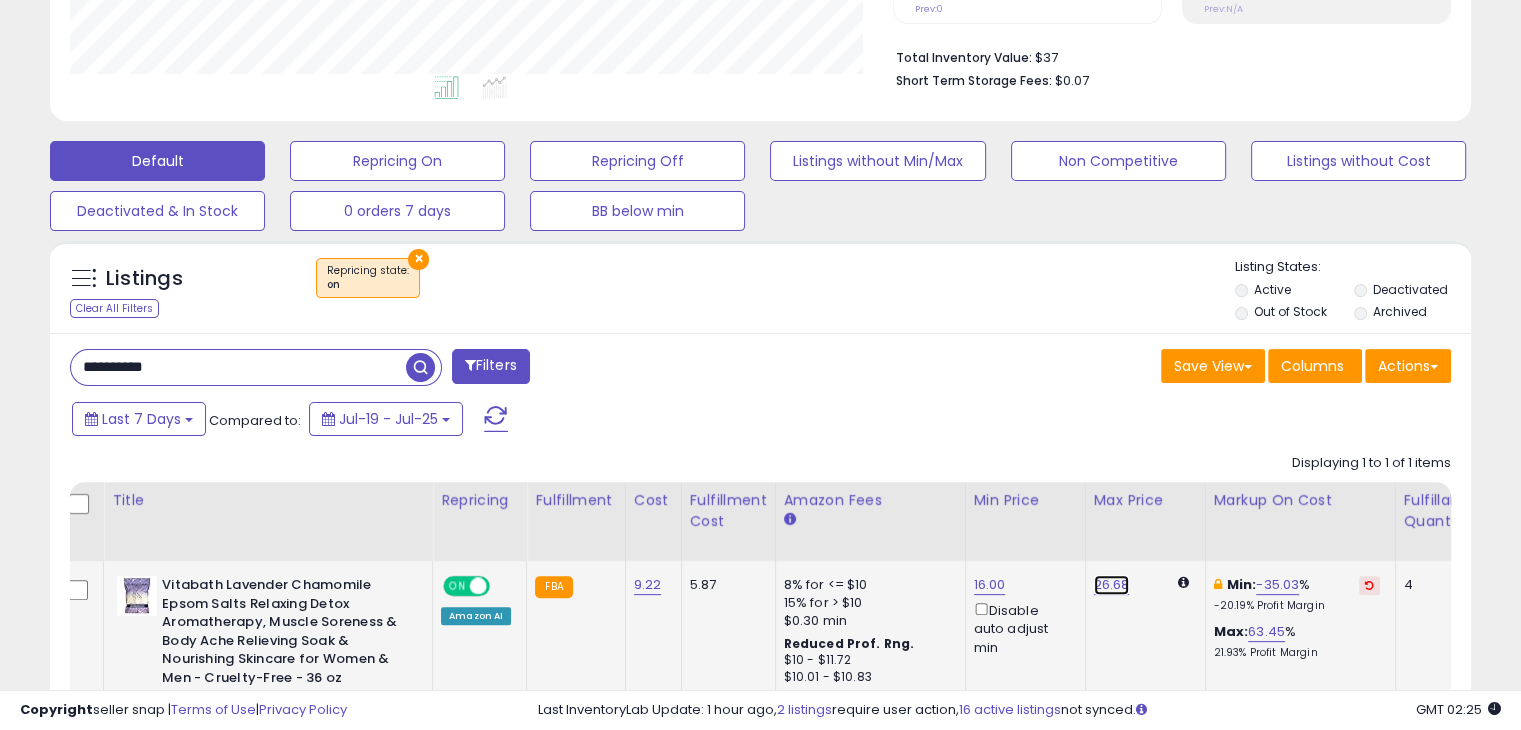 click on "26.68" at bounding box center (1112, 585) 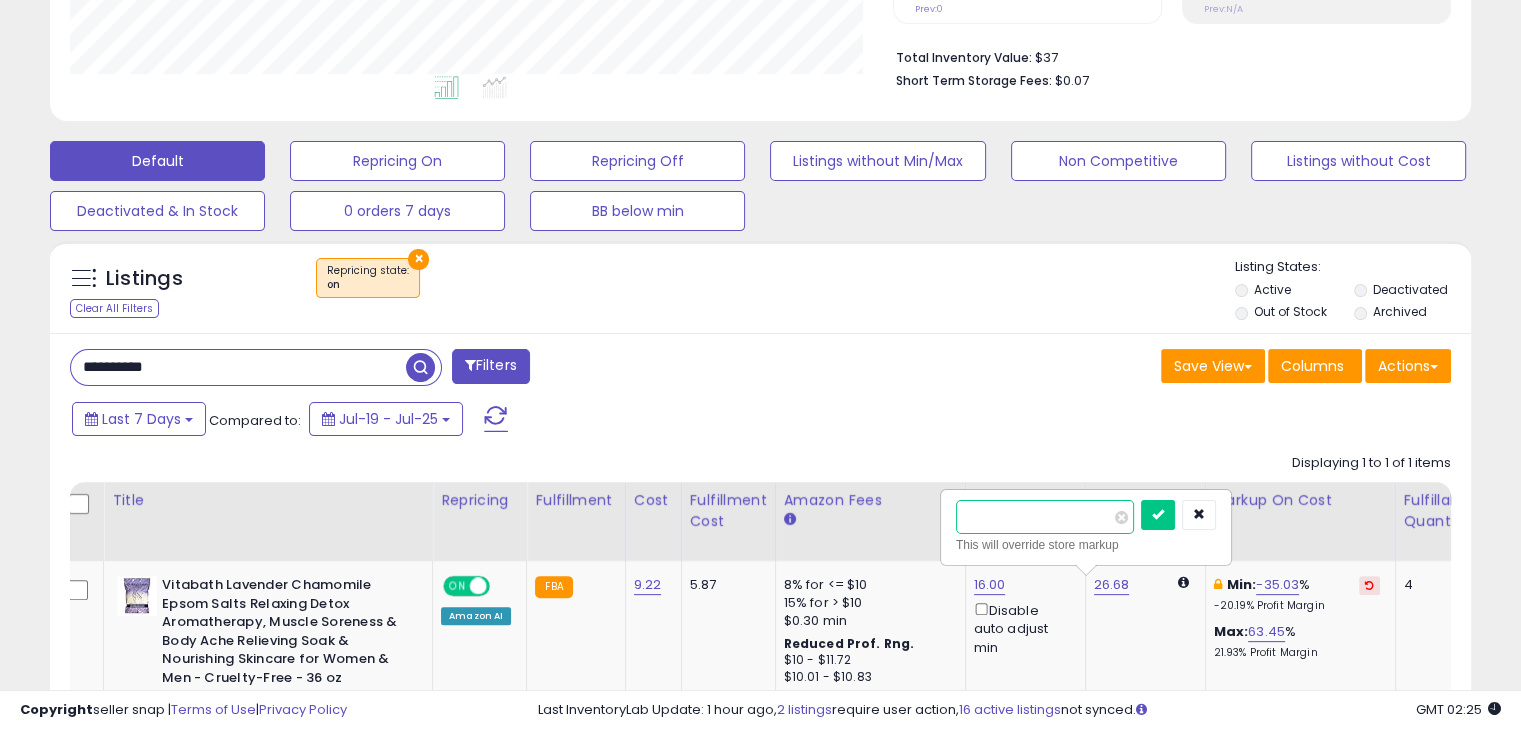 drag, startPoint x: 908, startPoint y: 509, endPoint x: 880, endPoint y: 509, distance: 28 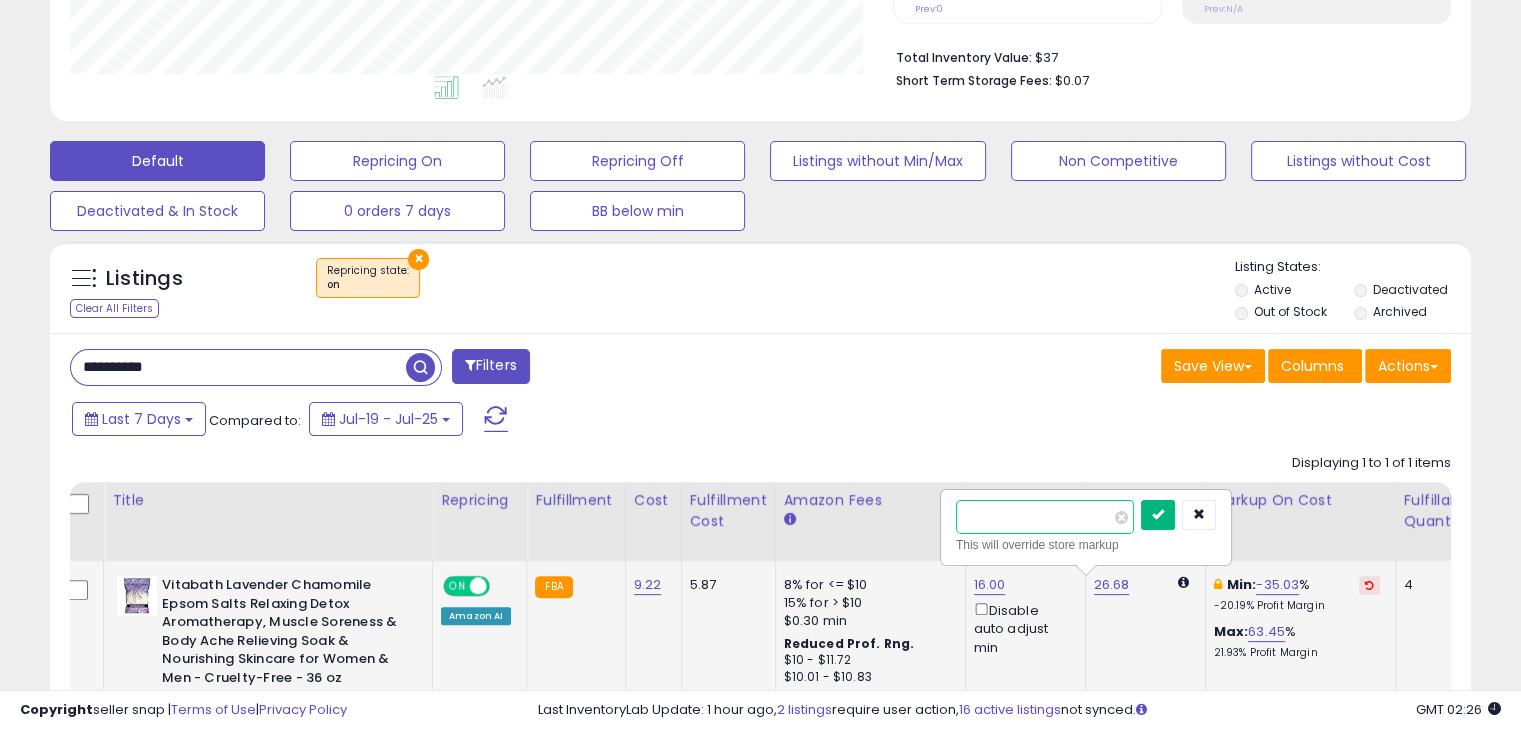 type on "*****" 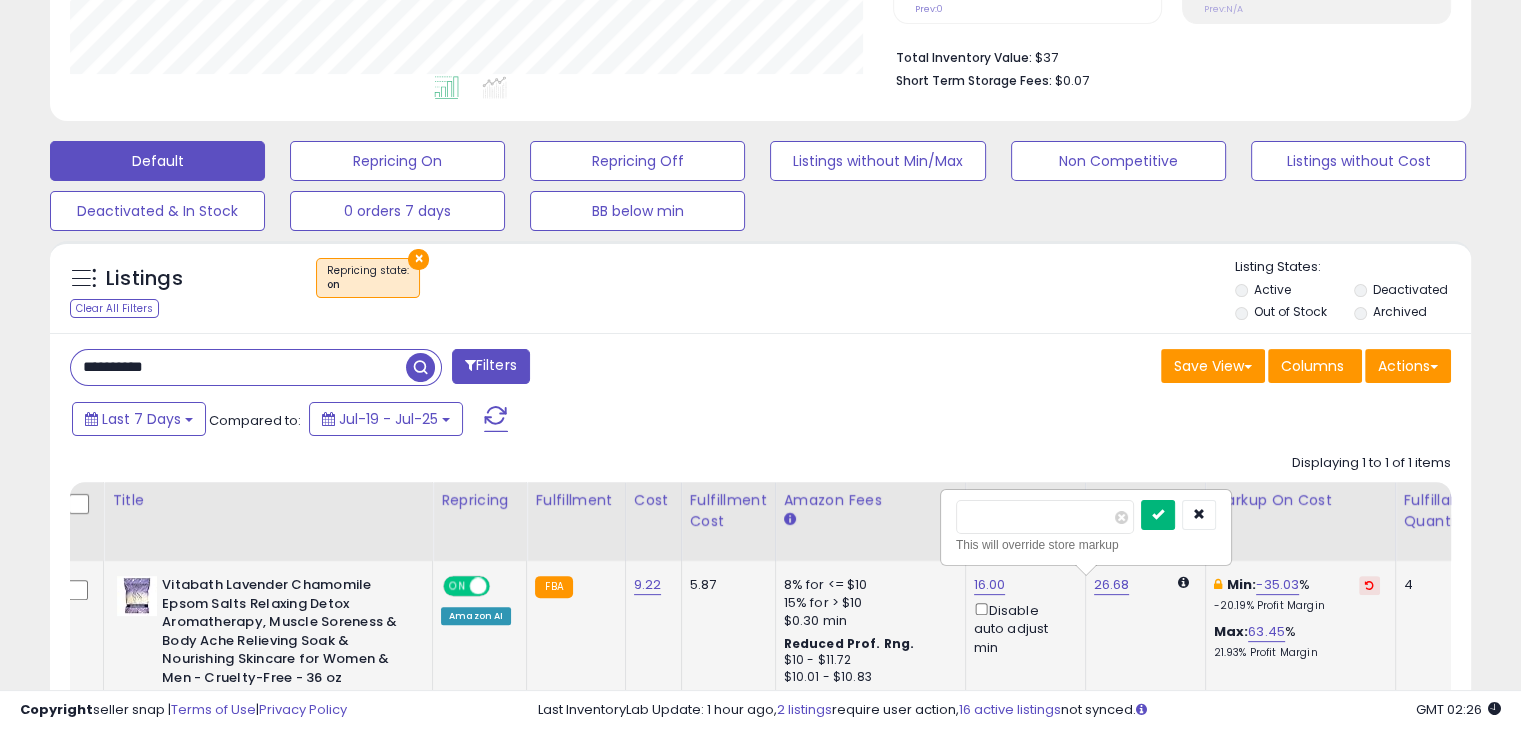 click at bounding box center [1158, 514] 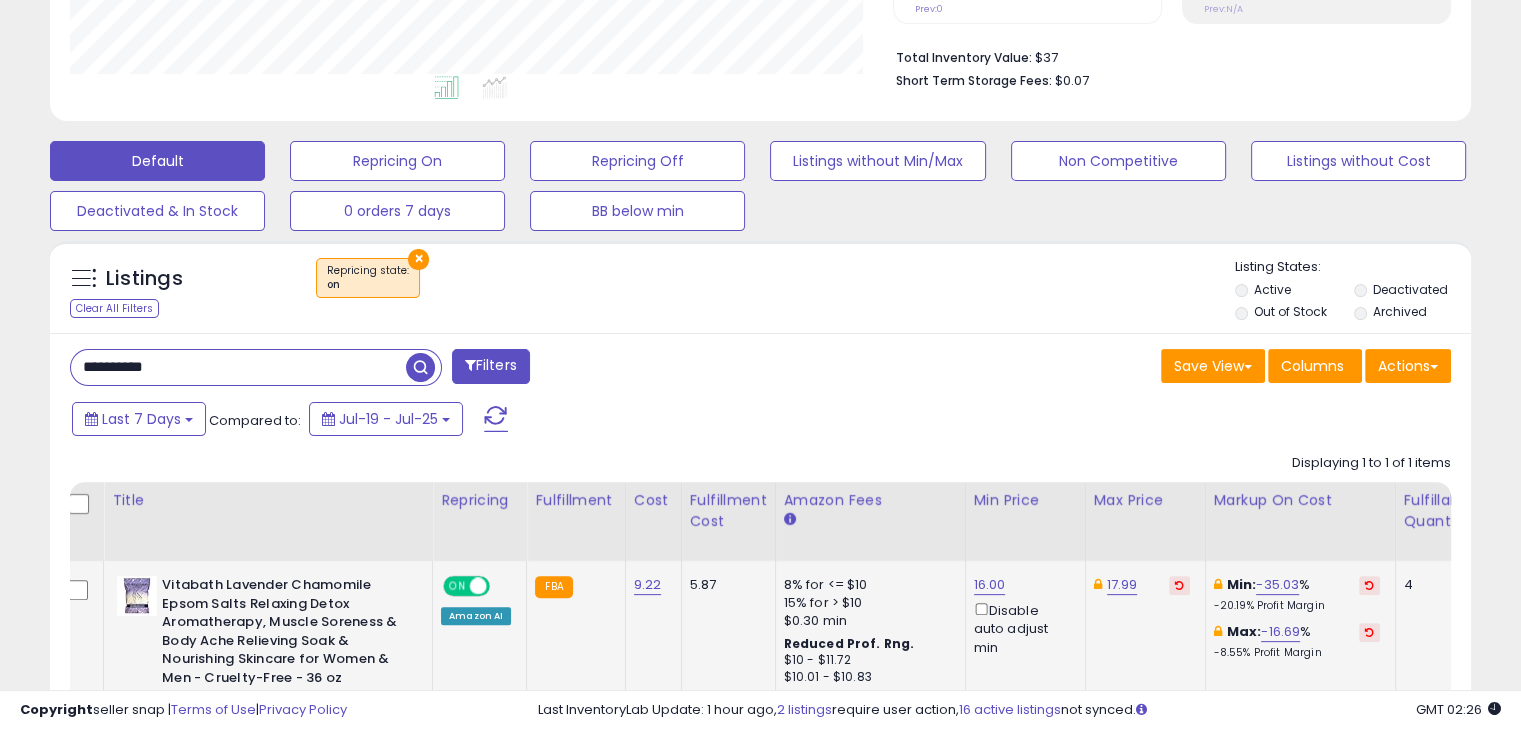 click on "**********" at bounding box center [238, 367] 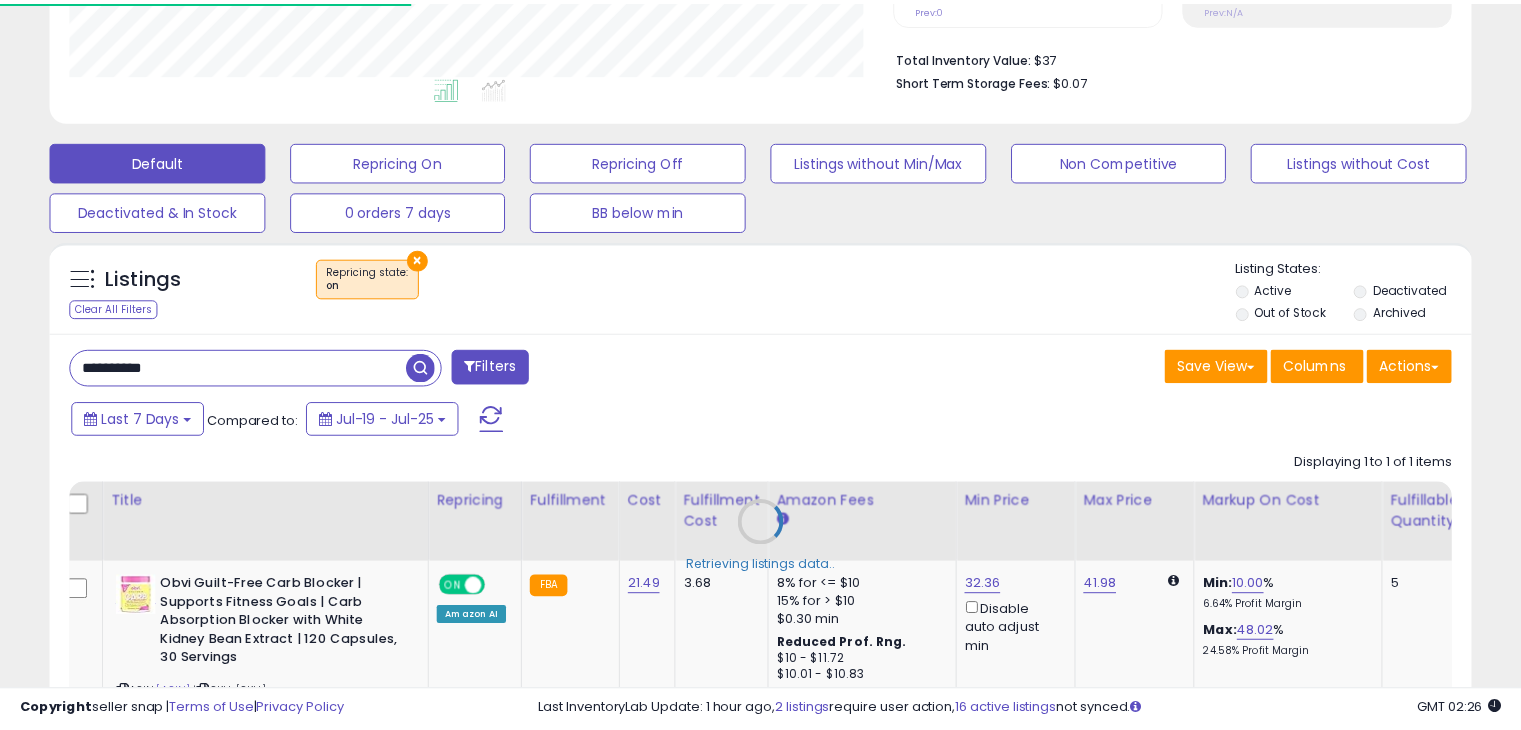 scroll, scrollTop: 409, scrollLeft: 822, axis: both 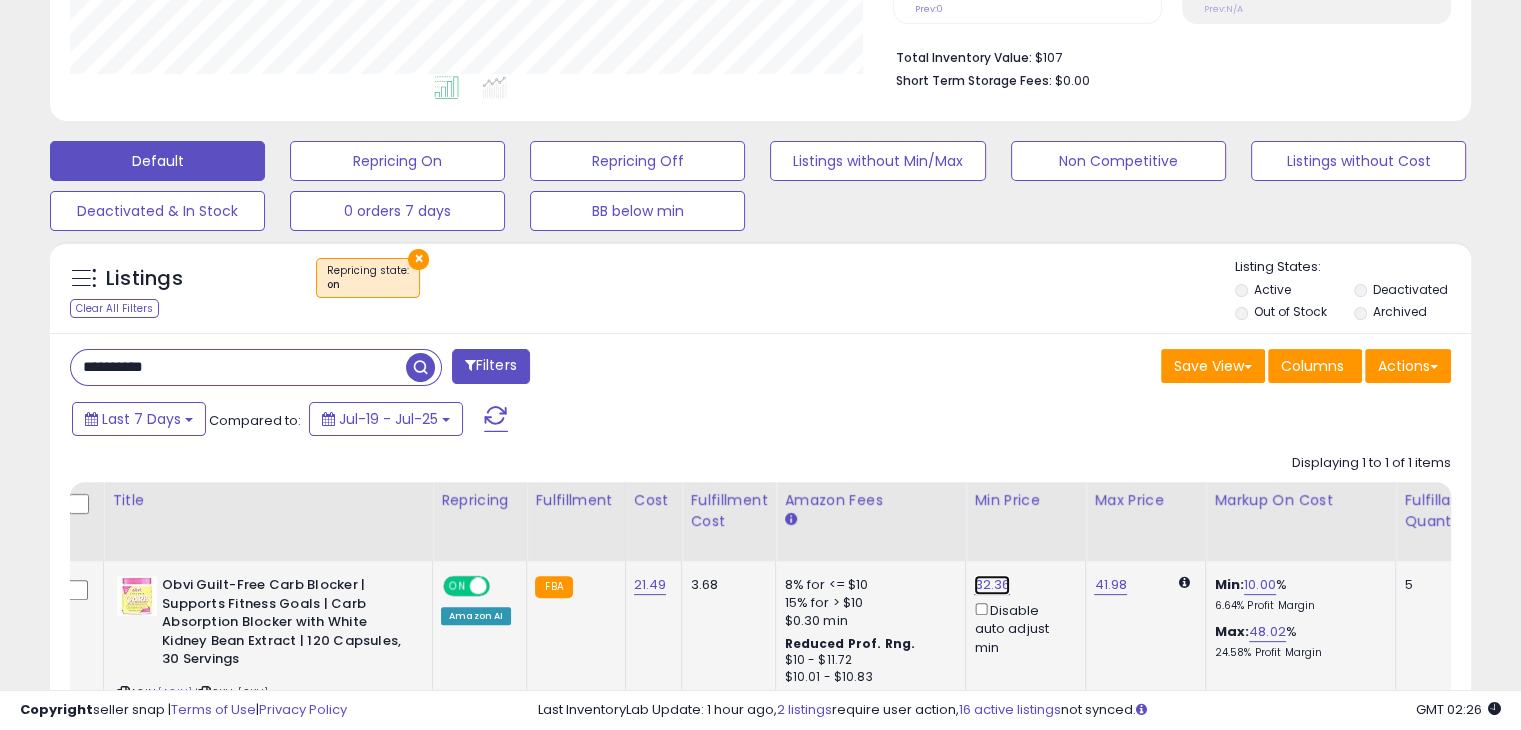 click on "32.36" at bounding box center [992, 585] 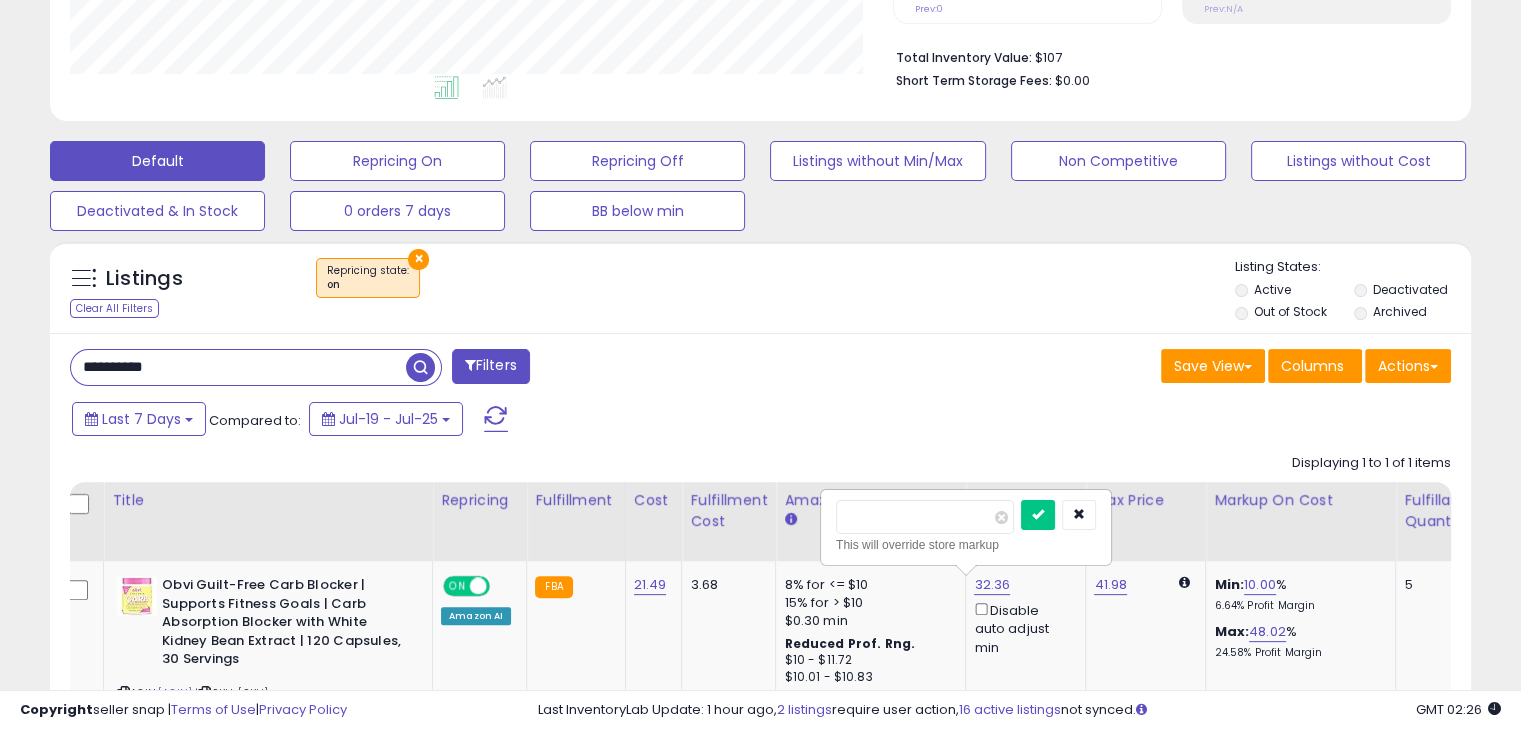 drag, startPoint x: 892, startPoint y: 510, endPoint x: 789, endPoint y: 506, distance: 103.077644 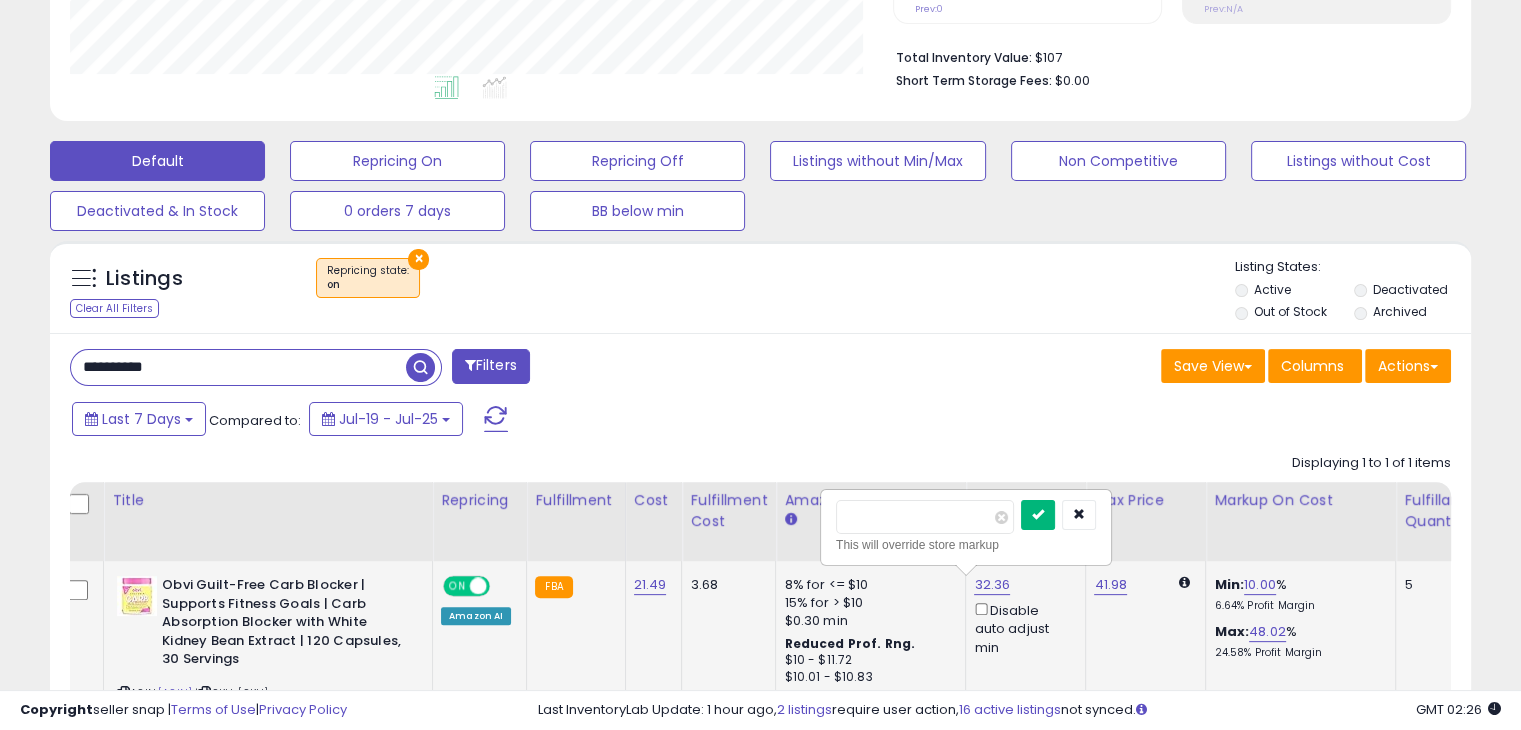 type on "**" 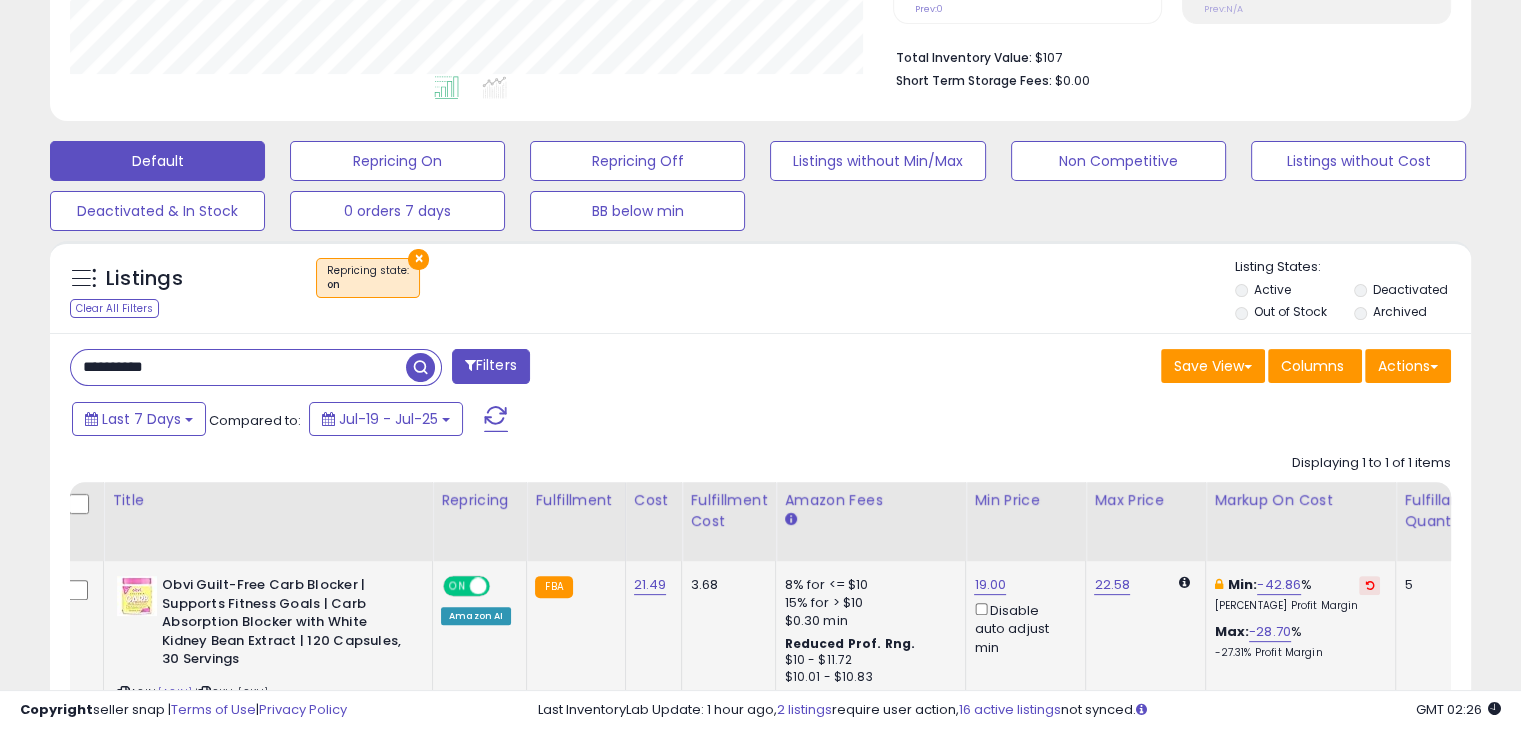 click on "**********" at bounding box center (238, 367) 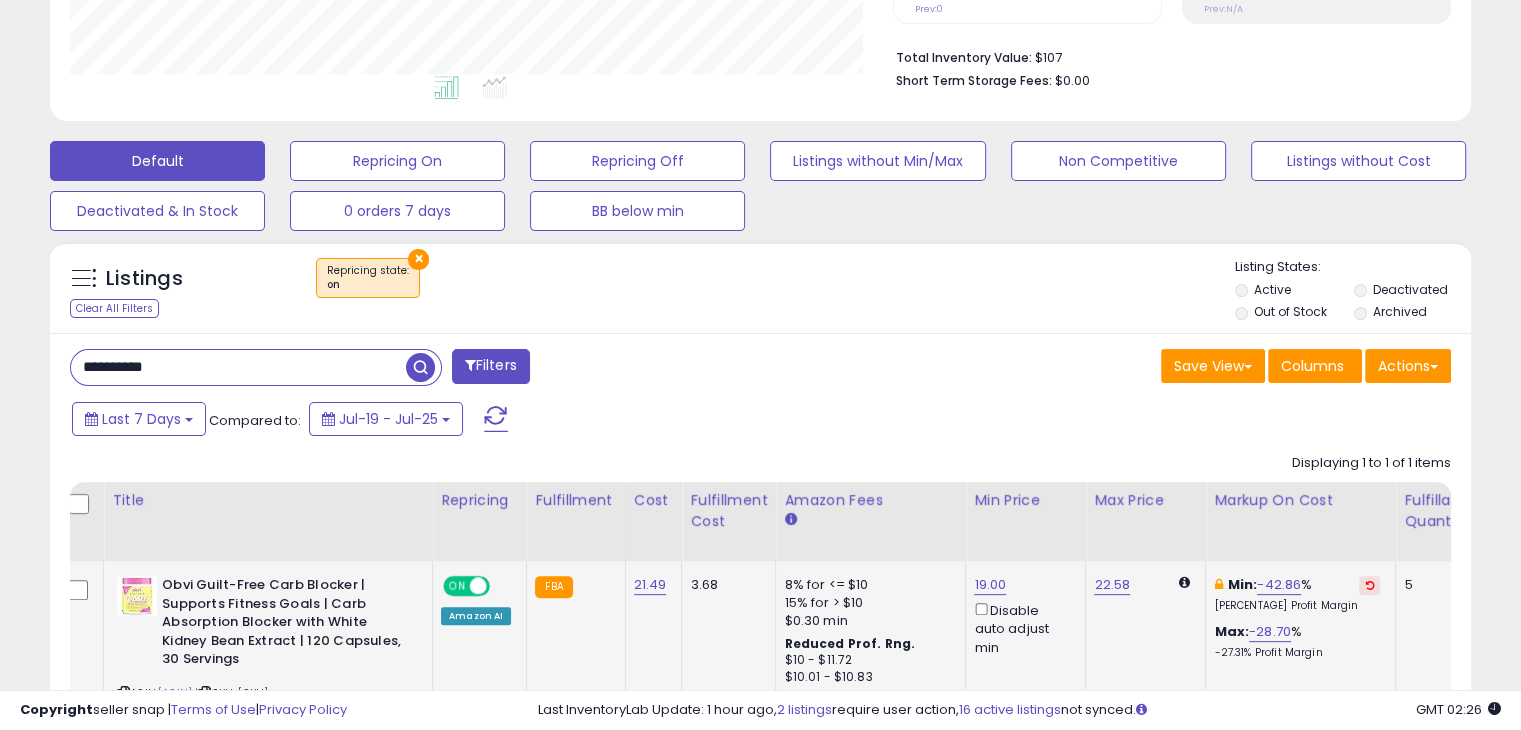 paste 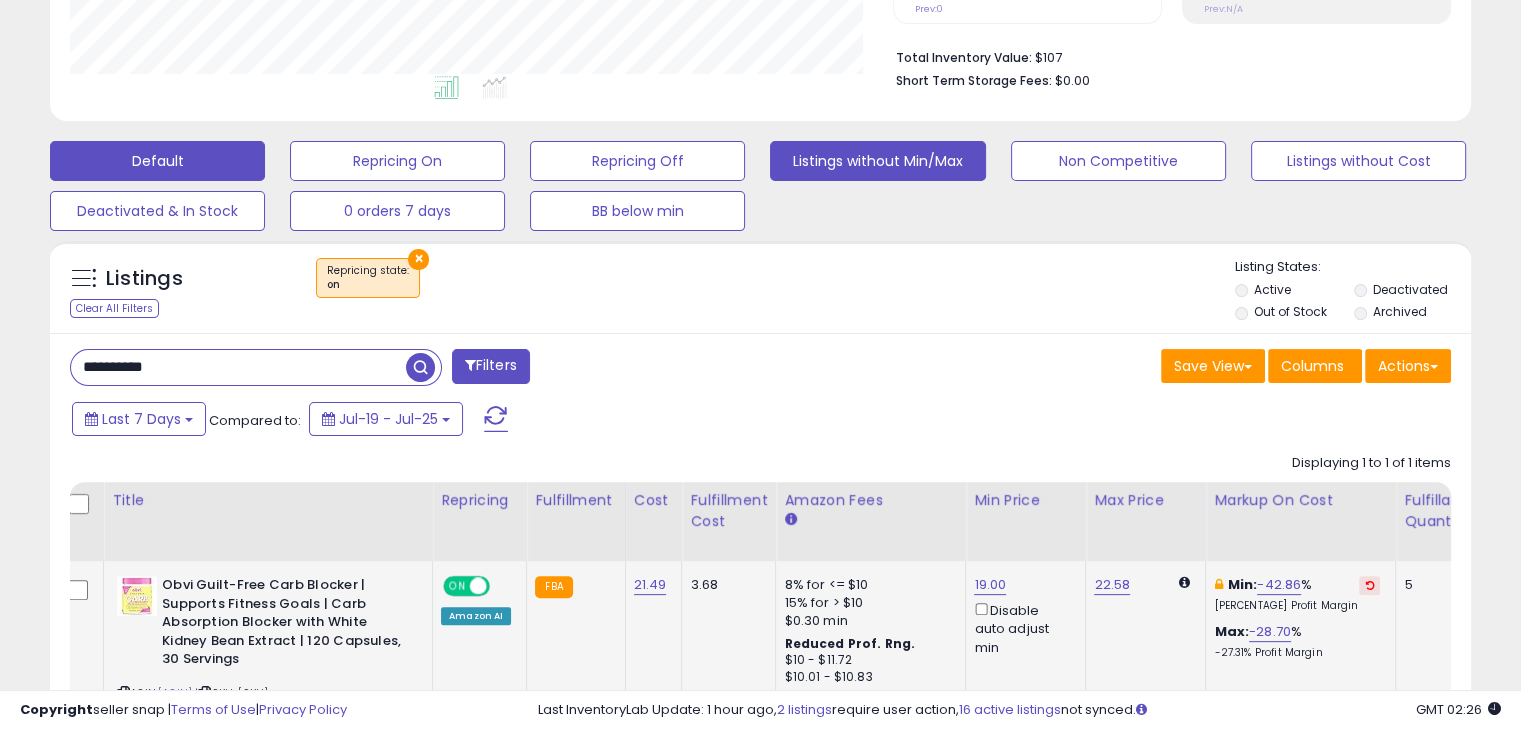 scroll, scrollTop: 999589, scrollLeft: 999168, axis: both 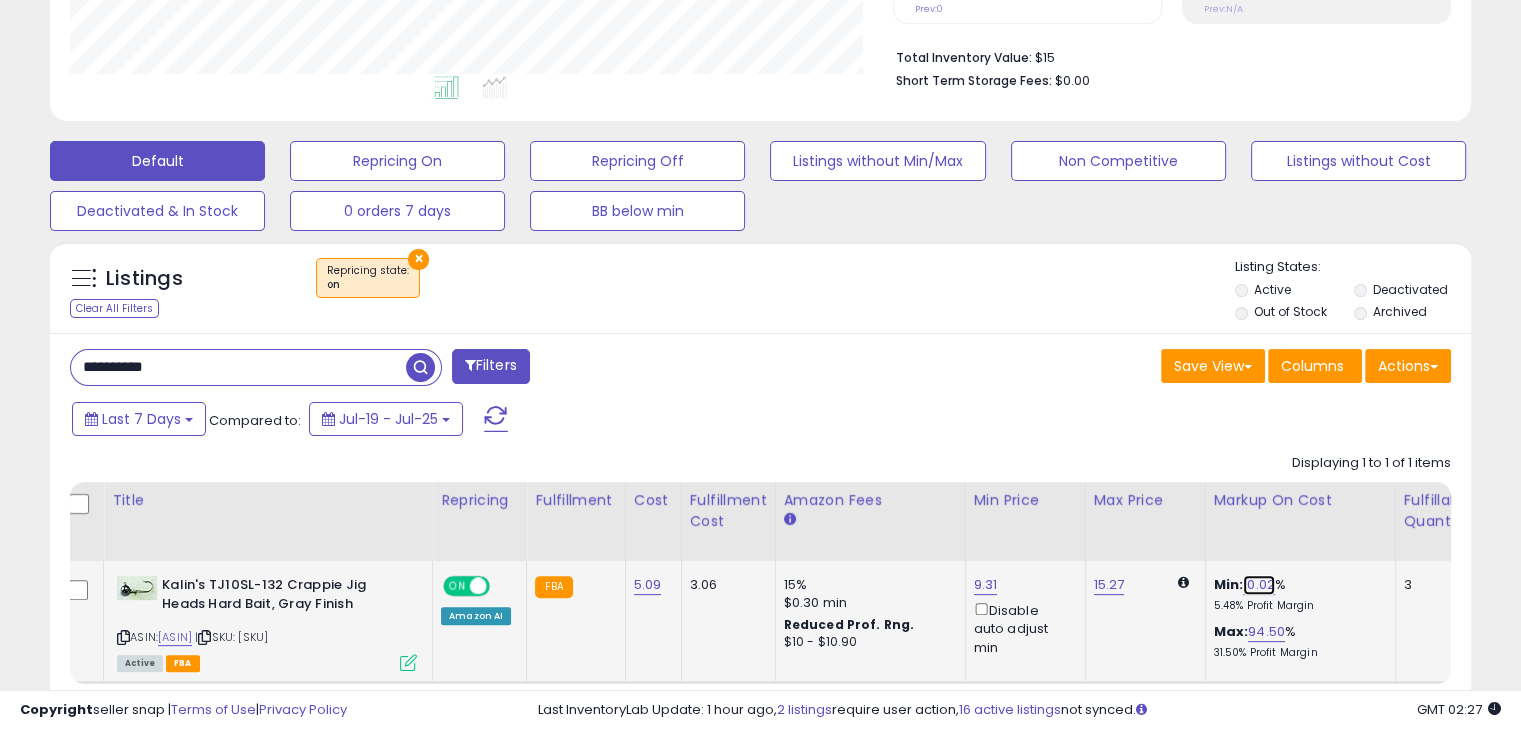 click on "10.02" at bounding box center [1259, 585] 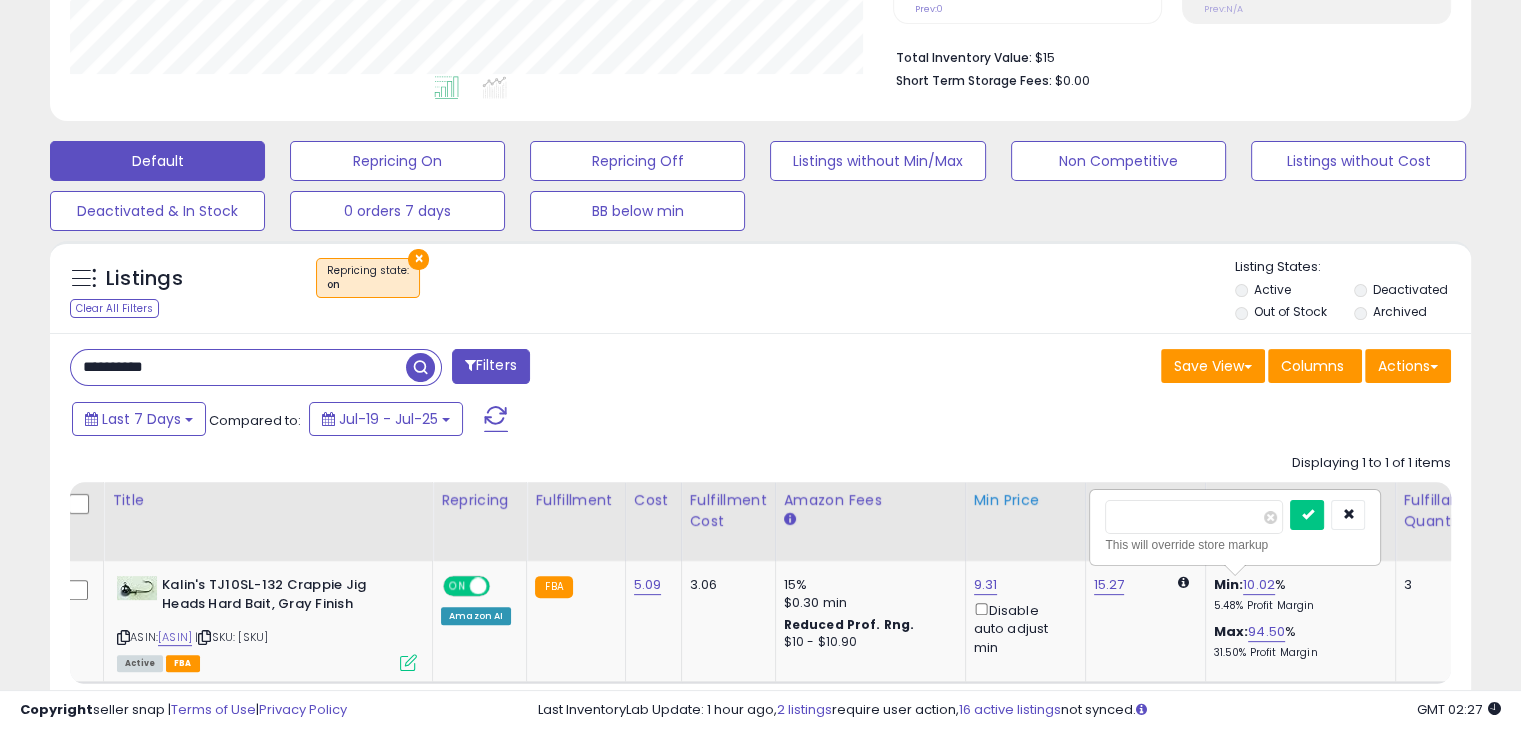 drag, startPoint x: 1172, startPoint y: 513, endPoint x: 1034, endPoint y: 511, distance: 138.0145 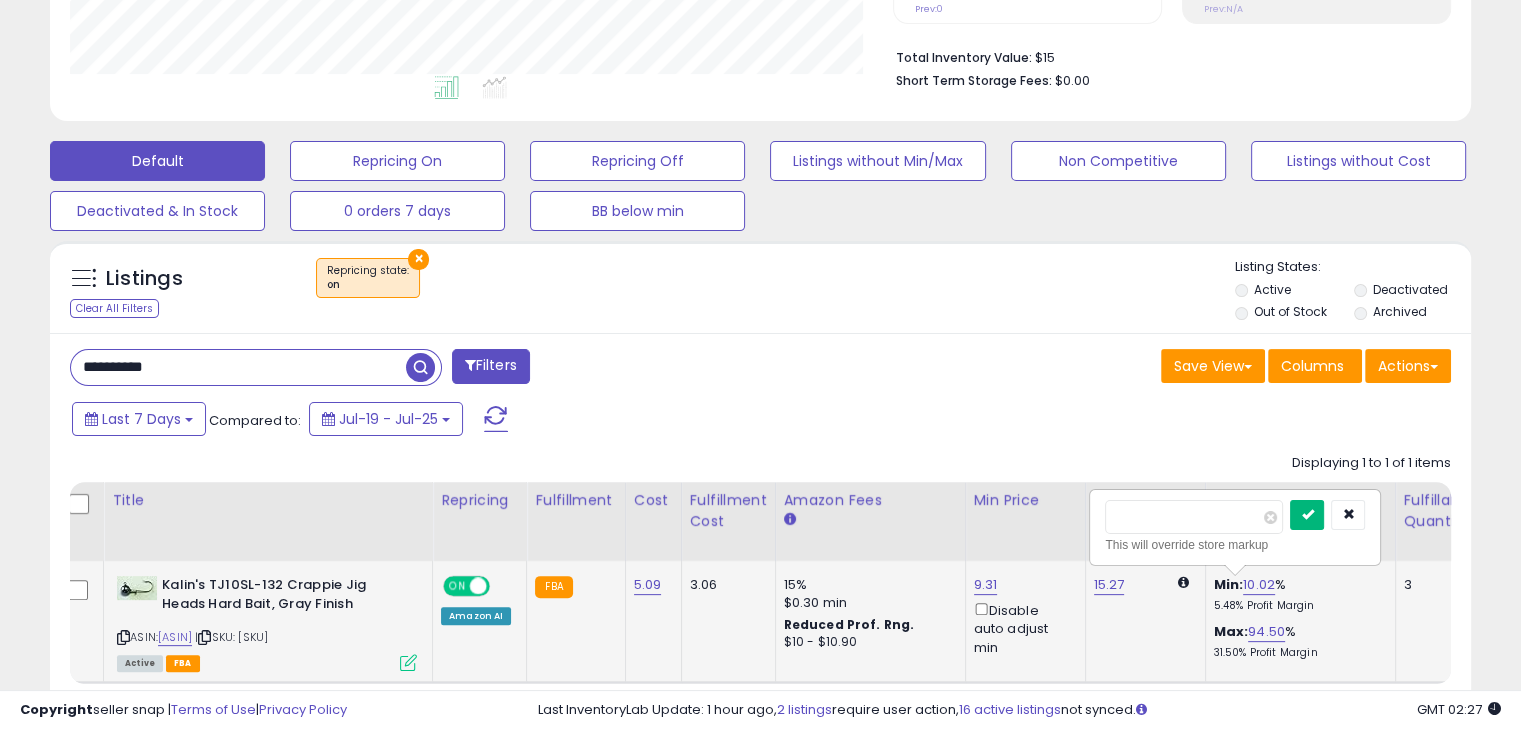 type on "*" 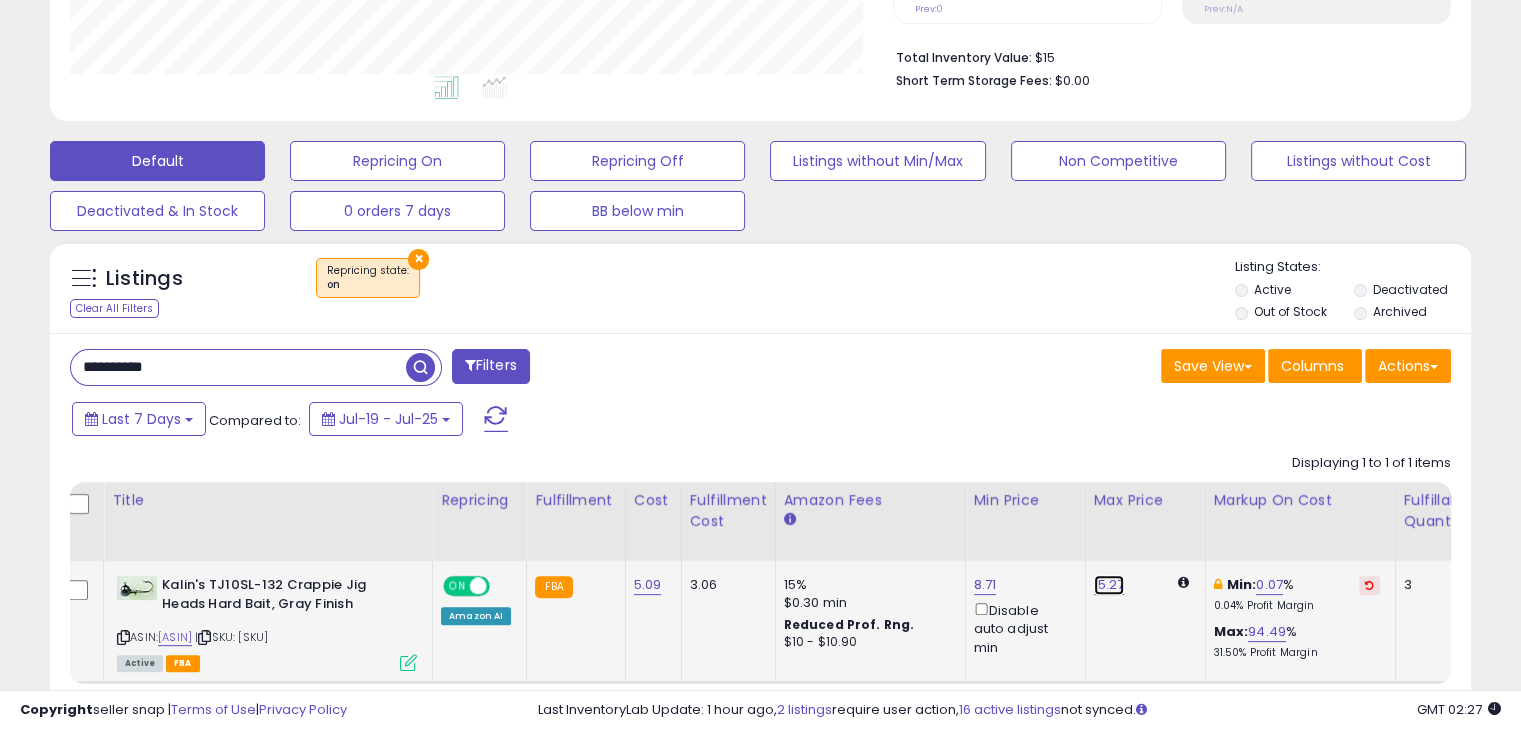 click on "15.27" at bounding box center [1109, 585] 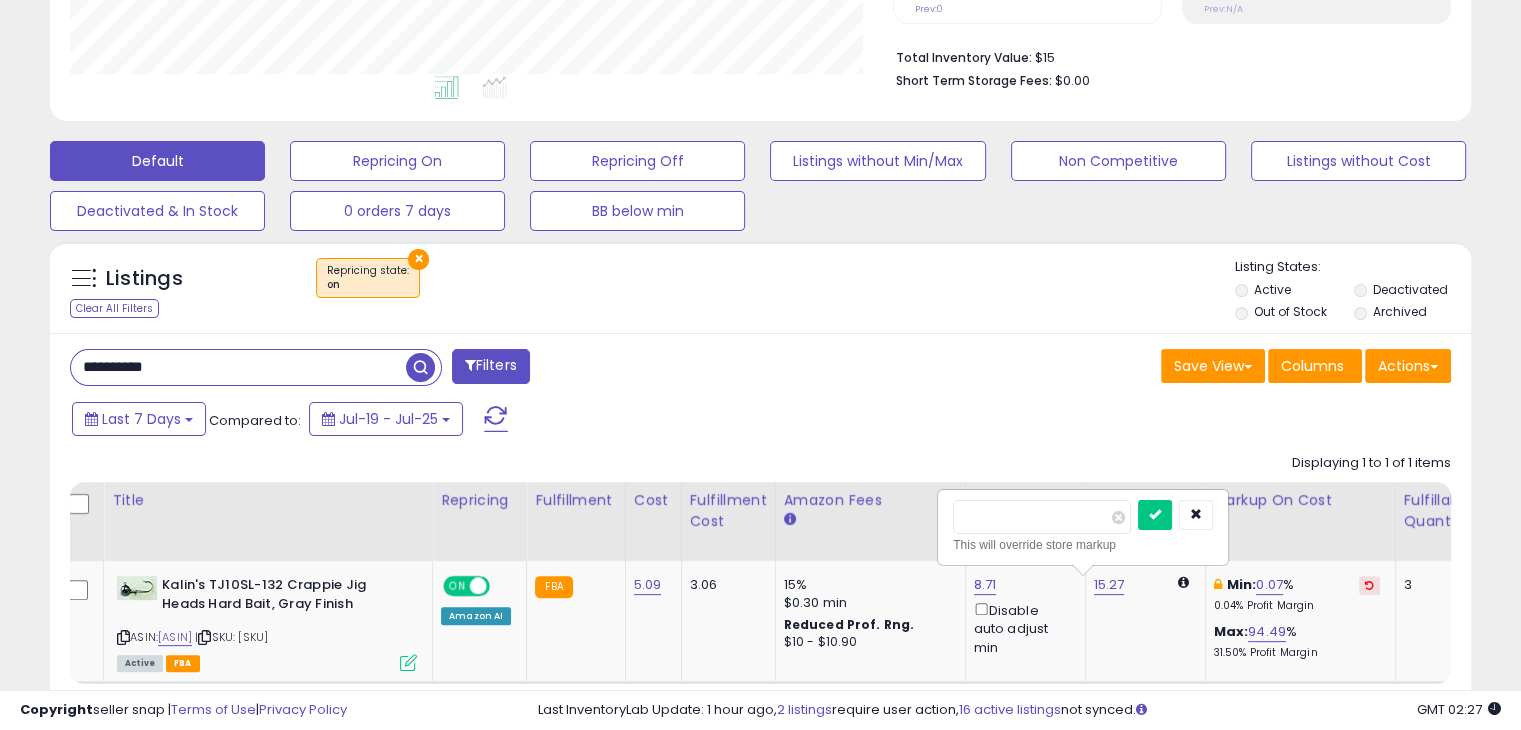 drag, startPoint x: 1034, startPoint y: 517, endPoint x: 834, endPoint y: 518, distance: 200.0025 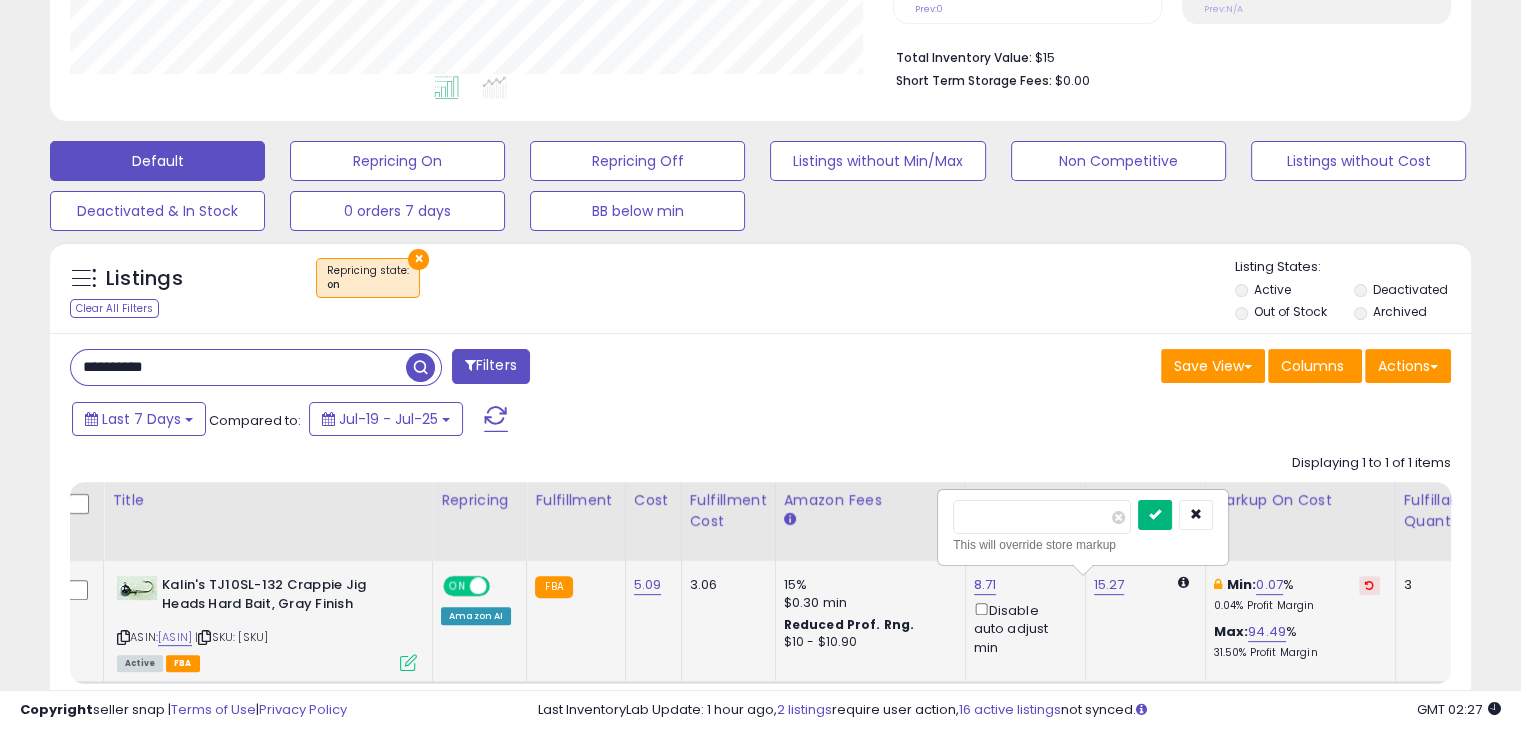 type on "****" 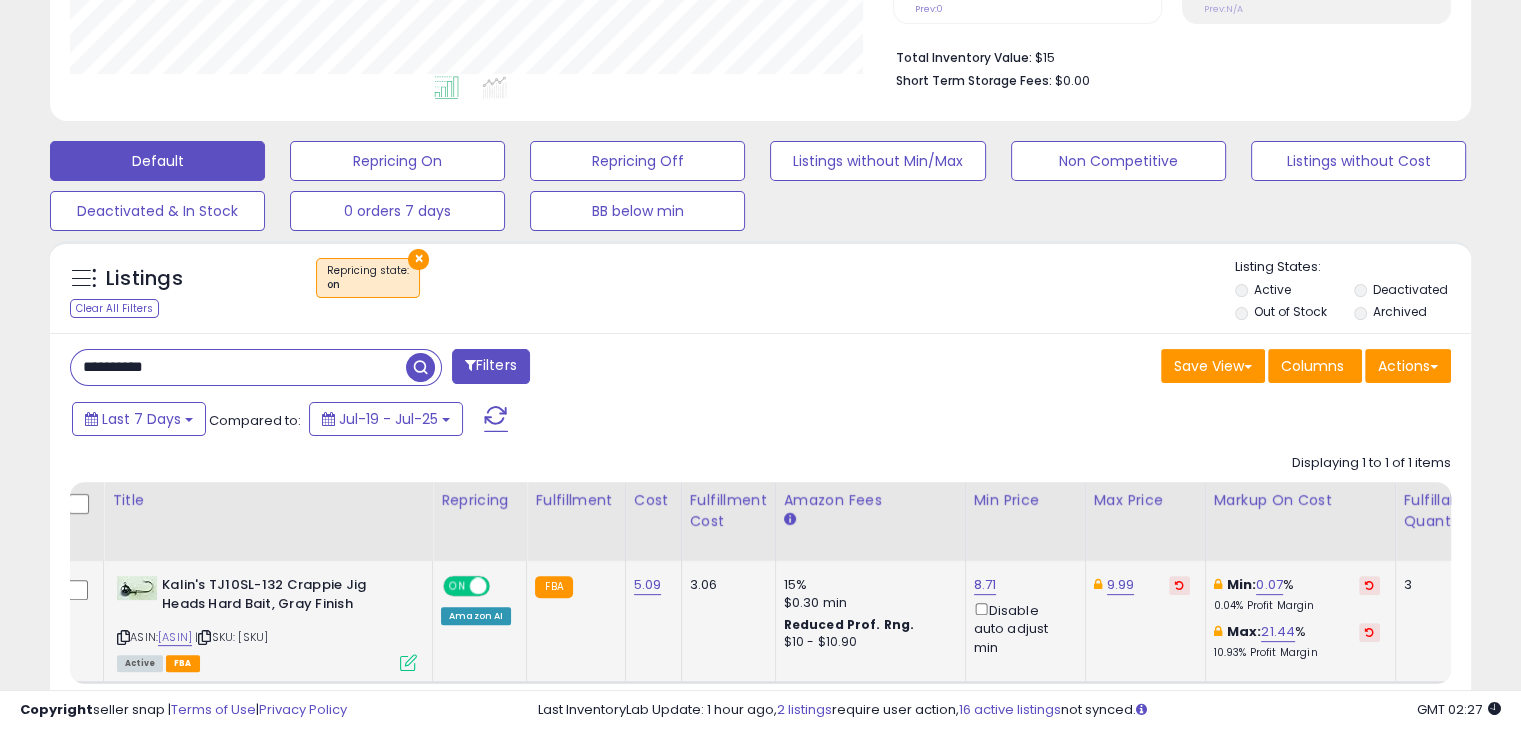 click on "**********" at bounding box center (238, 367) 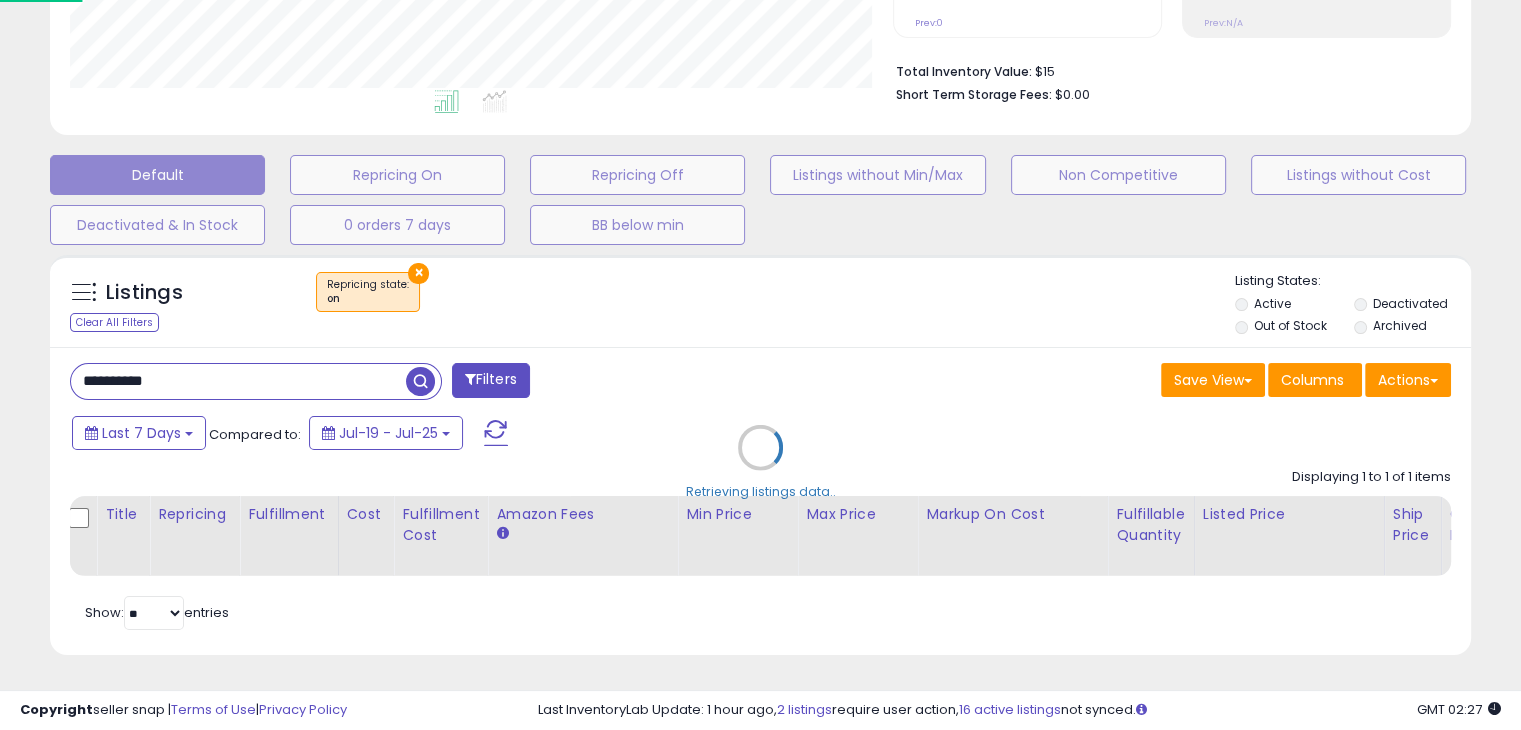 scroll, scrollTop: 999589, scrollLeft: 999168, axis: both 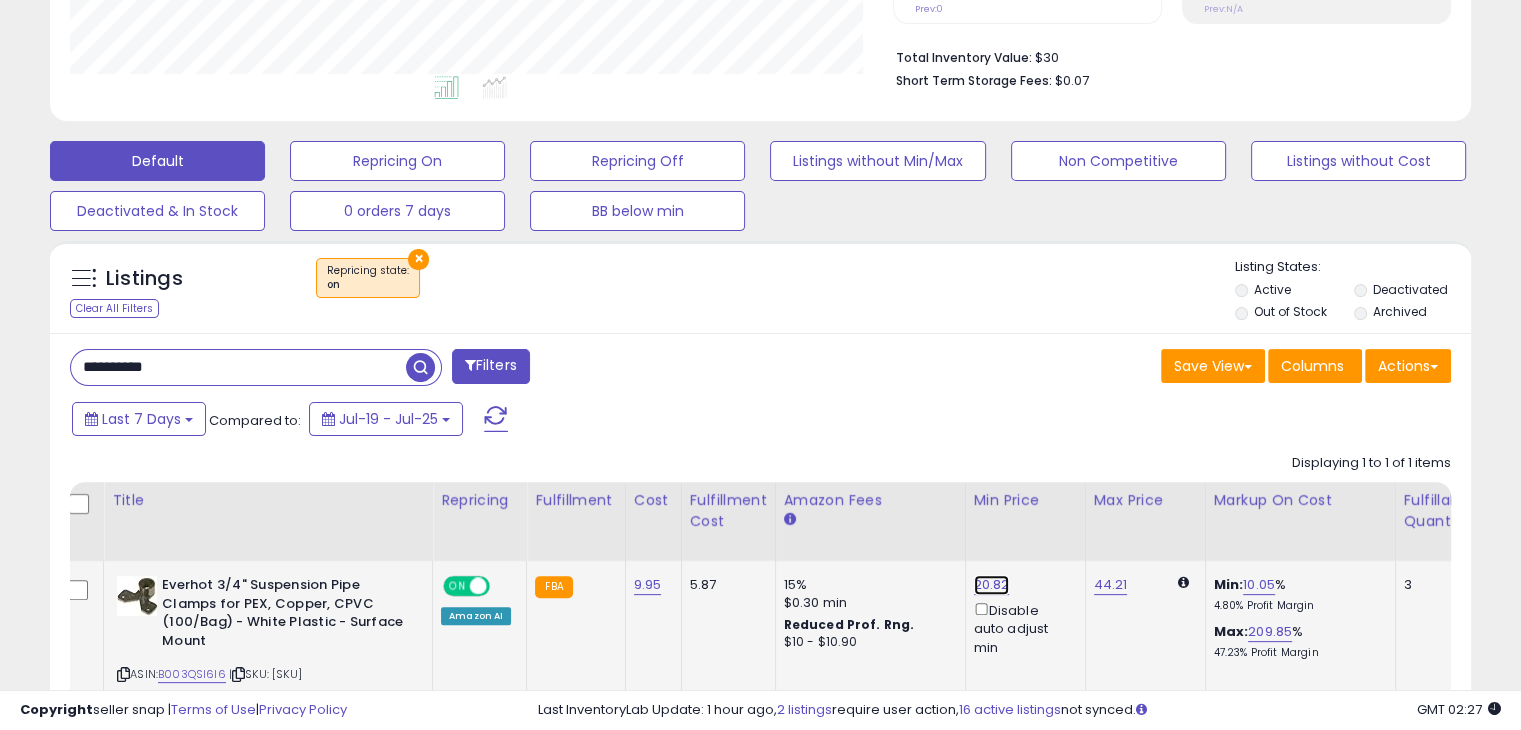 click on "20.82" at bounding box center (992, 585) 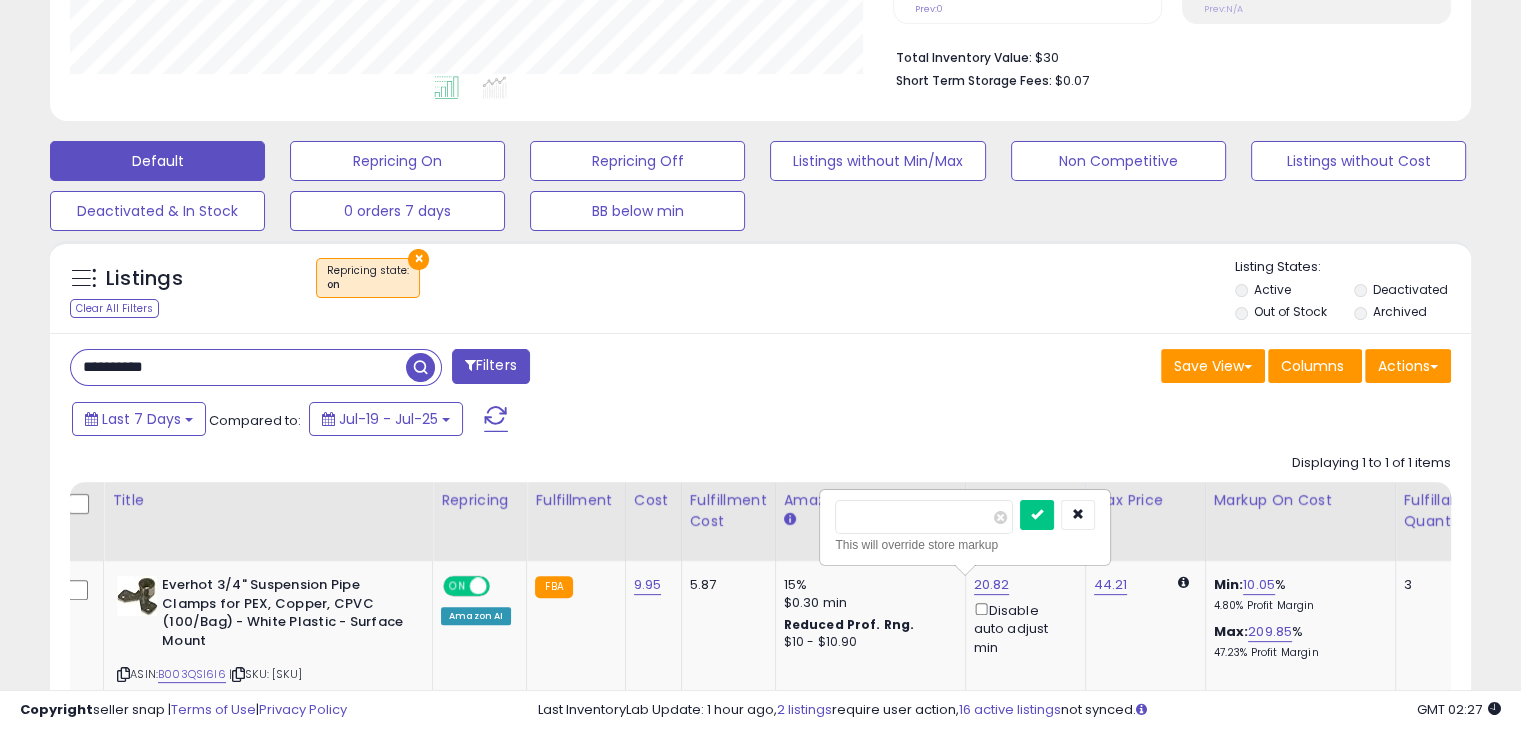 drag, startPoint x: 892, startPoint y: 509, endPoint x: 797, endPoint y: 513, distance: 95.084175 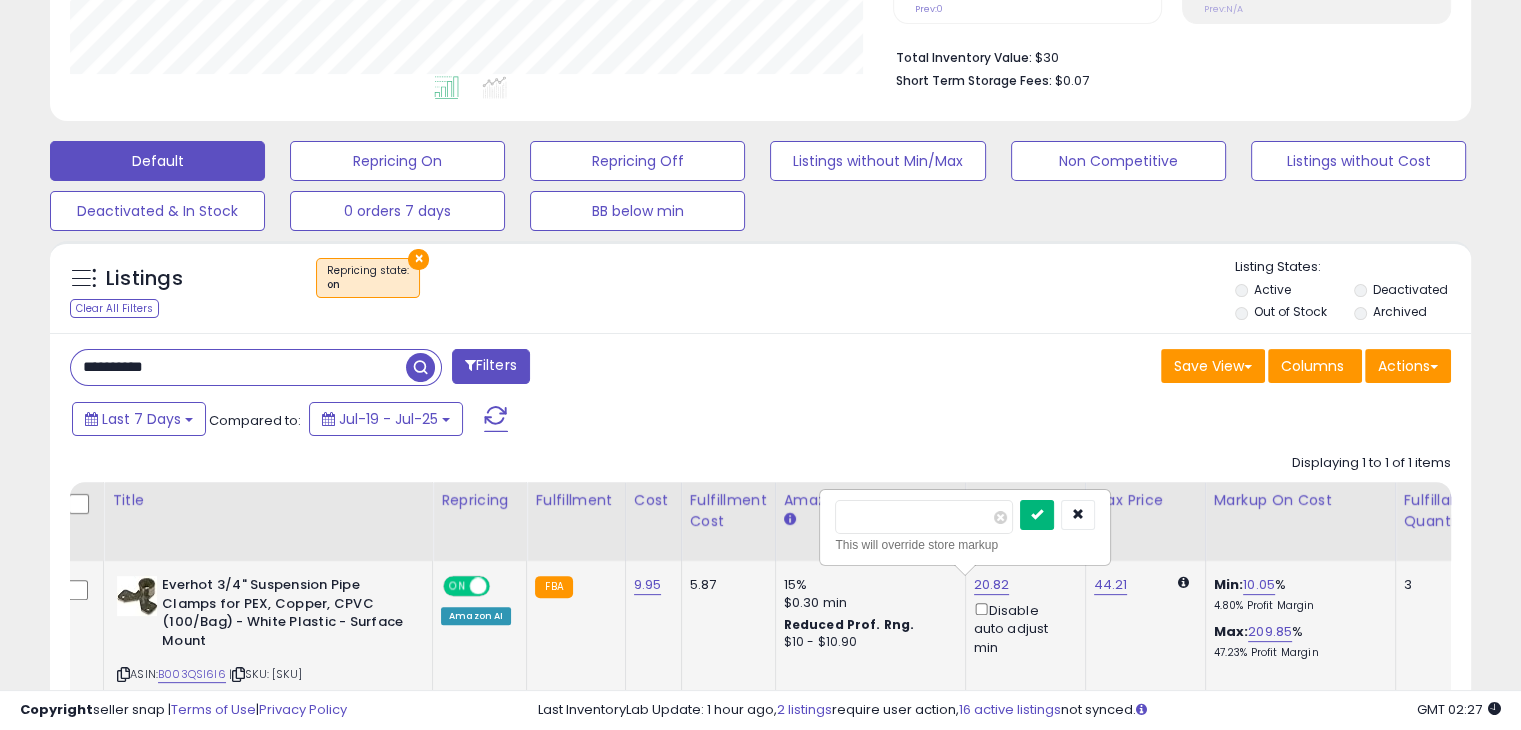 type on "*****" 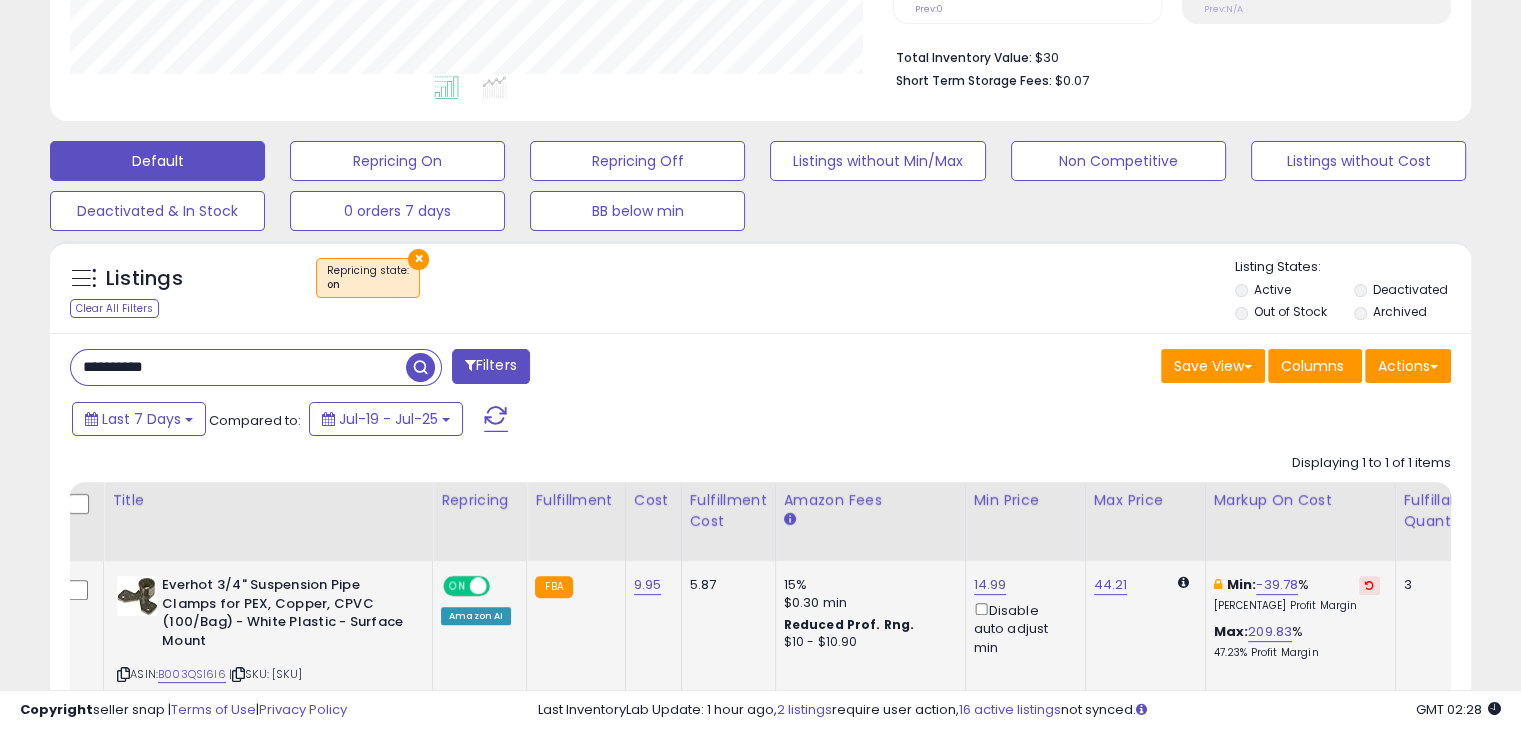 click on "**********" at bounding box center [238, 367] 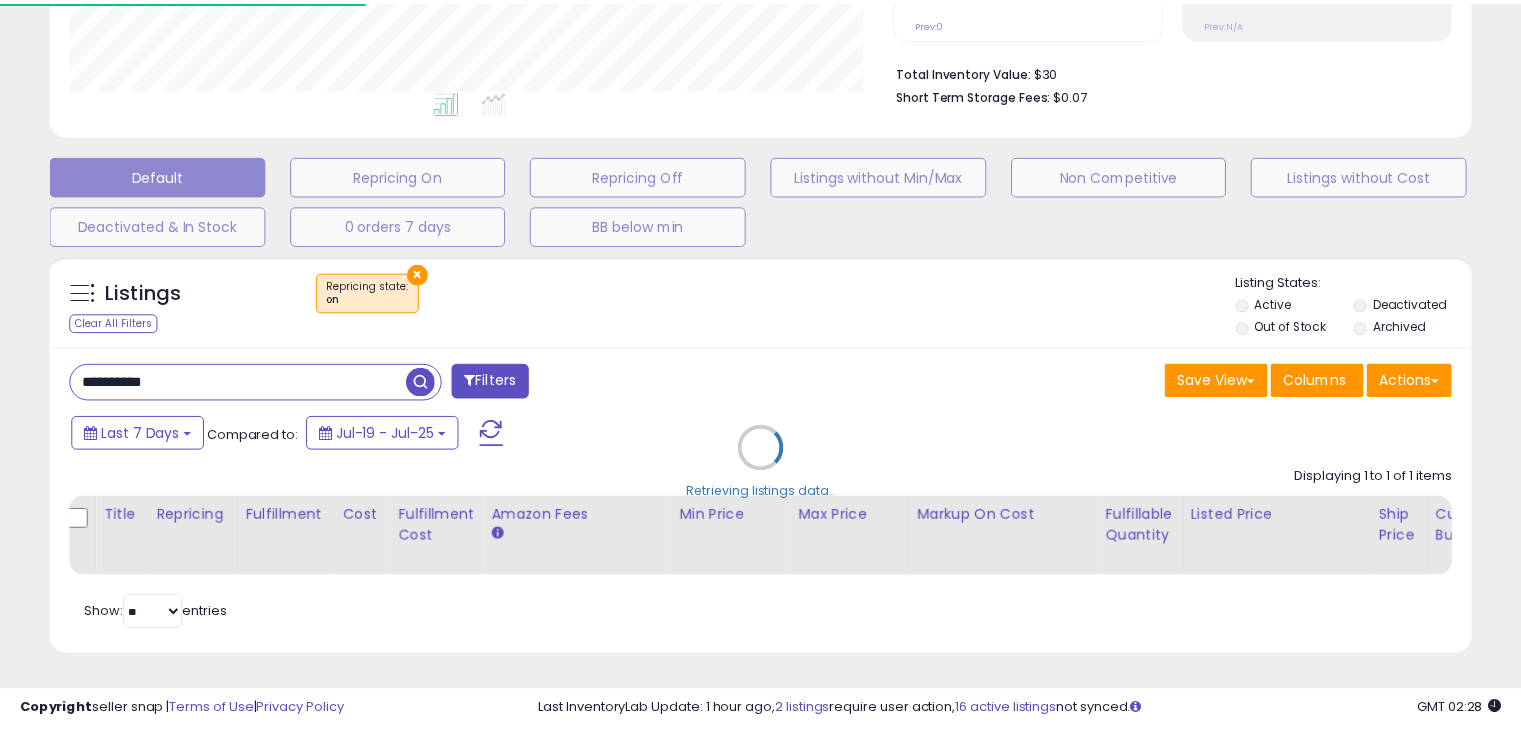 scroll, scrollTop: 409, scrollLeft: 822, axis: both 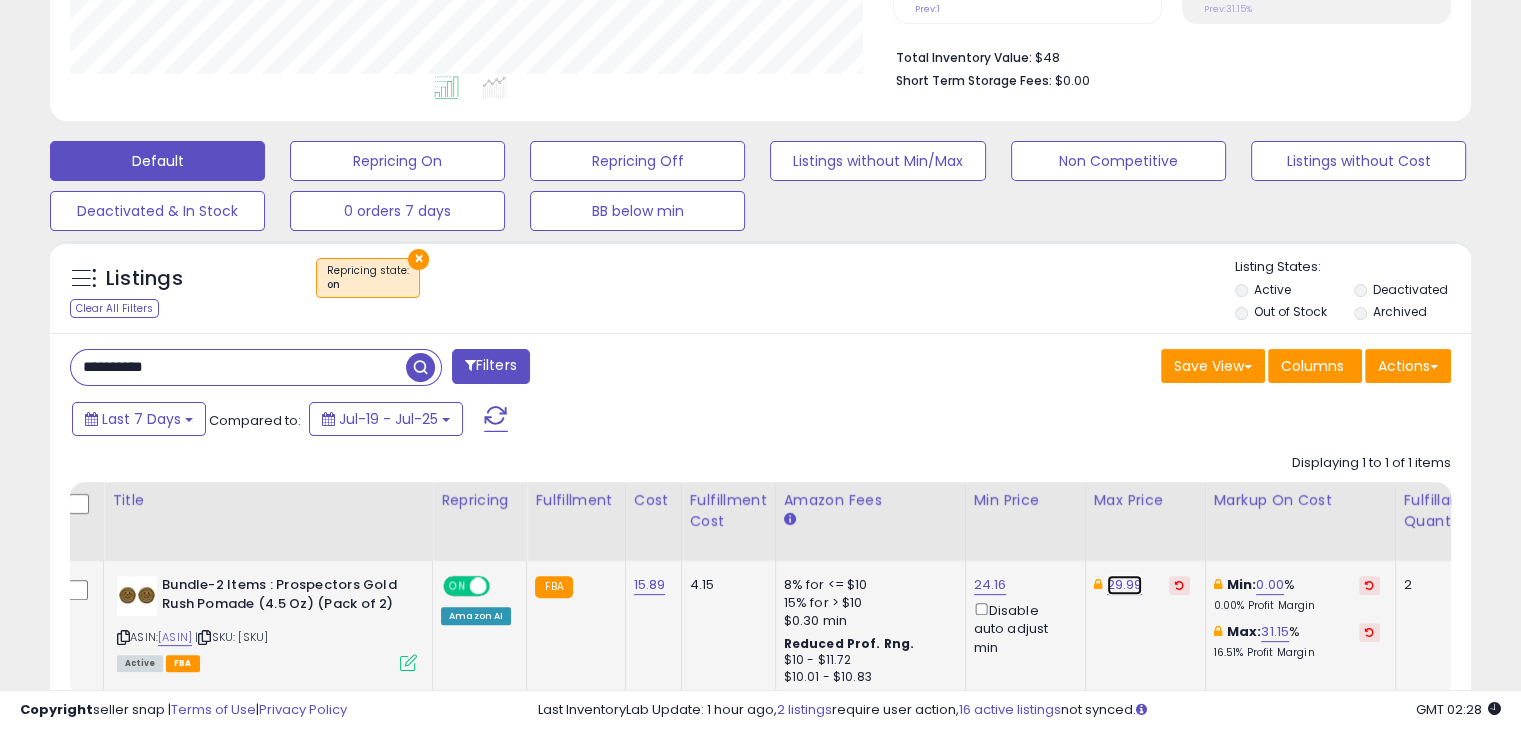 click on "29.99" at bounding box center (1125, 585) 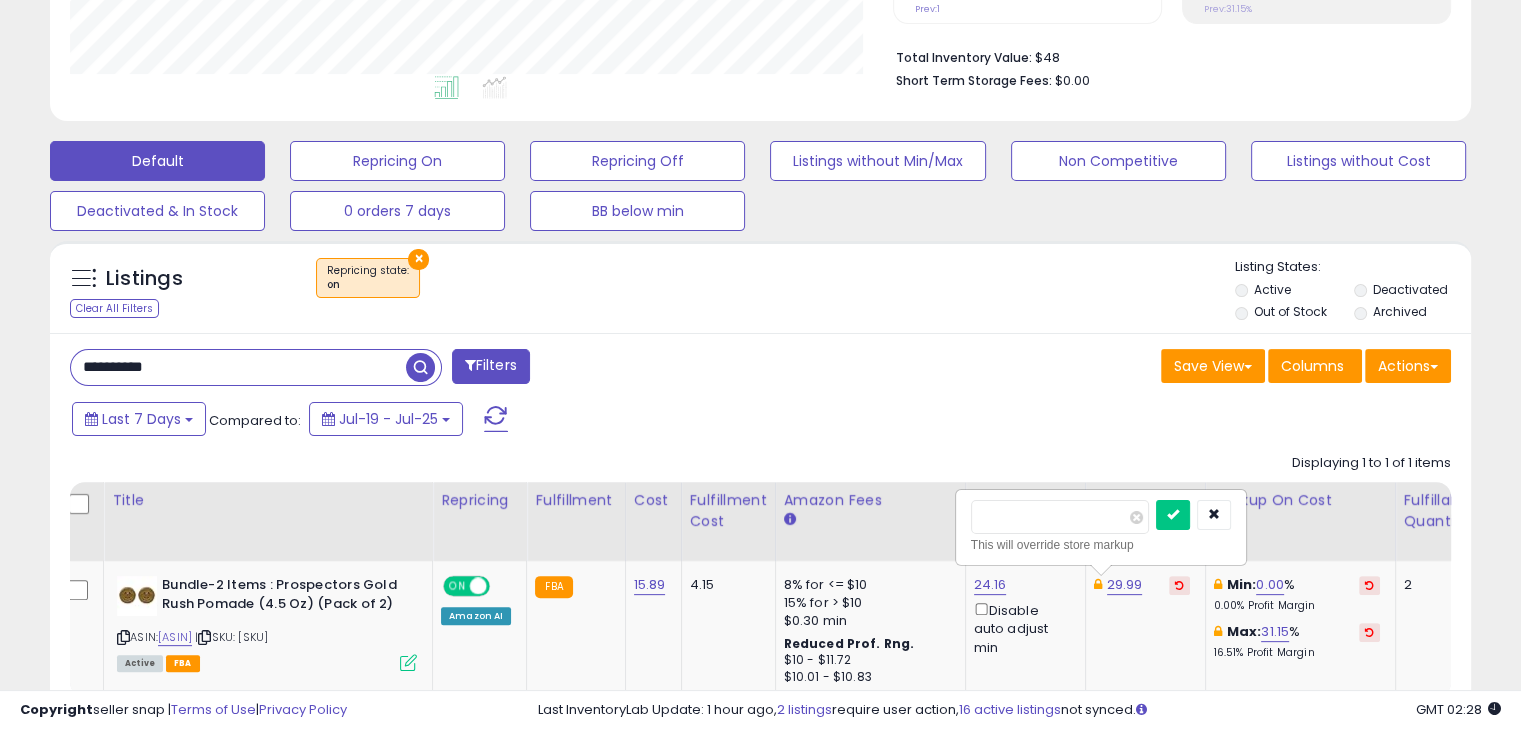 drag, startPoint x: 1032, startPoint y: 518, endPoint x: 910, endPoint y: 520, distance: 122.016396 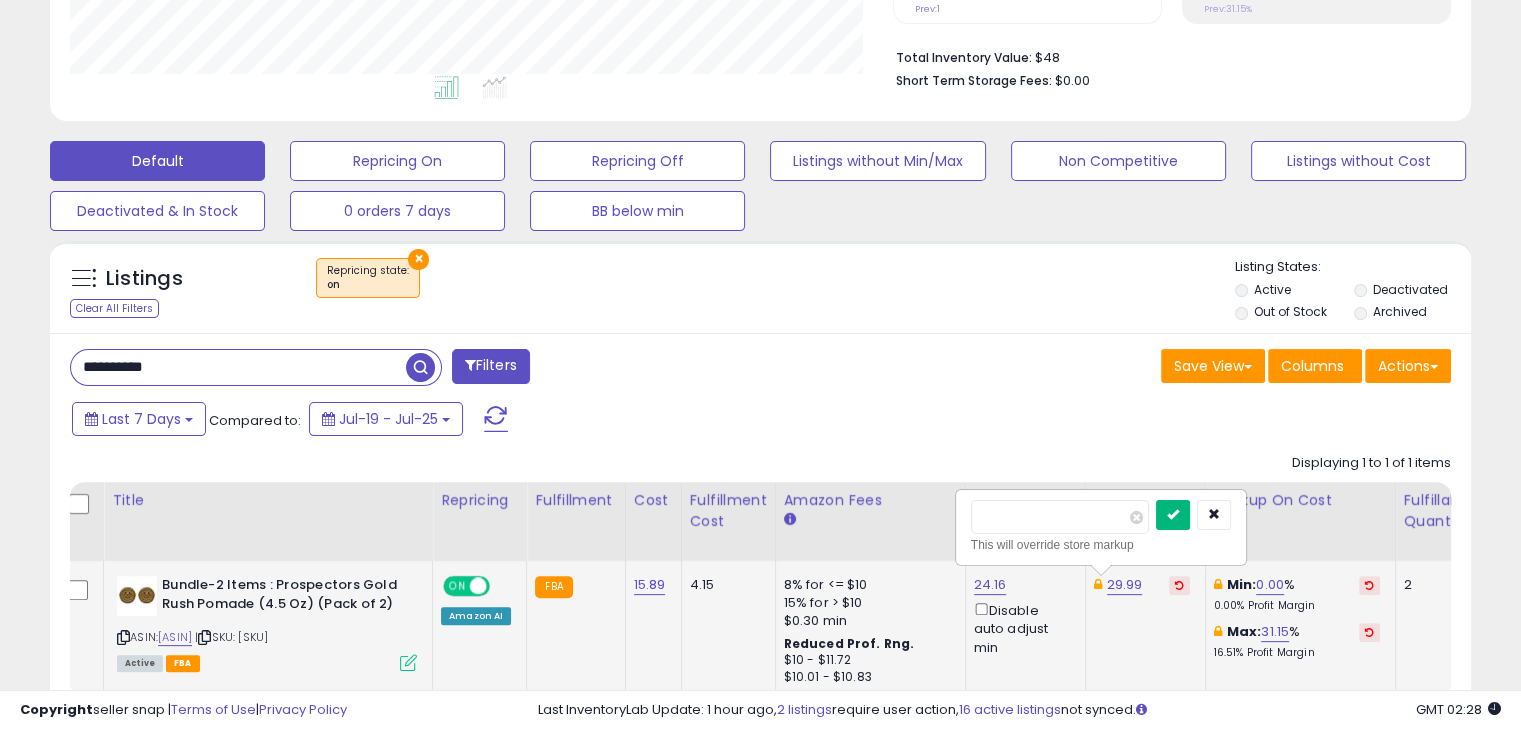type on "*****" 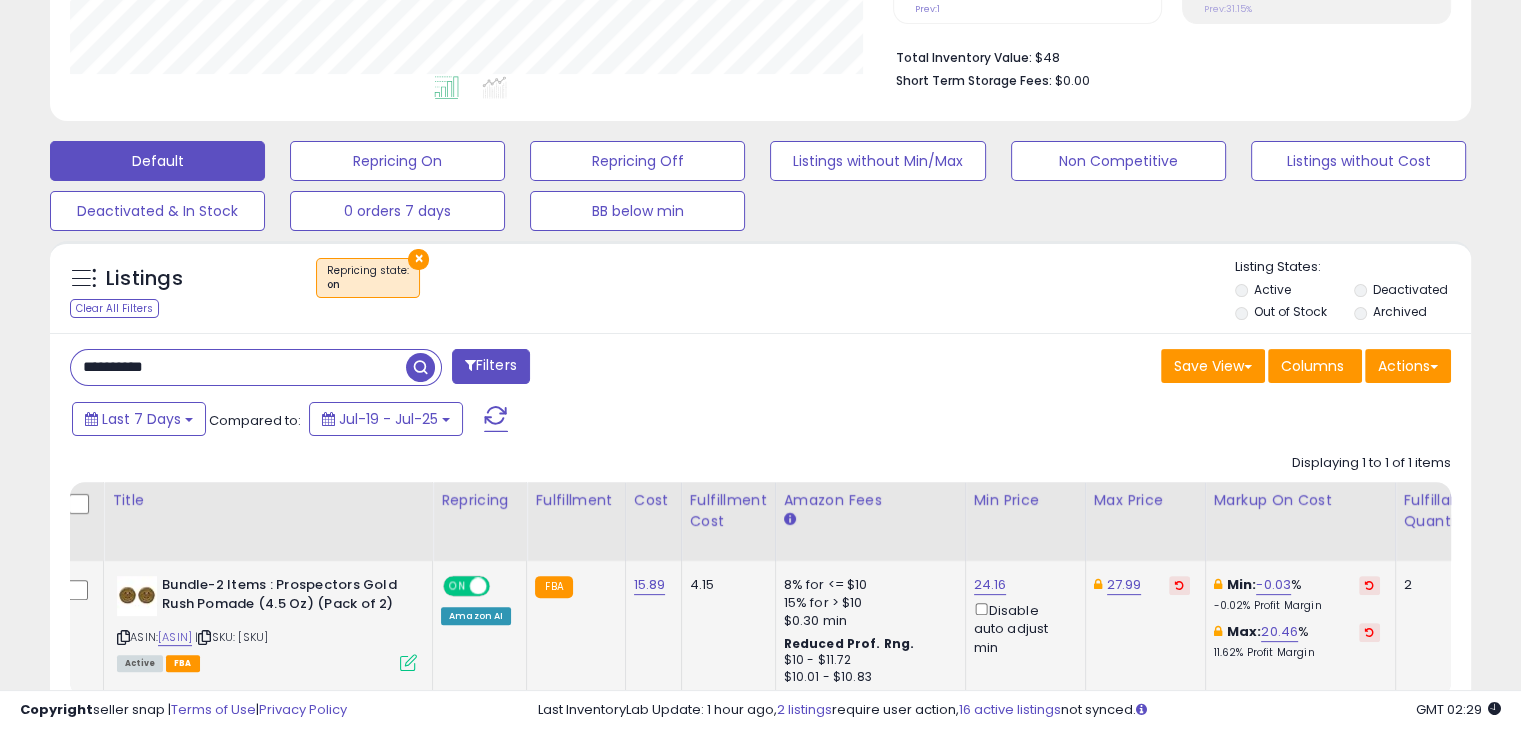 click on "**********" at bounding box center (238, 367) 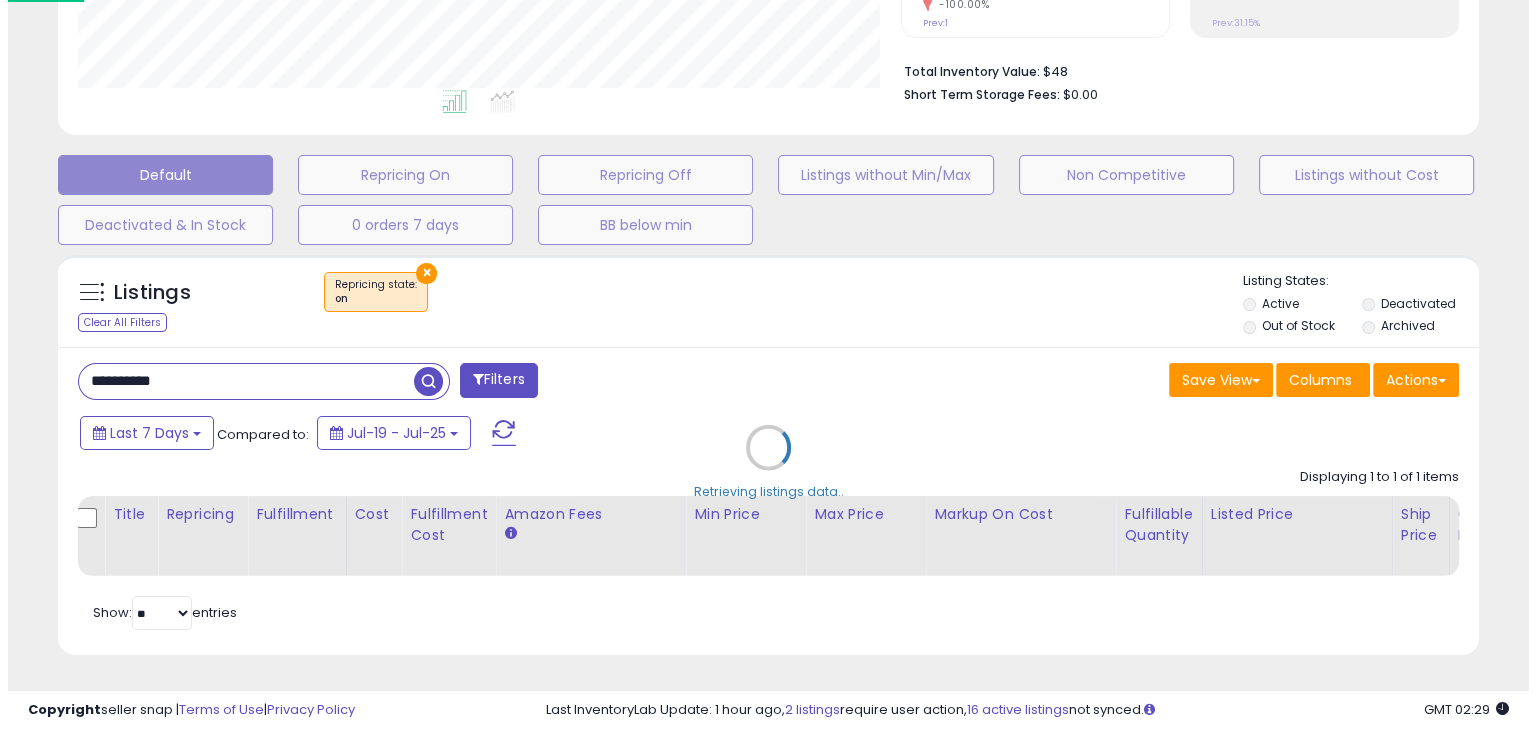 scroll, scrollTop: 999589, scrollLeft: 999168, axis: both 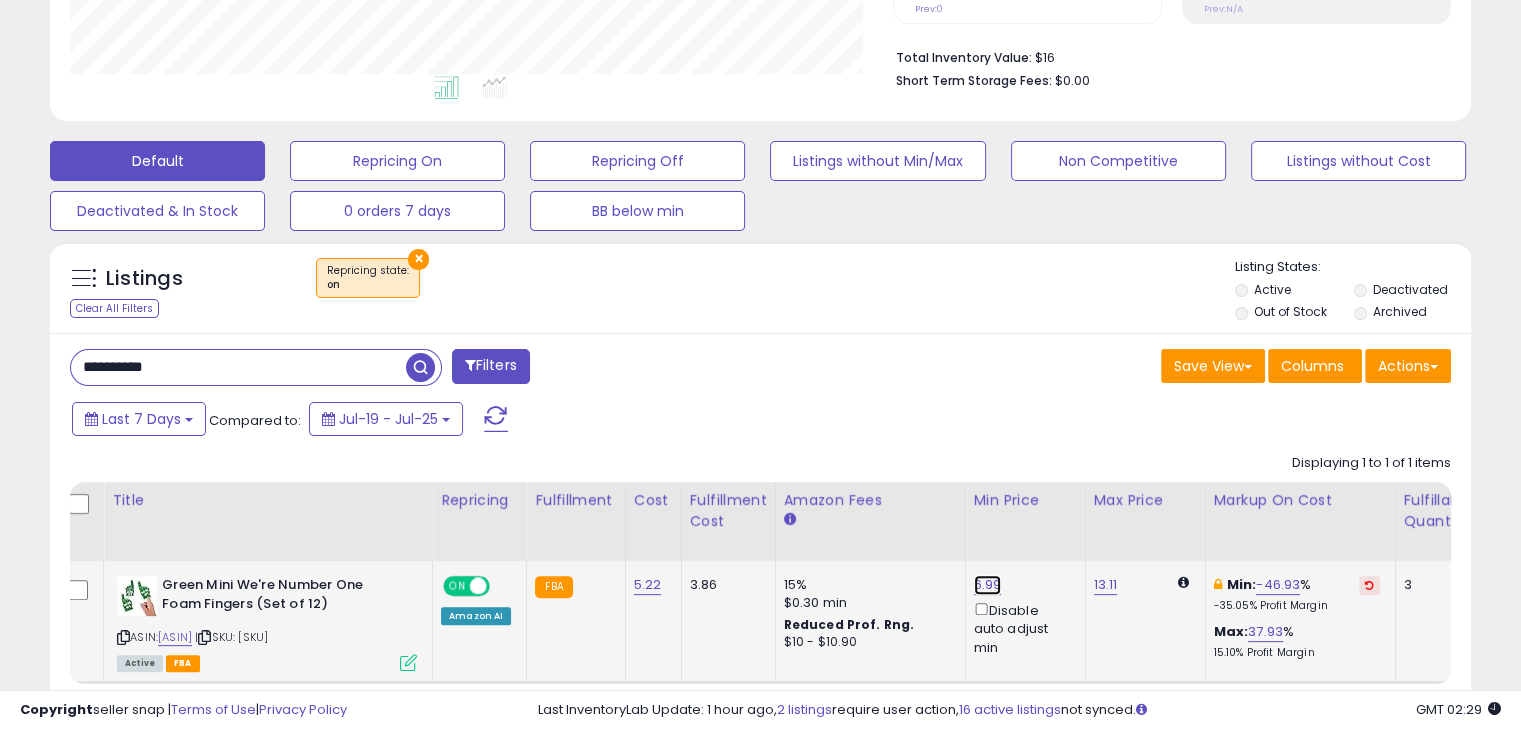 click on "6.99" at bounding box center [988, 585] 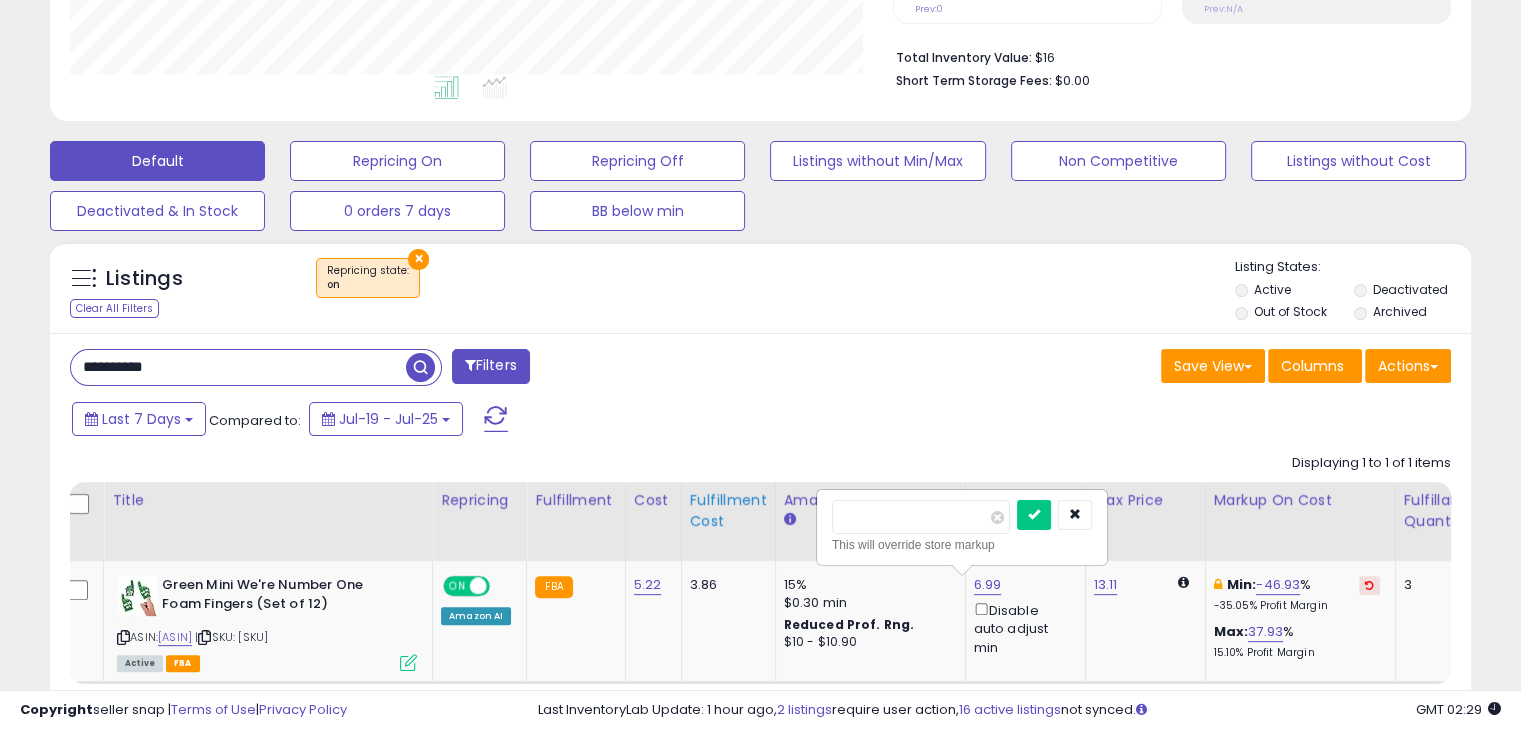 drag, startPoint x: 899, startPoint y: 514, endPoint x: 754, endPoint y: 520, distance: 145.12408 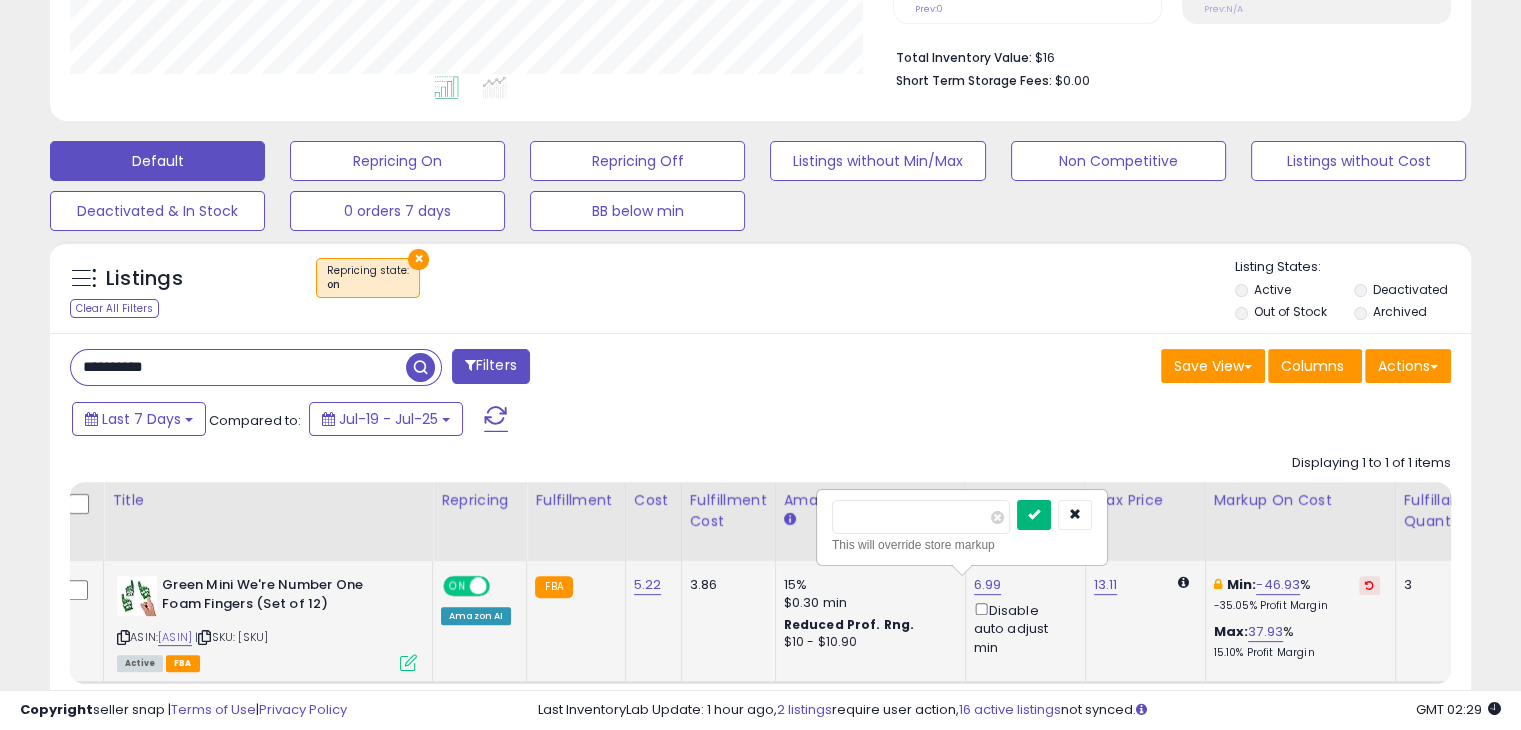 type on "****" 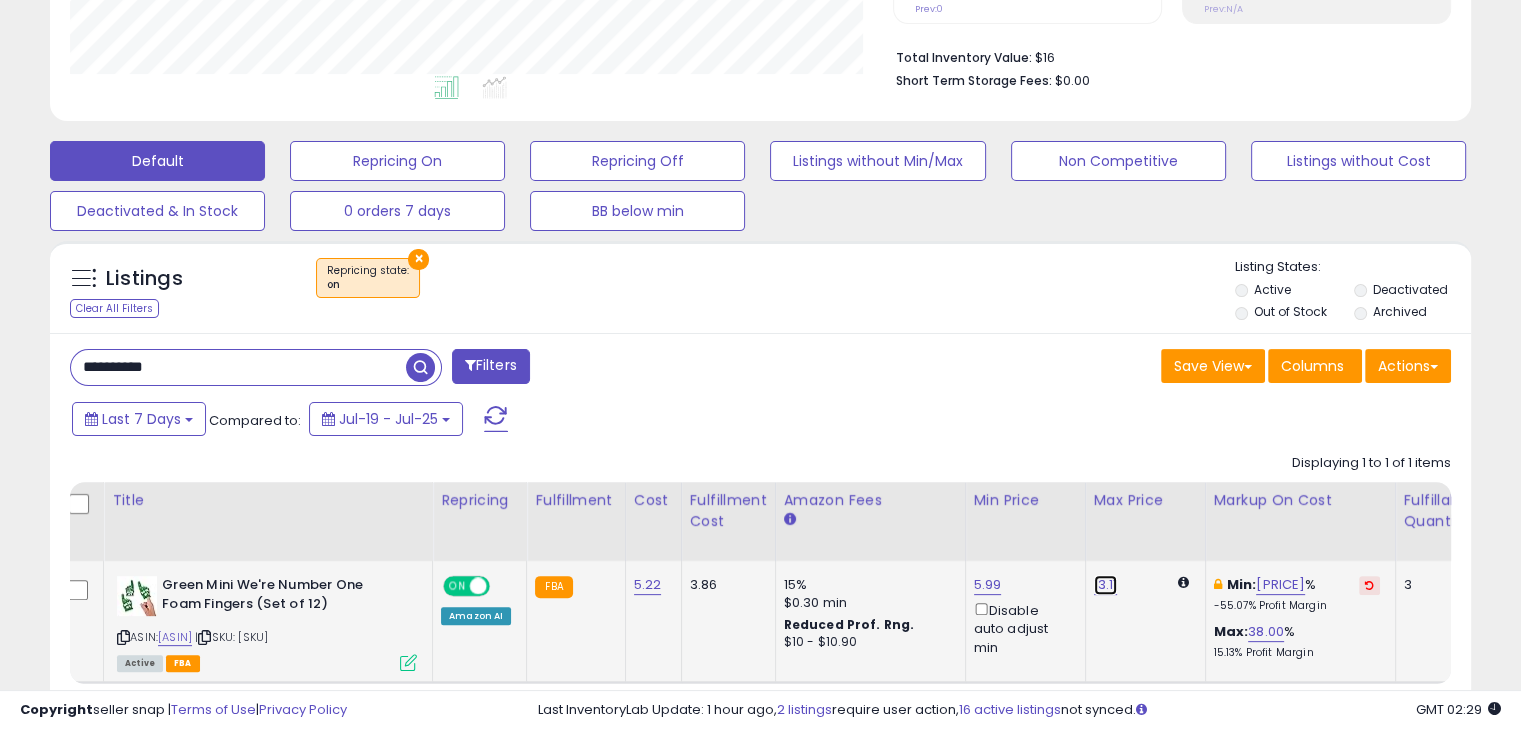 click on "13.11" at bounding box center [1106, 585] 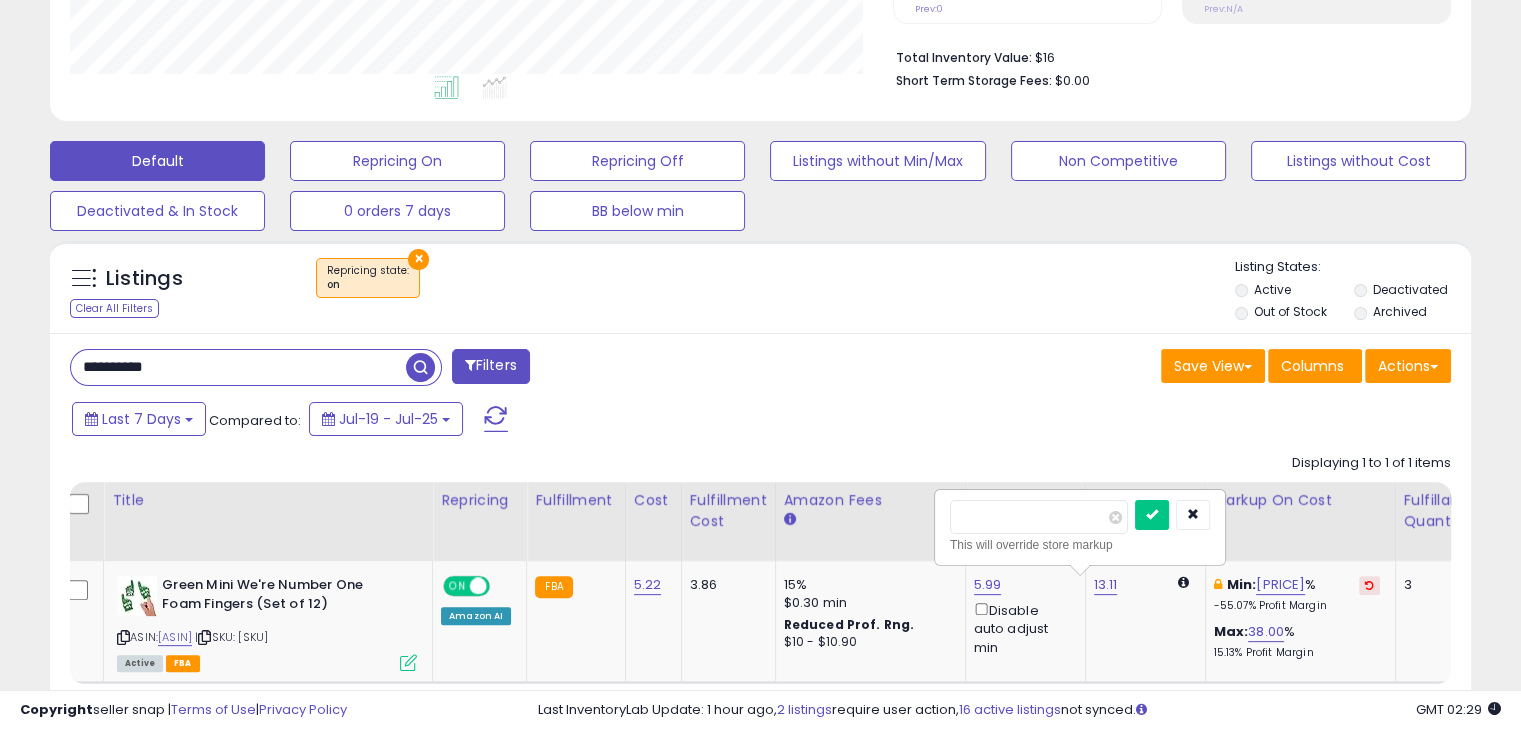 drag, startPoint x: 1050, startPoint y: 519, endPoint x: 850, endPoint y: 517, distance: 200.01 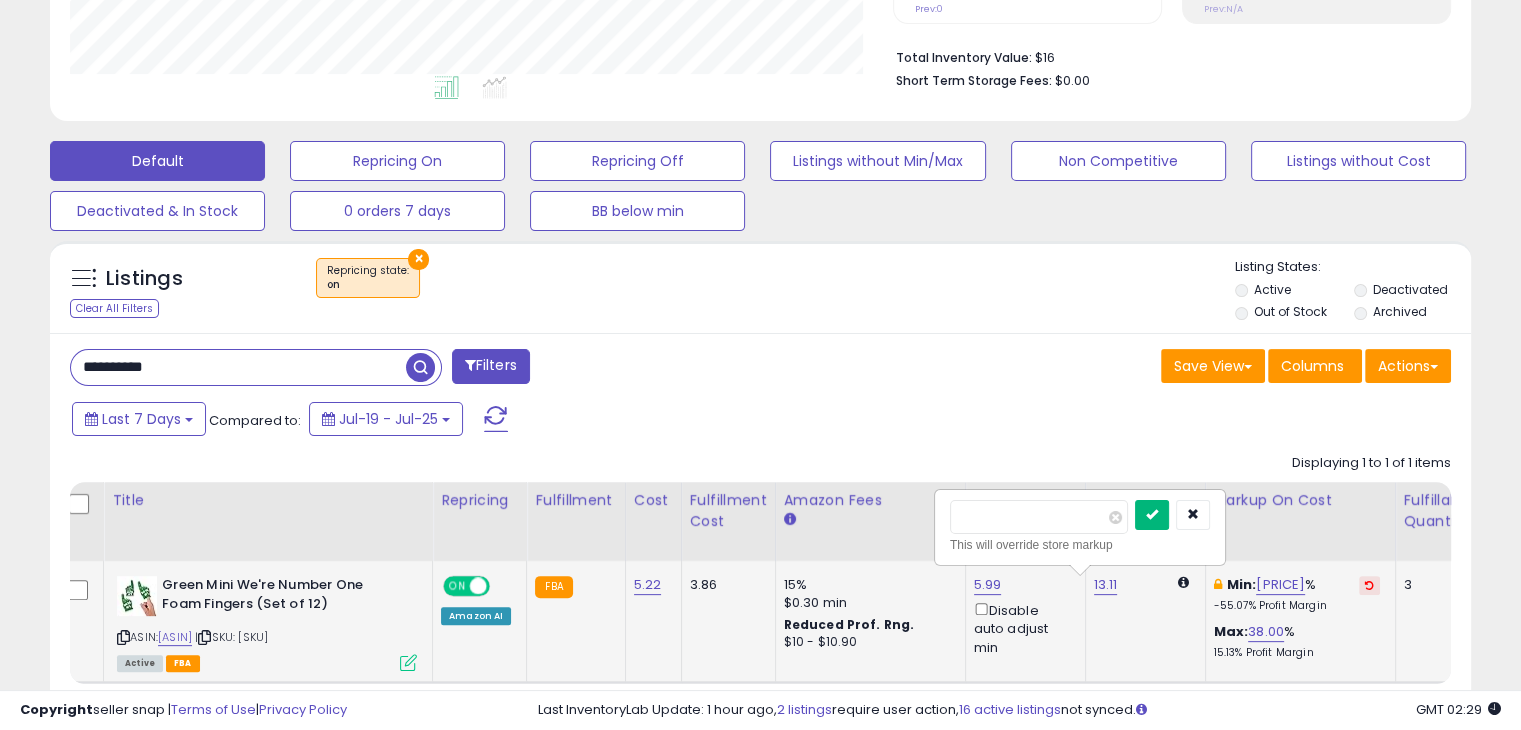 type on "****" 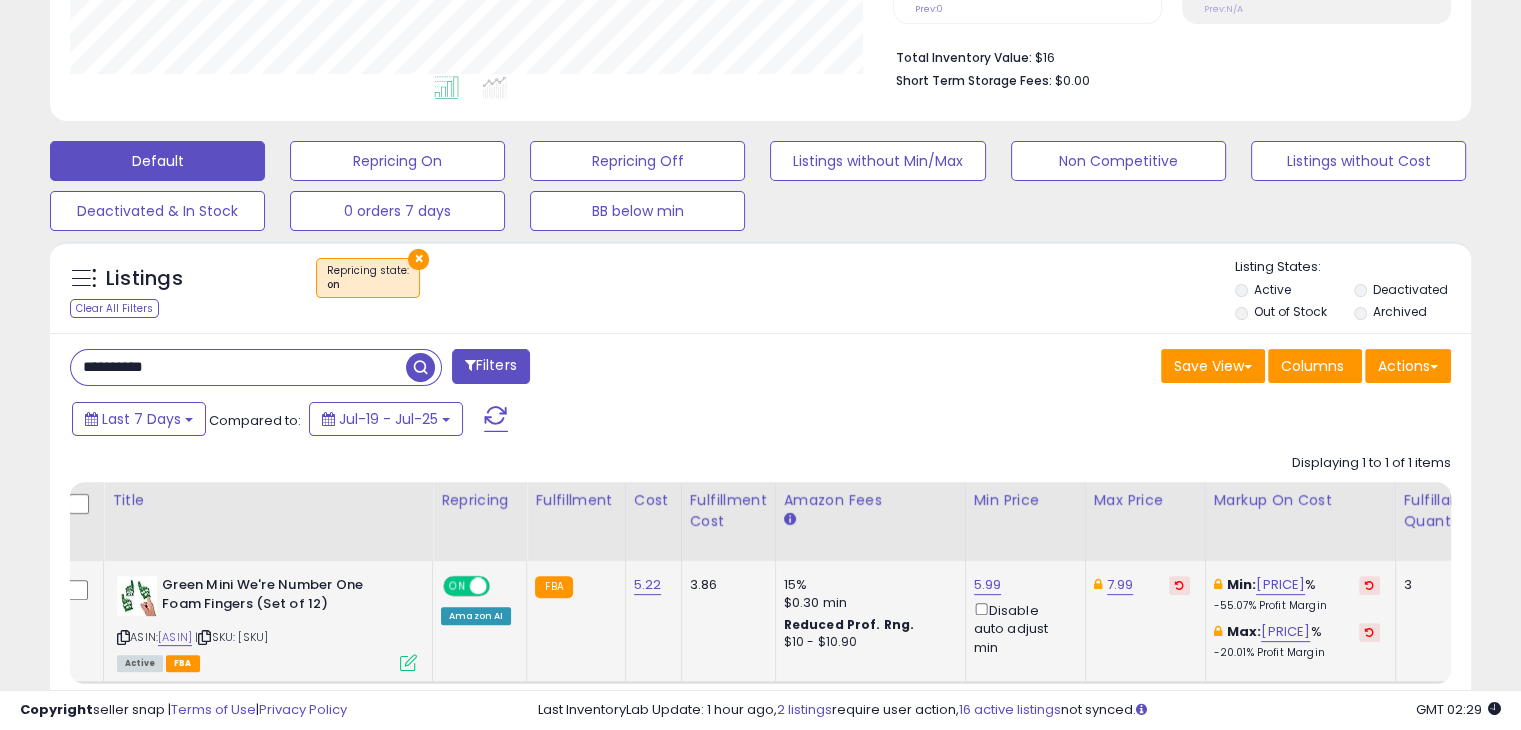 click on "**********" at bounding box center [238, 367] 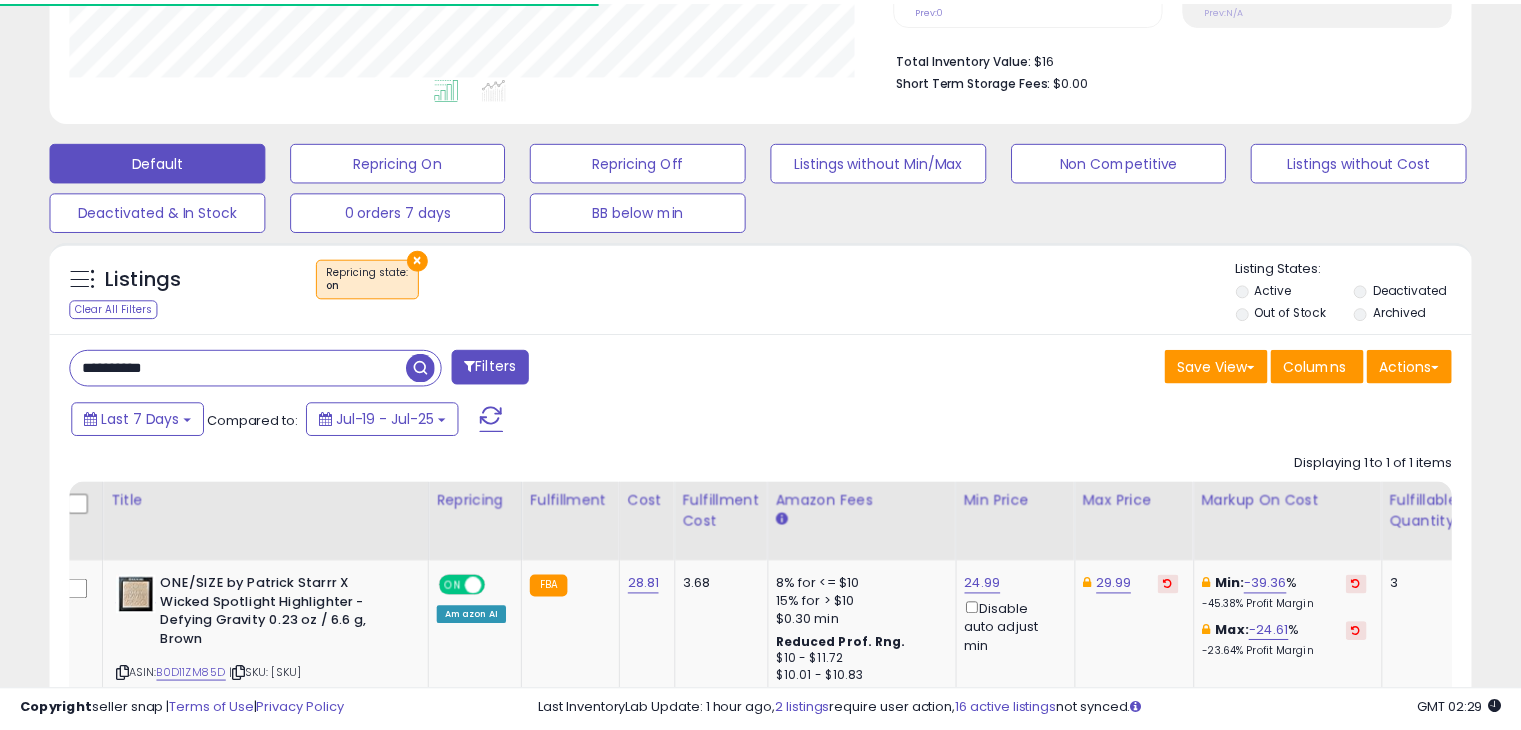 scroll, scrollTop: 409, scrollLeft: 822, axis: both 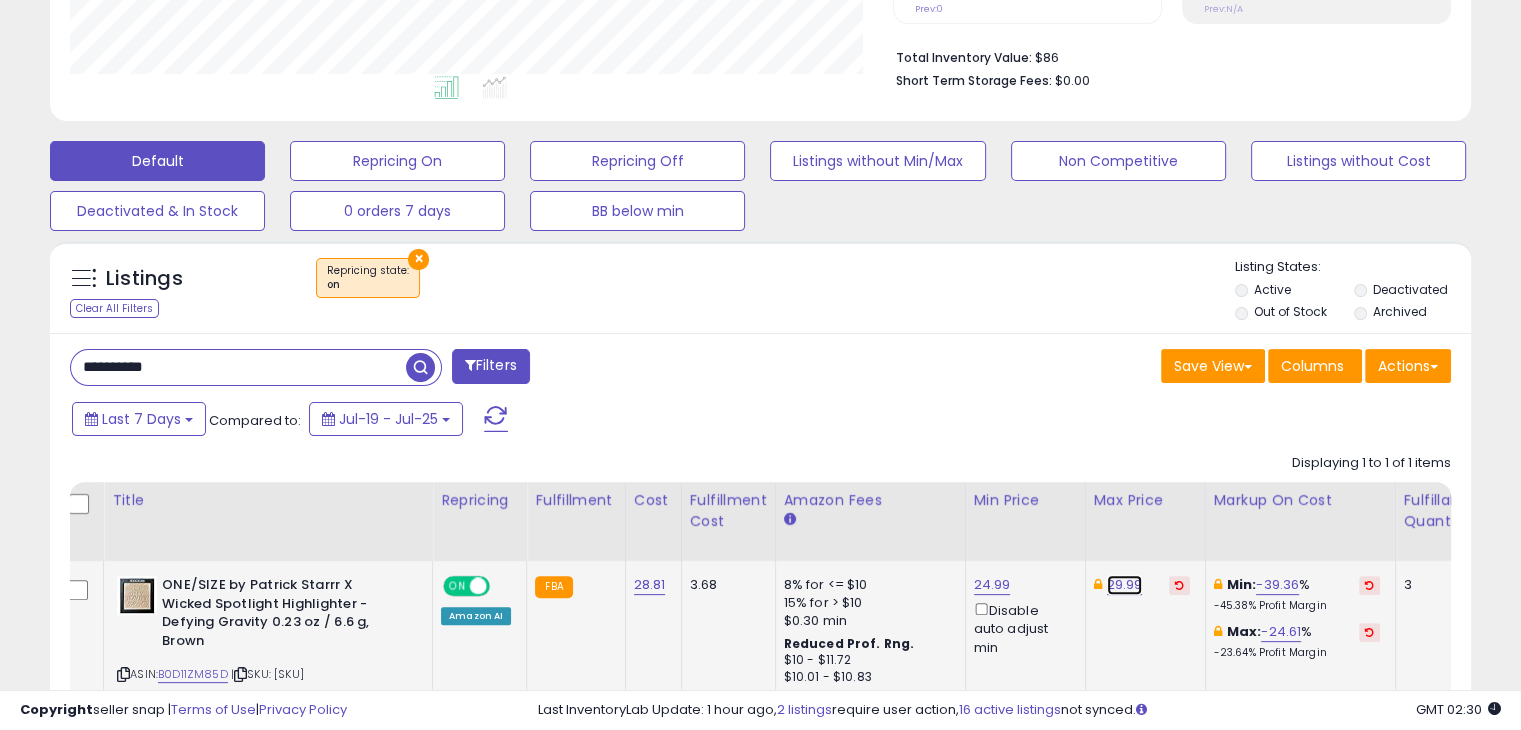 click on "29.99" at bounding box center (1125, 585) 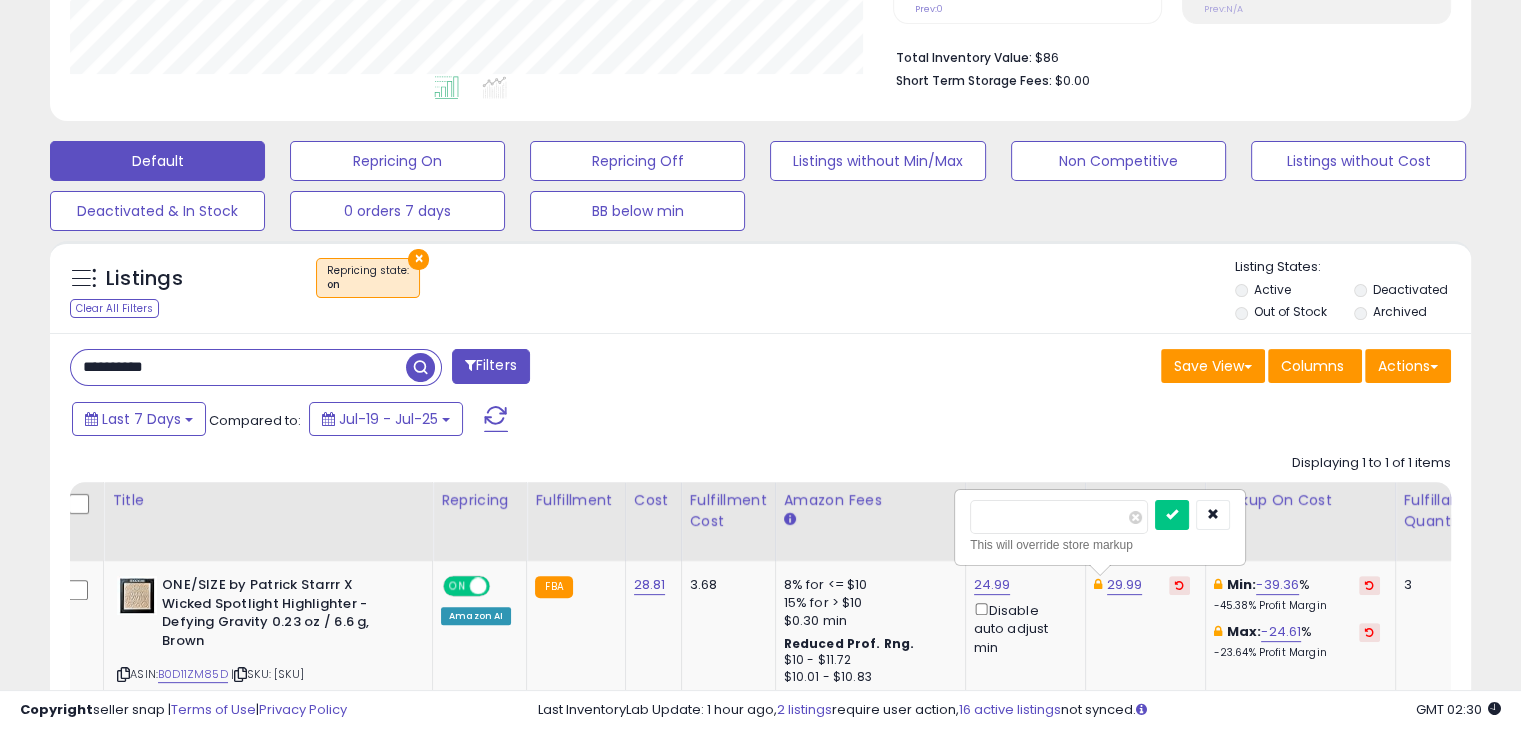 drag, startPoint x: 1036, startPoint y: 517, endPoint x: 925, endPoint y: 521, distance: 111.07205 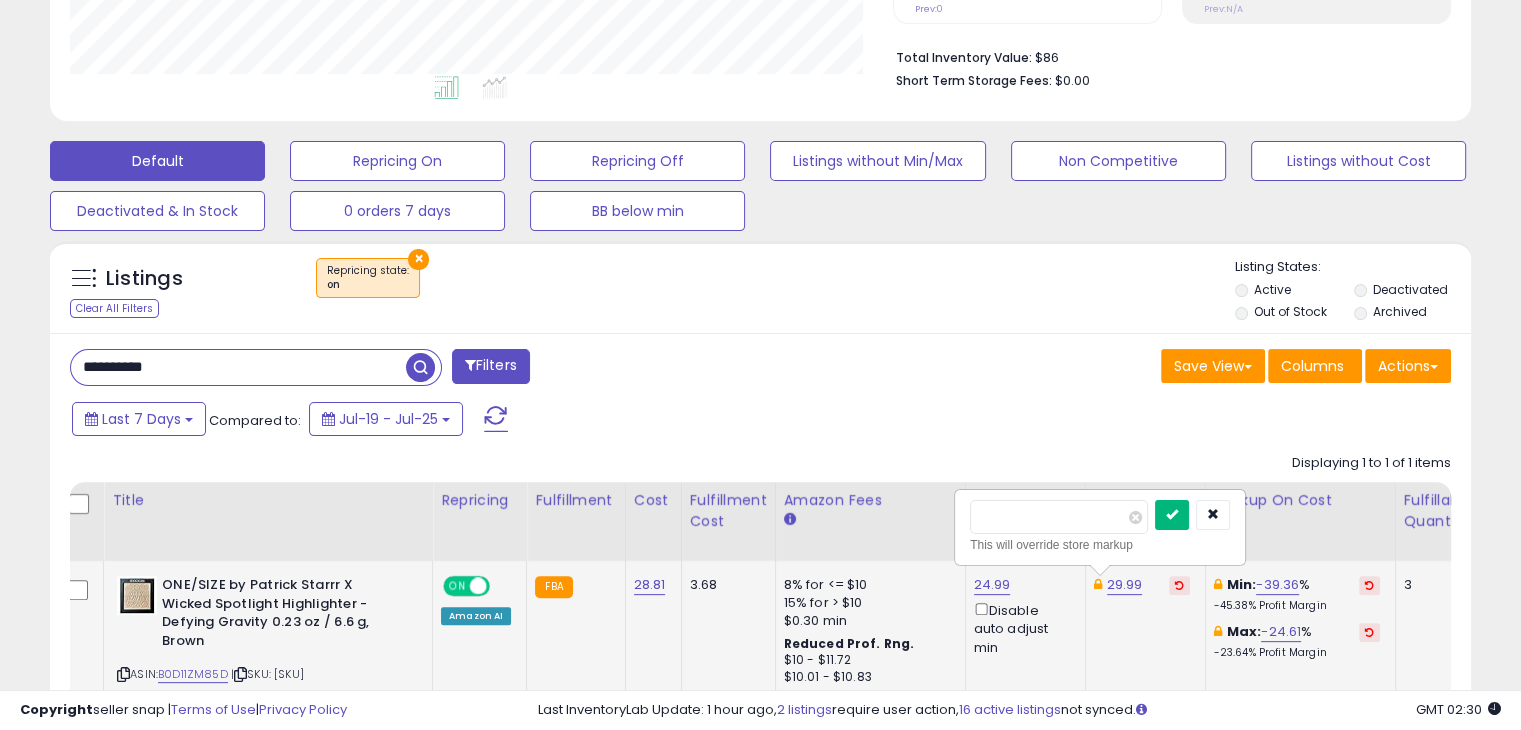 type on "*****" 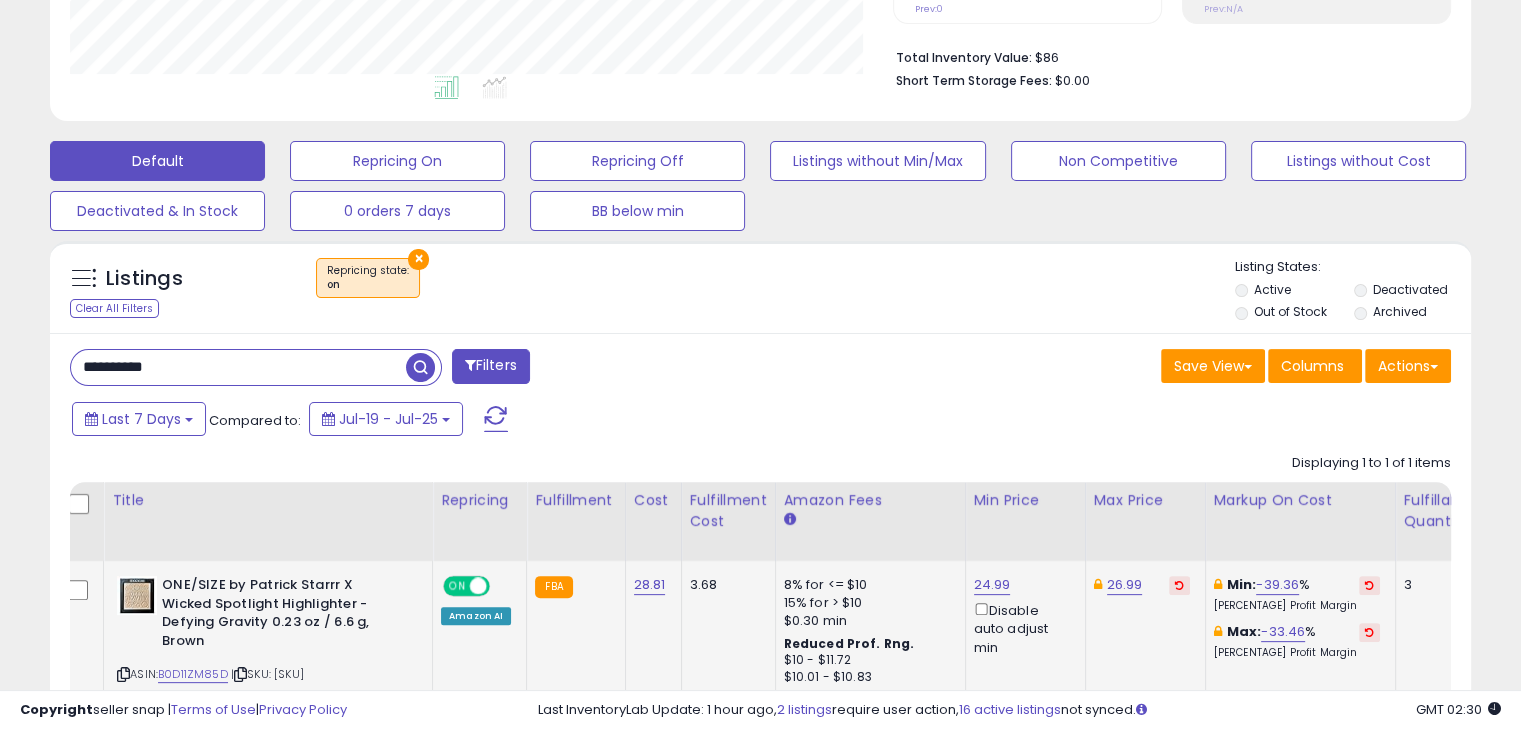 click on "**********" at bounding box center [238, 367] 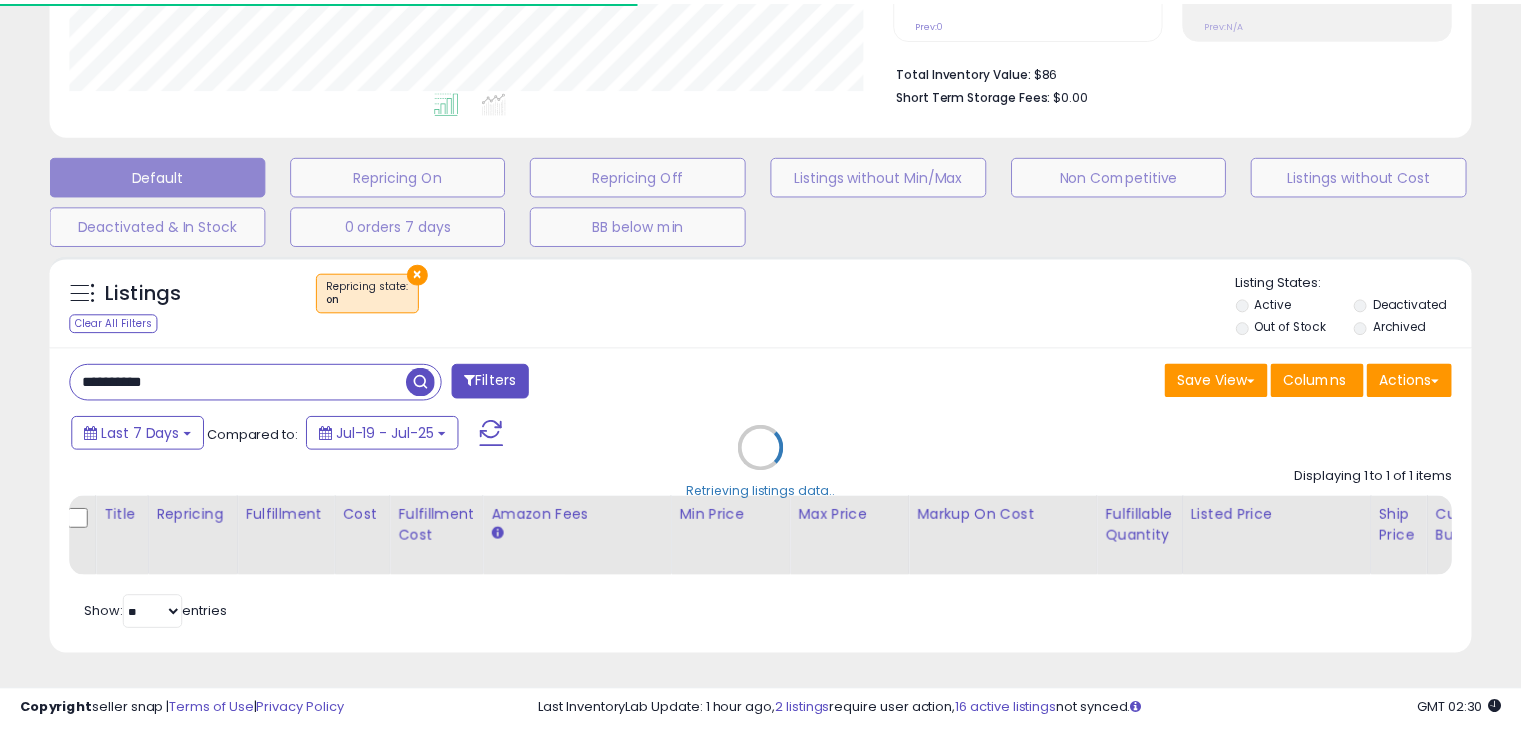 scroll, scrollTop: 409, scrollLeft: 822, axis: both 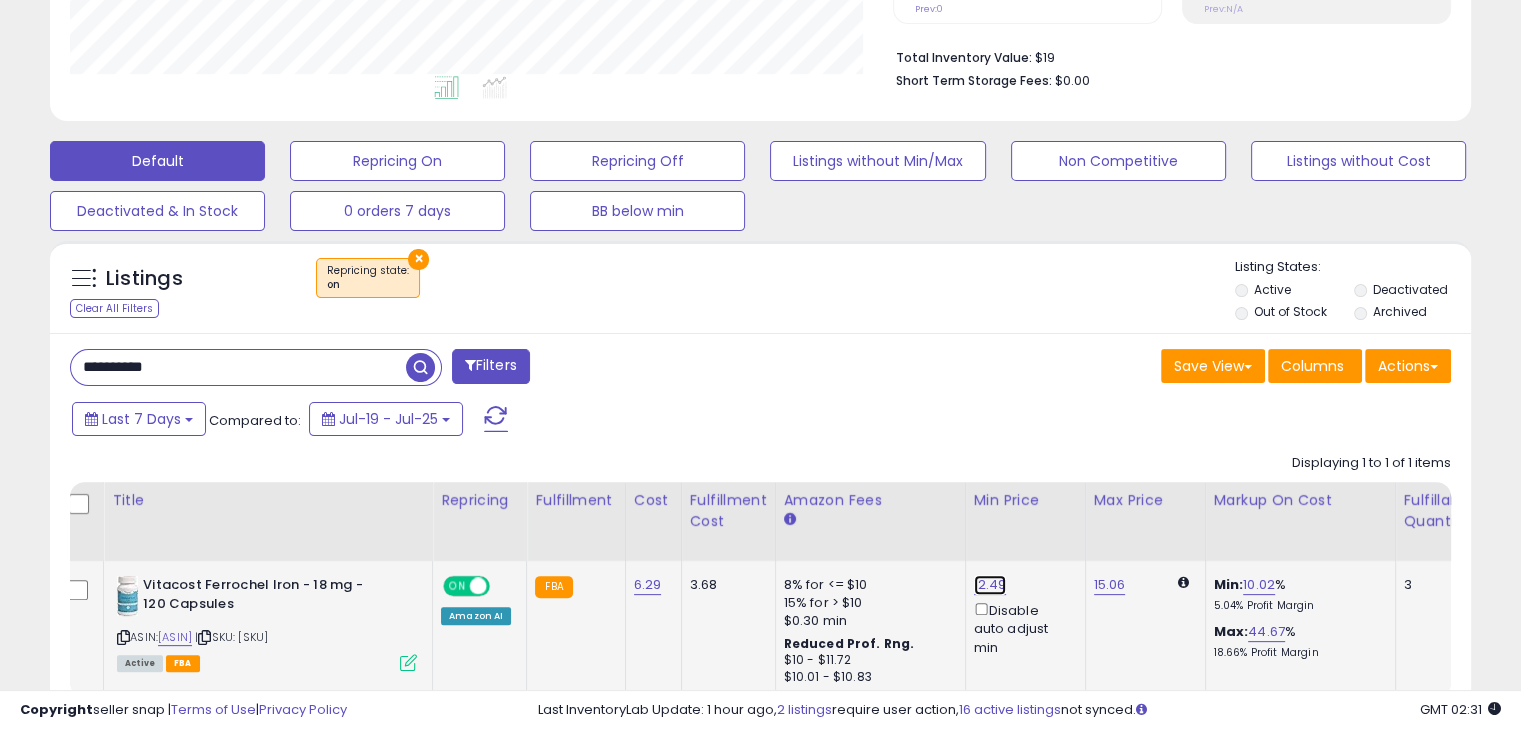 click on "12.49" at bounding box center [990, 585] 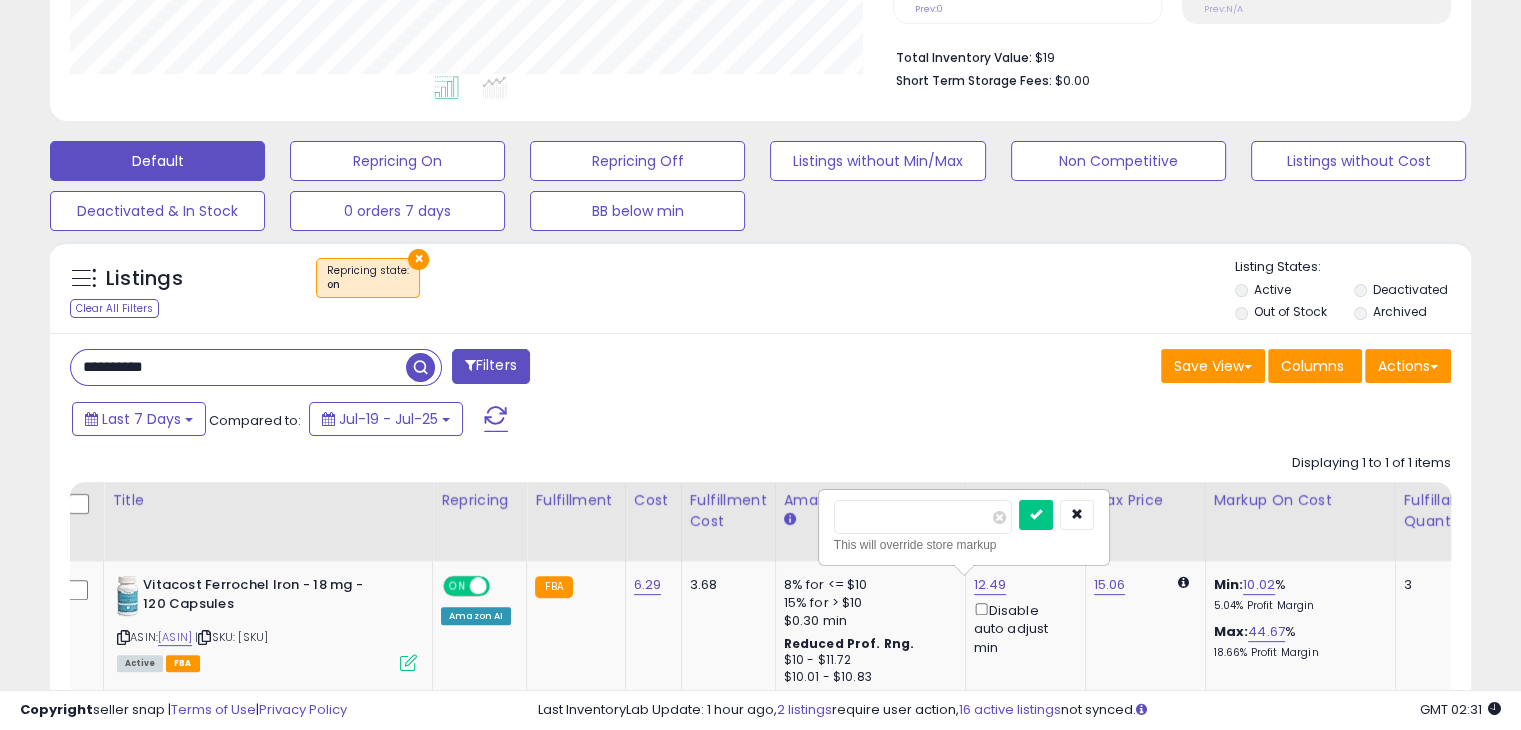 drag, startPoint x: 888, startPoint y: 521, endPoint x: 769, endPoint y: 525, distance: 119.06721 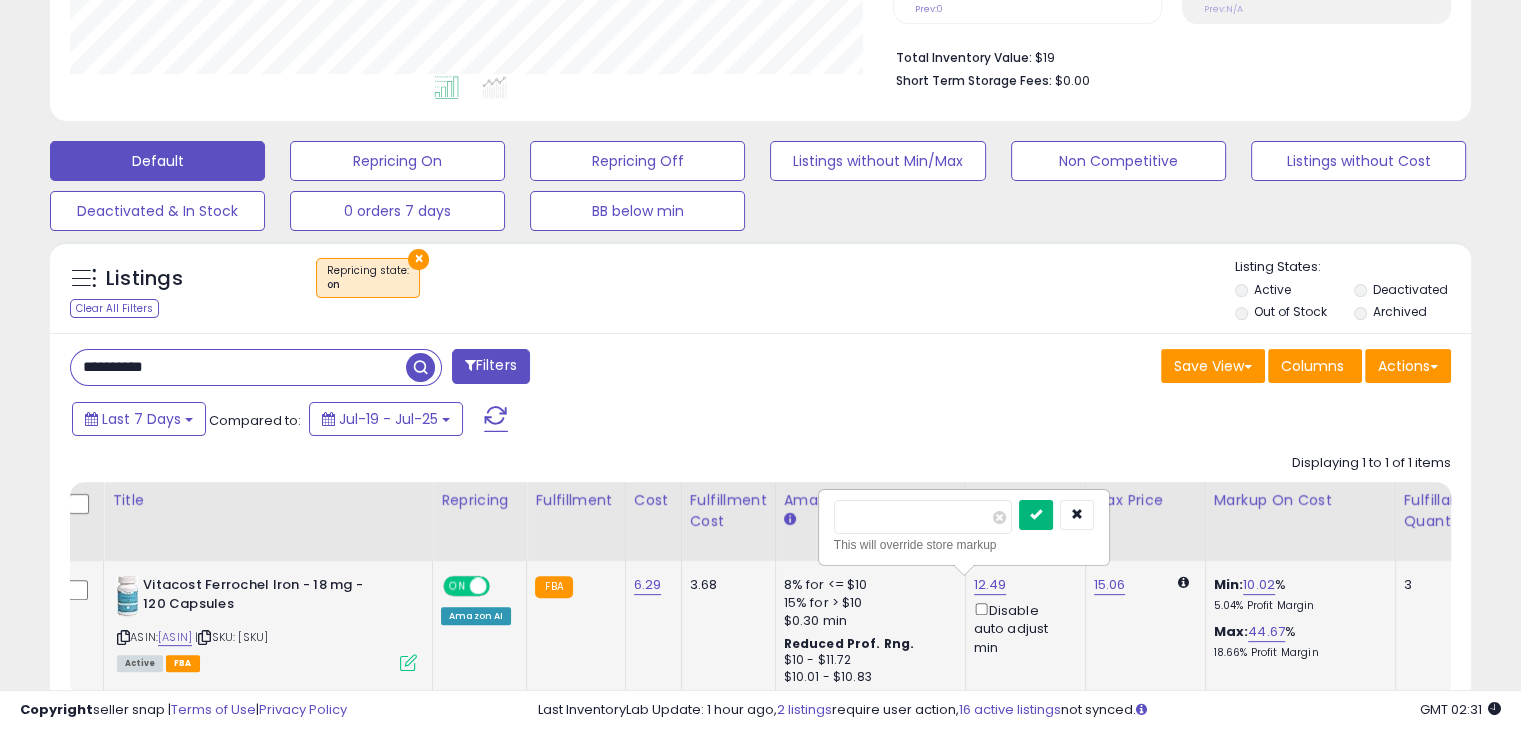 type on "****" 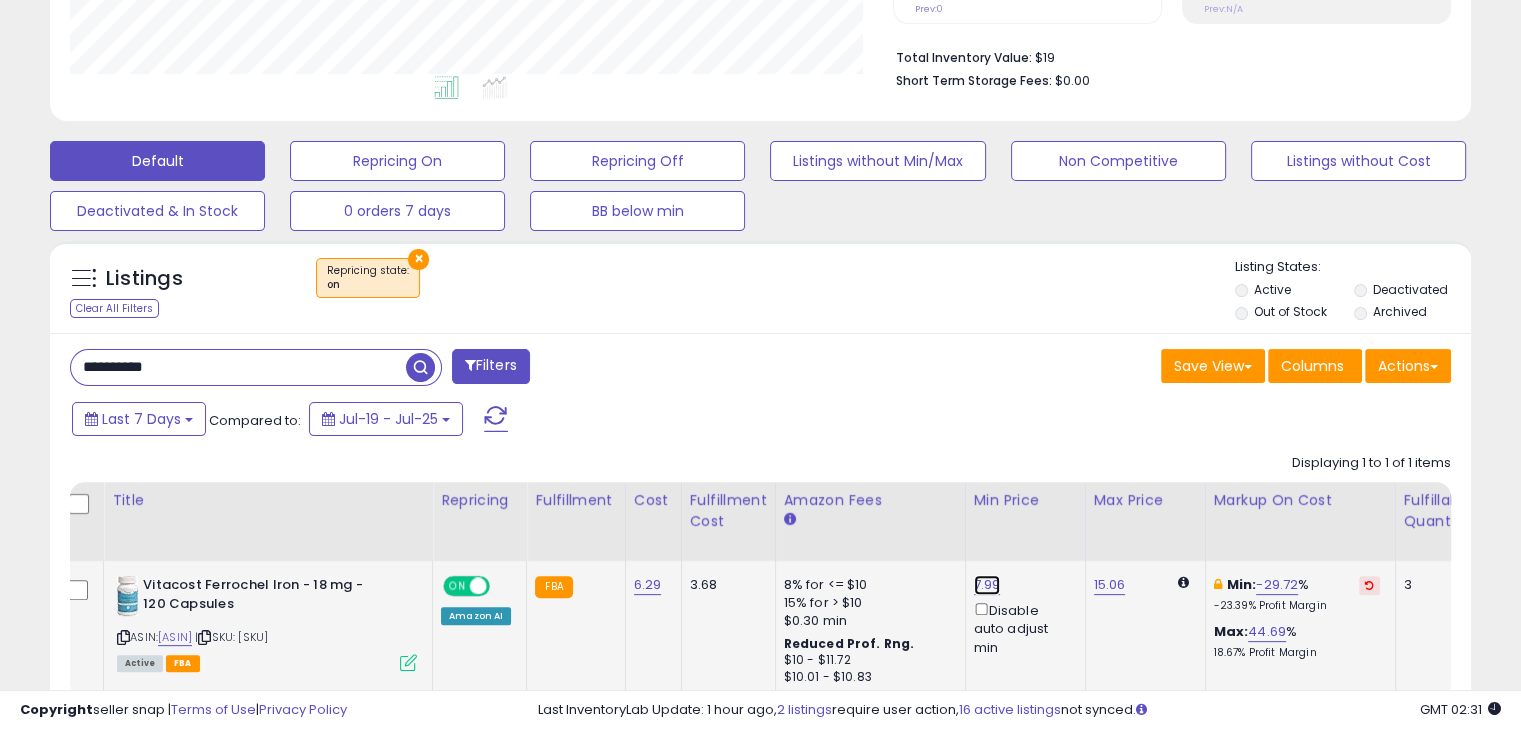 click on "7.99" at bounding box center (987, 585) 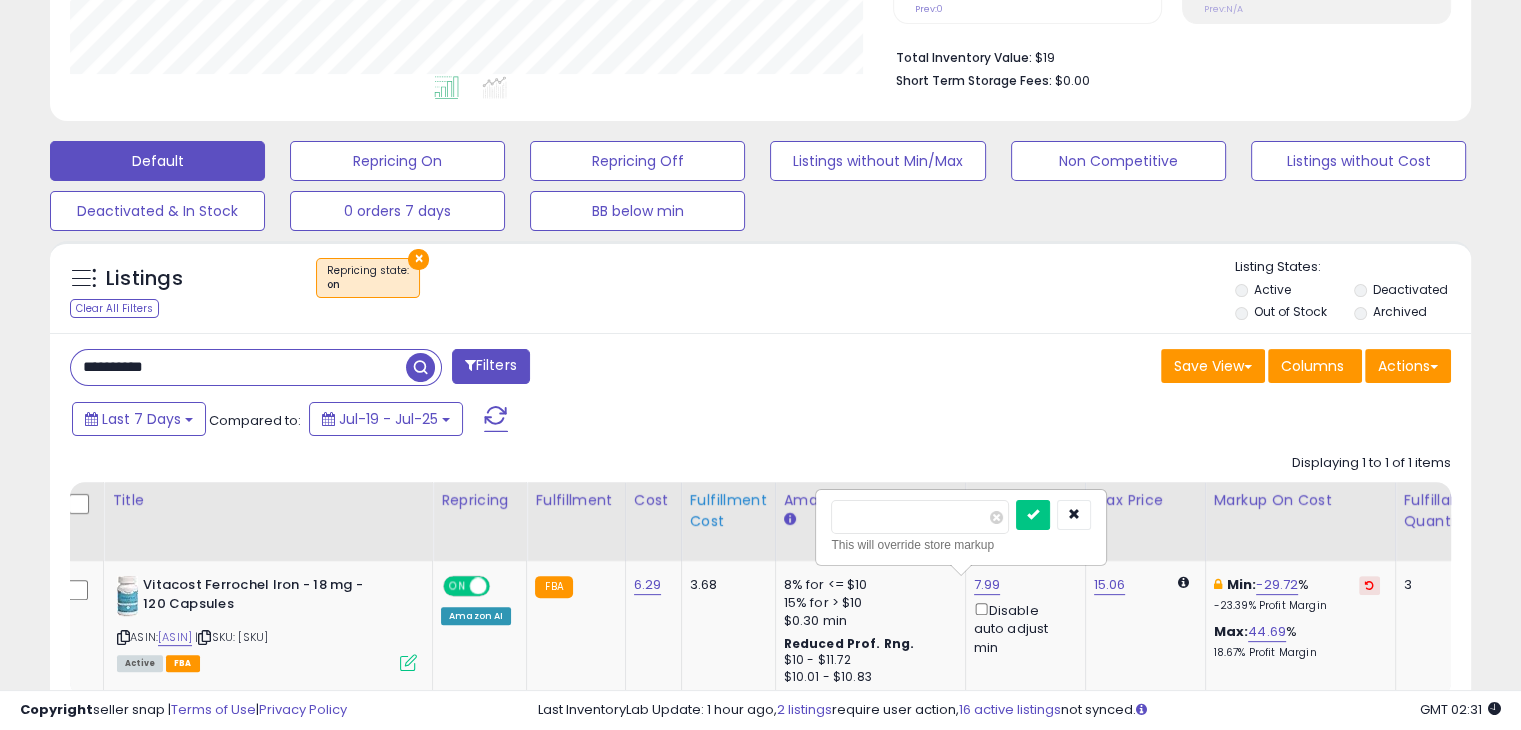 drag, startPoint x: 910, startPoint y: 505, endPoint x: 724, endPoint y: 510, distance: 186.0672 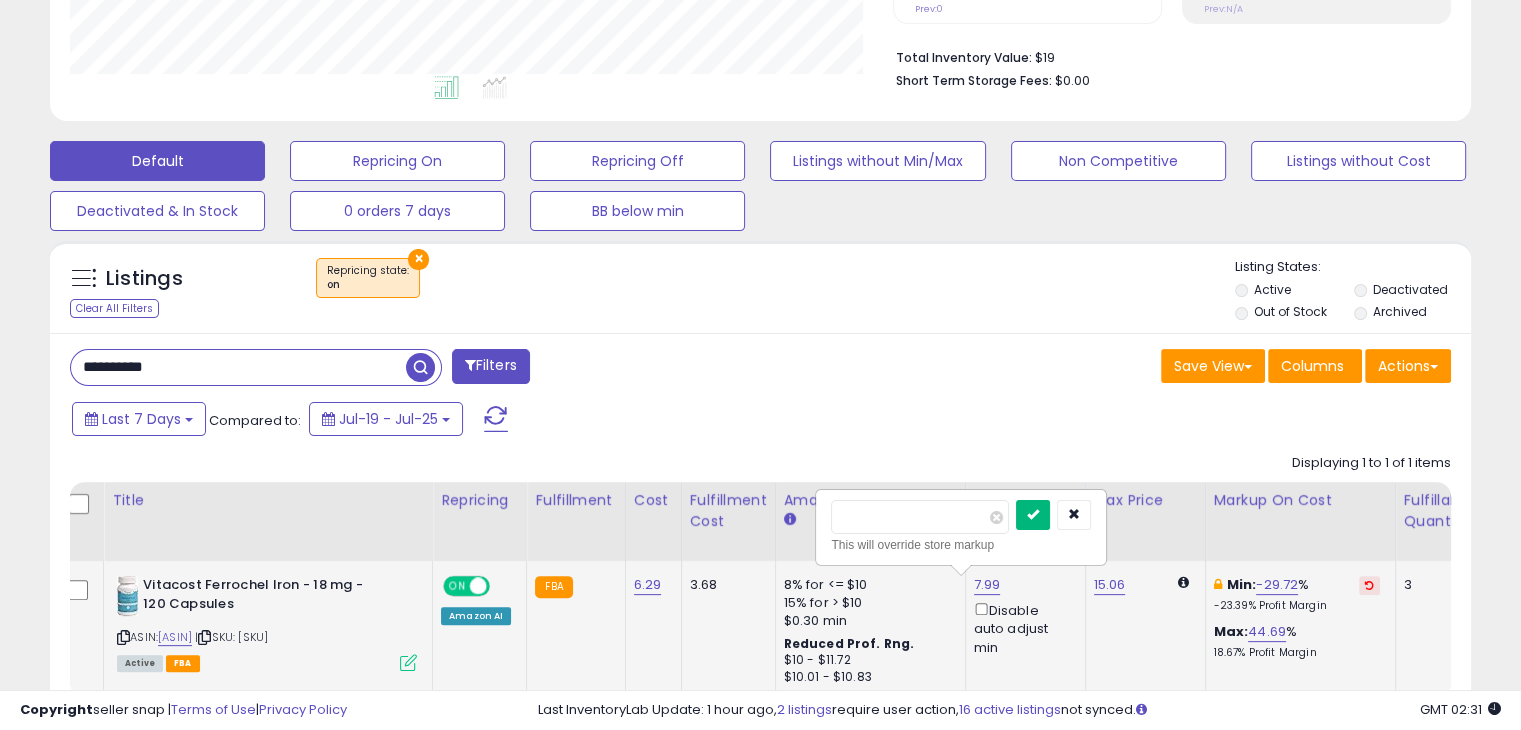 type on "*" 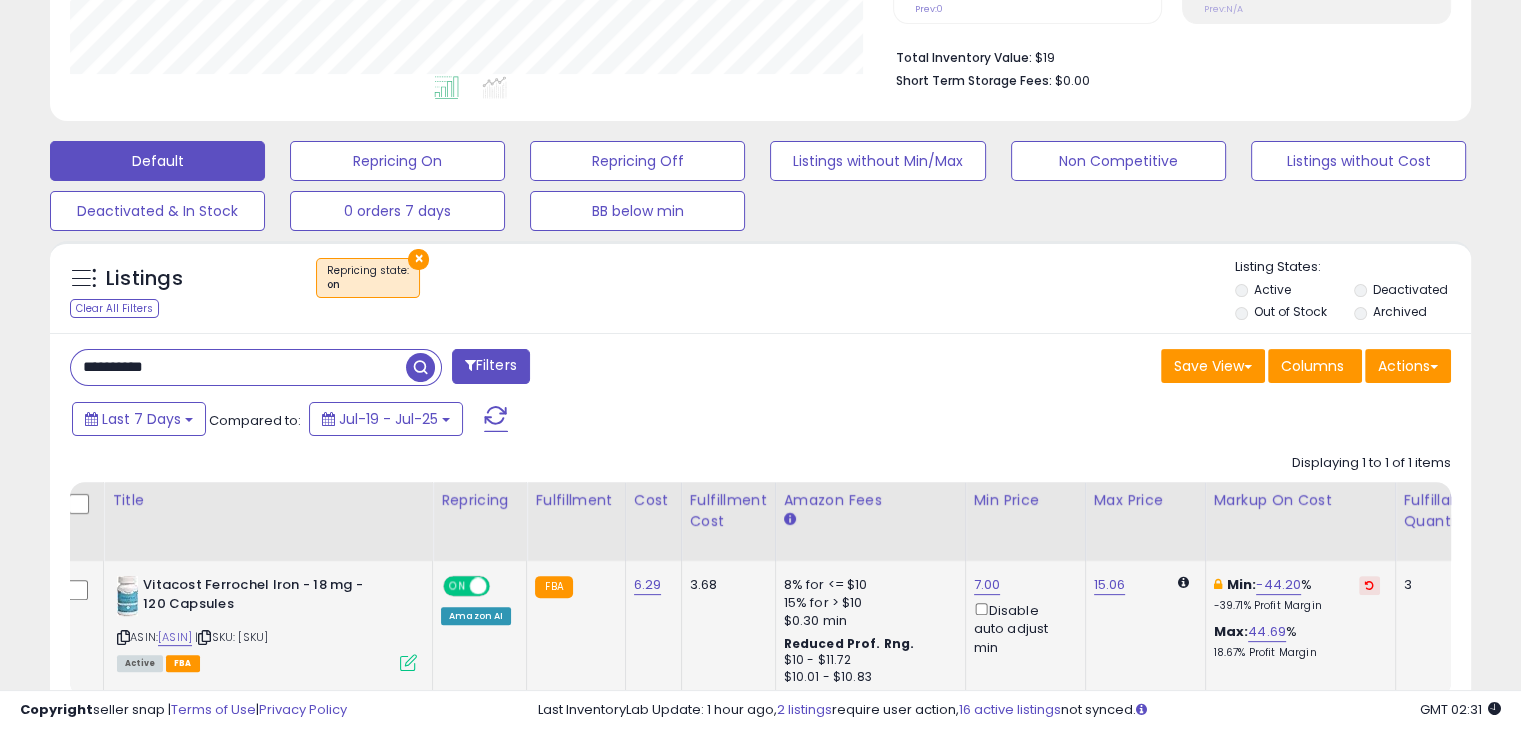 click on "**********" at bounding box center [238, 367] 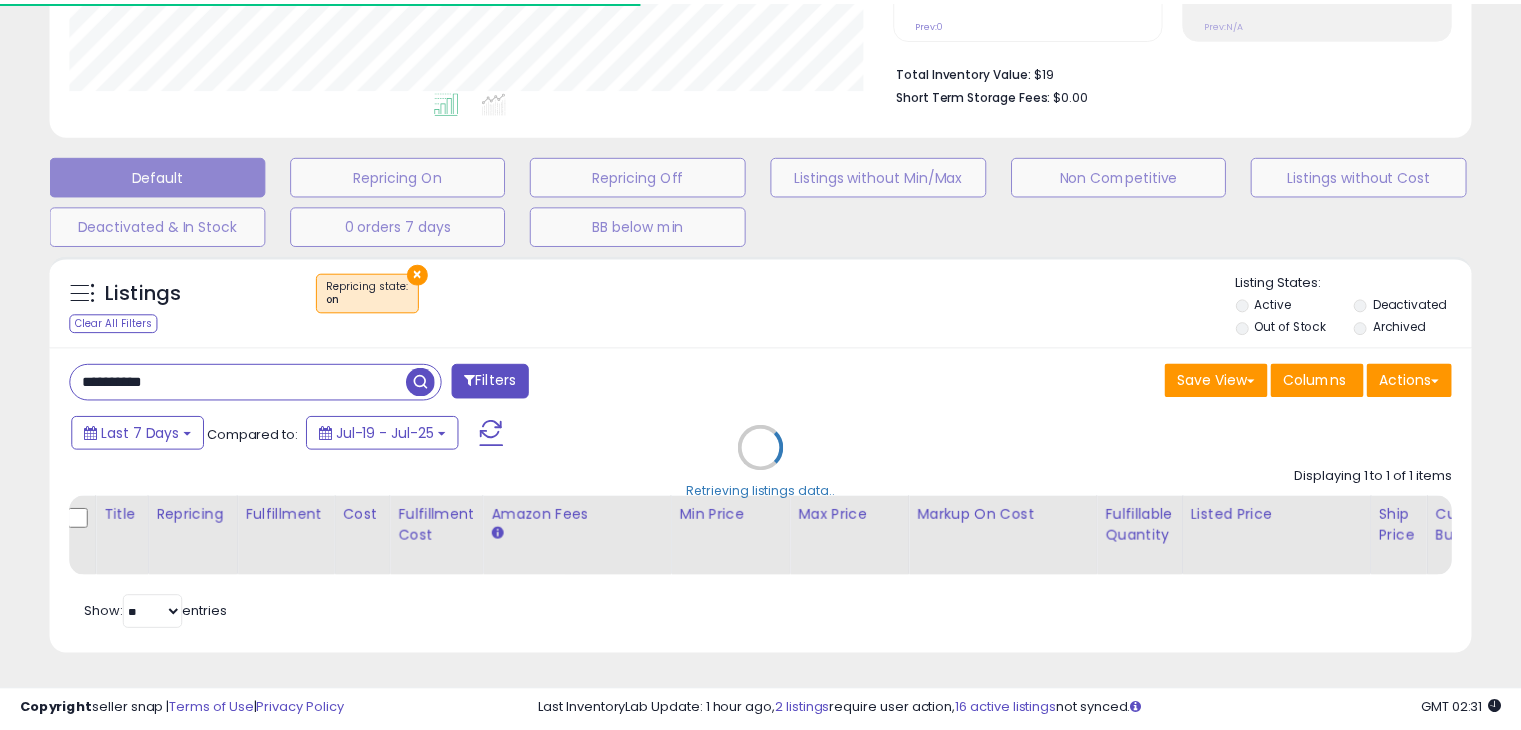 scroll, scrollTop: 409, scrollLeft: 822, axis: both 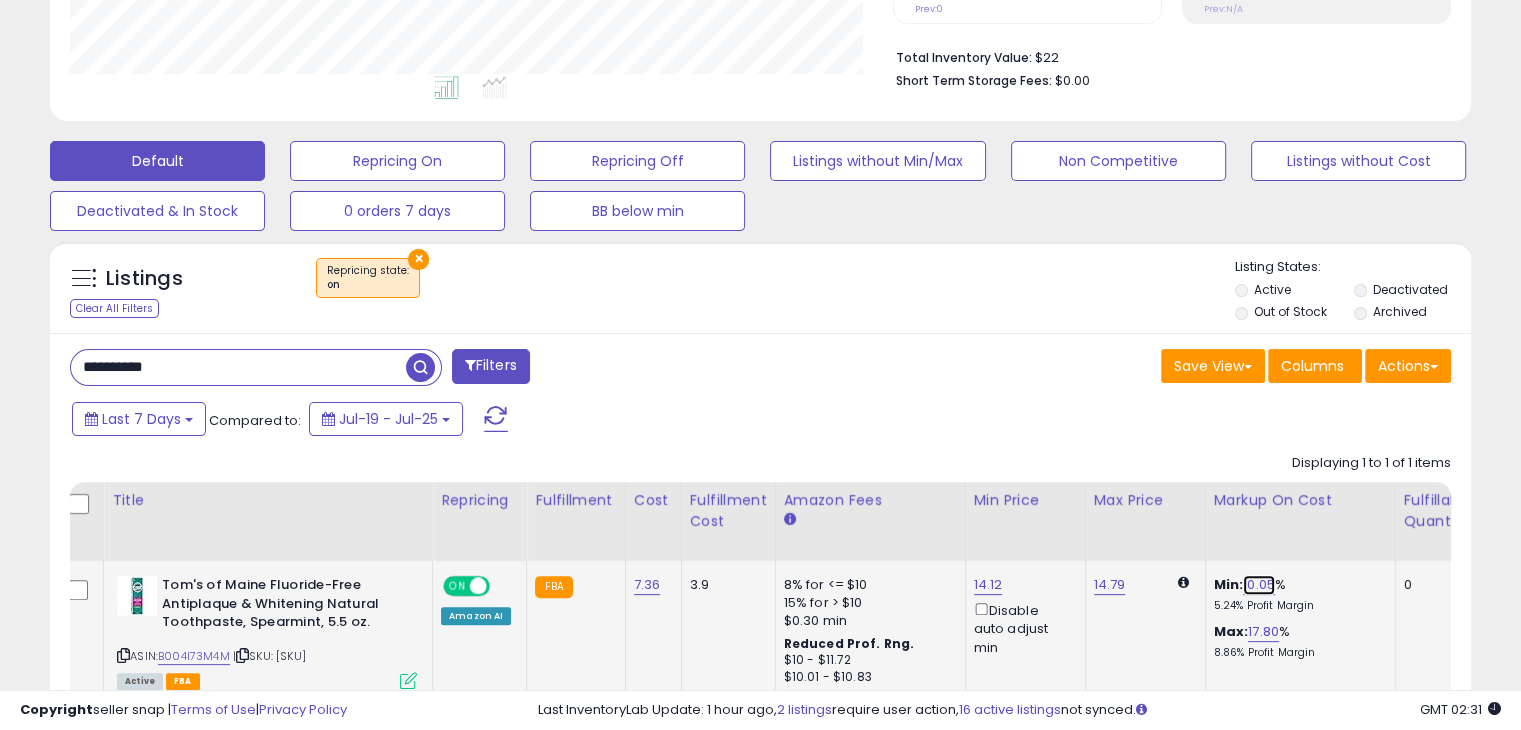 click on "10.05" at bounding box center [1259, 585] 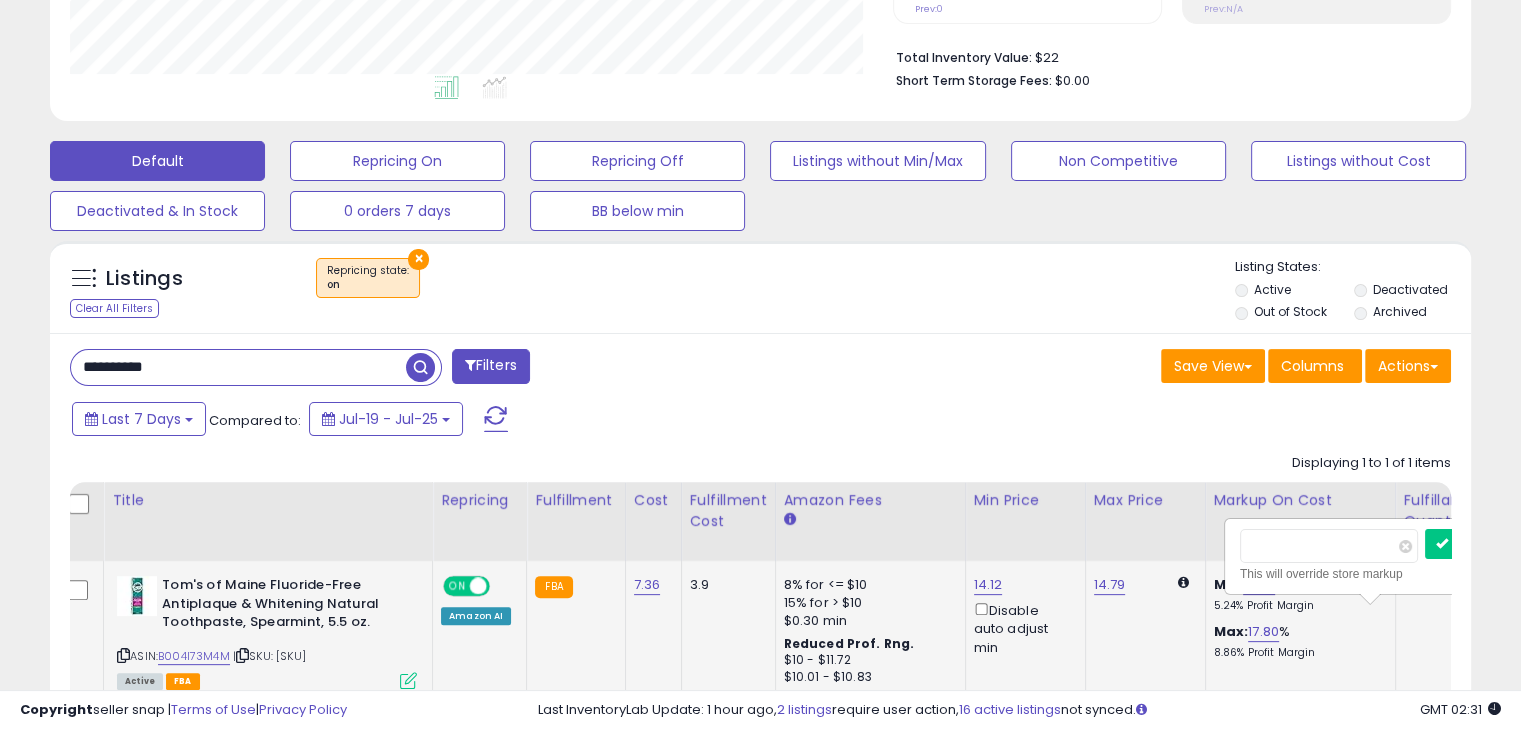 scroll, scrollTop: 0, scrollLeft: 12, axis: horizontal 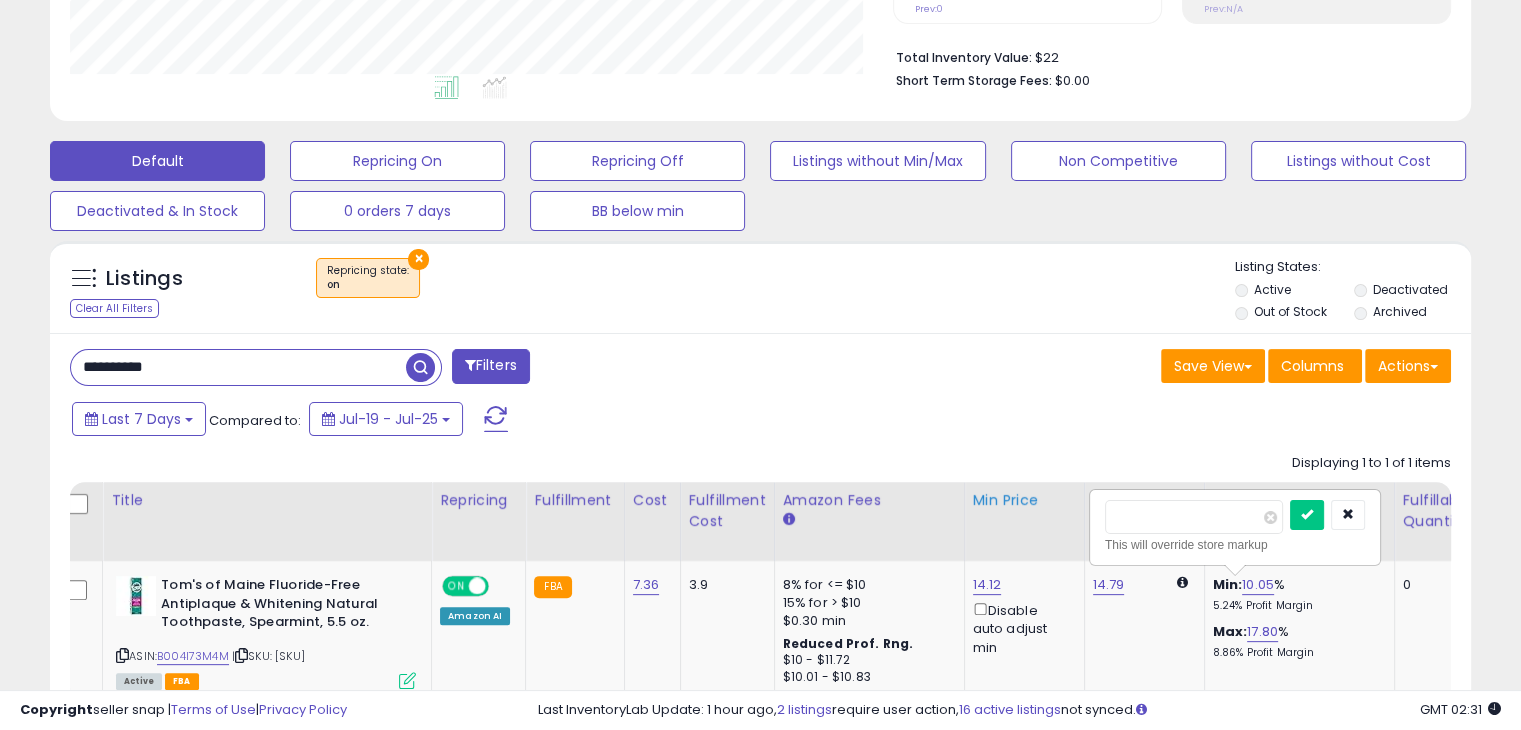 drag, startPoint x: 1092, startPoint y: 512, endPoint x: 1071, endPoint y: 515, distance: 21.213203 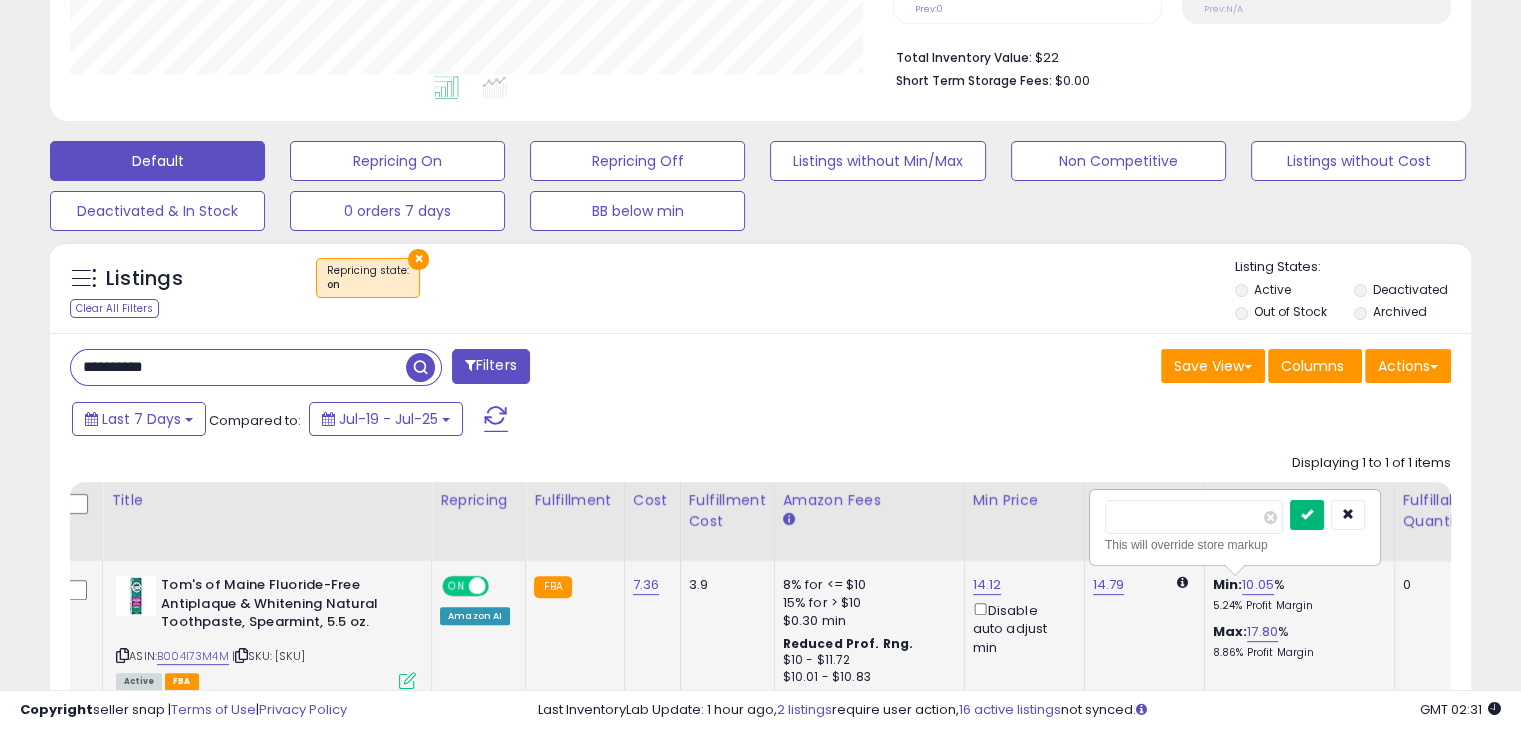 type on "*" 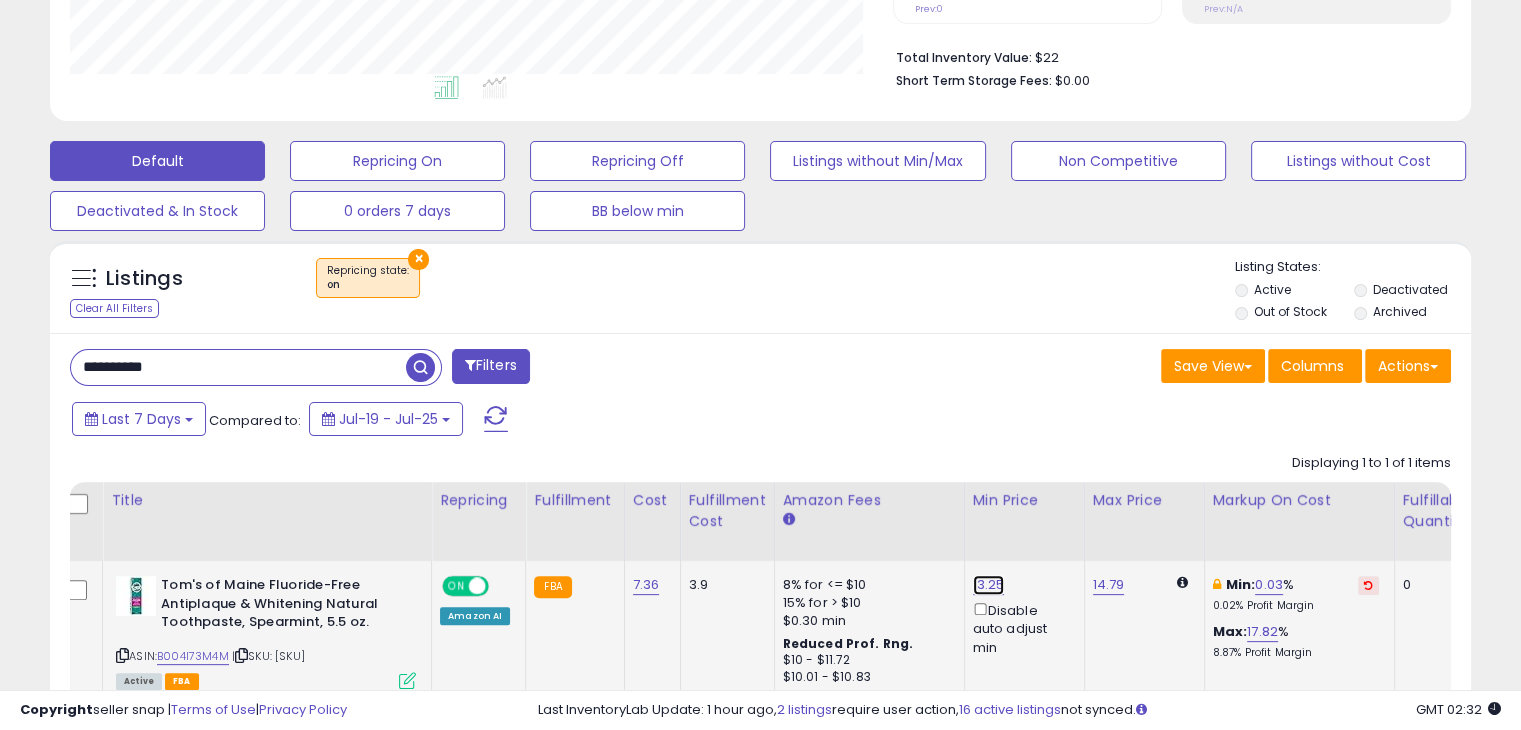 click on "13.25" at bounding box center (989, 585) 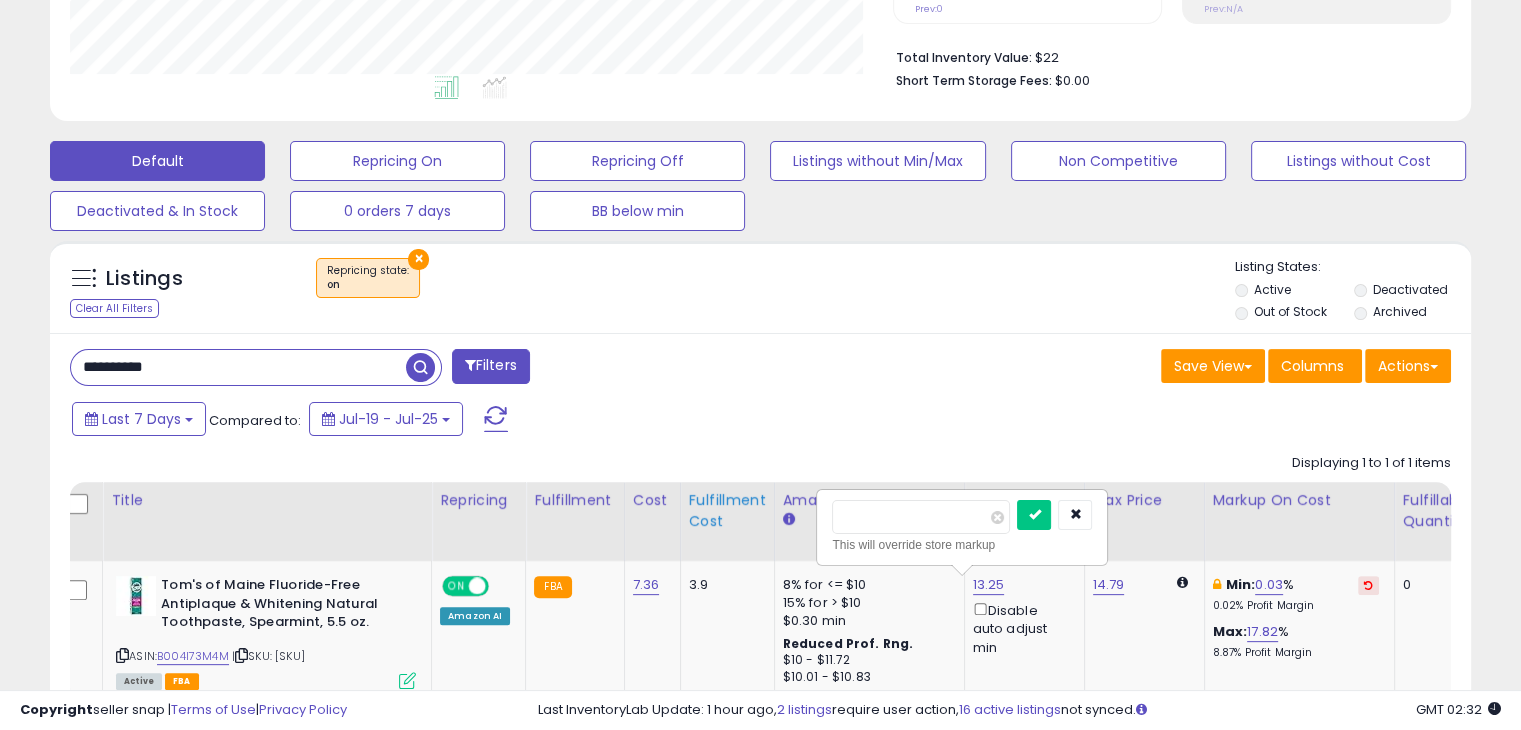 drag, startPoint x: 914, startPoint y: 519, endPoint x: 735, endPoint y: 534, distance: 179.6274 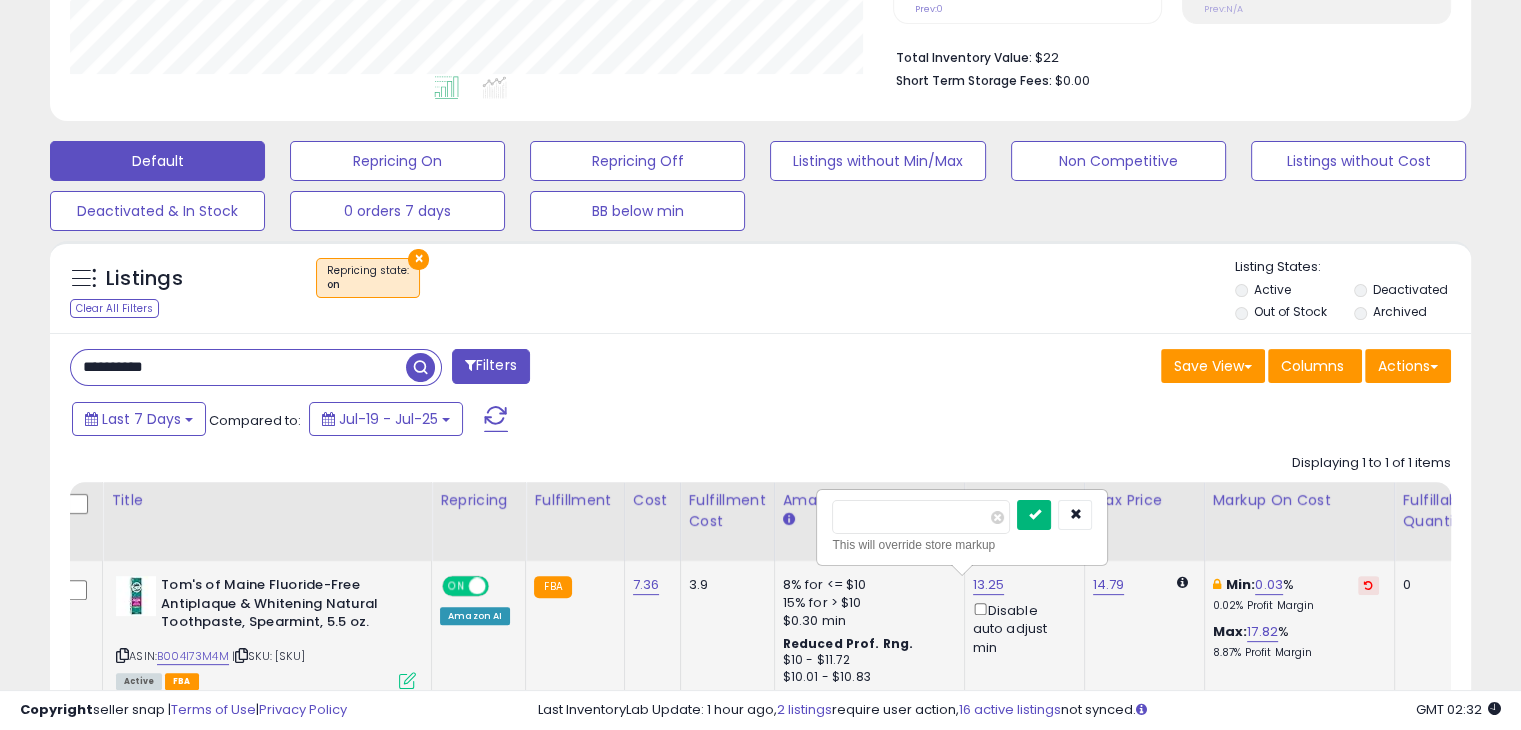 type on "****" 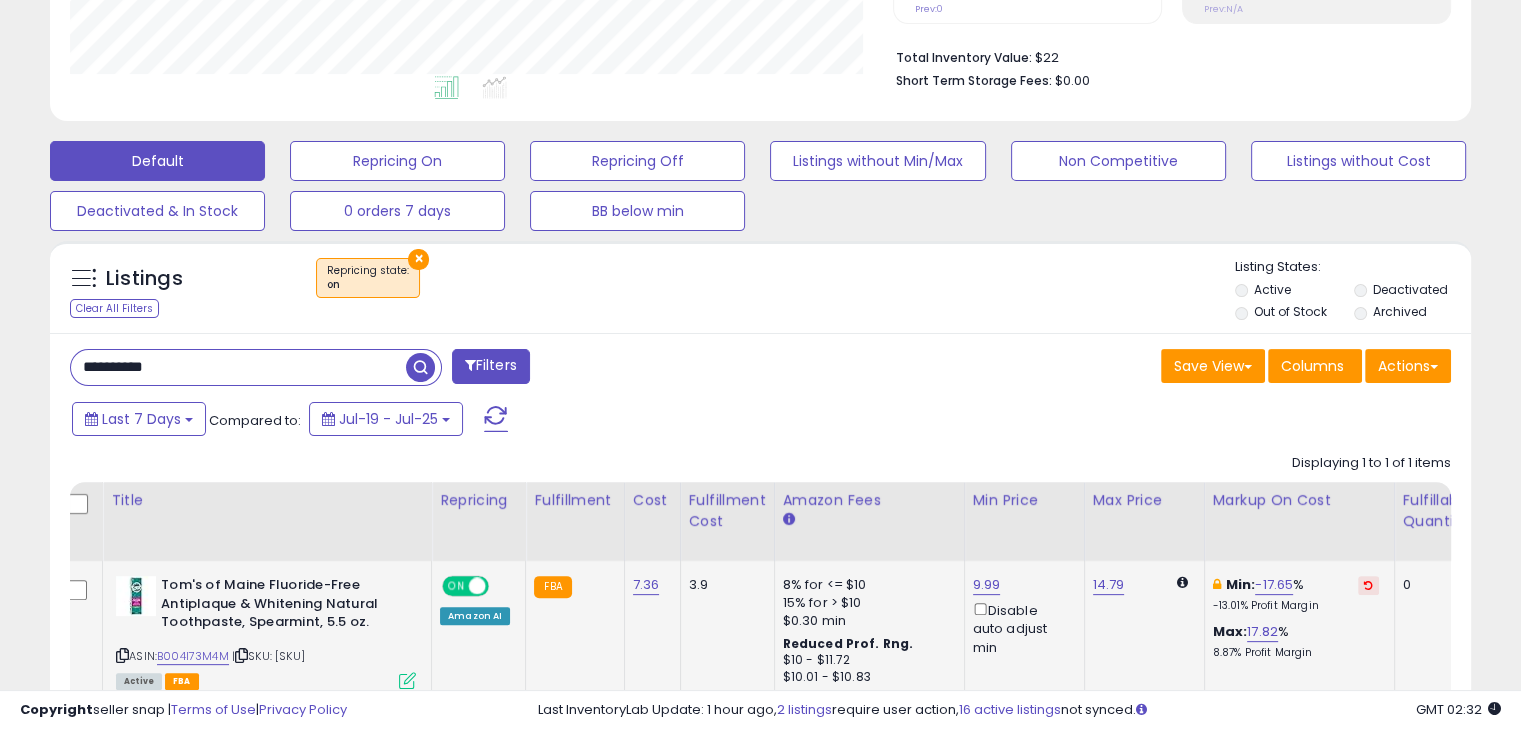 click on "**********" at bounding box center (238, 367) 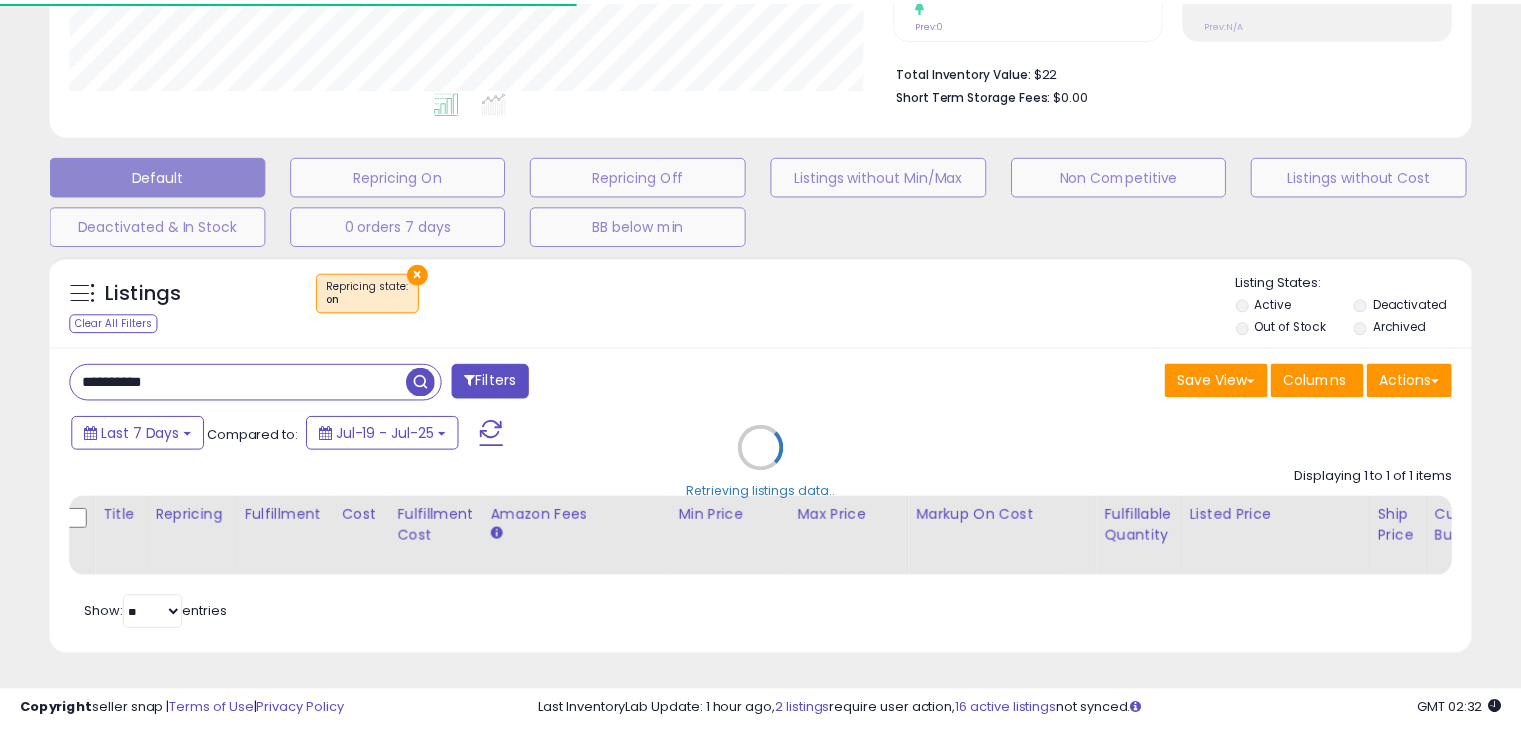 scroll, scrollTop: 409, scrollLeft: 822, axis: both 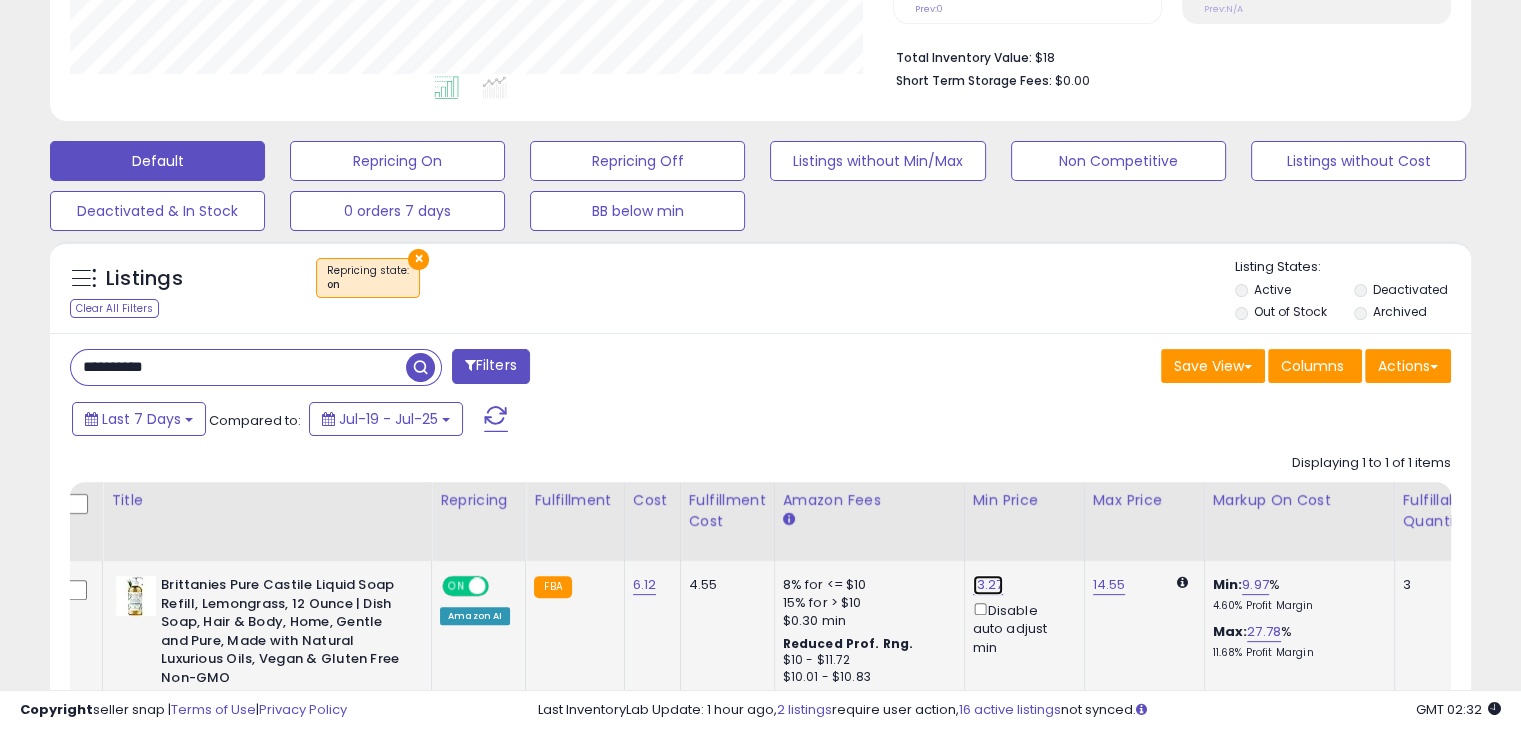 click on "13.27" at bounding box center (988, 585) 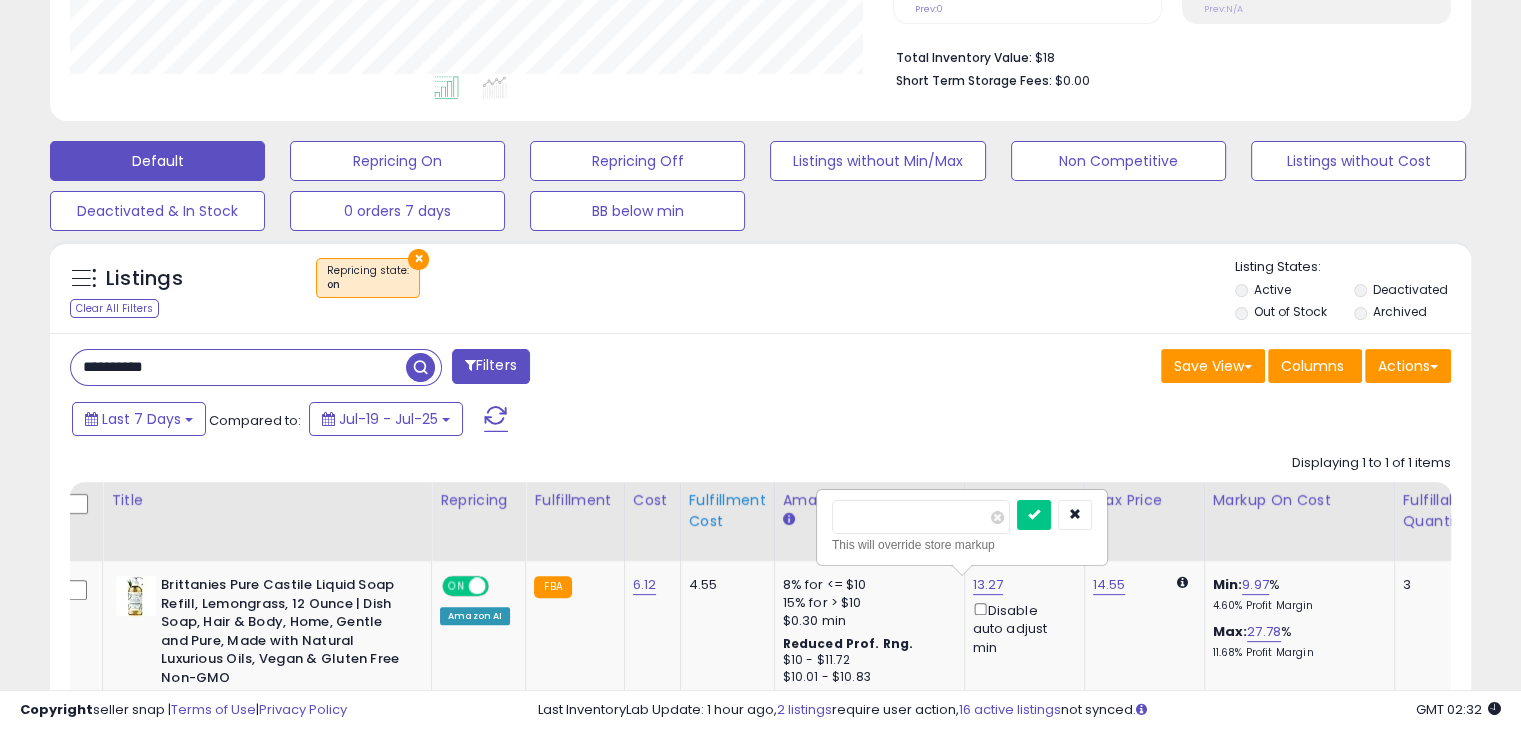 drag, startPoint x: 924, startPoint y: 515, endPoint x: 709, endPoint y: 517, distance: 215.00931 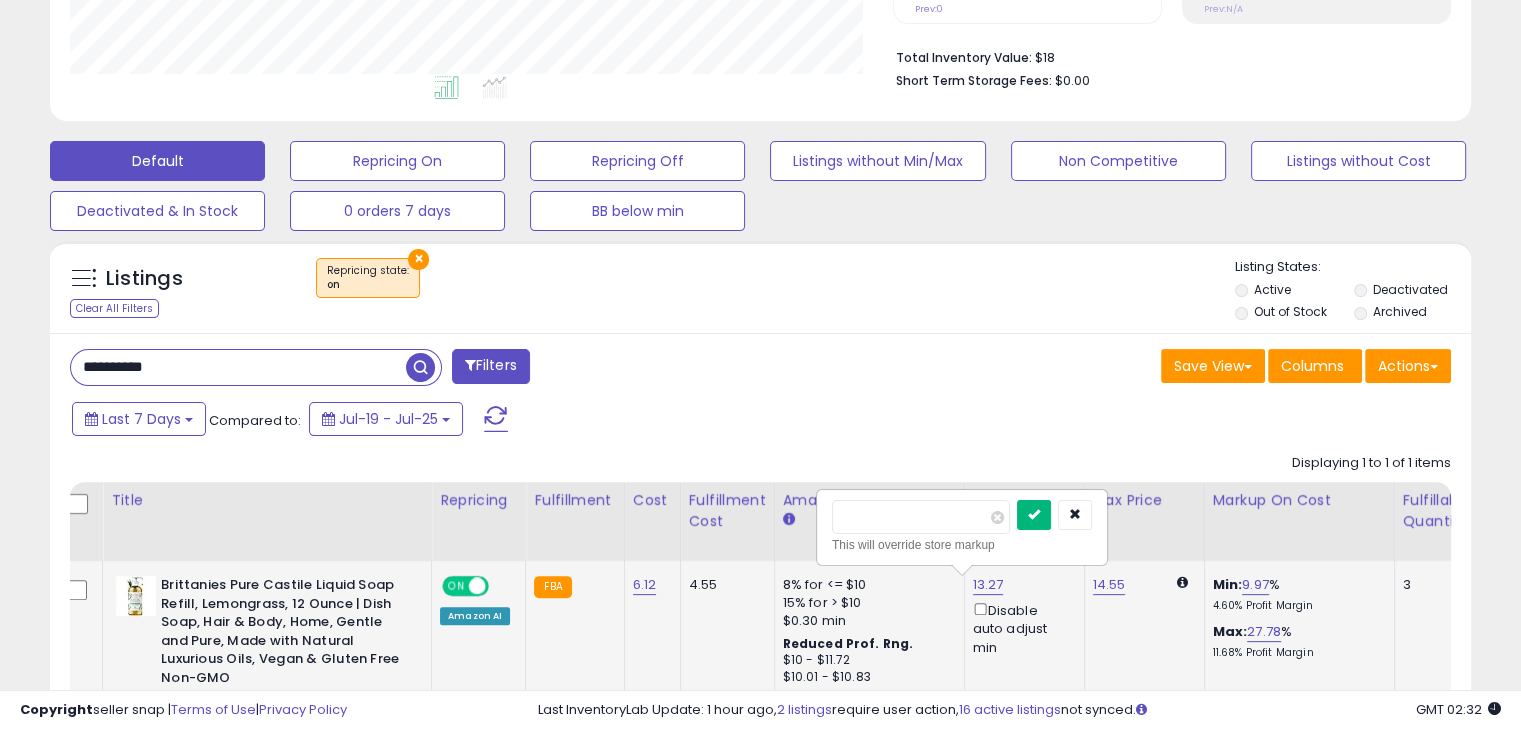 type on "*" 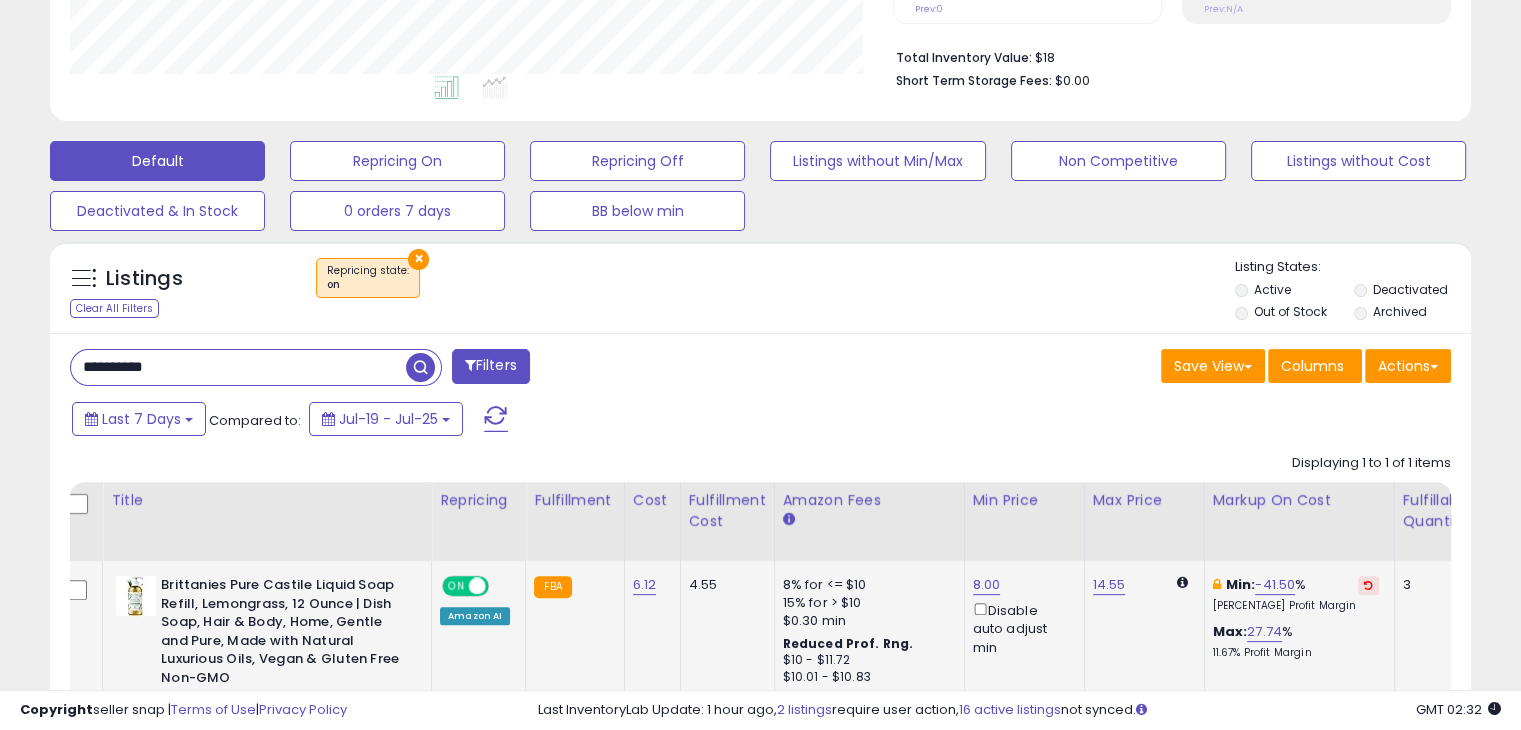 click on "**********" at bounding box center (238, 367) 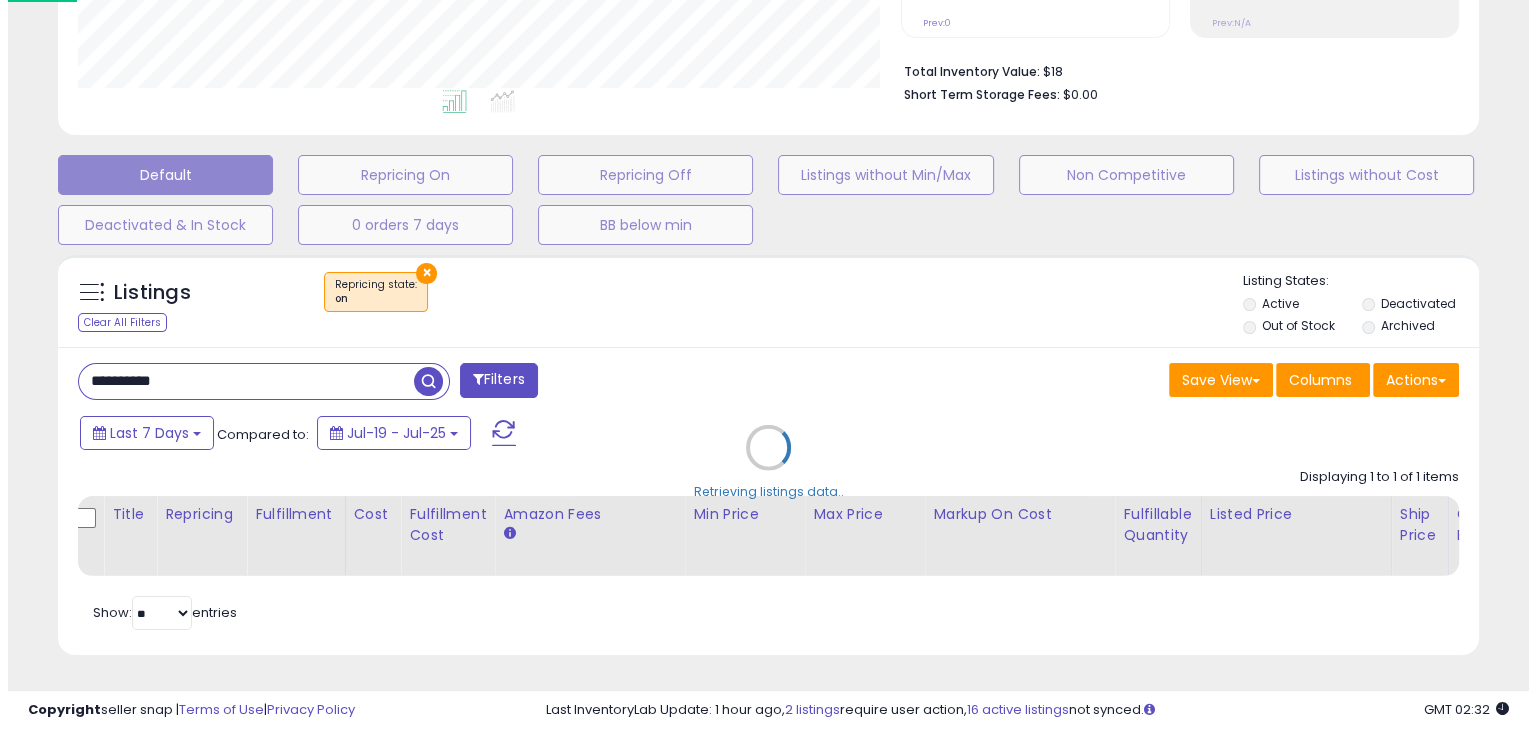 scroll, scrollTop: 999589, scrollLeft: 999168, axis: both 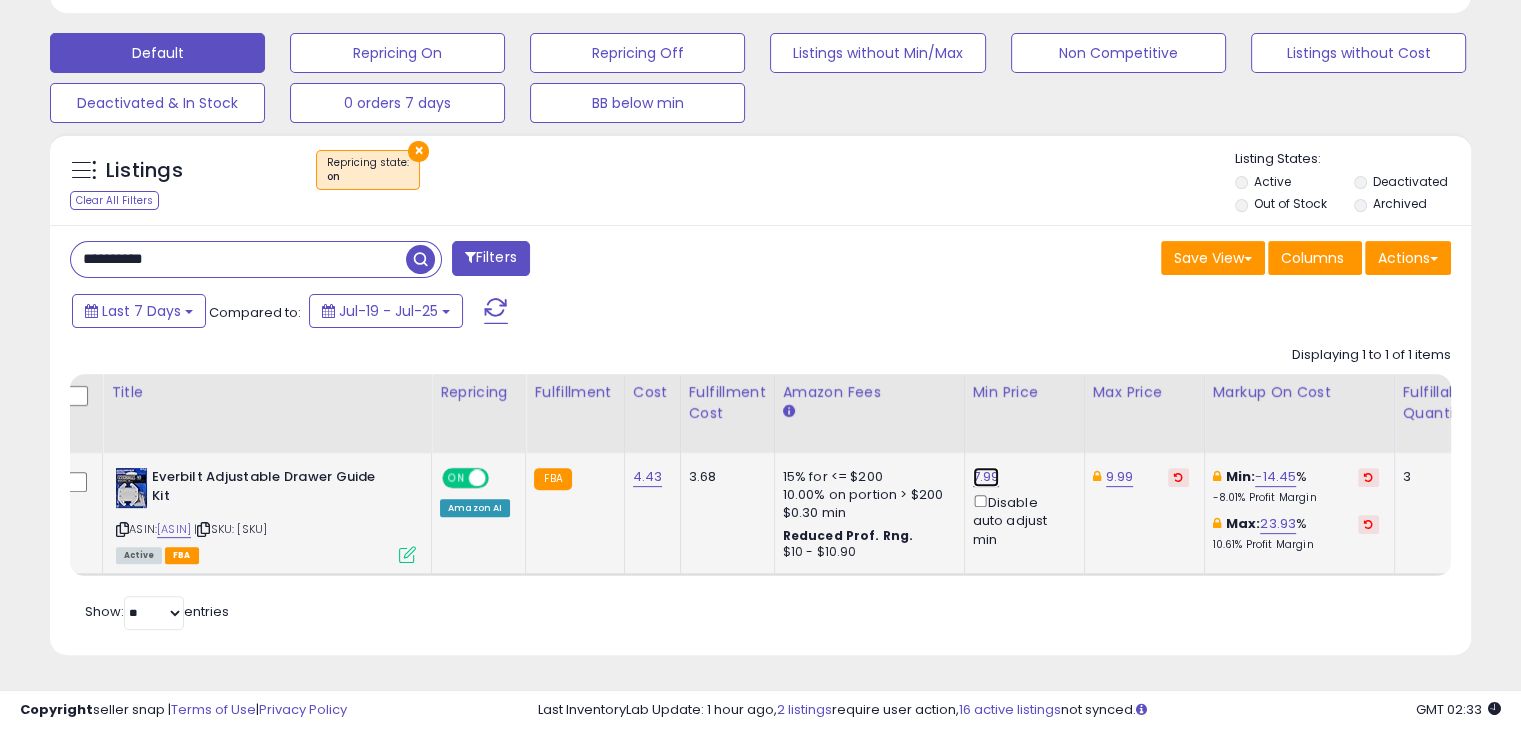 click on "7.99" at bounding box center (986, 477) 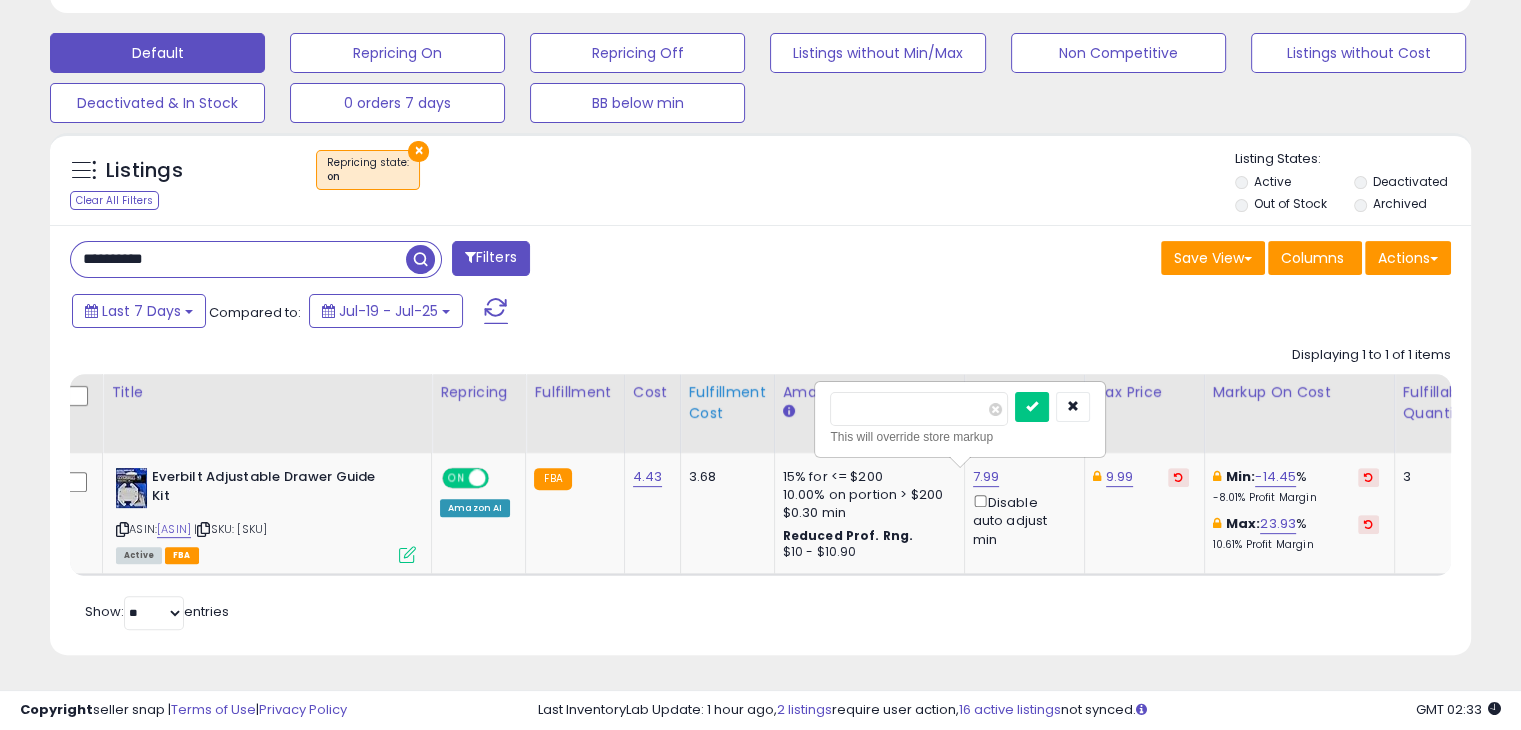 drag, startPoint x: 838, startPoint y: 392, endPoint x: 762, endPoint y: 397, distance: 76.1643 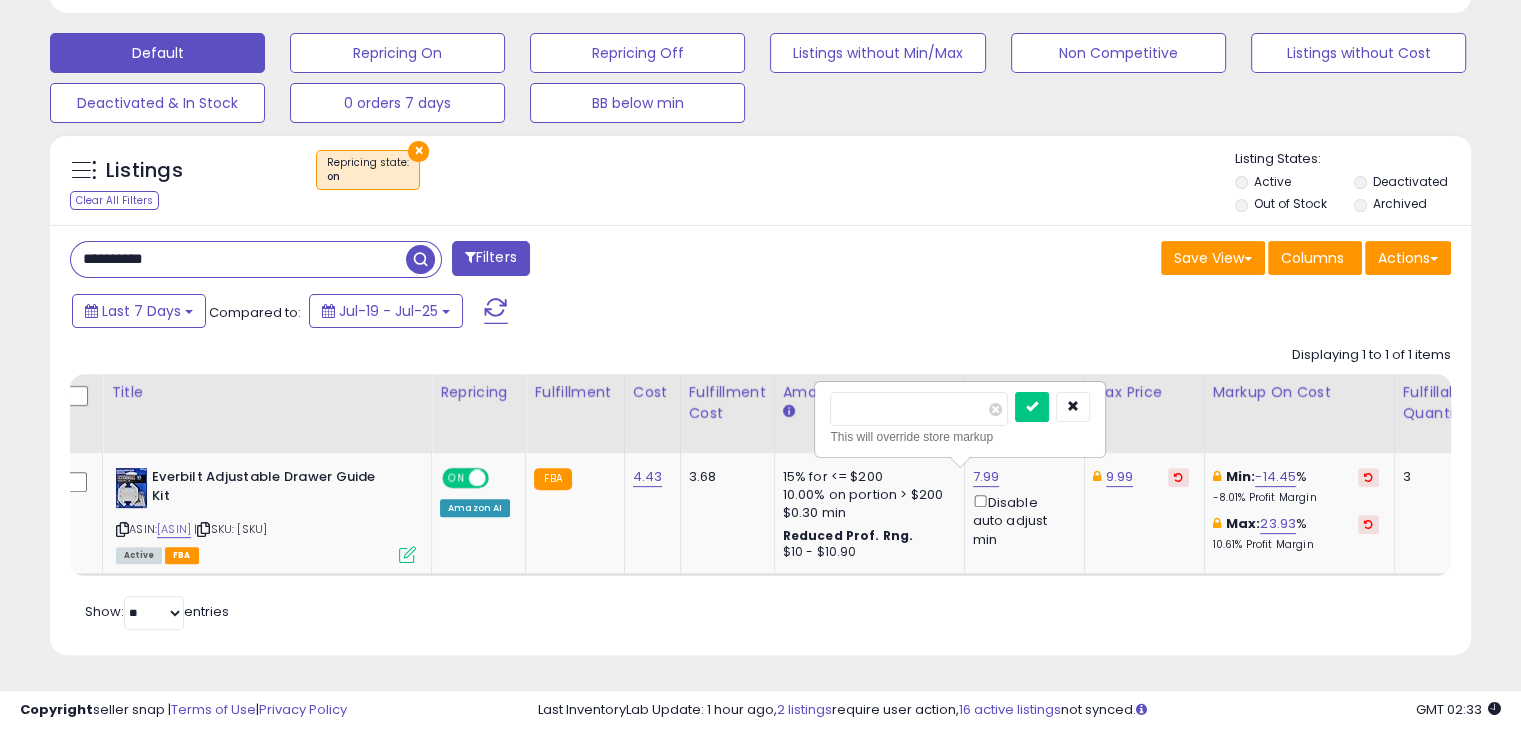 type on "*" 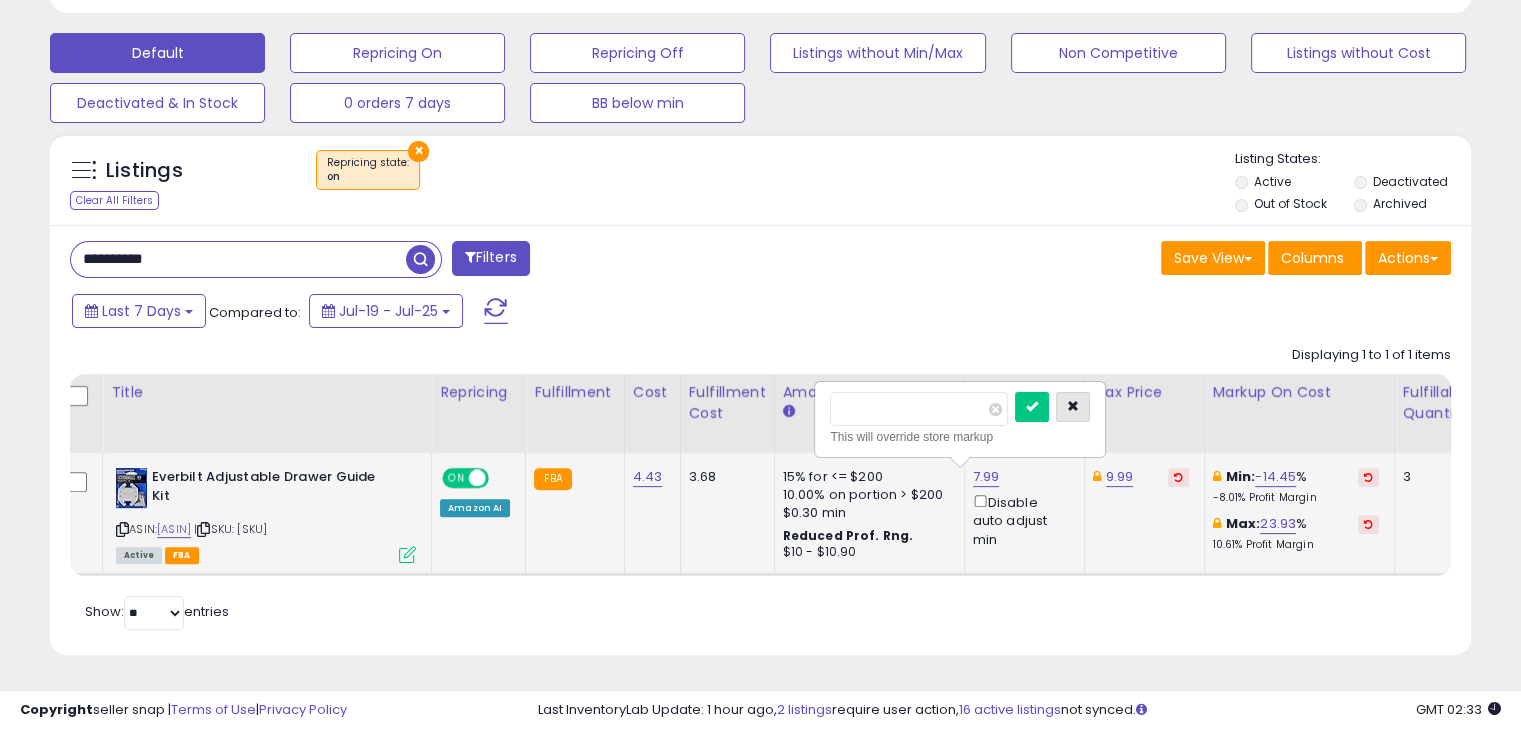 click at bounding box center [1073, 406] 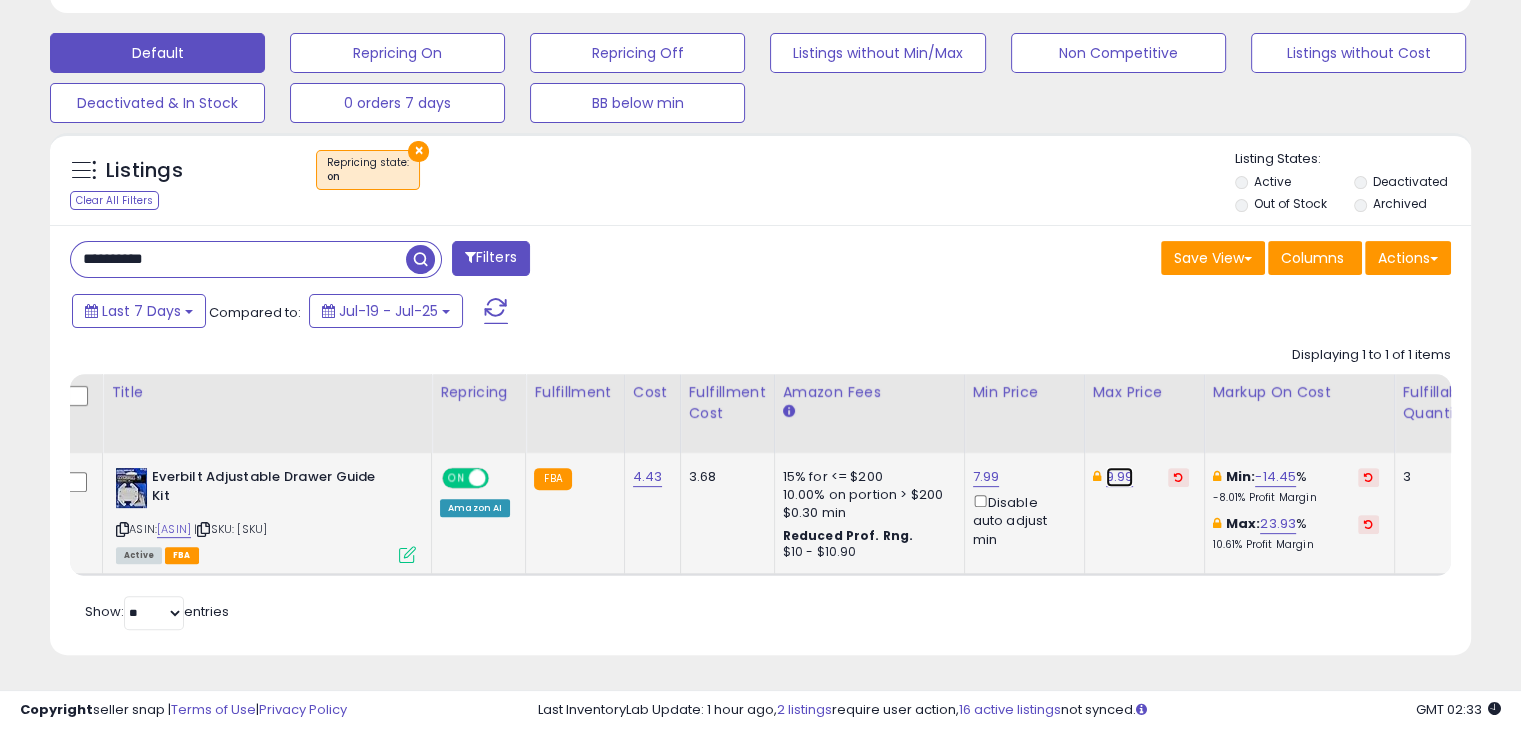 click on "9.99" at bounding box center (1120, 477) 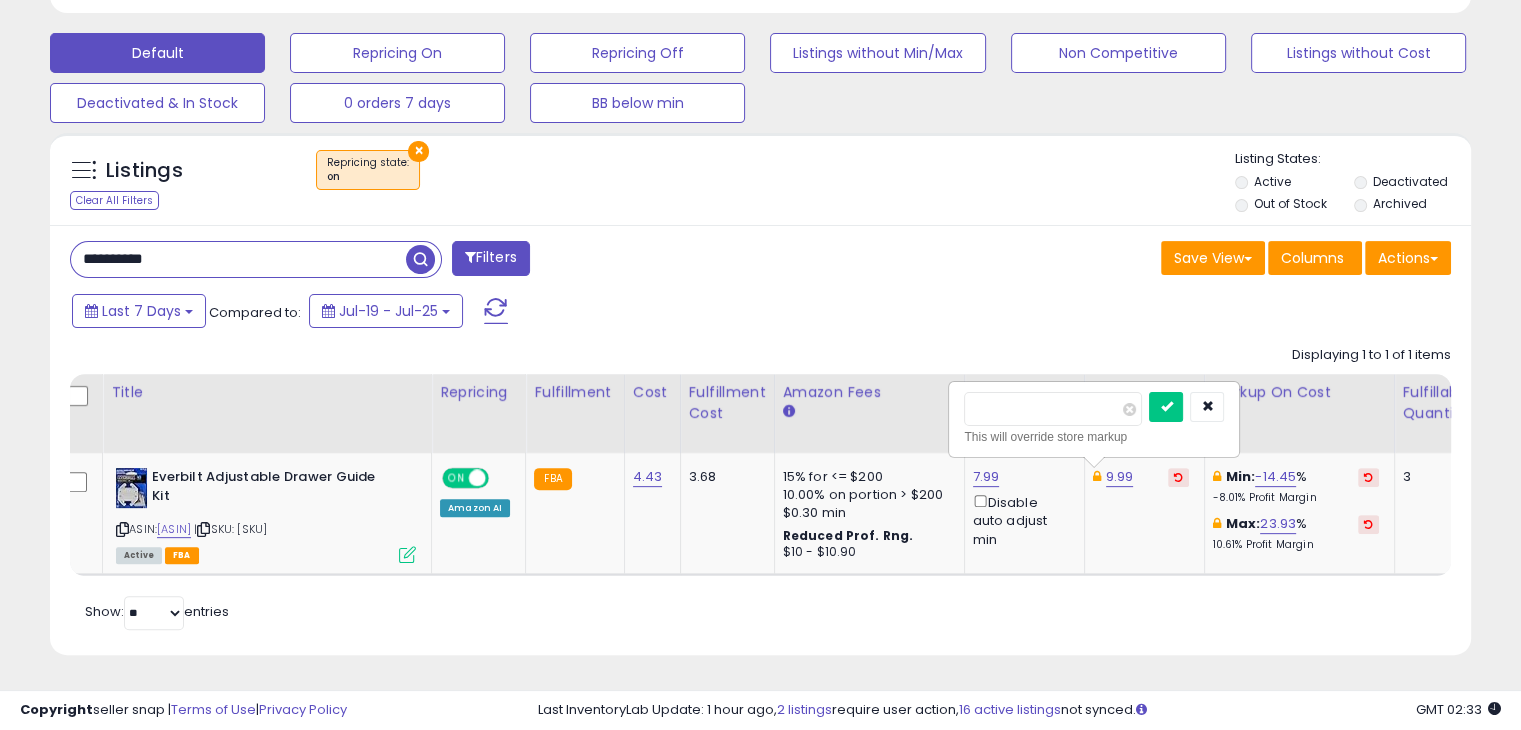 drag, startPoint x: 918, startPoint y: 412, endPoint x: 888, endPoint y: 419, distance: 30.805843 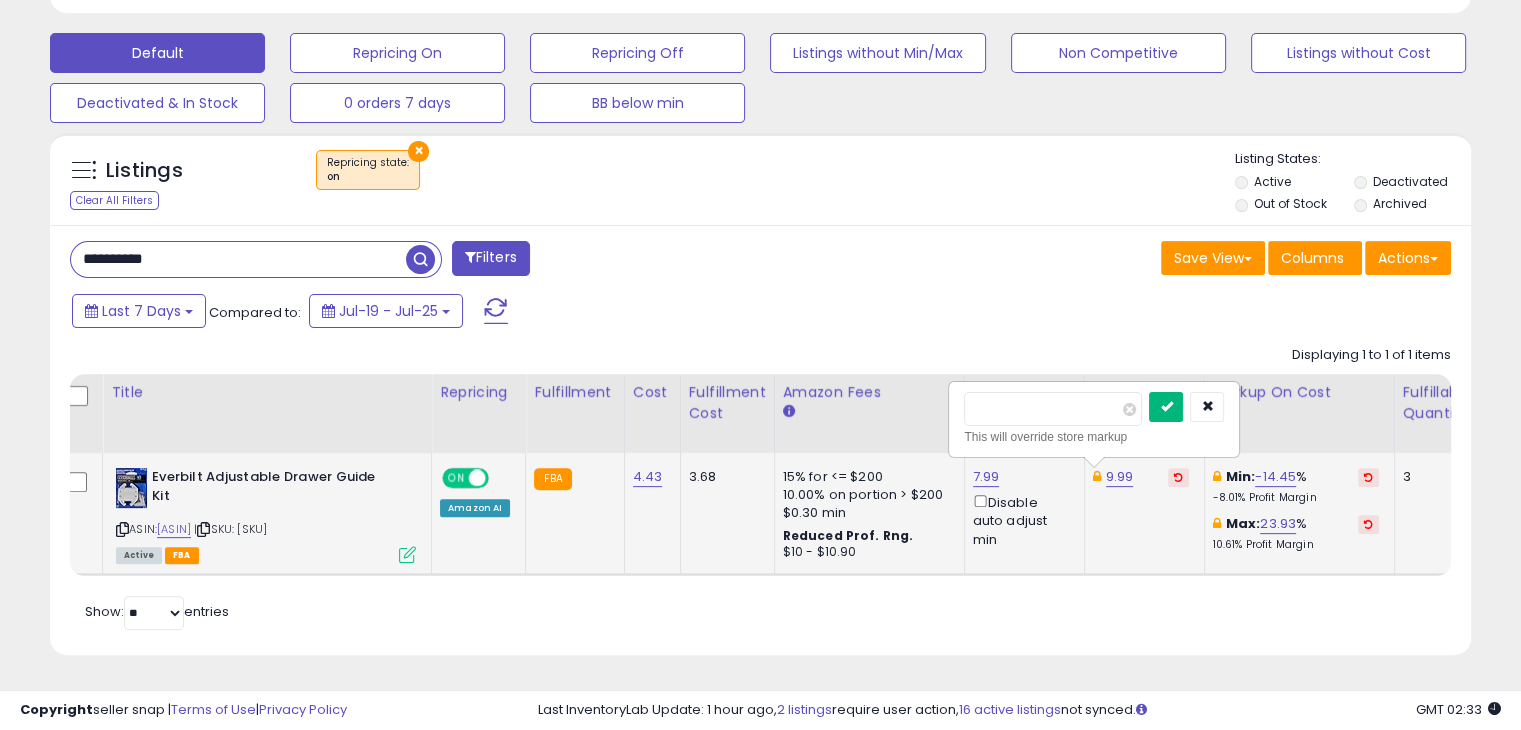 type on "****" 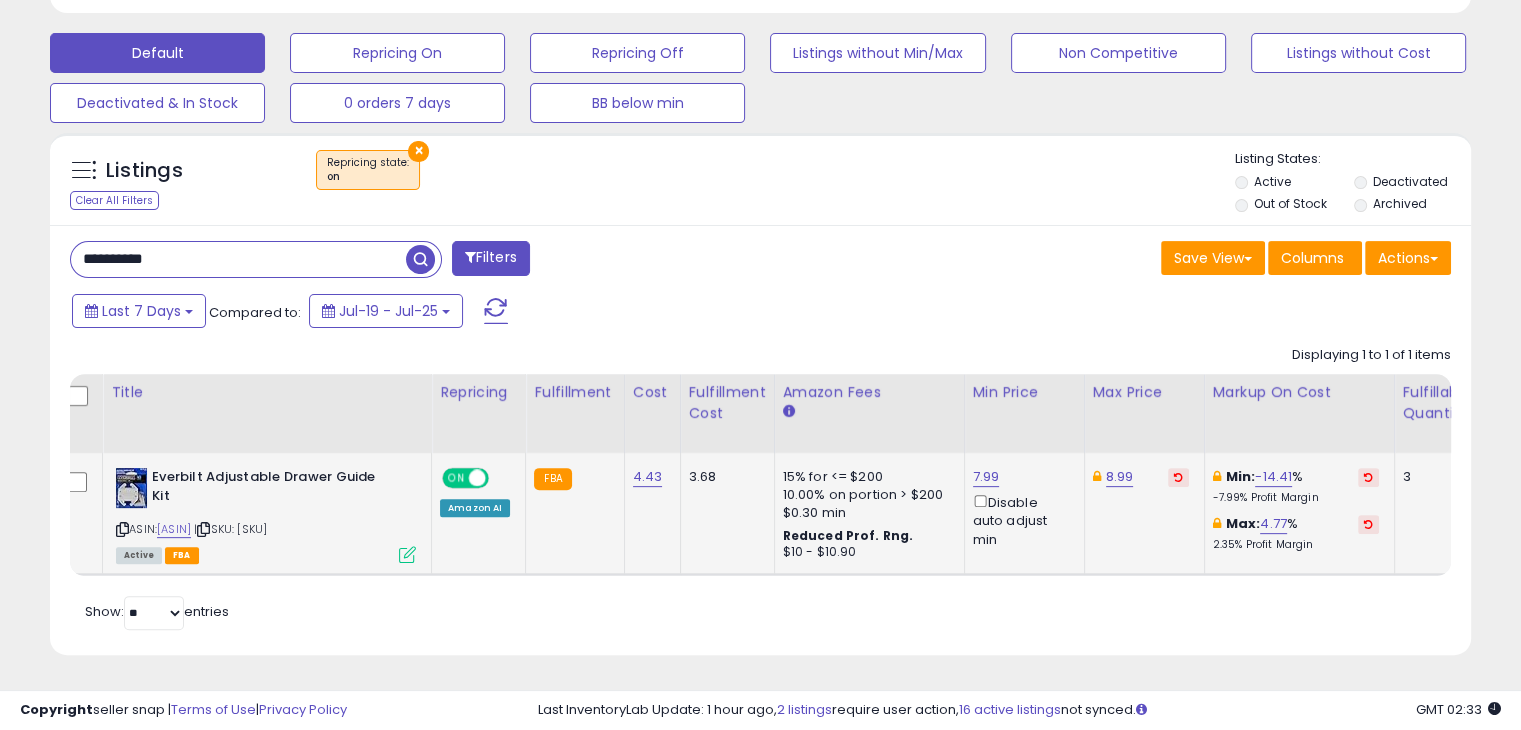 click on "**********" at bounding box center [238, 259] 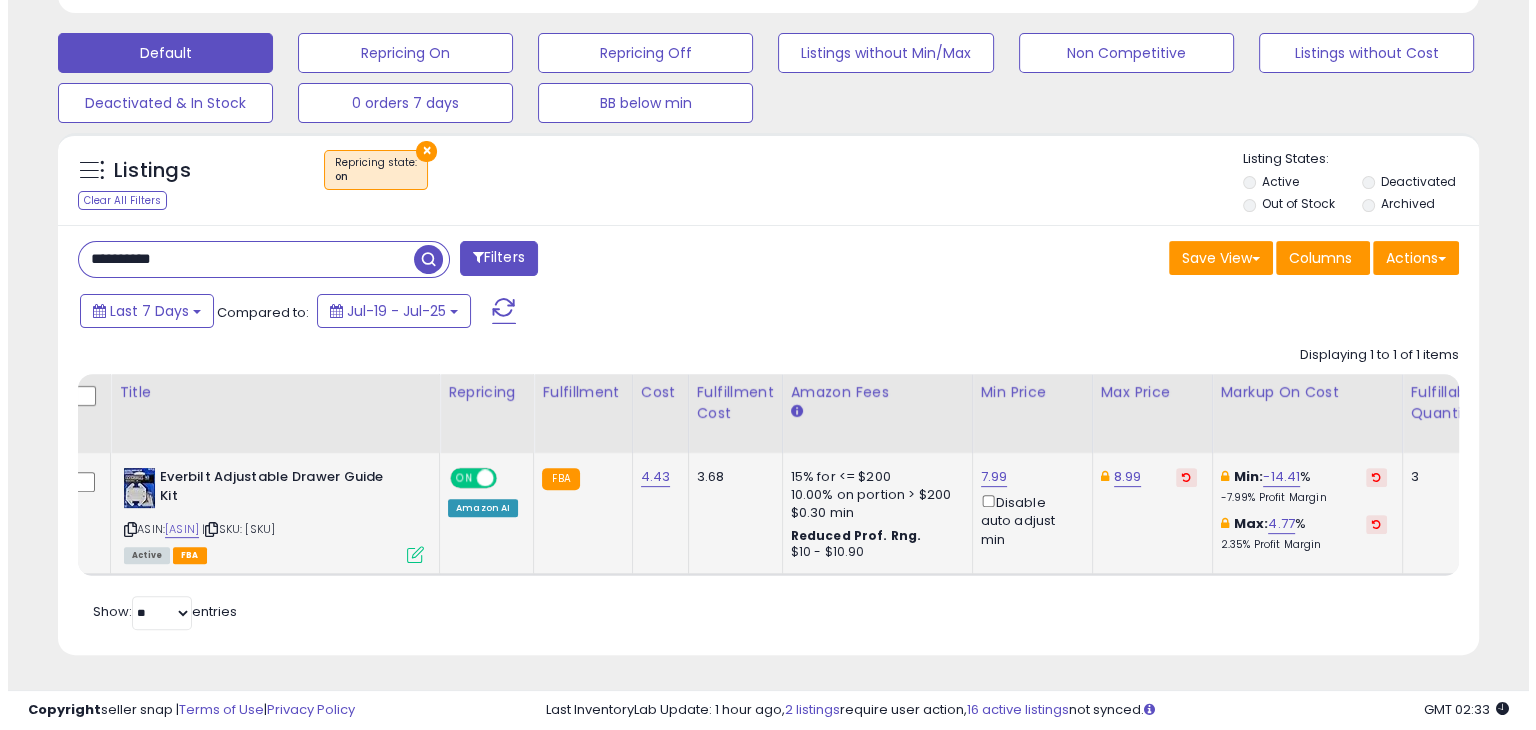 scroll, scrollTop: 489, scrollLeft: 0, axis: vertical 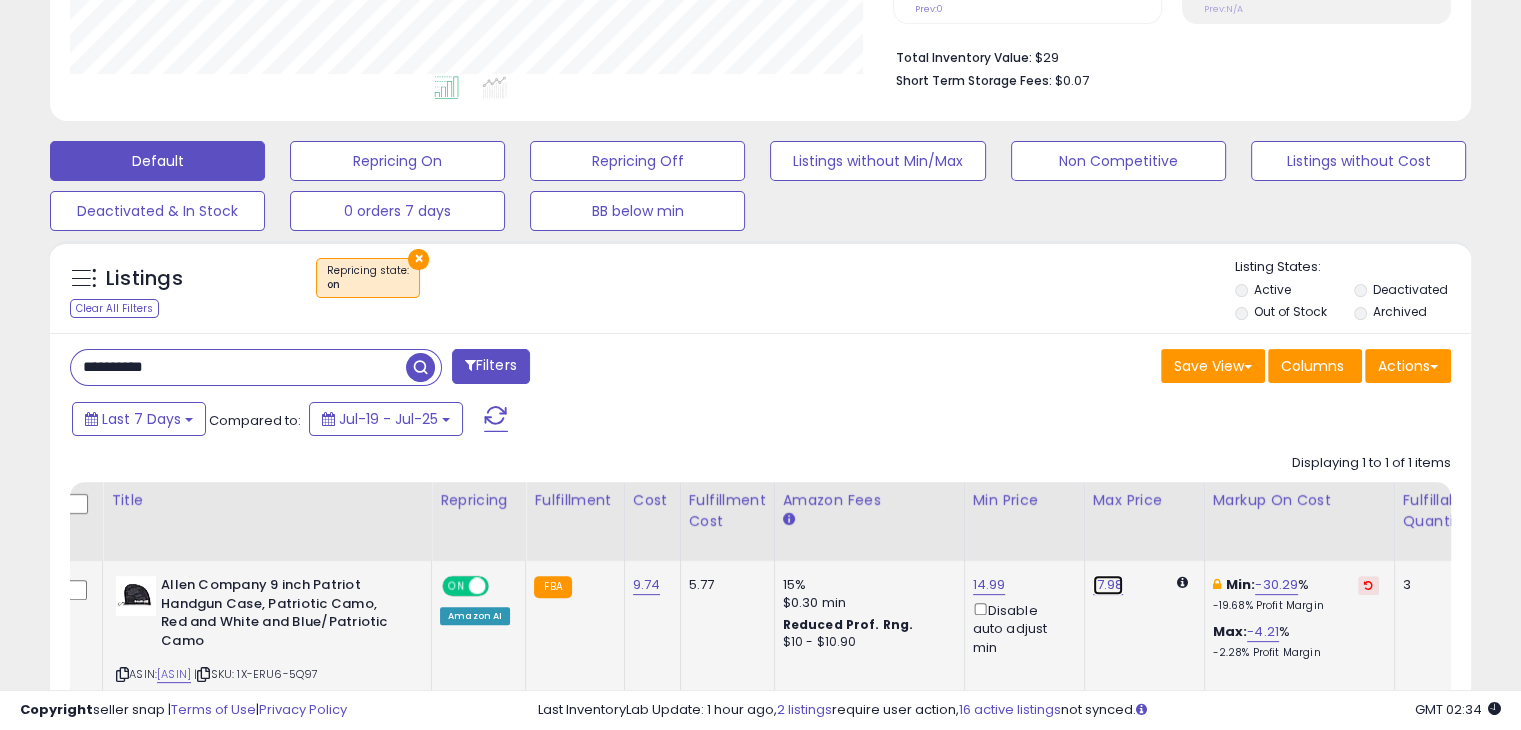 click on "17.98" at bounding box center (1108, 585) 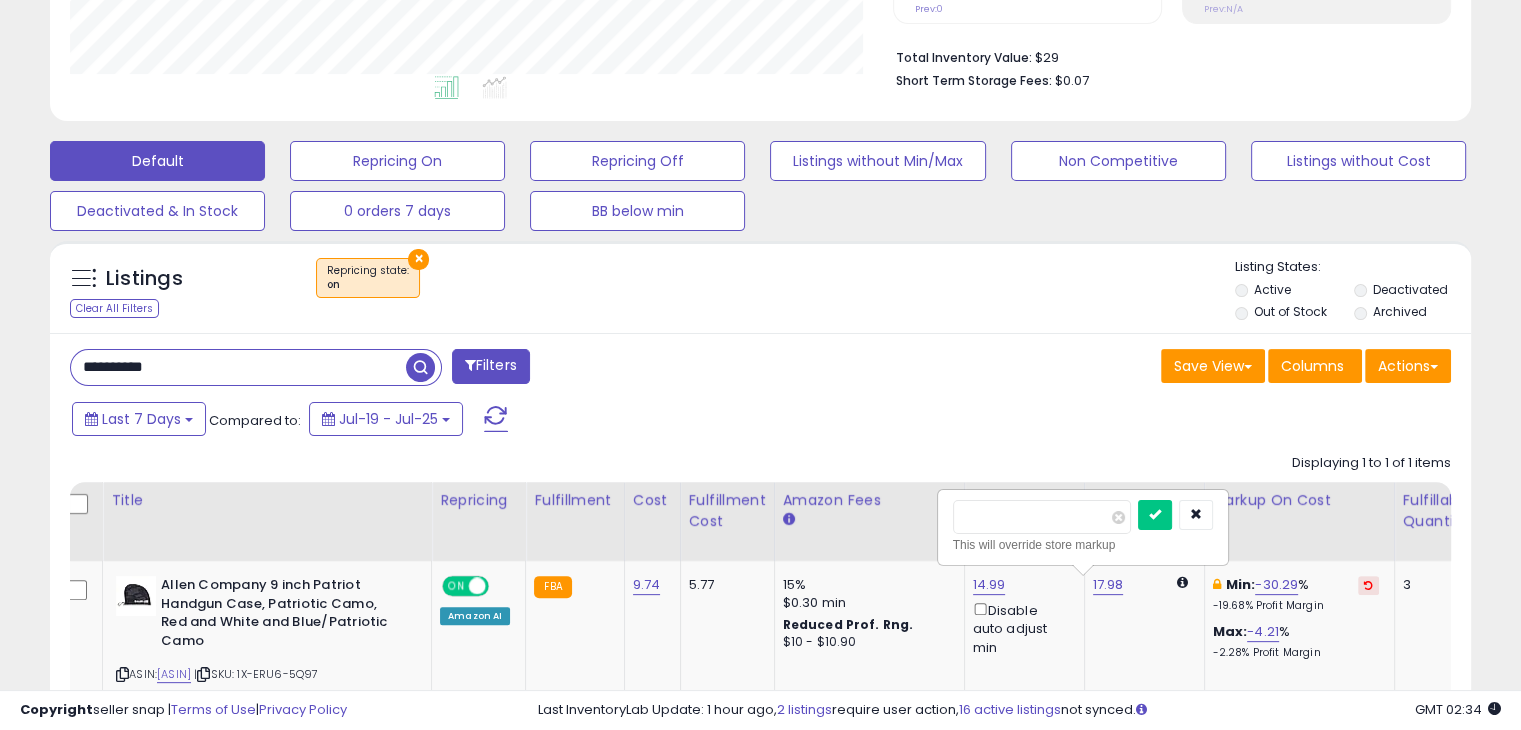 drag, startPoint x: 1060, startPoint y: 521, endPoint x: 852, endPoint y: 525, distance: 208.03845 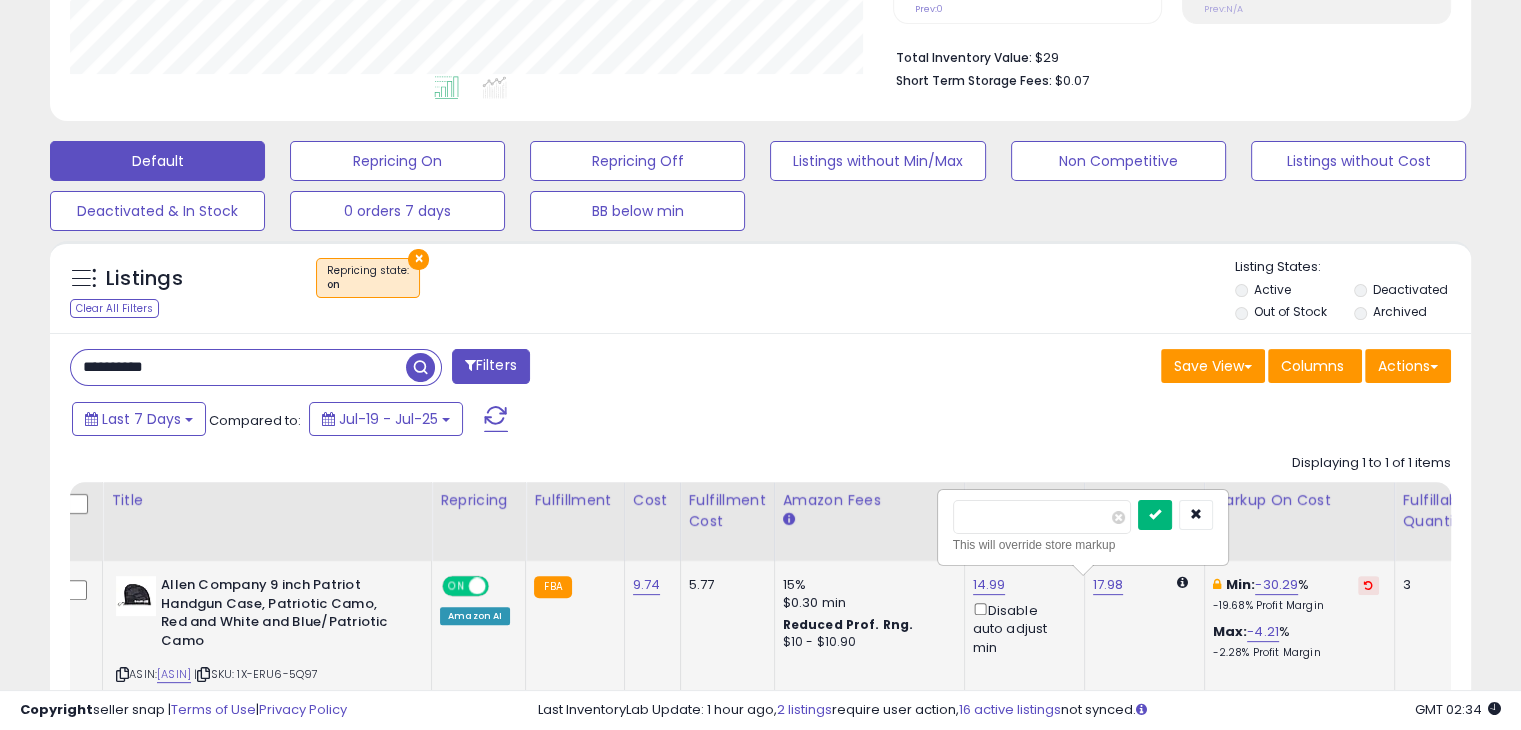 type on "*****" 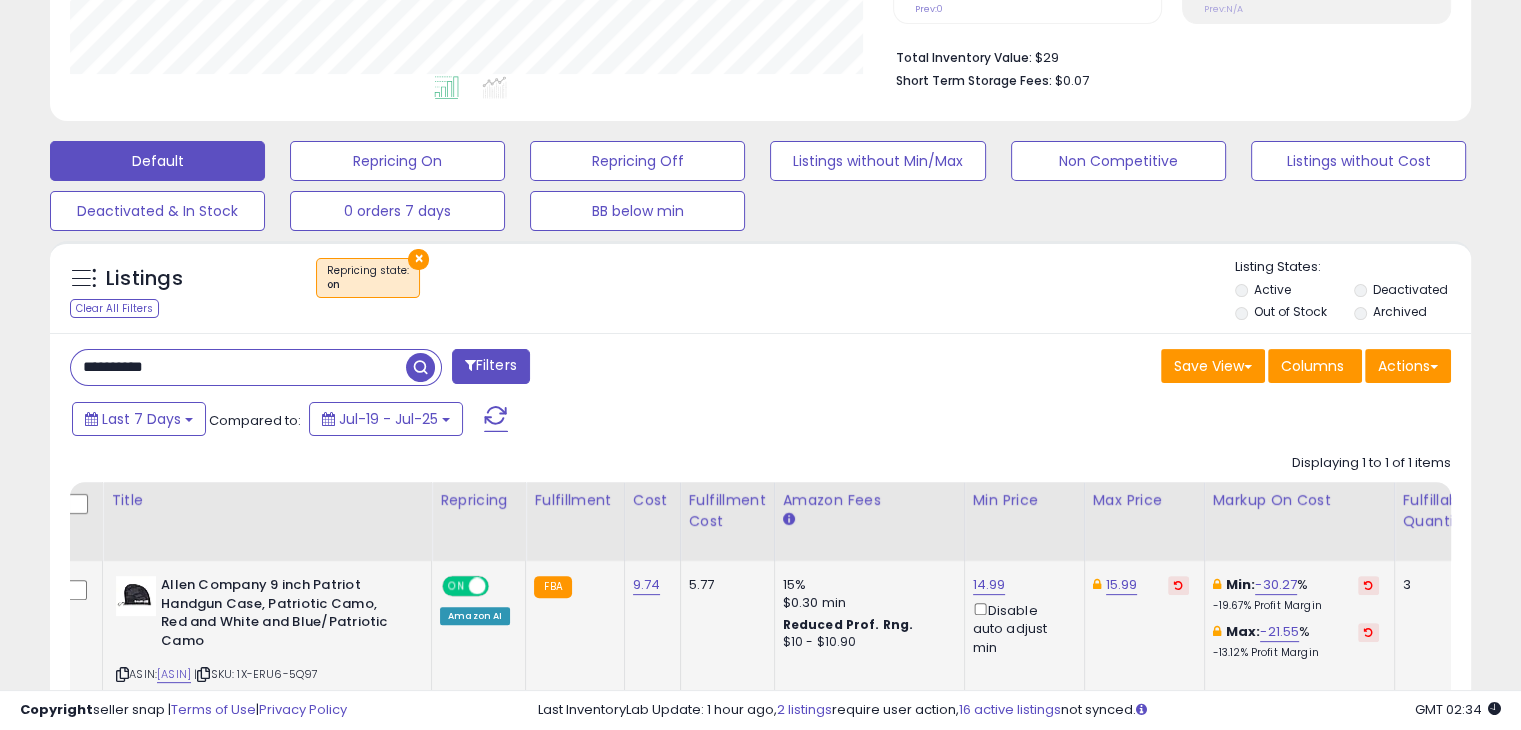 click on "**********" at bounding box center (238, 367) 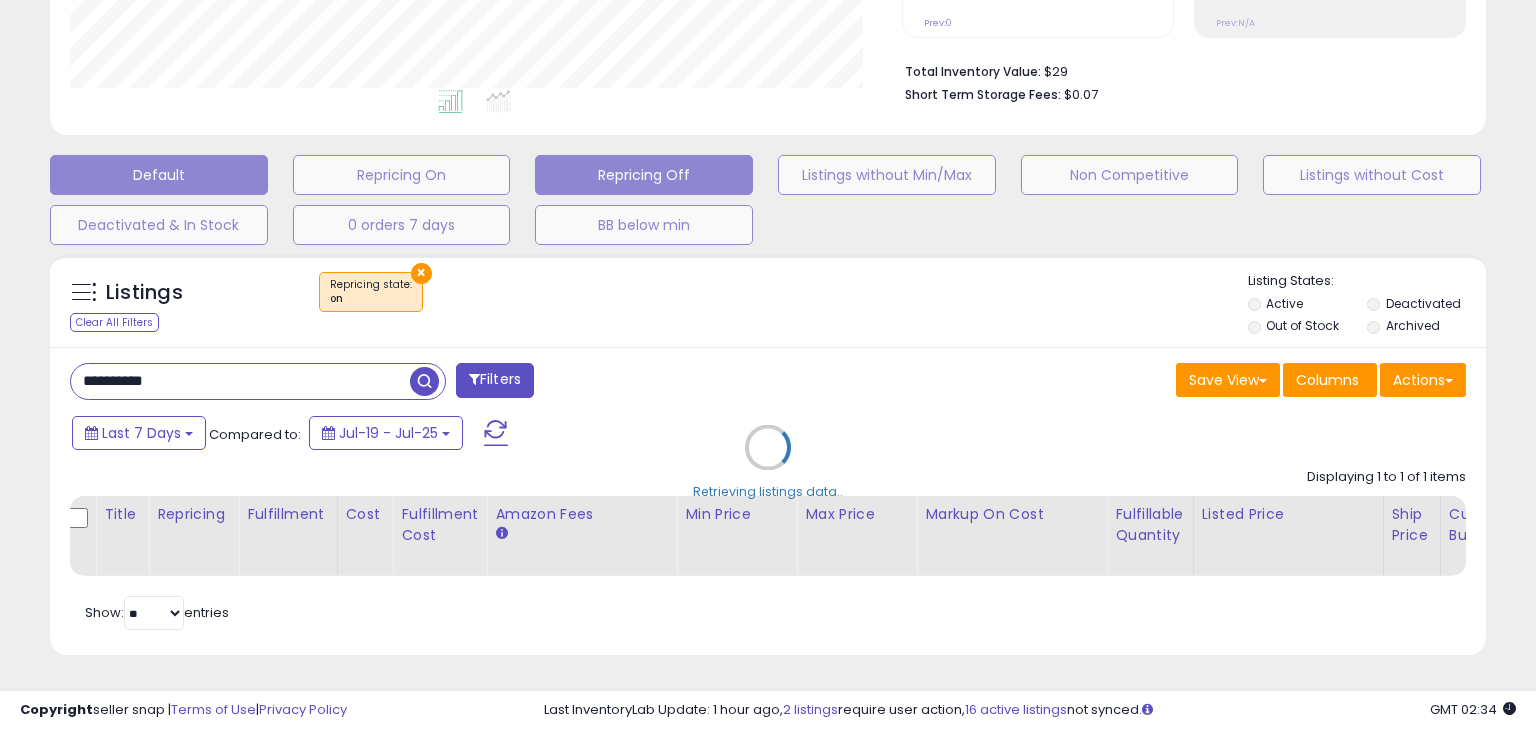 scroll, scrollTop: 999589, scrollLeft: 999168, axis: both 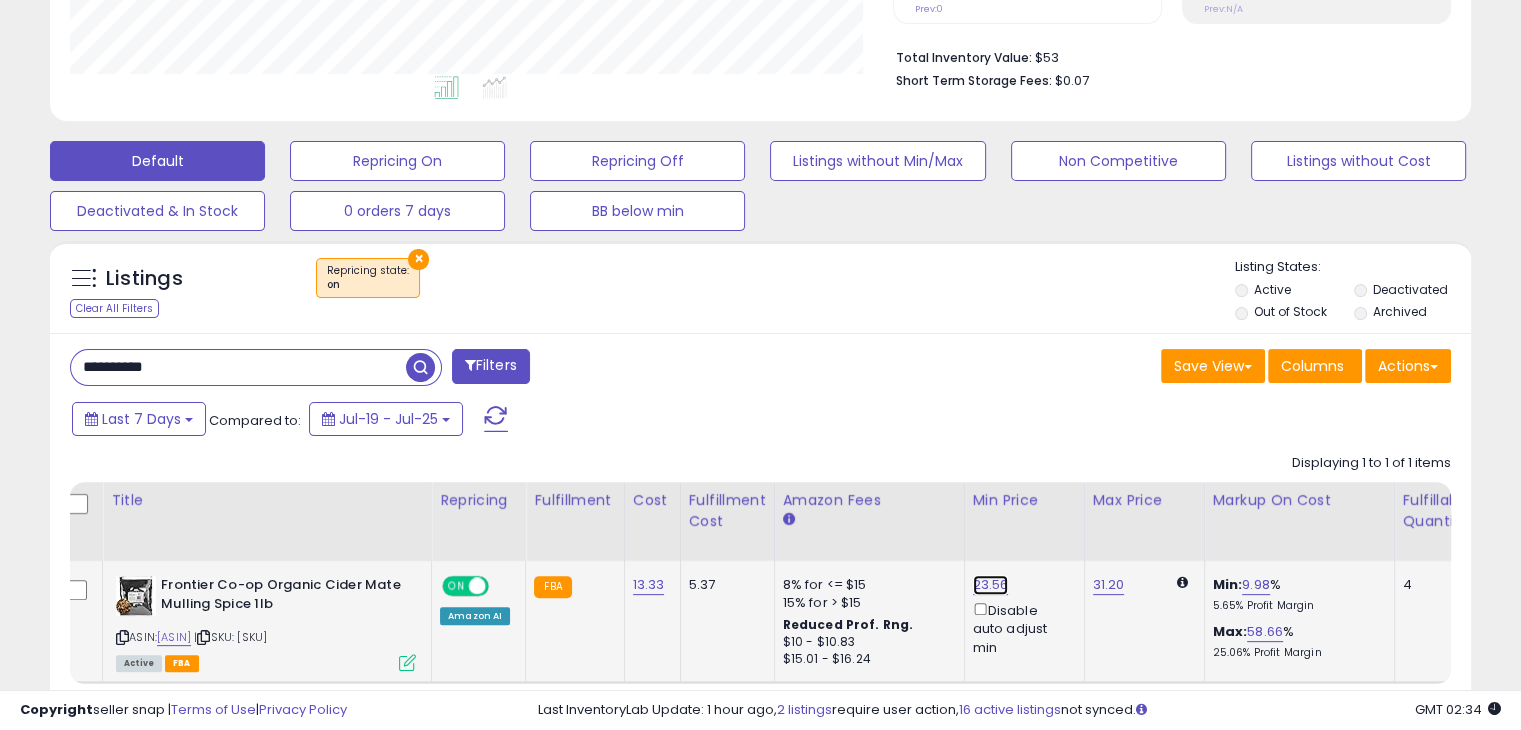 click on "23.56" at bounding box center [991, 585] 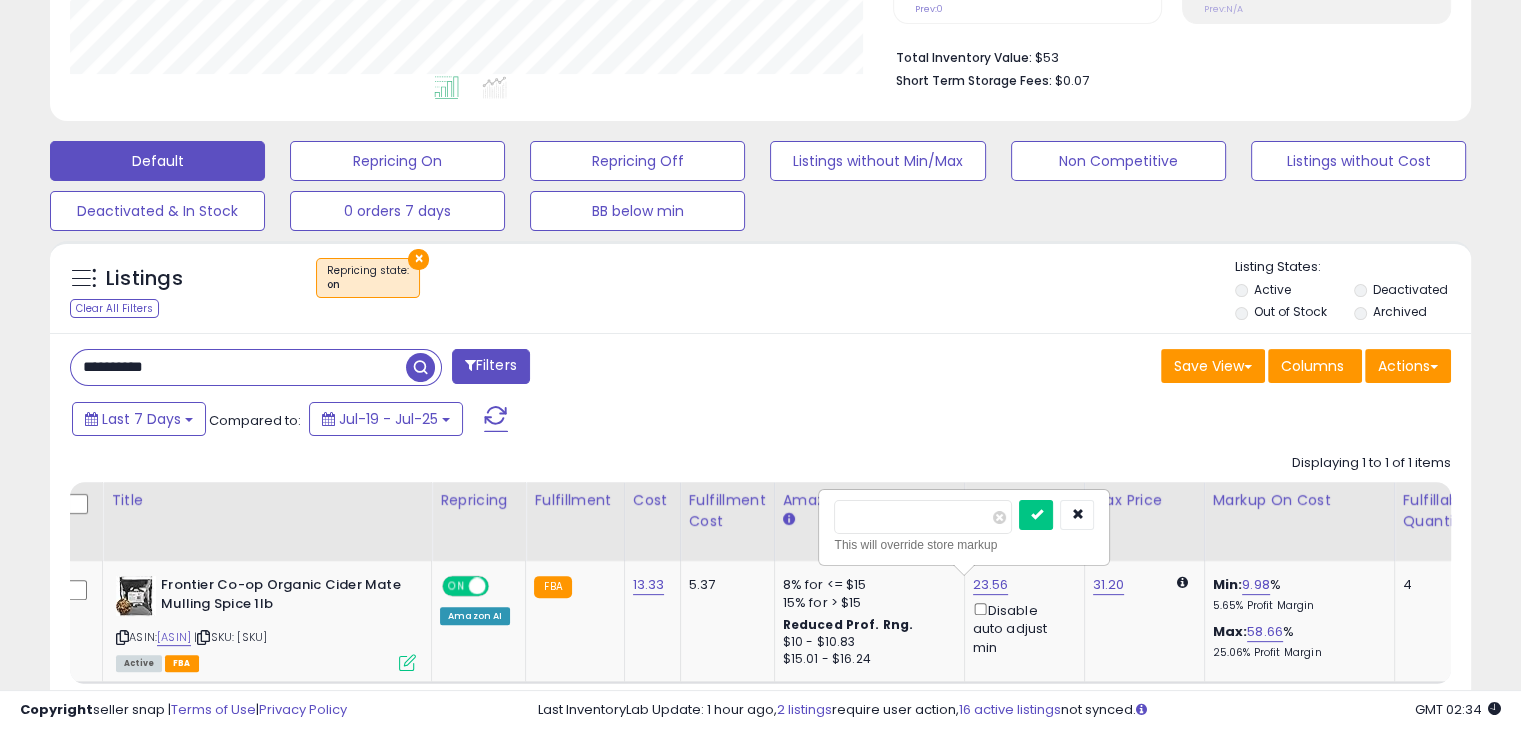 drag, startPoint x: 915, startPoint y: 507, endPoint x: 792, endPoint y: 515, distance: 123.25989 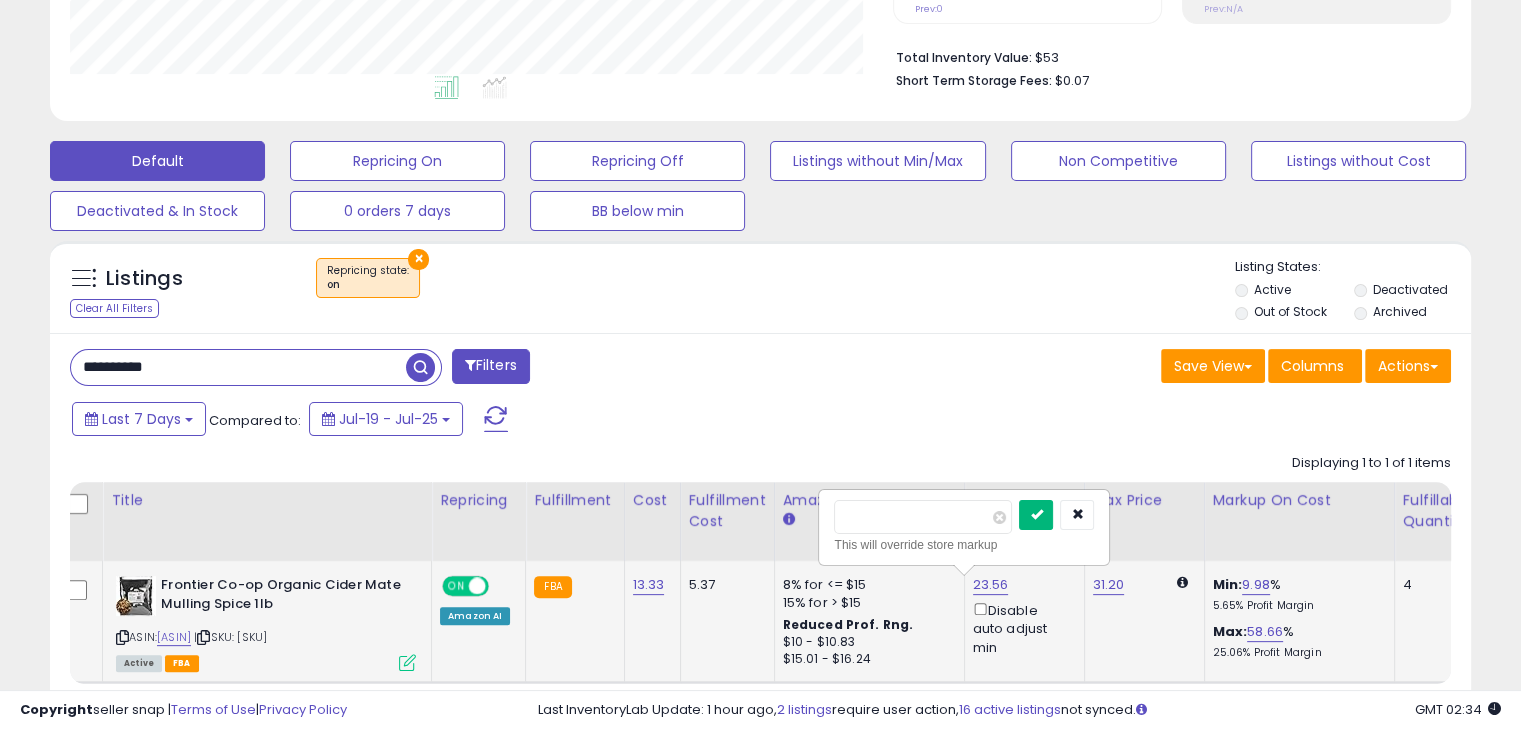 type on "**" 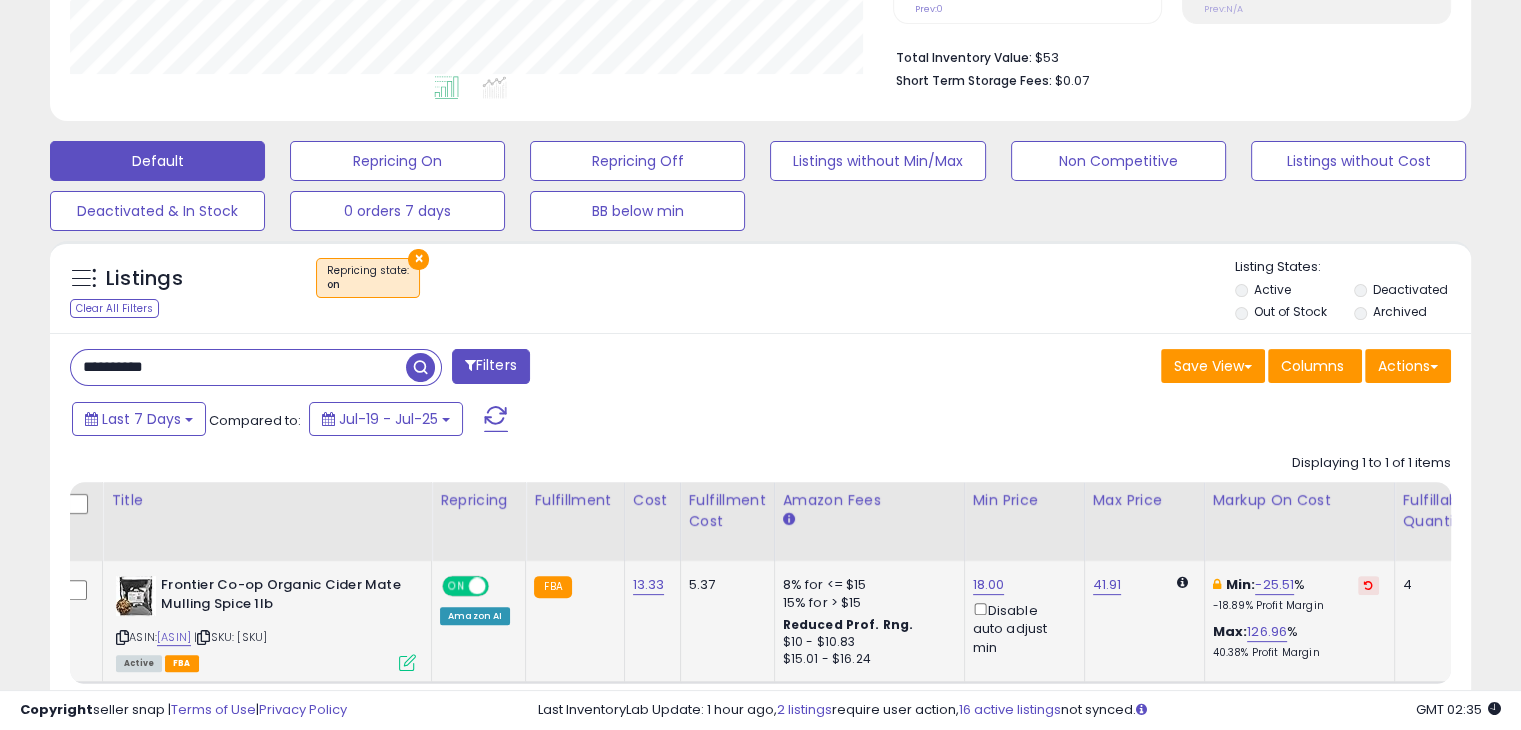 click on "**********" at bounding box center [238, 367] 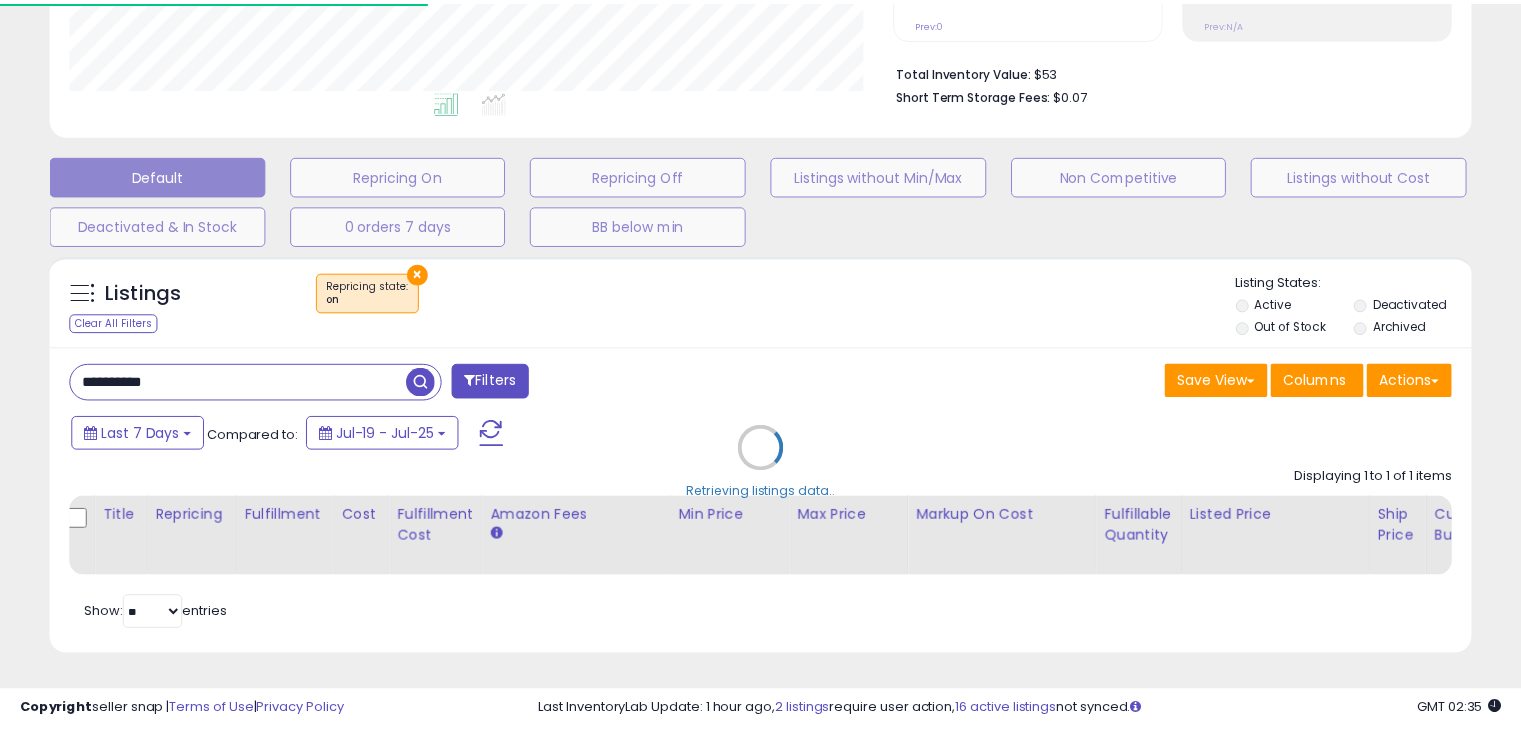 scroll, scrollTop: 409, scrollLeft: 822, axis: both 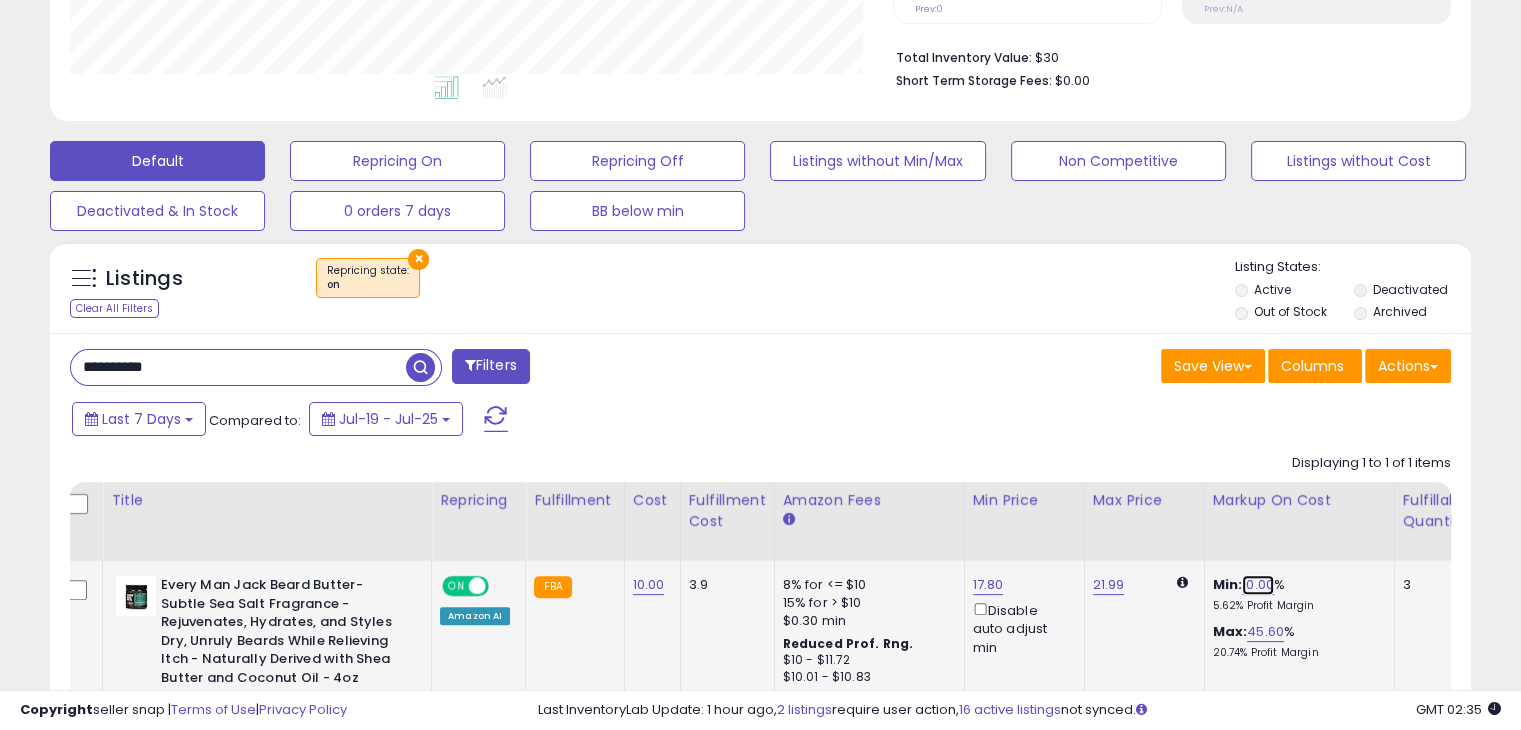 click on "10.00" at bounding box center [1258, 585] 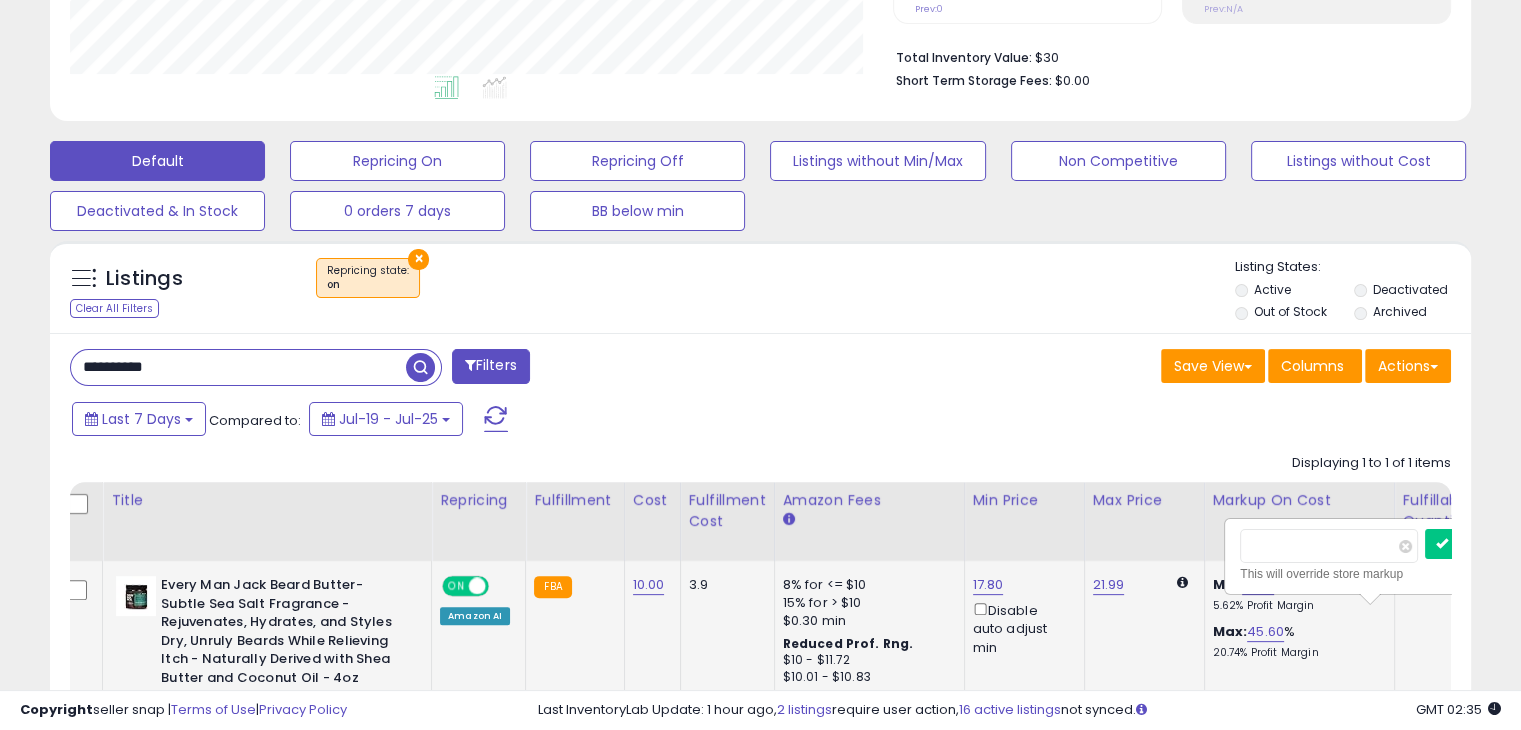 scroll, scrollTop: 0, scrollLeft: 12, axis: horizontal 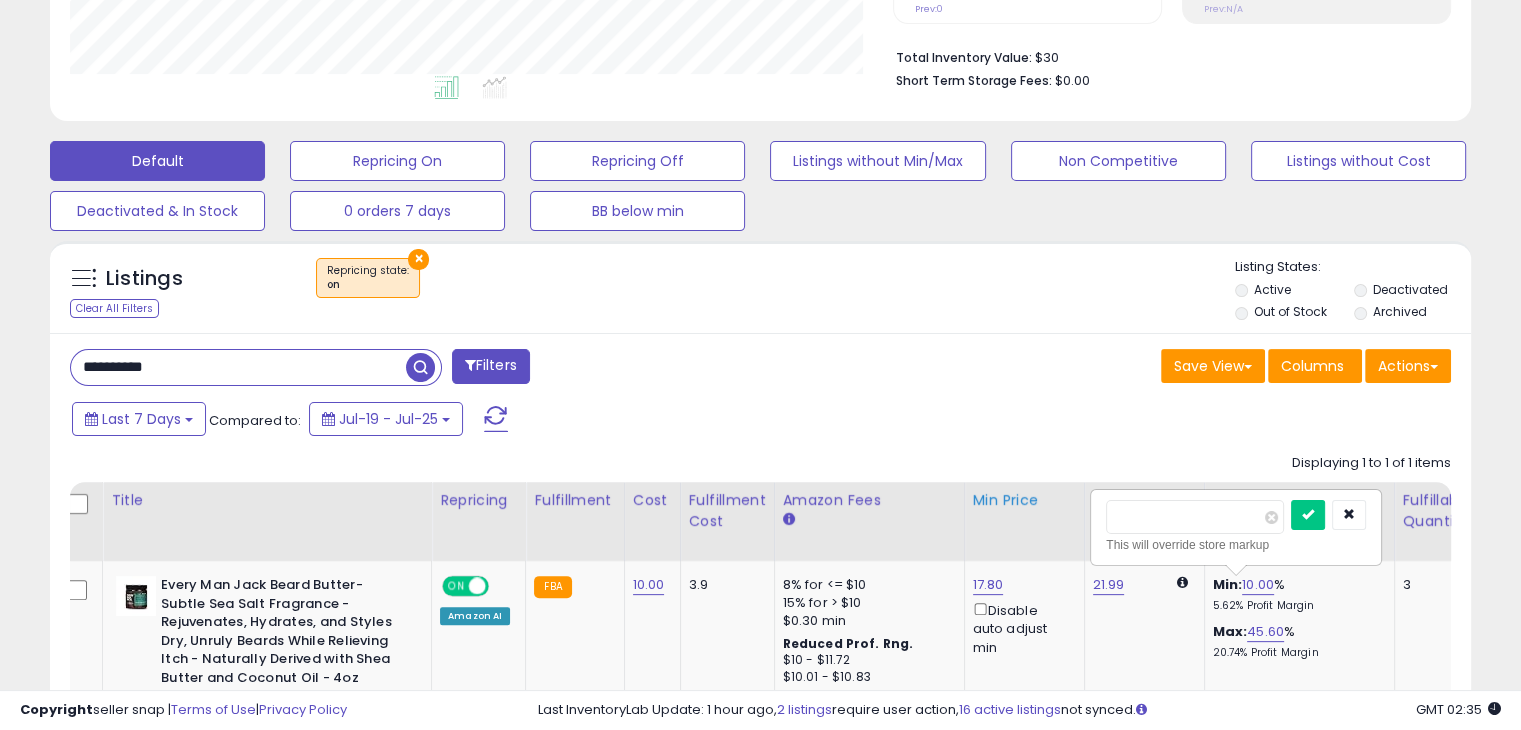 drag, startPoint x: 1168, startPoint y: 506, endPoint x: 1063, endPoint y: 505, distance: 105.00476 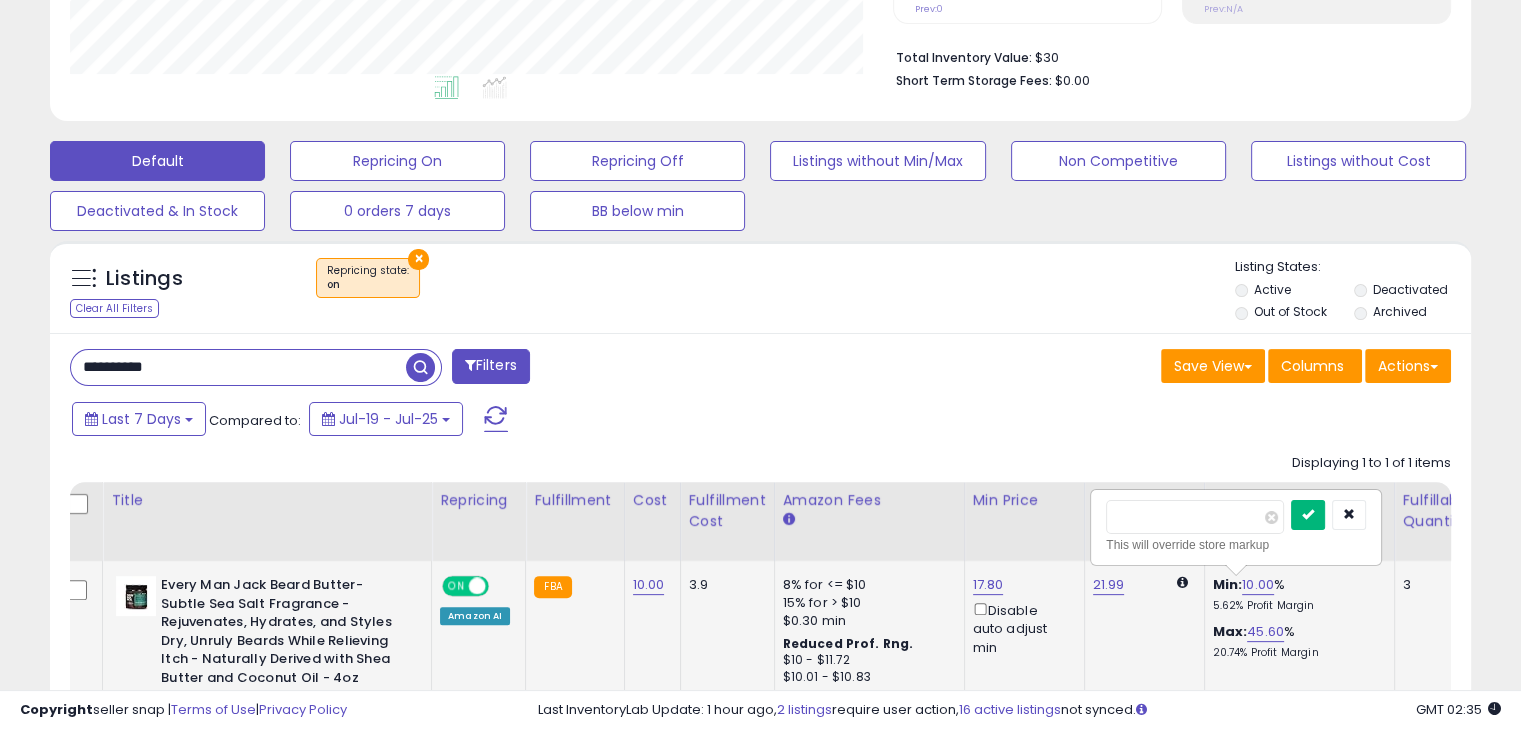 type on "*" 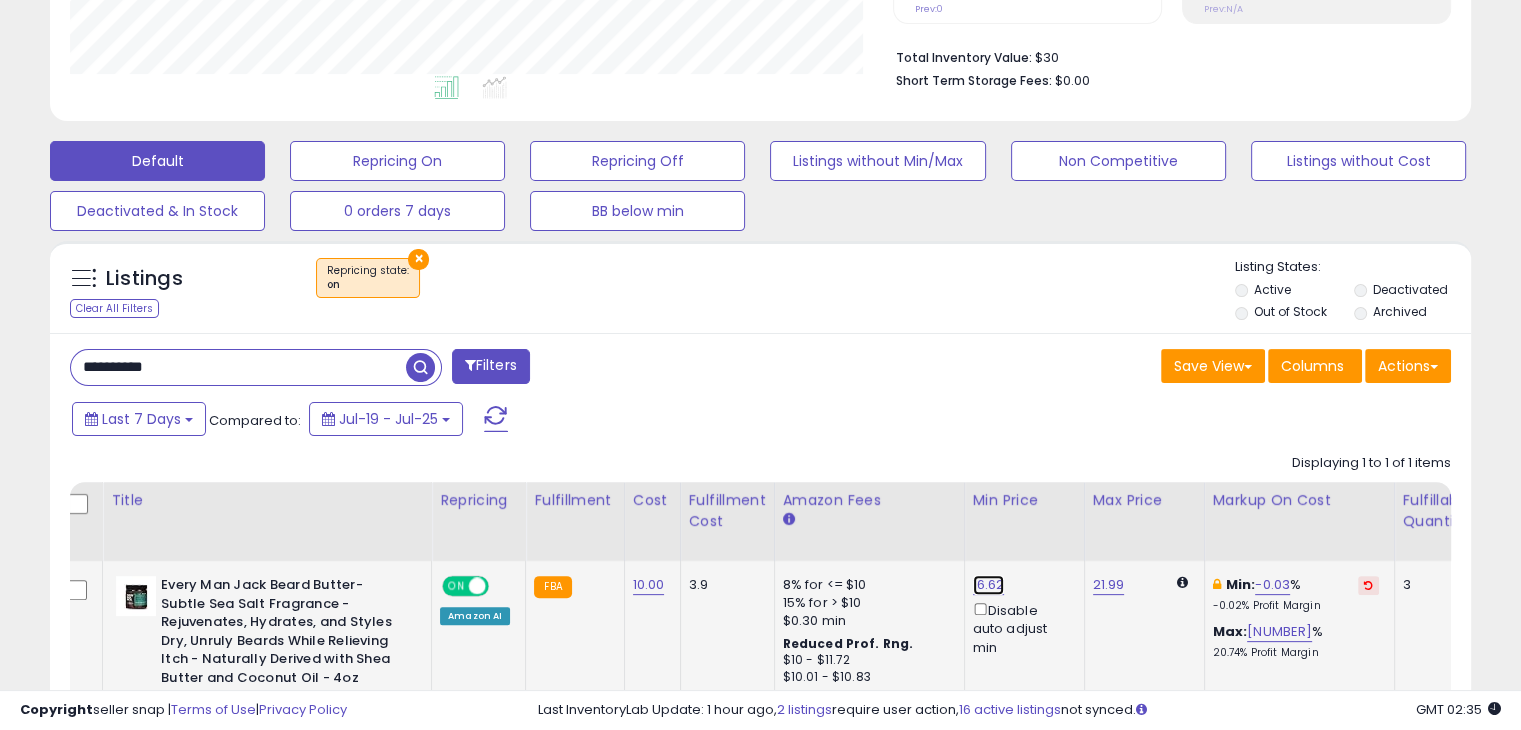 click on "16.62" at bounding box center (989, 585) 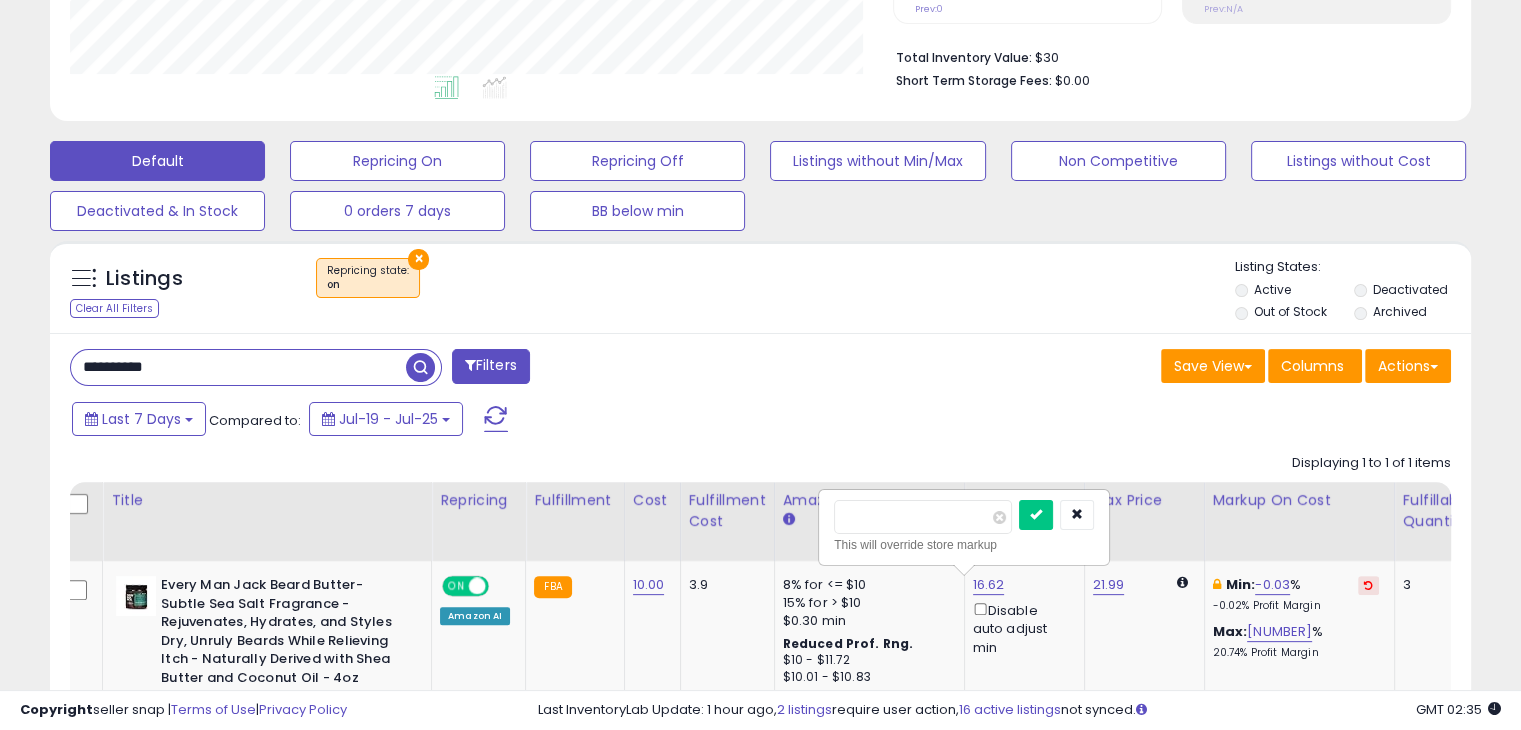 drag, startPoint x: 936, startPoint y: 516, endPoint x: 771, endPoint y: 513, distance: 165.02727 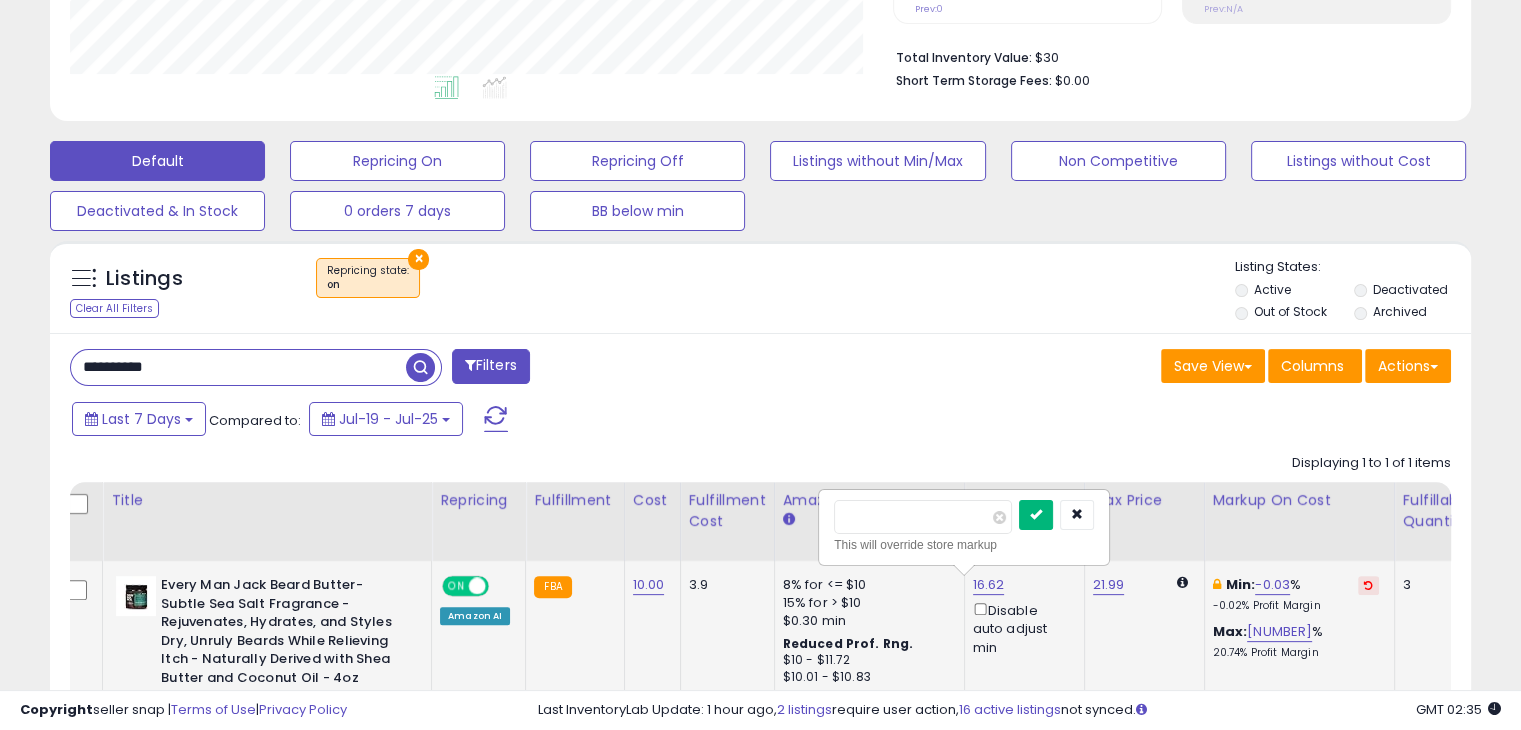 type on "*****" 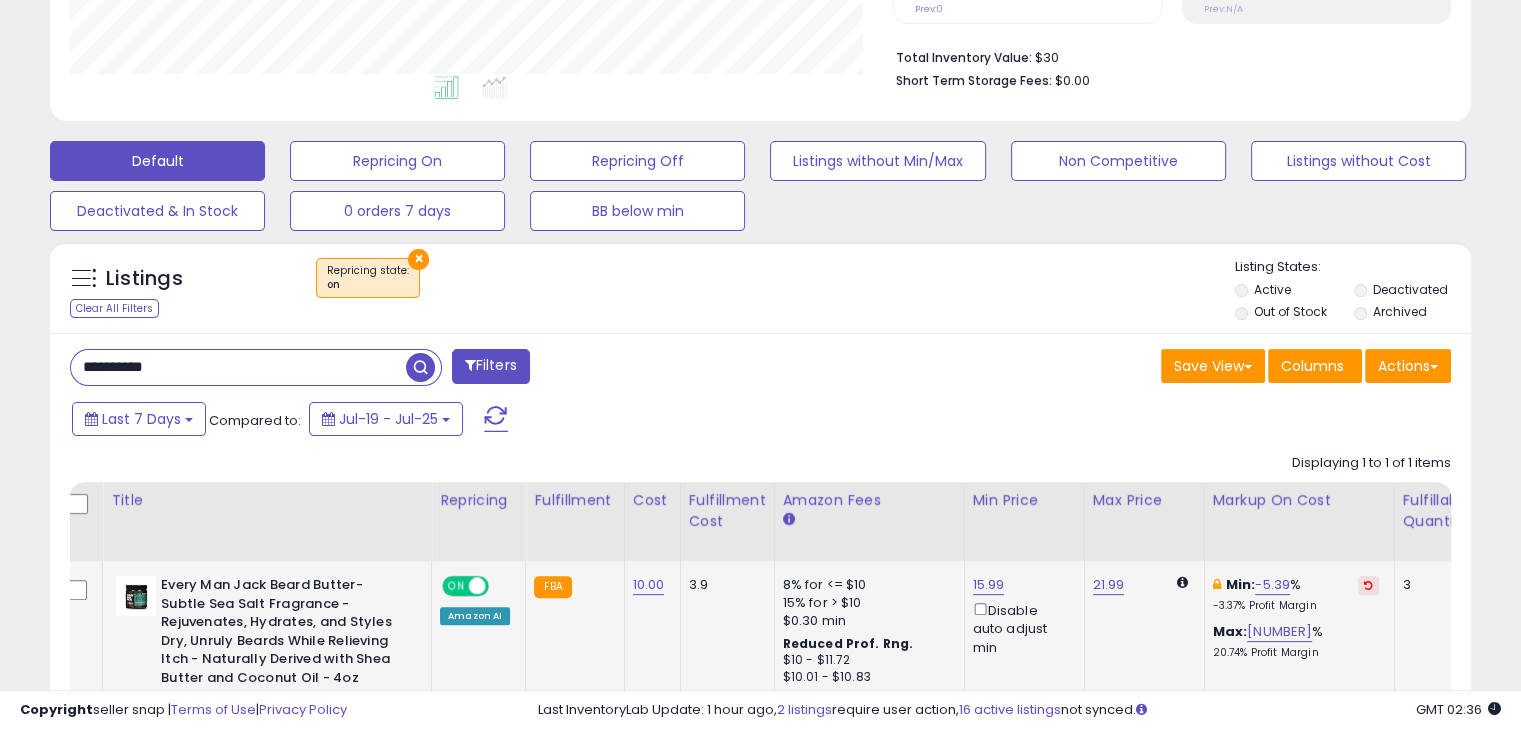 click on "**********" at bounding box center (238, 367) 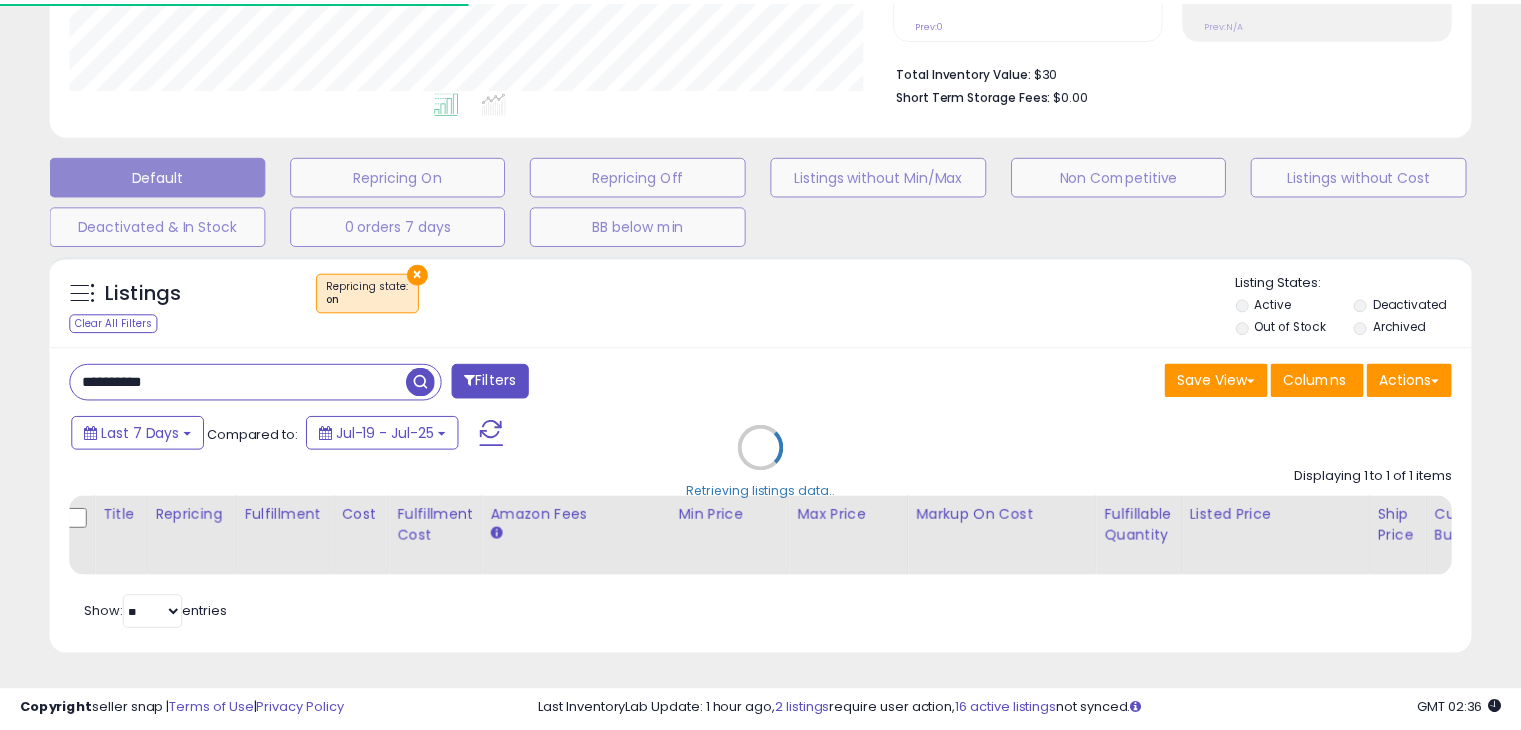 scroll, scrollTop: 409, scrollLeft: 822, axis: both 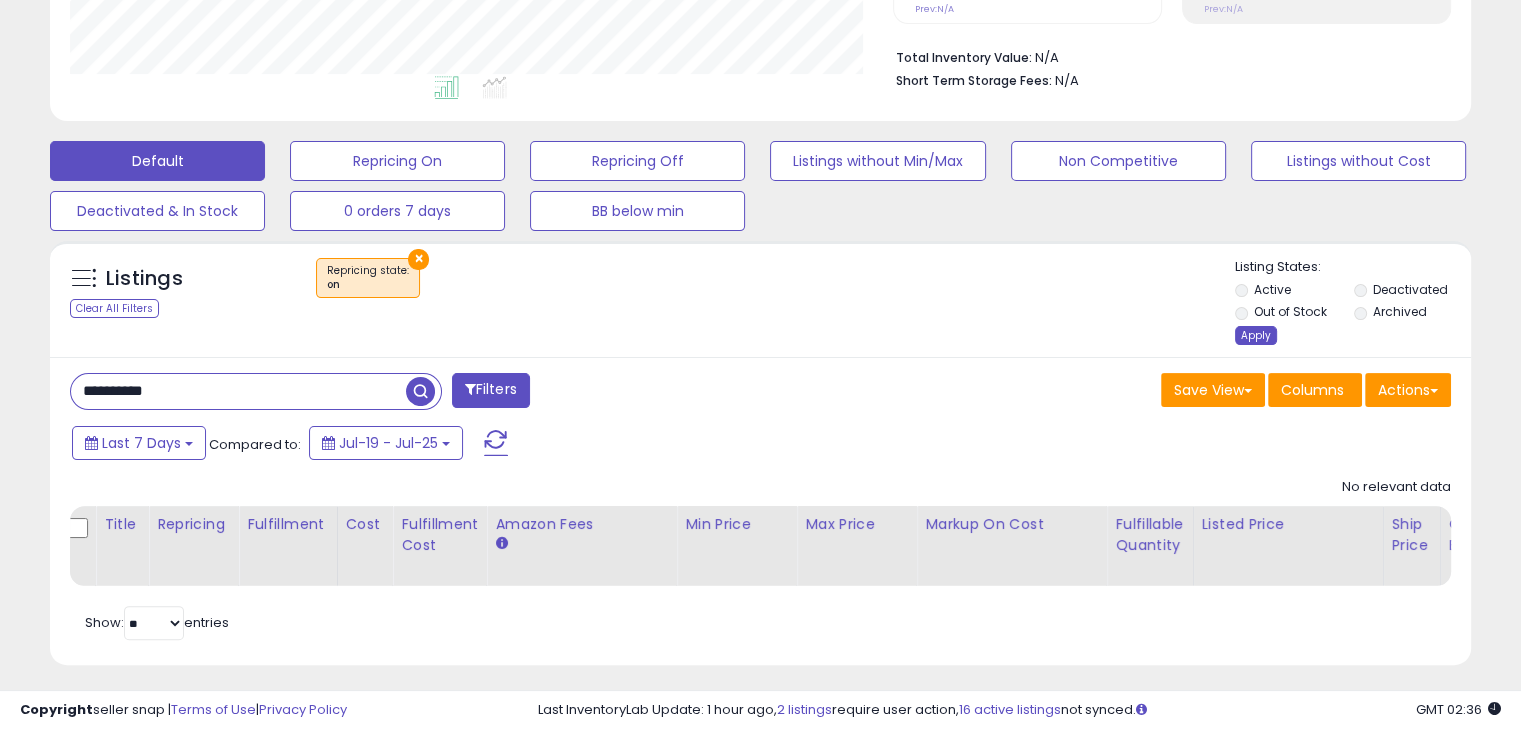 click on "Apply" at bounding box center [1256, 335] 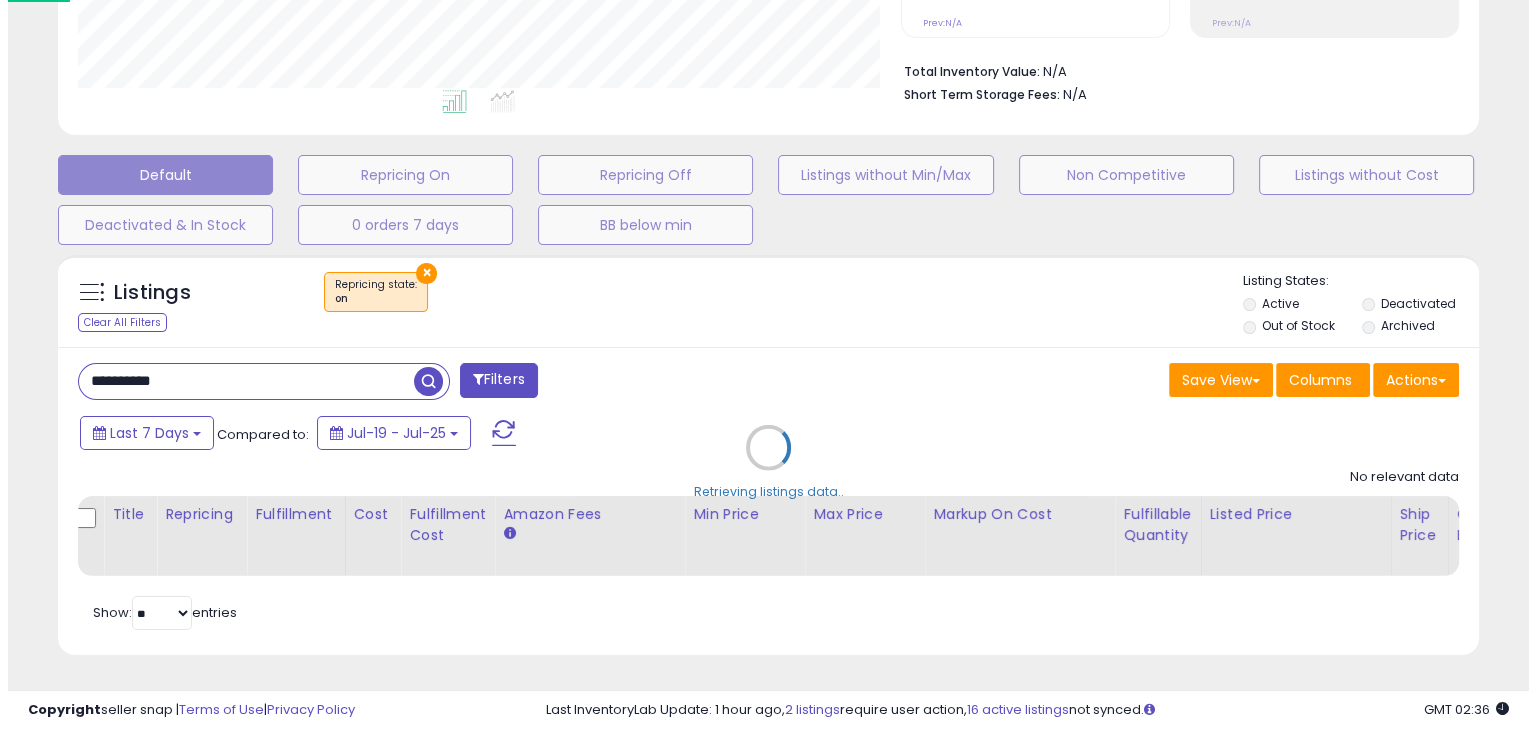 scroll, scrollTop: 999589, scrollLeft: 999168, axis: both 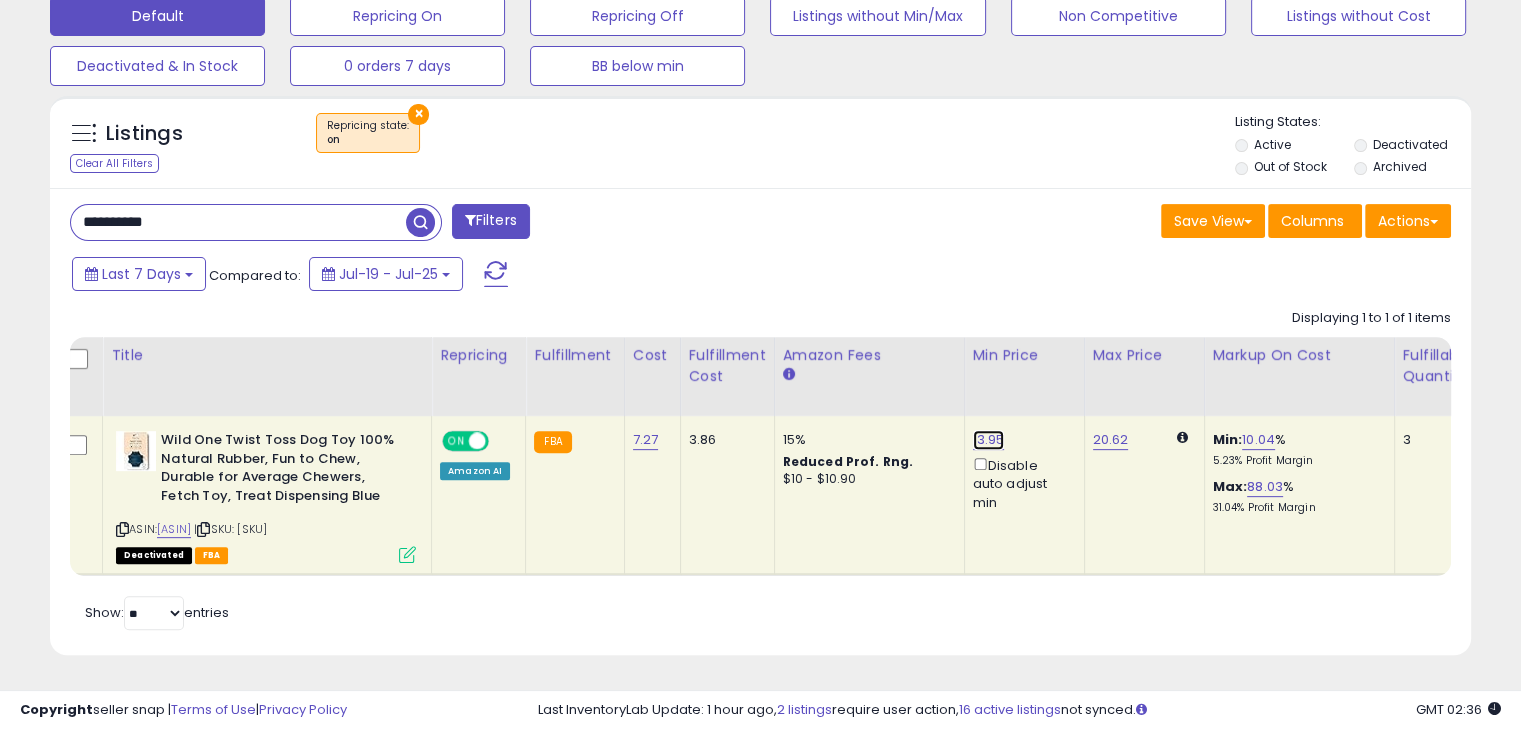 click on "13.95" at bounding box center (989, 440) 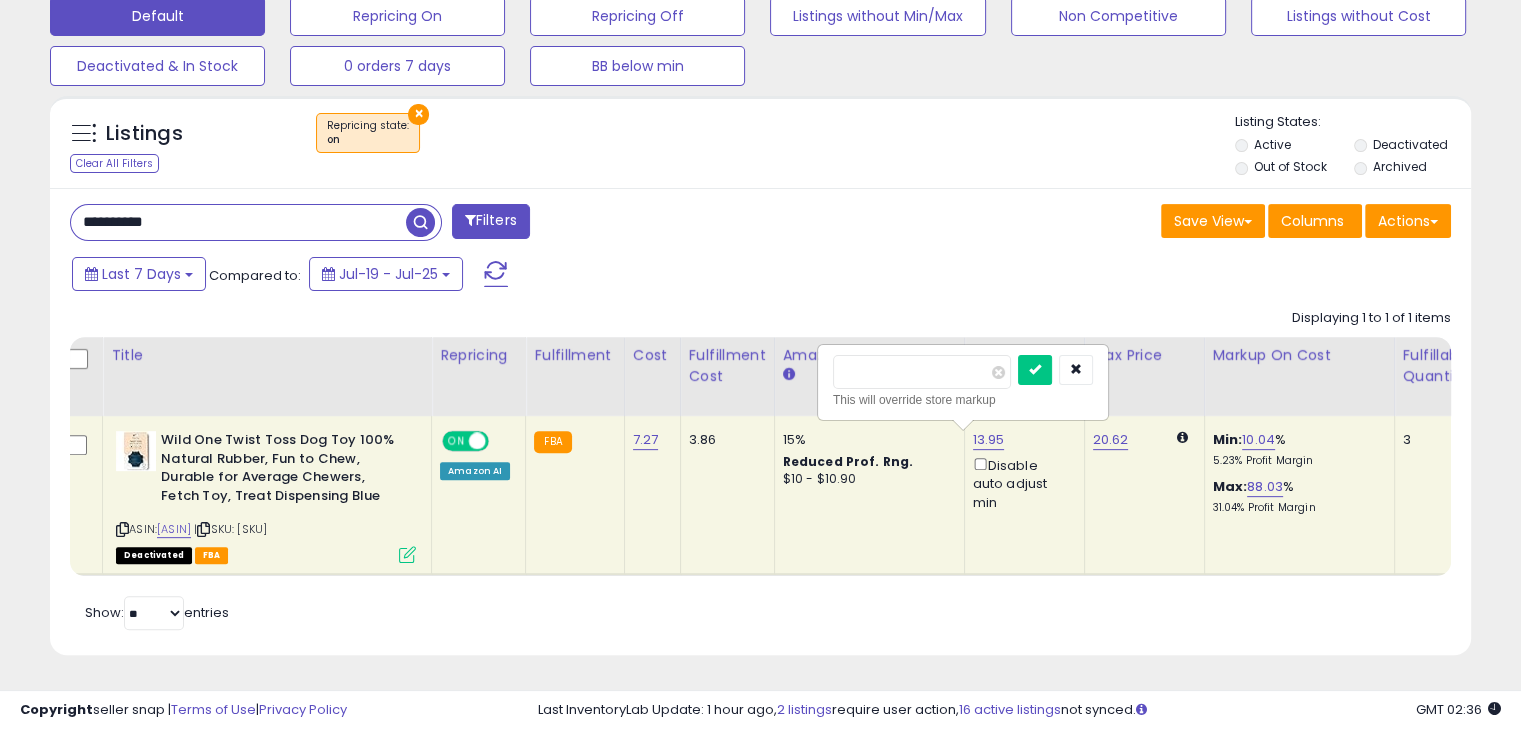 drag, startPoint x: 918, startPoint y: 359, endPoint x: 777, endPoint y: 360, distance: 141.00354 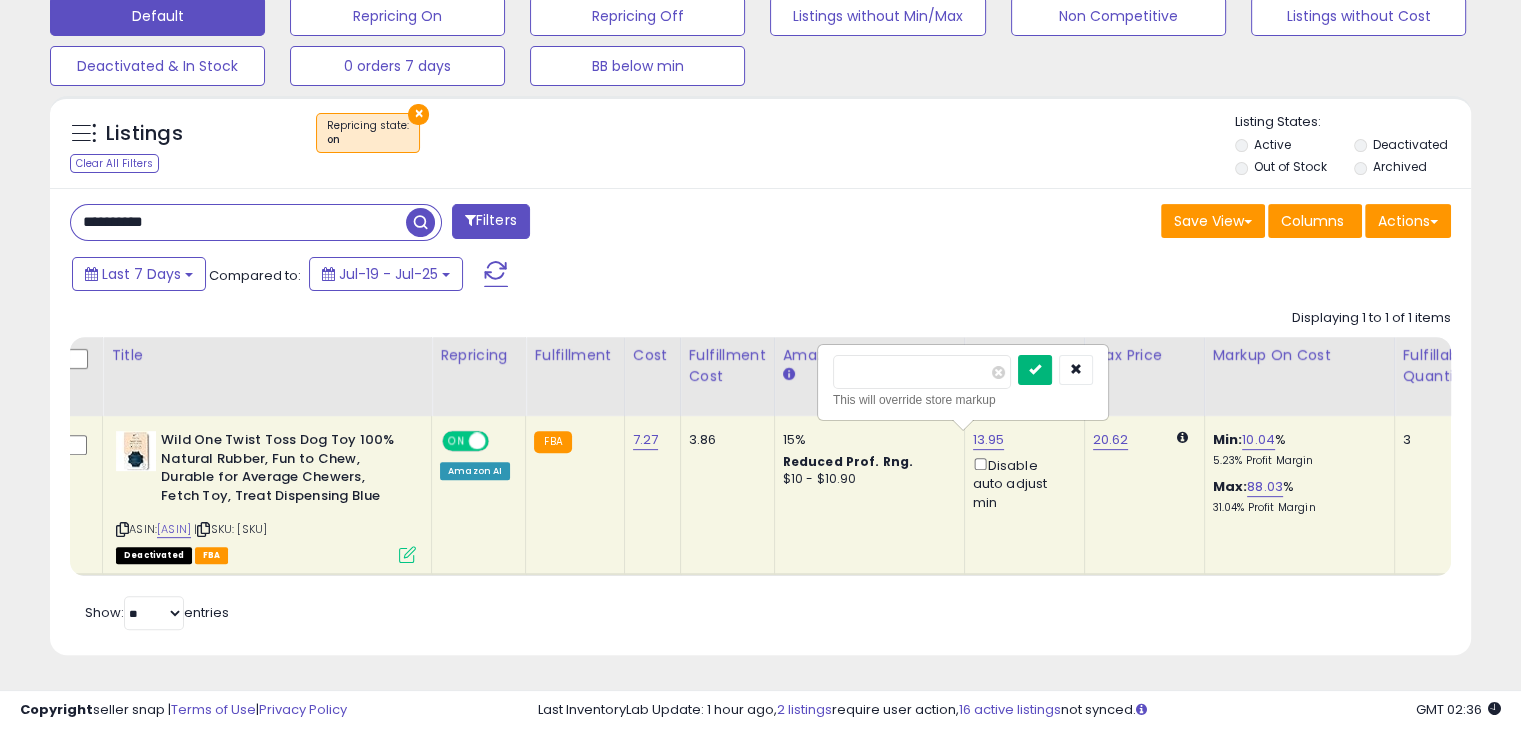 type on "****" 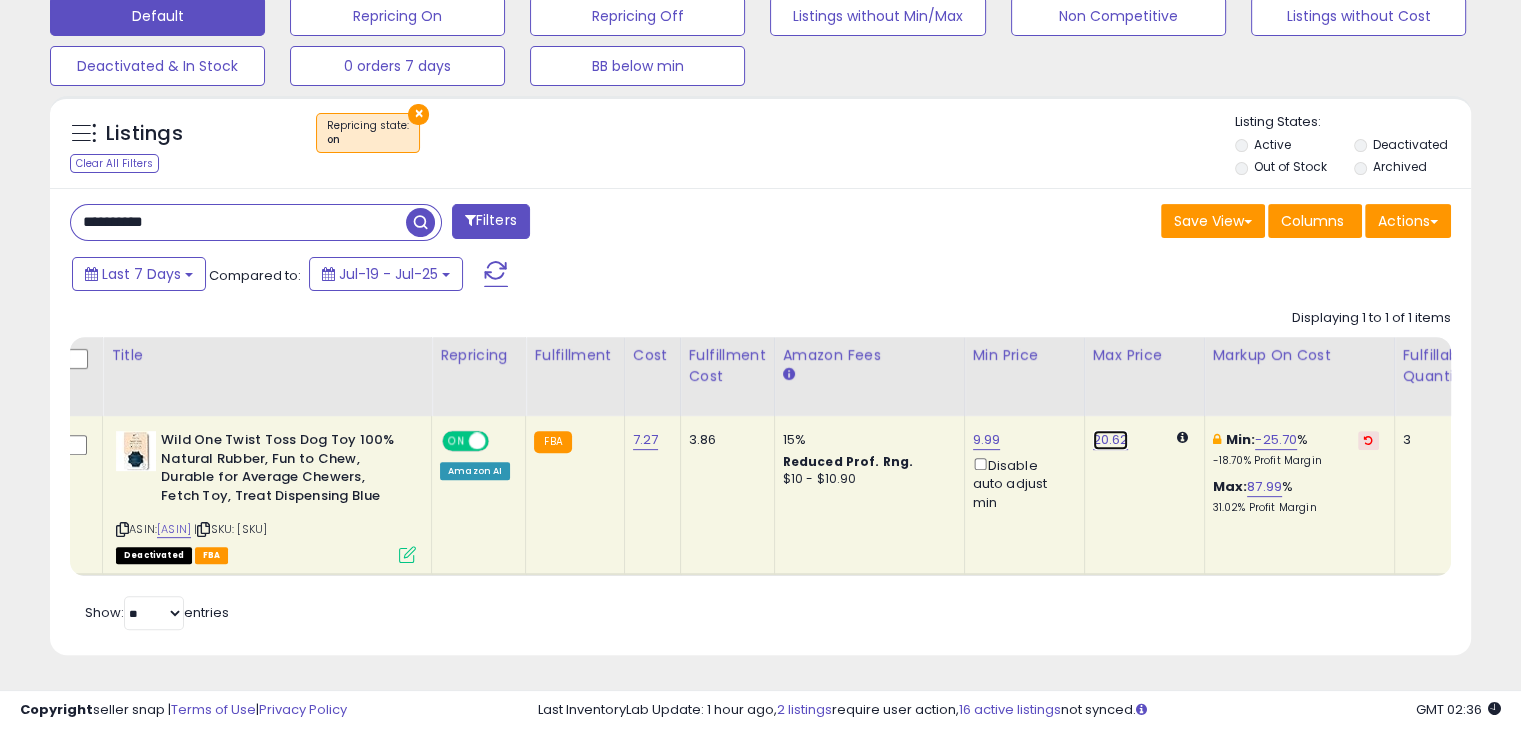 click on "20.62" at bounding box center [1111, 440] 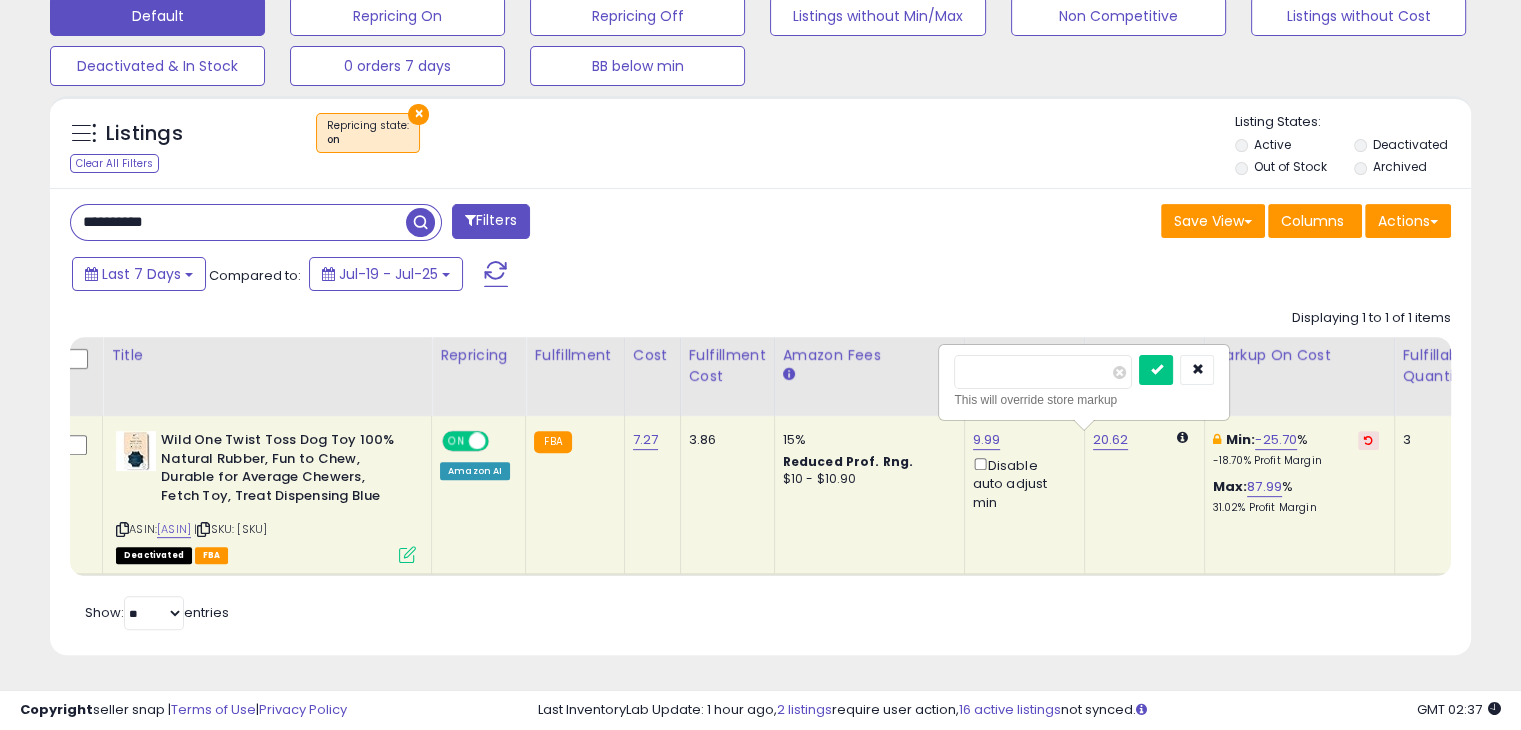 drag, startPoint x: 1010, startPoint y: 343, endPoint x: 917, endPoint y: 357, distance: 94.04786 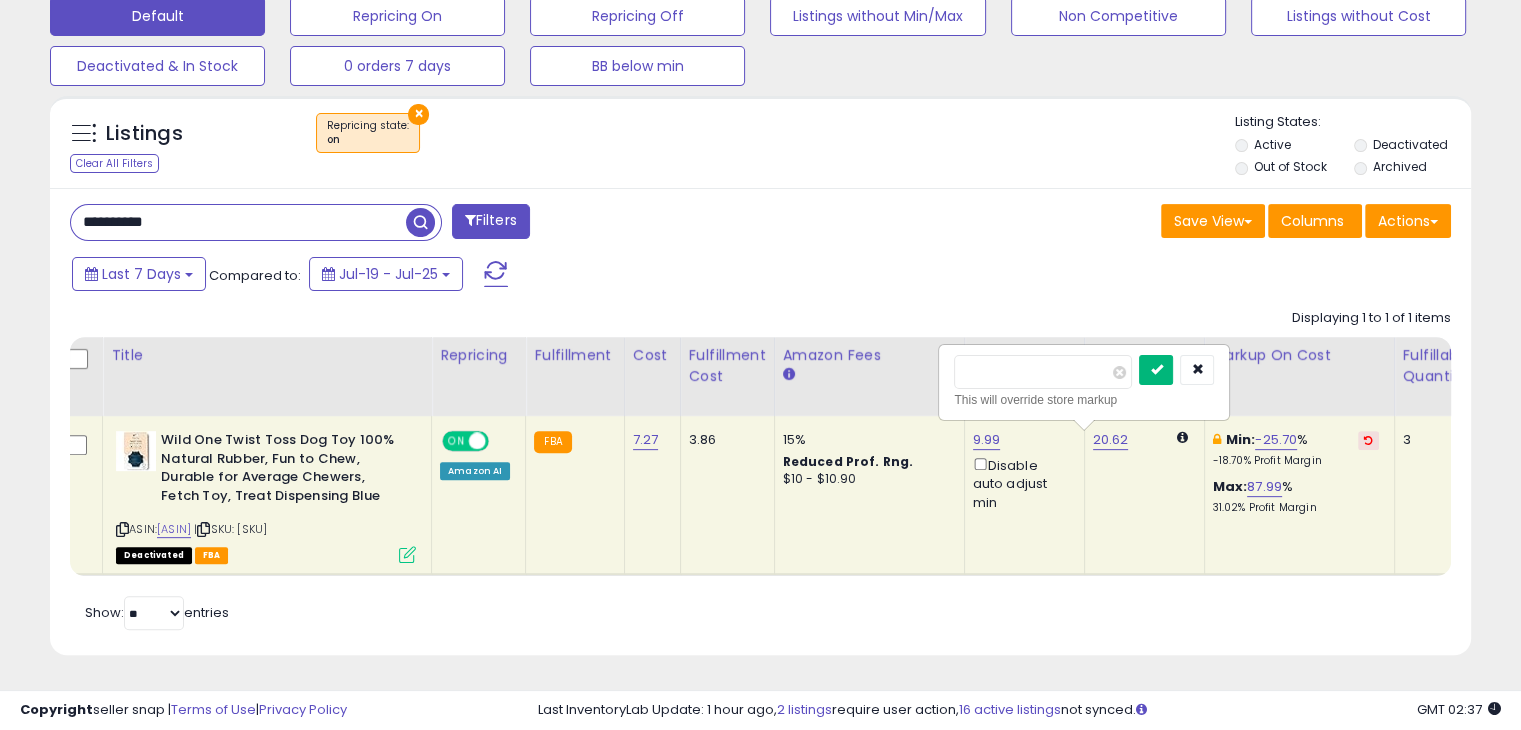 type on "*****" 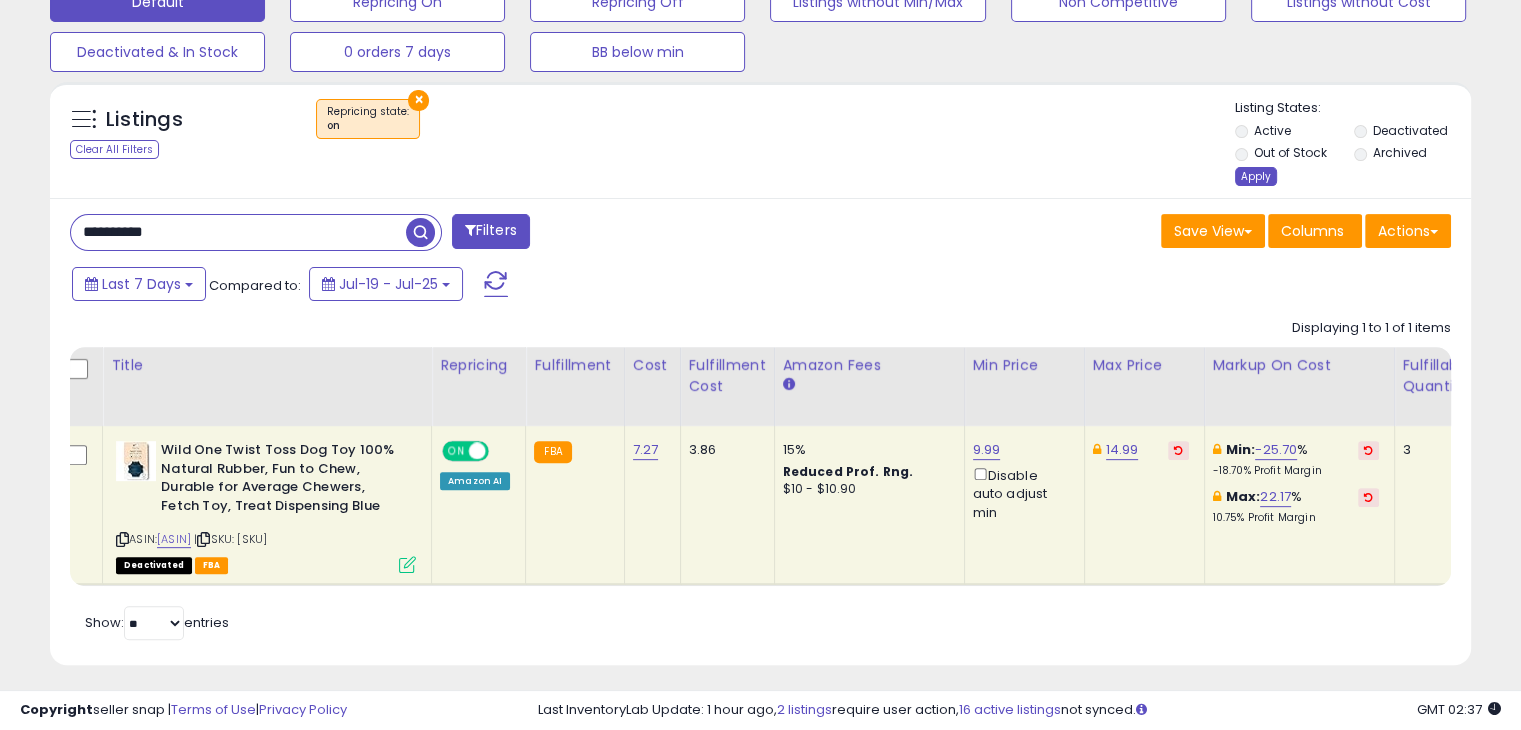 click on "Apply" at bounding box center (1256, 176) 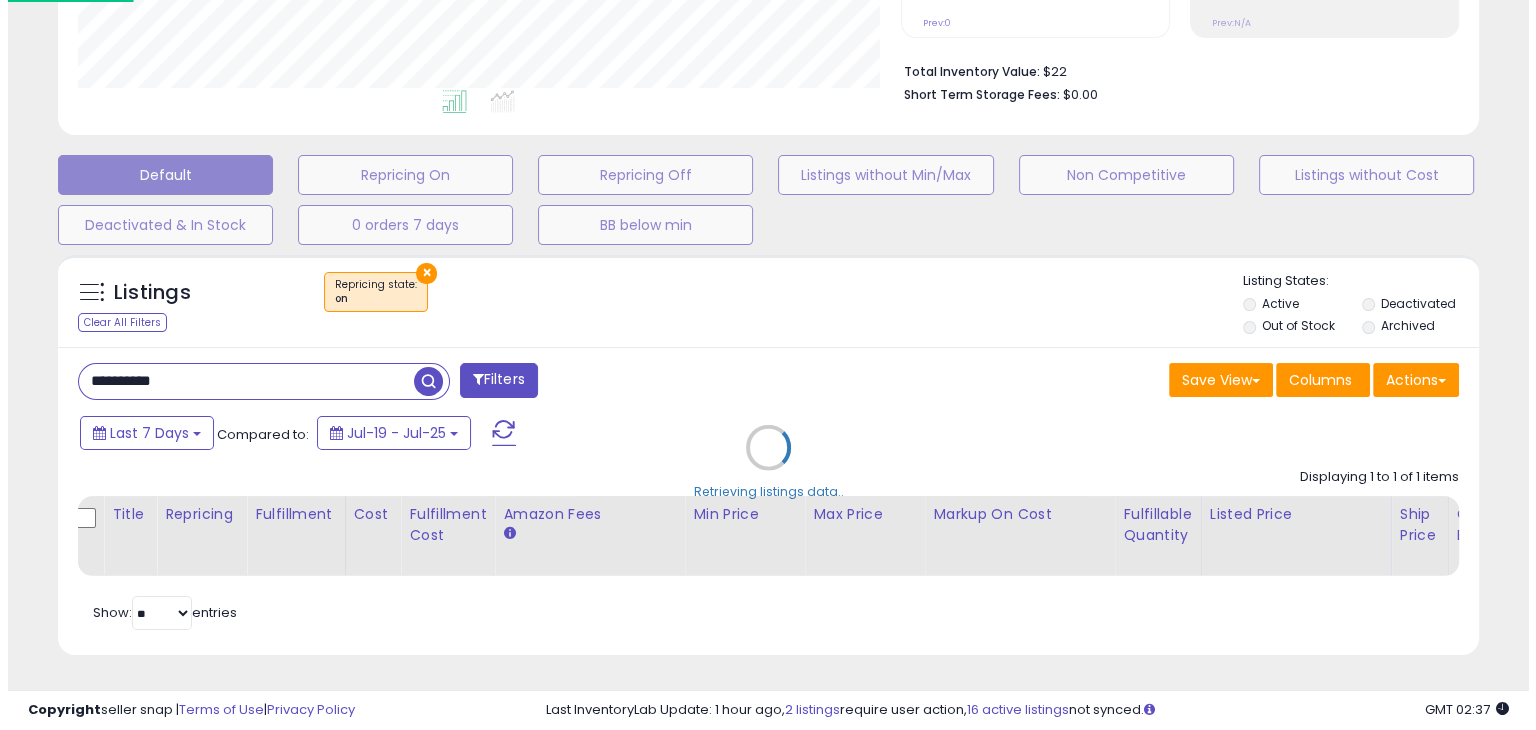 scroll, scrollTop: 489, scrollLeft: 0, axis: vertical 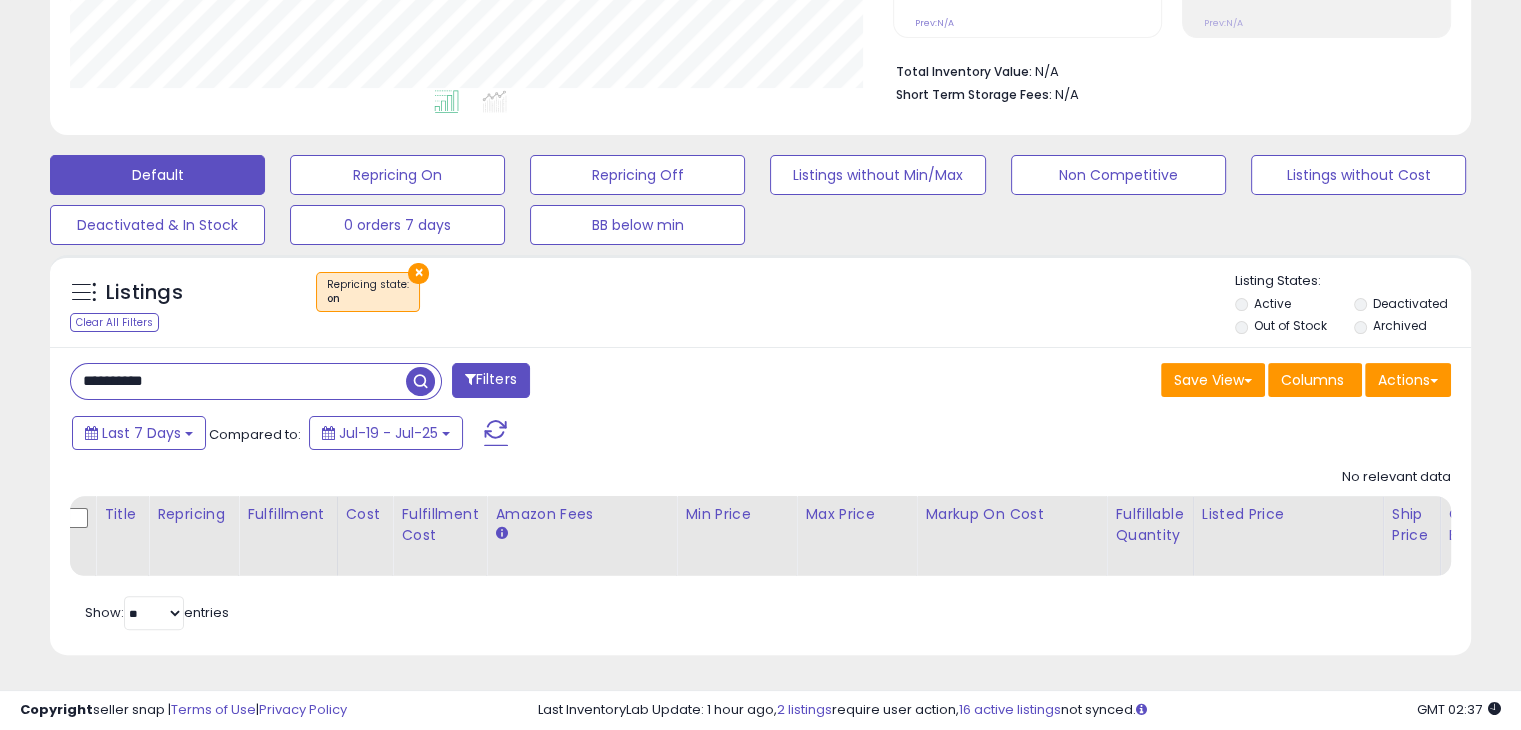 click on "**********" at bounding box center (238, 381) 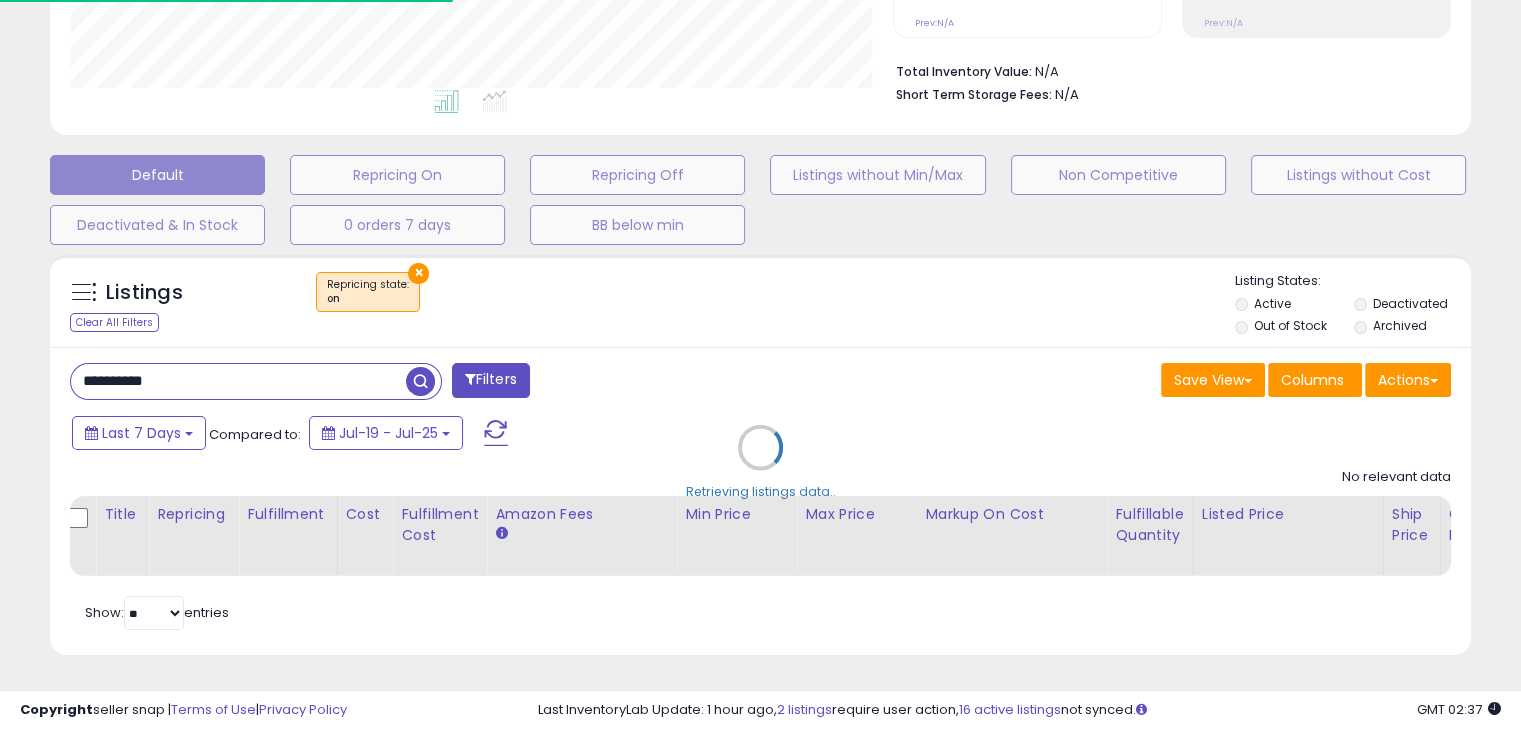 scroll, scrollTop: 409, scrollLeft: 822, axis: both 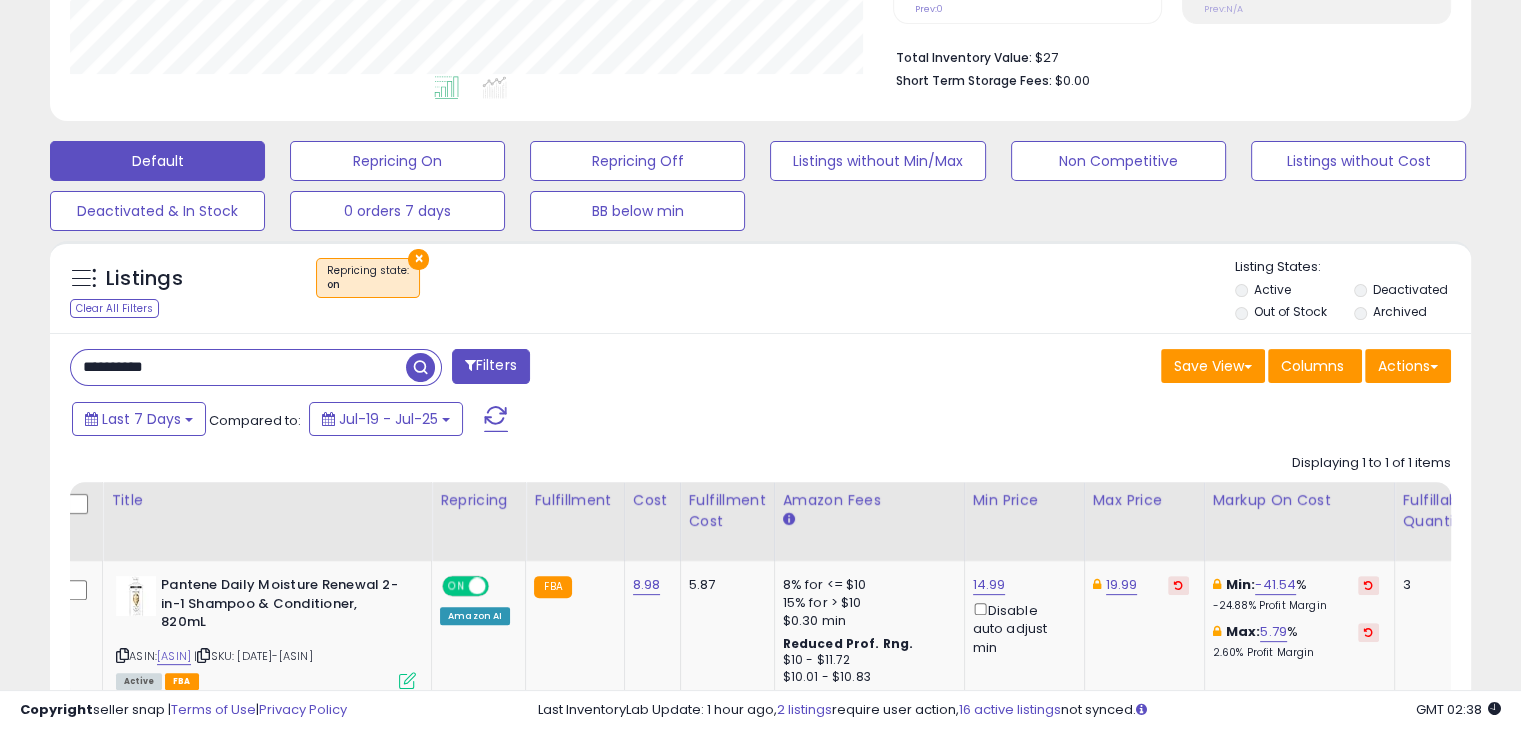 click on "**********" at bounding box center (238, 367) 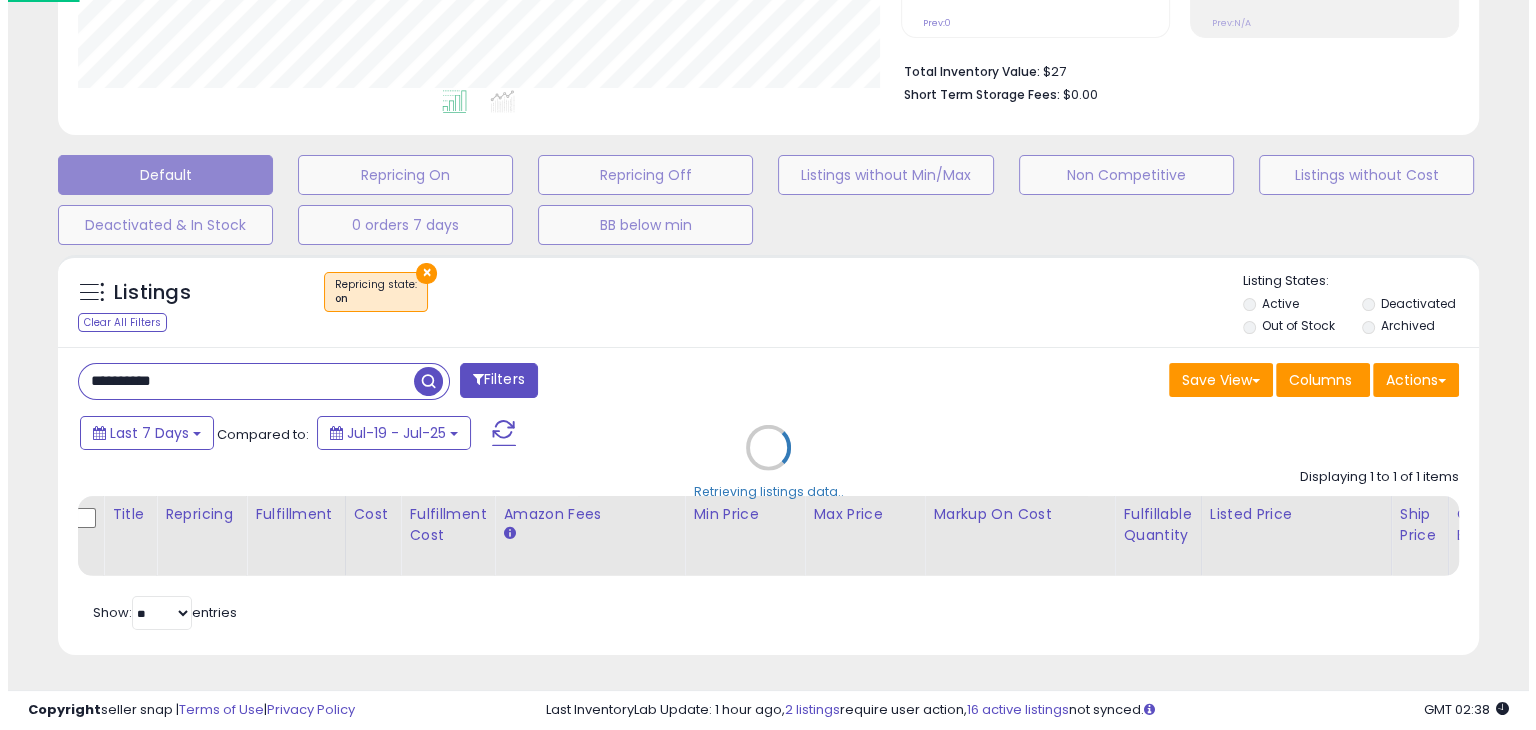 scroll, scrollTop: 999589, scrollLeft: 999168, axis: both 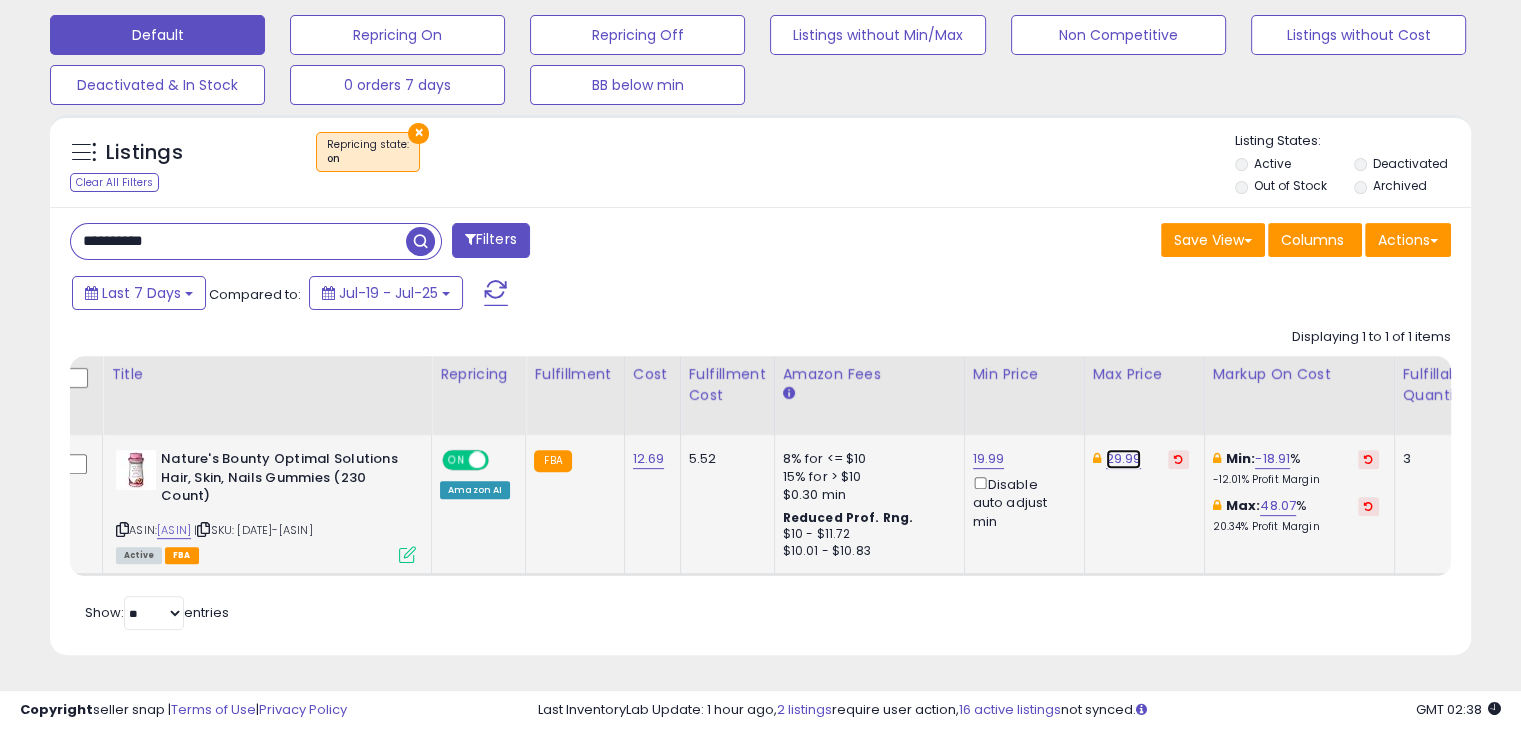 click on "29.99" at bounding box center (1124, 459) 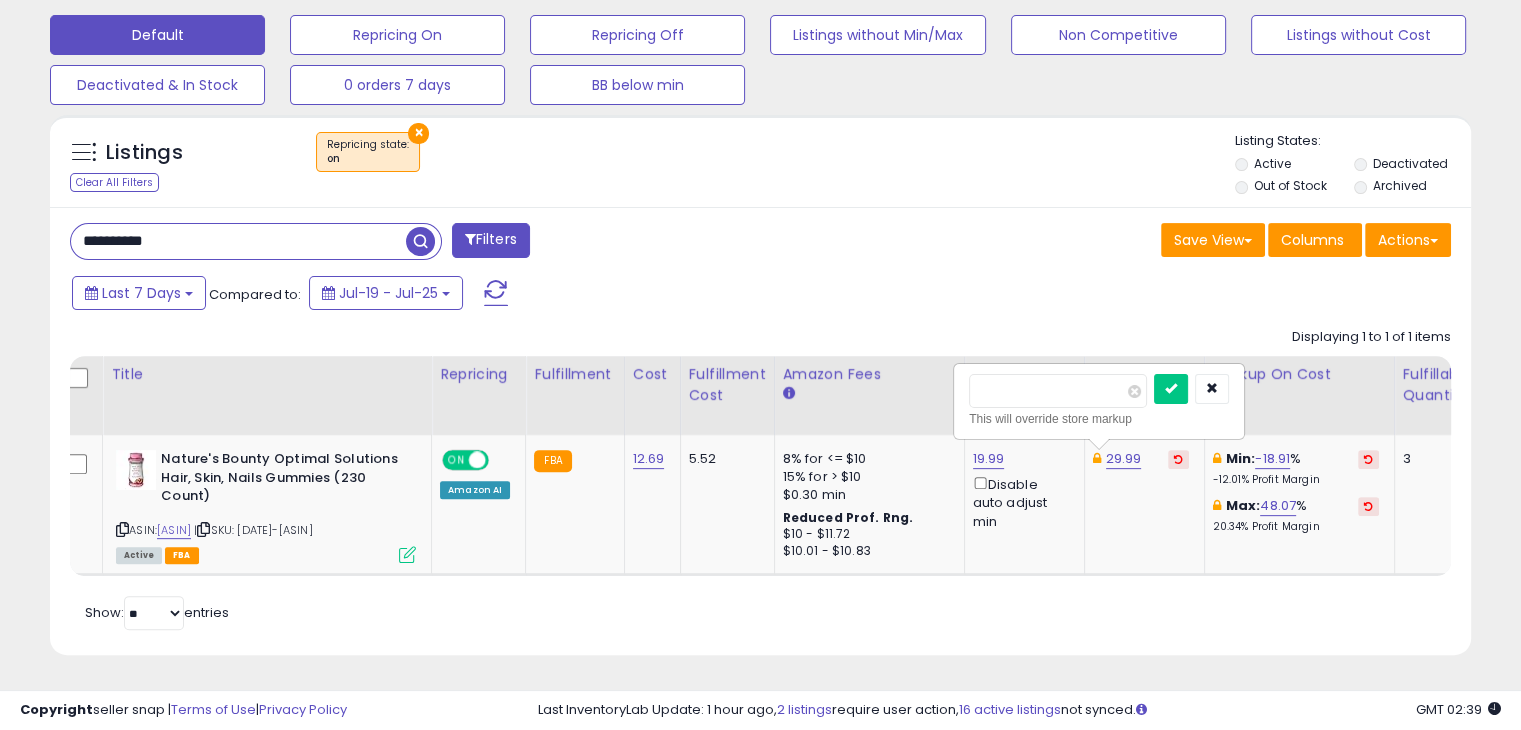 drag, startPoint x: 1044, startPoint y: 372, endPoint x: 823, endPoint y: 384, distance: 221.32555 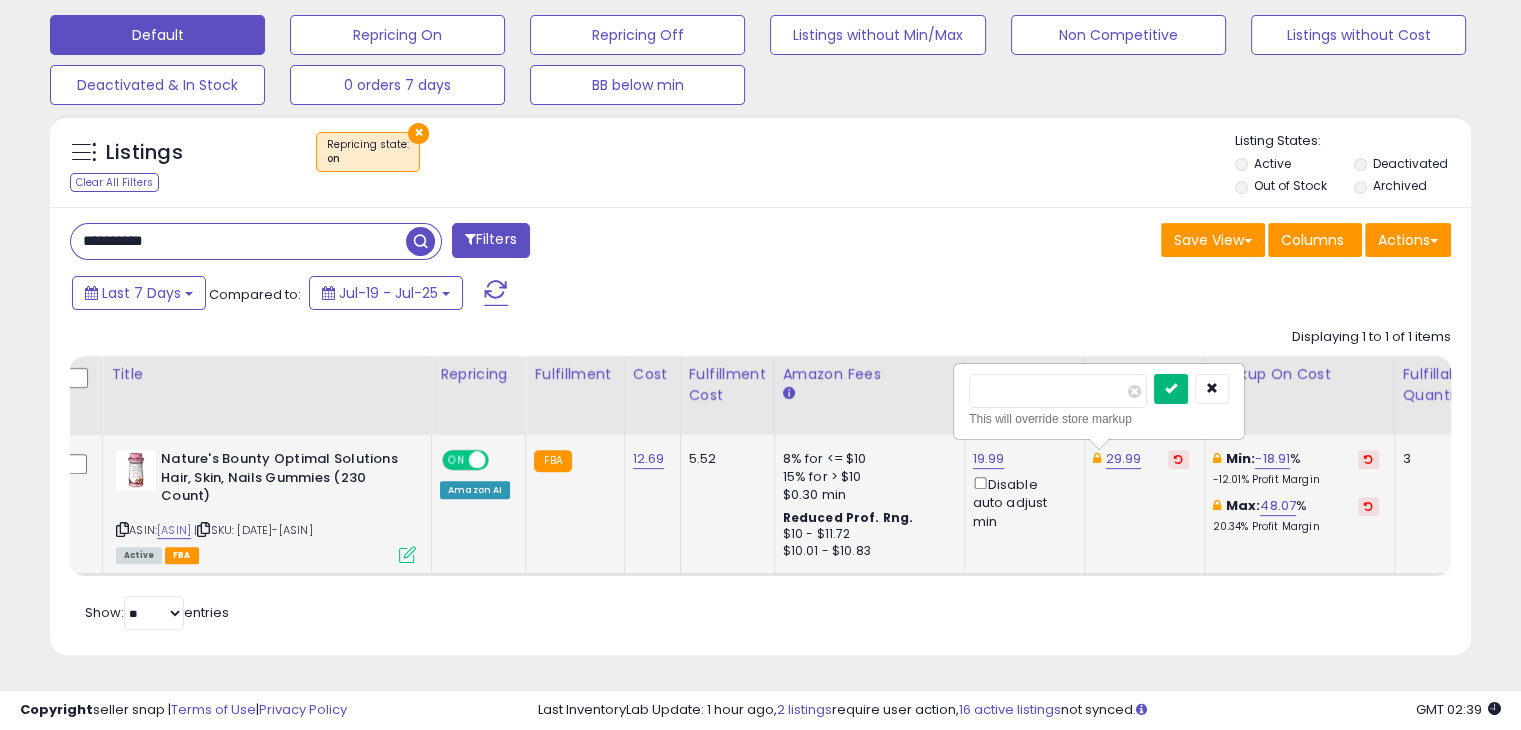 type on "*****" 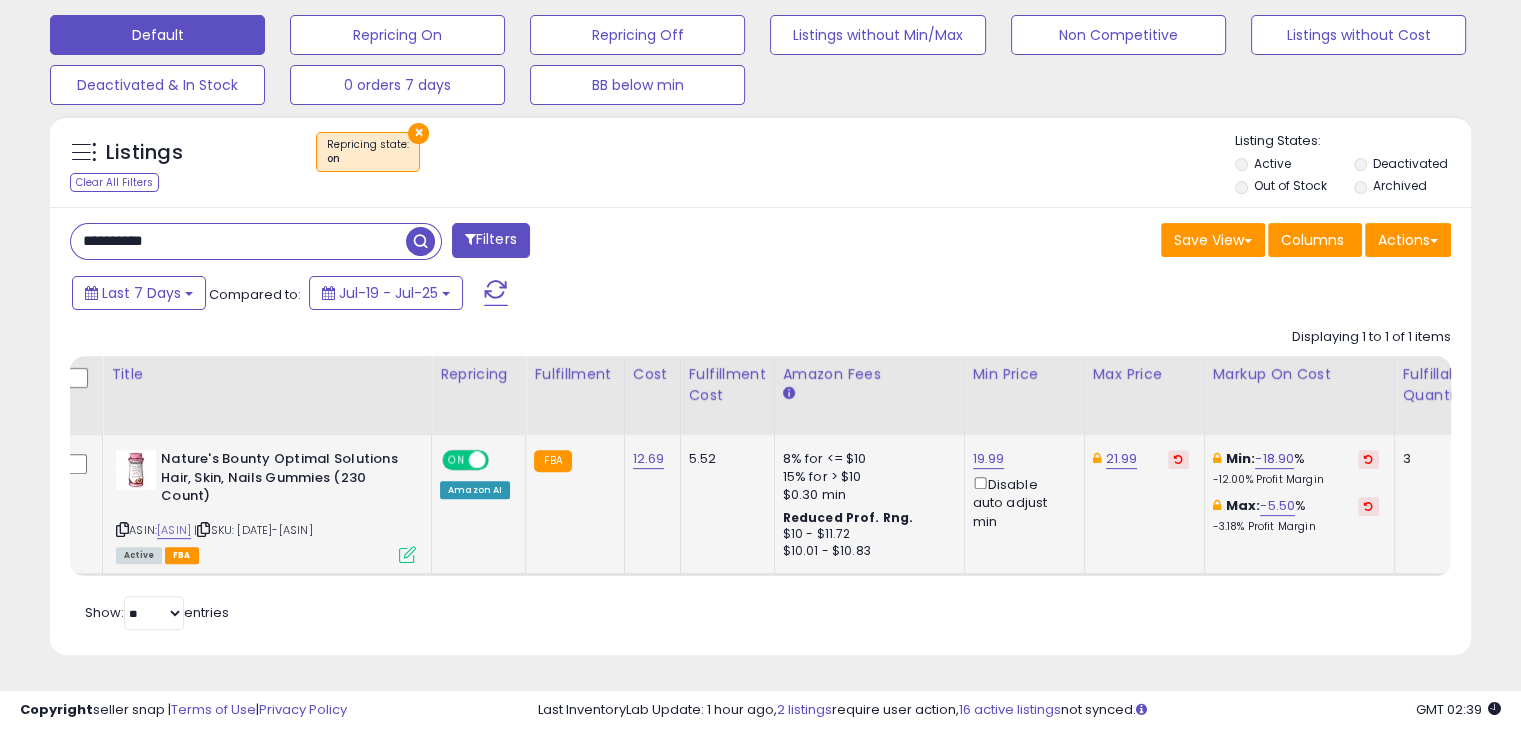 click on "**********" at bounding box center [238, 241] 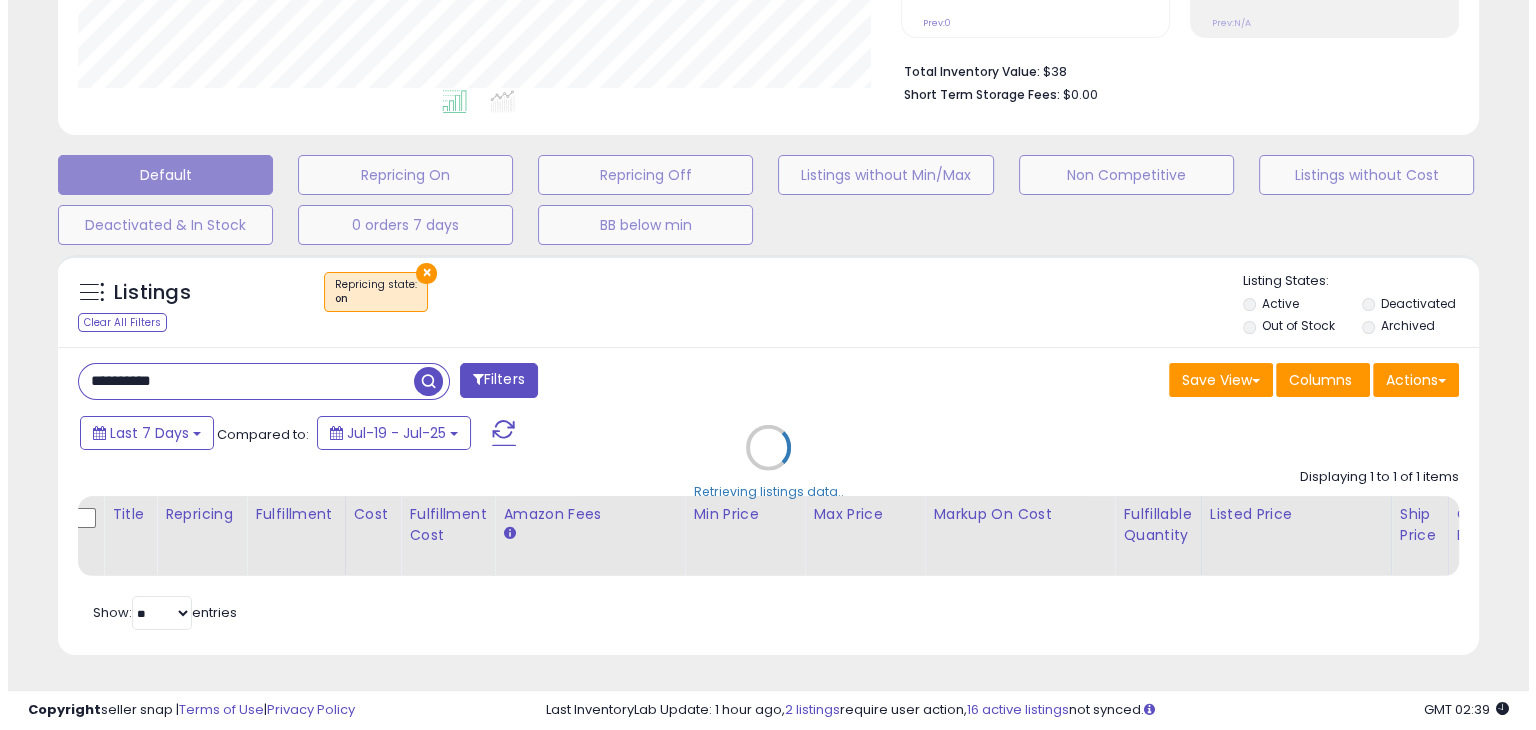 scroll, scrollTop: 489, scrollLeft: 0, axis: vertical 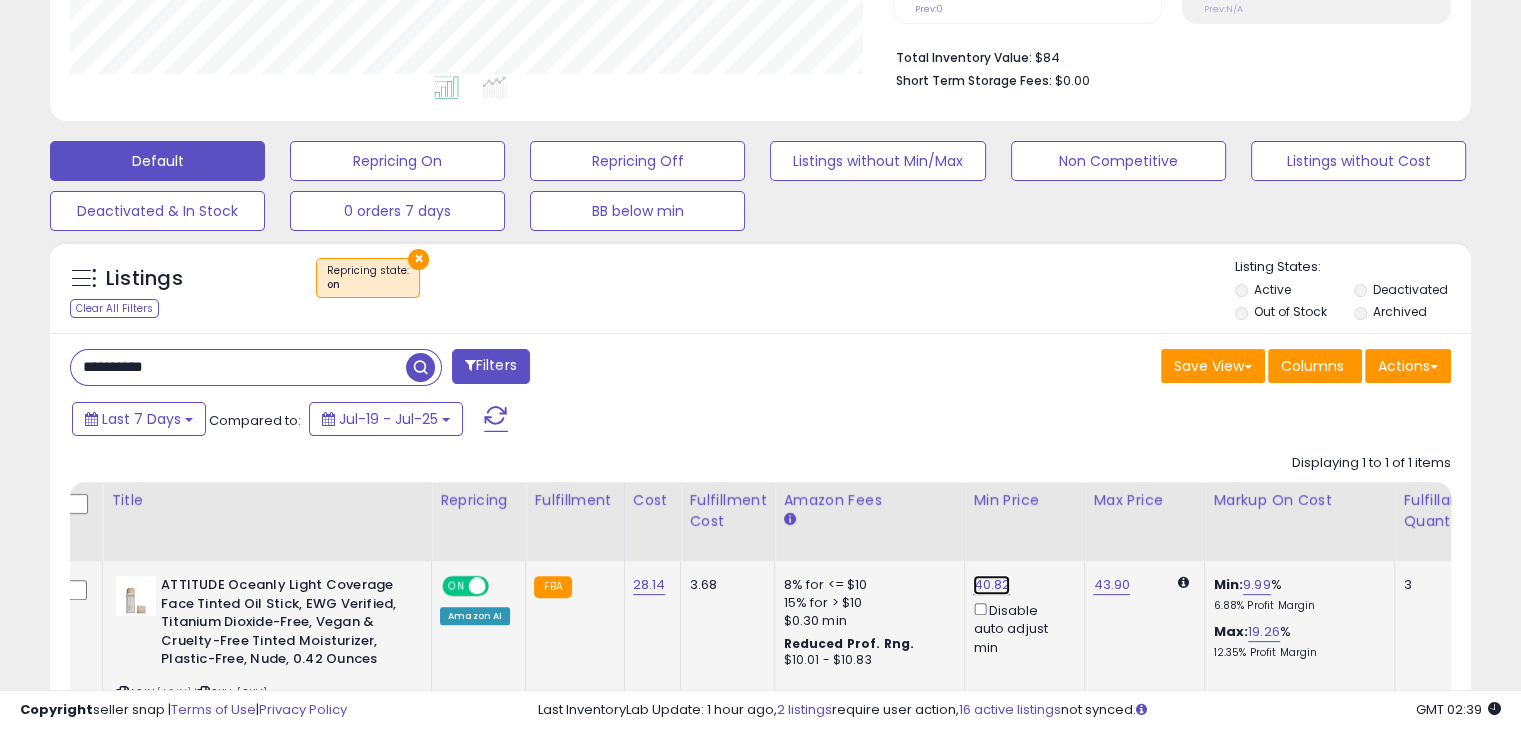 click on "40.82" at bounding box center (991, 585) 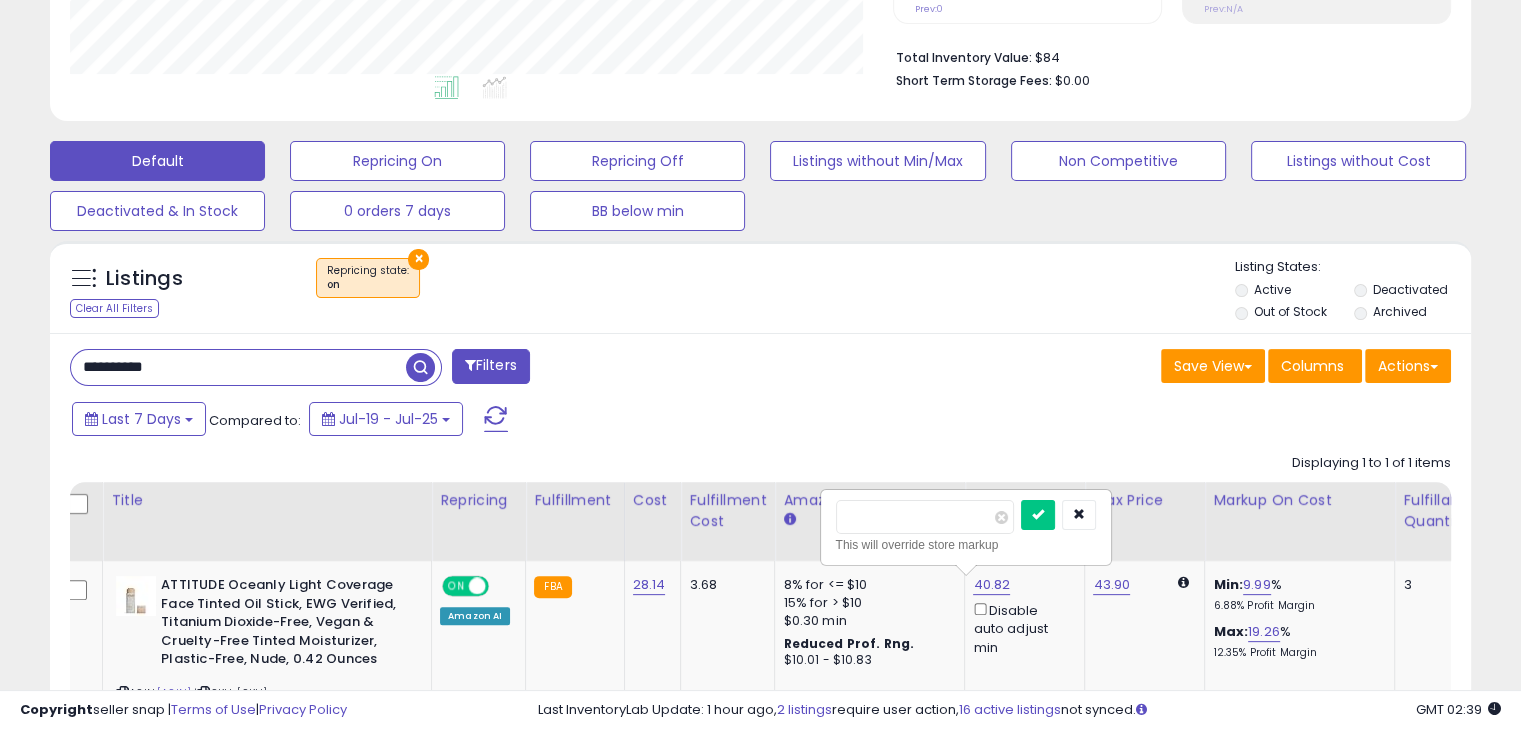 drag, startPoint x: 897, startPoint y: 505, endPoint x: 771, endPoint y: 509, distance: 126.06348 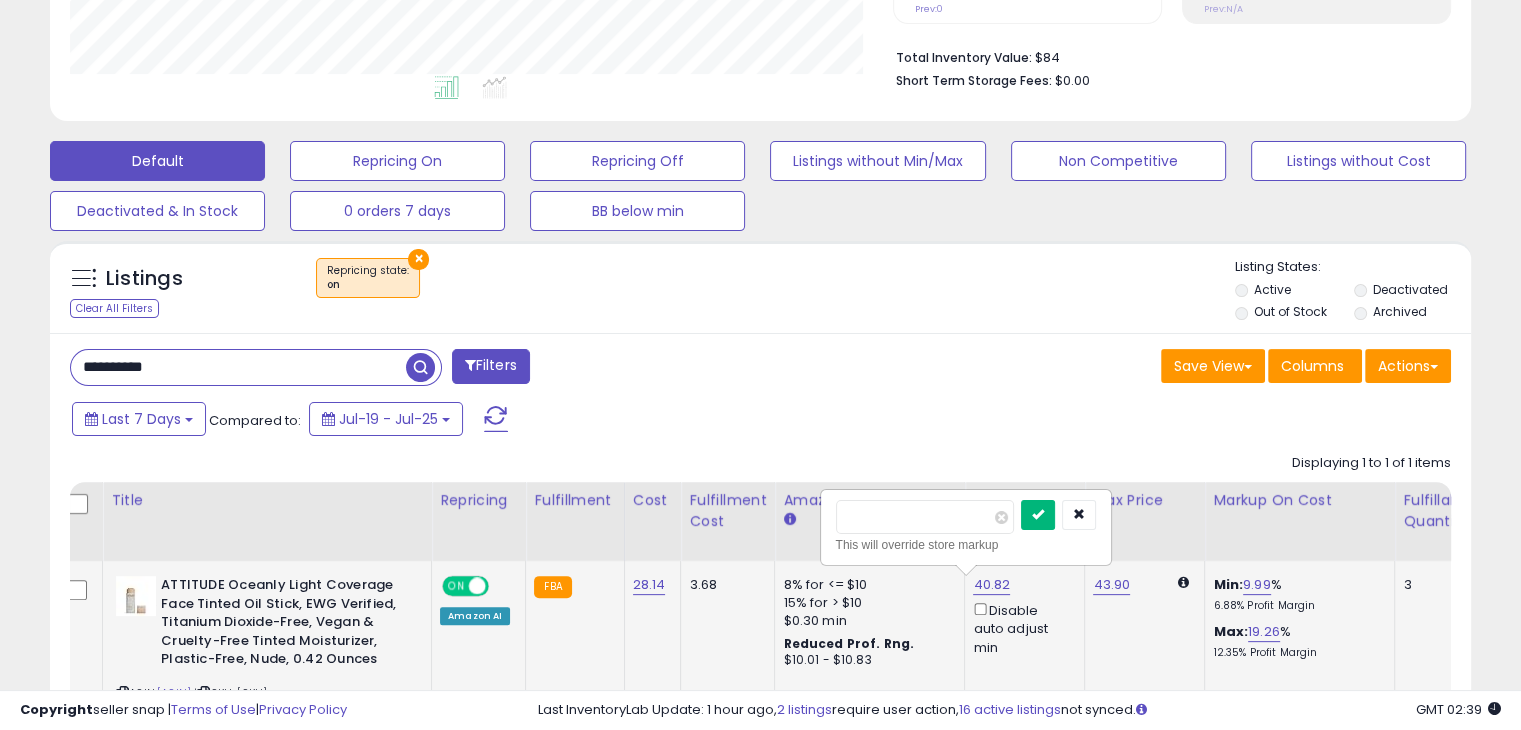 type on "**" 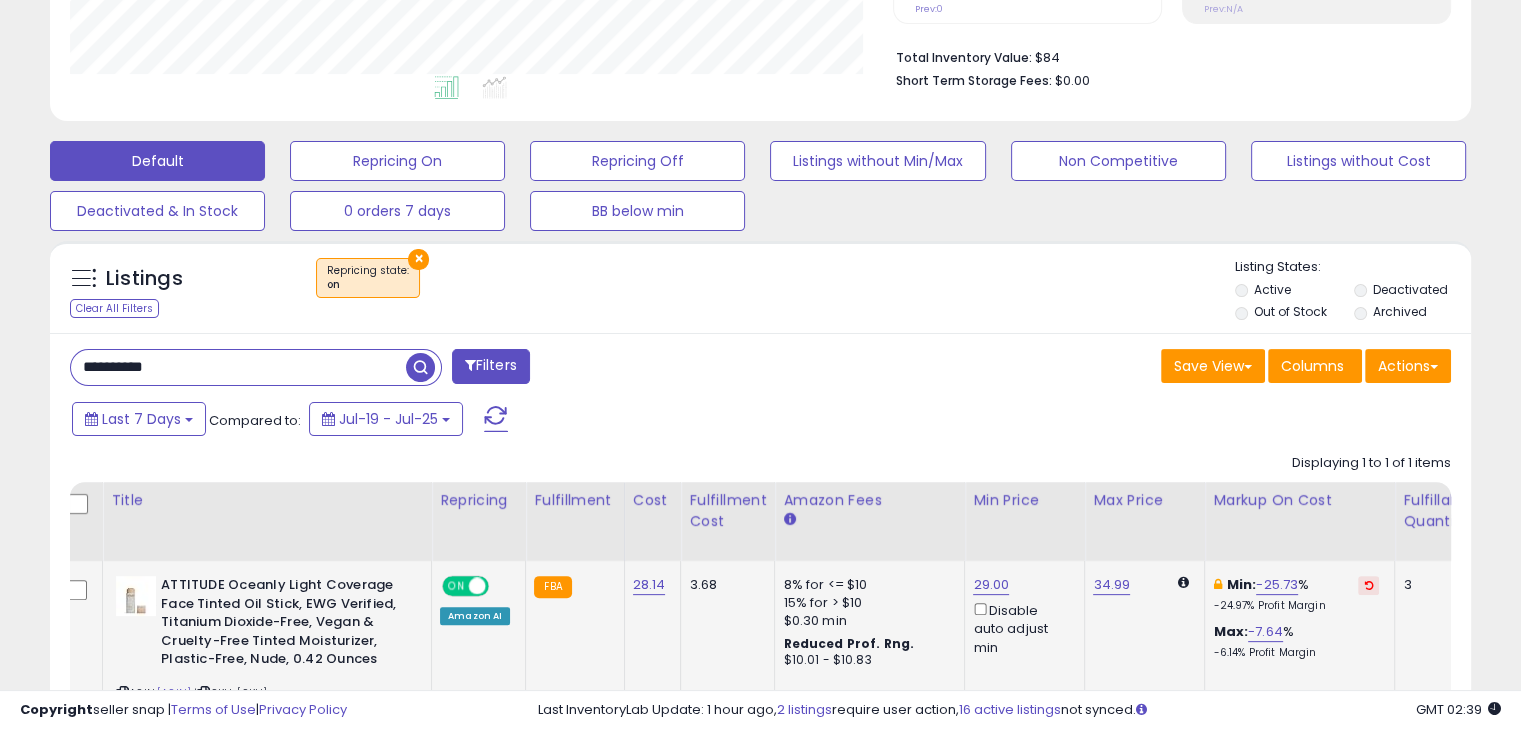 click on "**********" at bounding box center (238, 367) 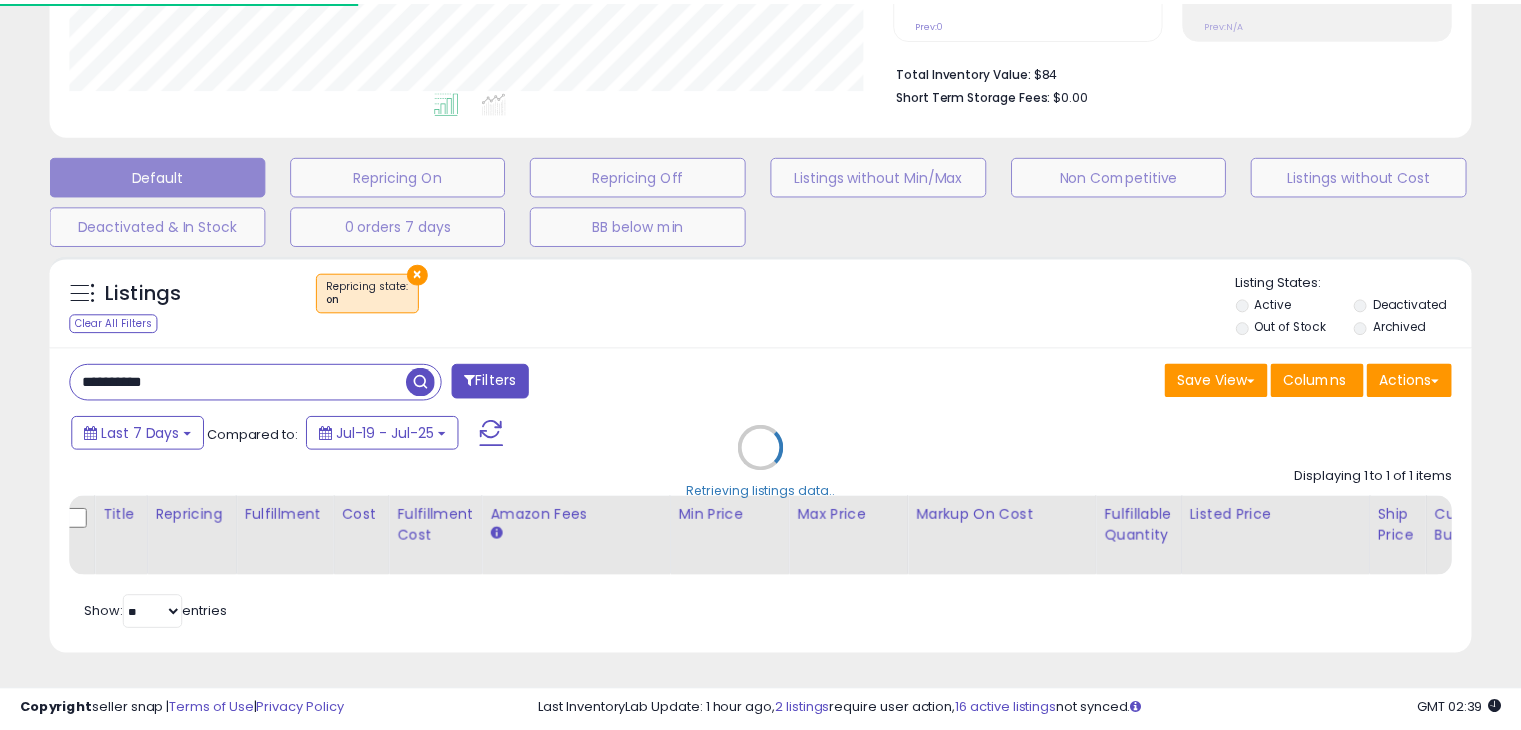scroll, scrollTop: 409, scrollLeft: 822, axis: both 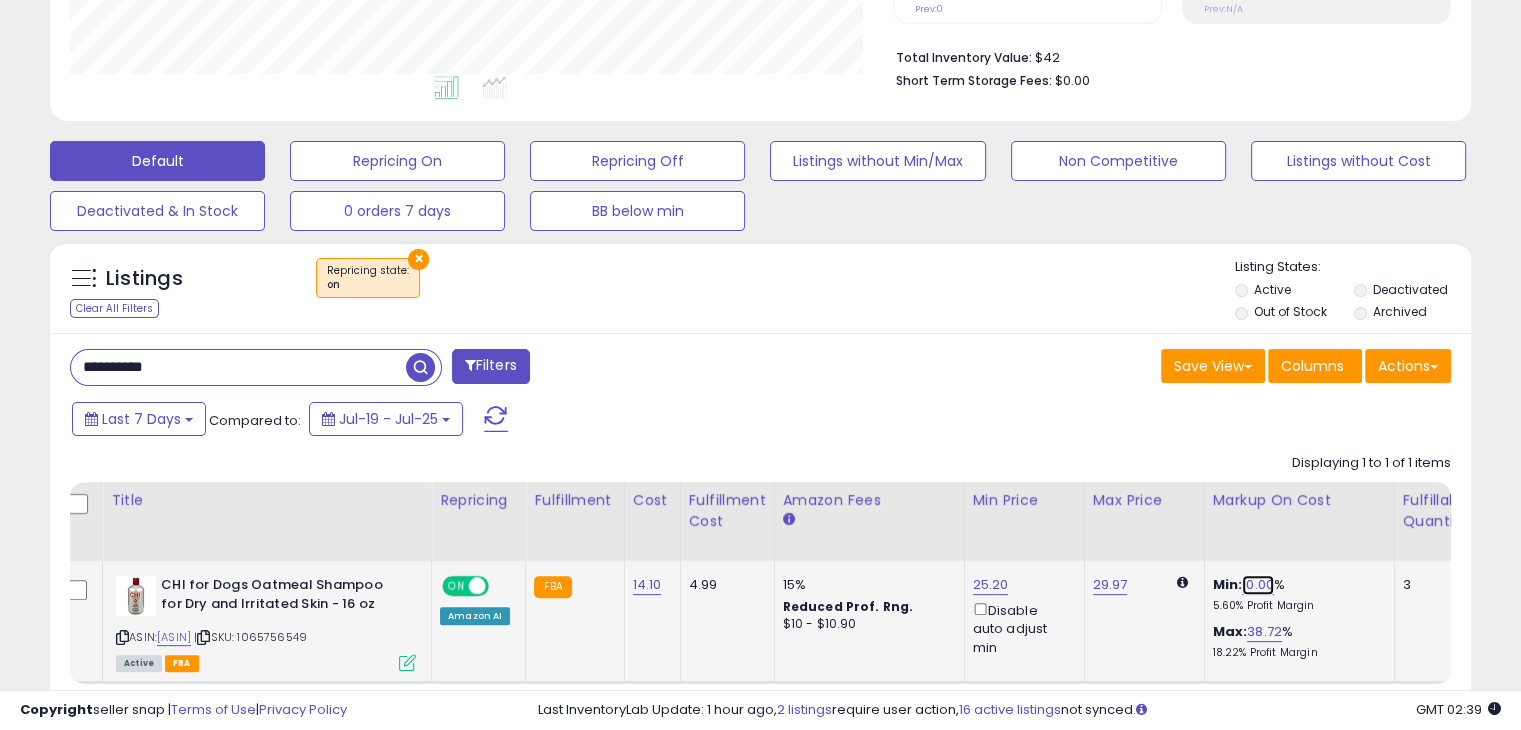 click on "10.00" at bounding box center [1258, 585] 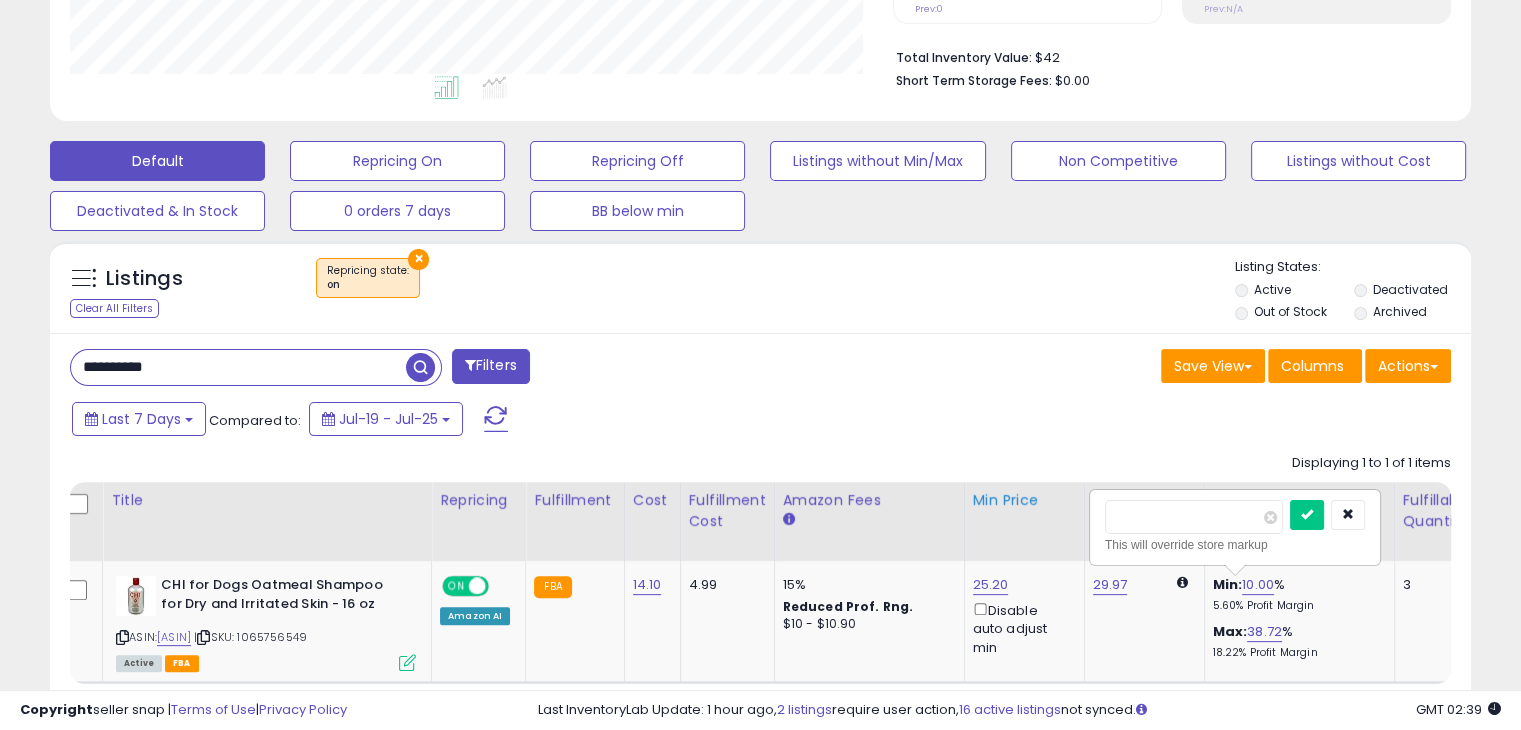 drag, startPoint x: 1171, startPoint y: 511, endPoint x: 984, endPoint y: 504, distance: 187.13097 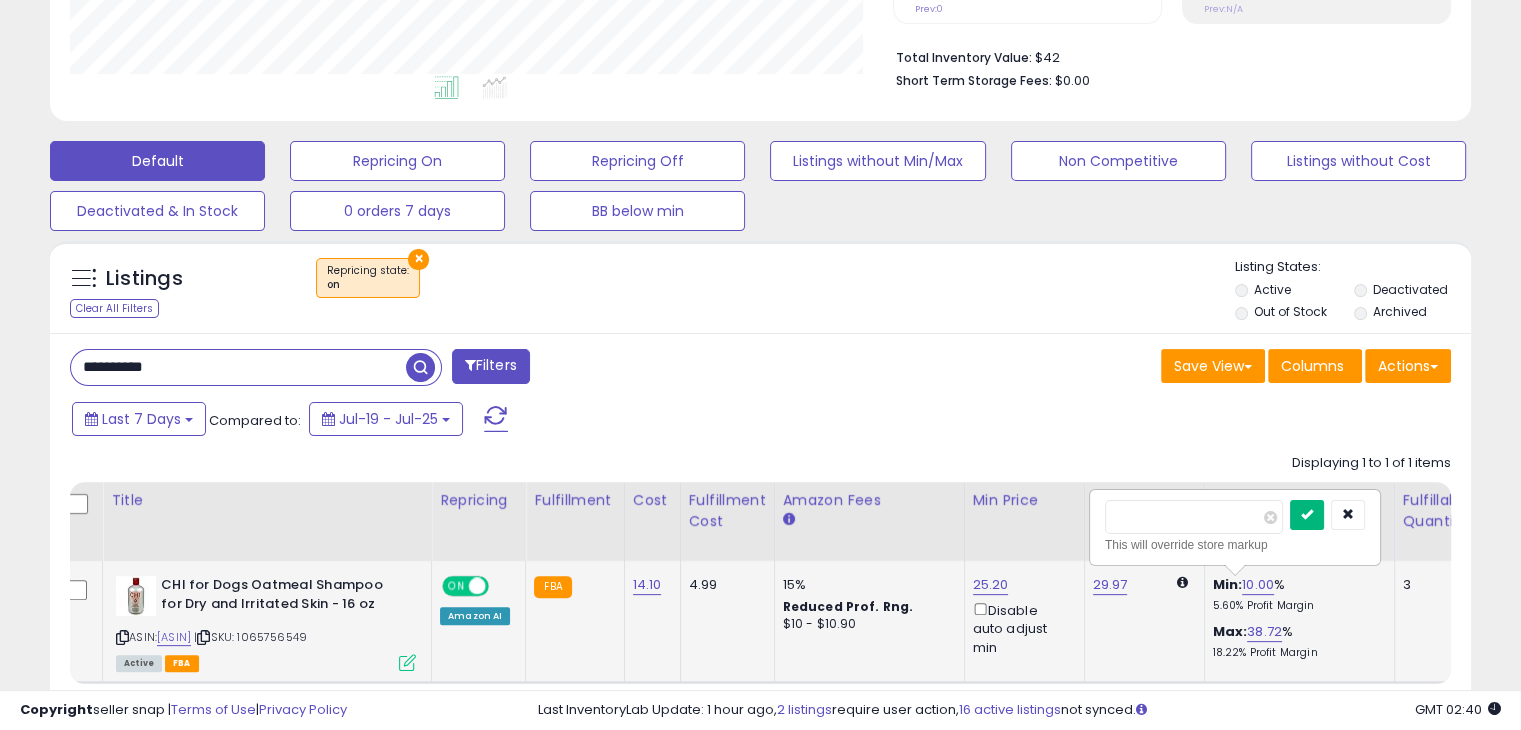 type on "*" 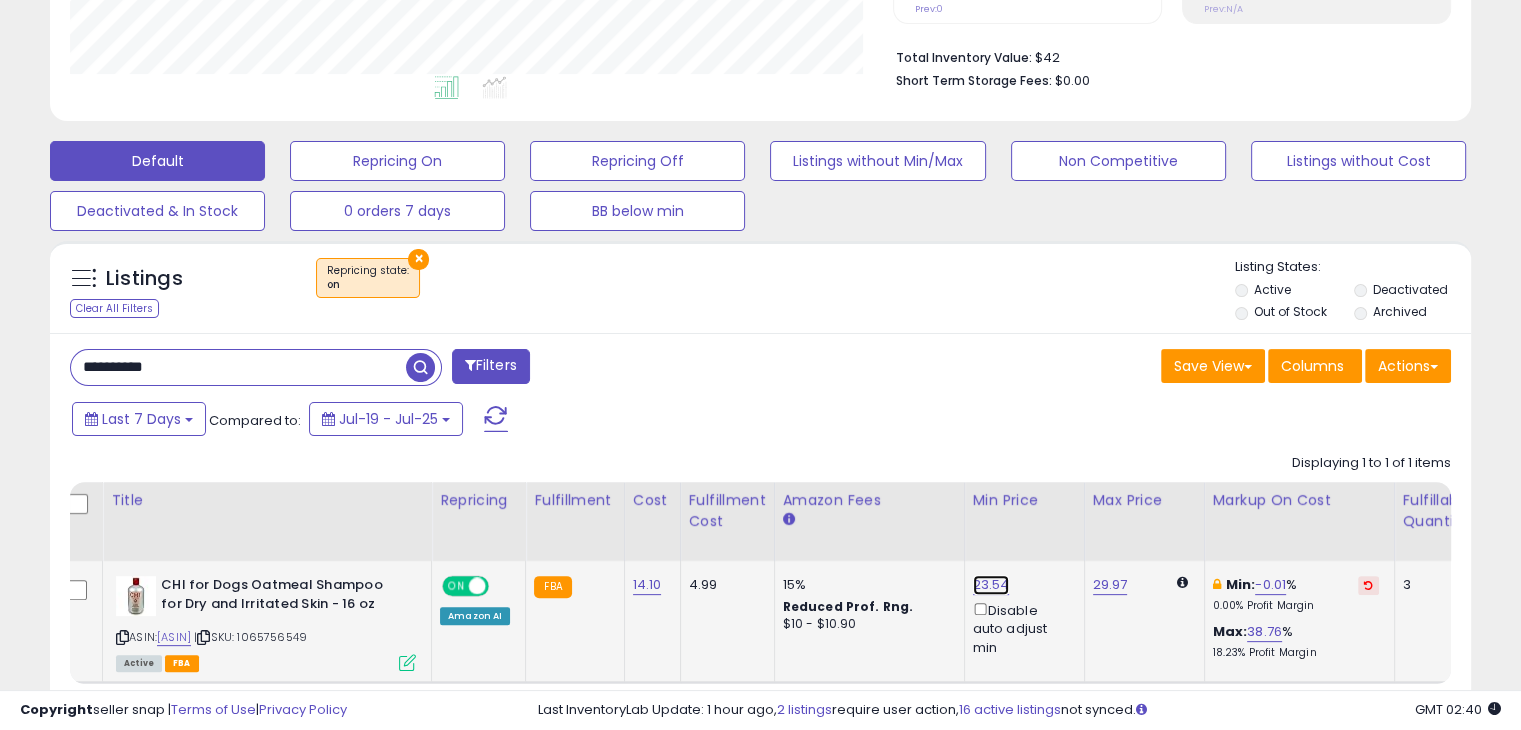 click on "23.54" at bounding box center (991, 585) 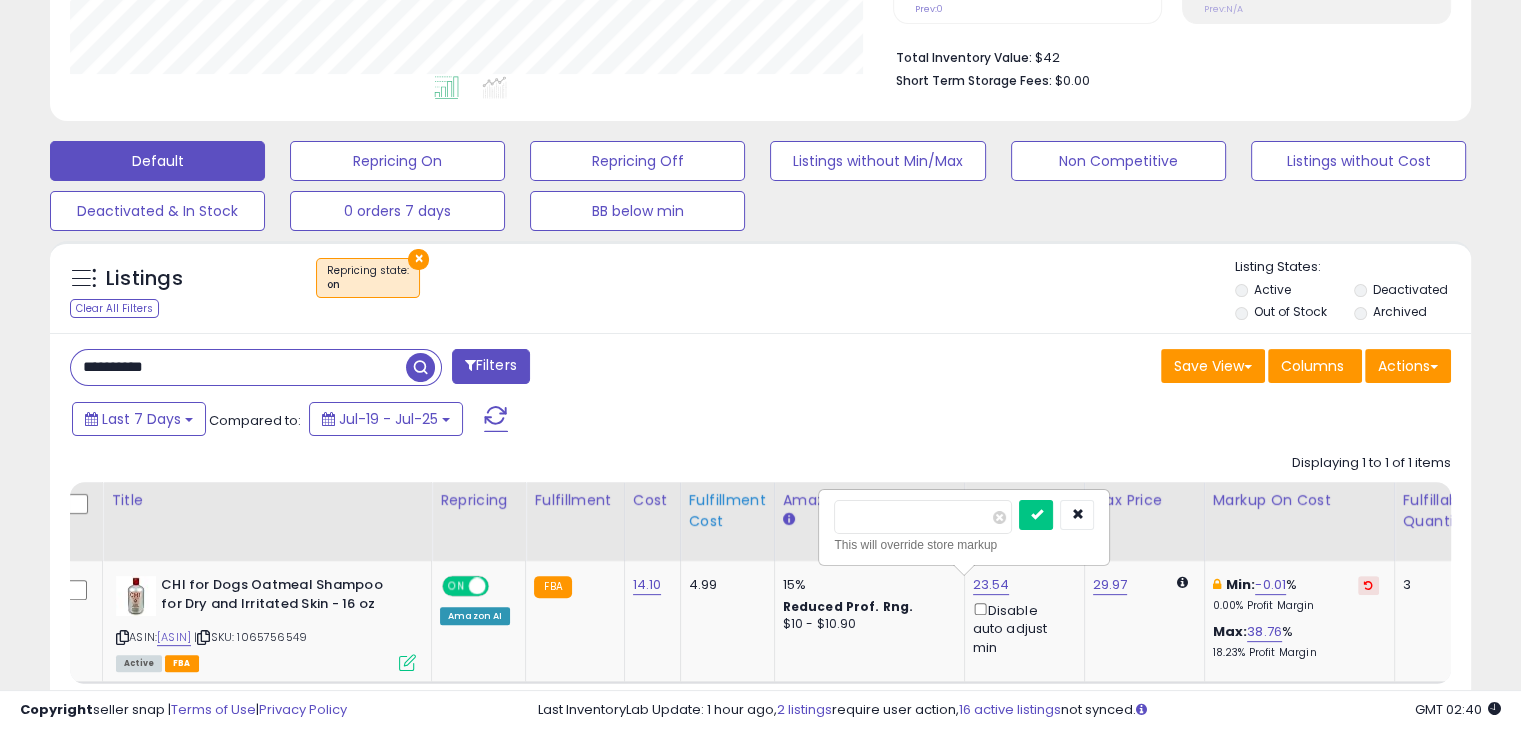 drag, startPoint x: 908, startPoint y: 516, endPoint x: 754, endPoint y: 525, distance: 154.26276 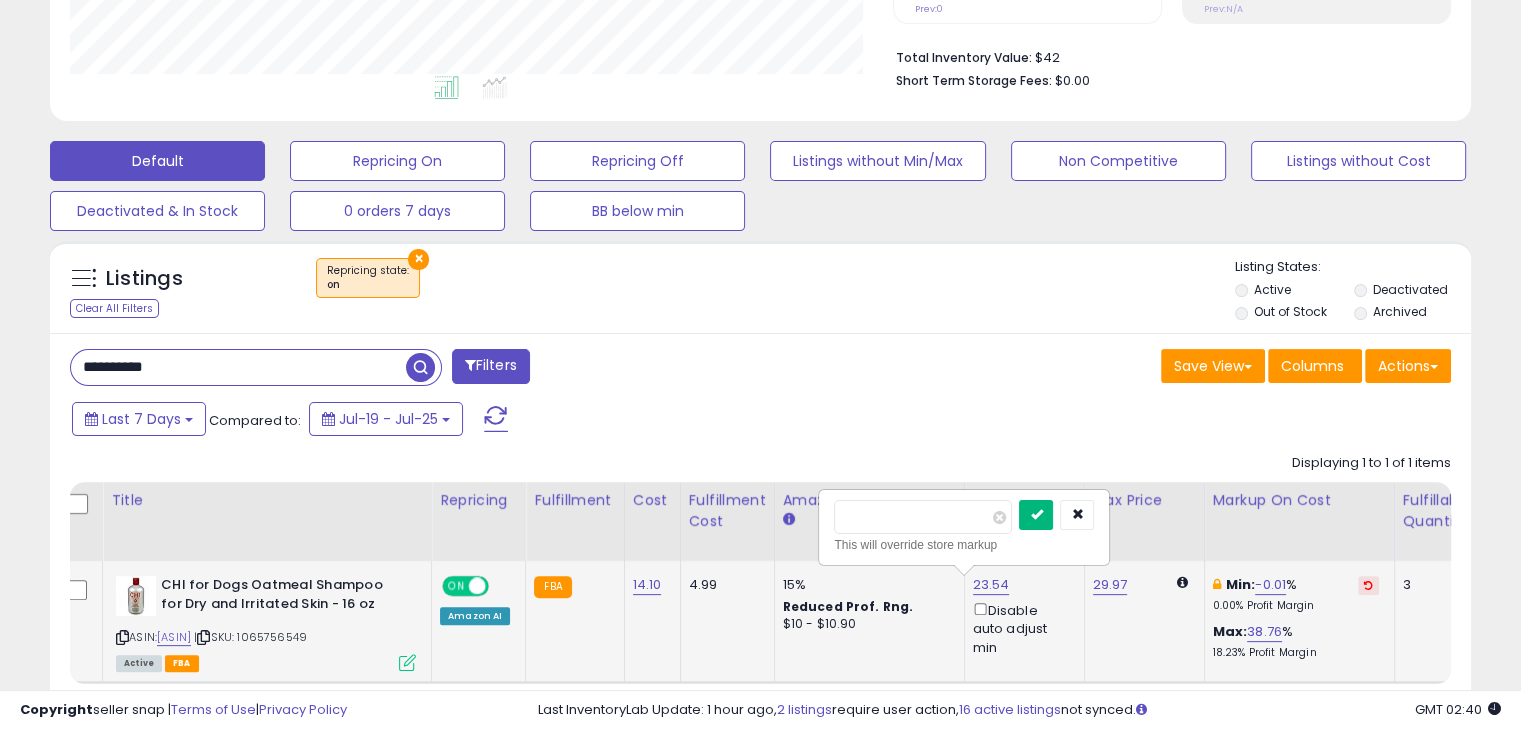 type on "**" 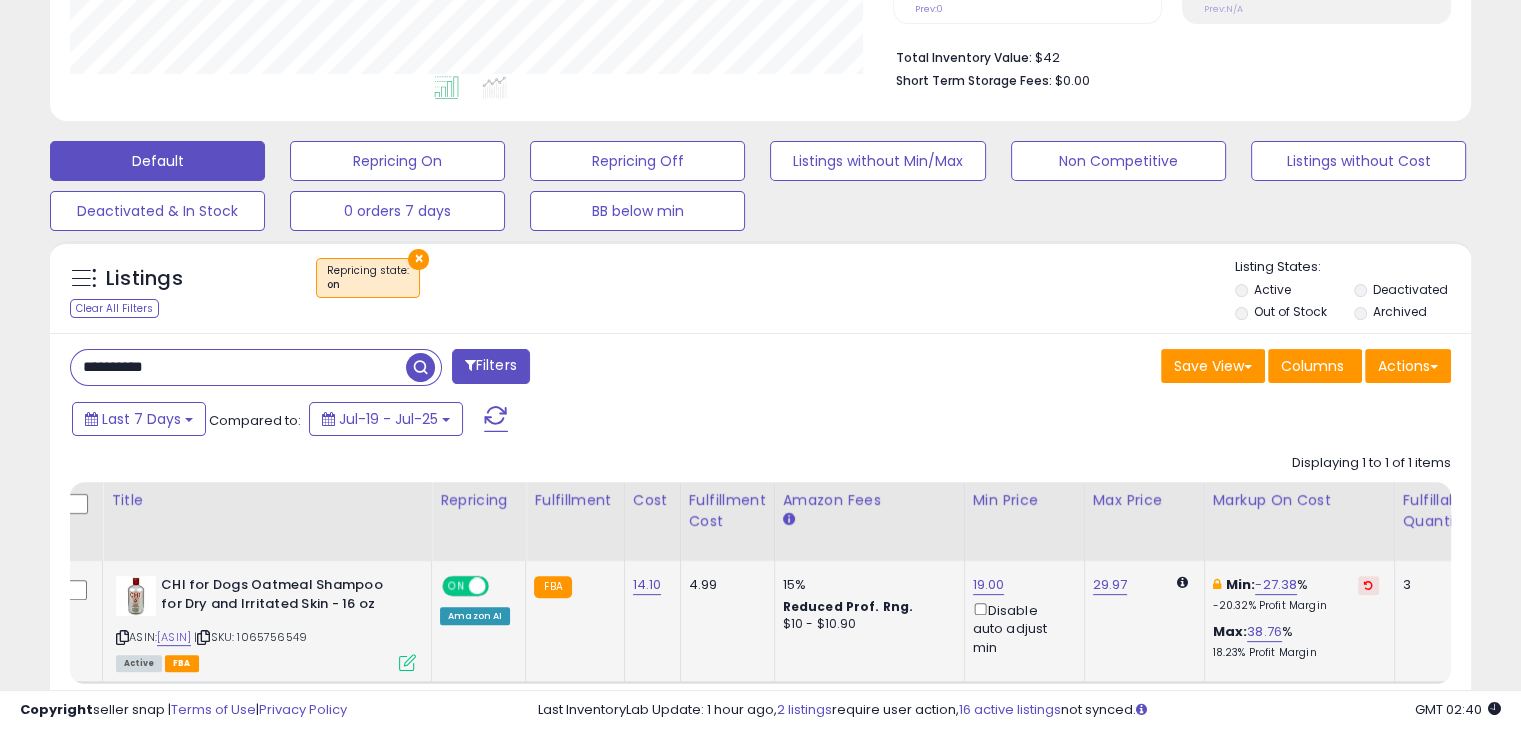 click on "**********" at bounding box center [238, 367] 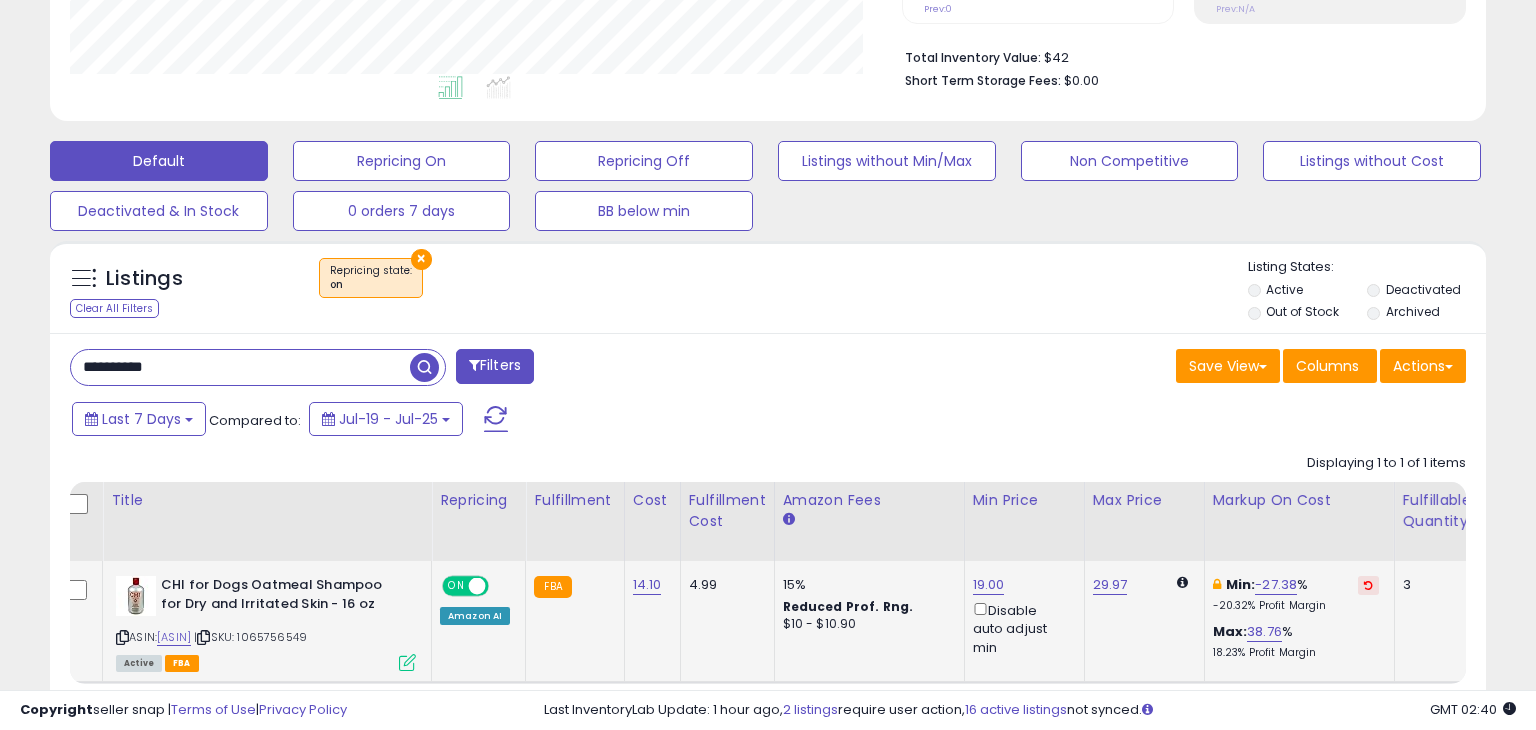 scroll, scrollTop: 999589, scrollLeft: 999168, axis: both 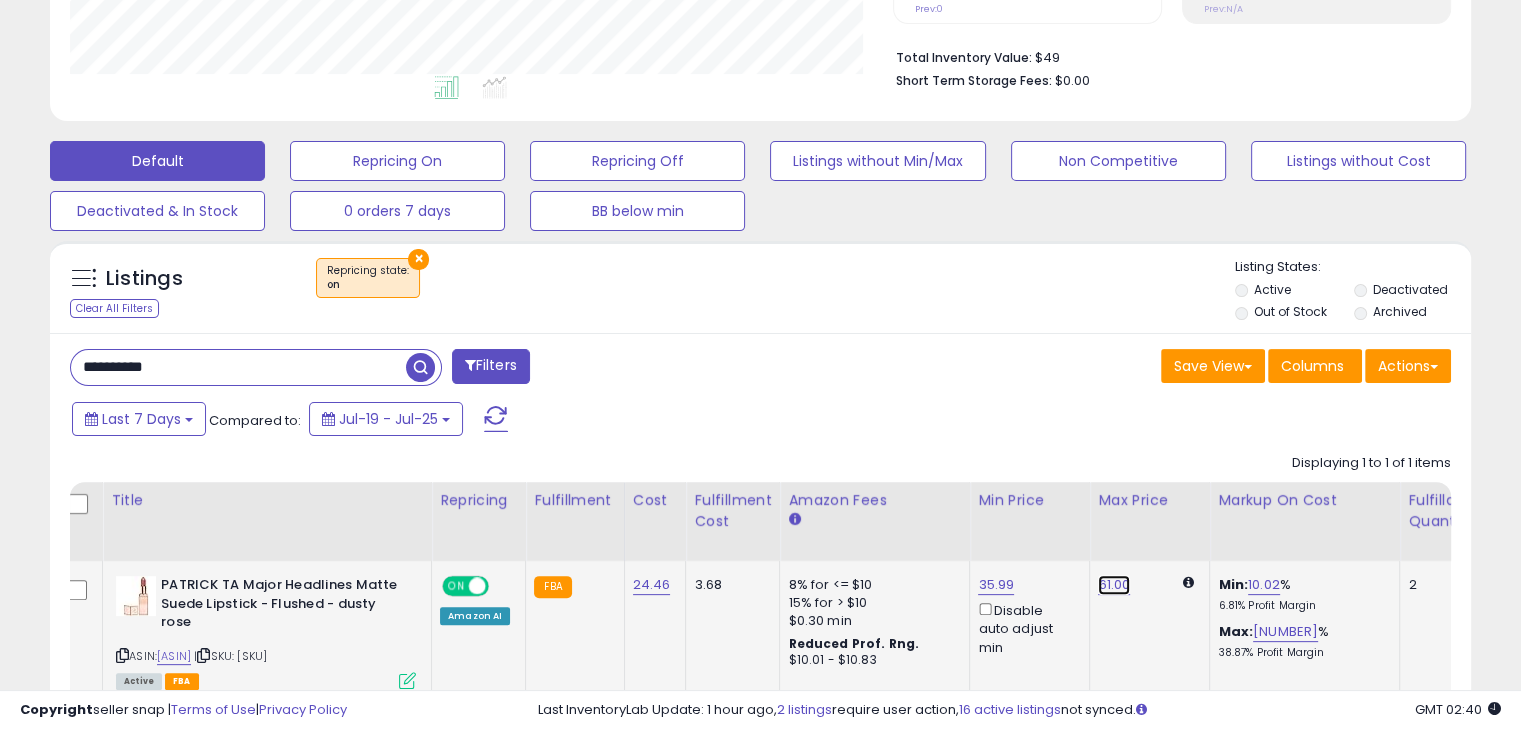 click on "61.00" at bounding box center [1114, 585] 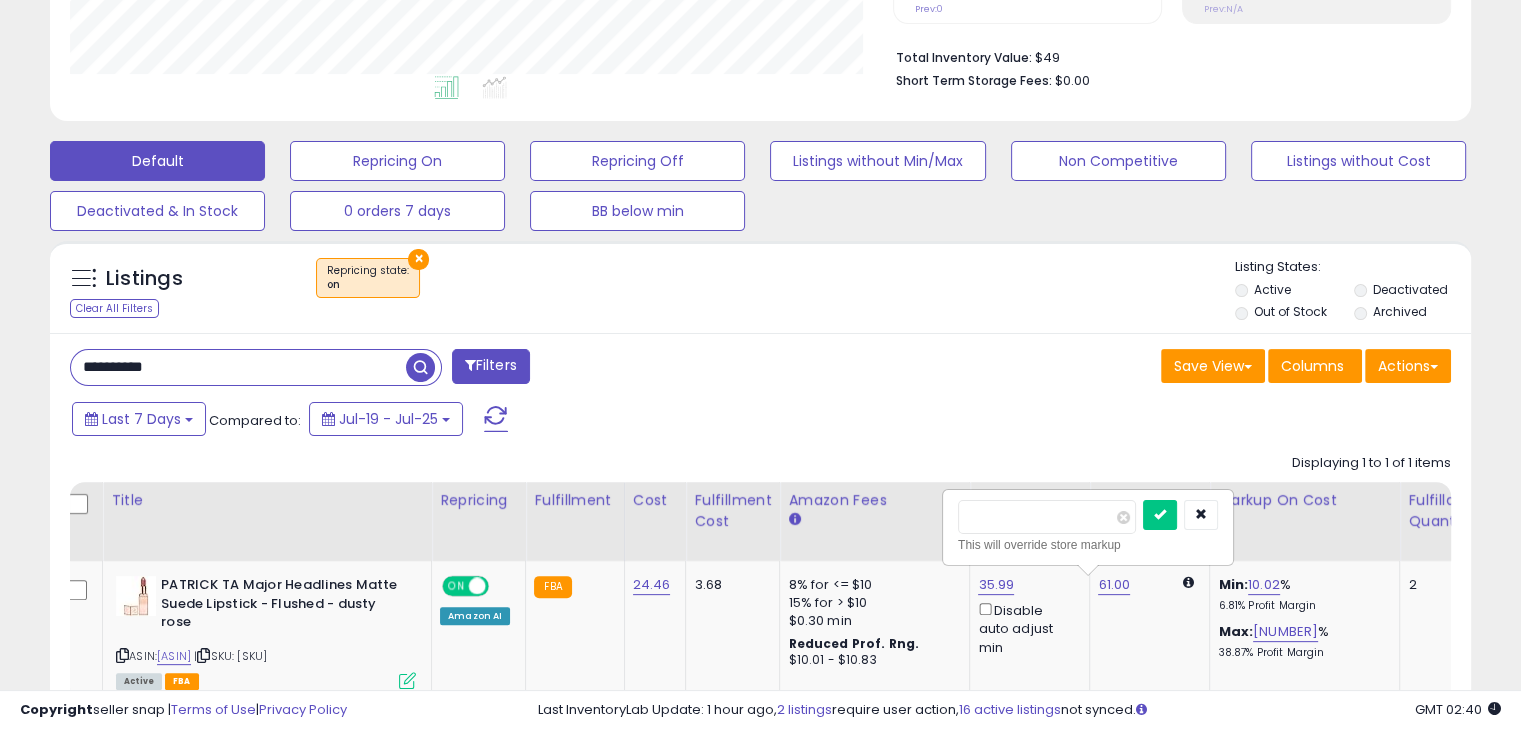 drag, startPoint x: 1052, startPoint y: 527, endPoint x: 896, endPoint y: 522, distance: 156.08011 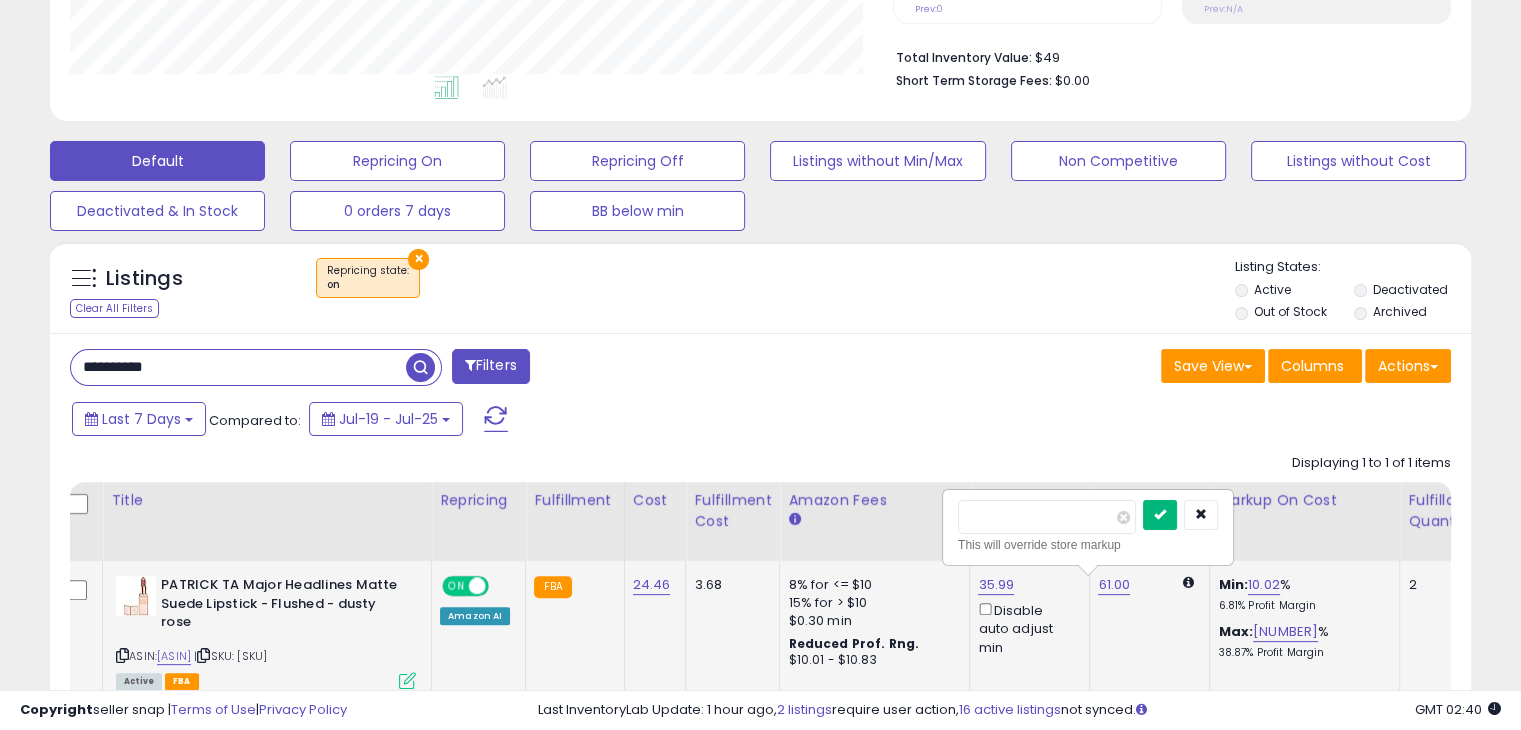 type on "*****" 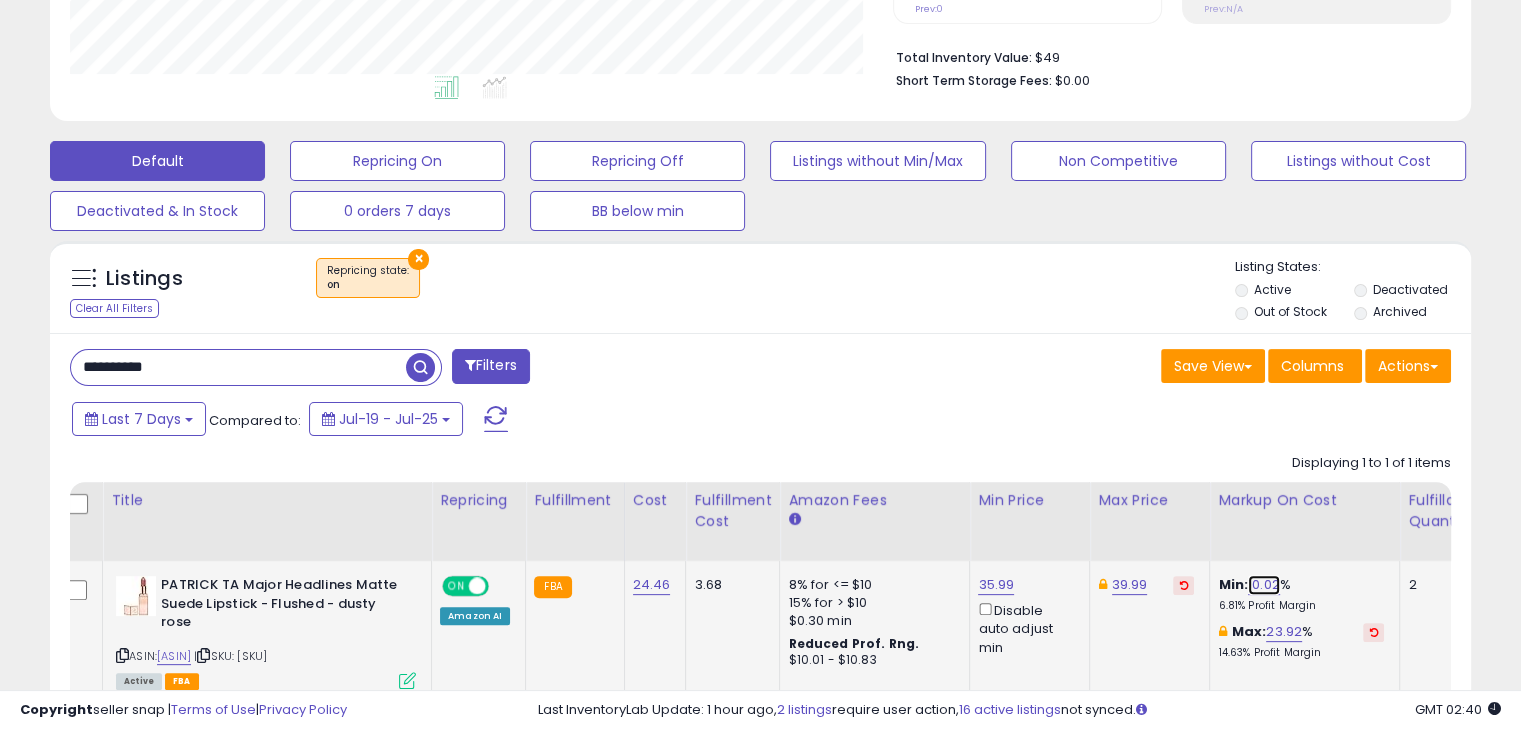 click on "10.02" at bounding box center [1264, 585] 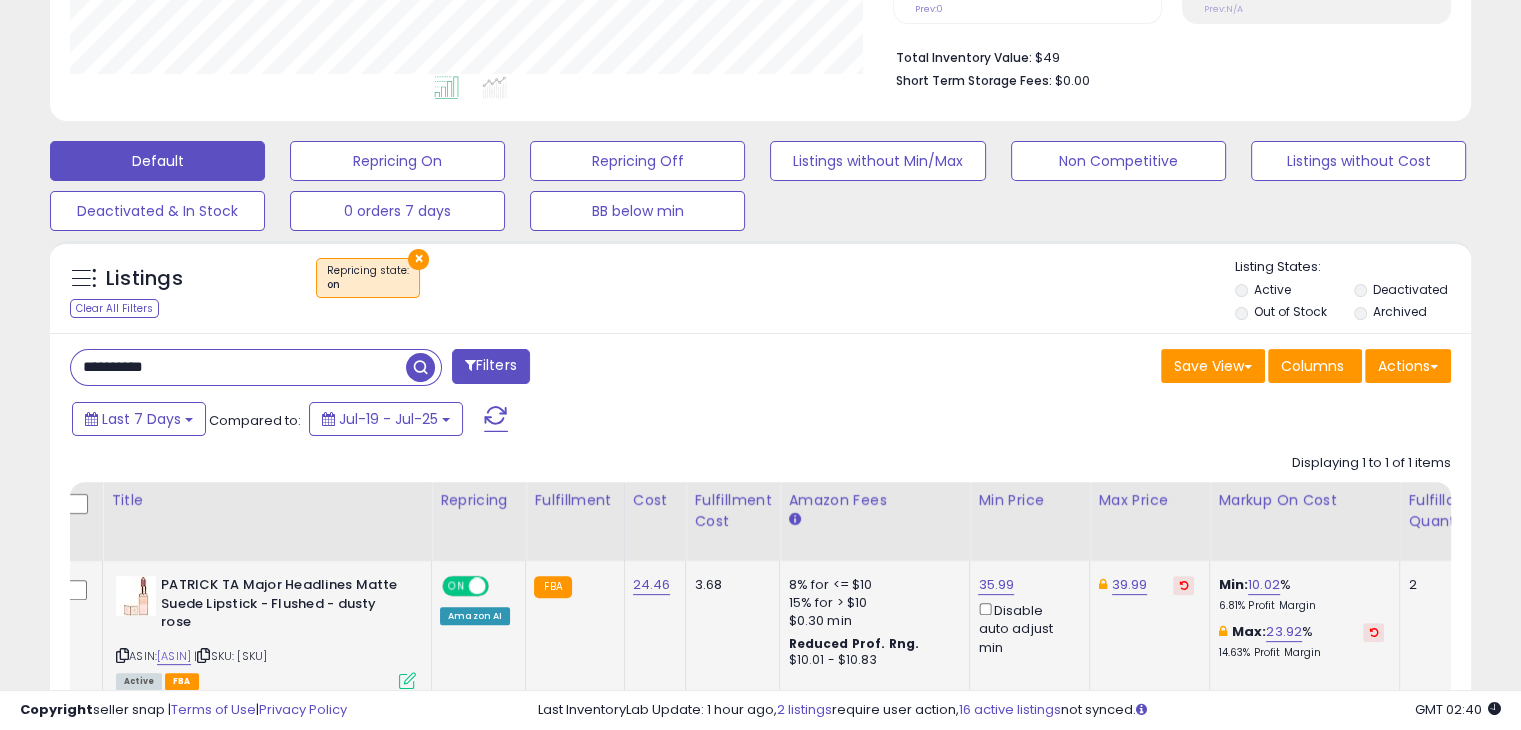 scroll, scrollTop: 0, scrollLeft: 16, axis: horizontal 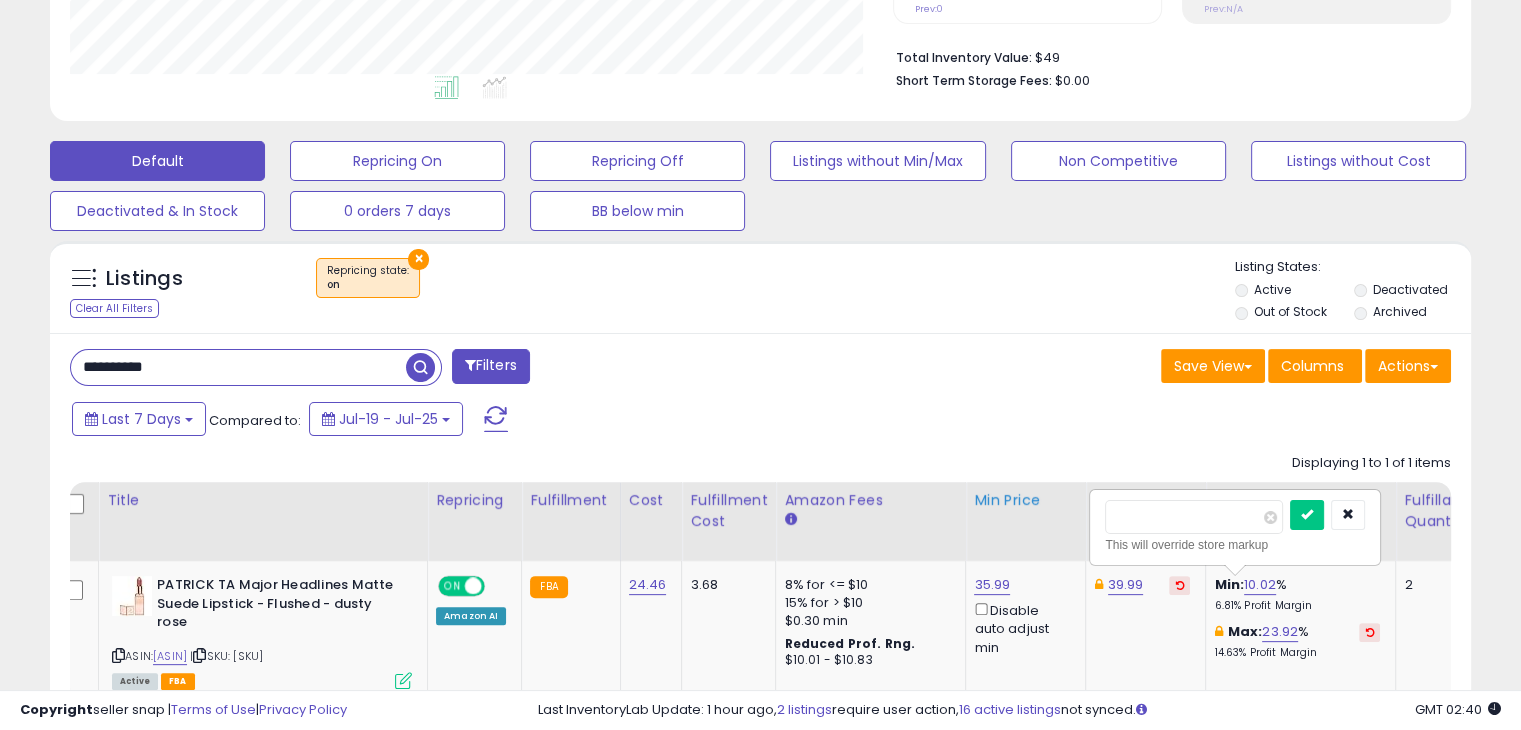 drag, startPoint x: 1192, startPoint y: 509, endPoint x: 1034, endPoint y: 513, distance: 158.05063 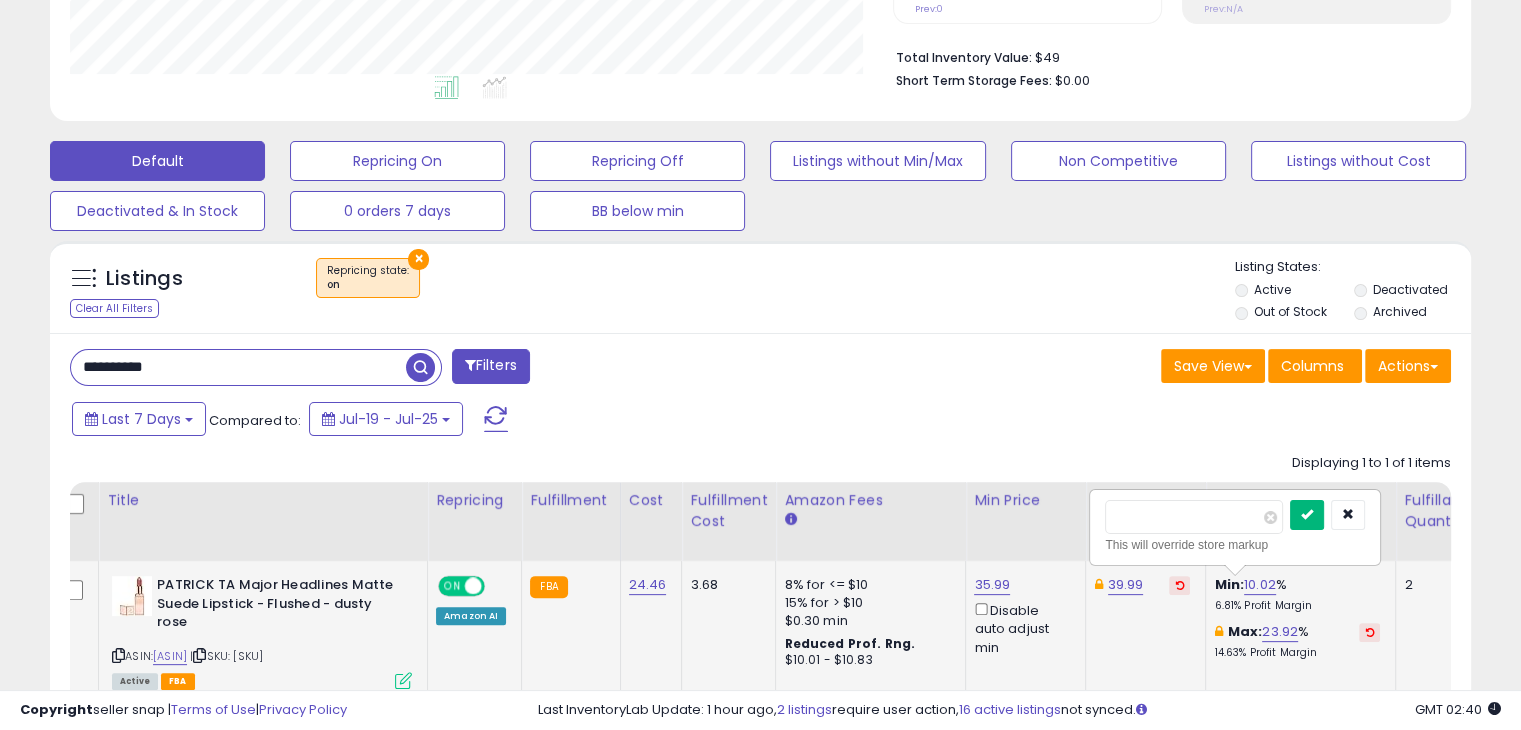 type on "*" 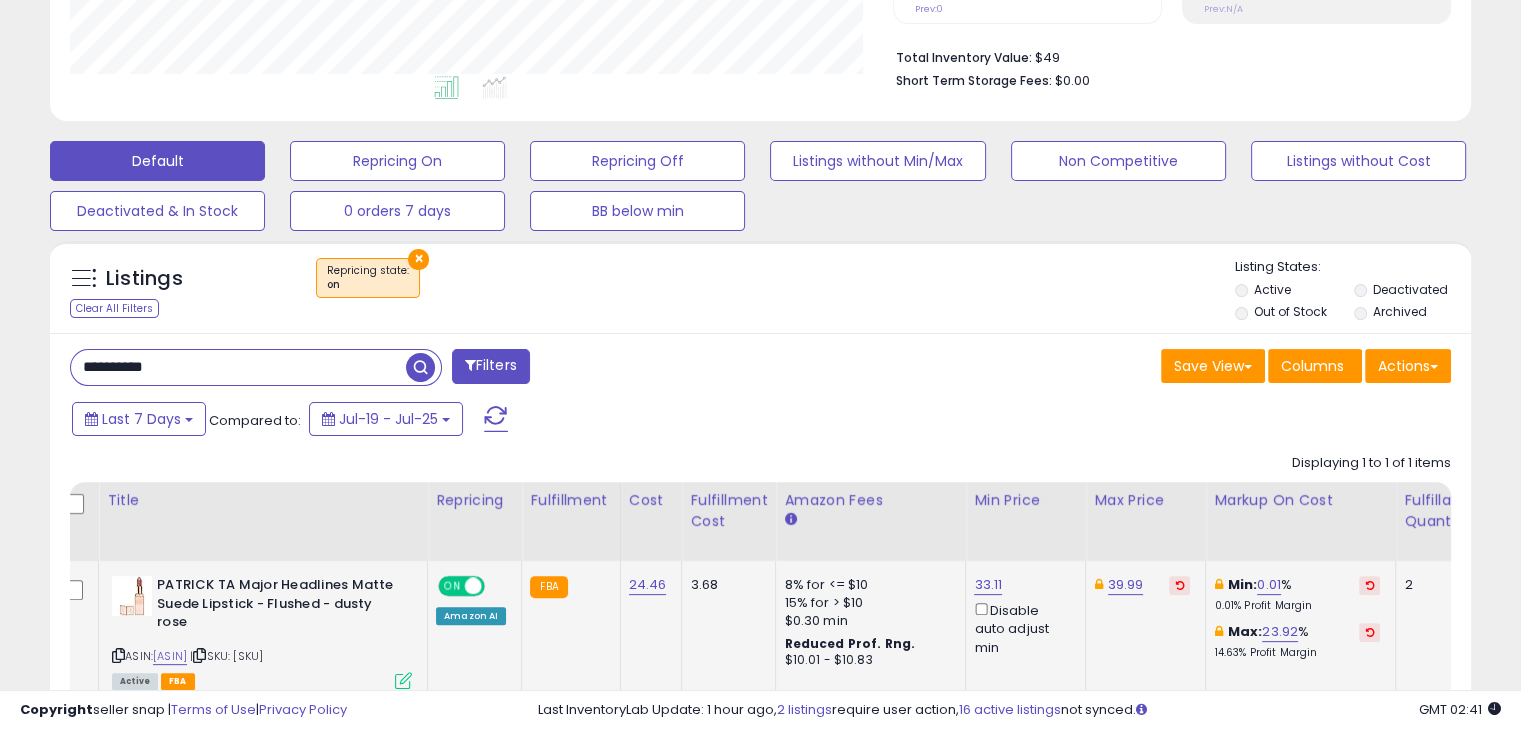 click on "**********" at bounding box center [238, 367] 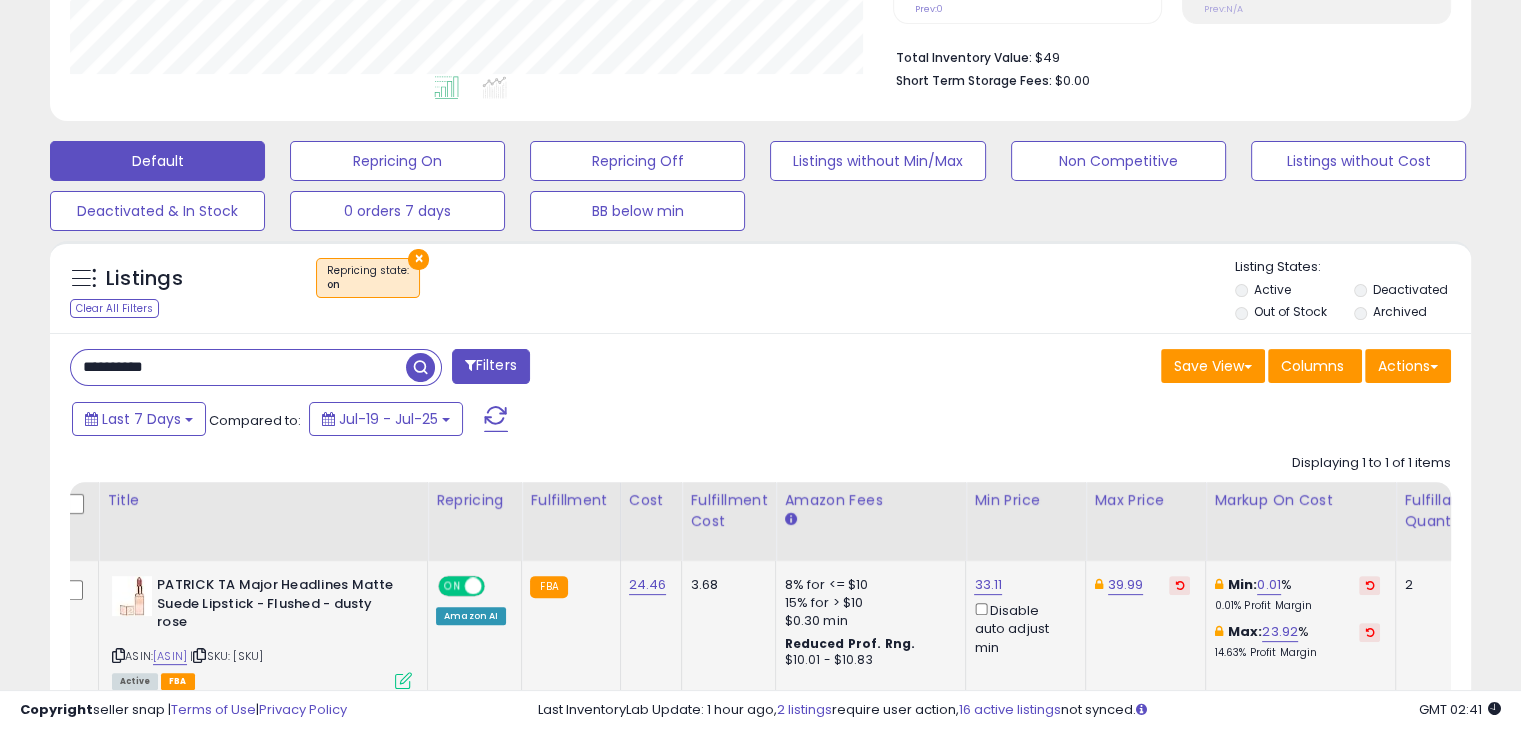 paste 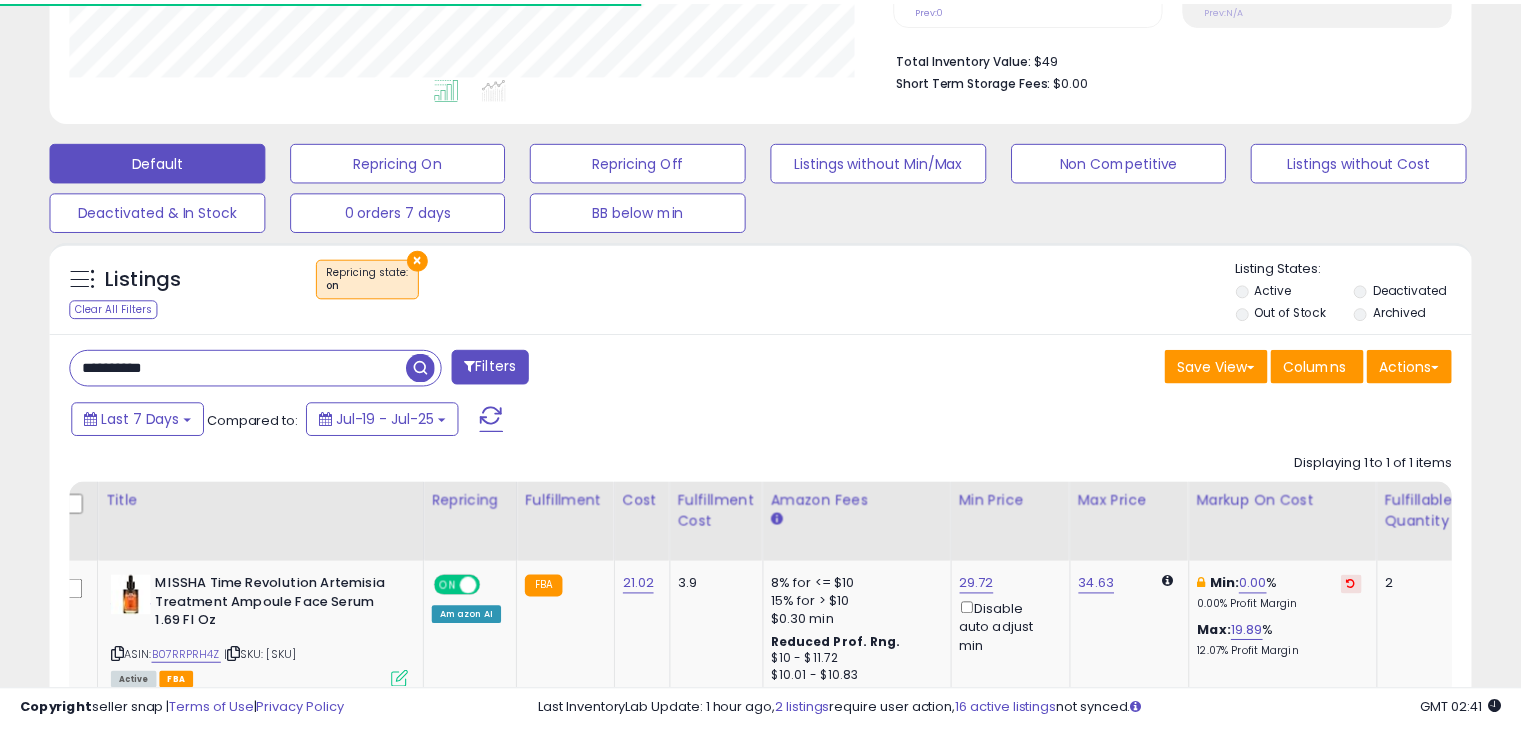 scroll, scrollTop: 409, scrollLeft: 822, axis: both 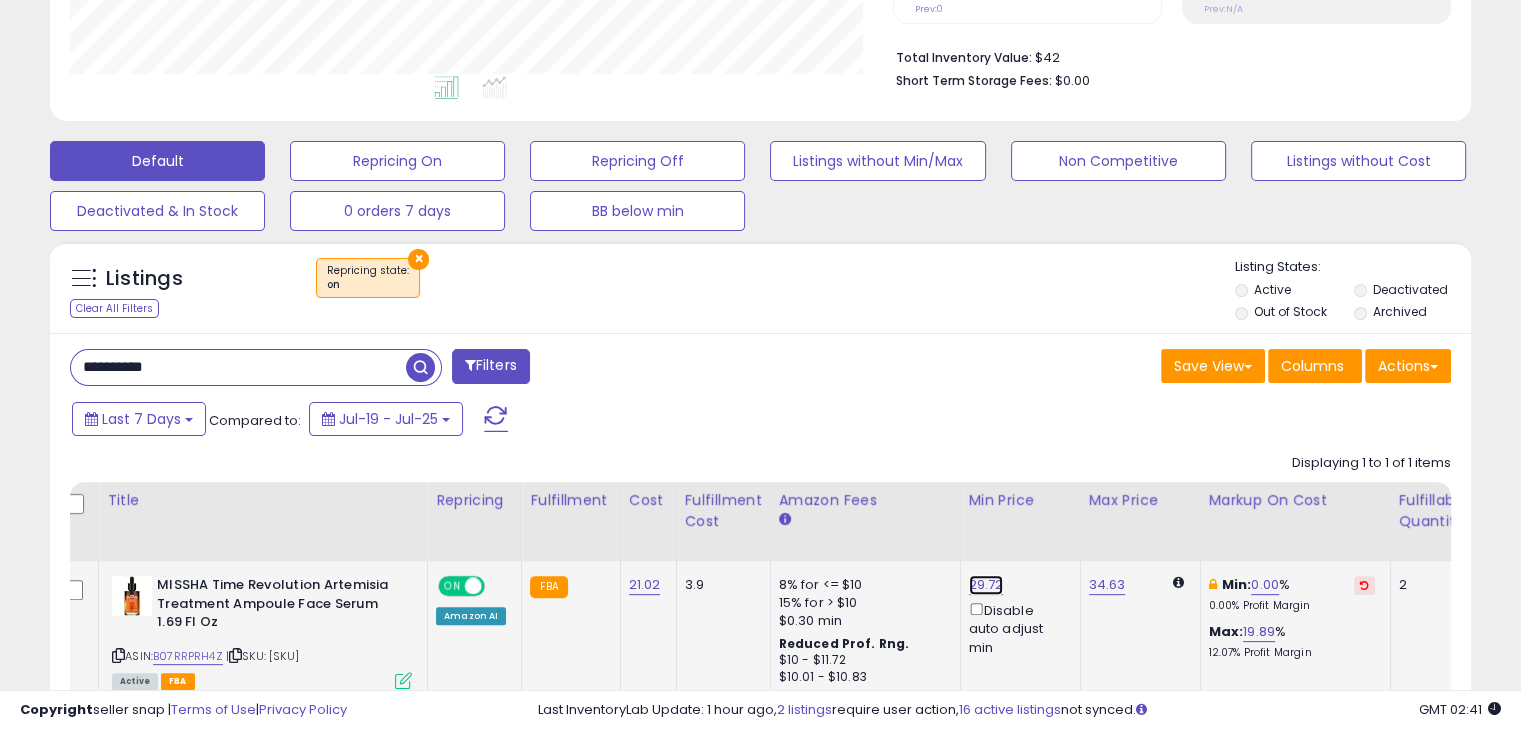 click on "29.72" at bounding box center [986, 585] 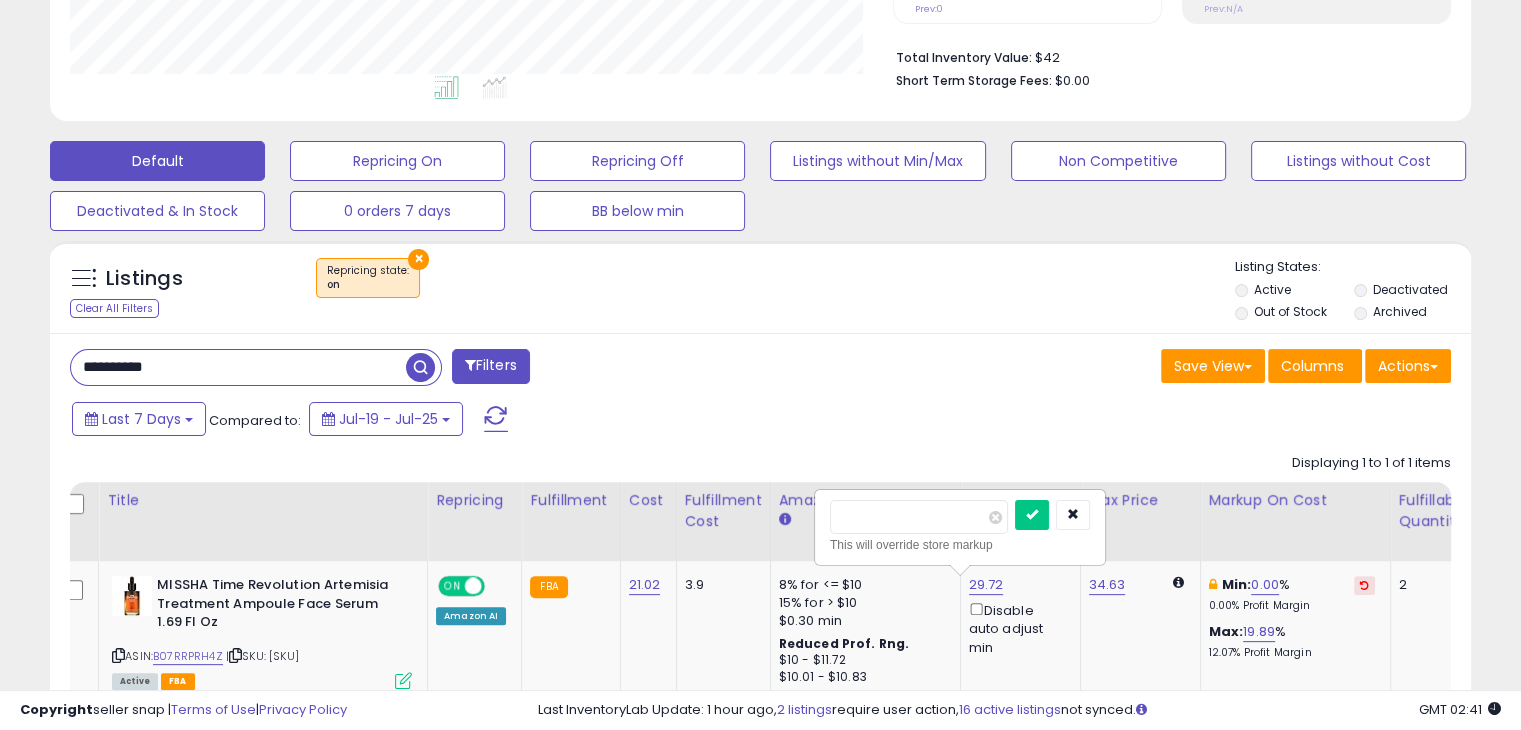 drag, startPoint x: 928, startPoint y: 517, endPoint x: 785, endPoint y: 513, distance: 143.05594 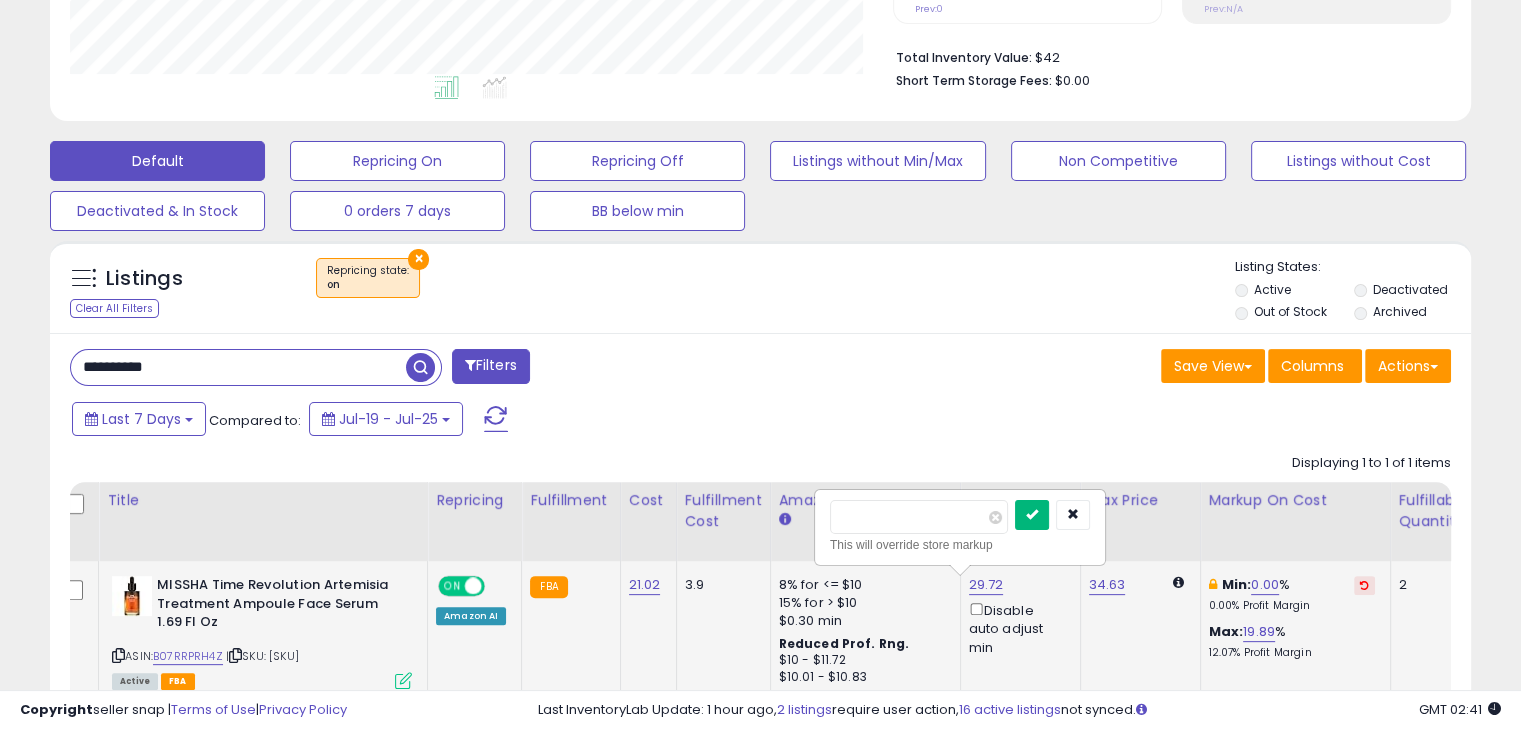 type on "**" 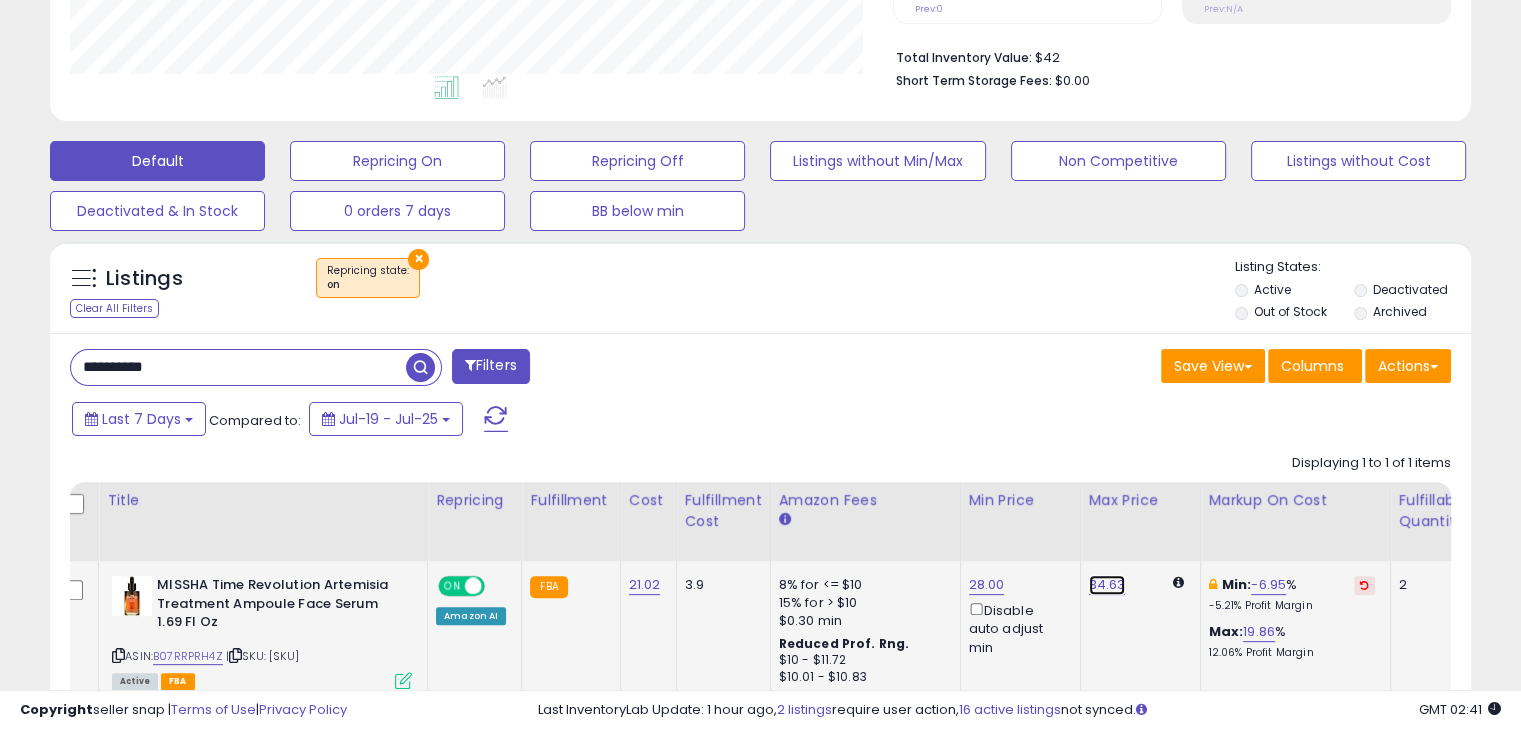click on "34.63" at bounding box center (1107, 585) 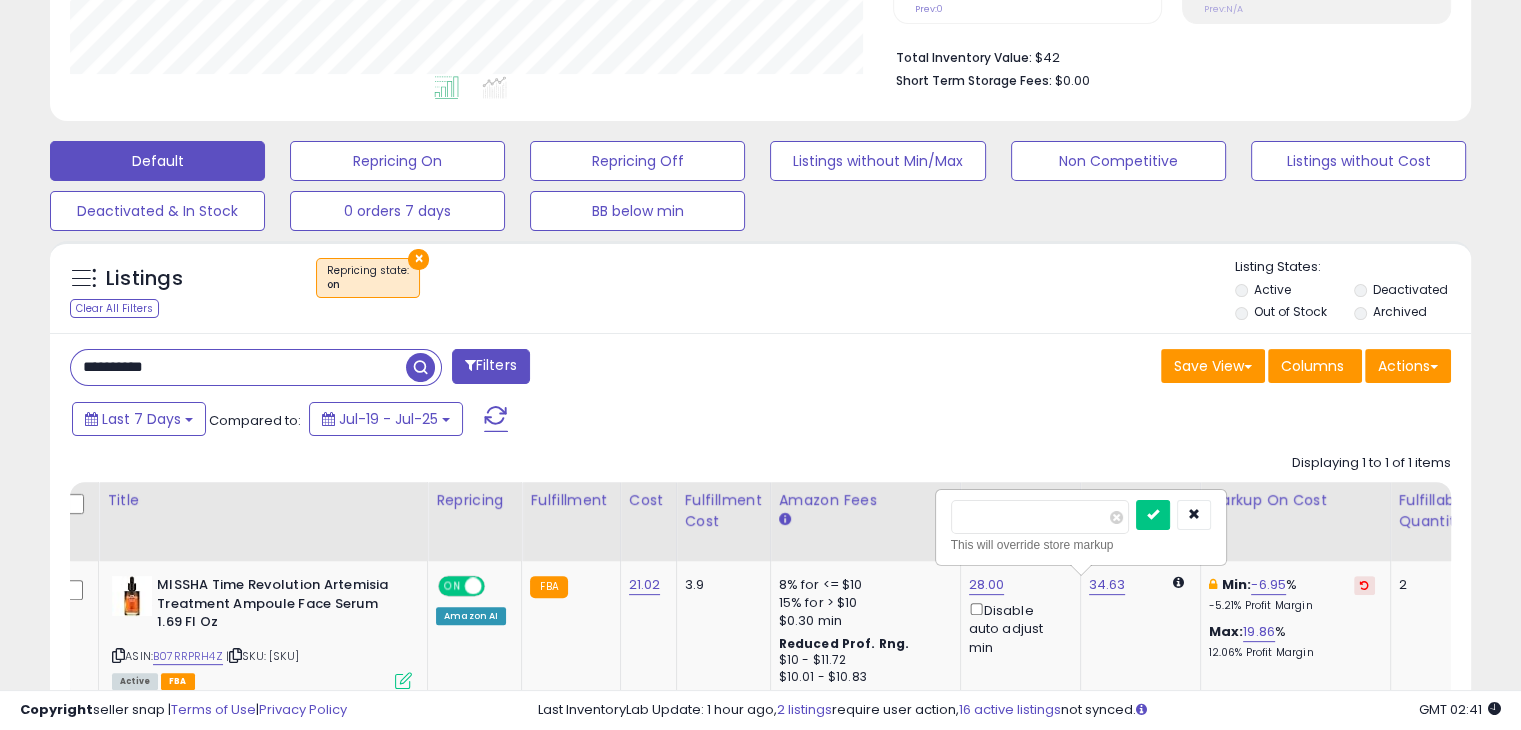 drag, startPoint x: 924, startPoint y: 518, endPoint x: 874, endPoint y: 518, distance: 50 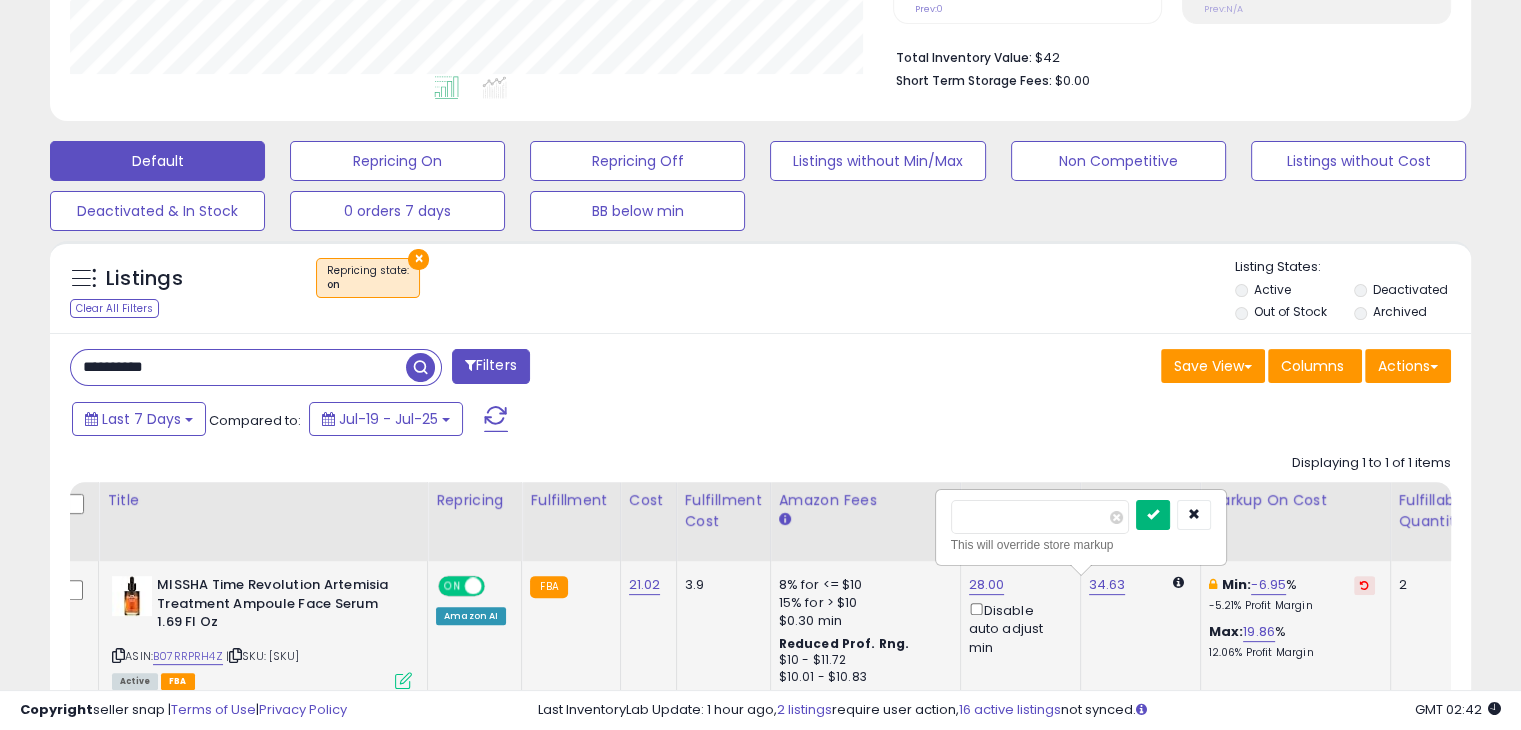 type on "*****" 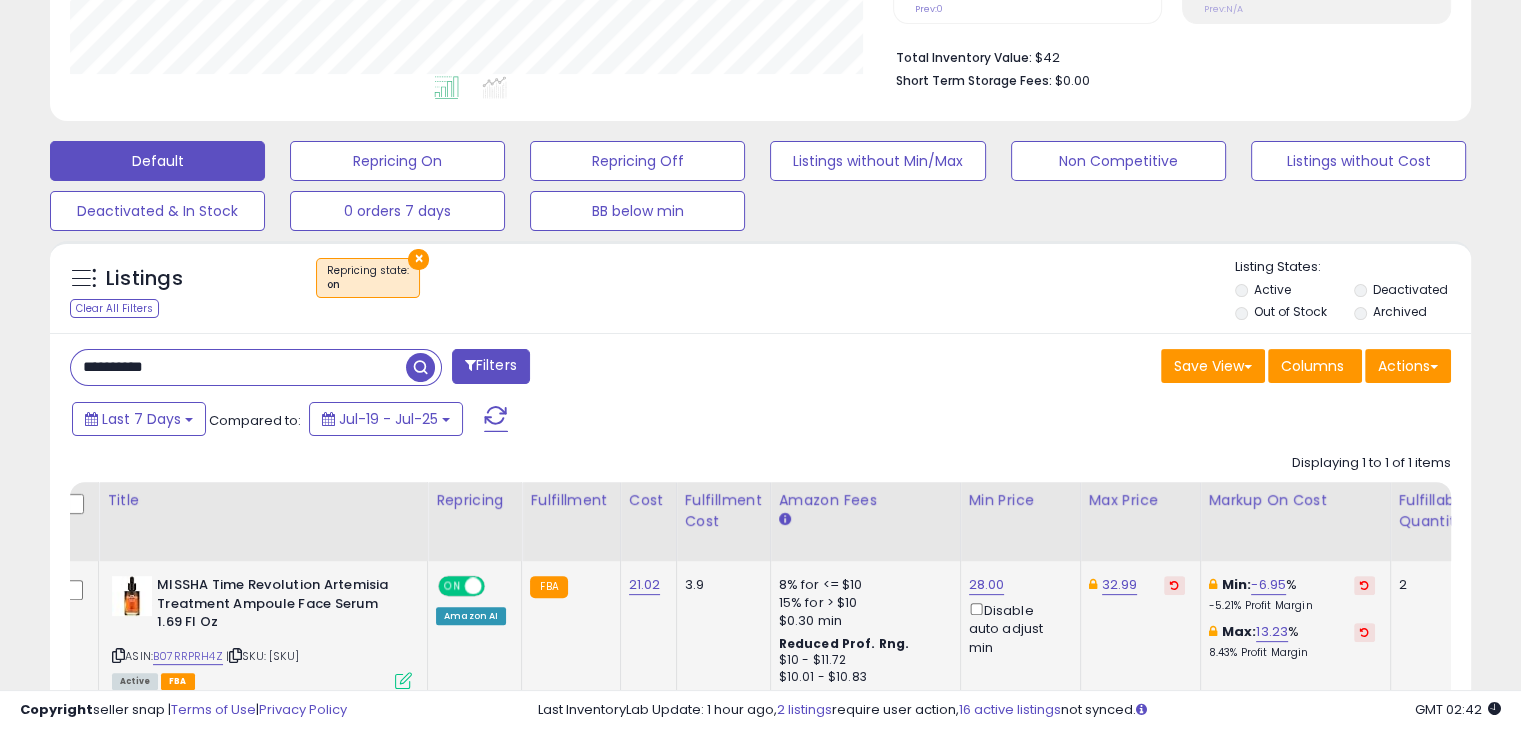 click on "**********" at bounding box center (238, 367) 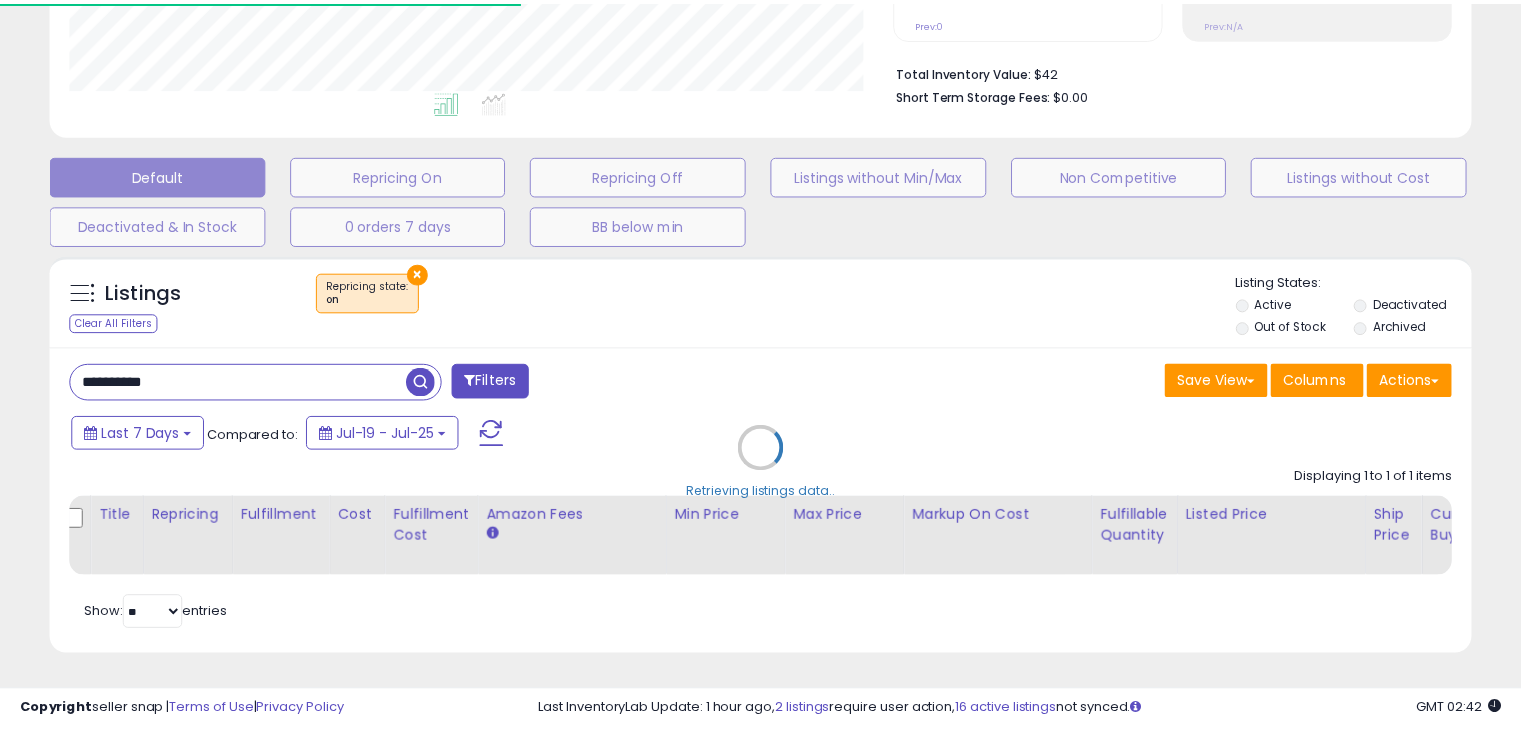scroll, scrollTop: 409, scrollLeft: 822, axis: both 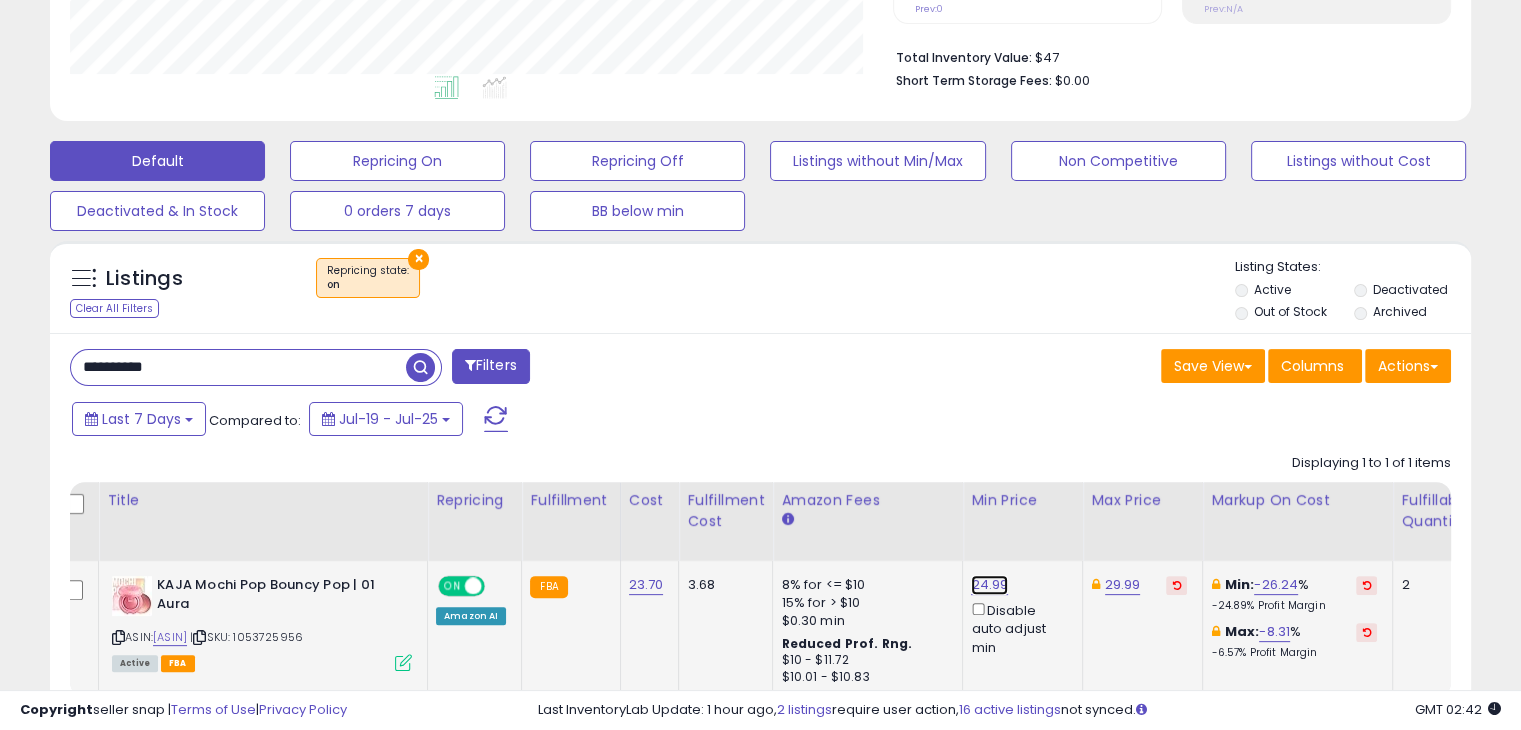click on "24.99" at bounding box center (989, 585) 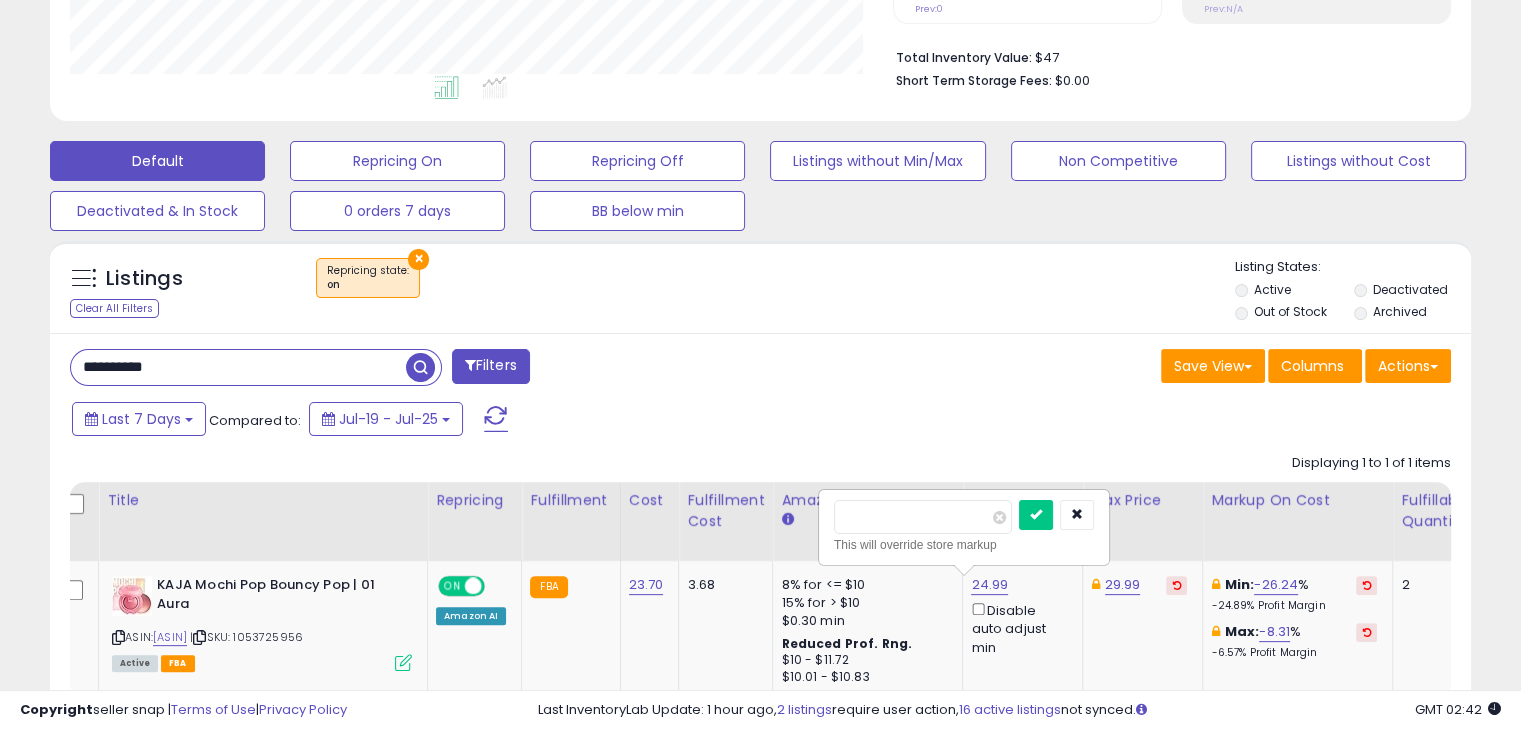 drag, startPoint x: 898, startPoint y: 517, endPoint x: 784, endPoint y: 520, distance: 114.03947 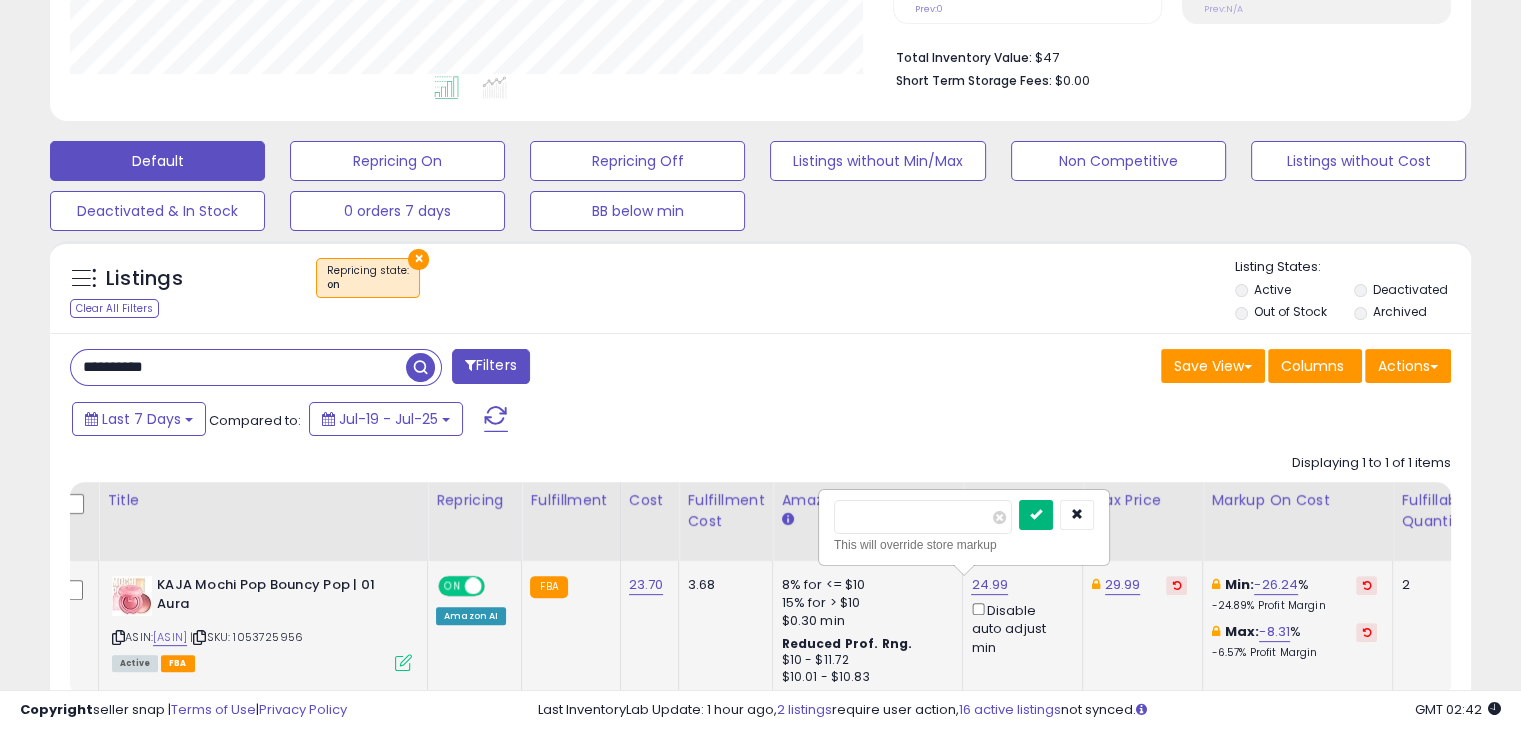 type on "**" 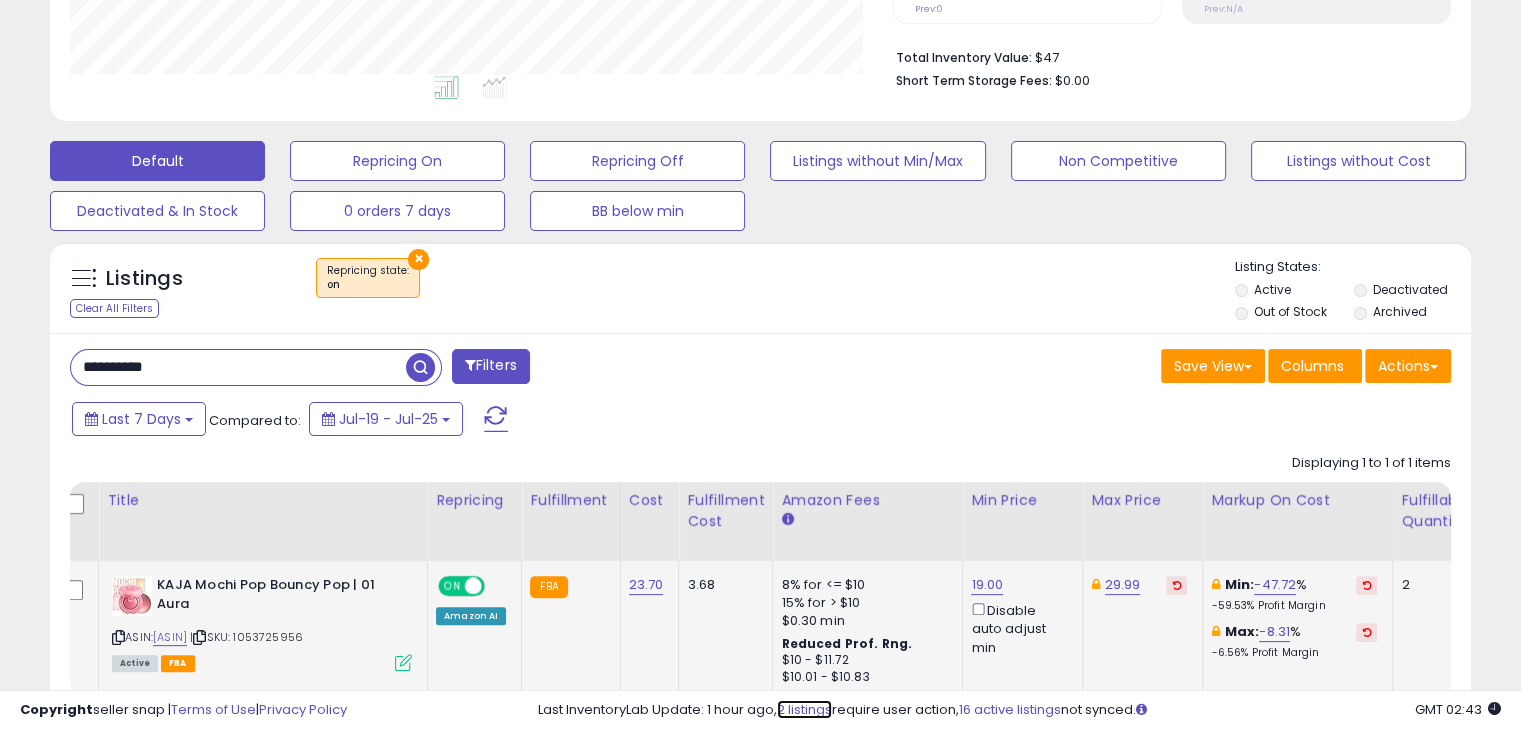 click on "2 listings" at bounding box center (804, 709) 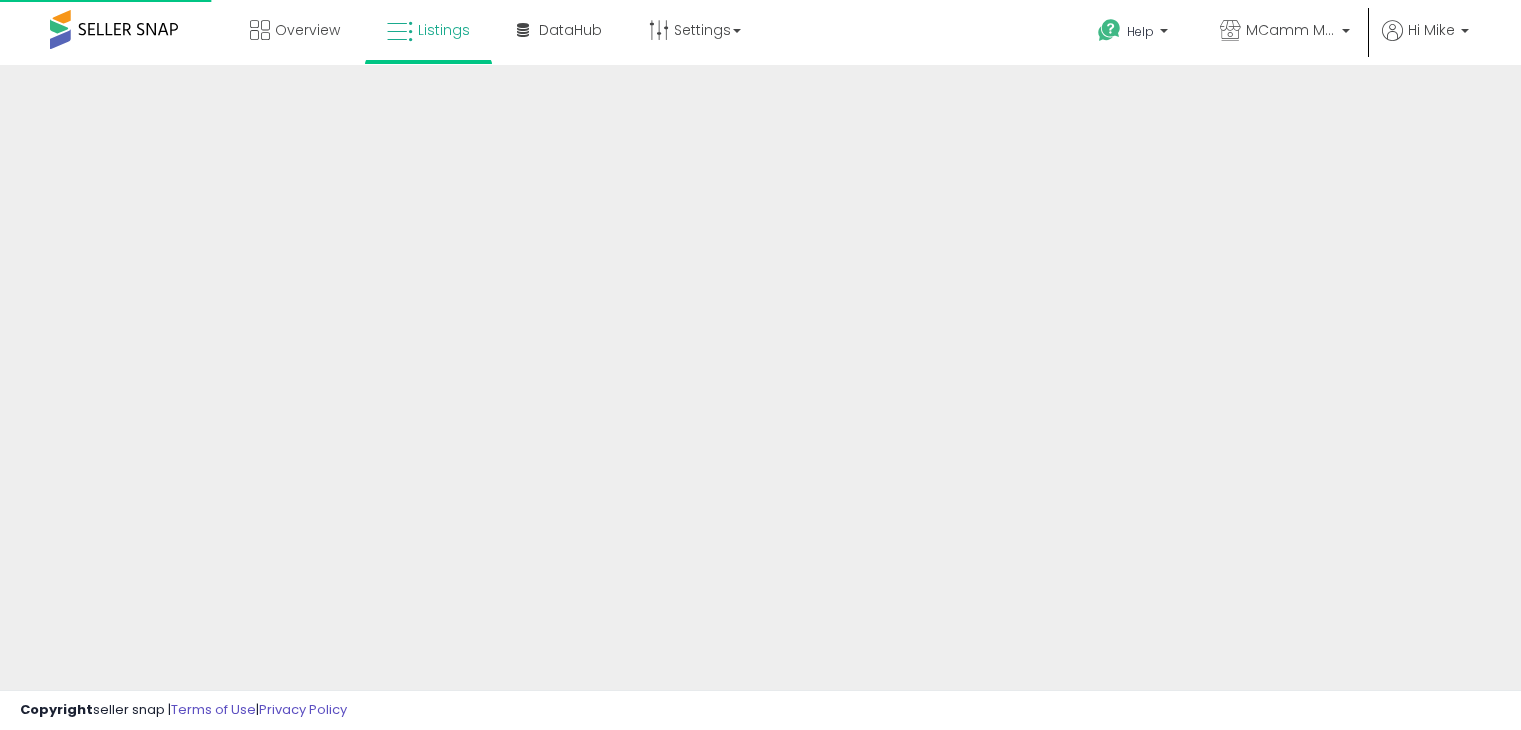 scroll, scrollTop: 0, scrollLeft: 0, axis: both 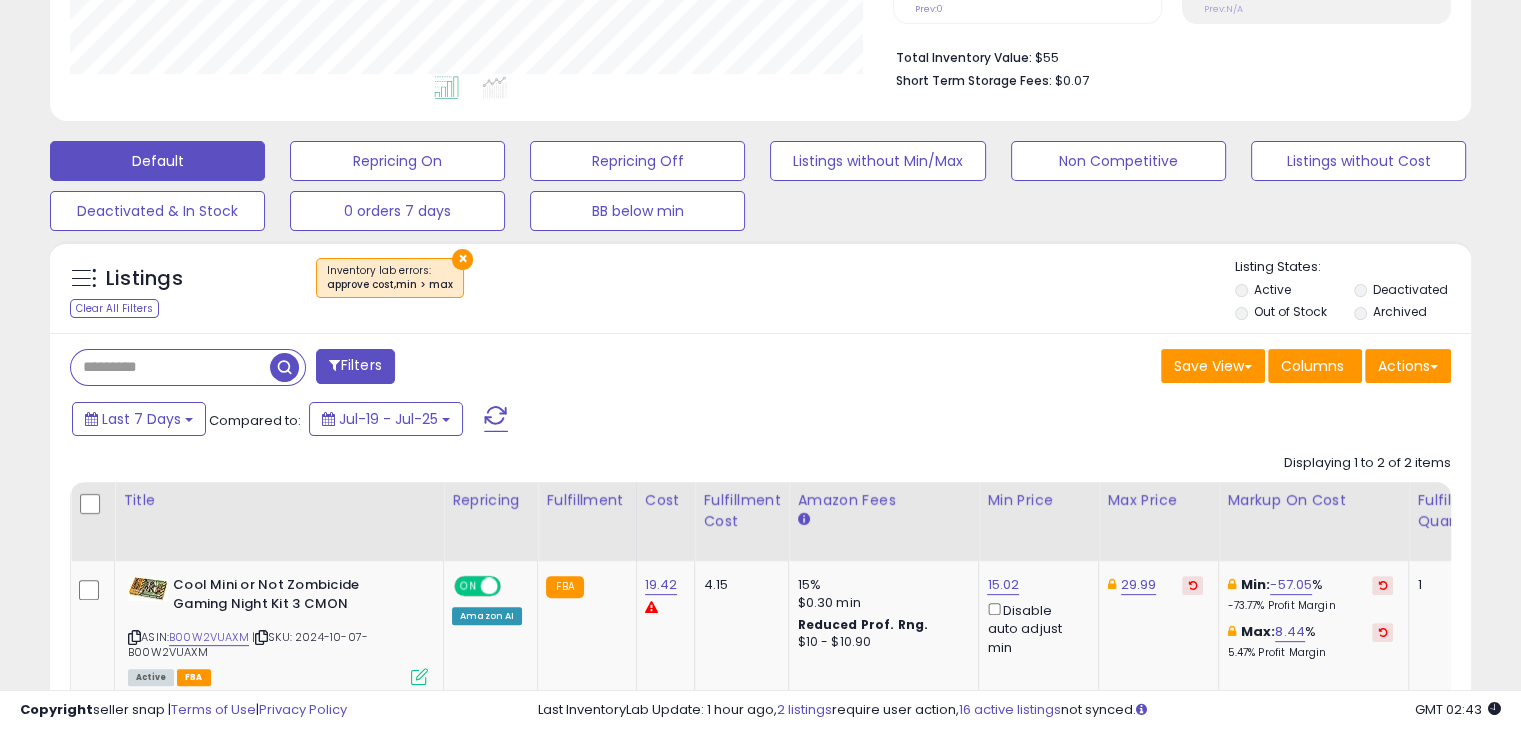 click on "Filters" at bounding box center (355, 366) 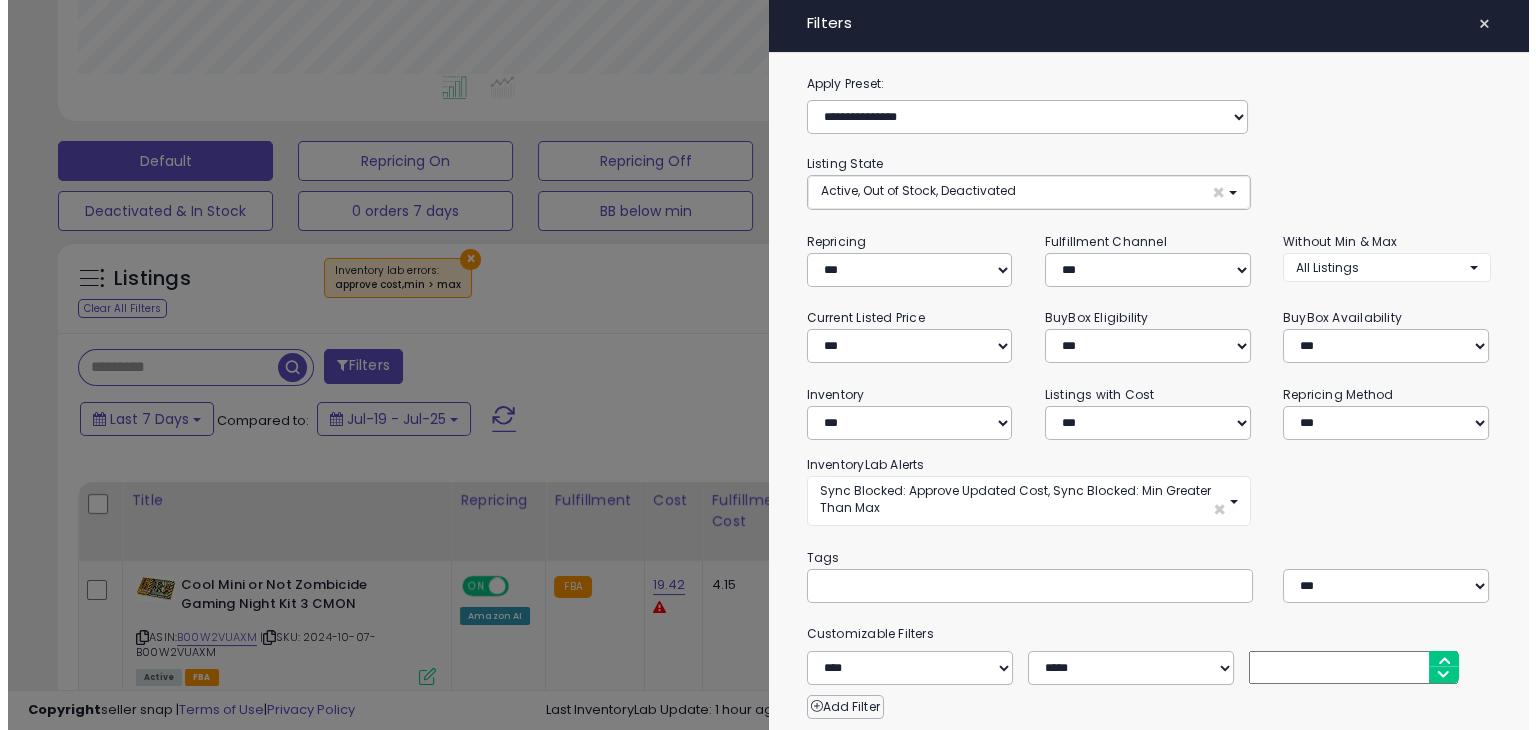 scroll, scrollTop: 999589, scrollLeft: 999168, axis: both 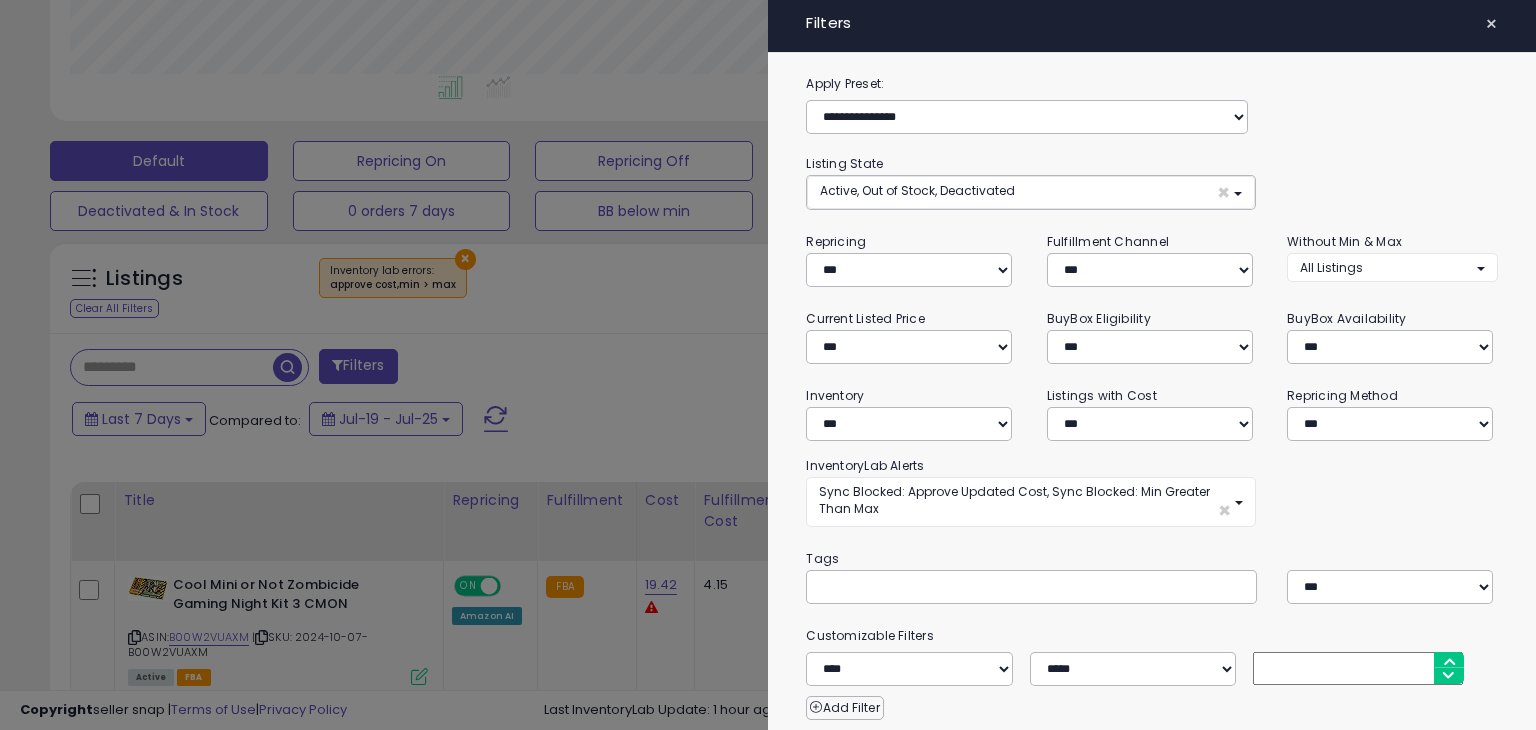 click at bounding box center [768, 365] 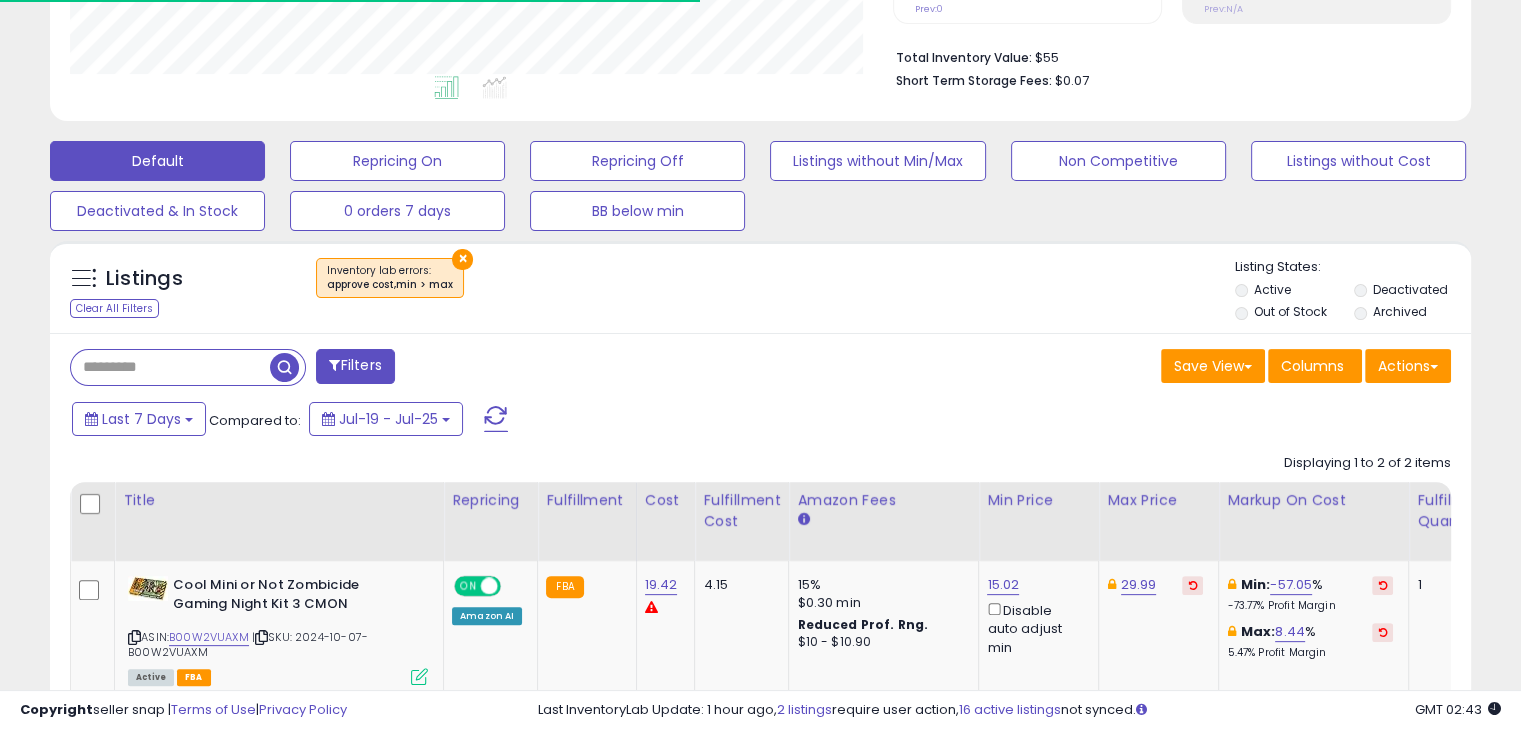scroll, scrollTop: 409, scrollLeft: 822, axis: both 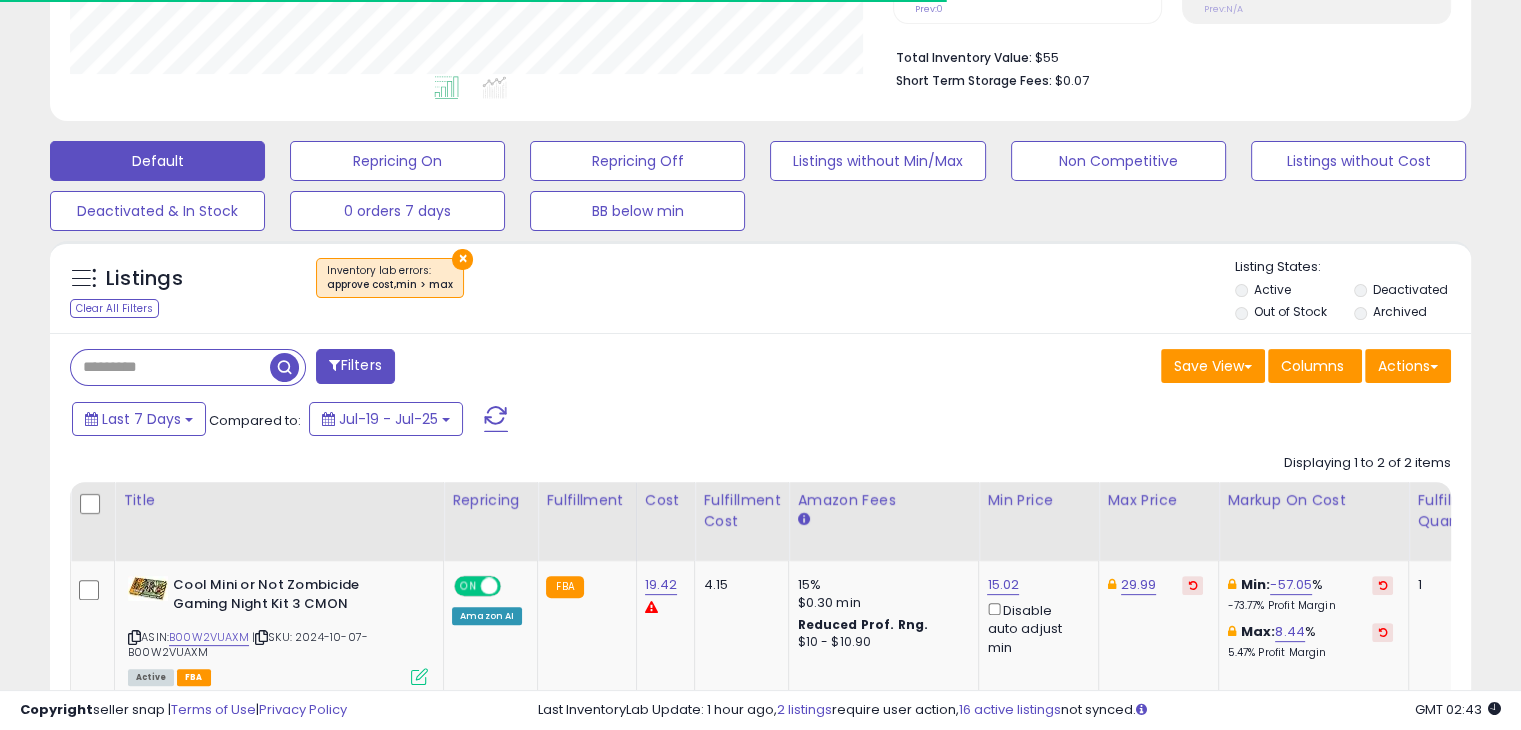 click on "×" at bounding box center [462, 259] 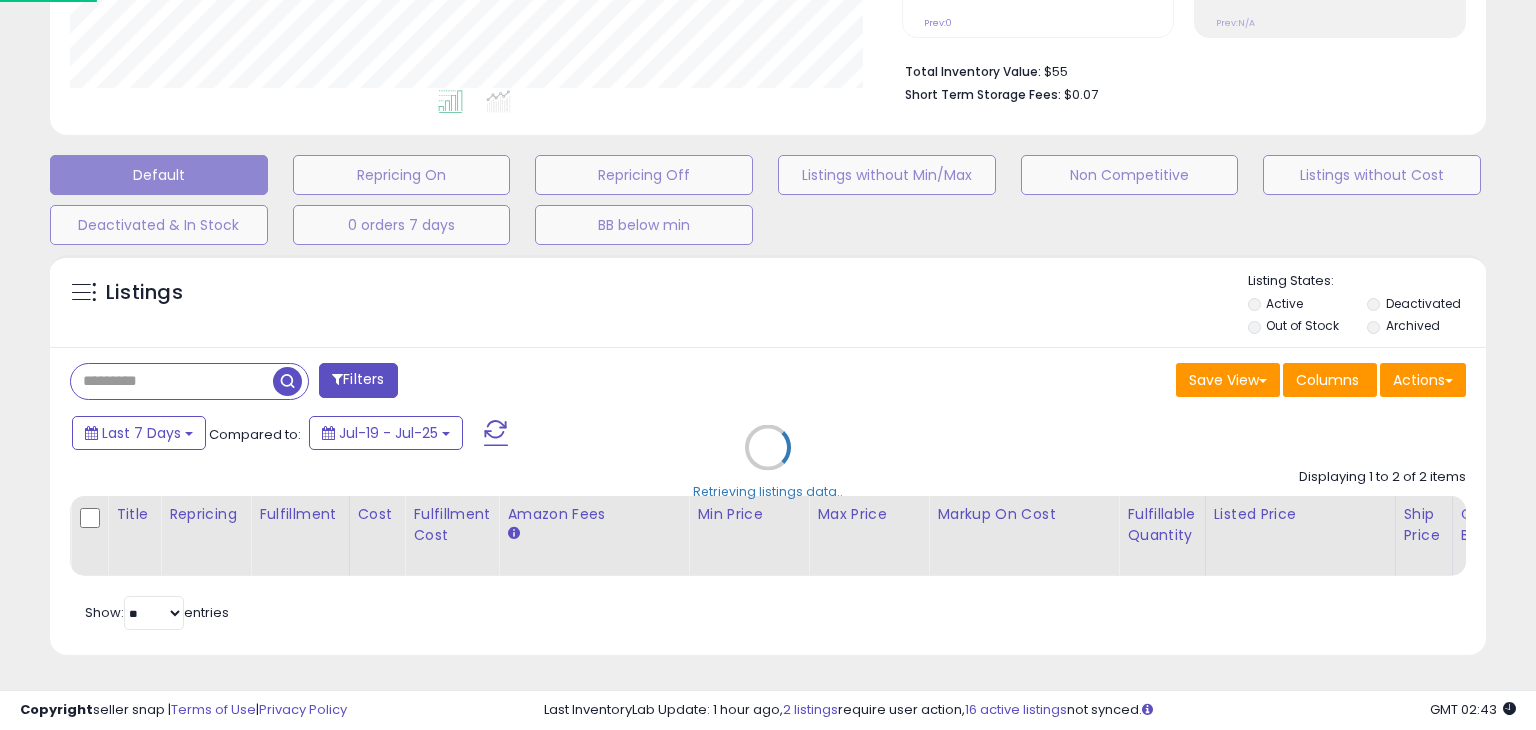 scroll, scrollTop: 999589, scrollLeft: 999168, axis: both 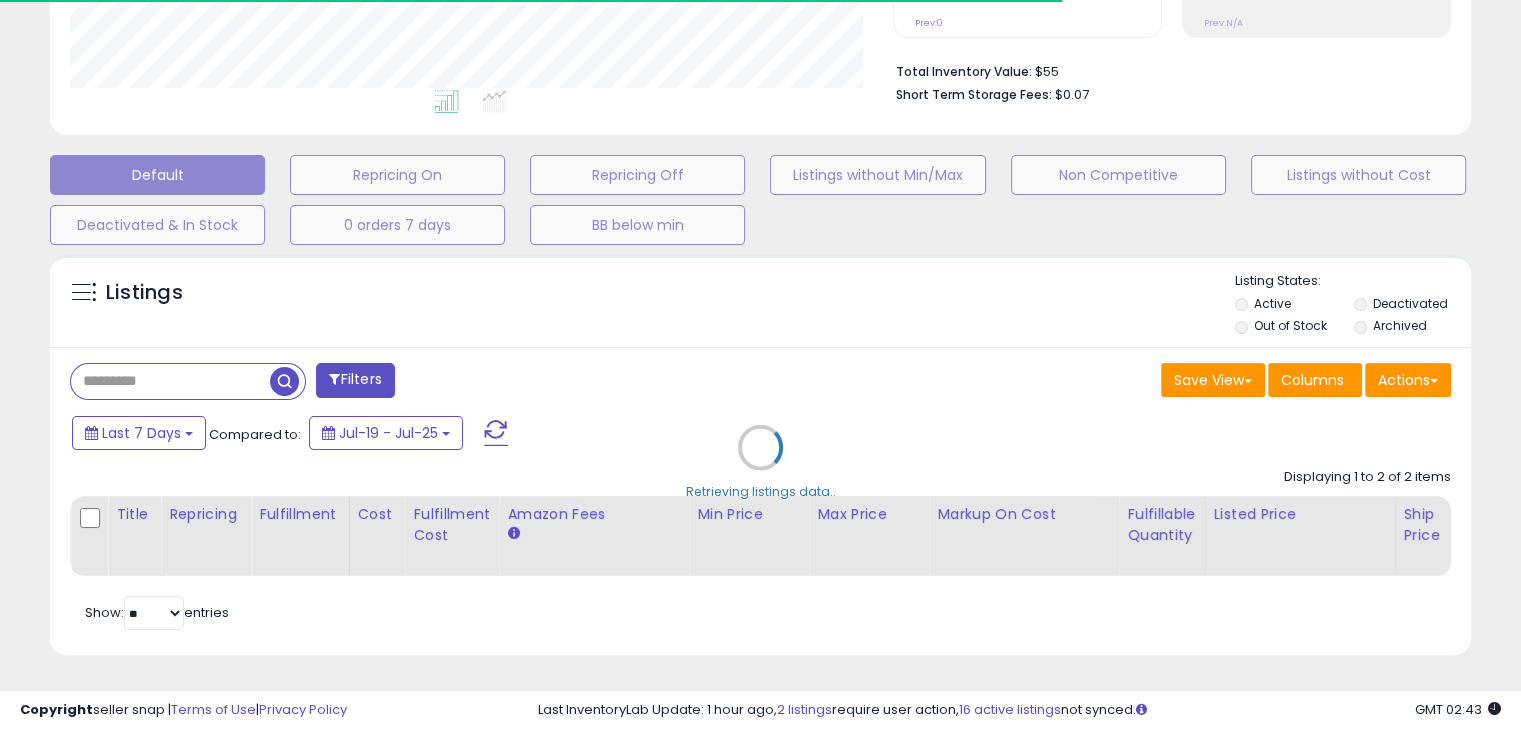 click on "Retrieving listings data.." at bounding box center [760, 462] 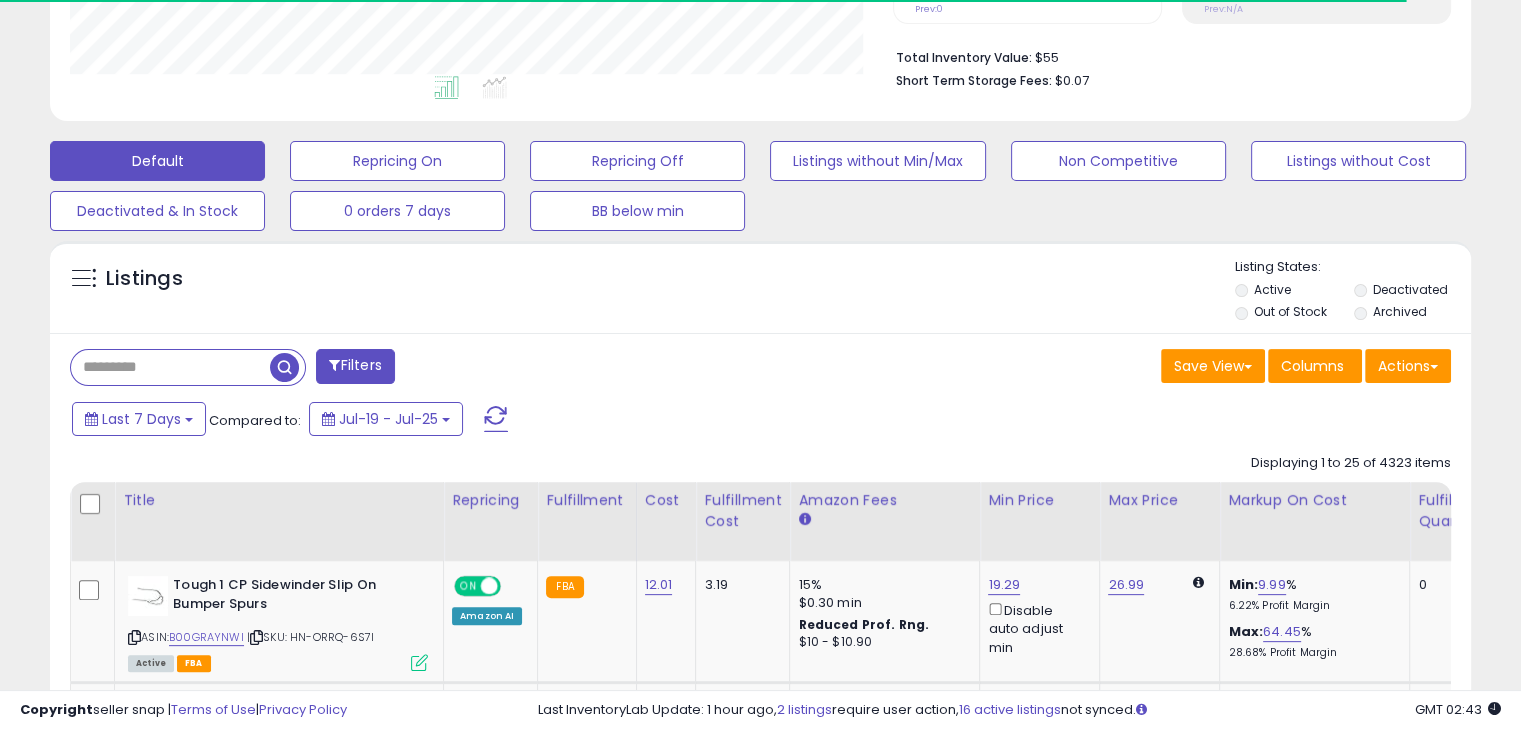 scroll, scrollTop: 999589, scrollLeft: 999176, axis: both 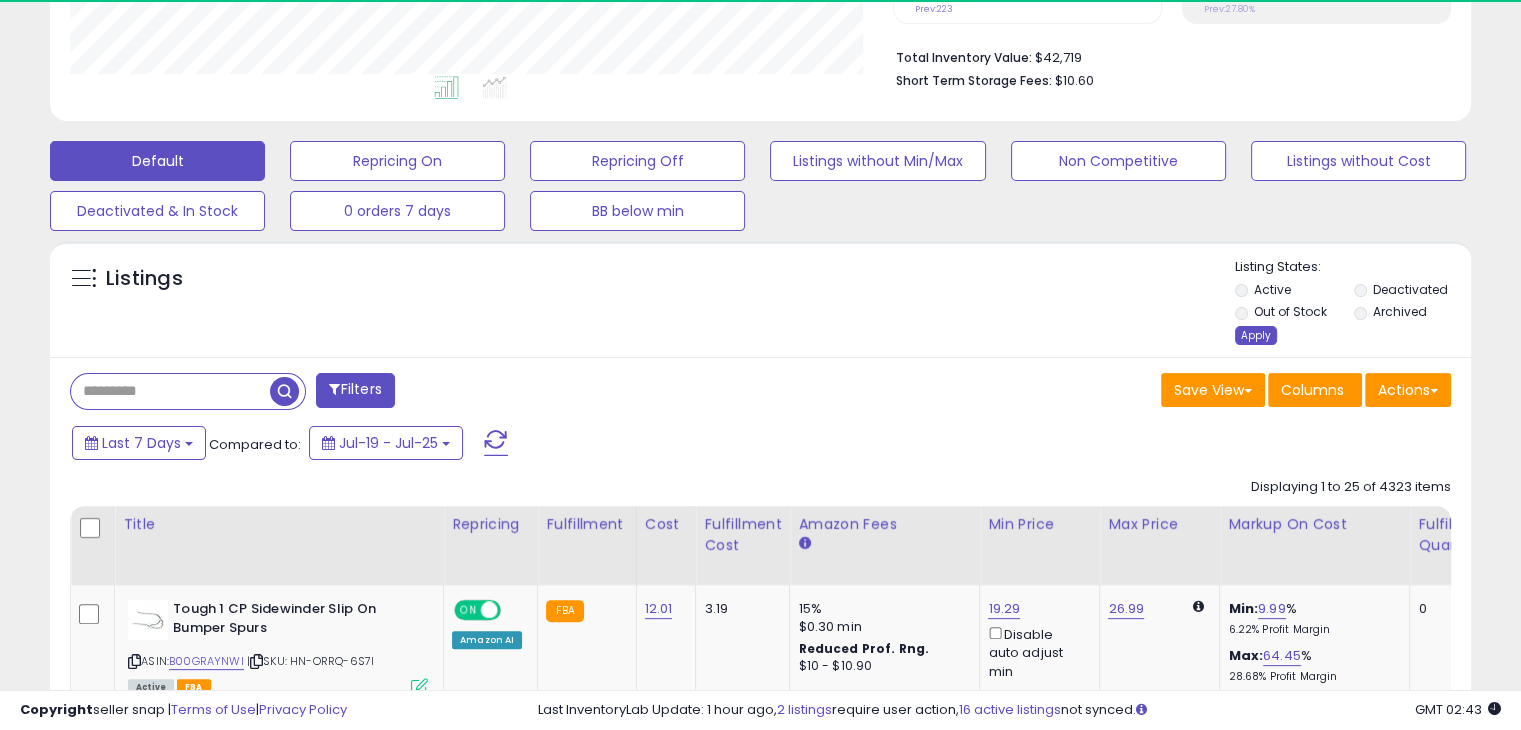 click on "Apply" at bounding box center [1256, 335] 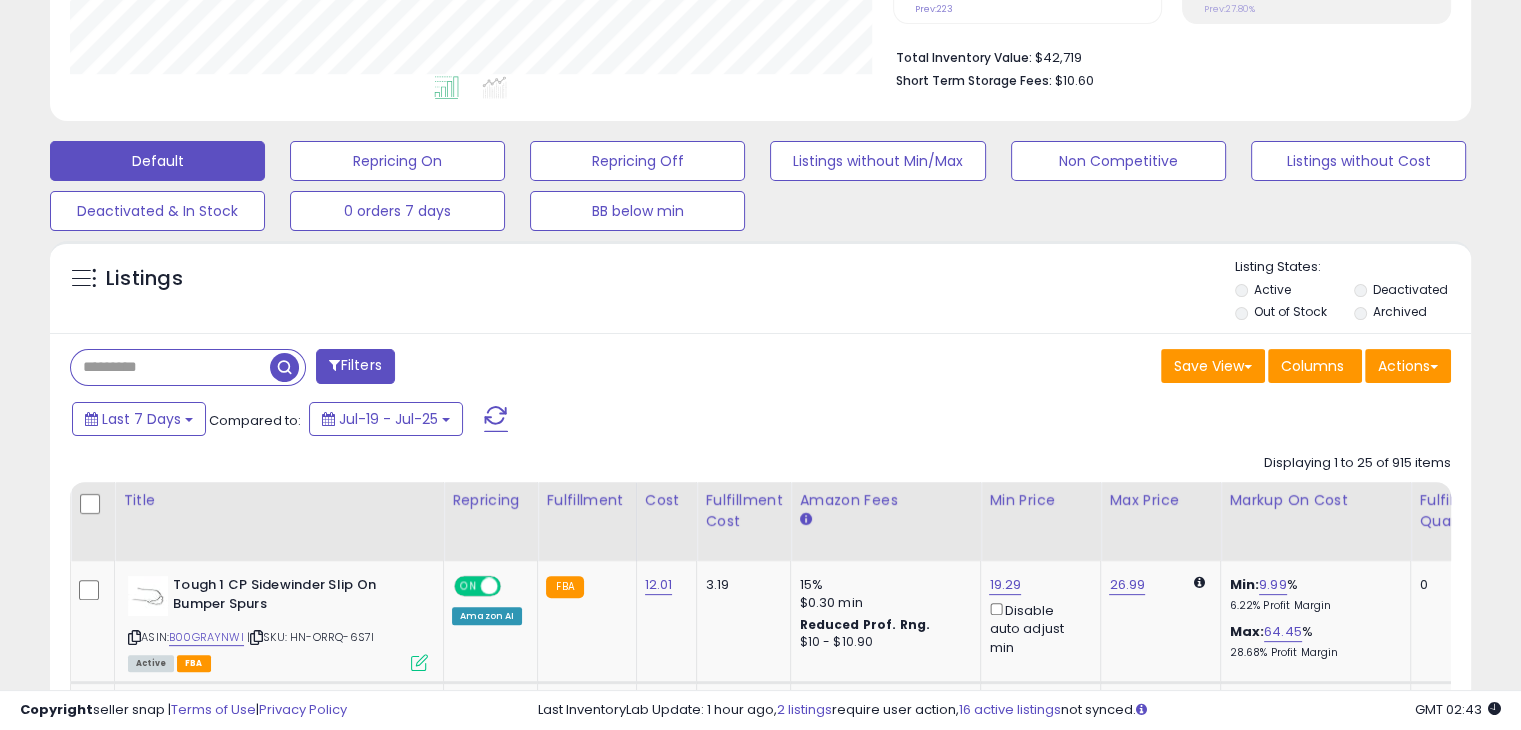 scroll, scrollTop: 409, scrollLeft: 822, axis: both 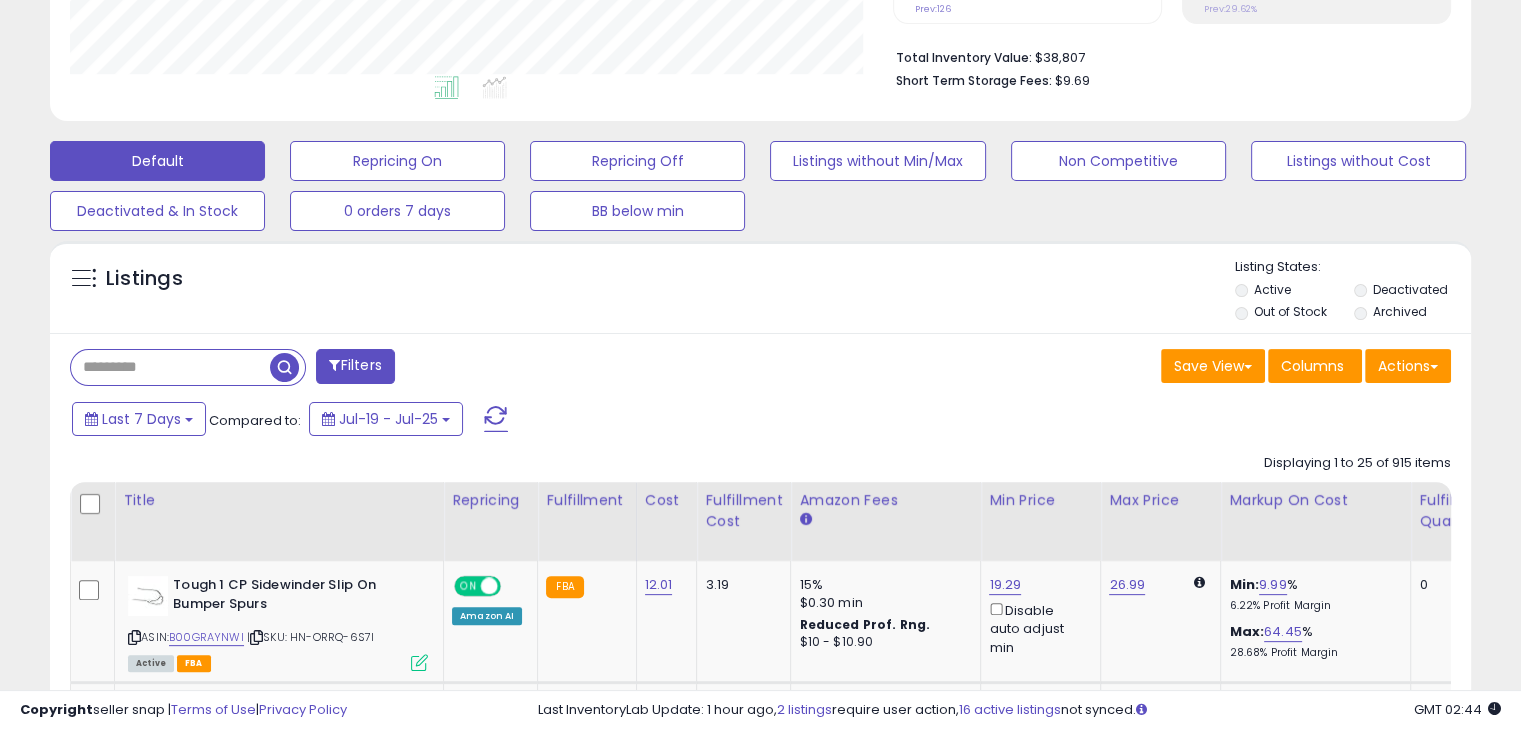 click at bounding box center (170, 367) 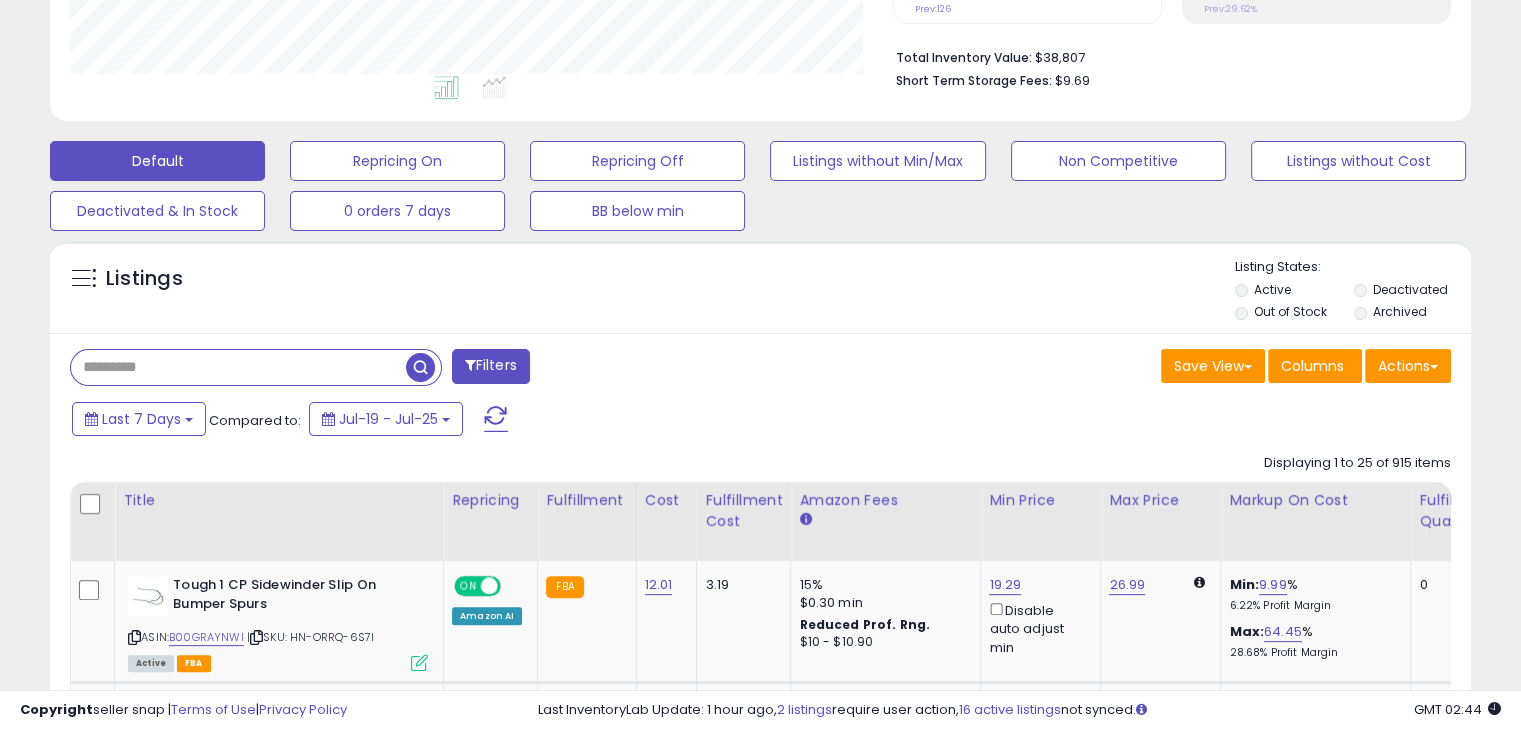paste on "**********" 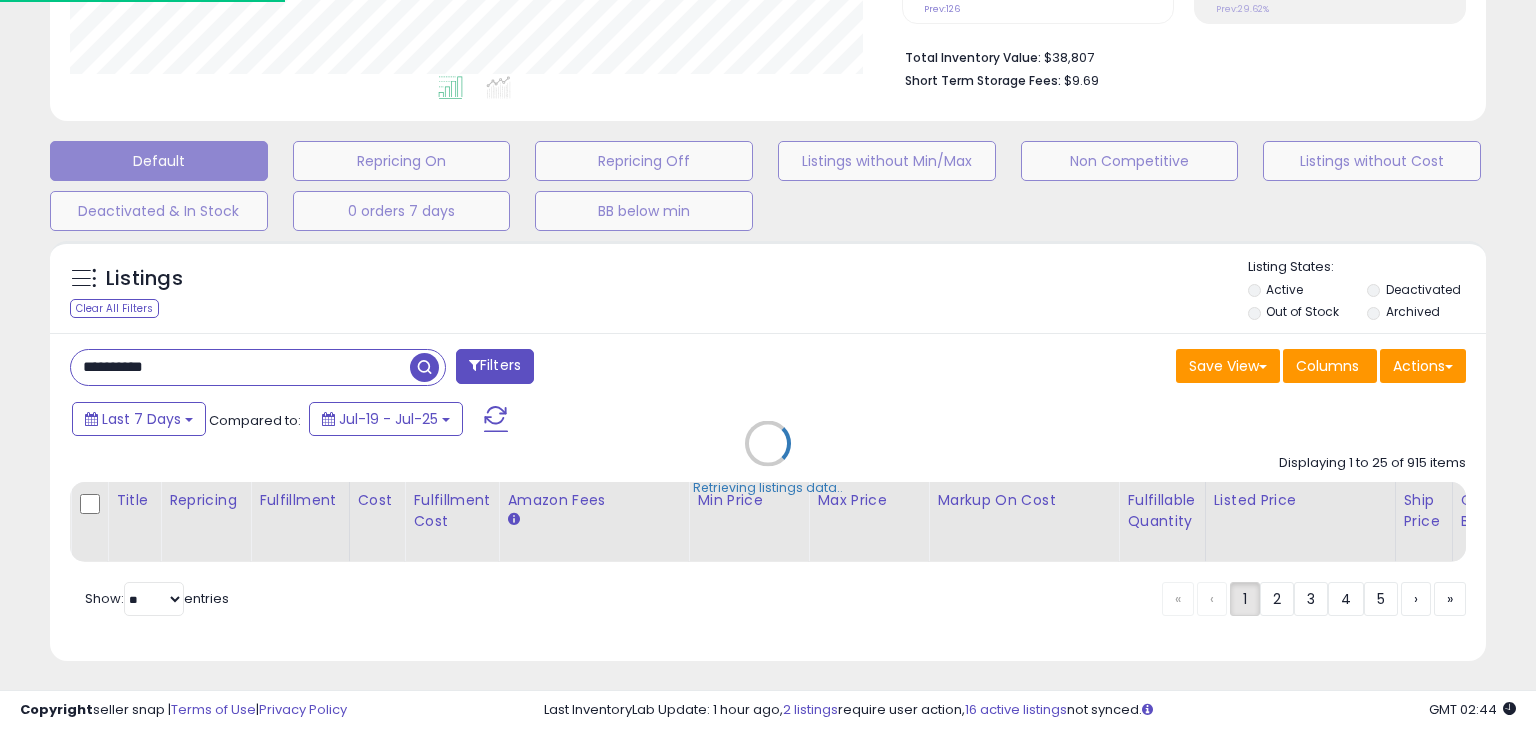 scroll, scrollTop: 999589, scrollLeft: 999168, axis: both 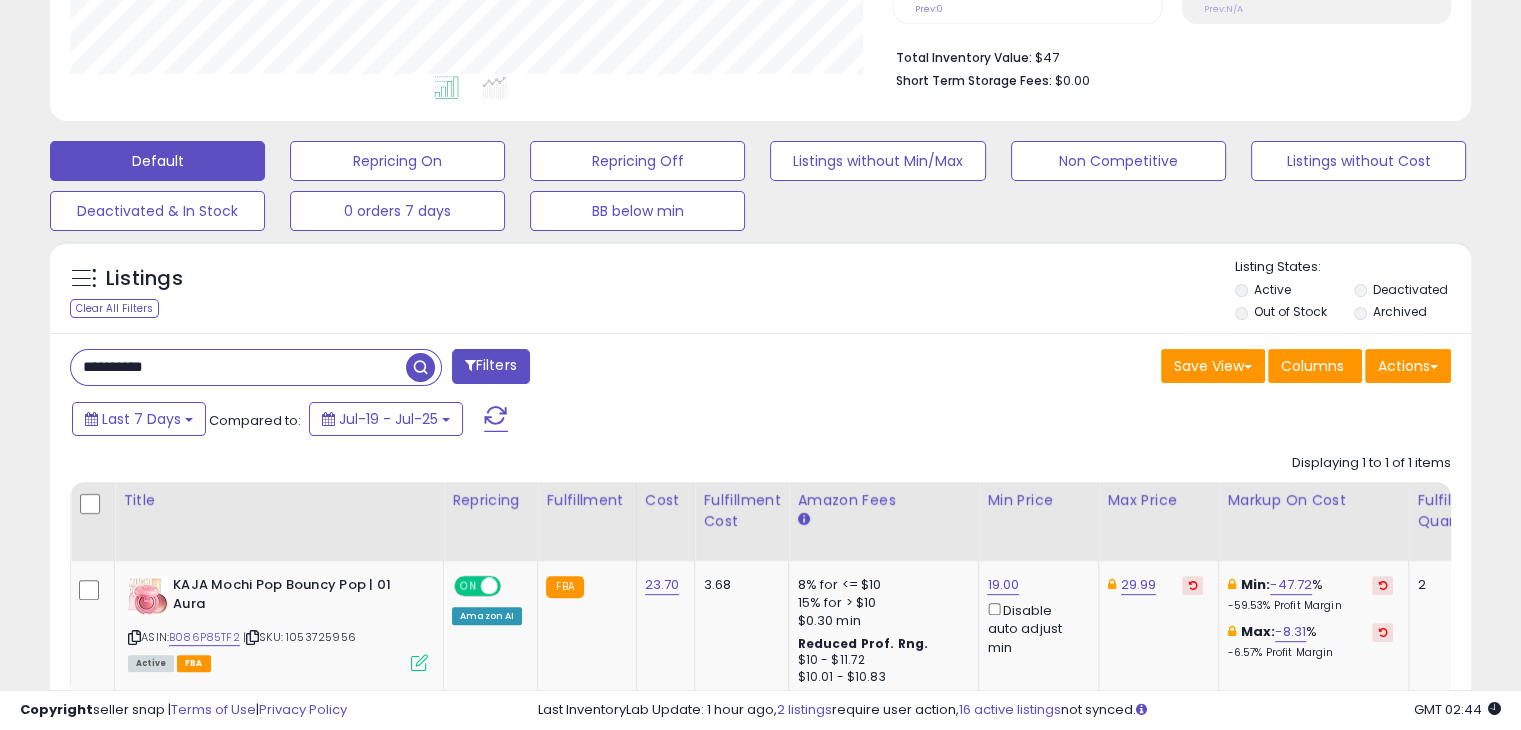 click on "**********" at bounding box center (238, 367) 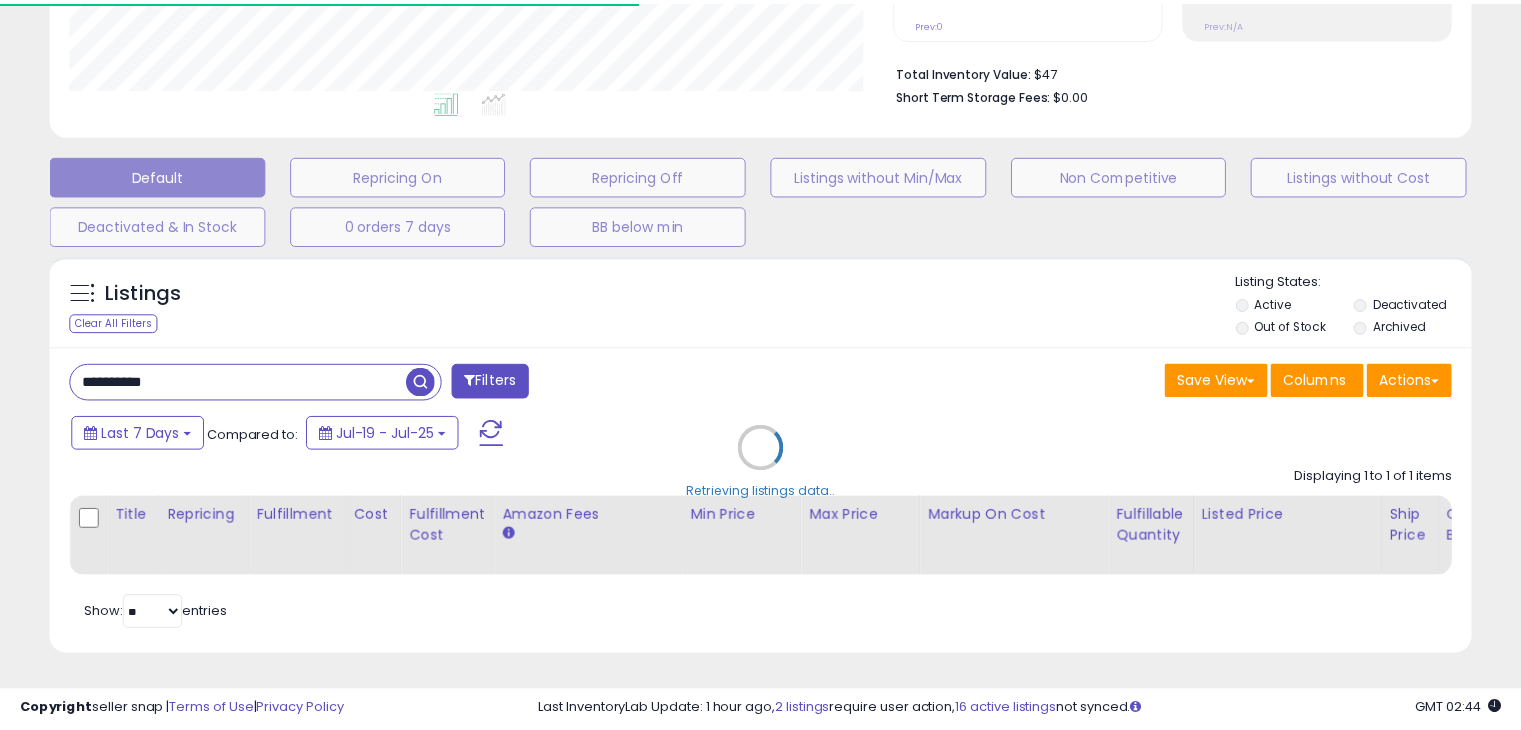scroll, scrollTop: 409, scrollLeft: 822, axis: both 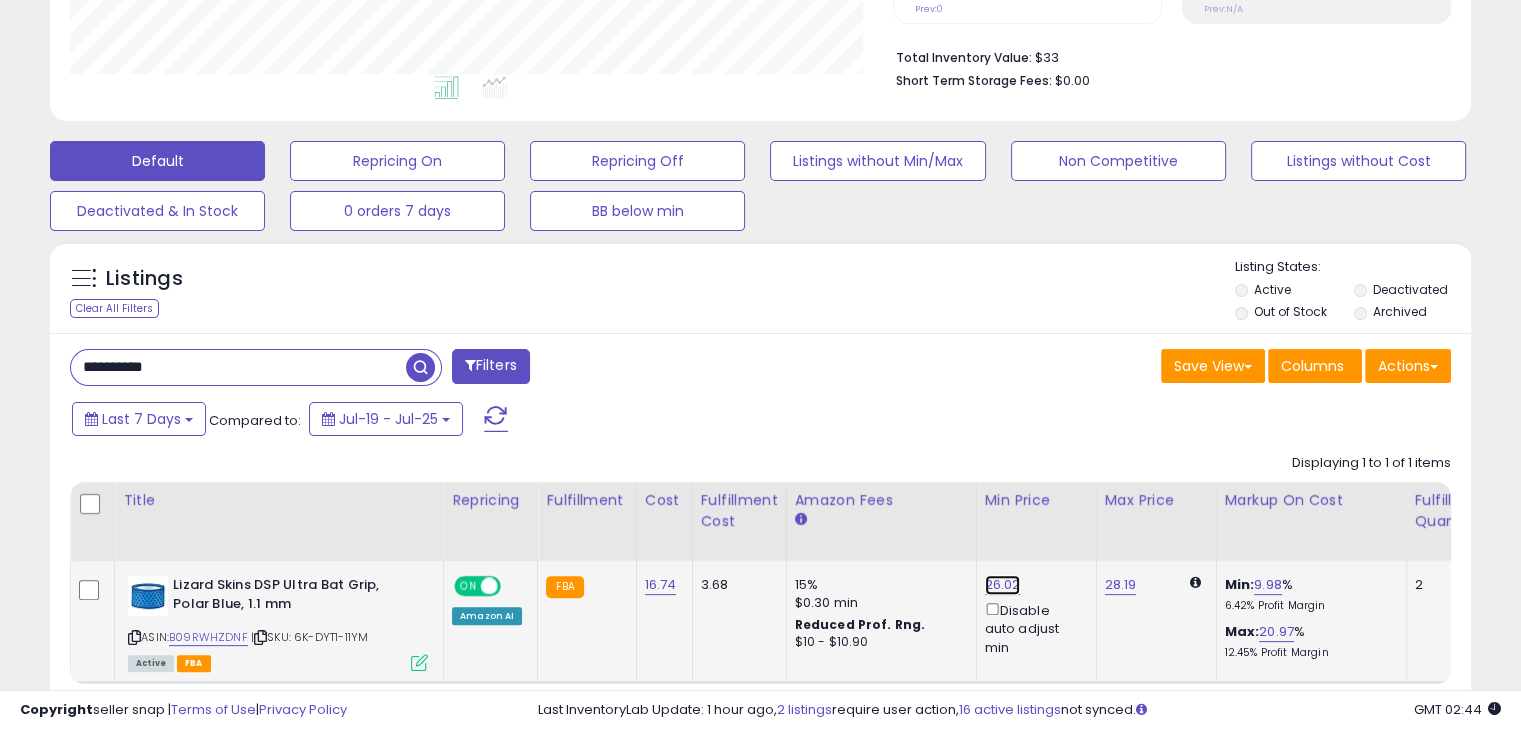 click on "26.02" at bounding box center (1003, 585) 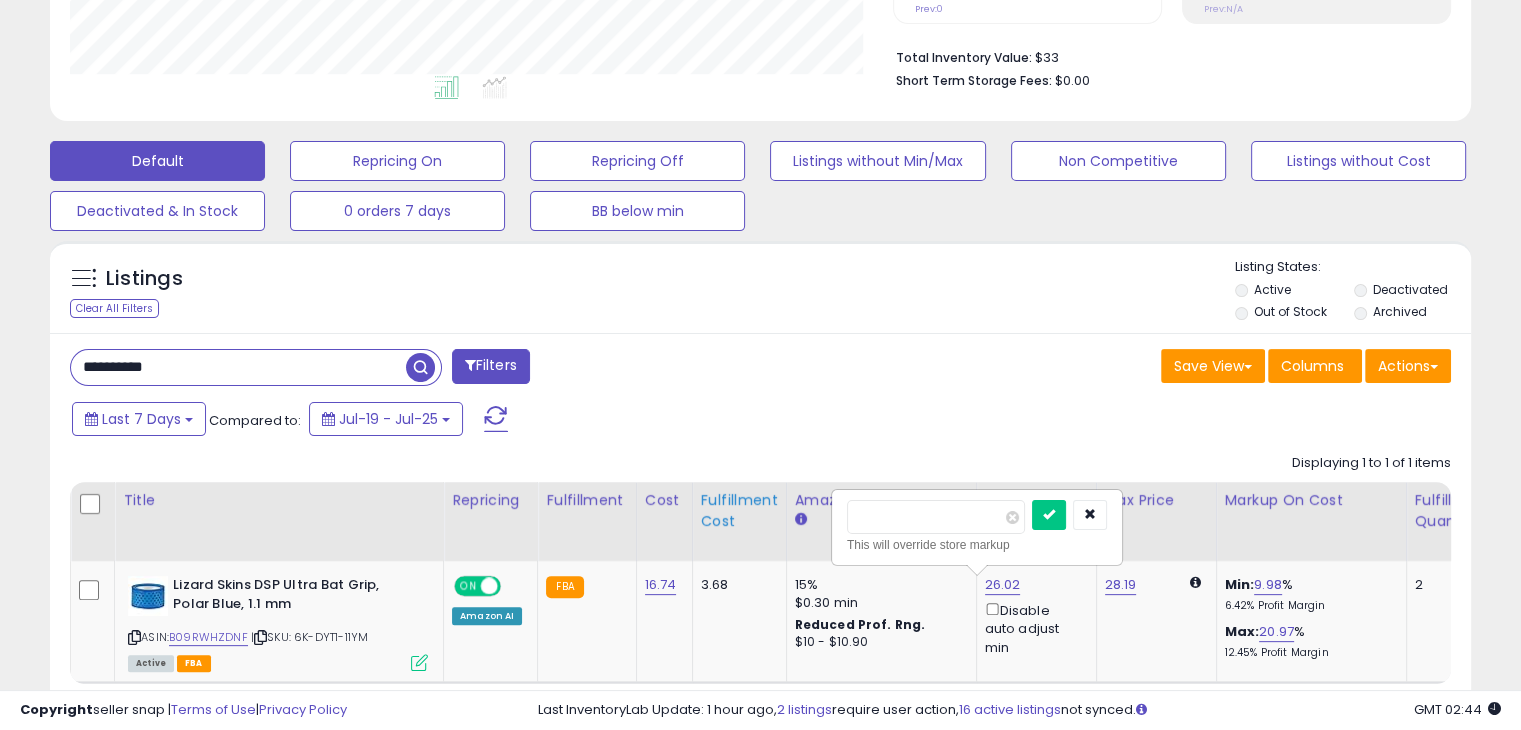 drag, startPoint x: 920, startPoint y: 499, endPoint x: 731, endPoint y: 499, distance: 189 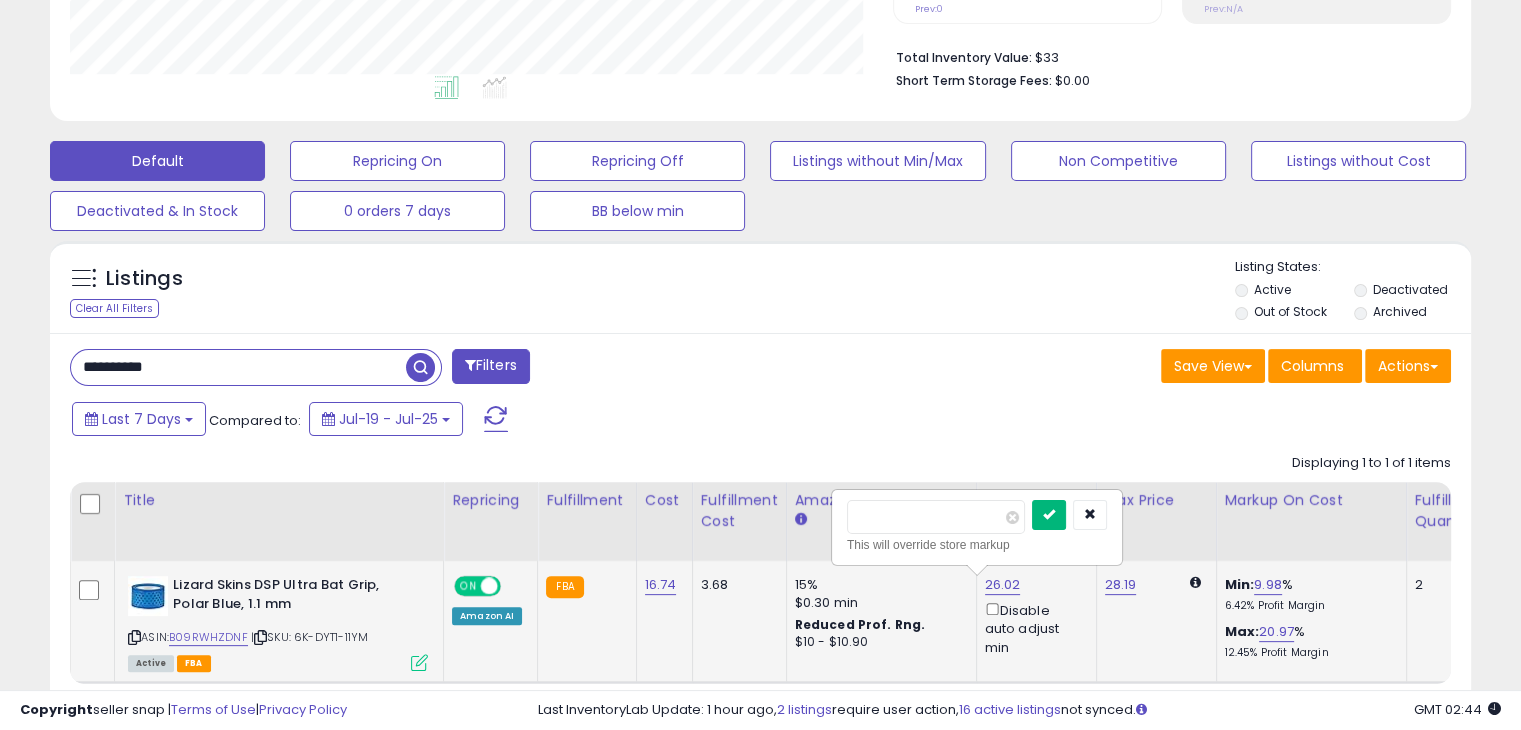 type on "*****" 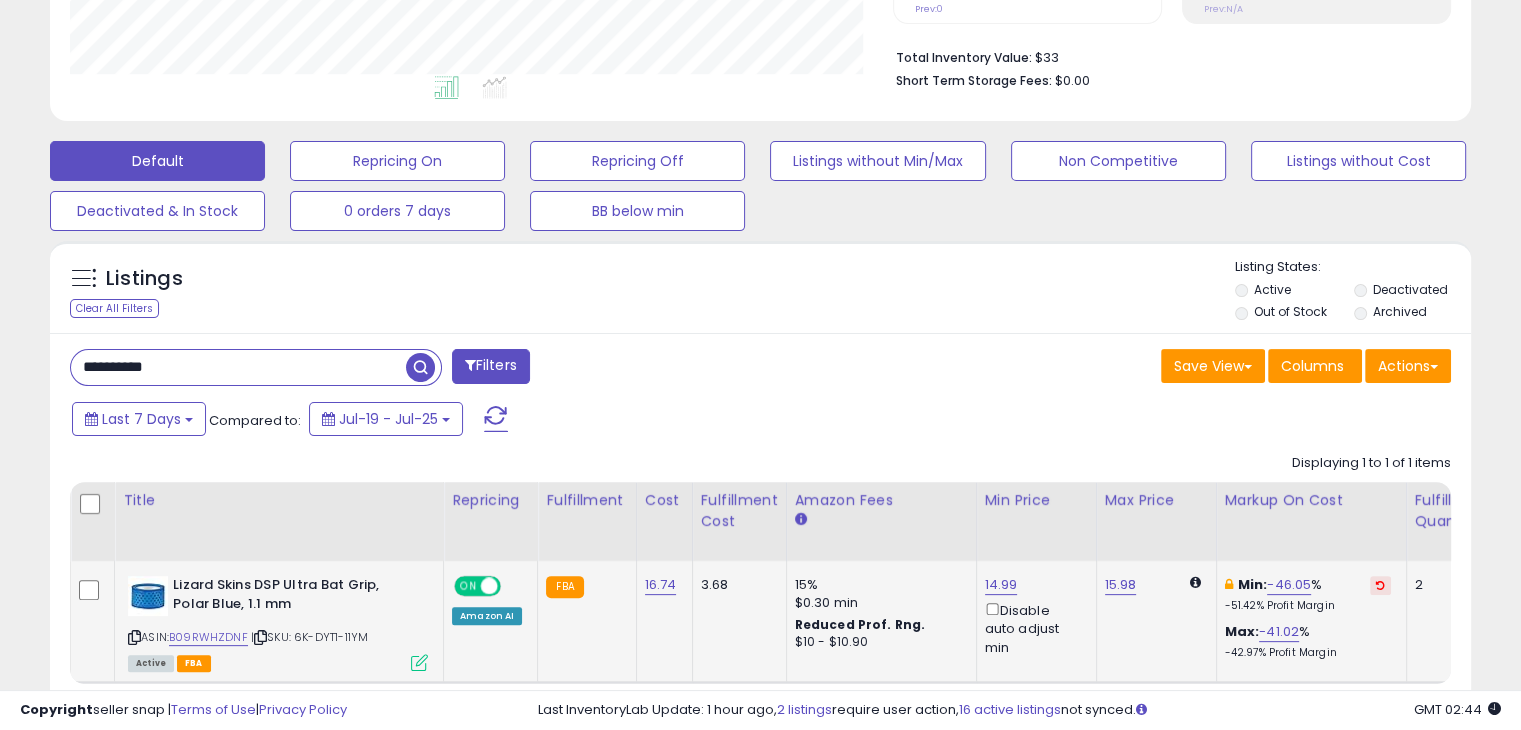 click on "**********" at bounding box center (238, 367) 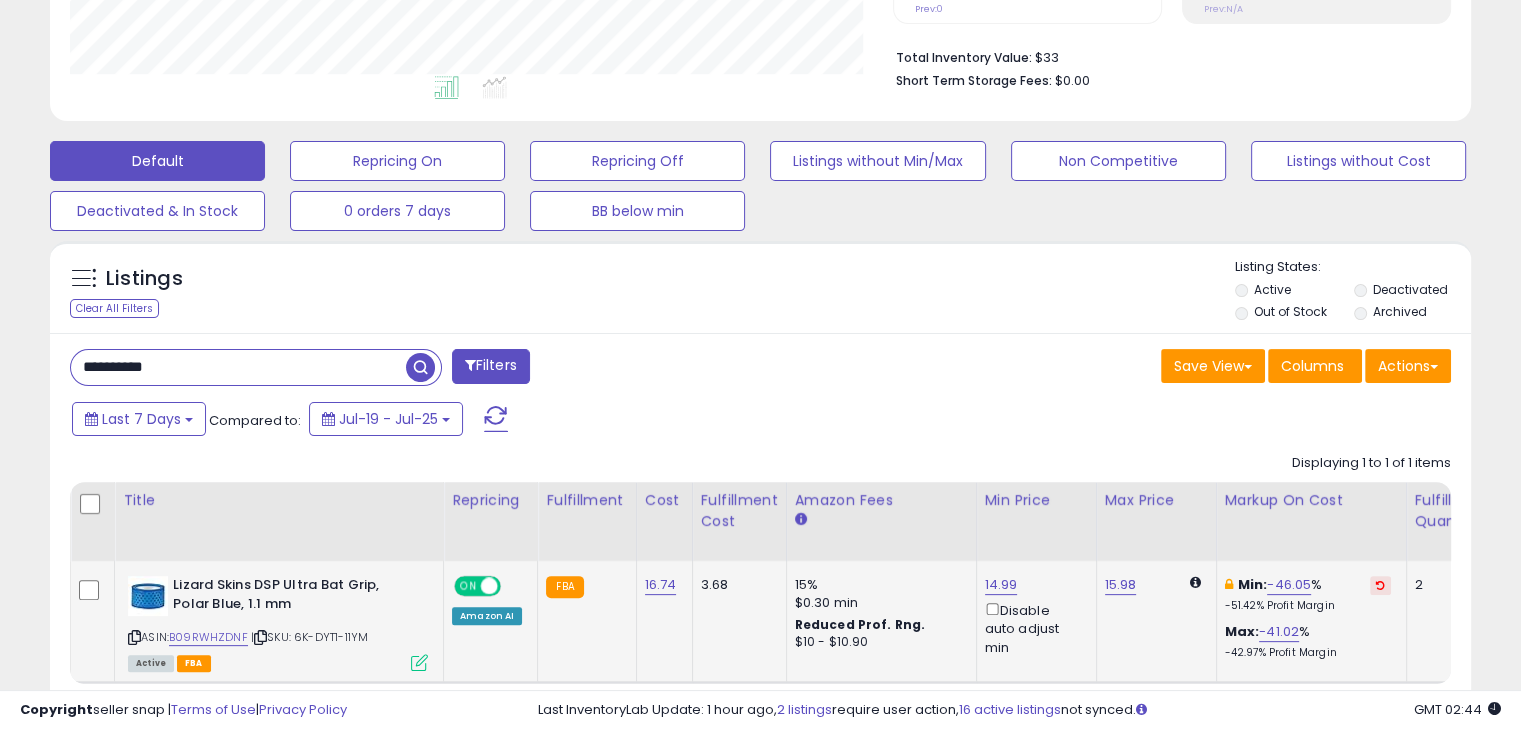 paste 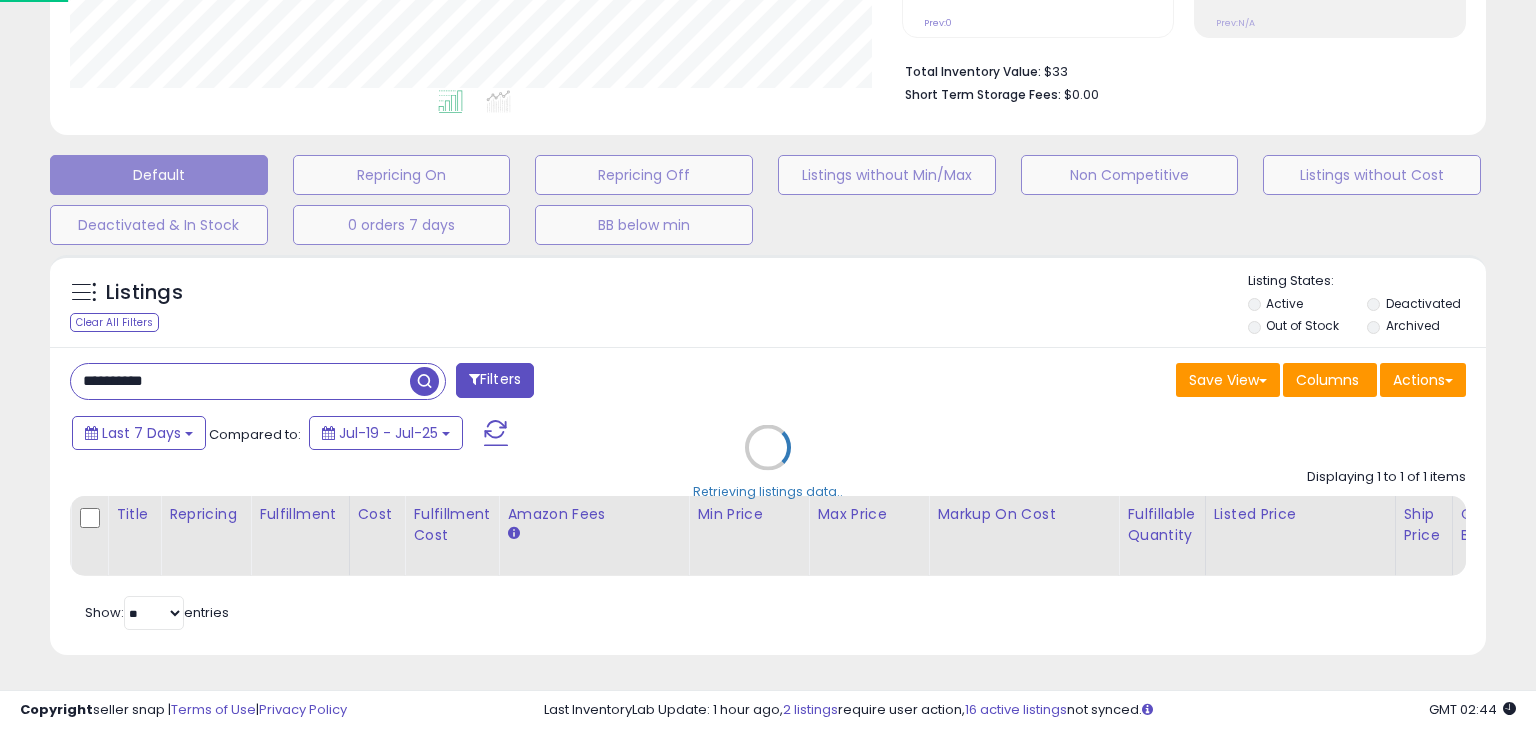 scroll, scrollTop: 999589, scrollLeft: 999168, axis: both 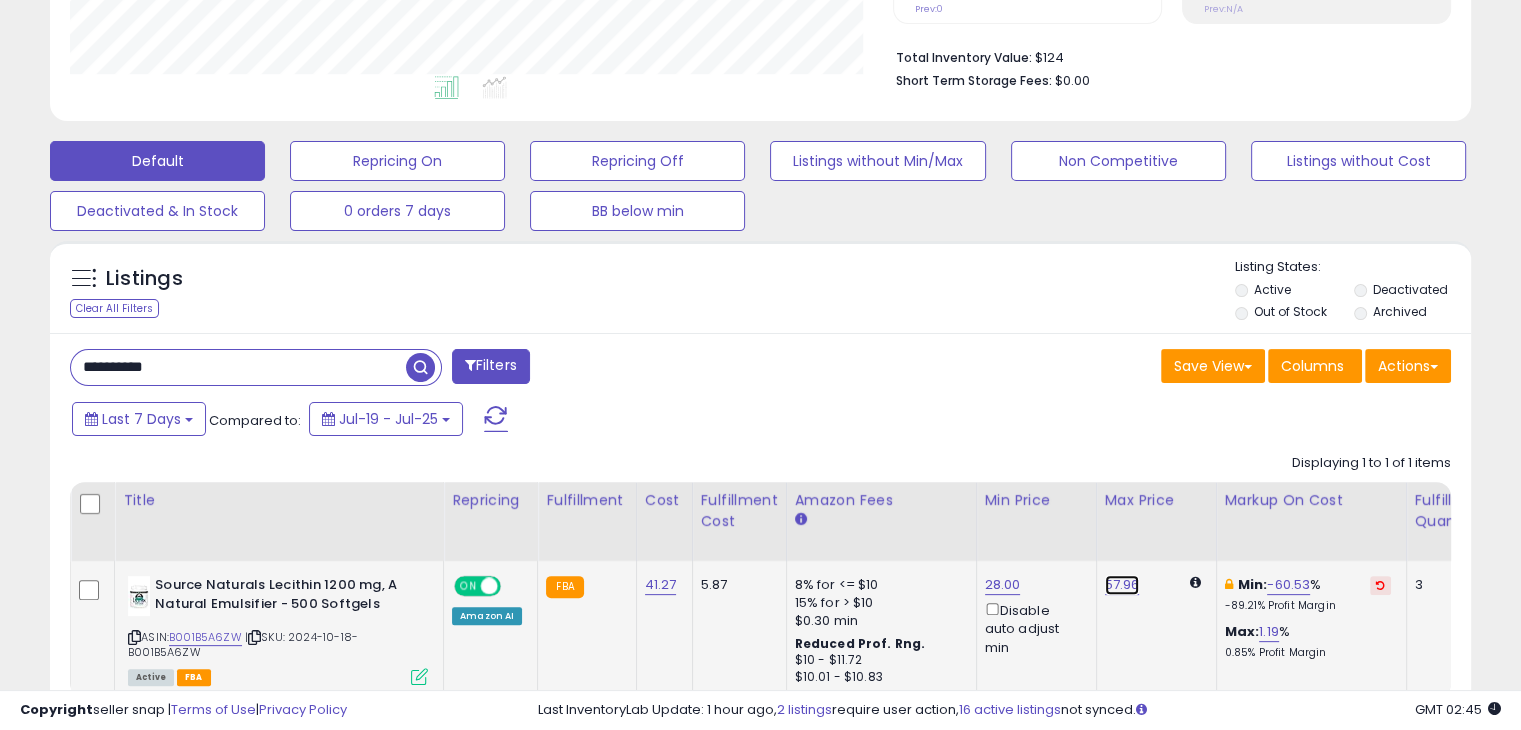 click on "57.96" at bounding box center [1122, 585] 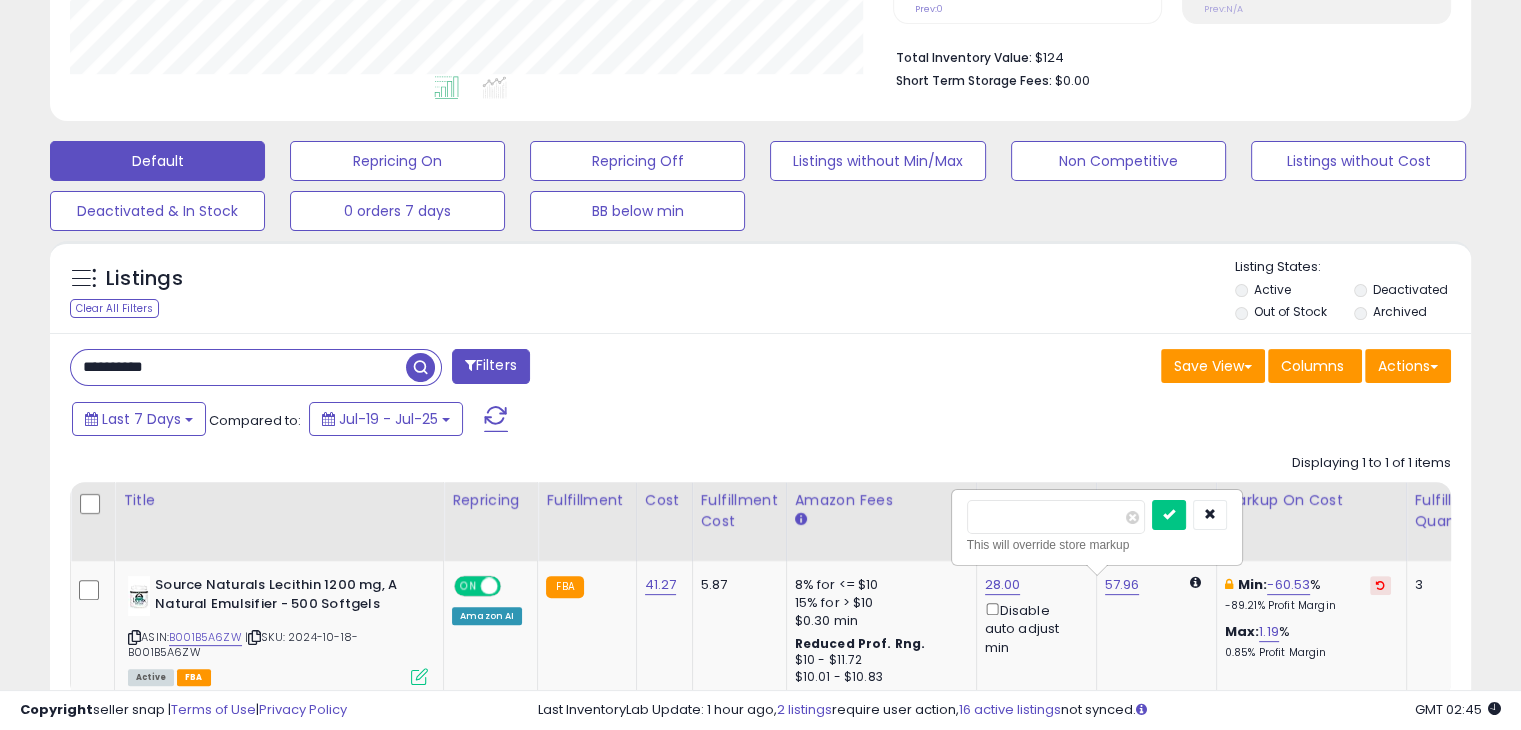 drag, startPoint x: 1044, startPoint y: 524, endPoint x: 900, endPoint y: 508, distance: 144.88617 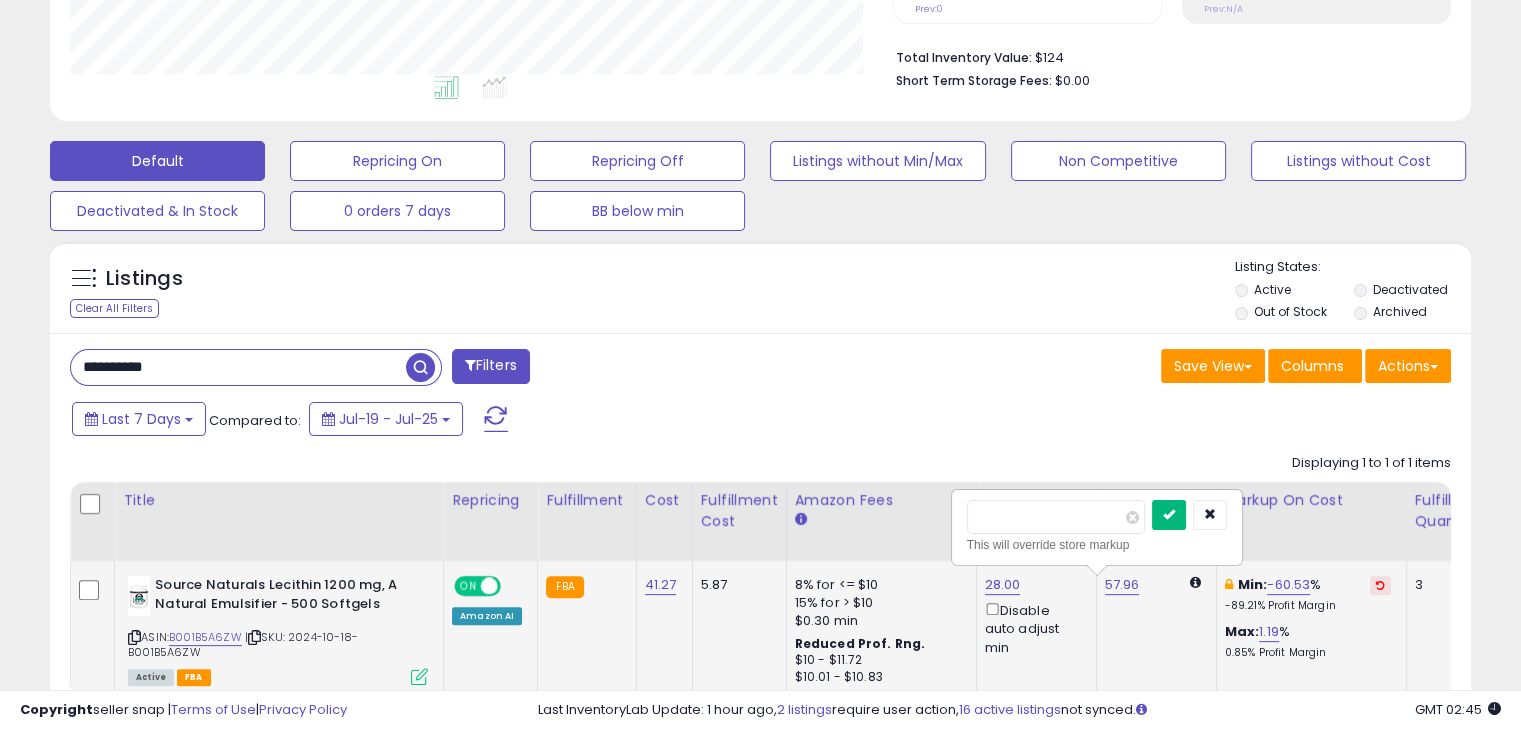 type on "*****" 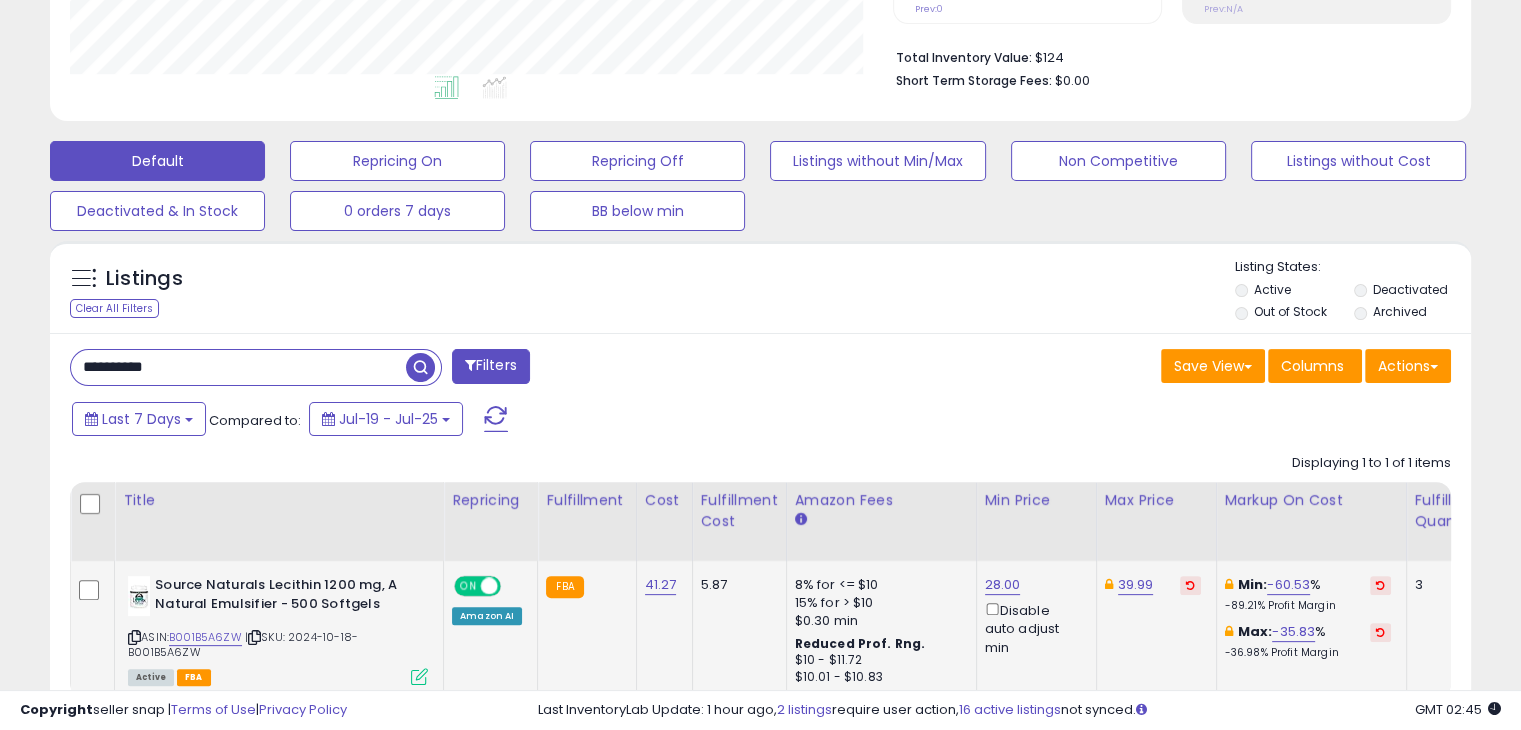 click on "**********" at bounding box center [238, 367] 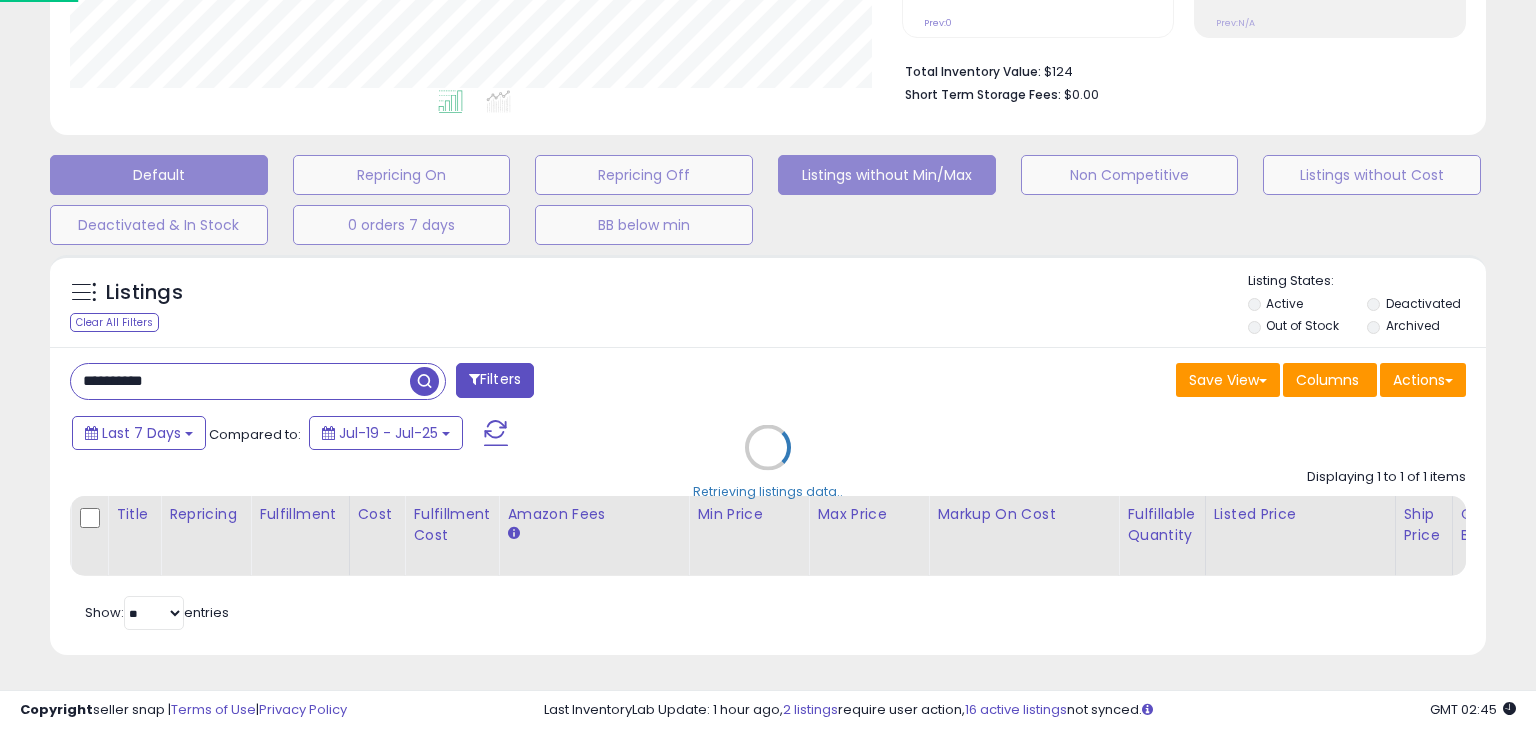 scroll, scrollTop: 999589, scrollLeft: 999168, axis: both 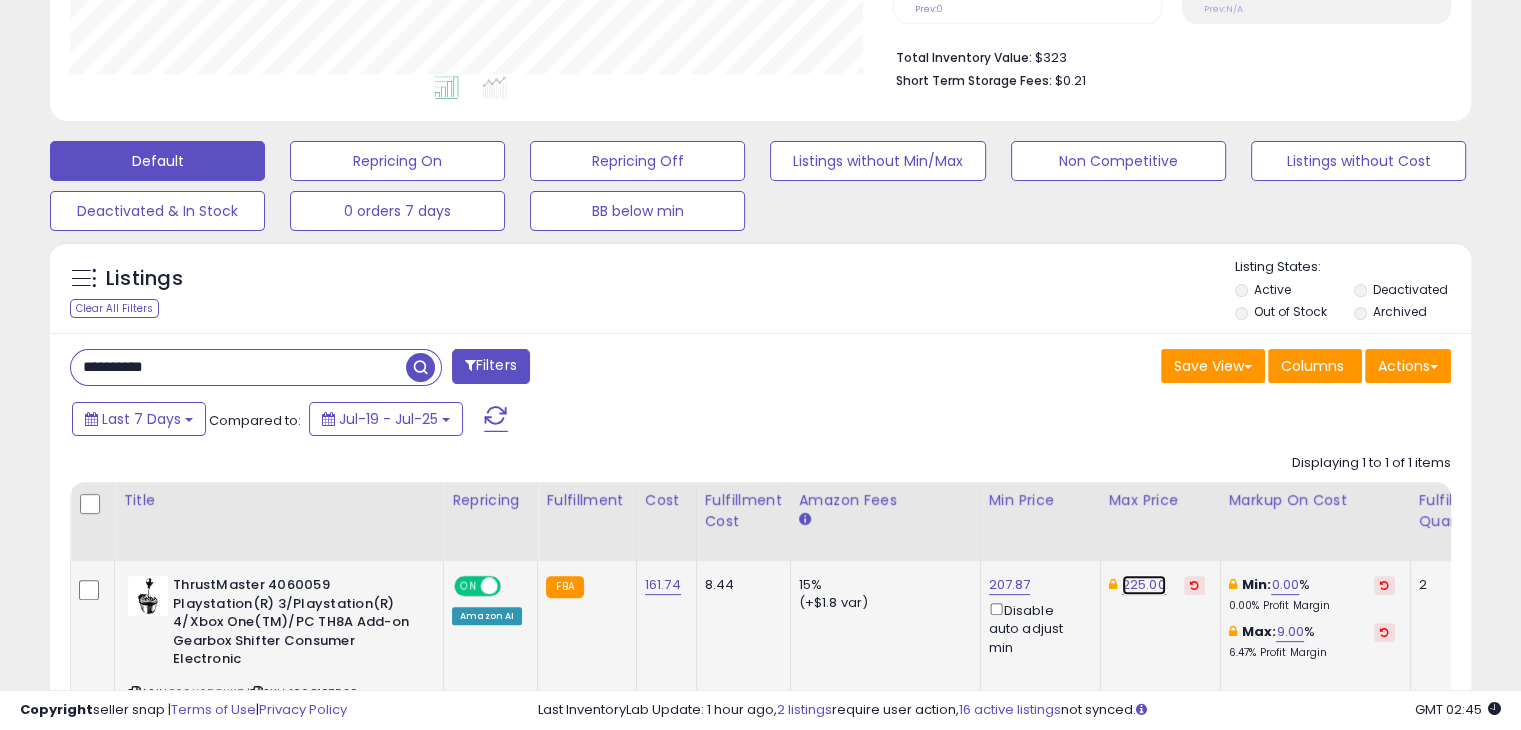 click on "225.00" at bounding box center [1144, 585] 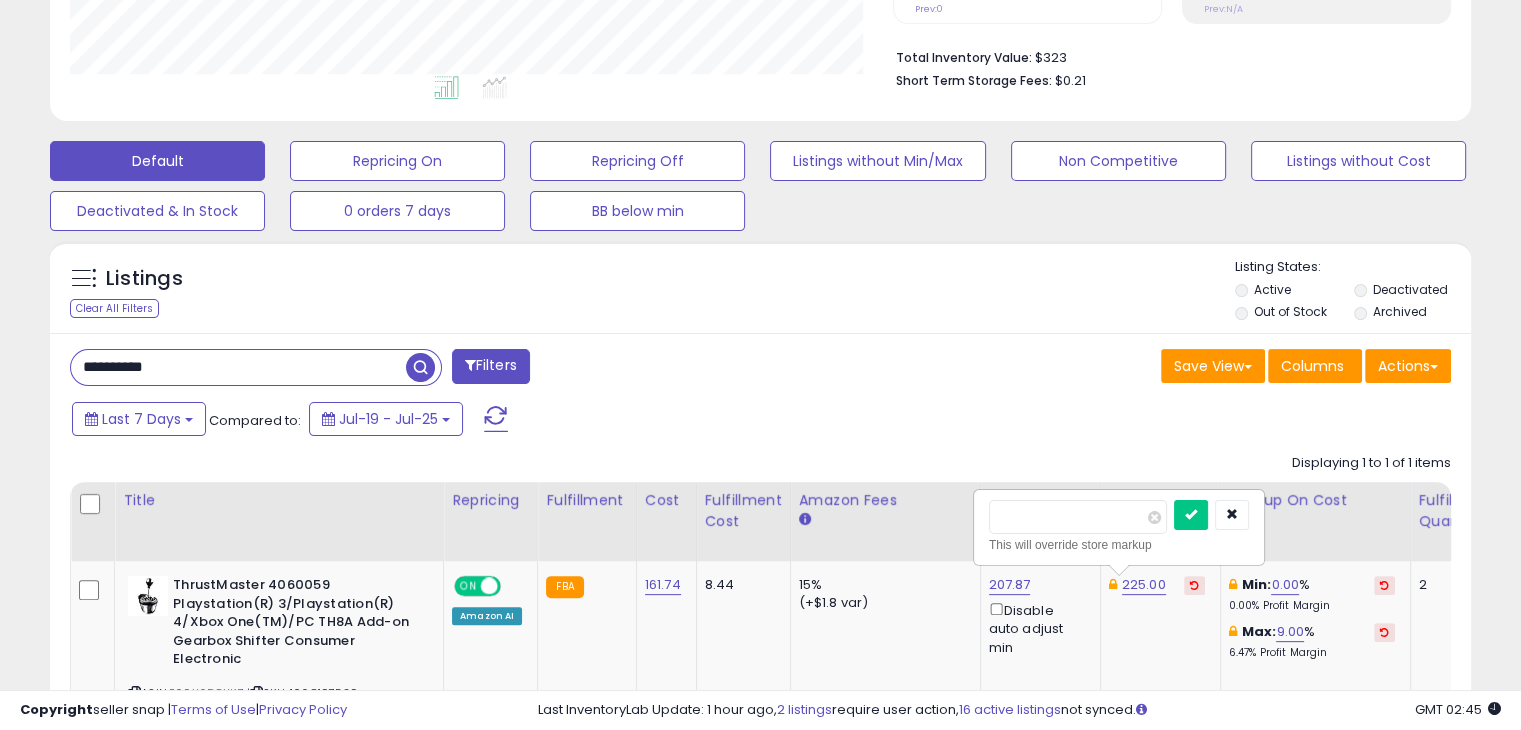 drag, startPoint x: 1057, startPoint y: 509, endPoint x: 923, endPoint y: 509, distance: 134 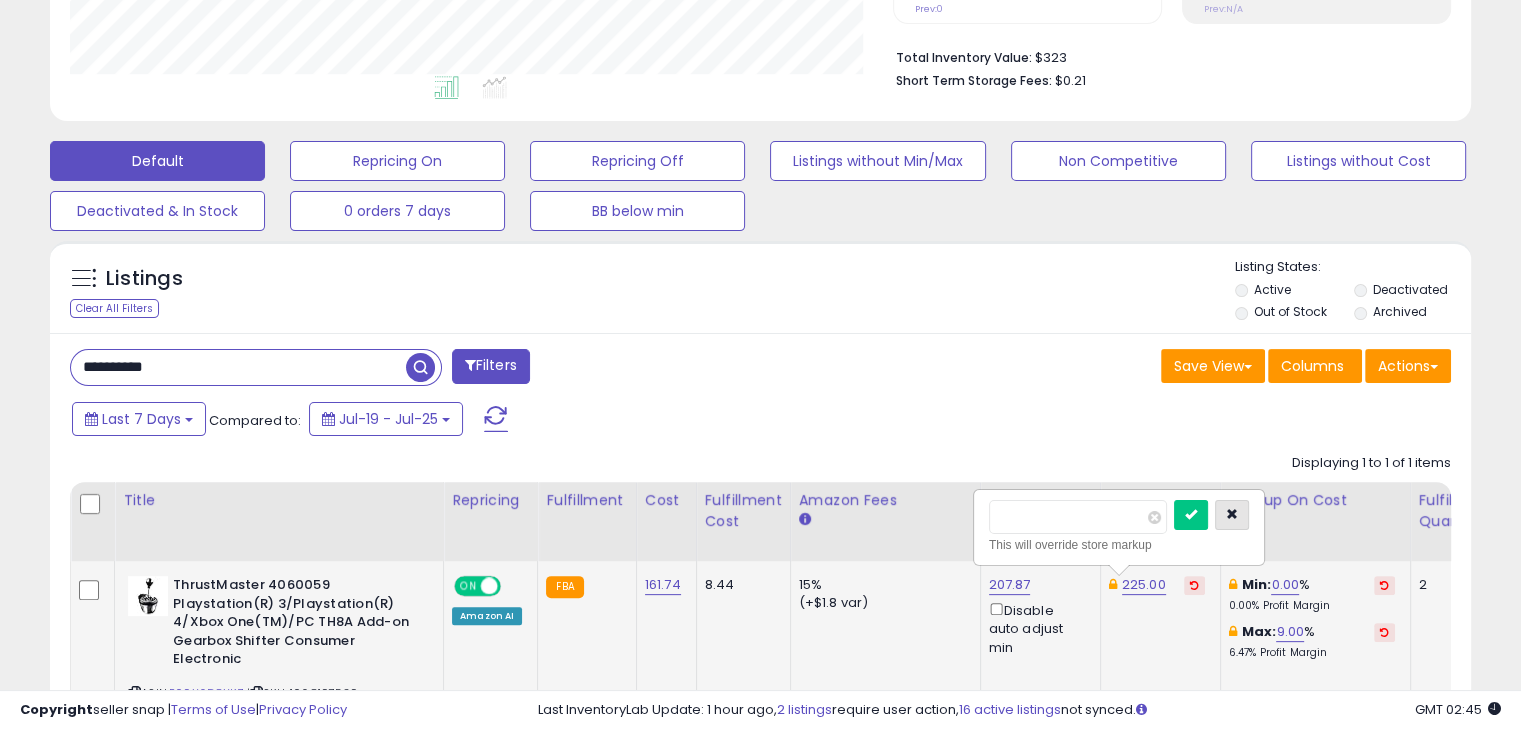 type on "******" 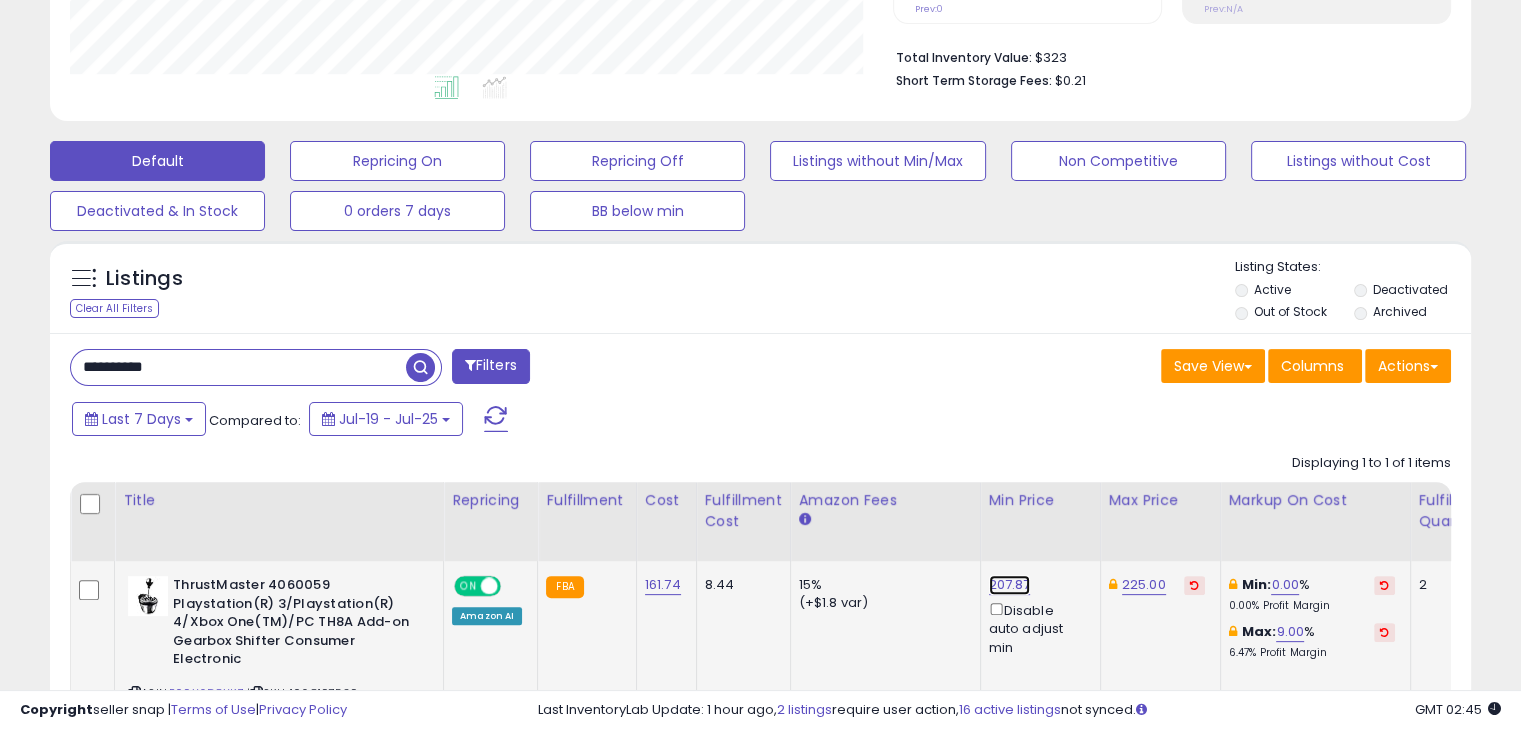 click on "207.87" at bounding box center (1010, 585) 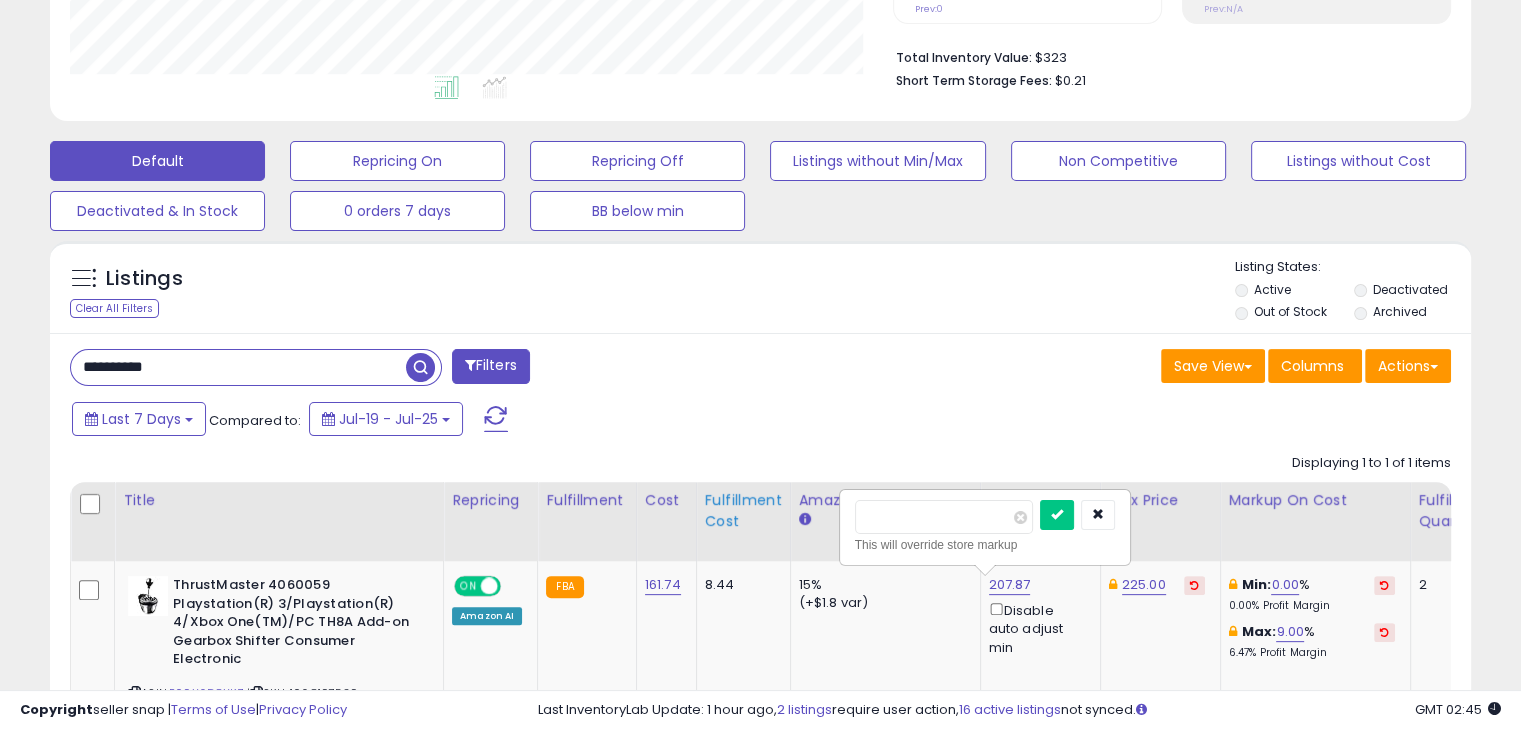 drag, startPoint x: 944, startPoint y: 515, endPoint x: 760, endPoint y: 502, distance: 184.45866 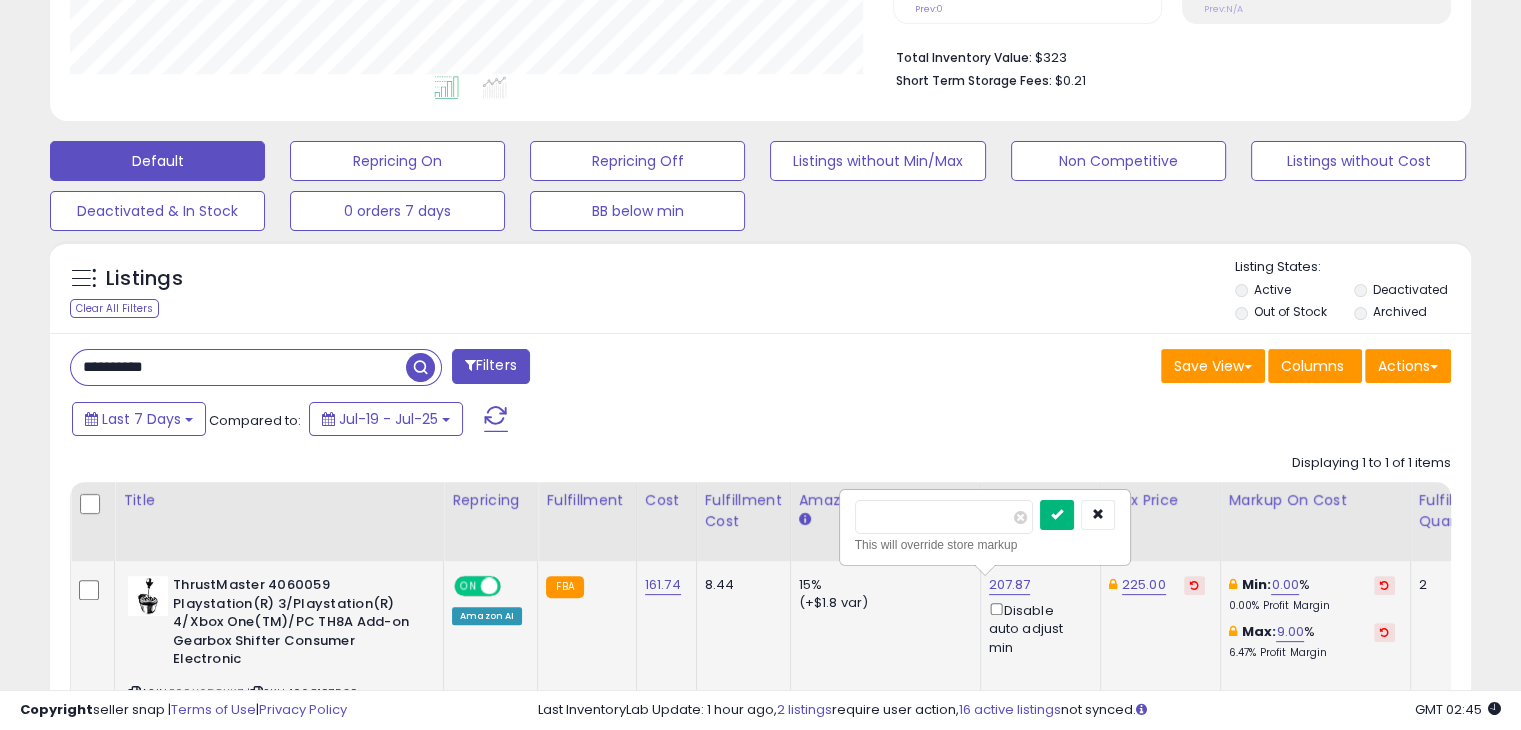 type on "***" 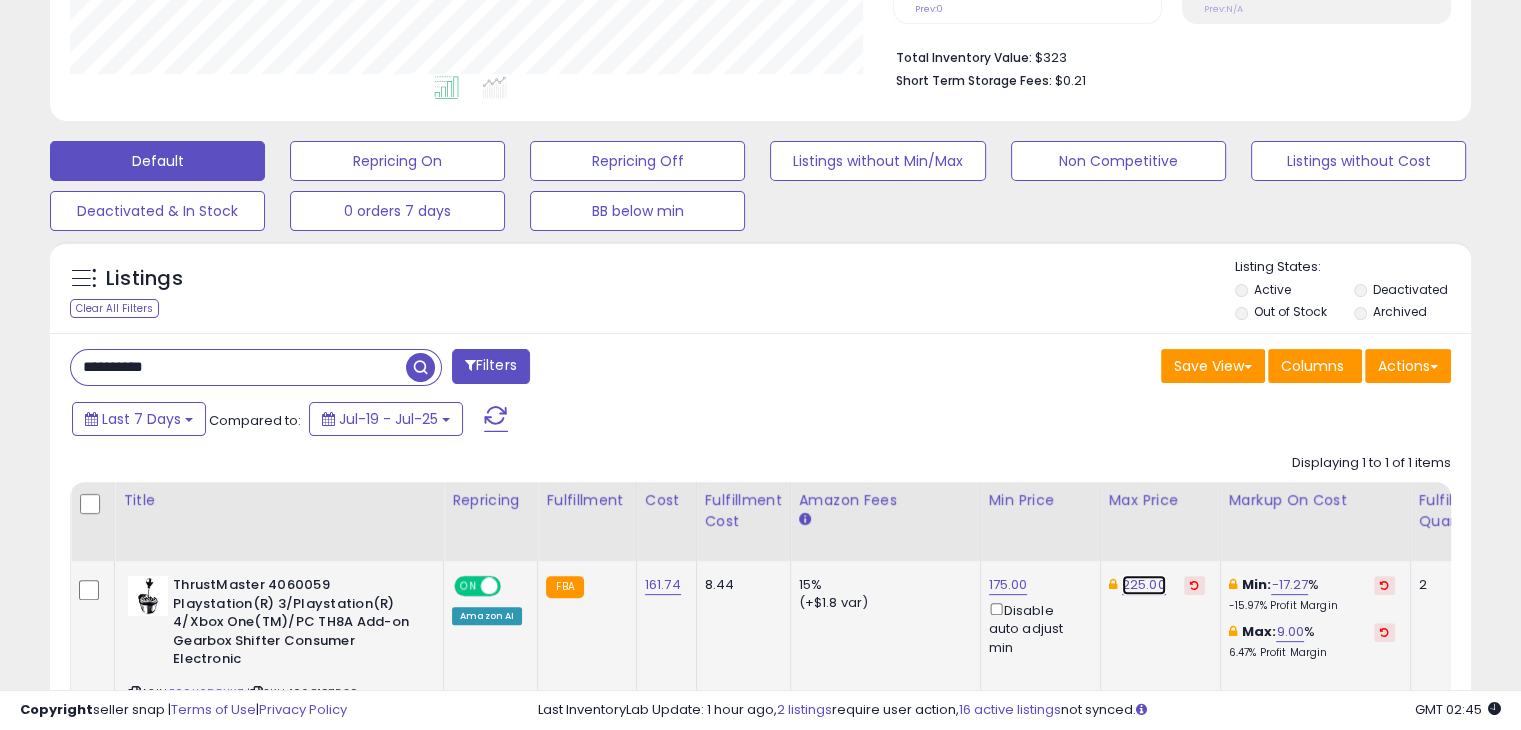 click on "225.00" at bounding box center (1144, 585) 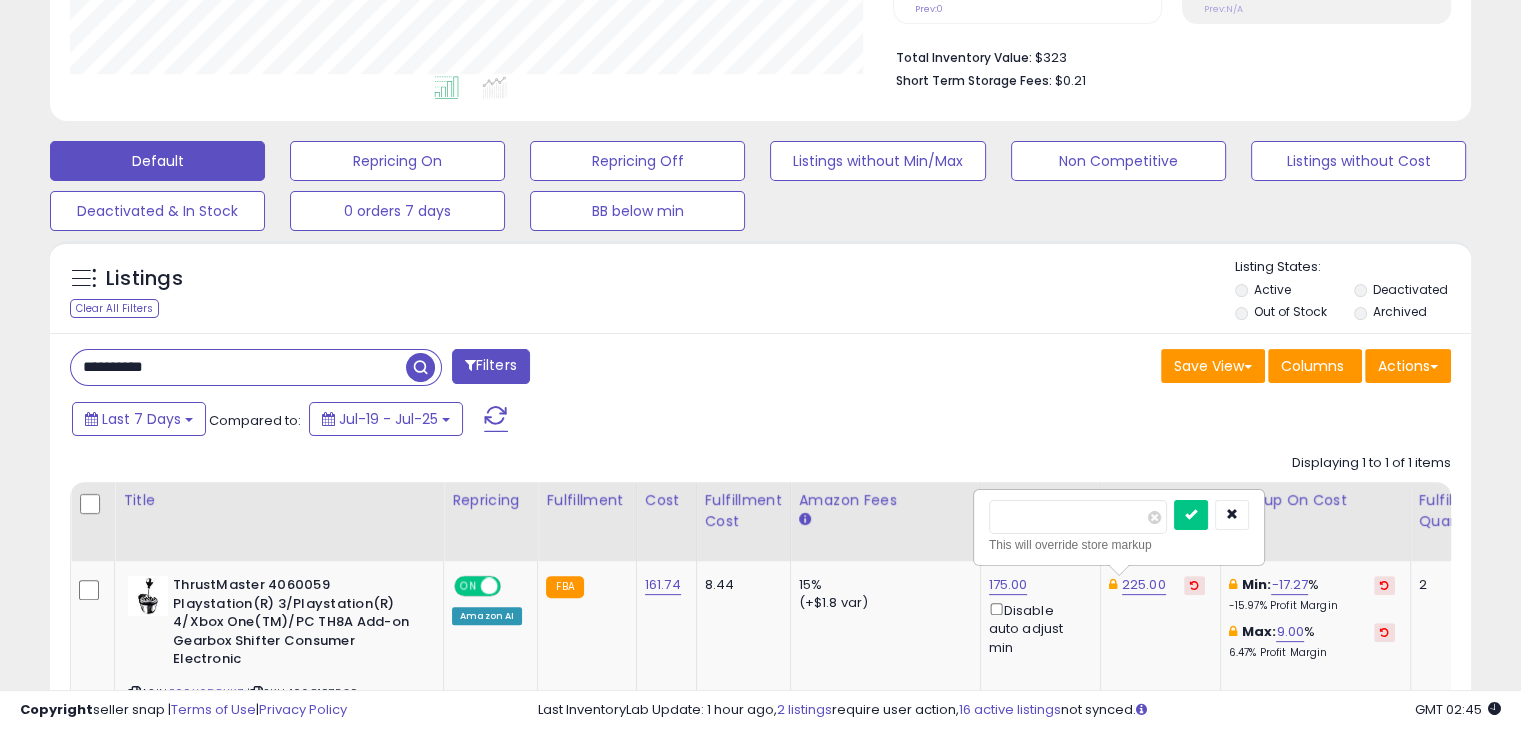 drag, startPoint x: 1065, startPoint y: 512, endPoint x: 924, endPoint y: 513, distance: 141.00354 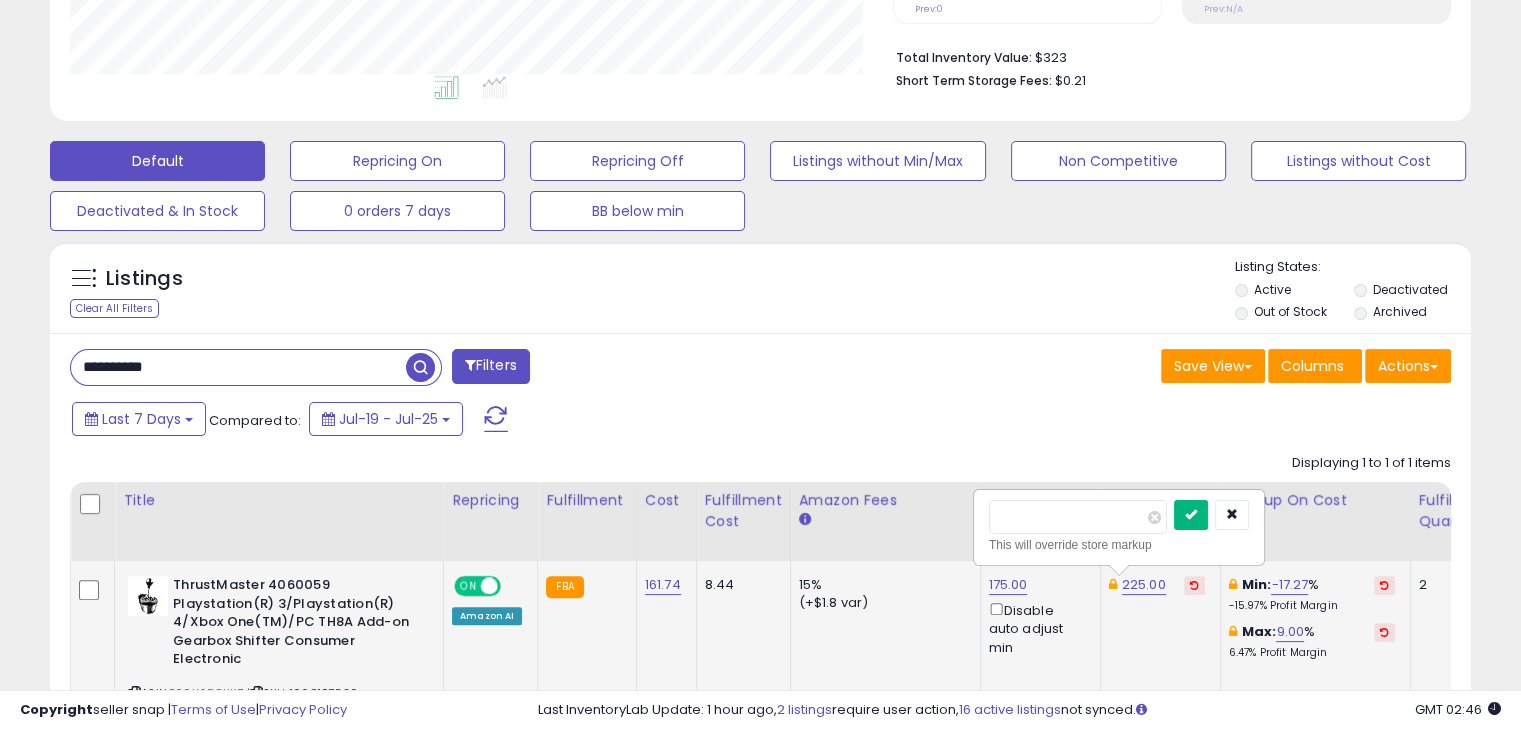 type on "******" 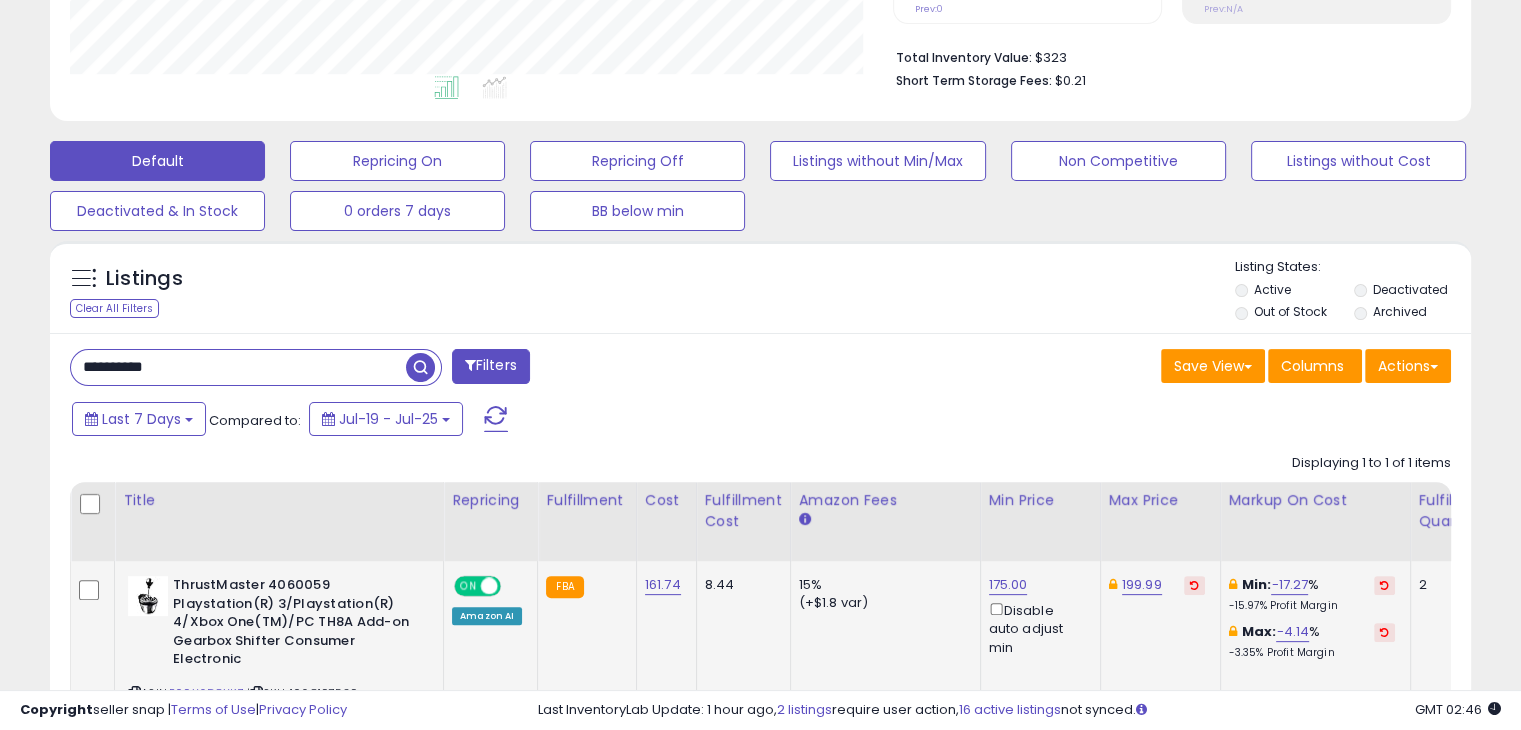click on "**********" at bounding box center [238, 367] 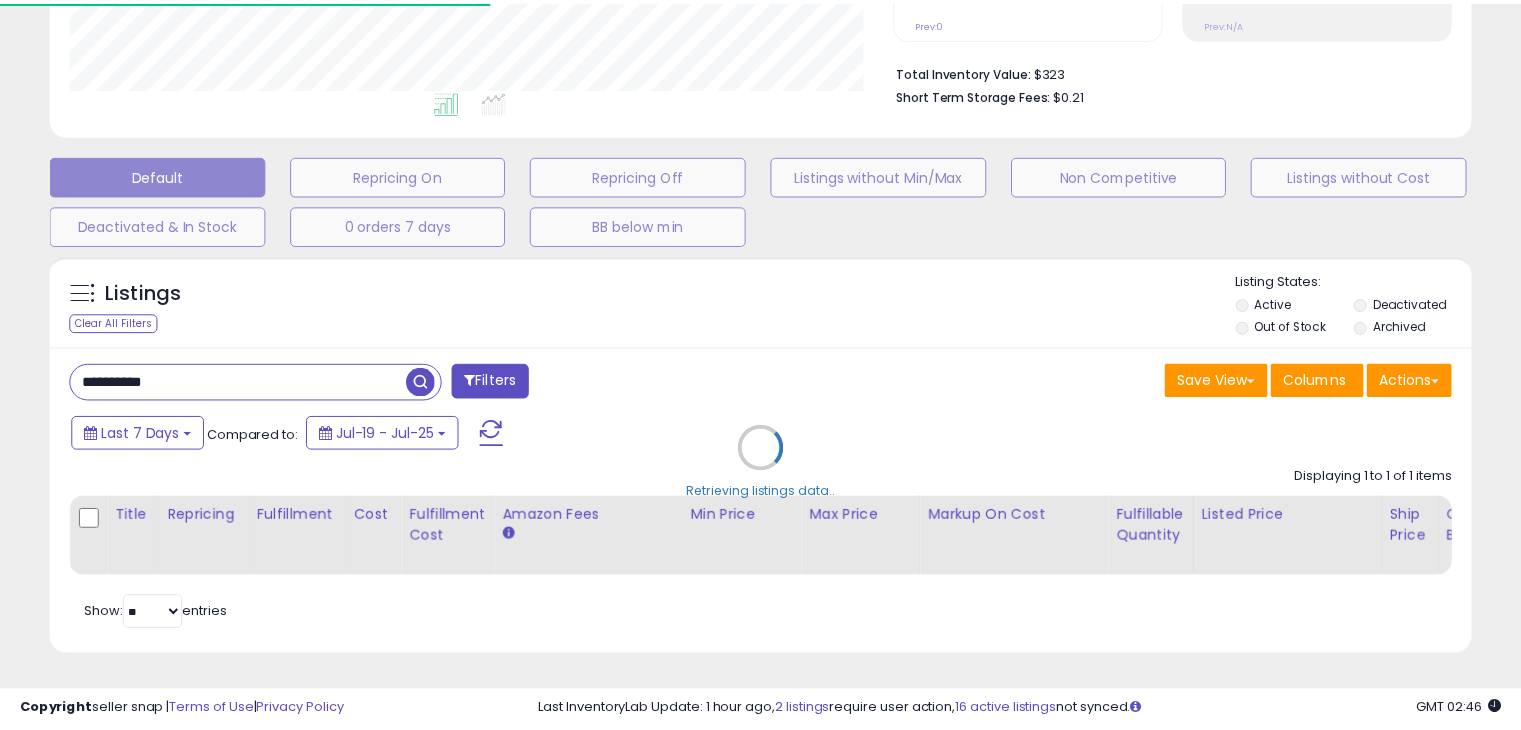 scroll, scrollTop: 409, scrollLeft: 822, axis: both 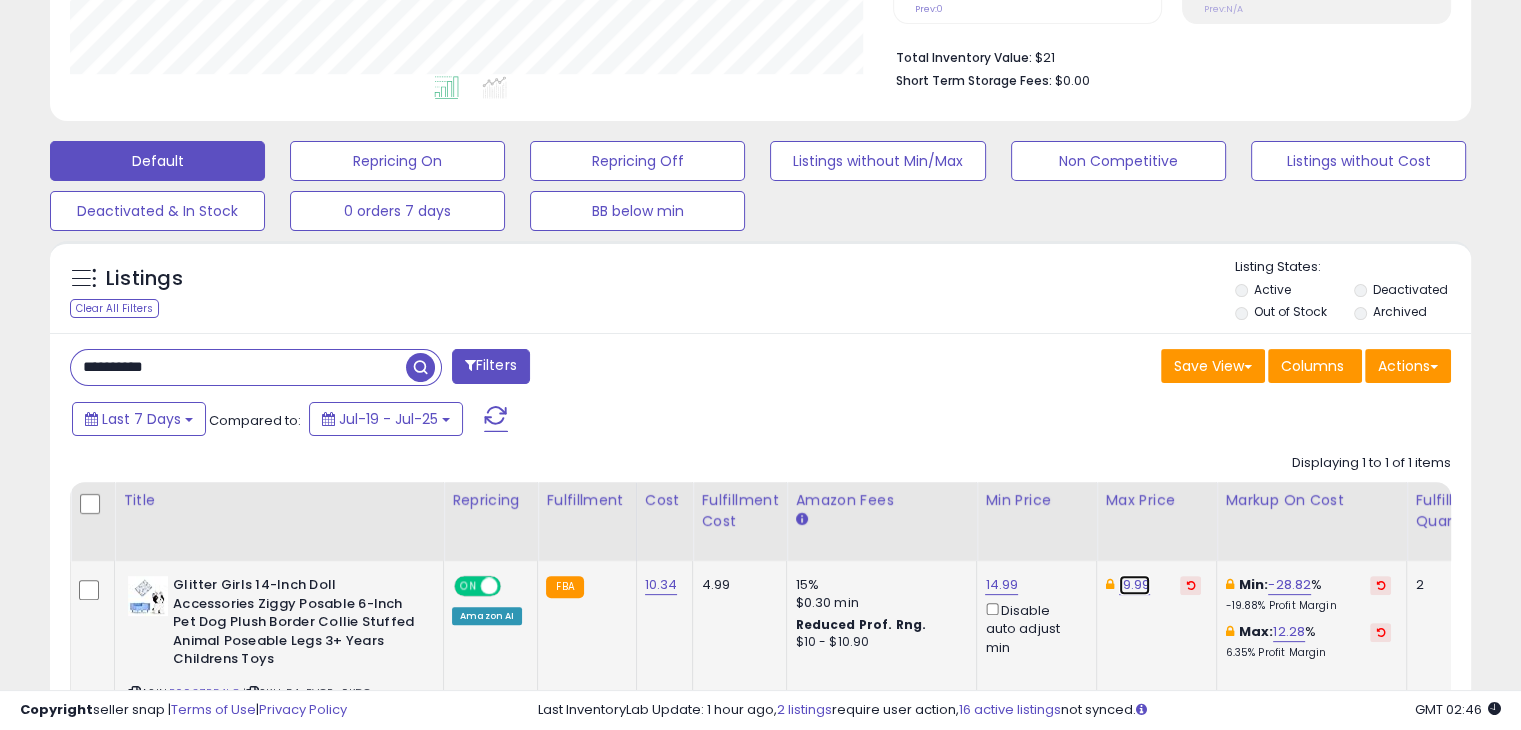 click on "19.99" at bounding box center [1135, 585] 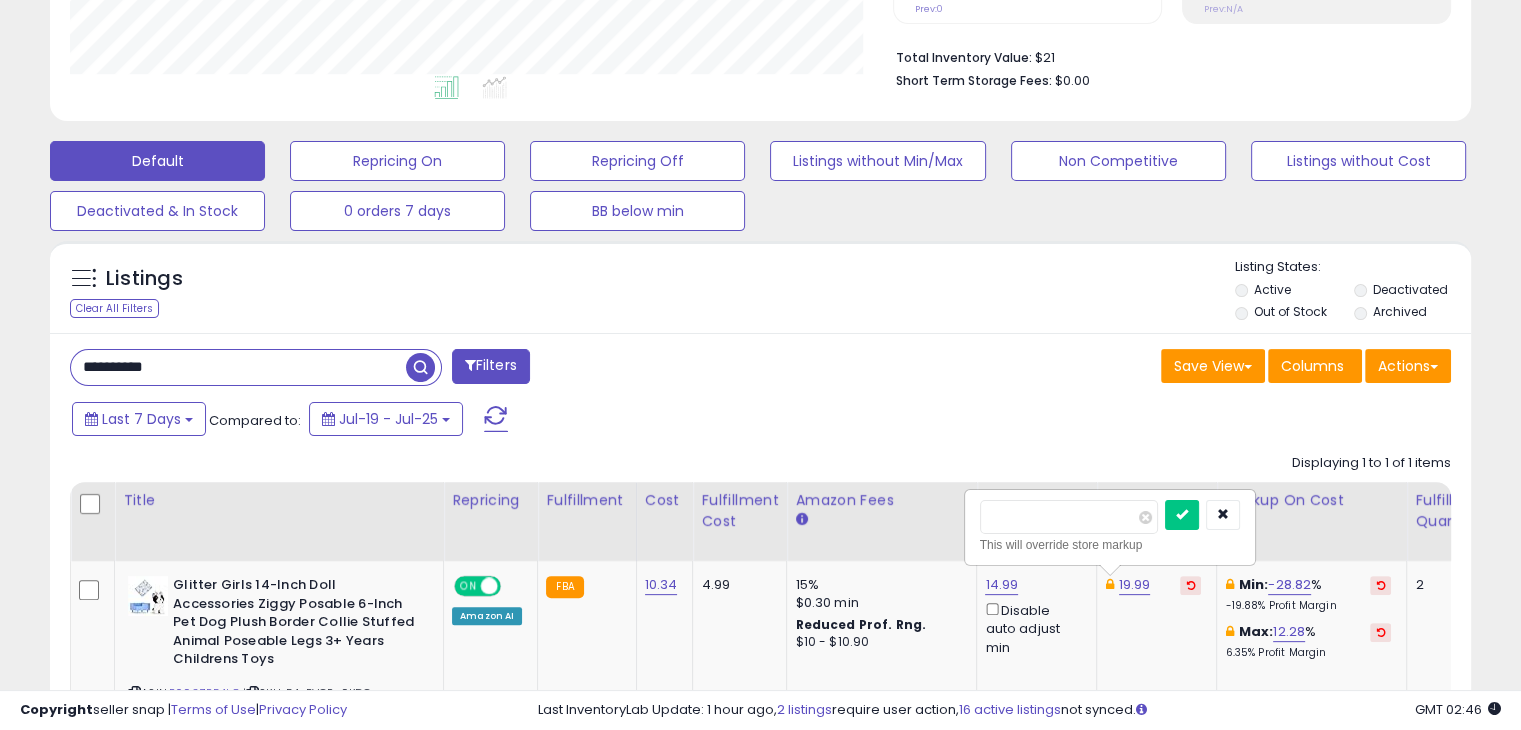 drag, startPoint x: 1036, startPoint y: 513, endPoint x: 908, endPoint y: 527, distance: 128.76335 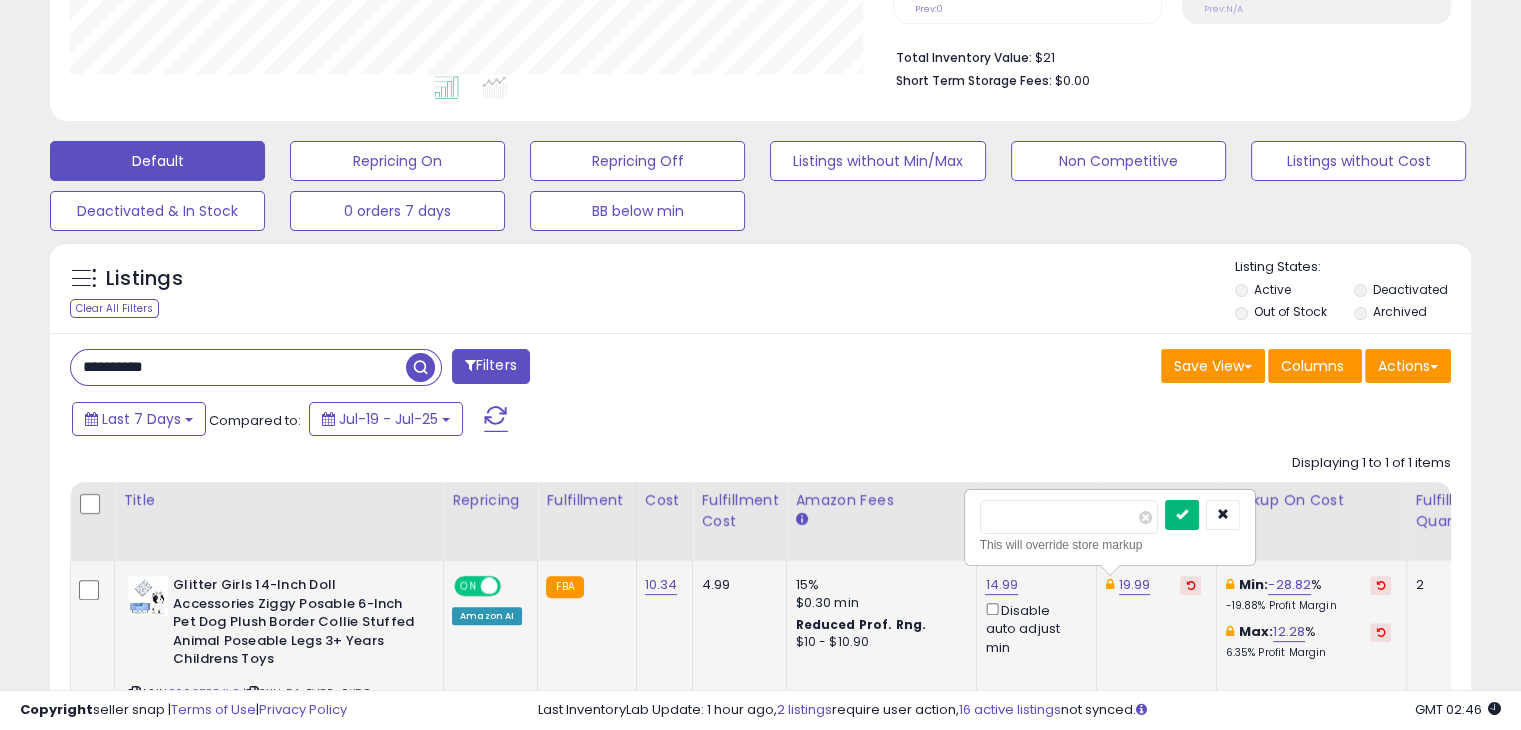 type on "*****" 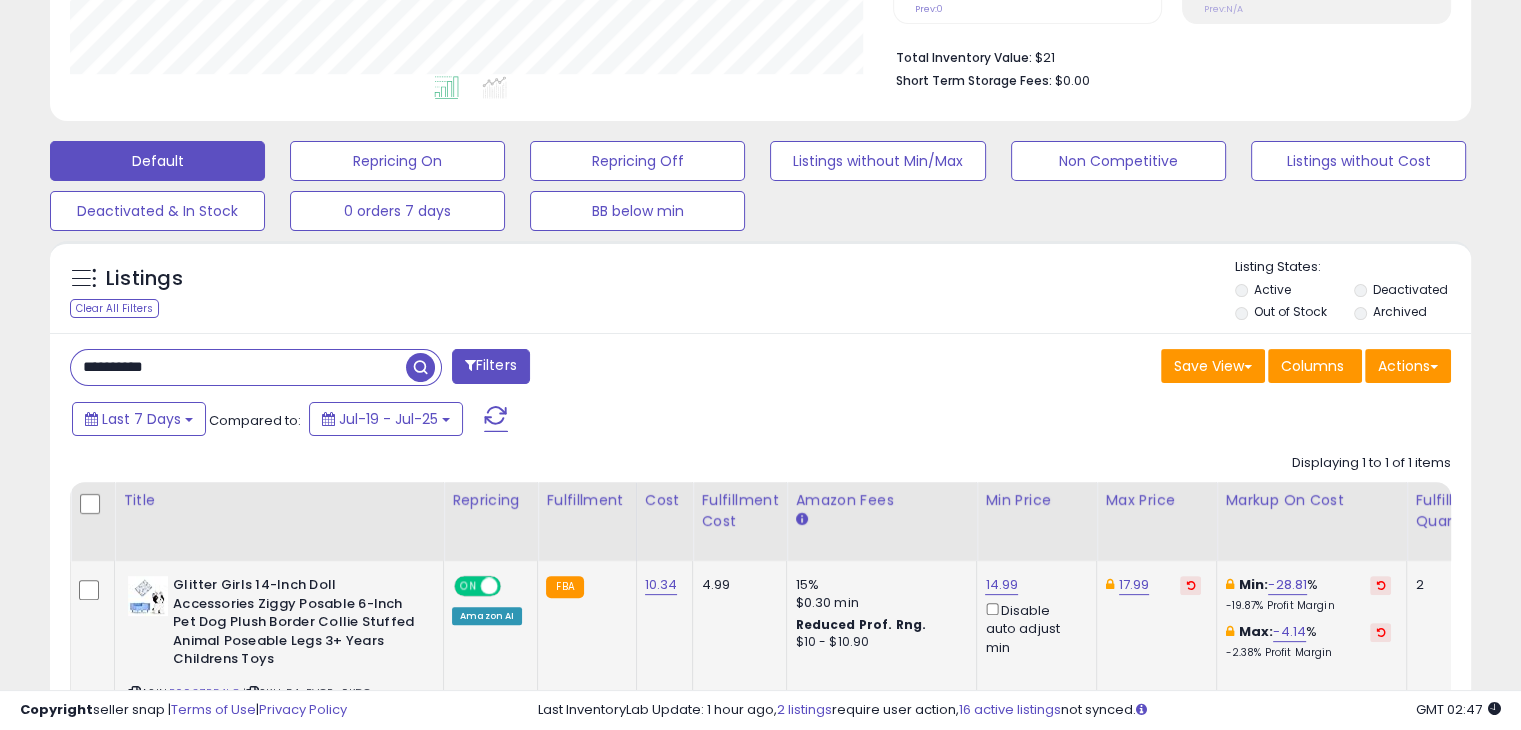 click on "**********" at bounding box center (238, 367) 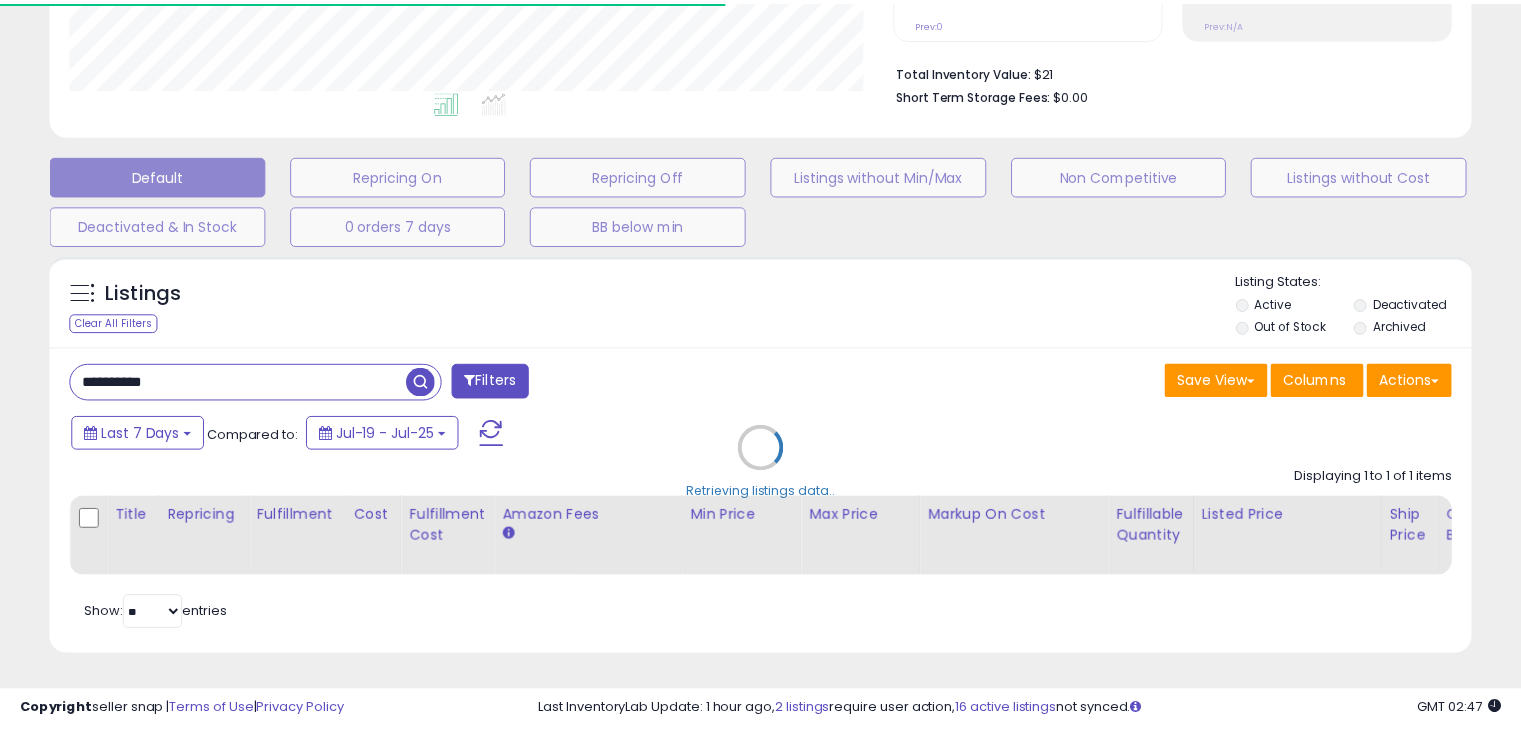 scroll, scrollTop: 409, scrollLeft: 822, axis: both 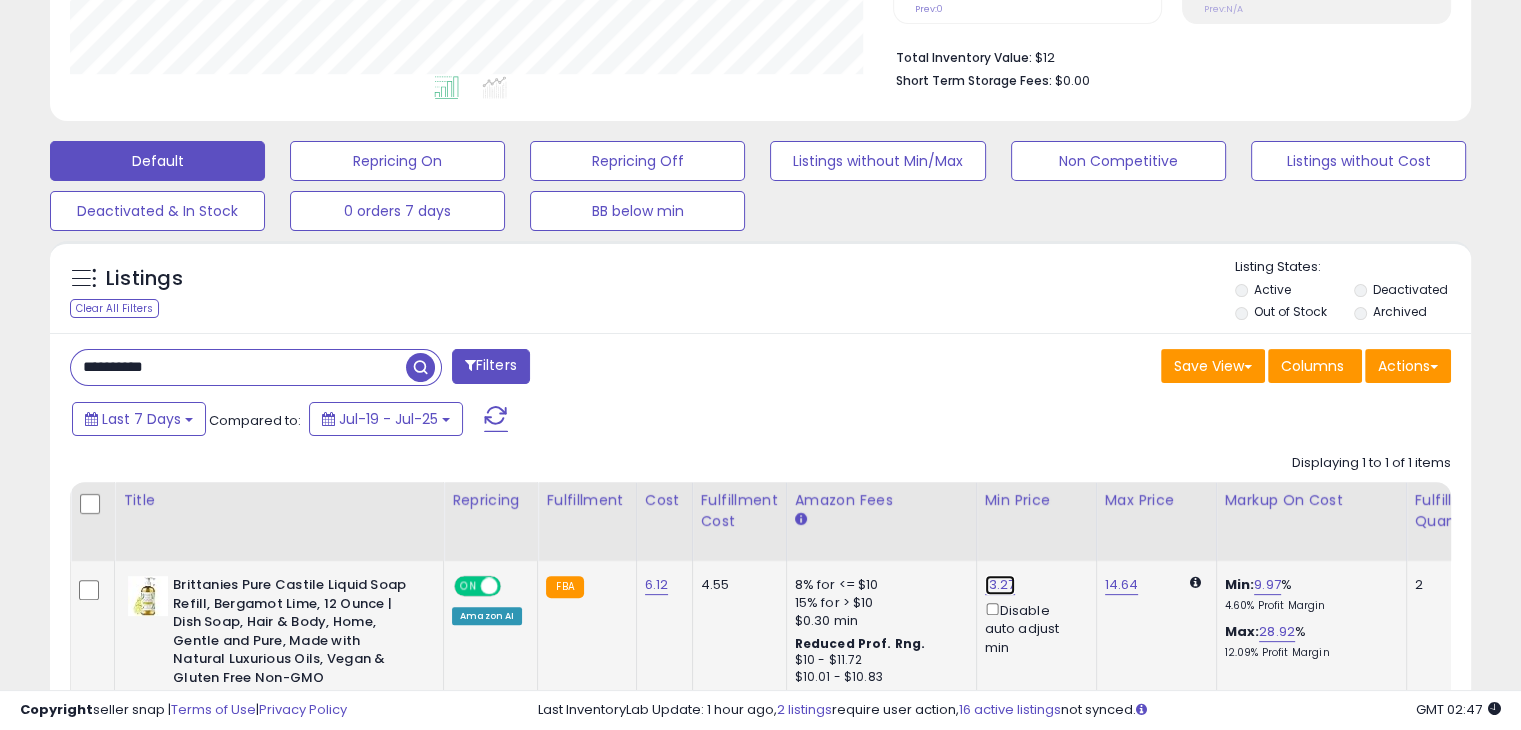 click on "13.27" at bounding box center [1000, 585] 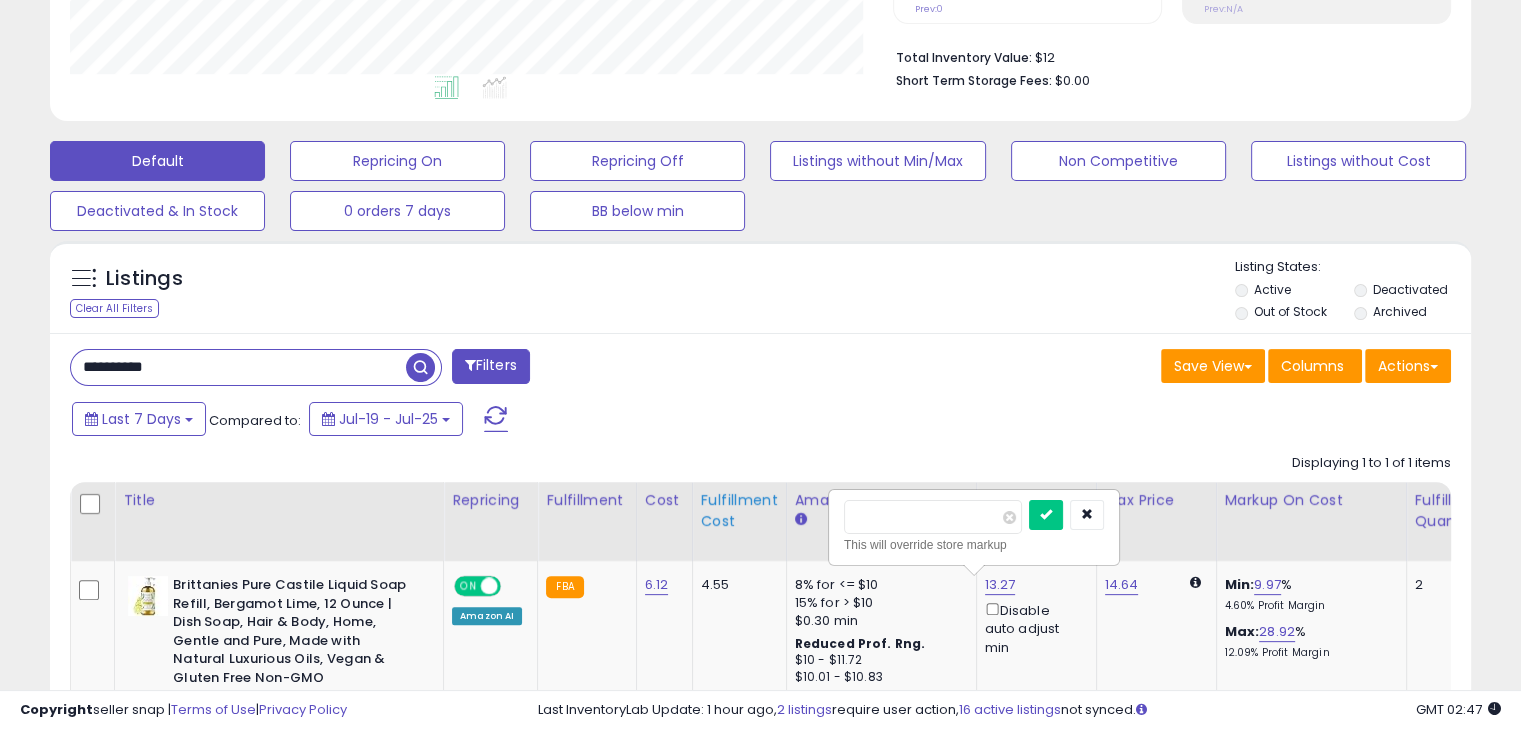 drag, startPoint x: 972, startPoint y: 517, endPoint x: 756, endPoint y: 513, distance: 216.03703 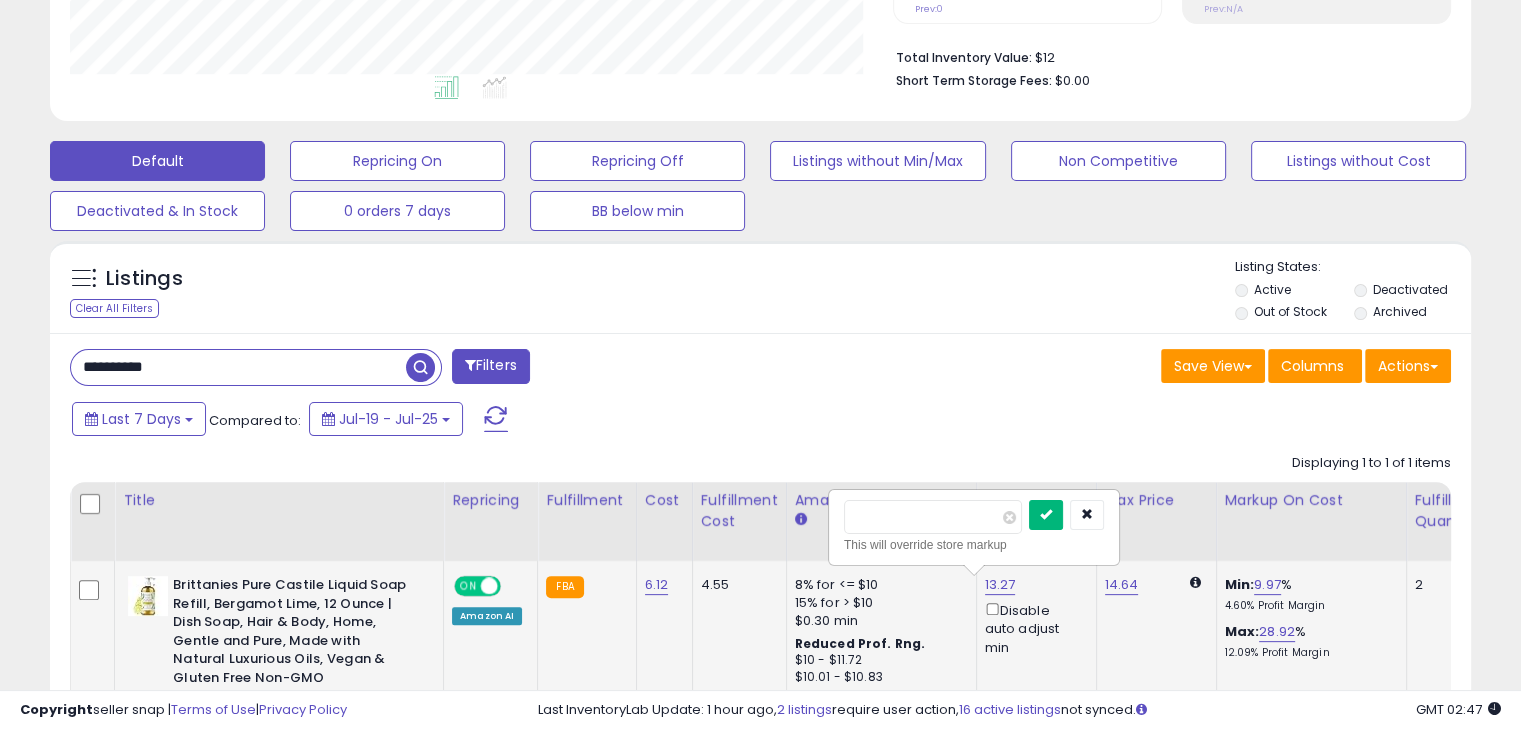type on "****" 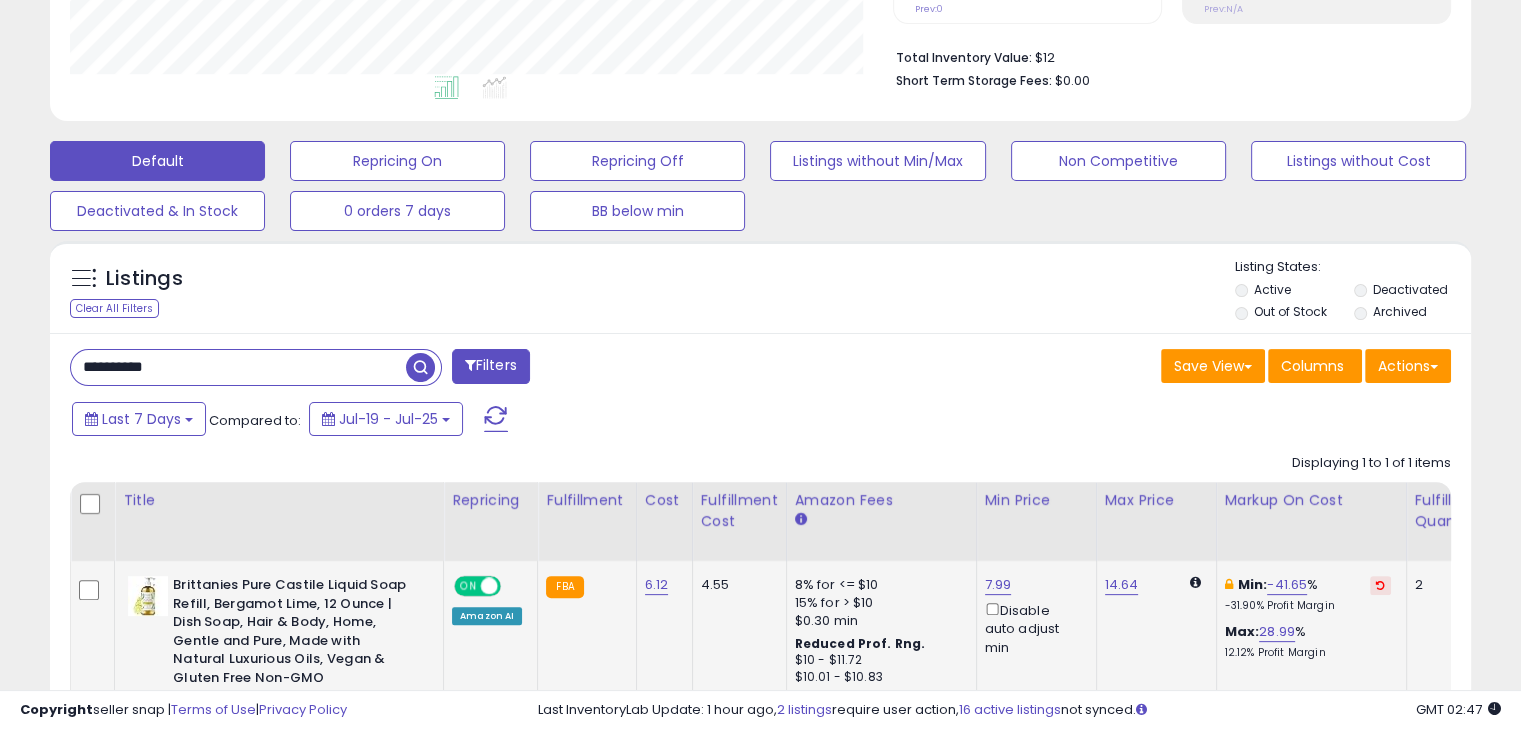 click on "**********" at bounding box center (238, 367) 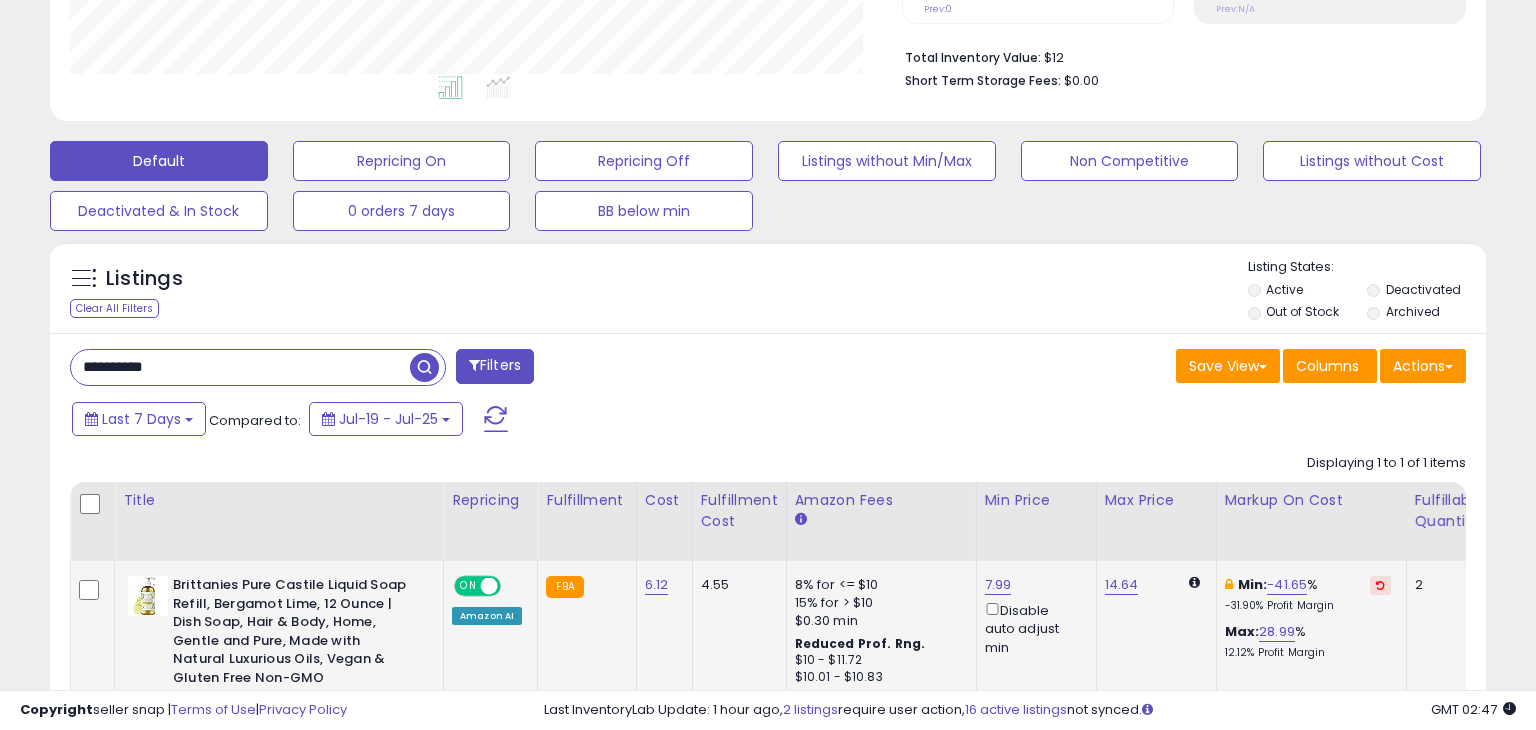 scroll, scrollTop: 999589, scrollLeft: 999168, axis: both 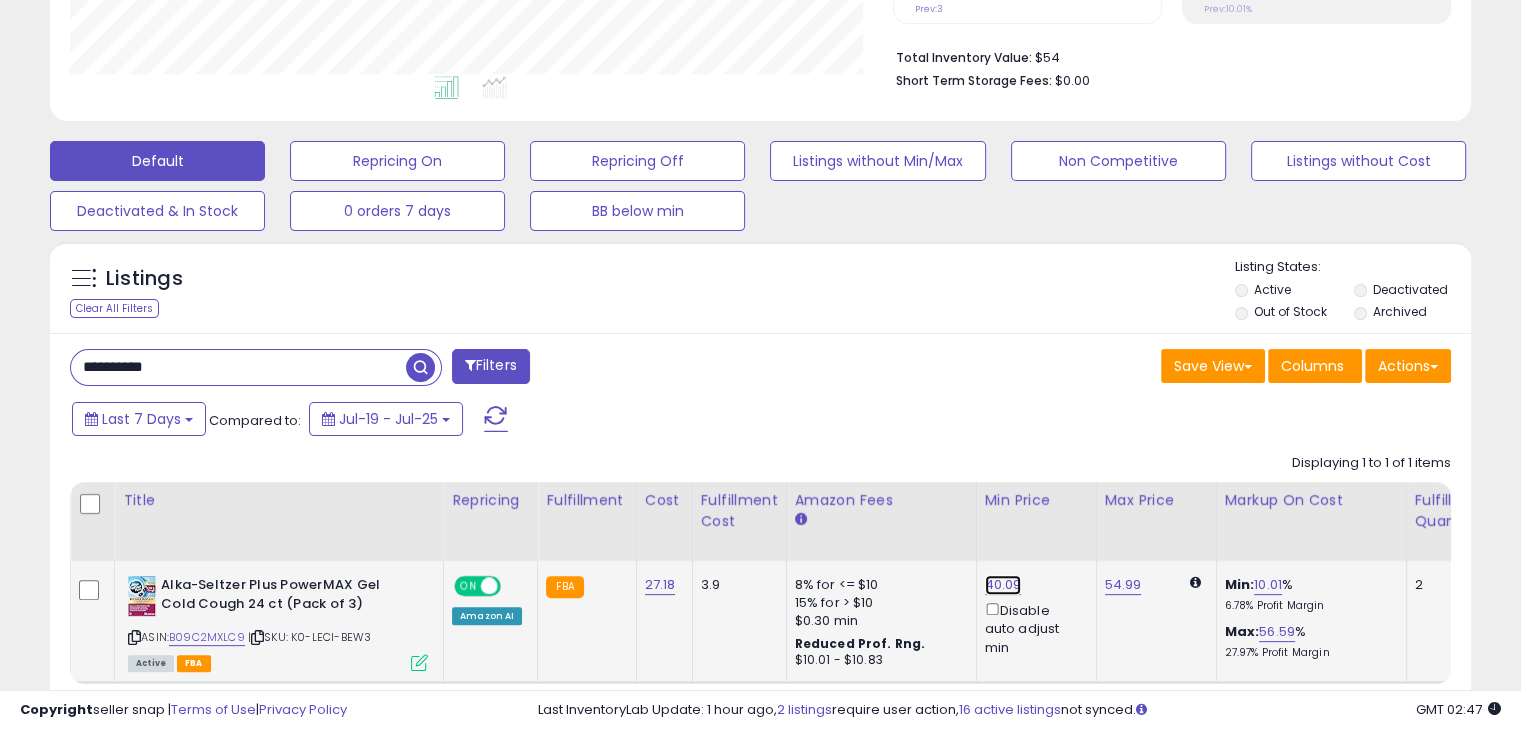 click on "40.09" at bounding box center (1003, 585) 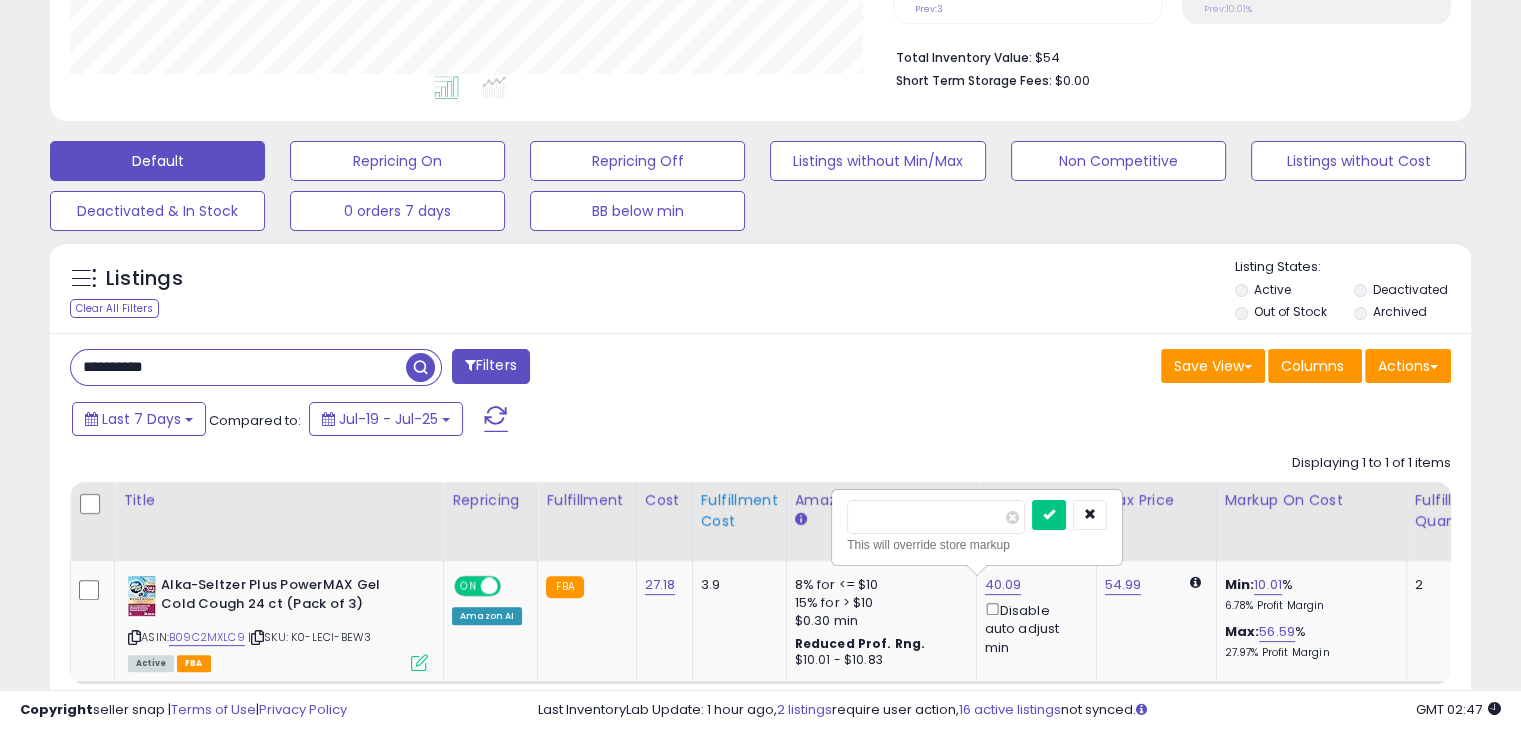 drag, startPoint x: 943, startPoint y: 508, endPoint x: 732, endPoint y: 505, distance: 211.02133 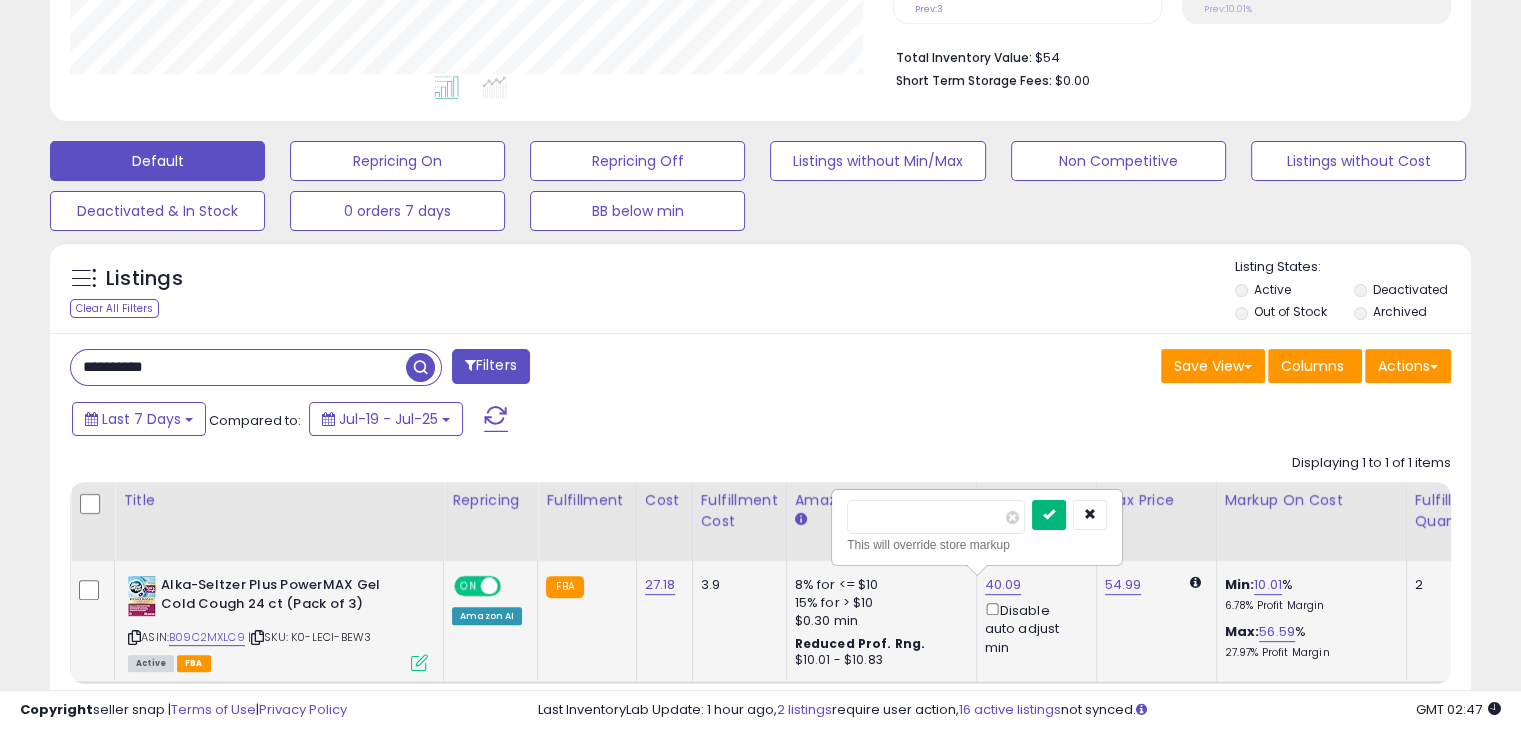 type on "**" 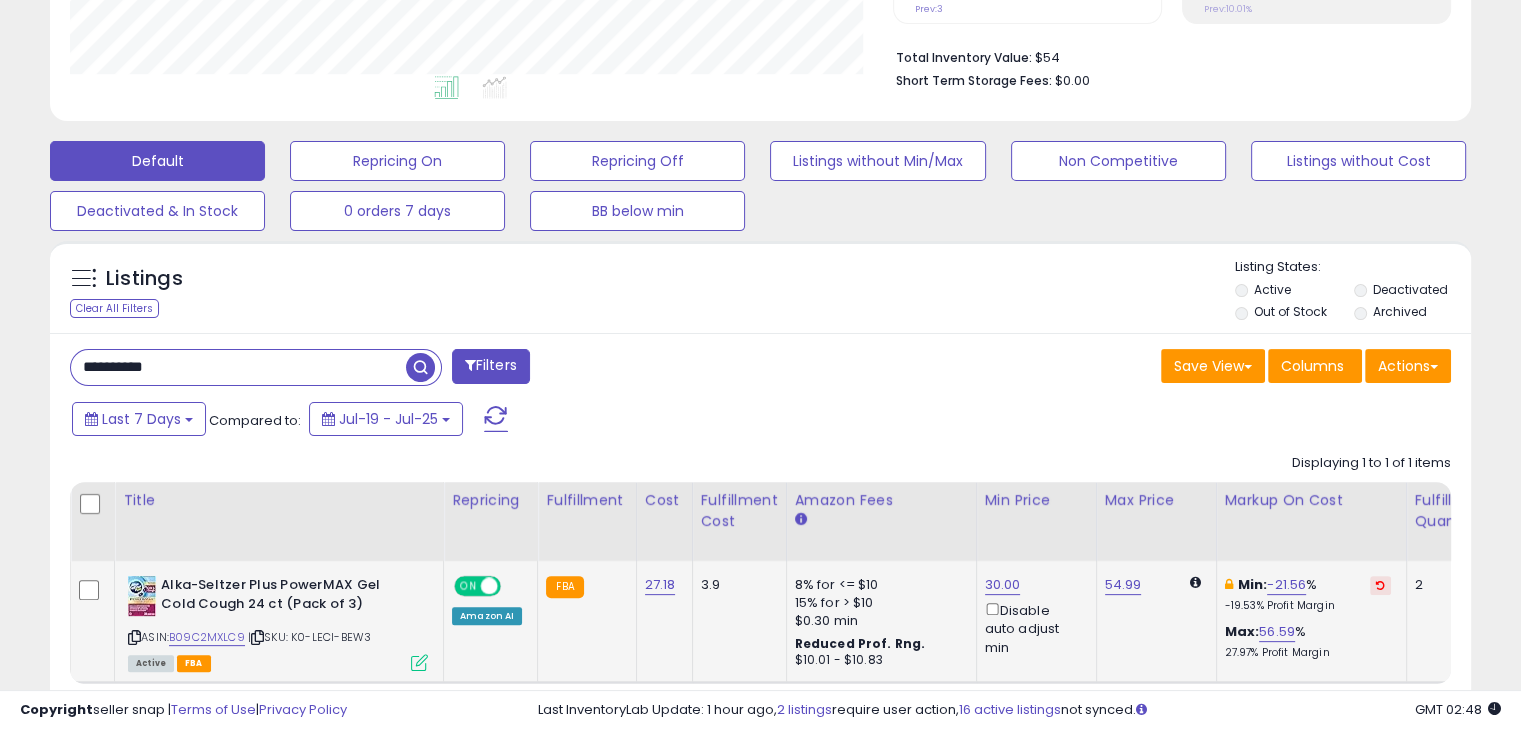 click on "**********" at bounding box center (238, 367) 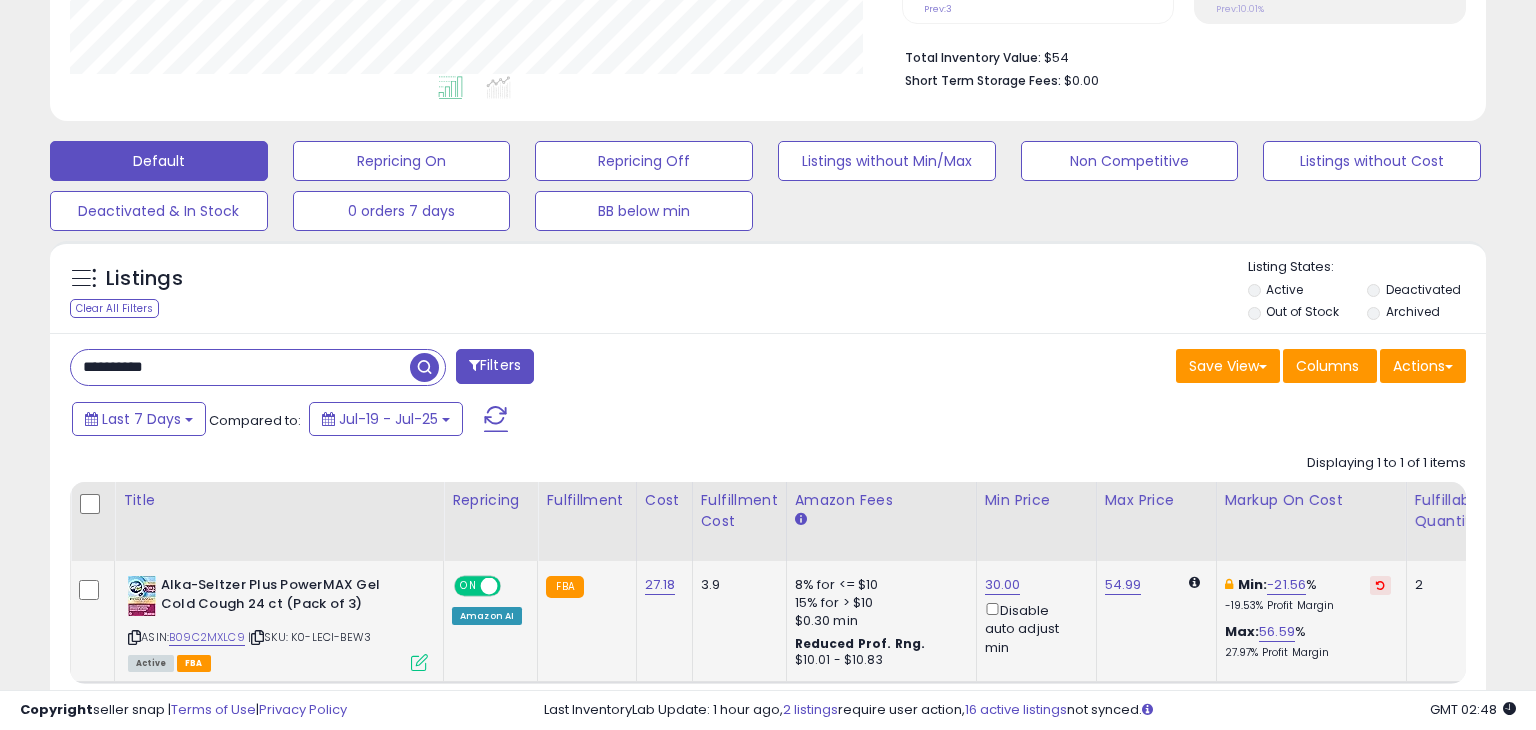 scroll, scrollTop: 999589, scrollLeft: 999168, axis: both 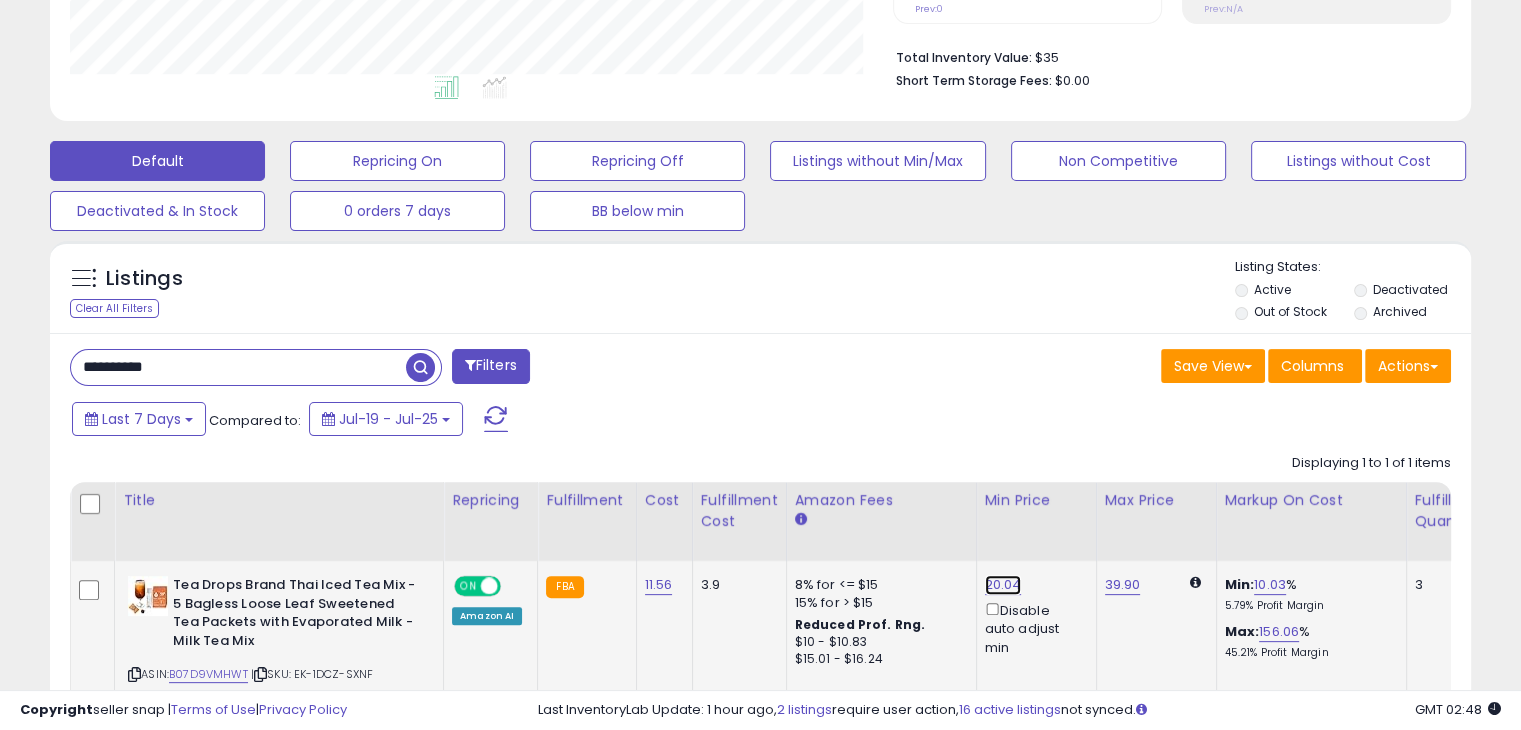 click on "20.04" at bounding box center [1003, 585] 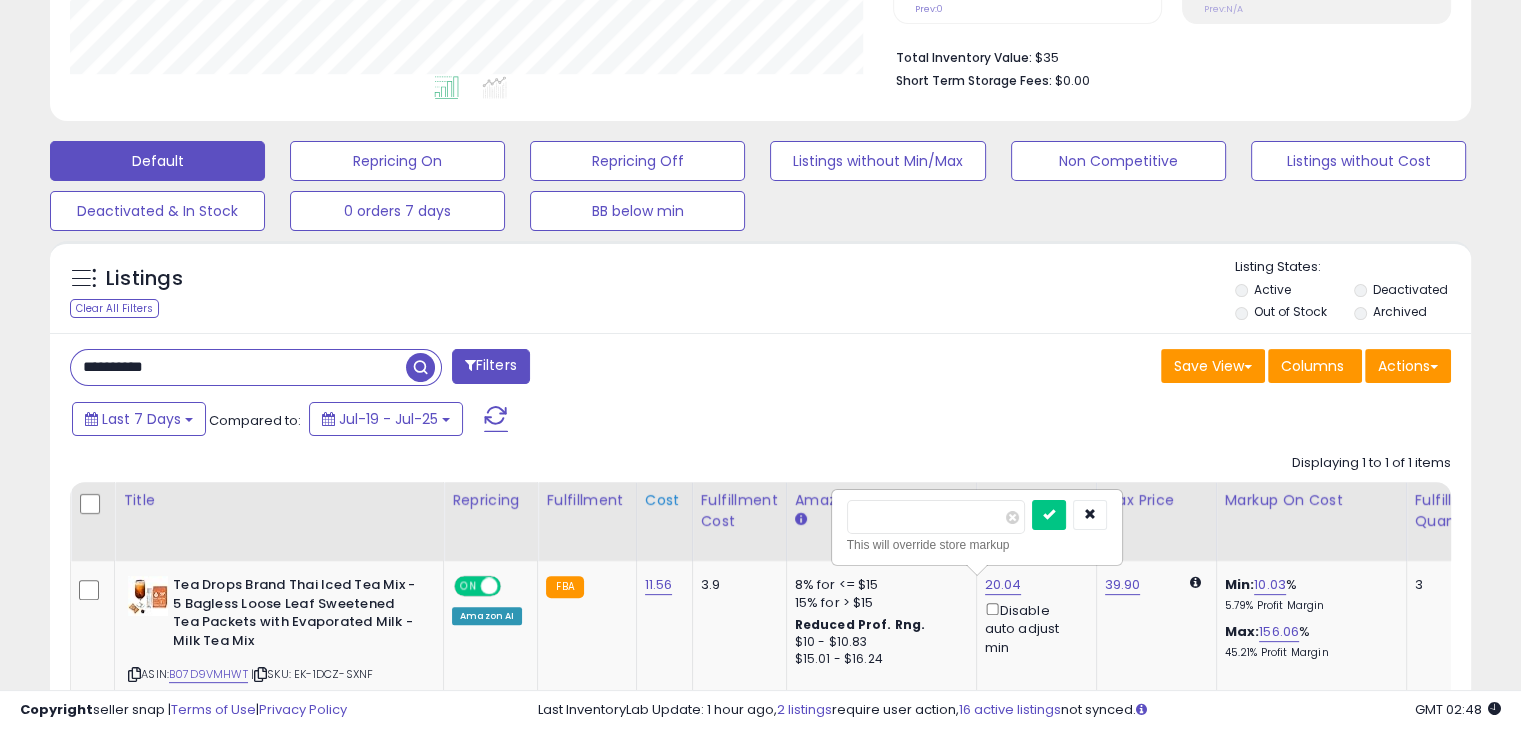 drag, startPoint x: 952, startPoint y: 517, endPoint x: 661, endPoint y: 522, distance: 291.04294 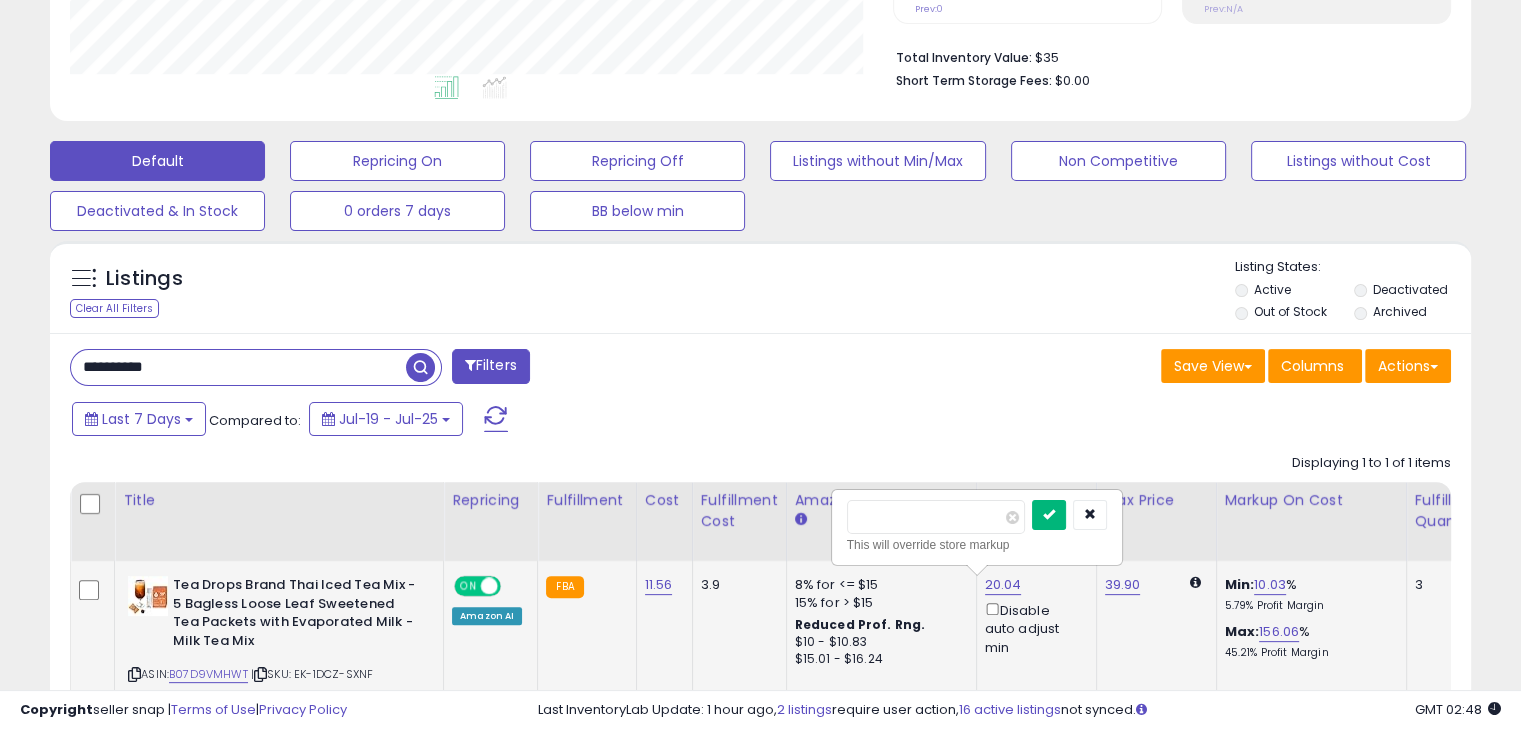 type on "*" 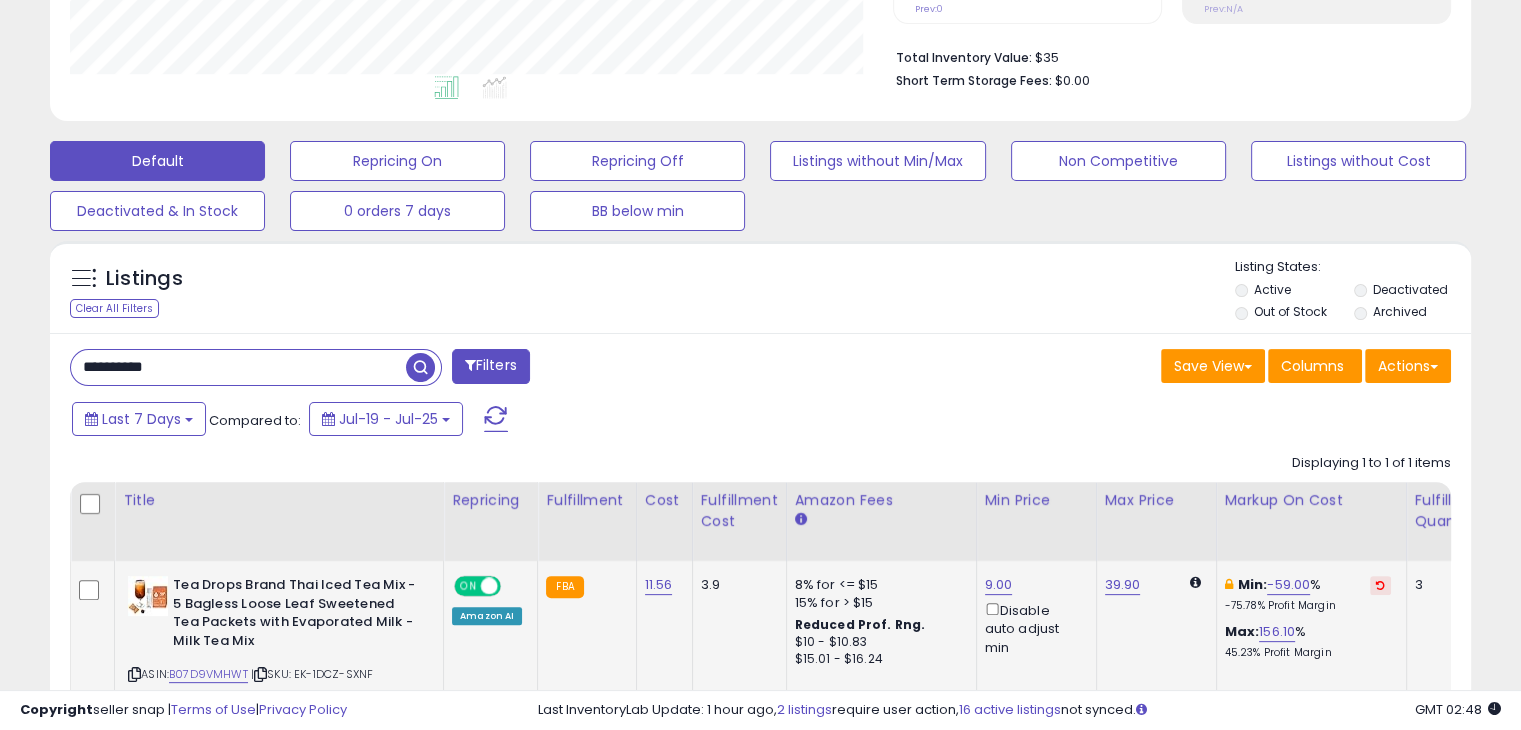 click on "**********" at bounding box center (238, 367) 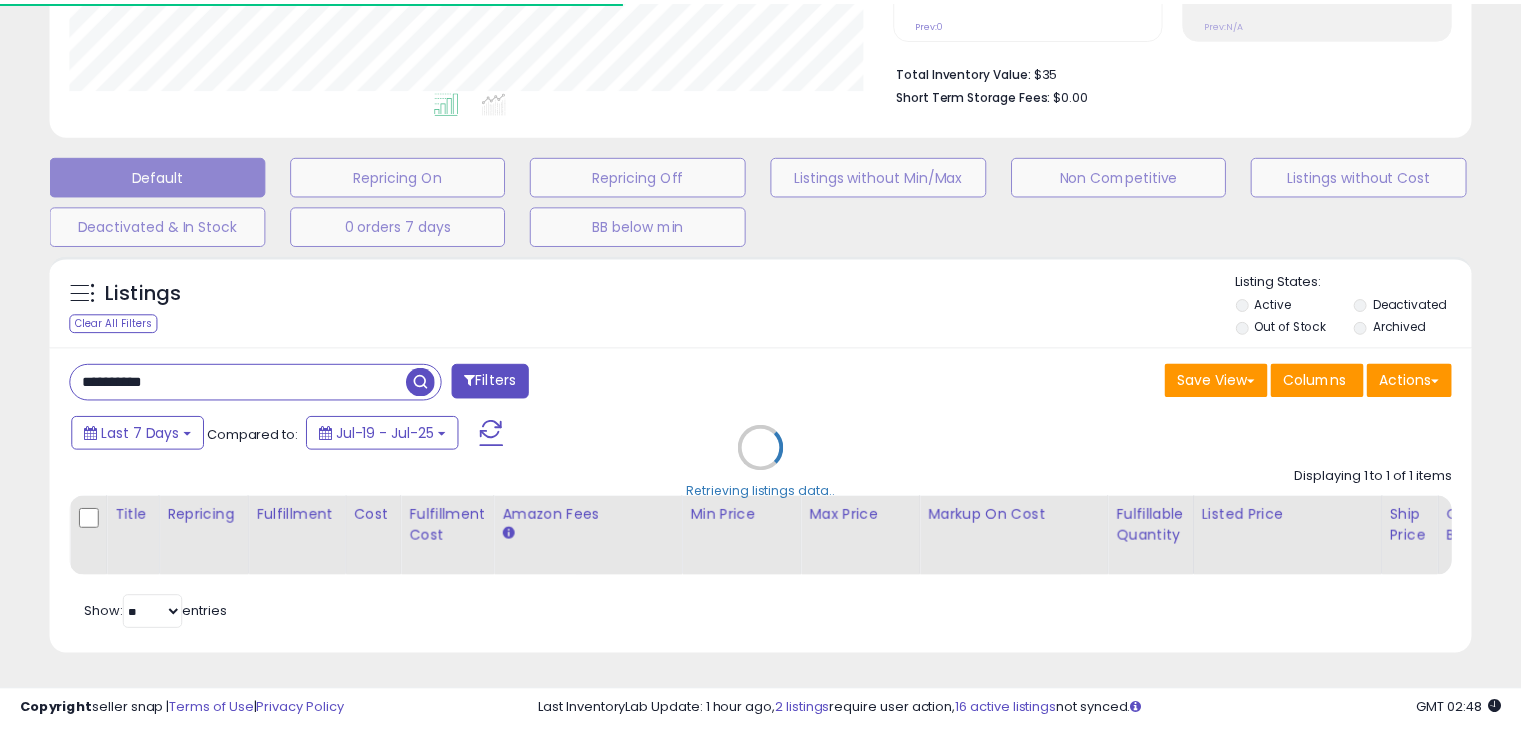 scroll, scrollTop: 409, scrollLeft: 822, axis: both 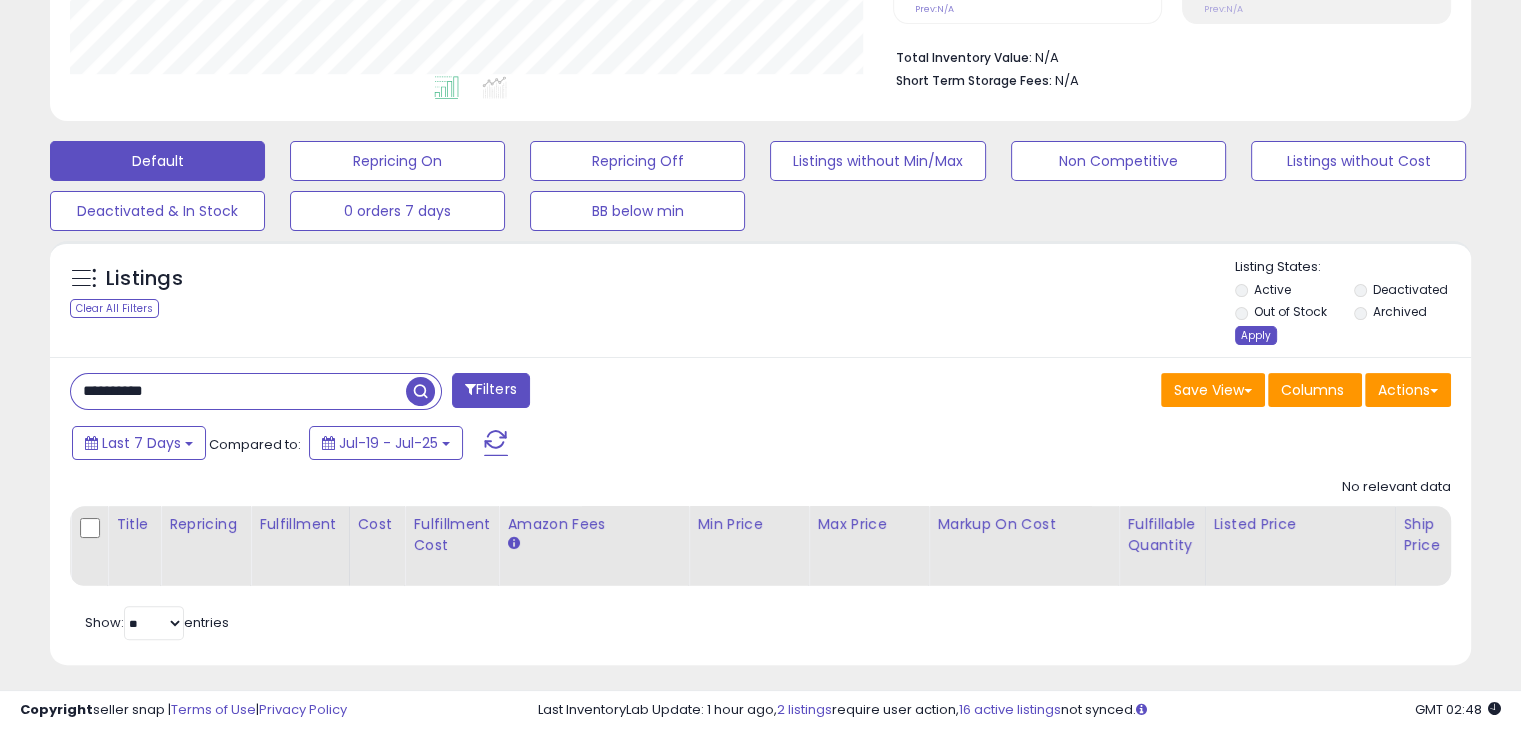 click on "Apply" at bounding box center (1256, 335) 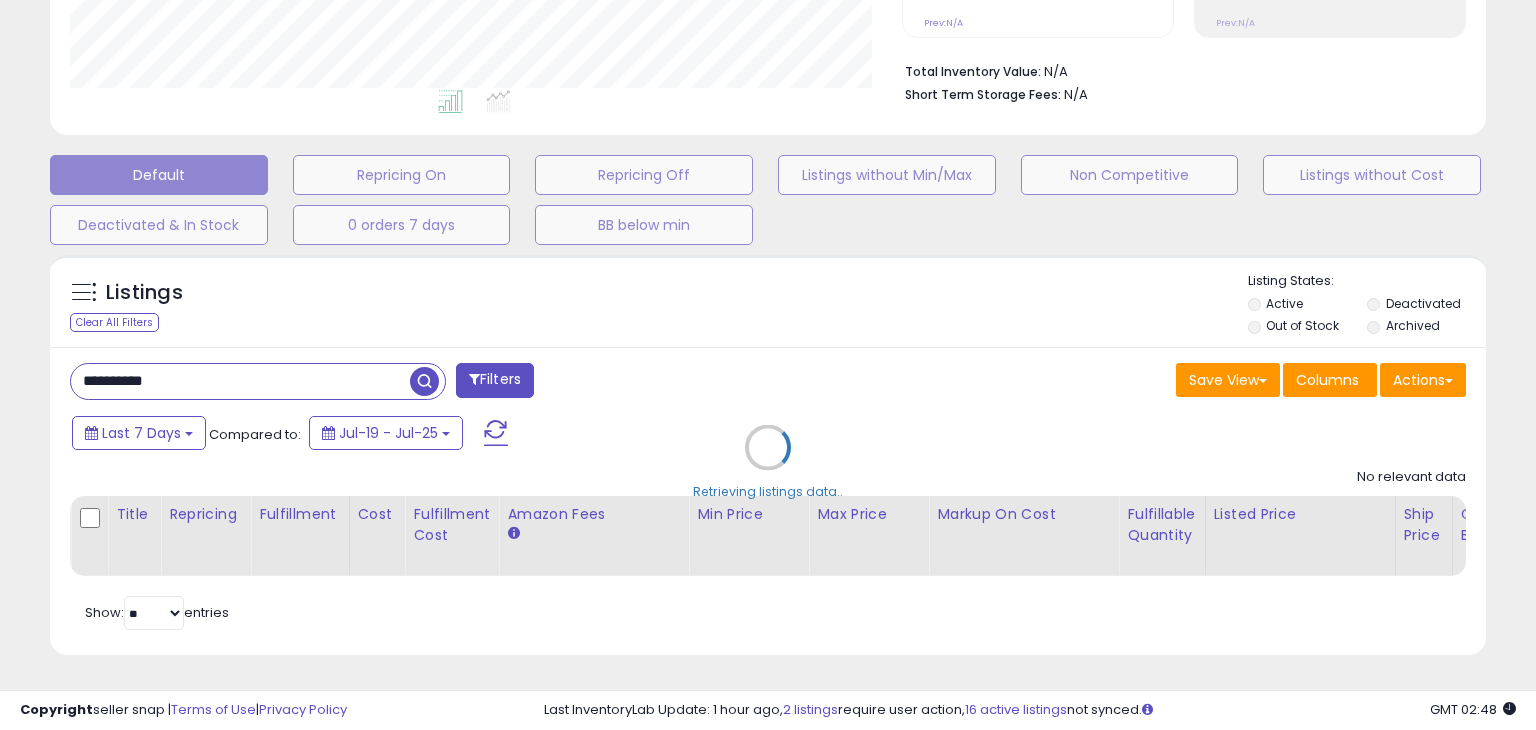 scroll, scrollTop: 999589, scrollLeft: 999168, axis: both 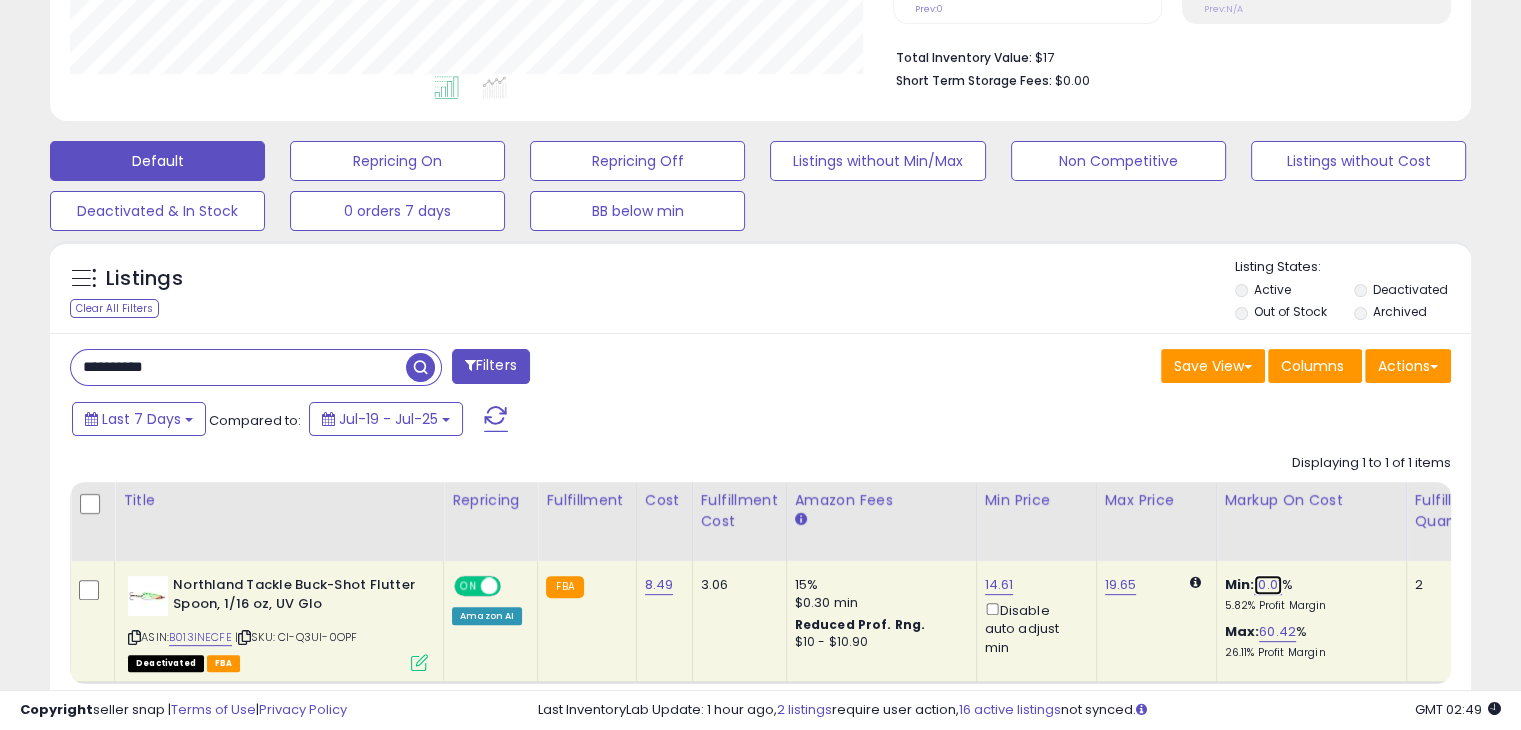 click on "10.01" at bounding box center [1268, 585] 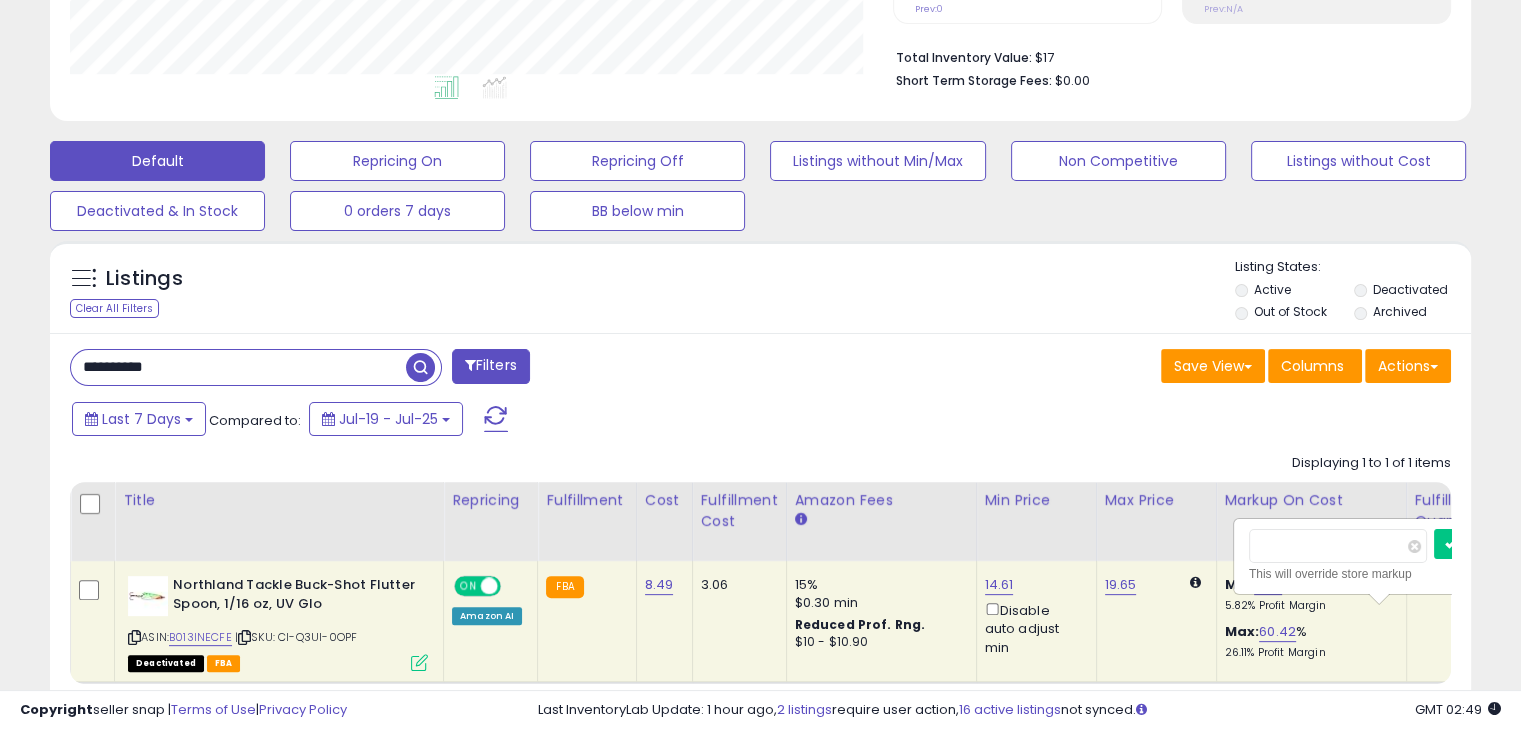 scroll, scrollTop: 0, scrollLeft: 9, axis: horizontal 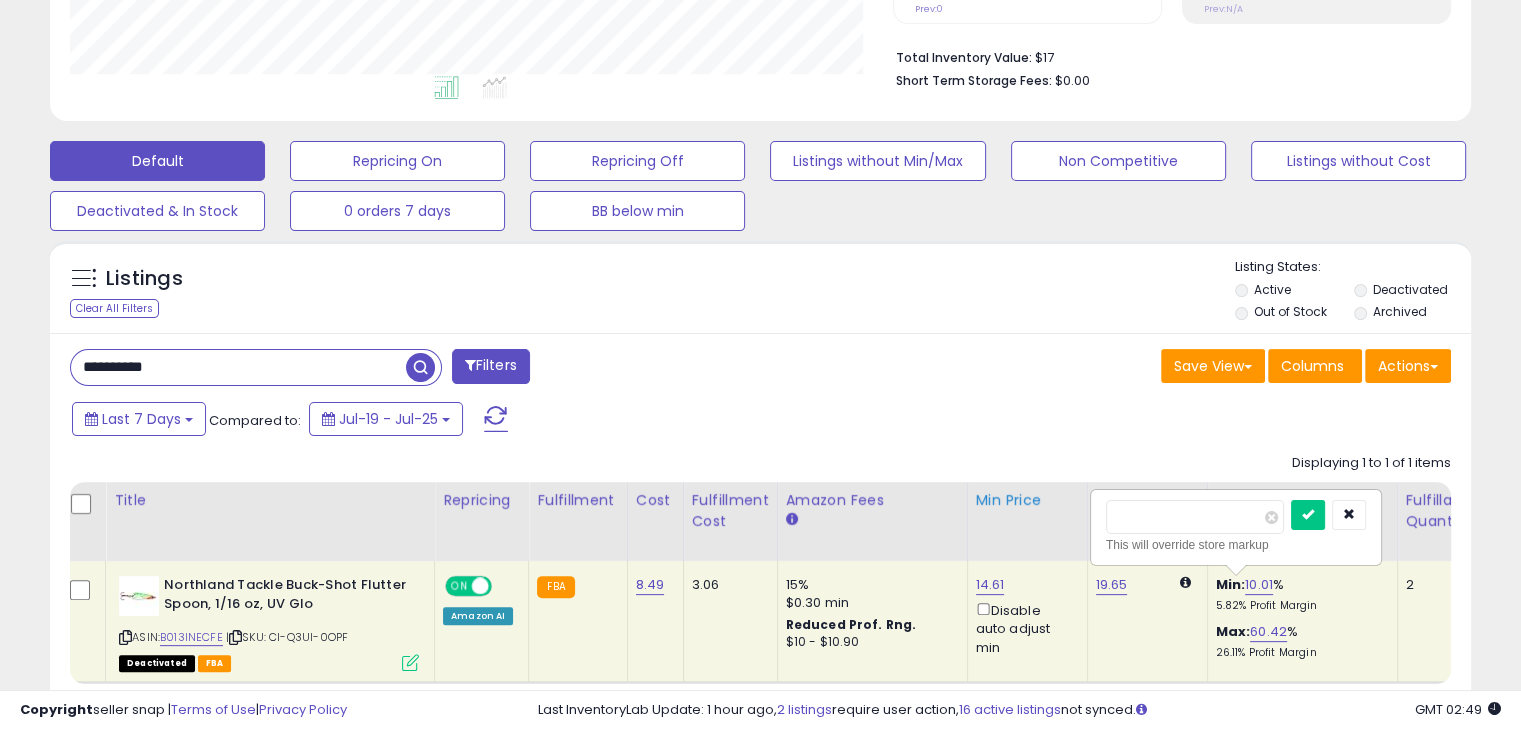 drag, startPoint x: 1169, startPoint y: 514, endPoint x: 1004, endPoint y: 520, distance: 165.10905 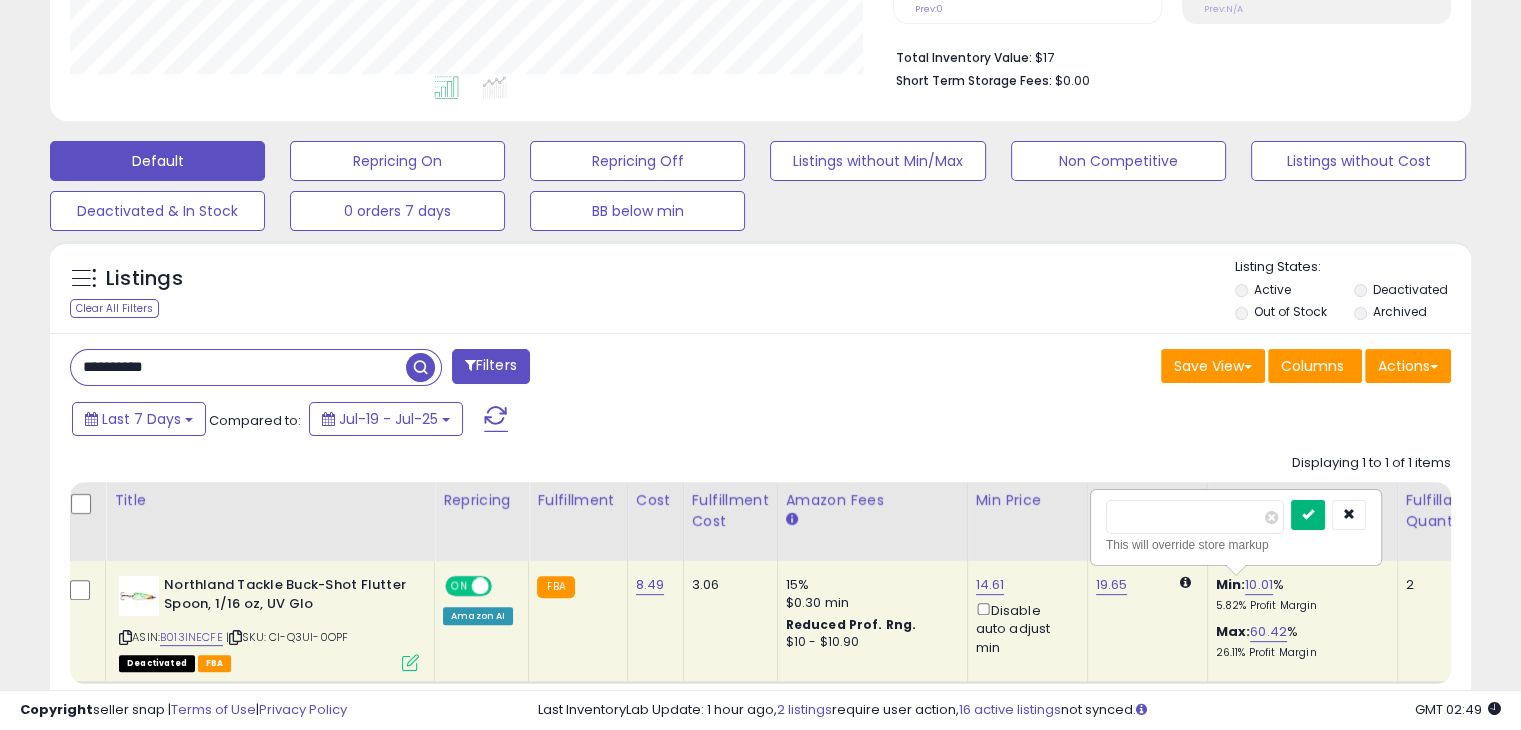type on "*" 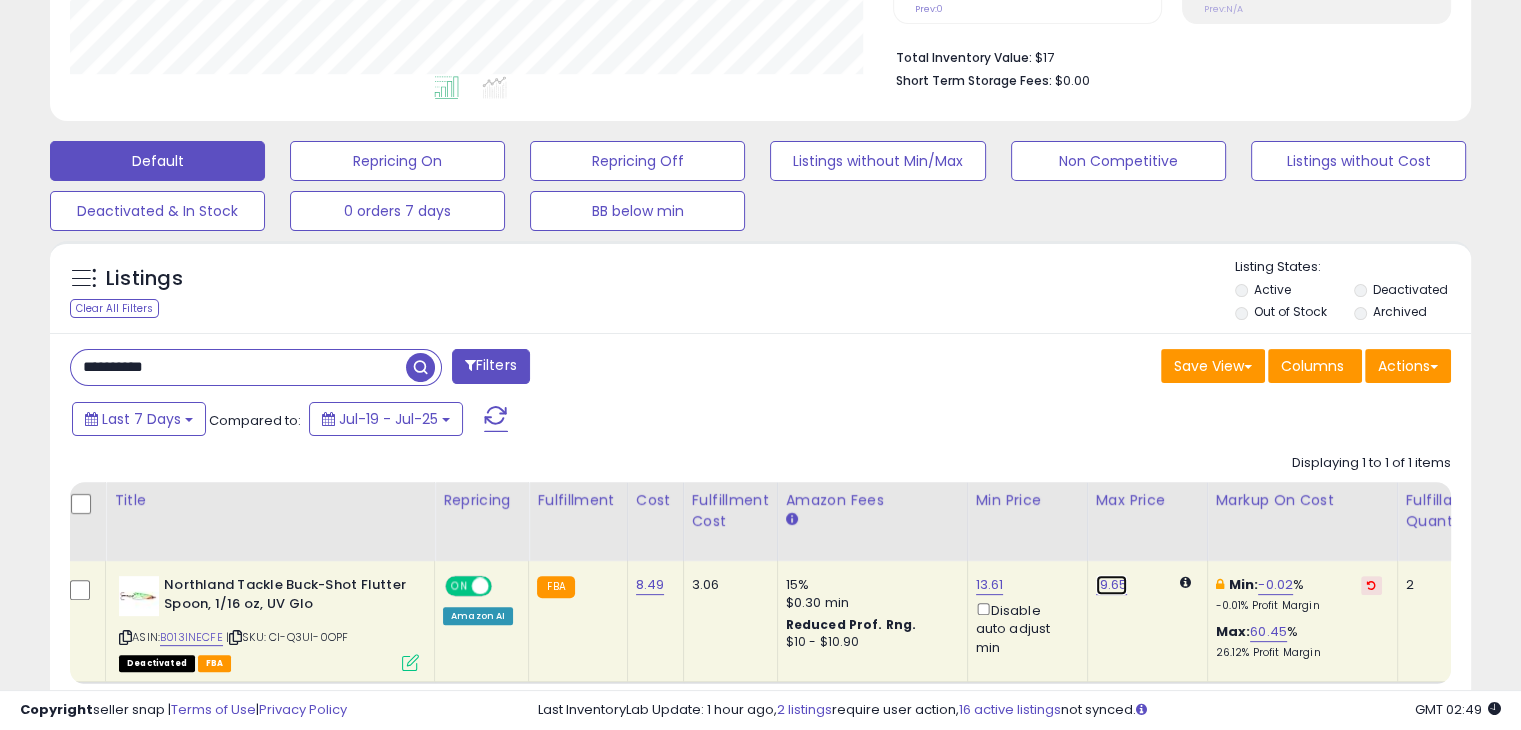 click on "19.65" at bounding box center (1112, 585) 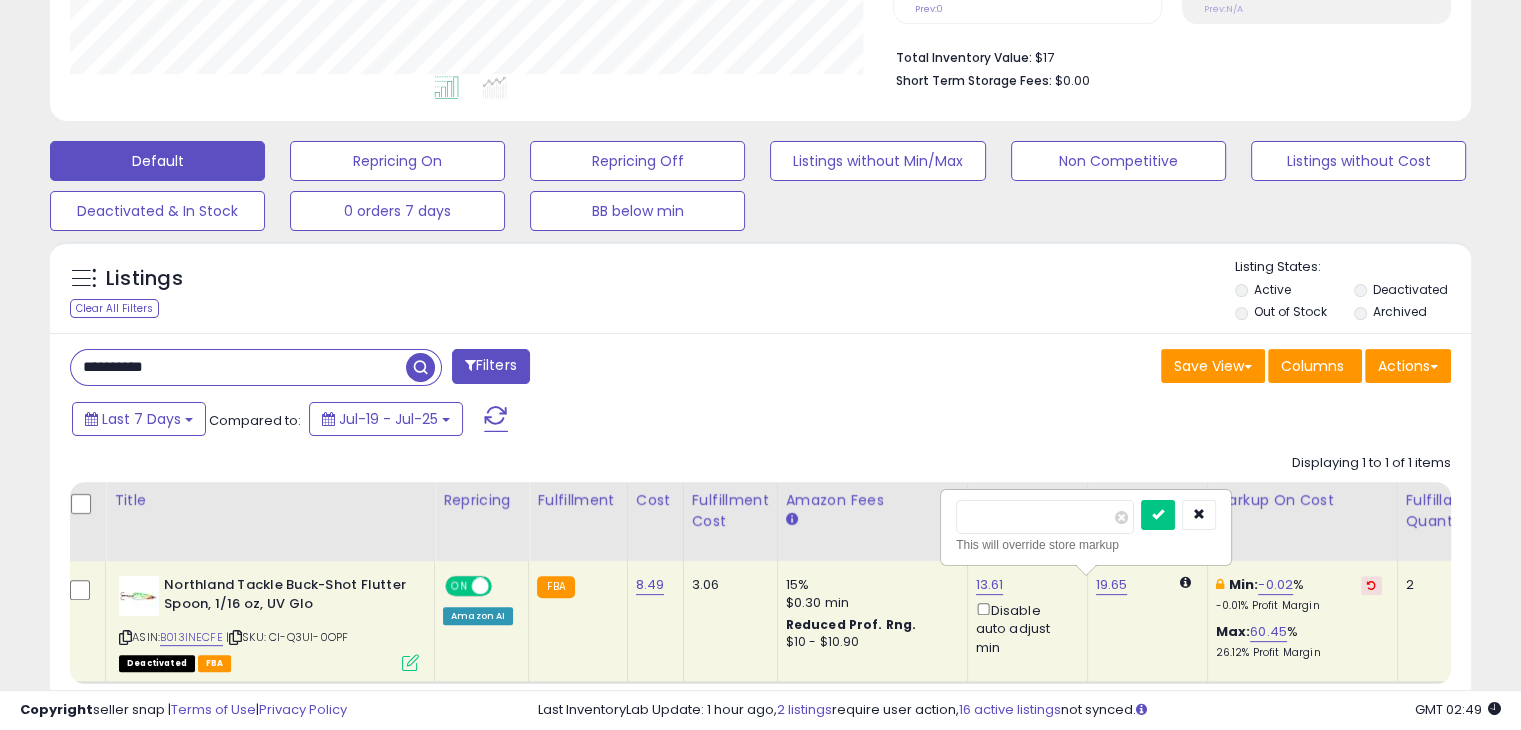 drag, startPoint x: 1030, startPoint y: 521, endPoint x: 836, endPoint y: 516, distance: 194.06442 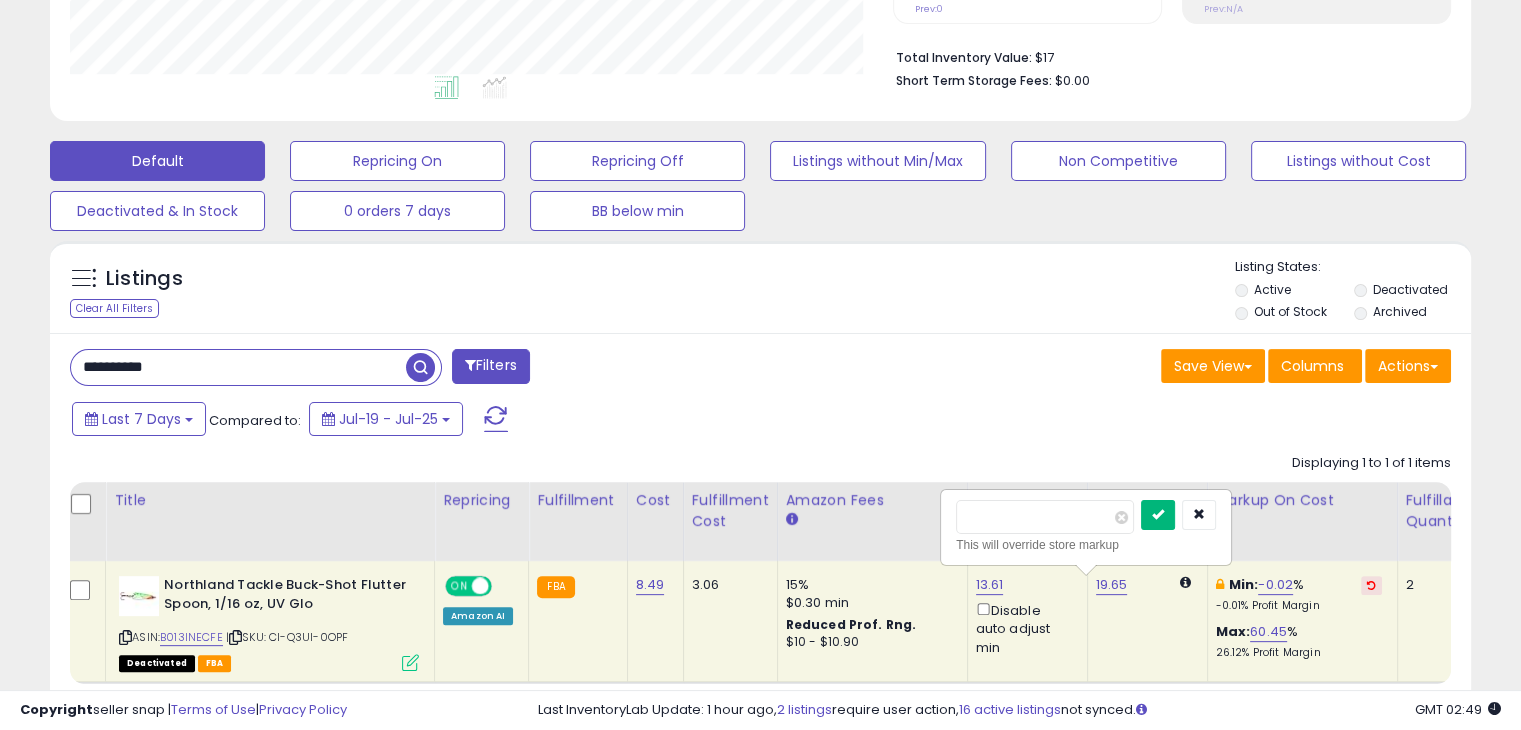 type on "*****" 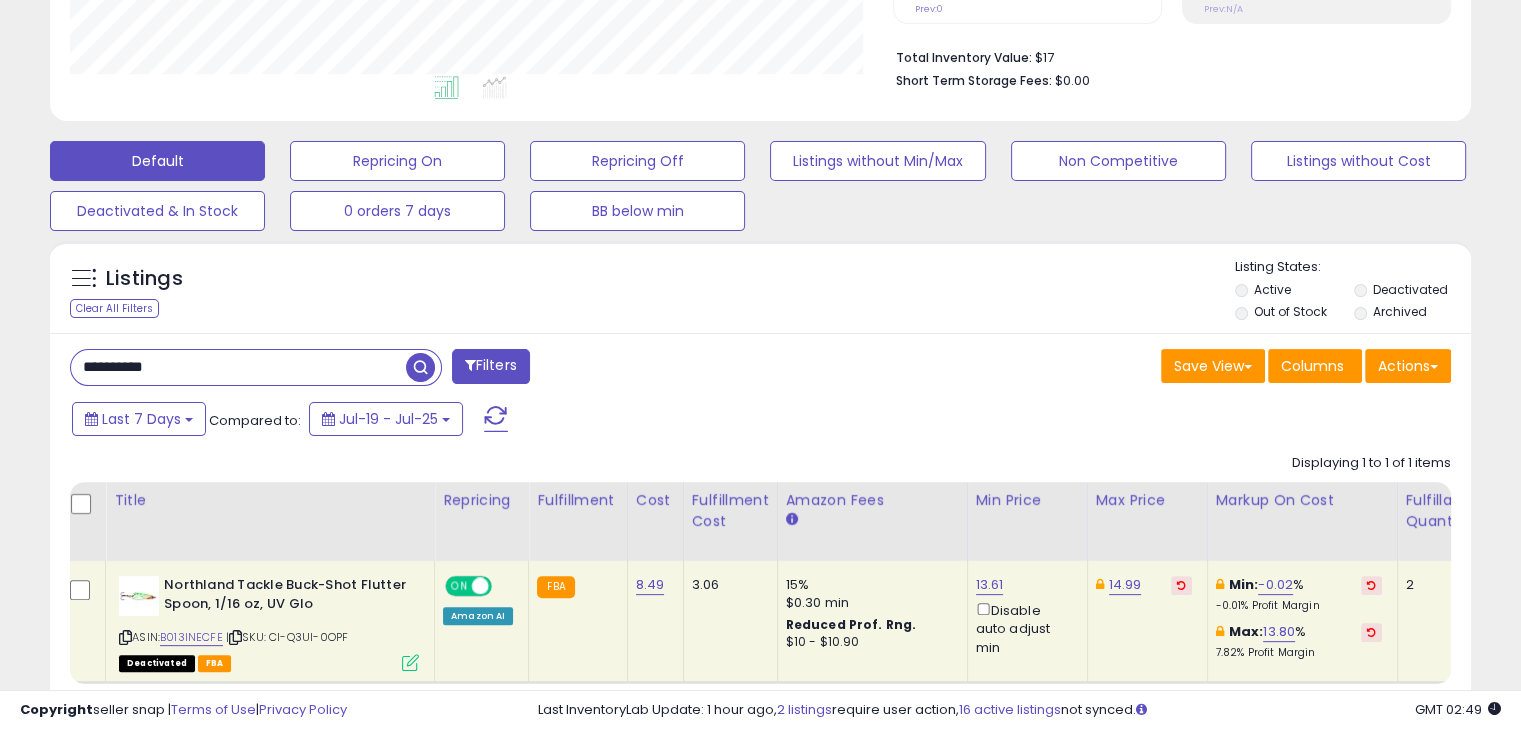 click on "**********" at bounding box center (238, 367) 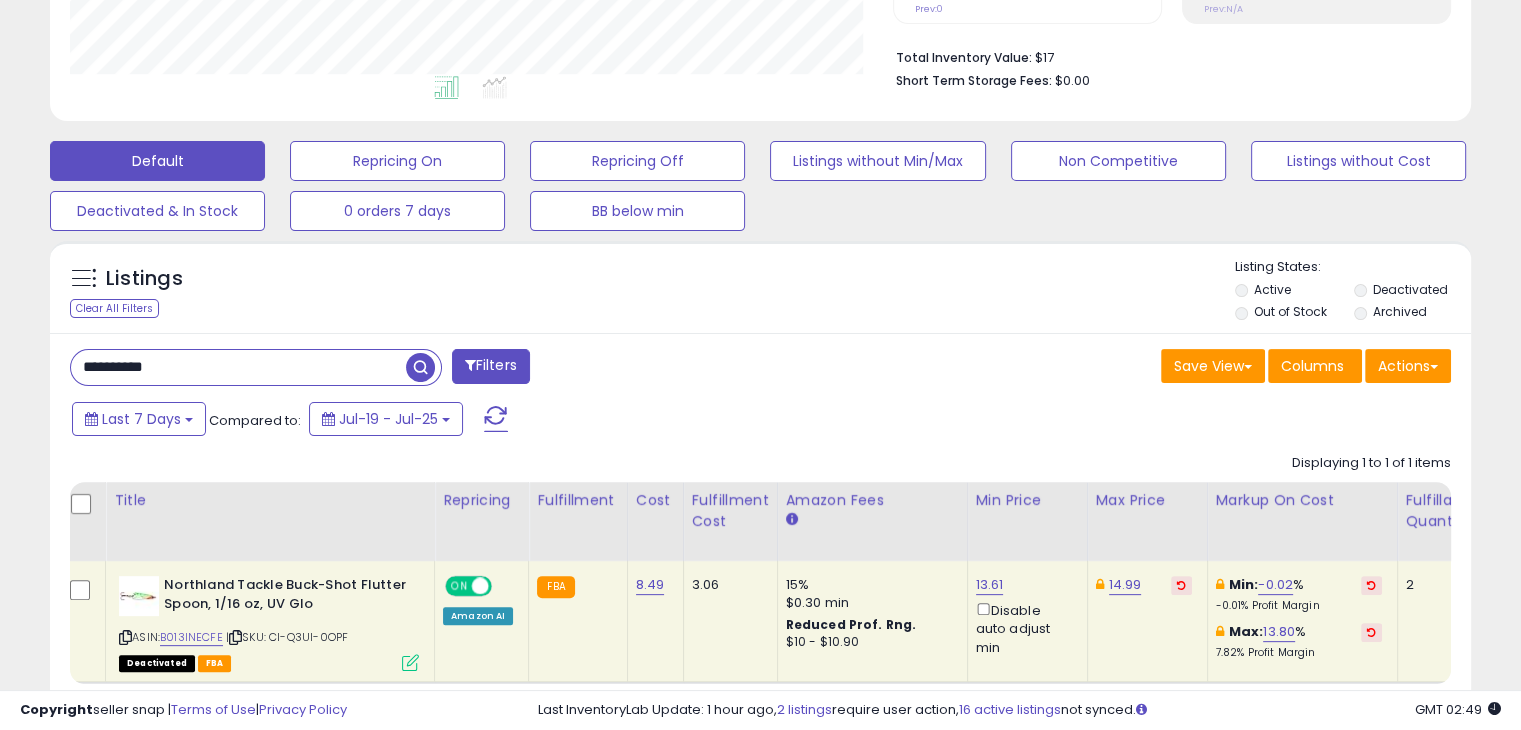 click on "**********" at bounding box center [238, 367] 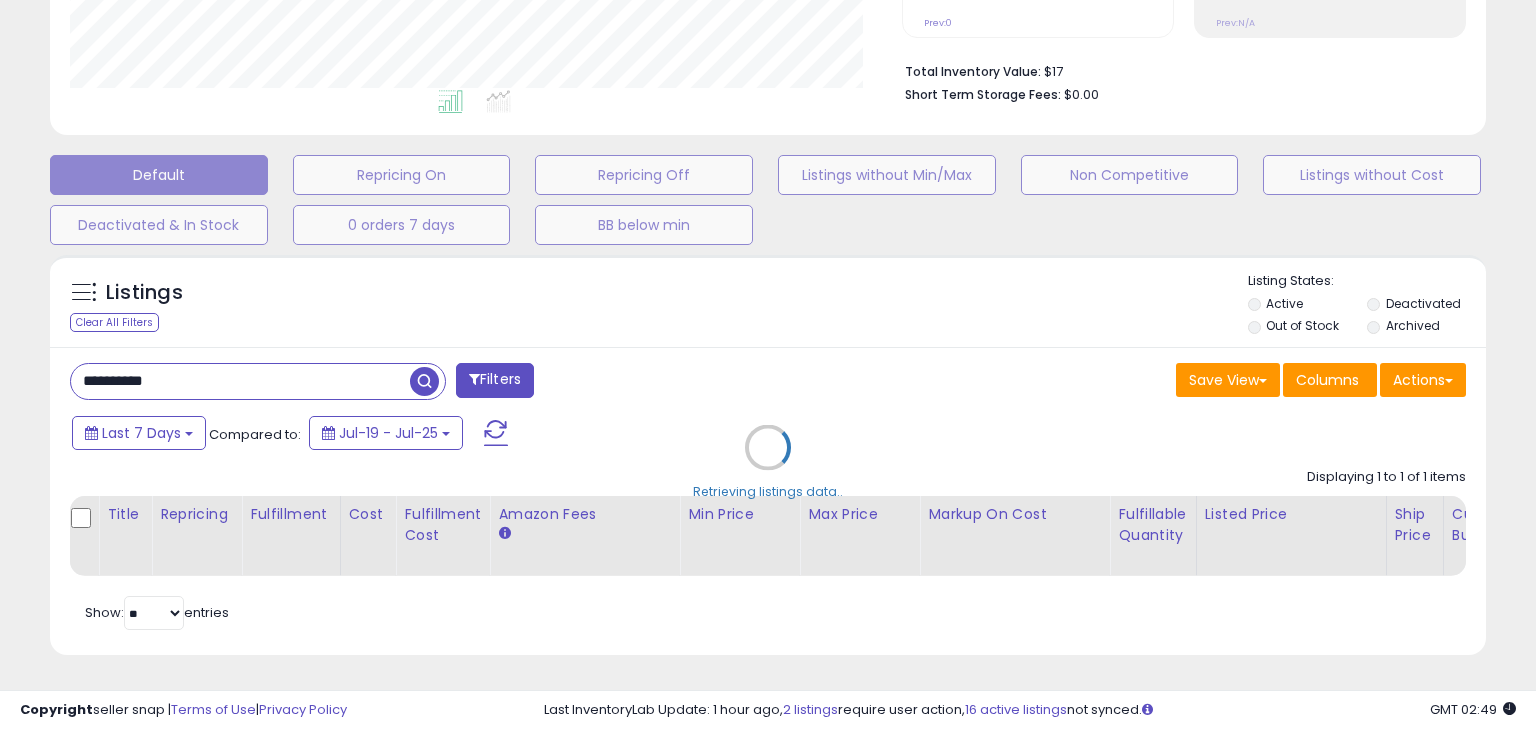 scroll, scrollTop: 999589, scrollLeft: 999168, axis: both 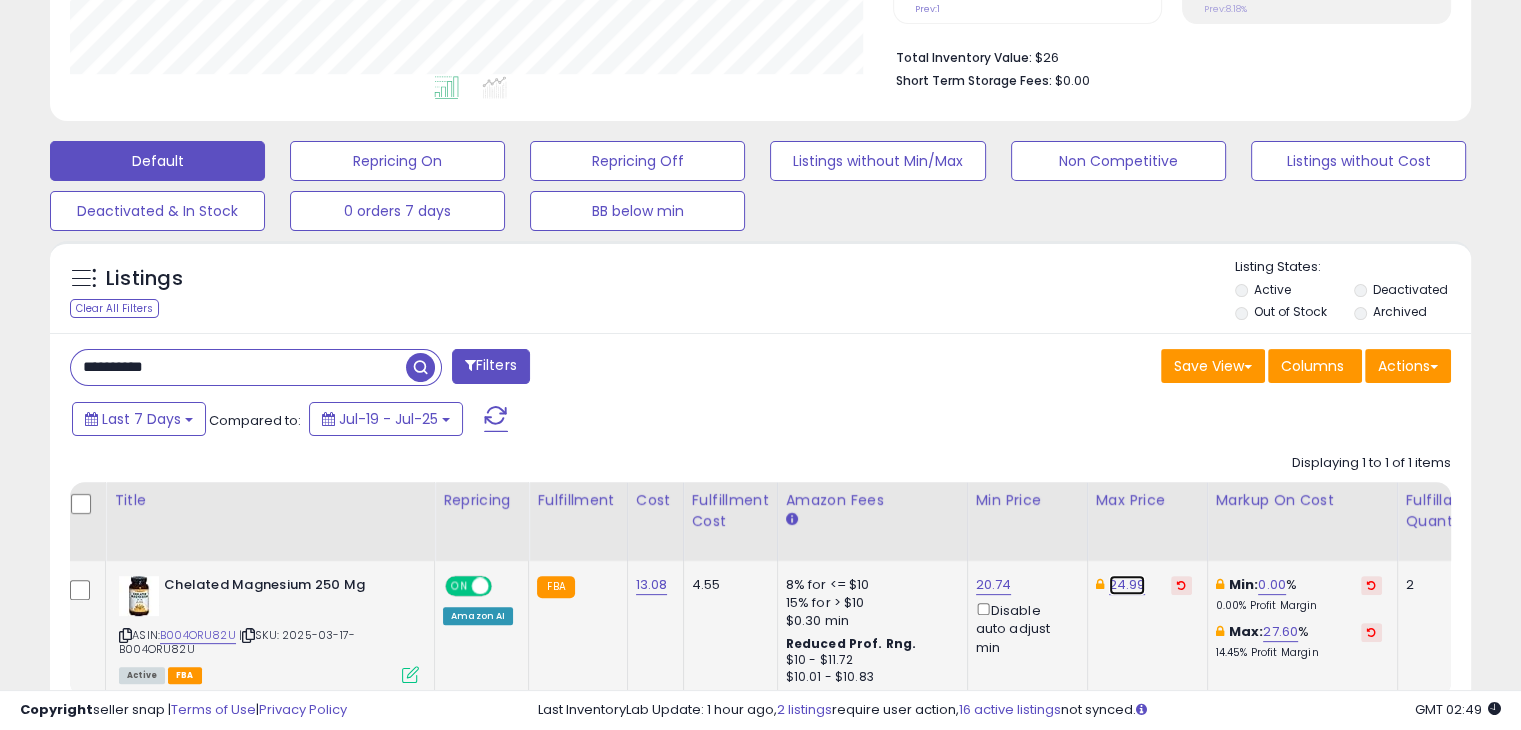 click on "24.99" at bounding box center [1127, 585] 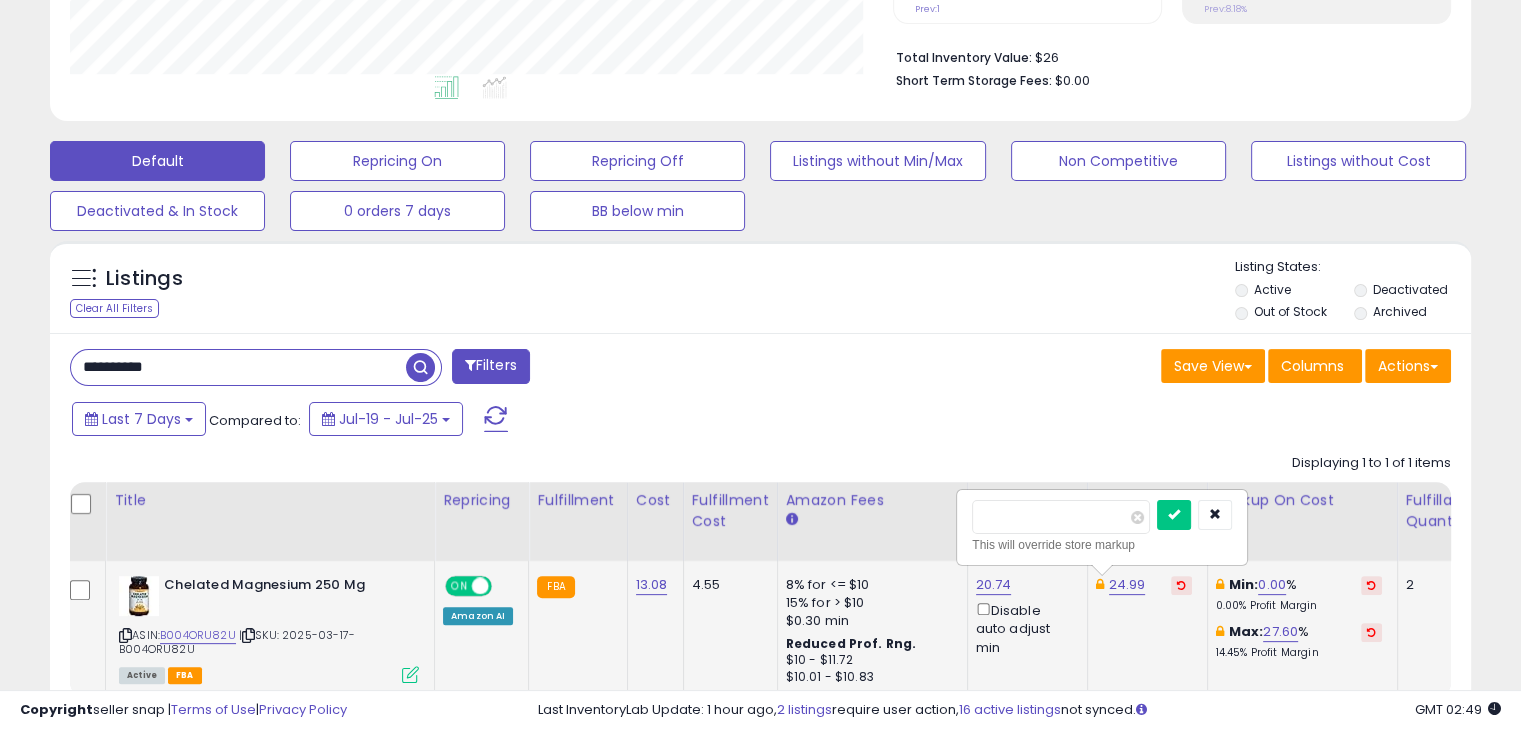 drag, startPoint x: 1029, startPoint y: 515, endPoint x: 968, endPoint y: 514, distance: 61.008198 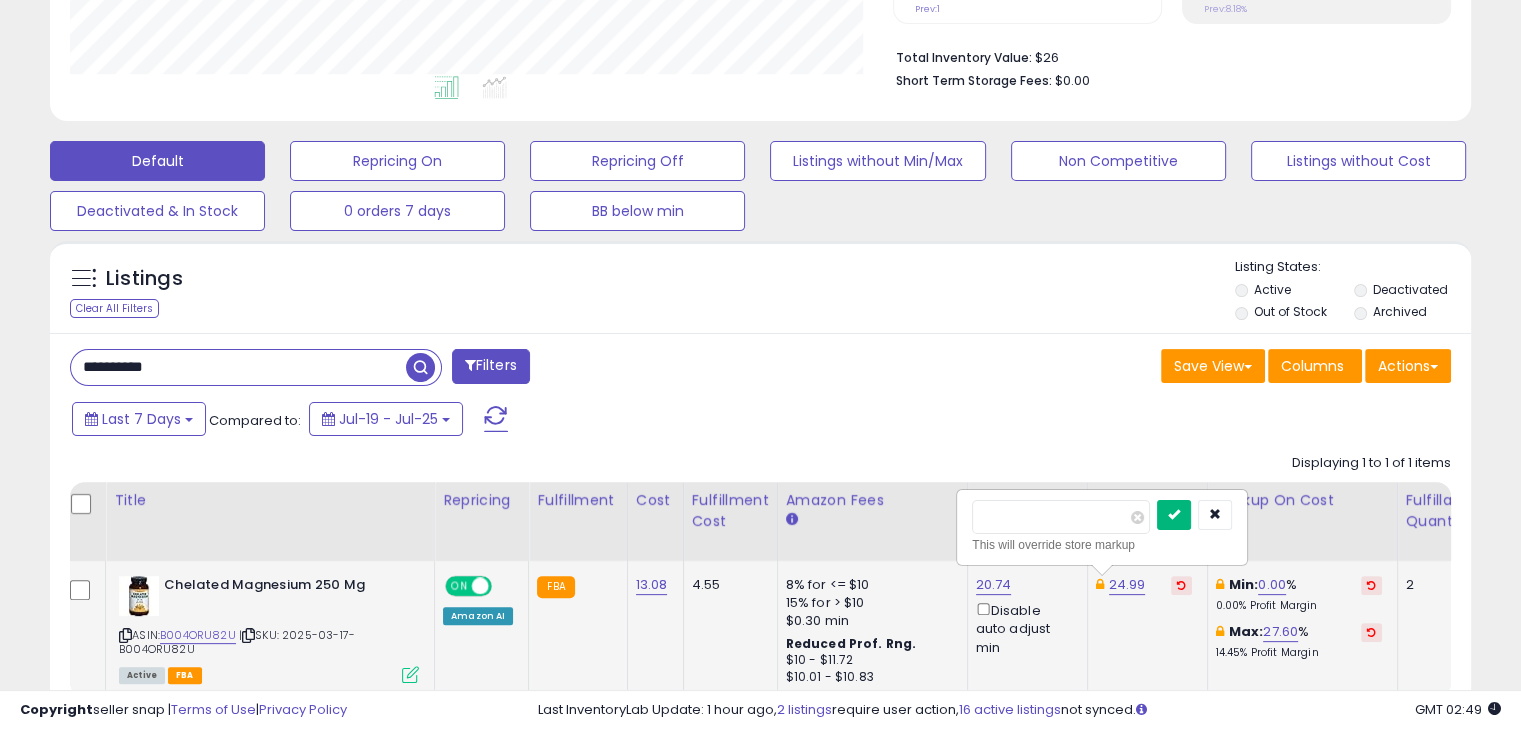 type on "*****" 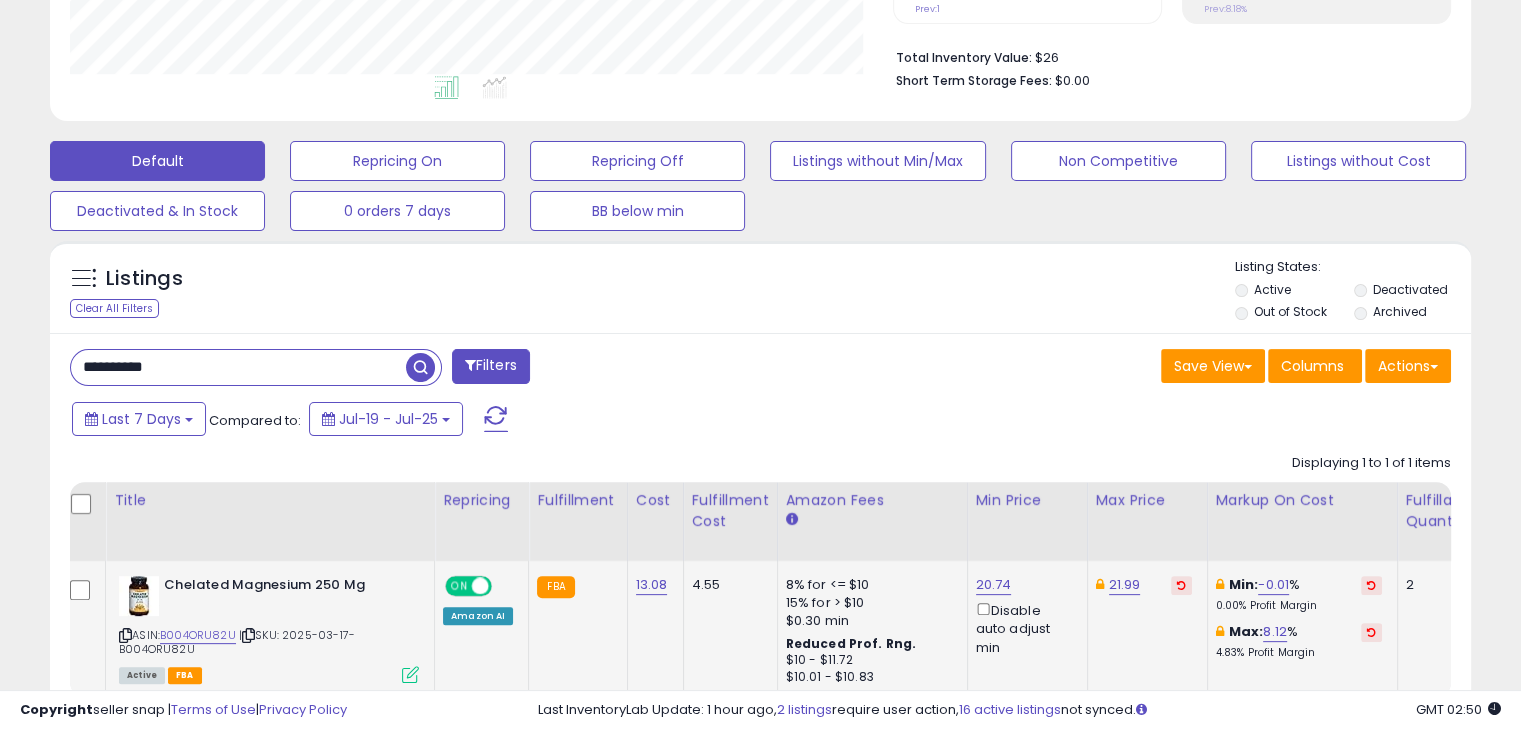 click on "**********" at bounding box center (238, 367) 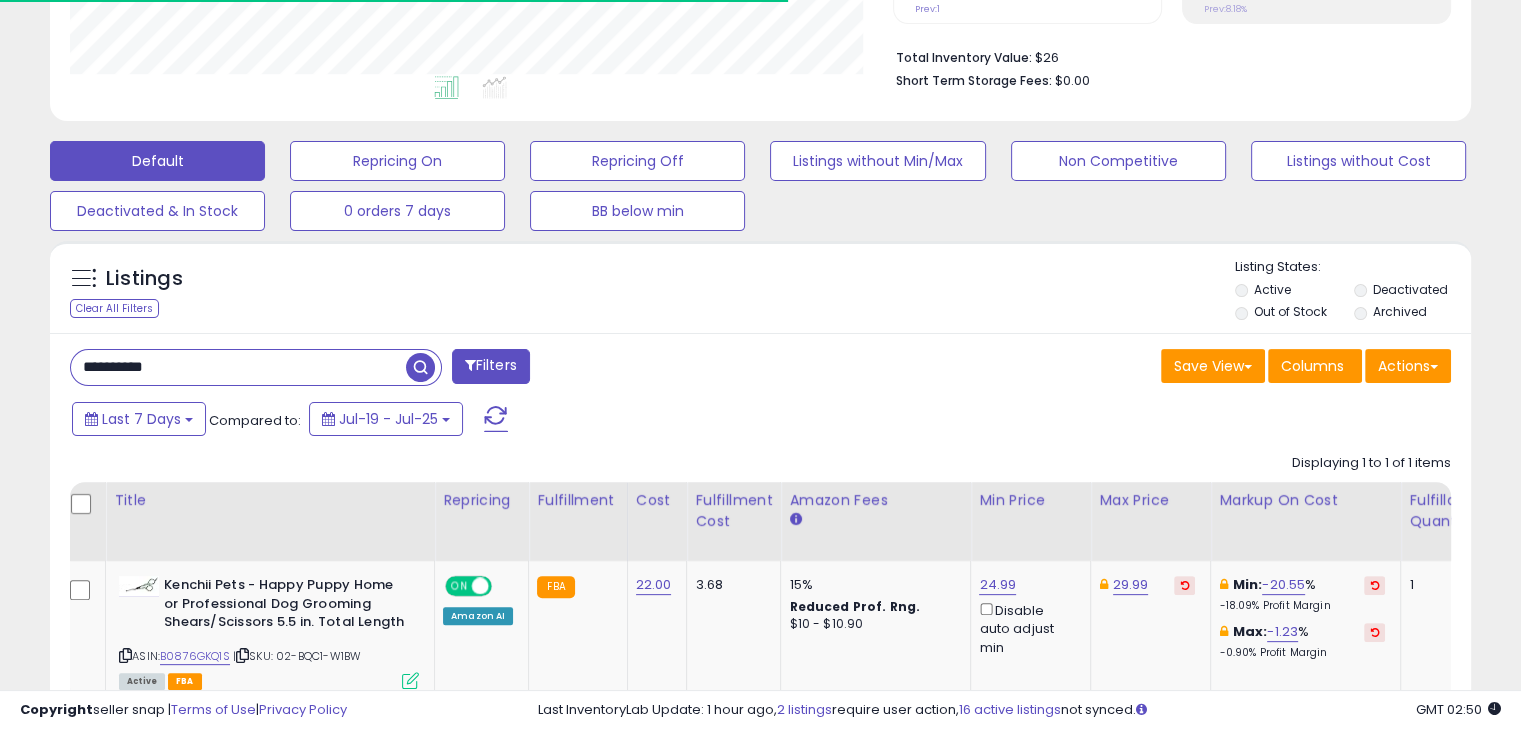 scroll, scrollTop: 409, scrollLeft: 822, axis: both 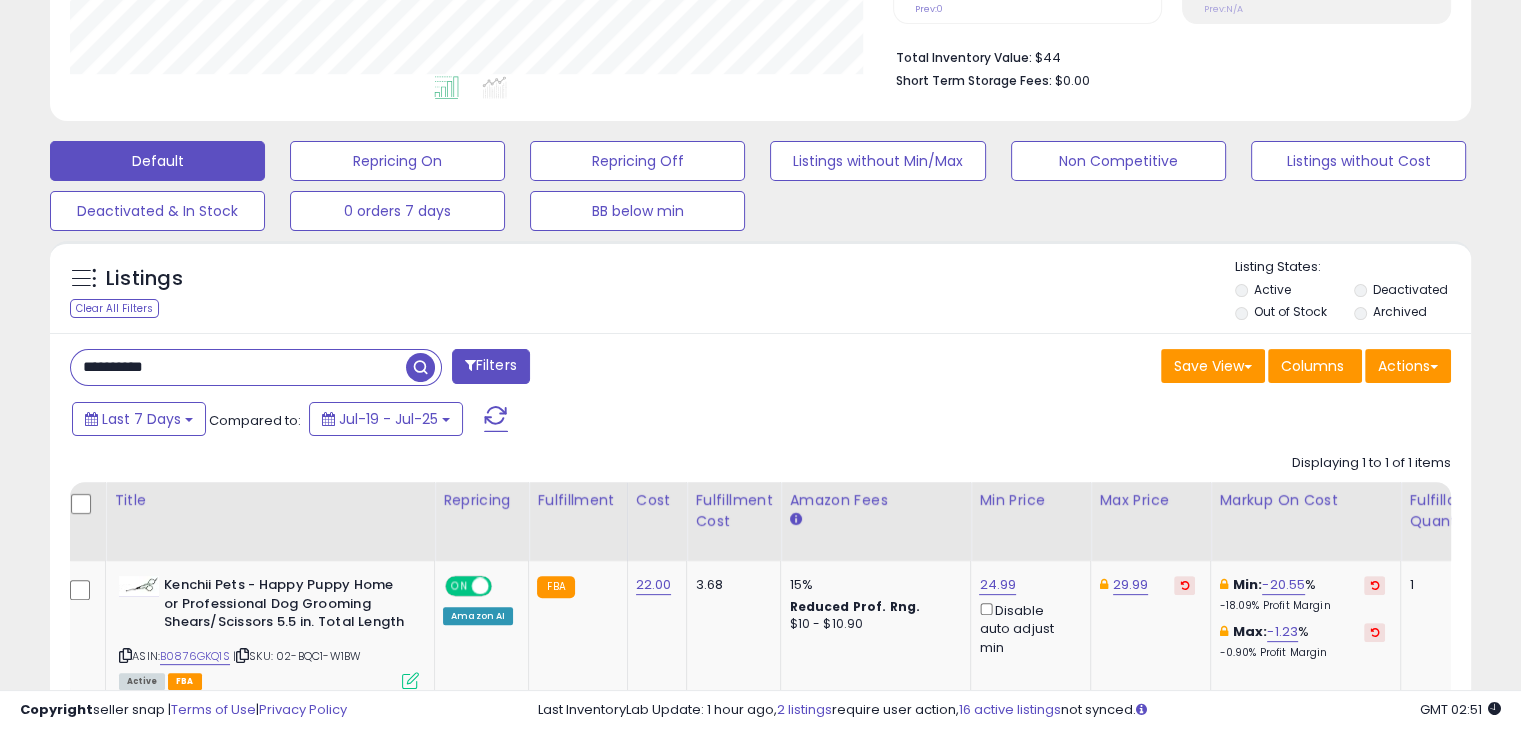 click on "**********" at bounding box center (238, 367) 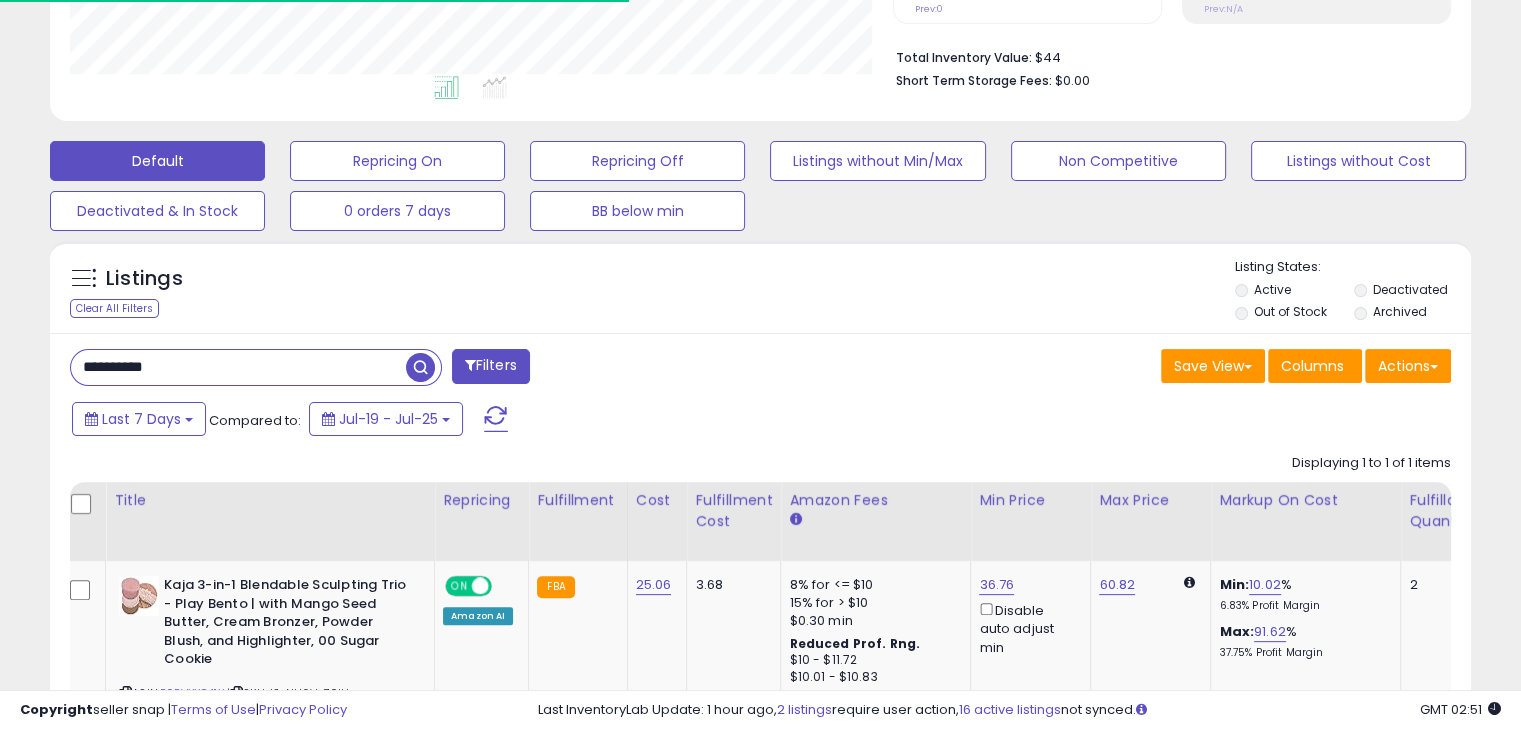 scroll, scrollTop: 409, scrollLeft: 822, axis: both 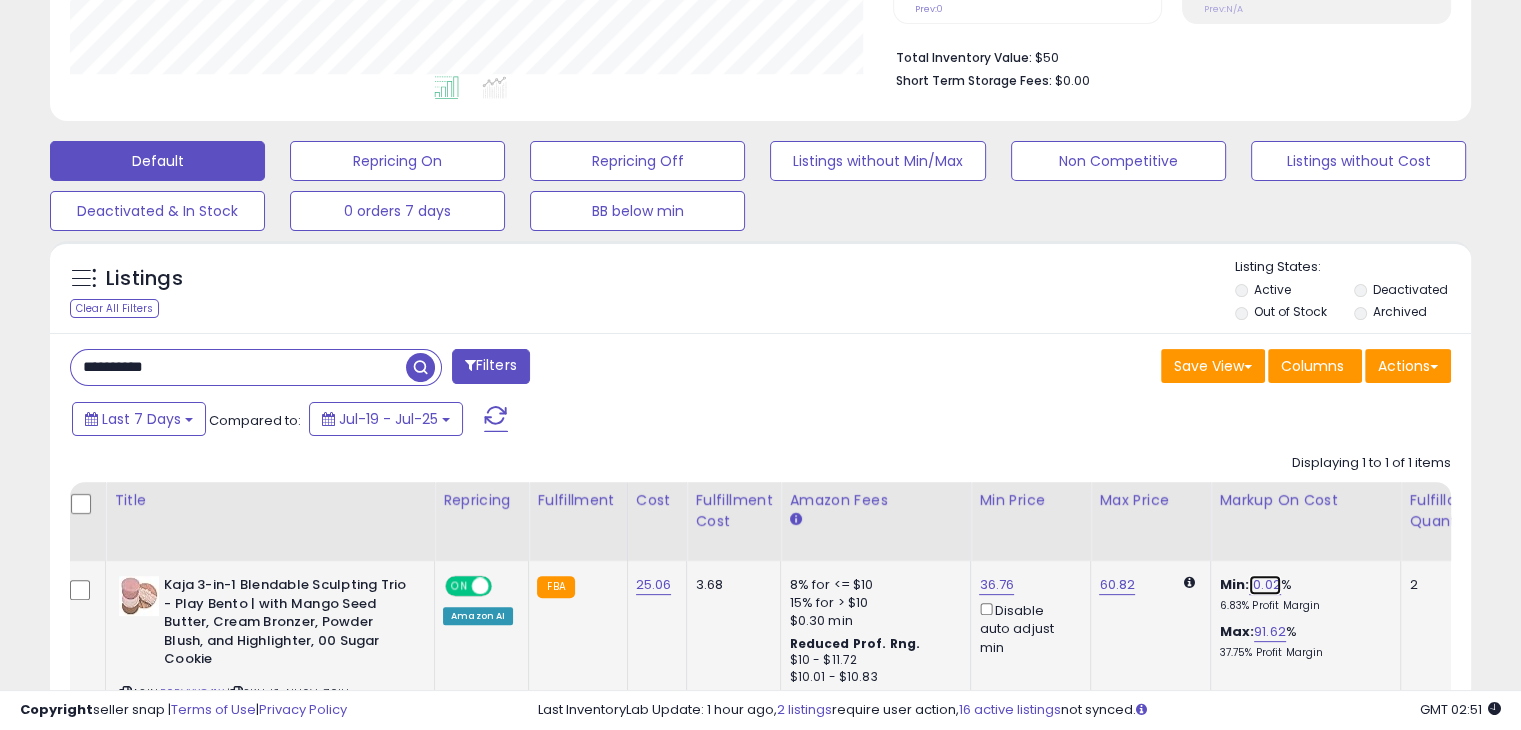 click on "10.02" at bounding box center (1265, 585) 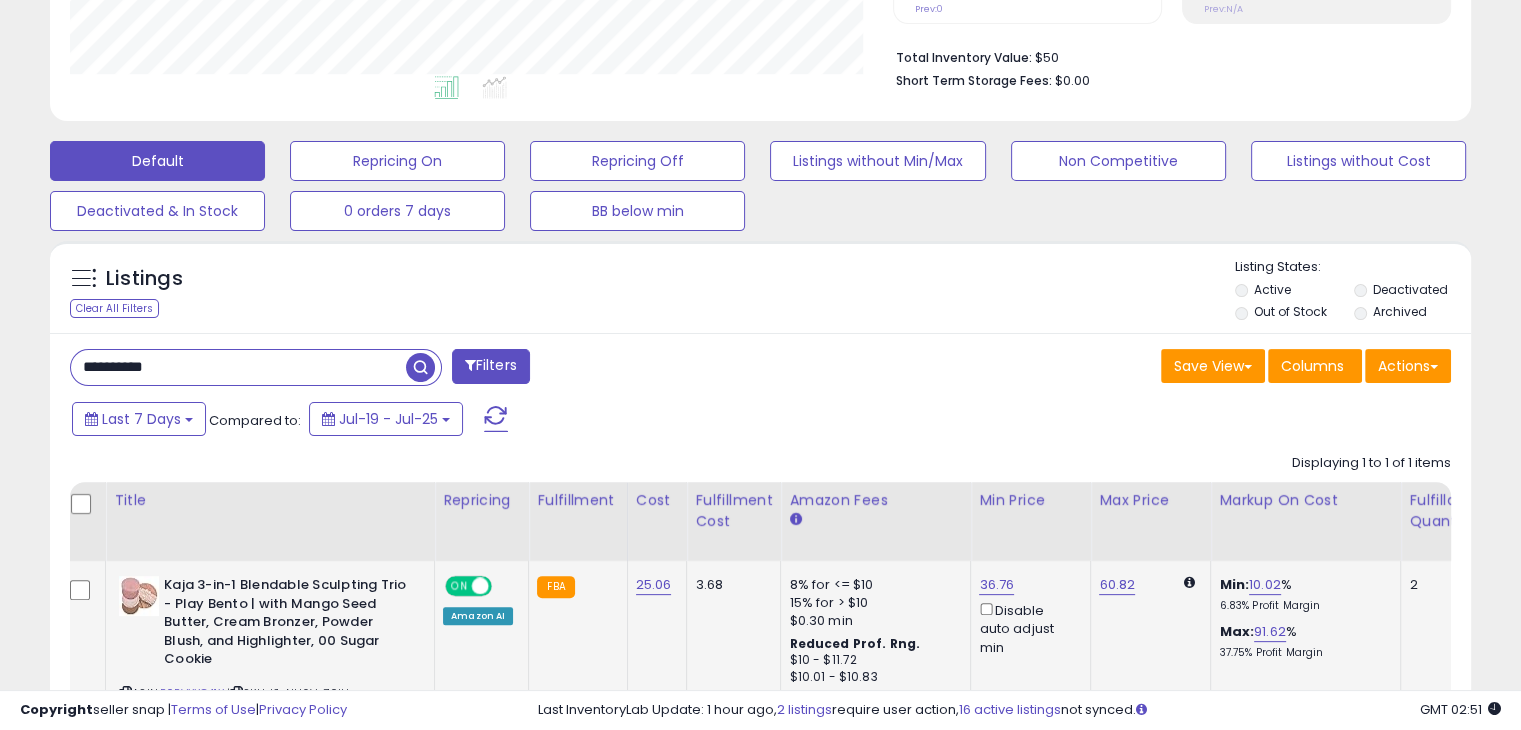 scroll, scrollTop: 0, scrollLeft: 16, axis: horizontal 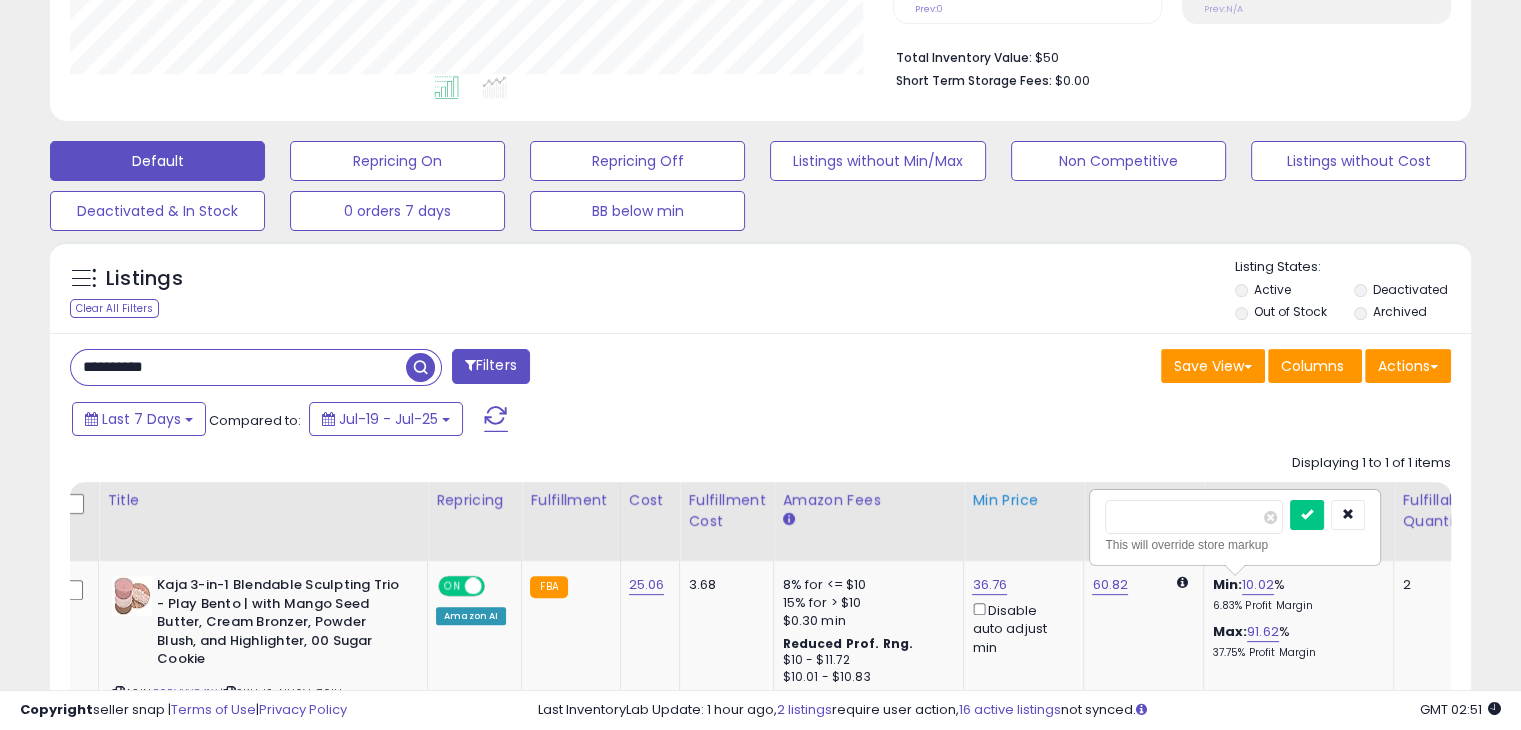 drag, startPoint x: 1015, startPoint y: 499, endPoint x: 987, endPoint y: 500, distance: 28.01785 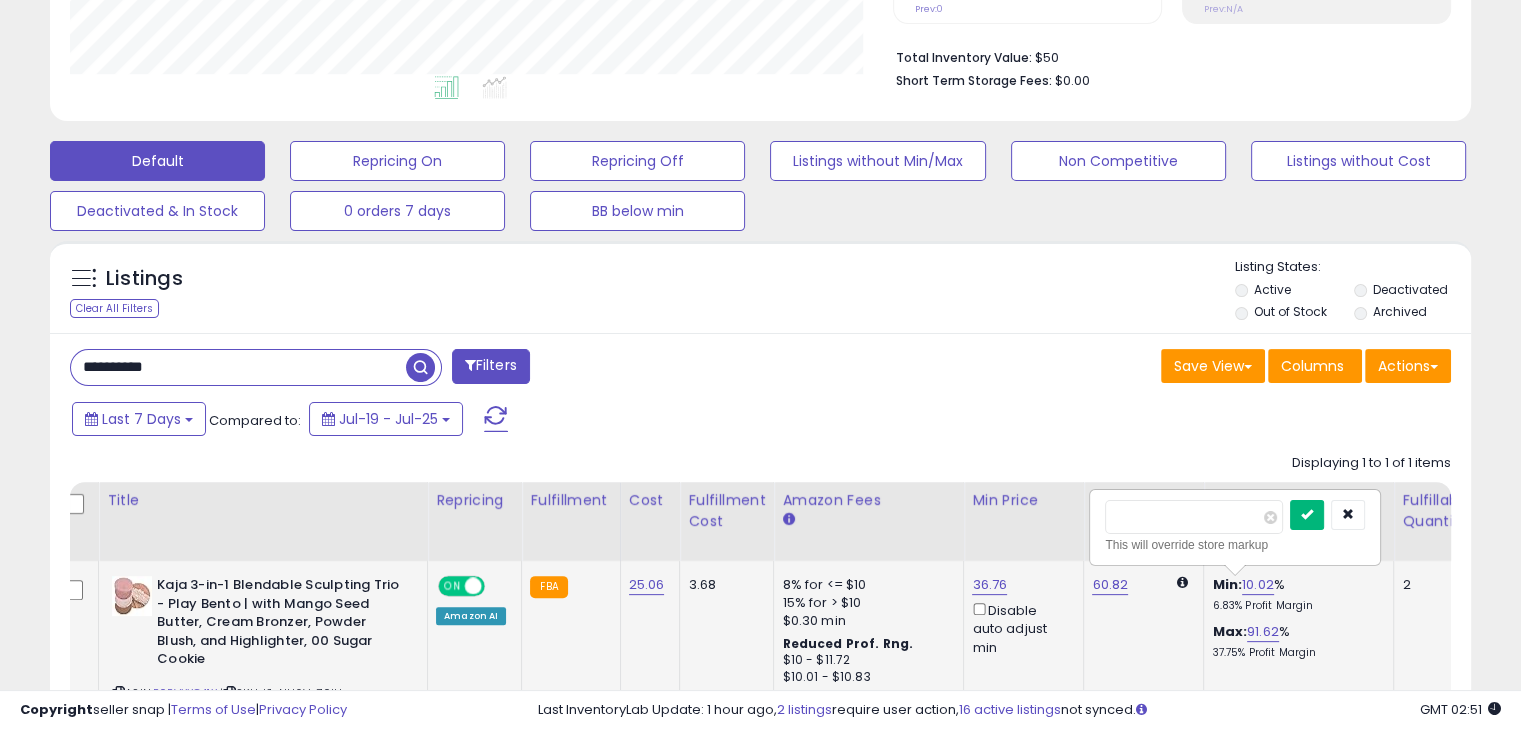 type on "*" 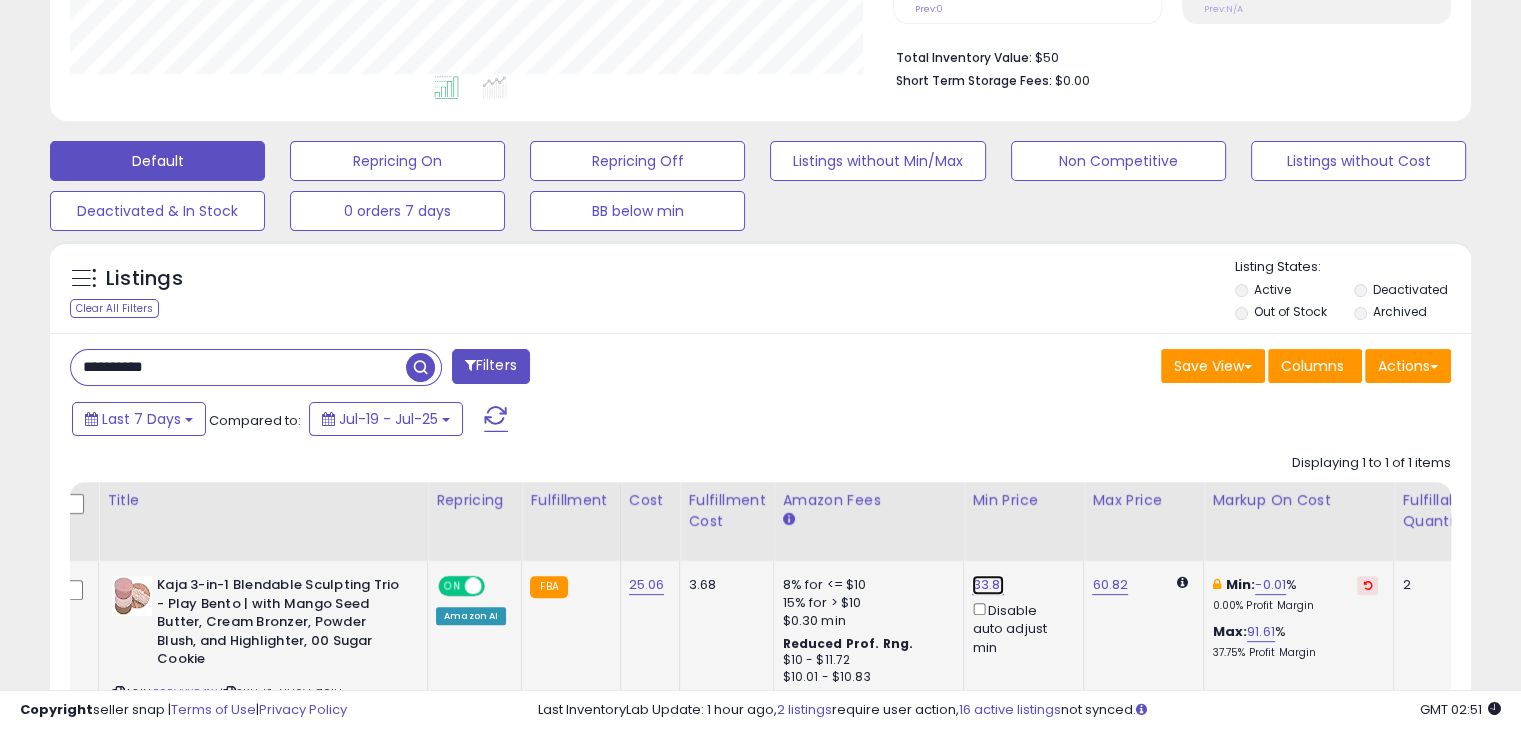 click on "33.81" at bounding box center (988, 585) 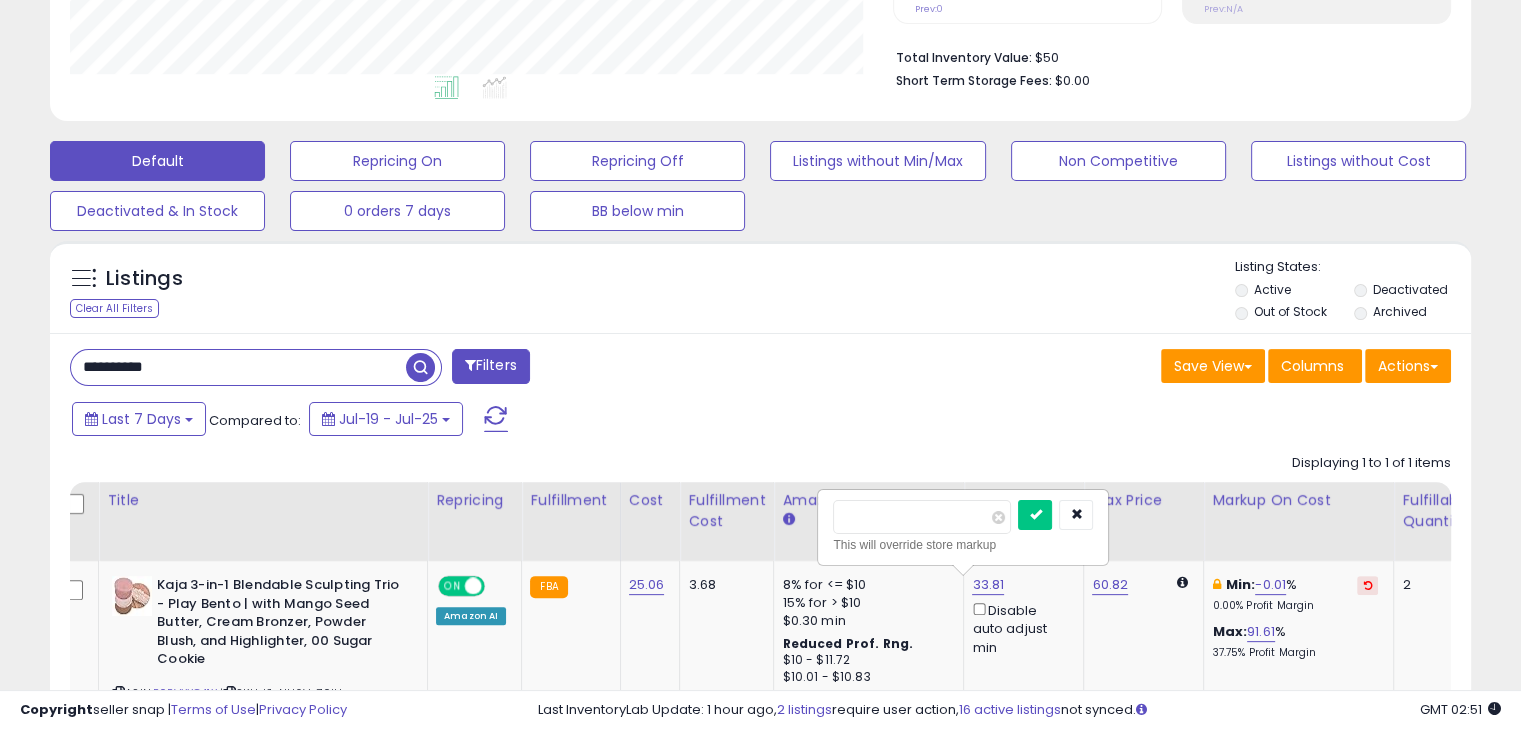 drag, startPoint x: 895, startPoint y: 506, endPoint x: 777, endPoint y: 526, distance: 119.682915 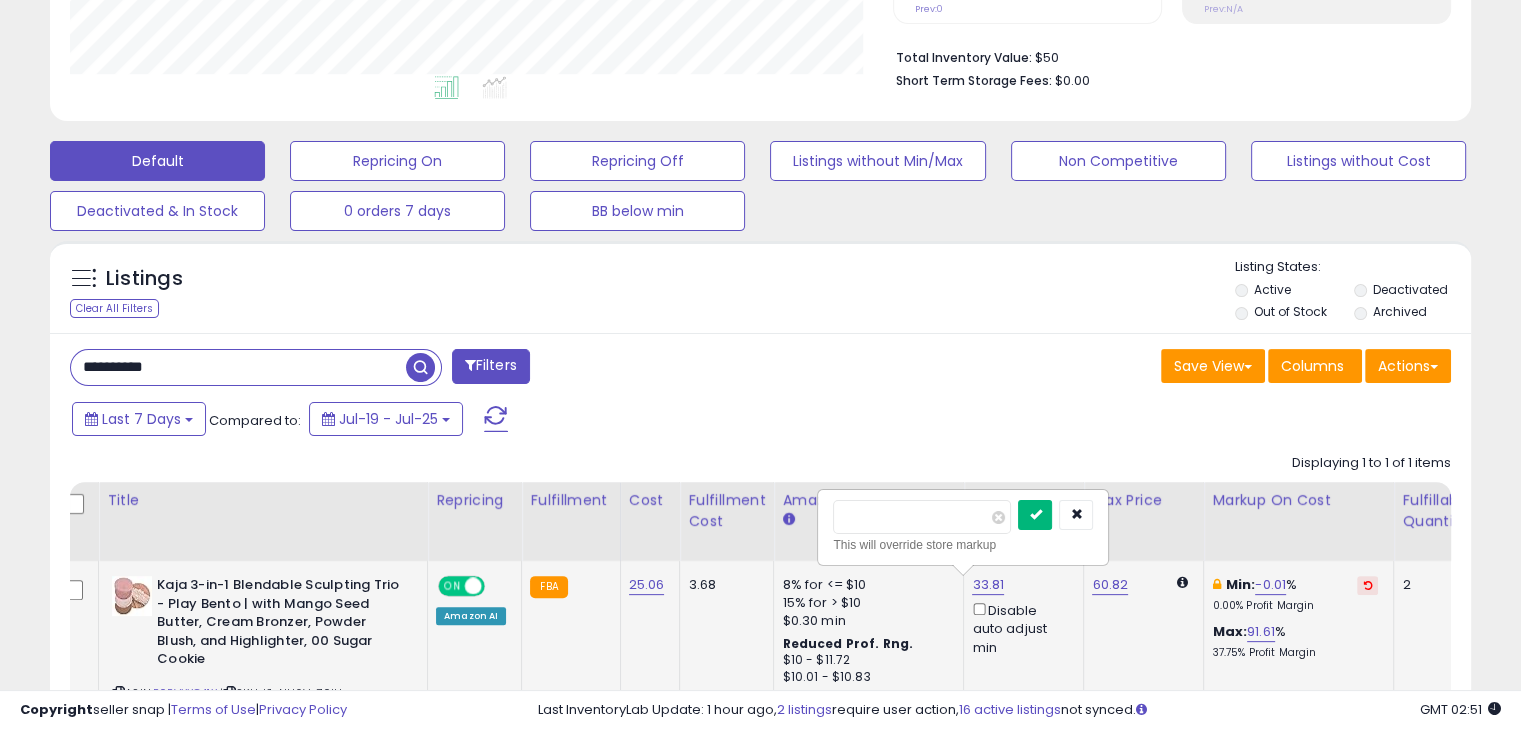type on "*****" 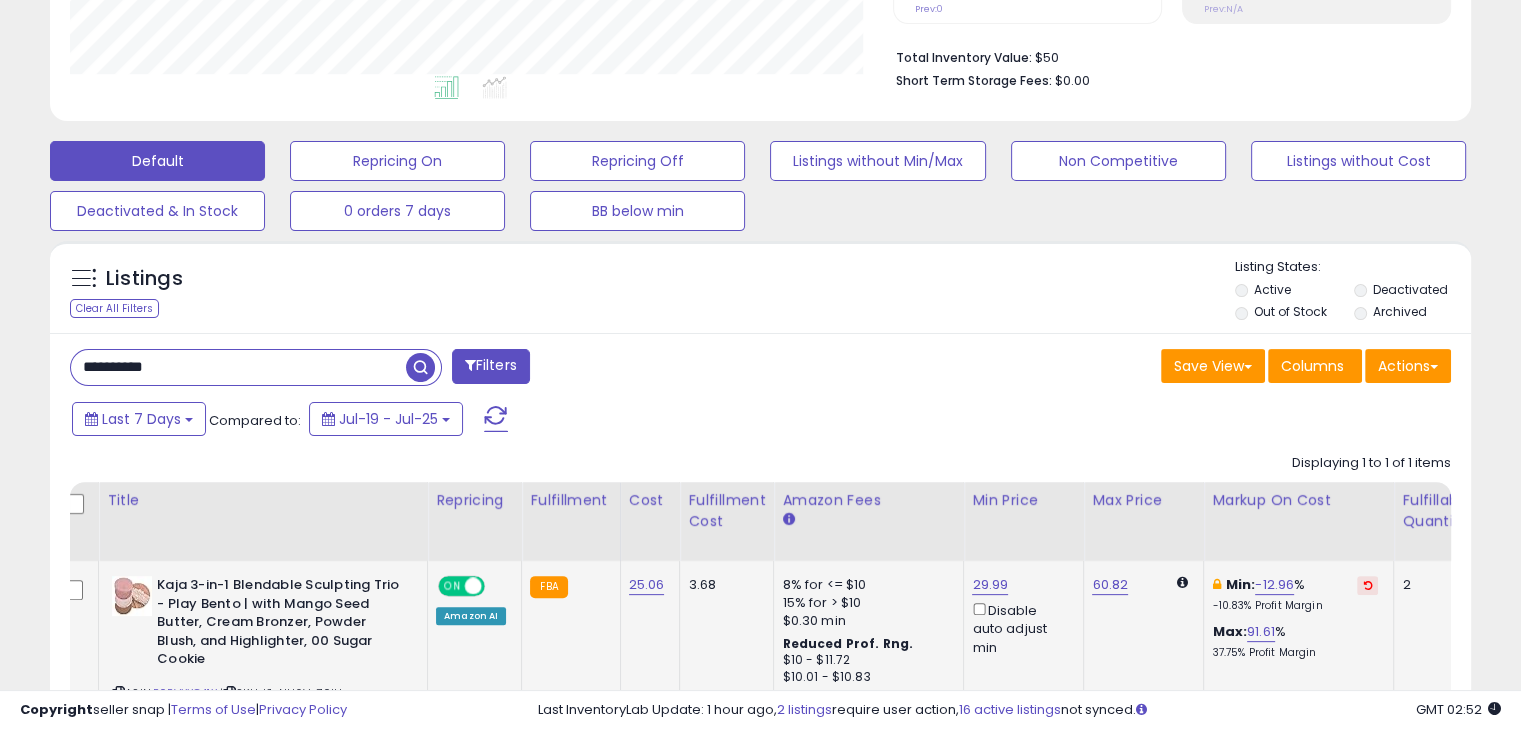 click on "**********" at bounding box center [238, 367] 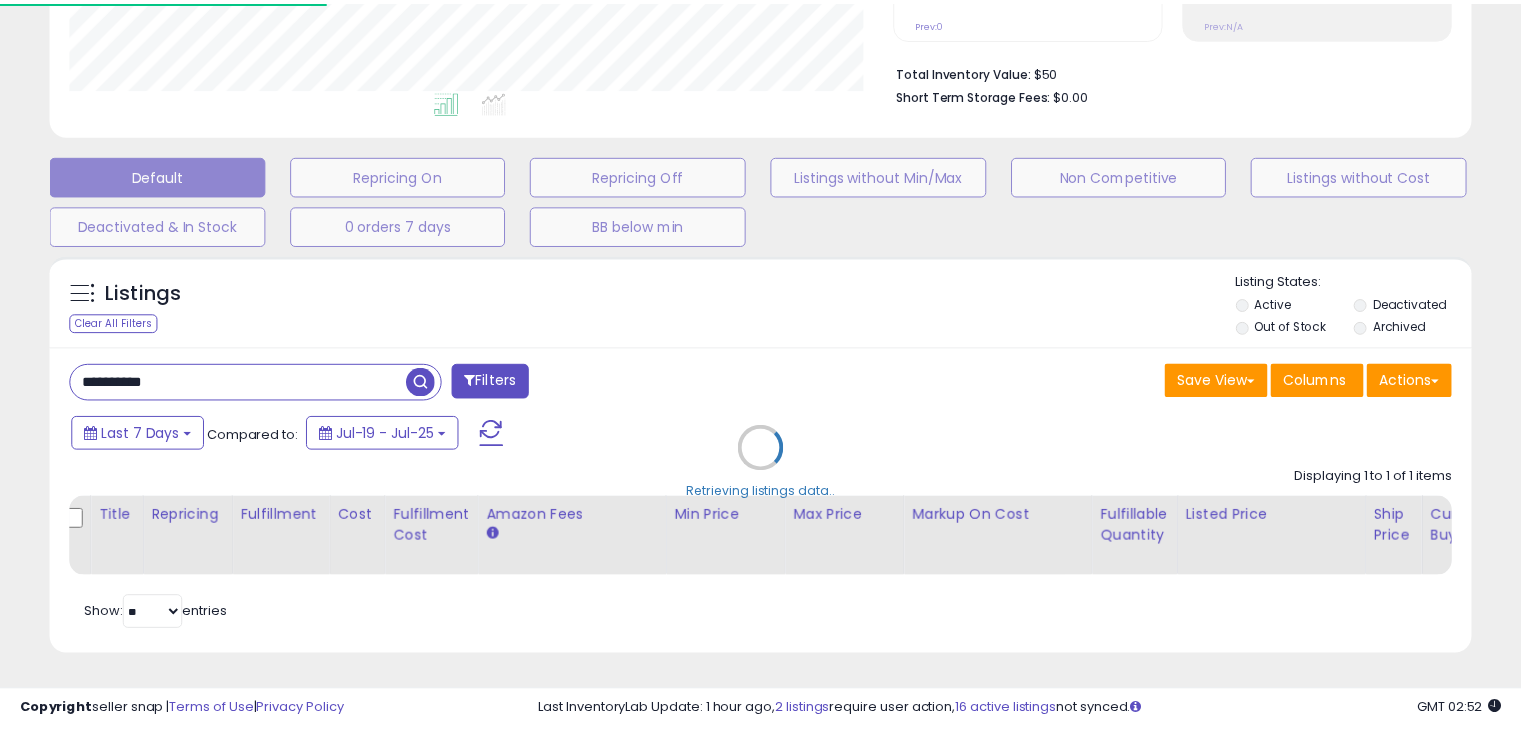 scroll, scrollTop: 409, scrollLeft: 822, axis: both 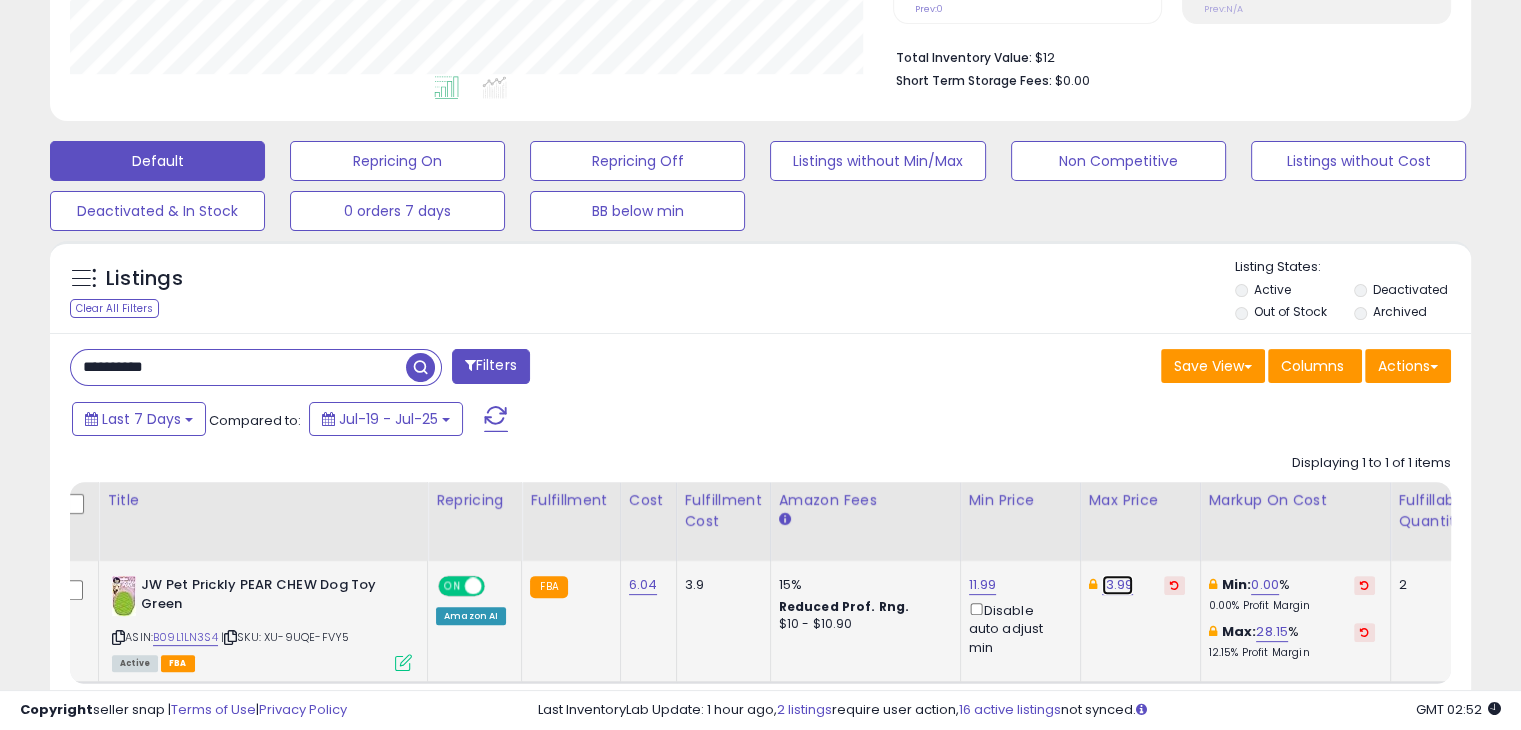 click on "13.99" at bounding box center (1118, 585) 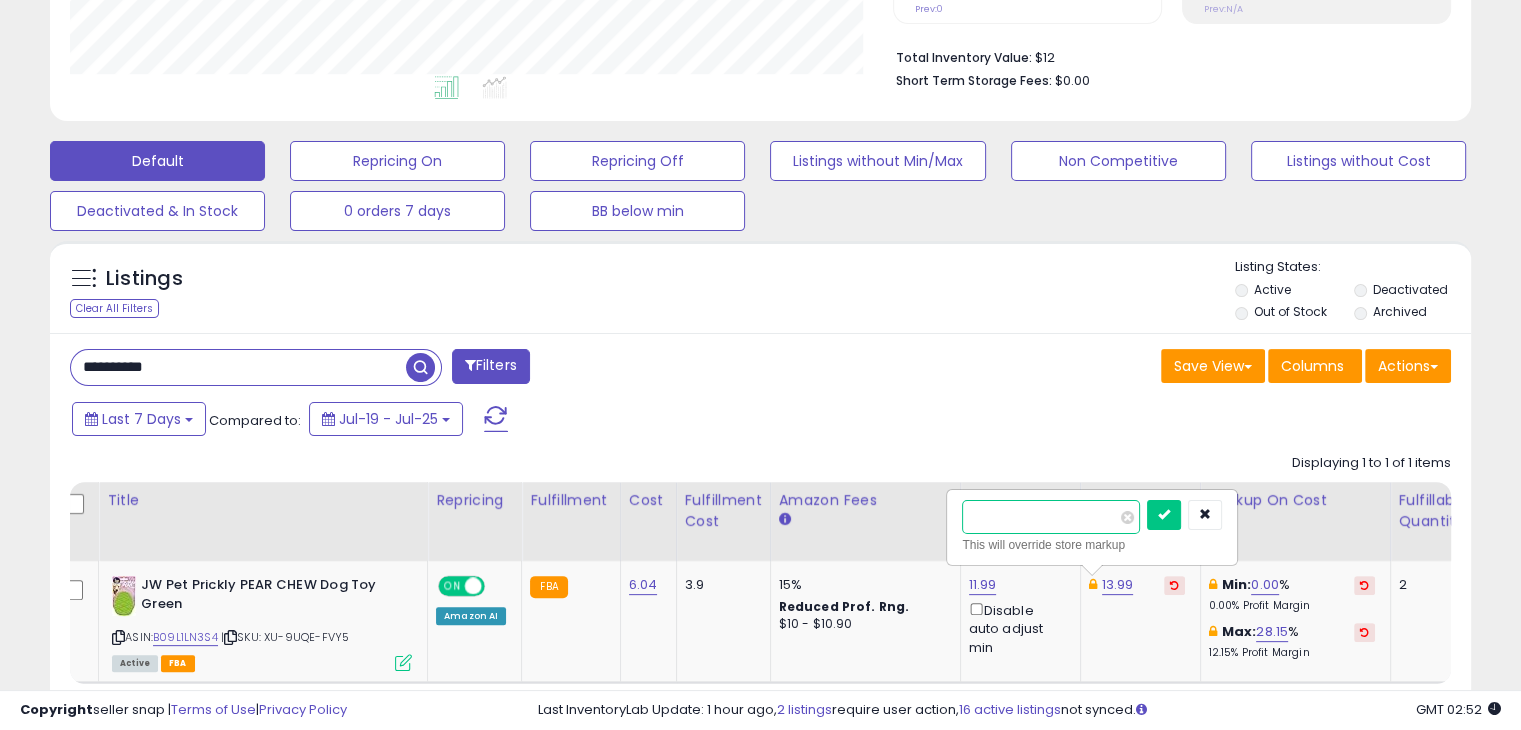 drag, startPoint x: 1056, startPoint y: 509, endPoint x: 924, endPoint y: 527, distance: 133.22162 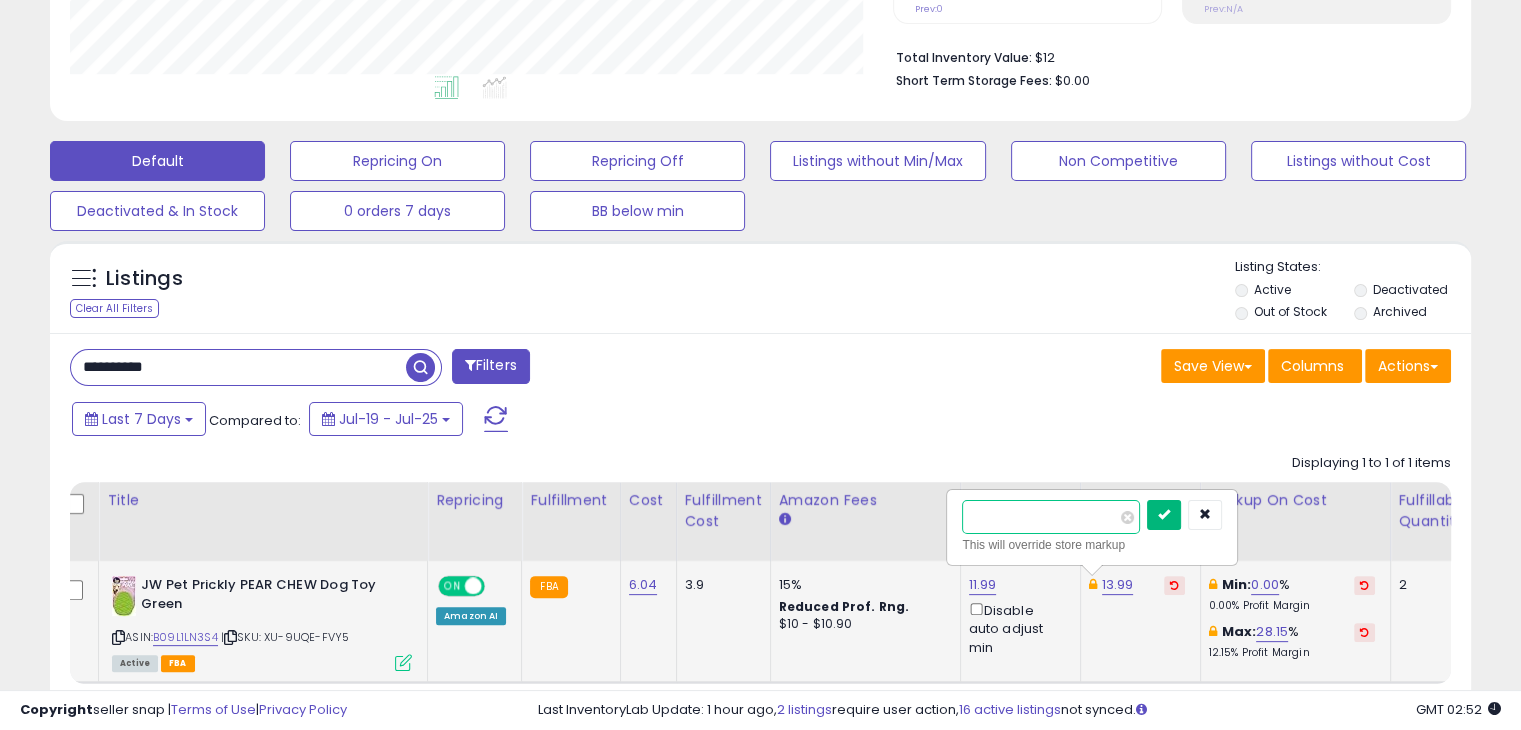 type on "*****" 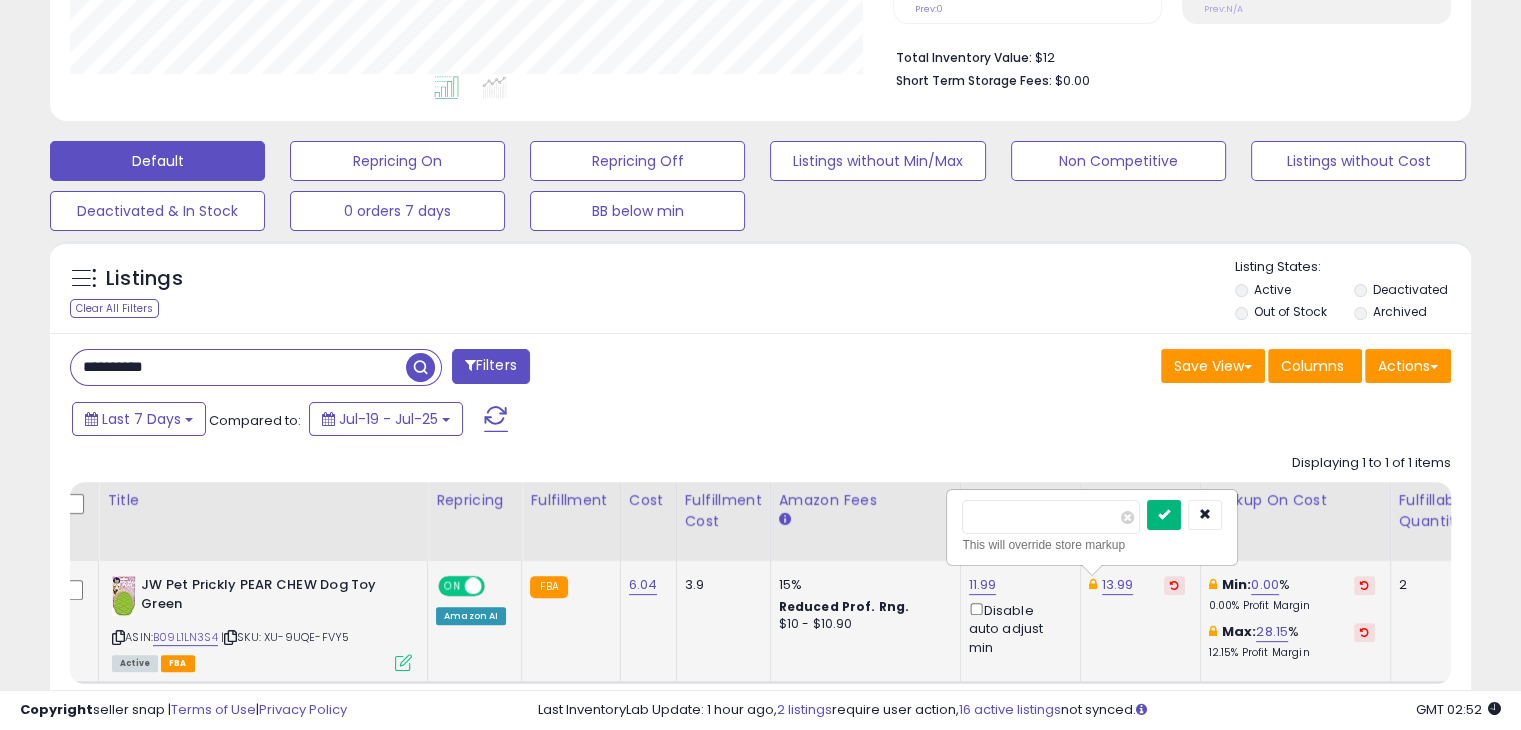click at bounding box center (1164, 514) 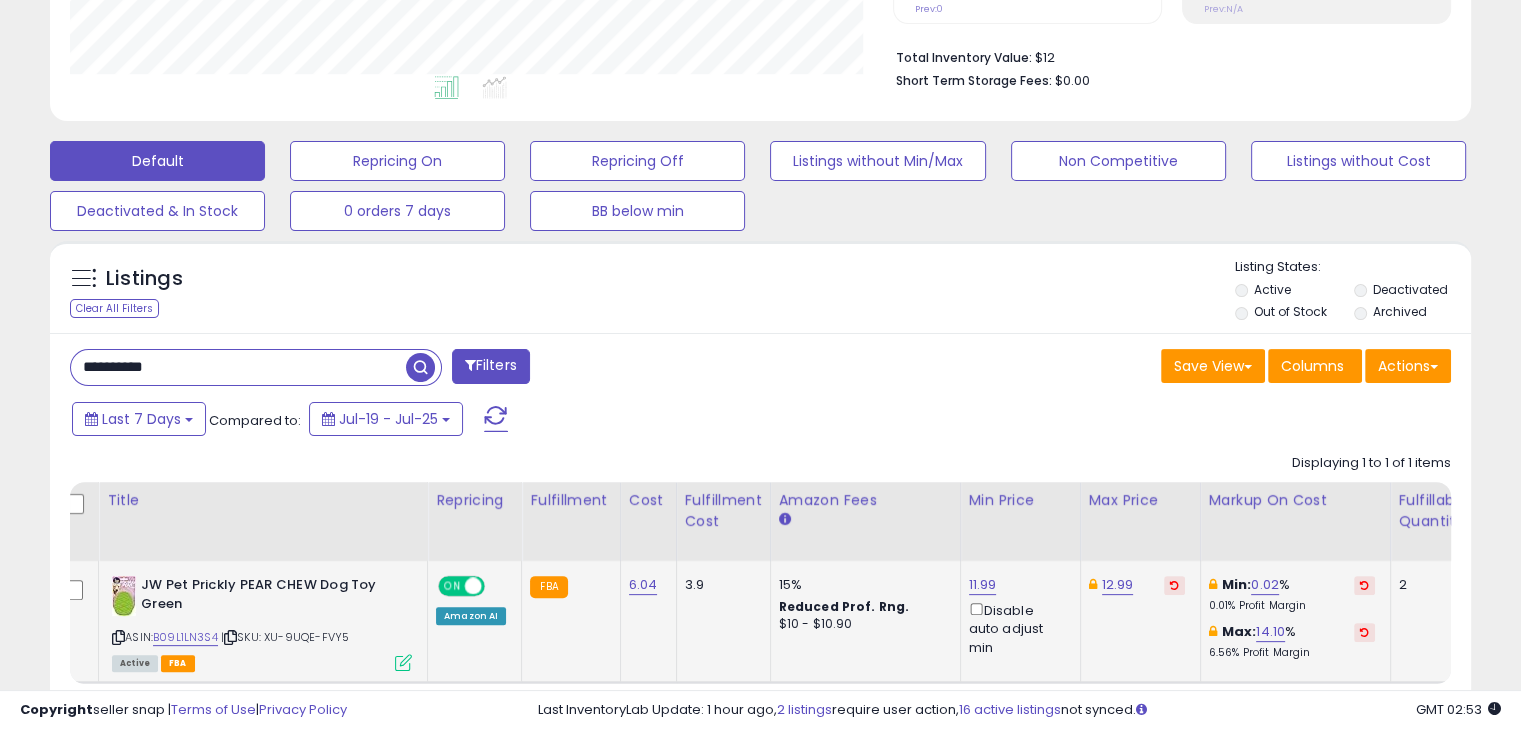 click on "**********" at bounding box center [238, 367] 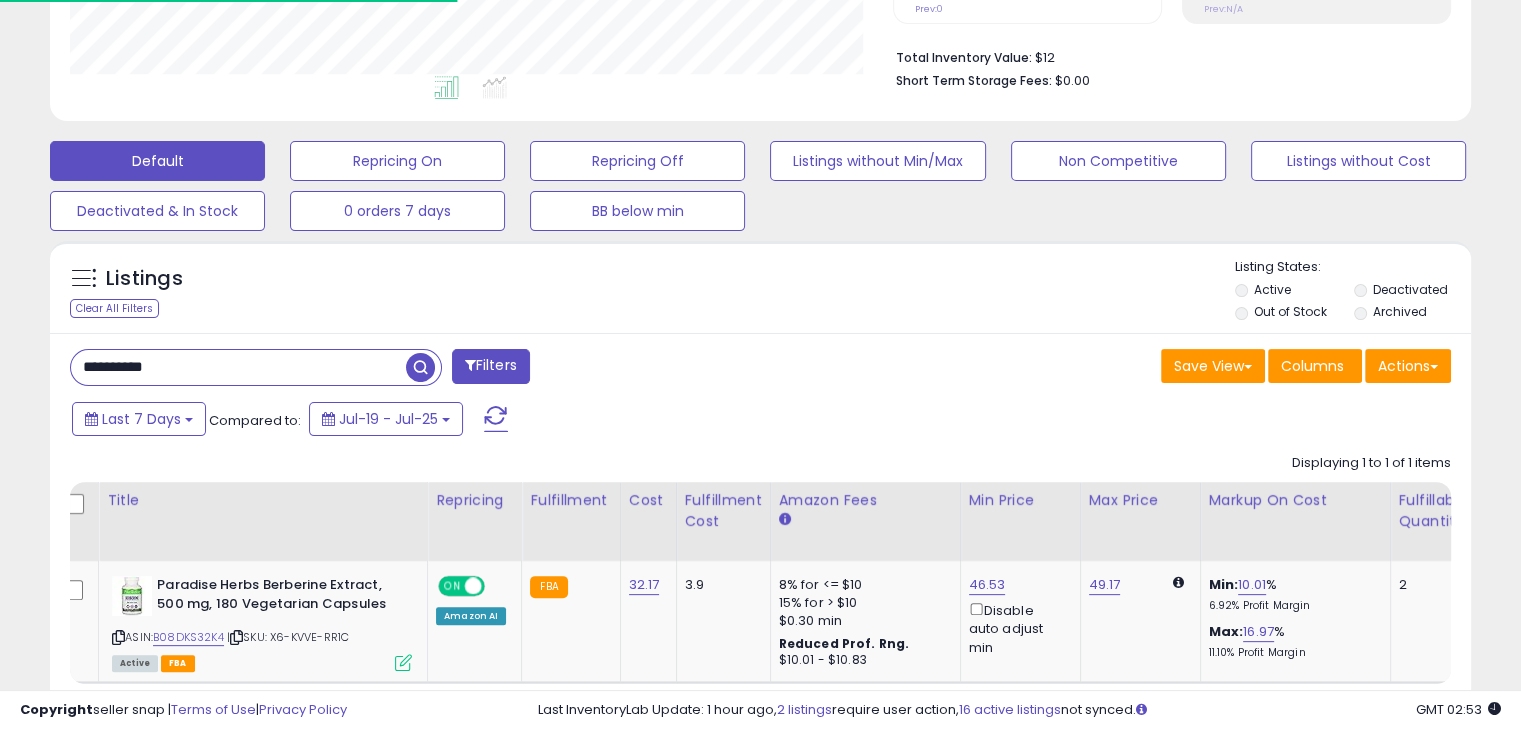 scroll, scrollTop: 409, scrollLeft: 822, axis: both 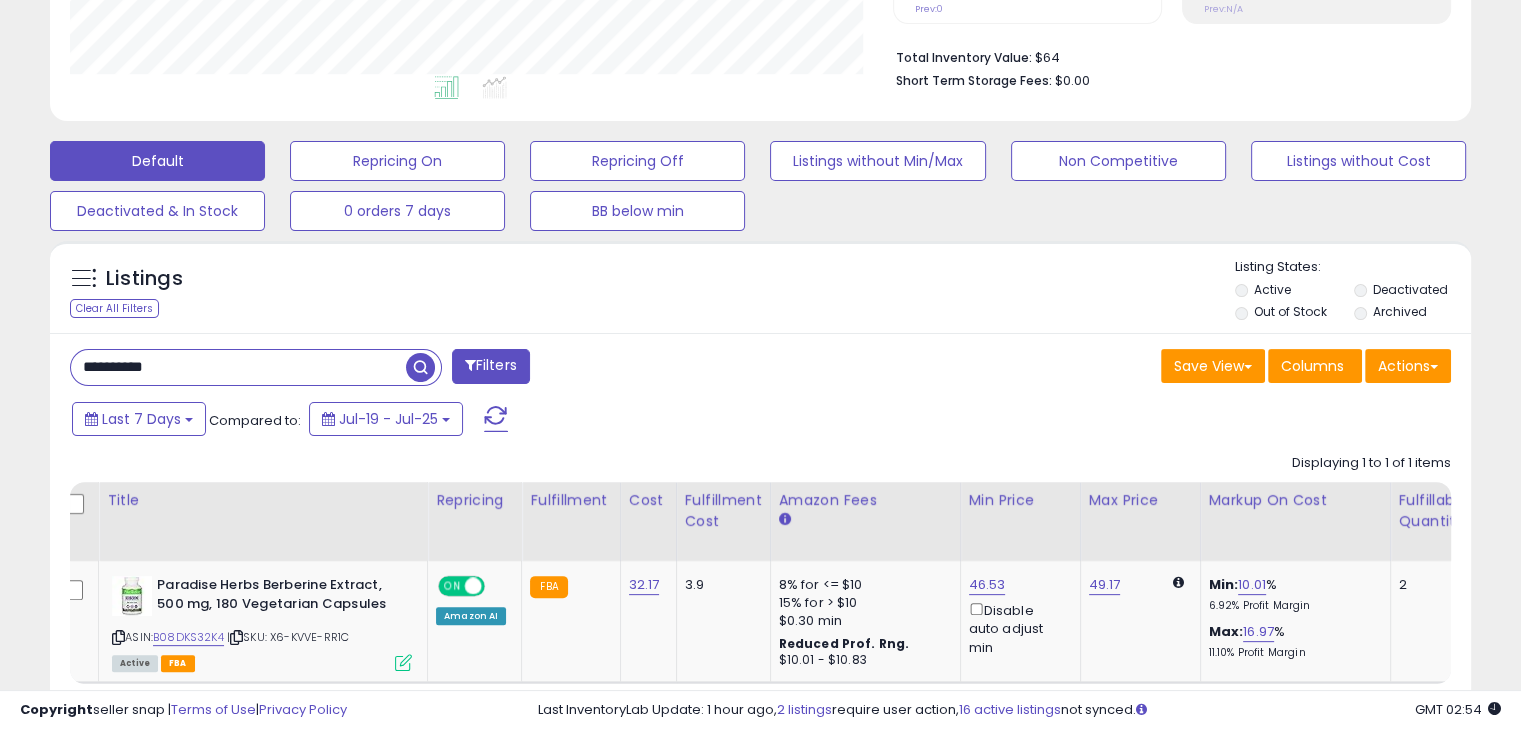 click on "**********" at bounding box center [238, 367] 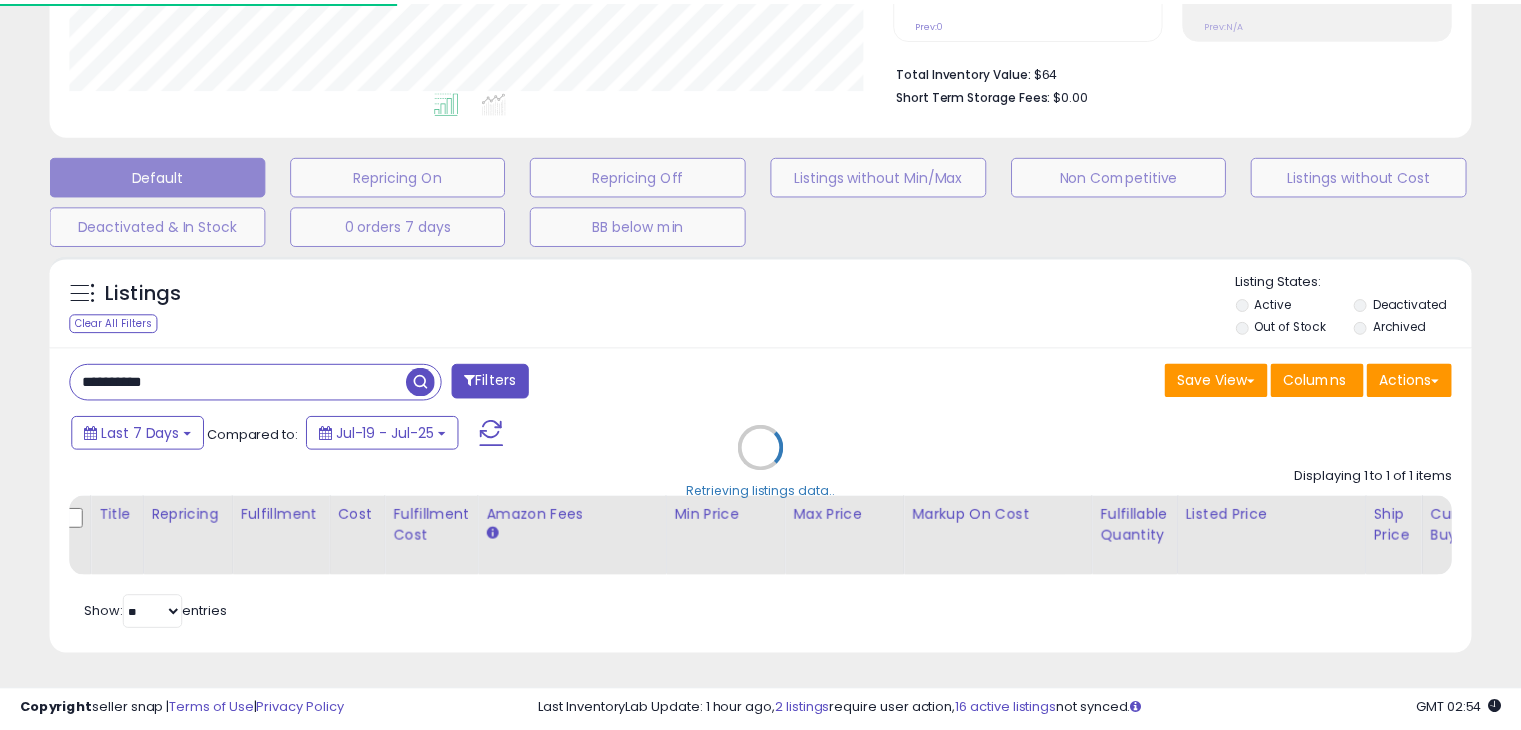 scroll, scrollTop: 409, scrollLeft: 822, axis: both 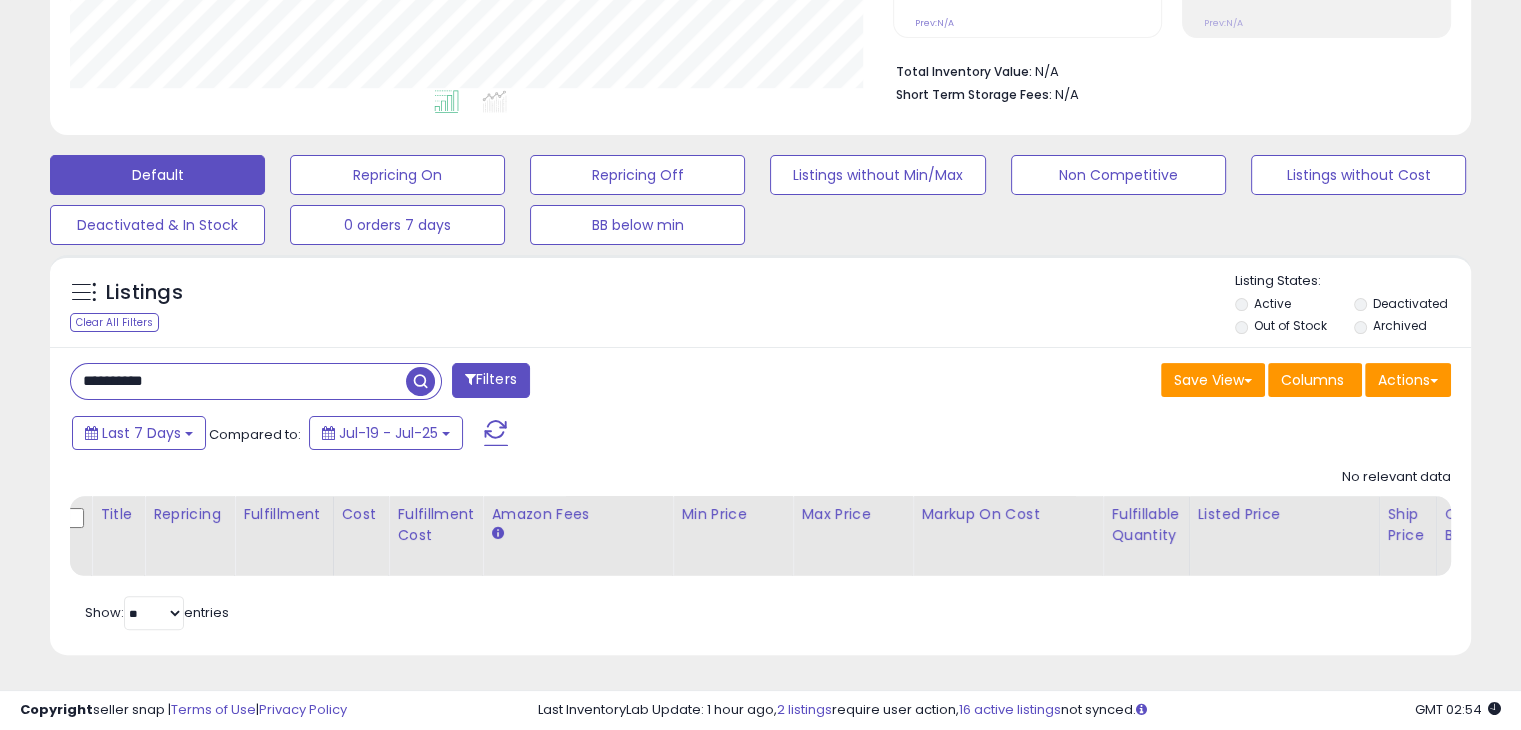 click on "**********" at bounding box center [238, 381] 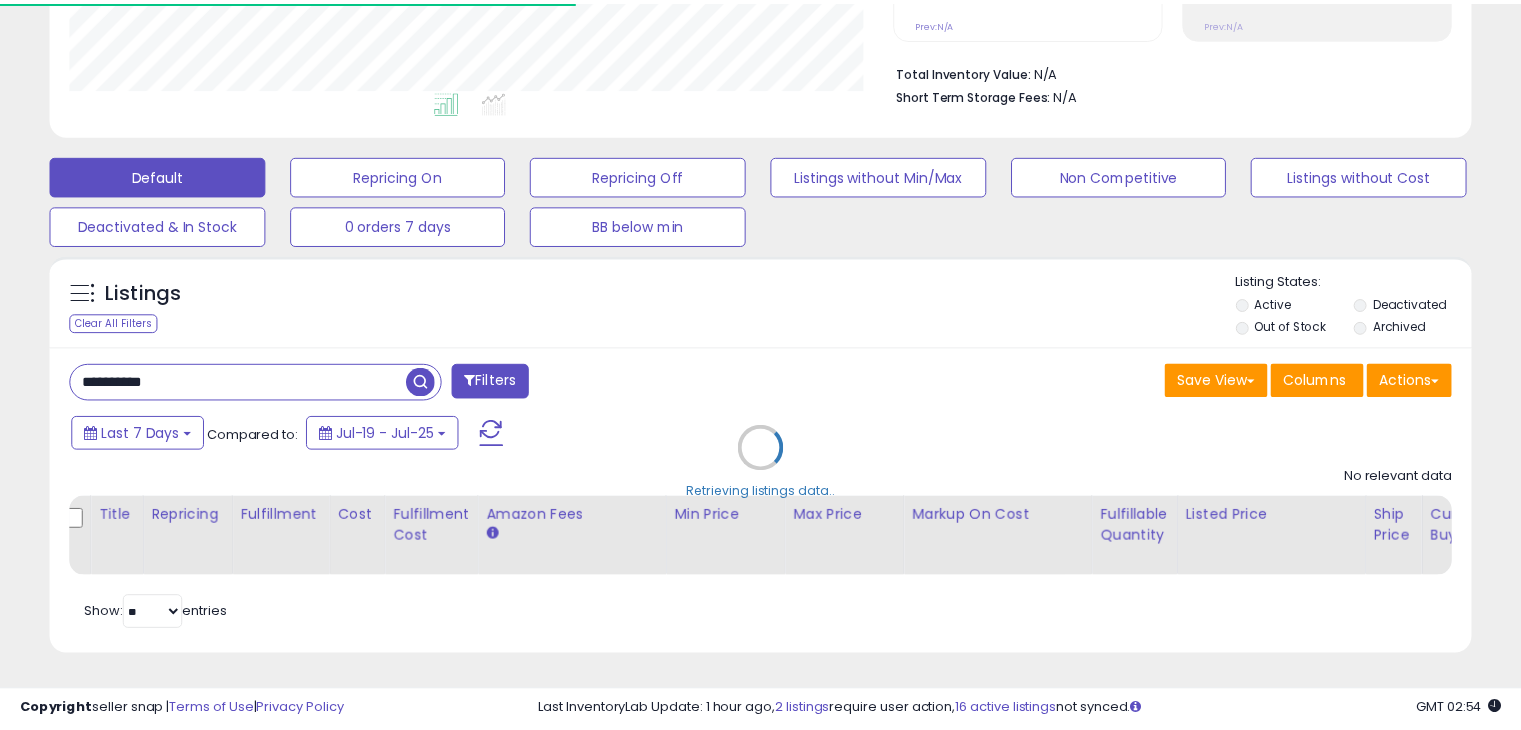 scroll, scrollTop: 409, scrollLeft: 822, axis: both 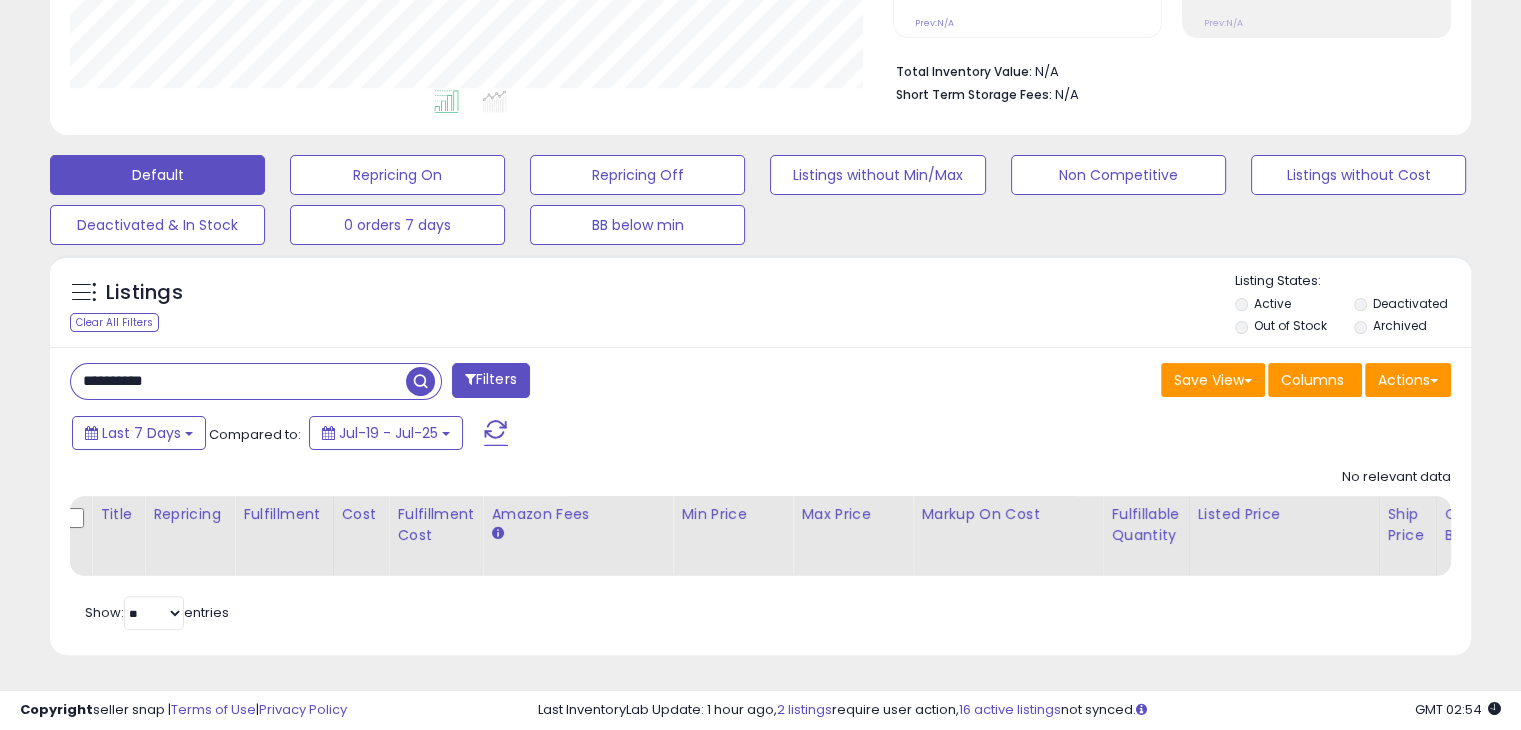 click on "**********" at bounding box center [238, 381] 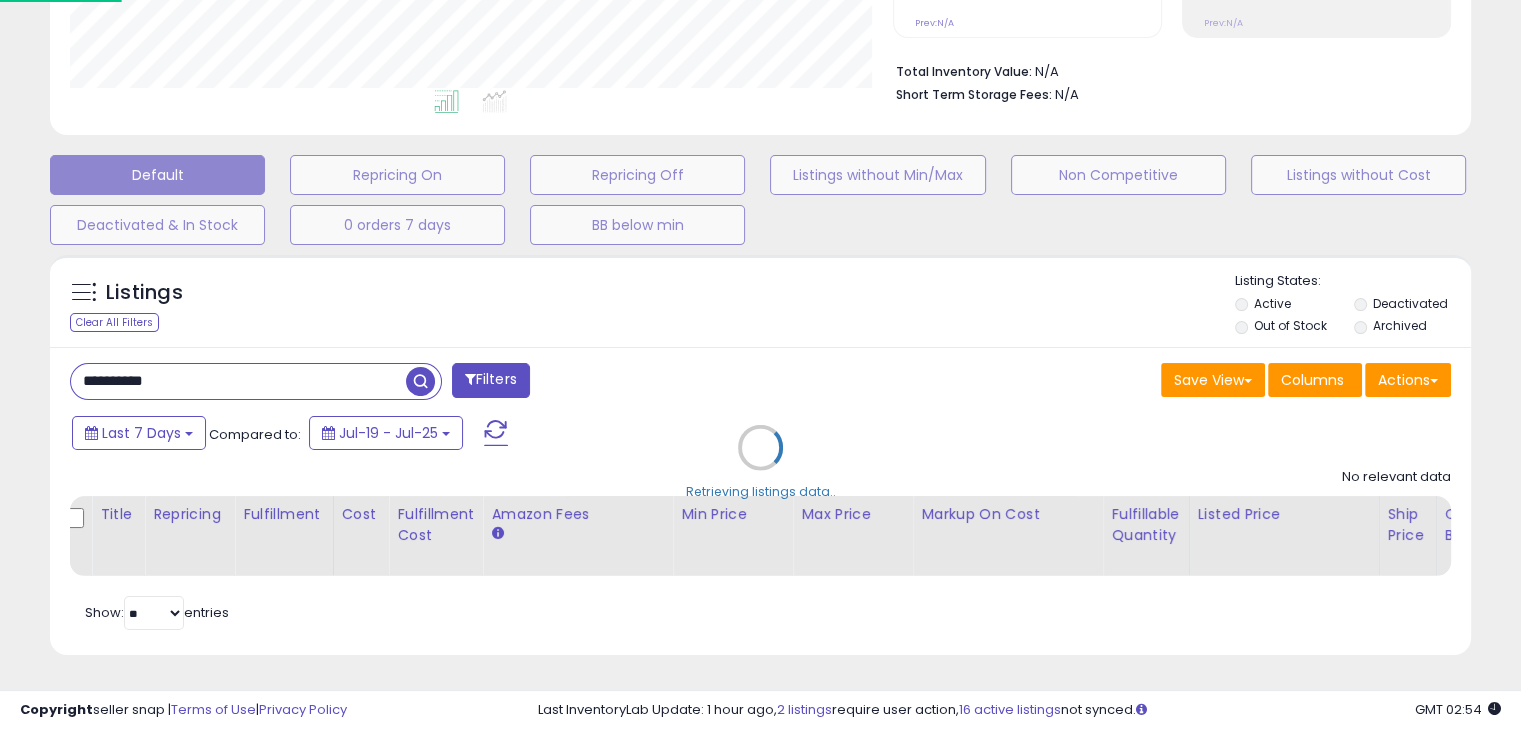 scroll, scrollTop: 999589, scrollLeft: 999168, axis: both 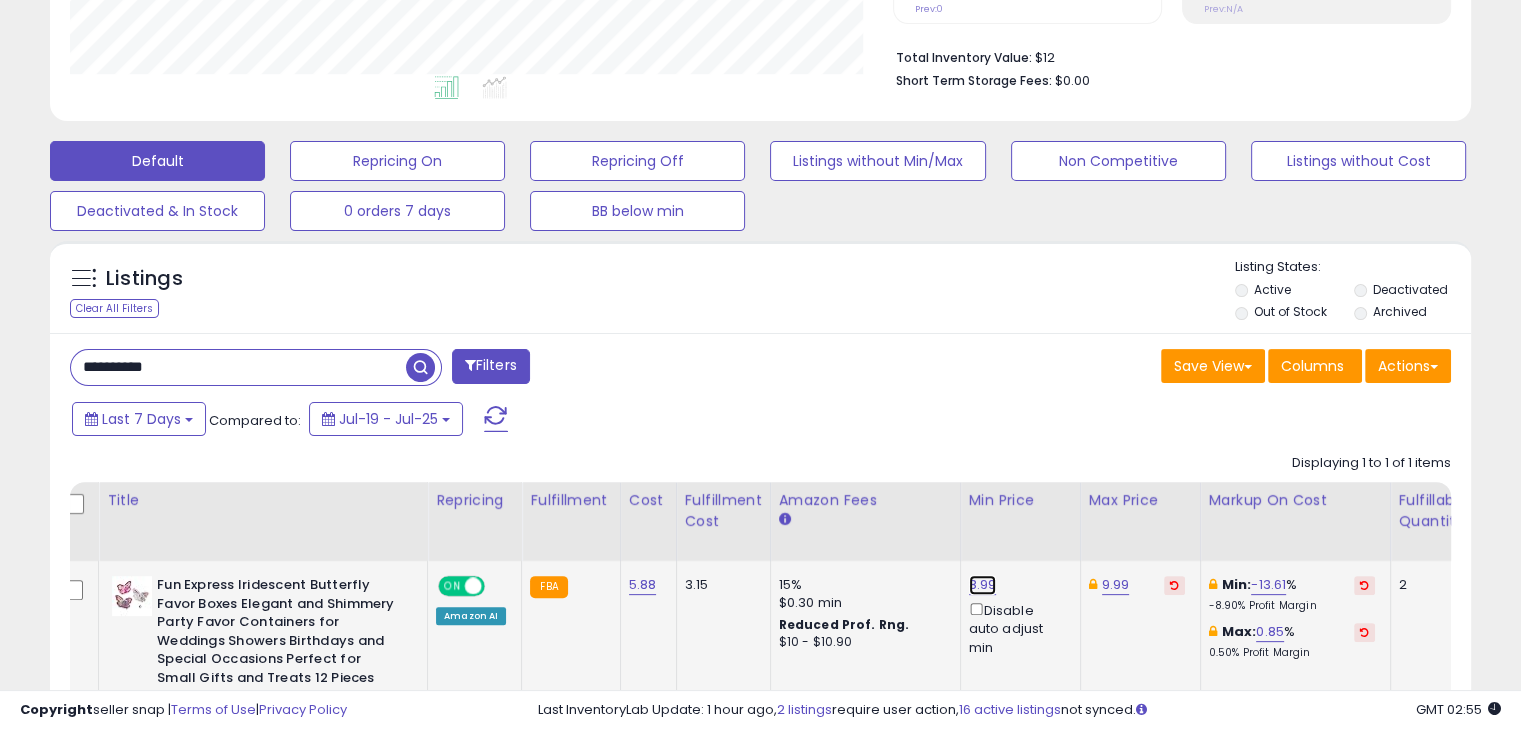 click on "8.99" at bounding box center (983, 585) 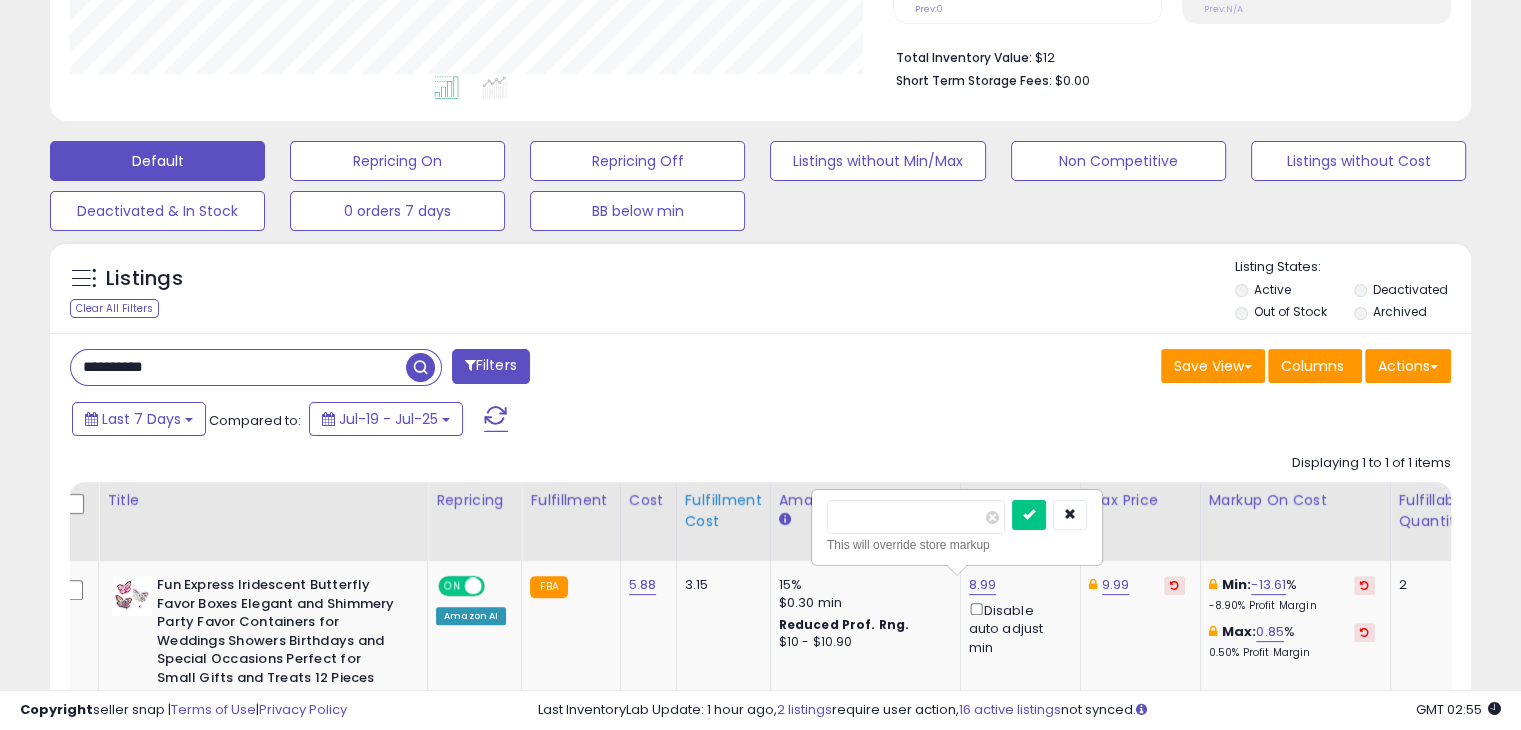 drag, startPoint x: 914, startPoint y: 513, endPoint x: 746, endPoint y: 509, distance: 168.0476 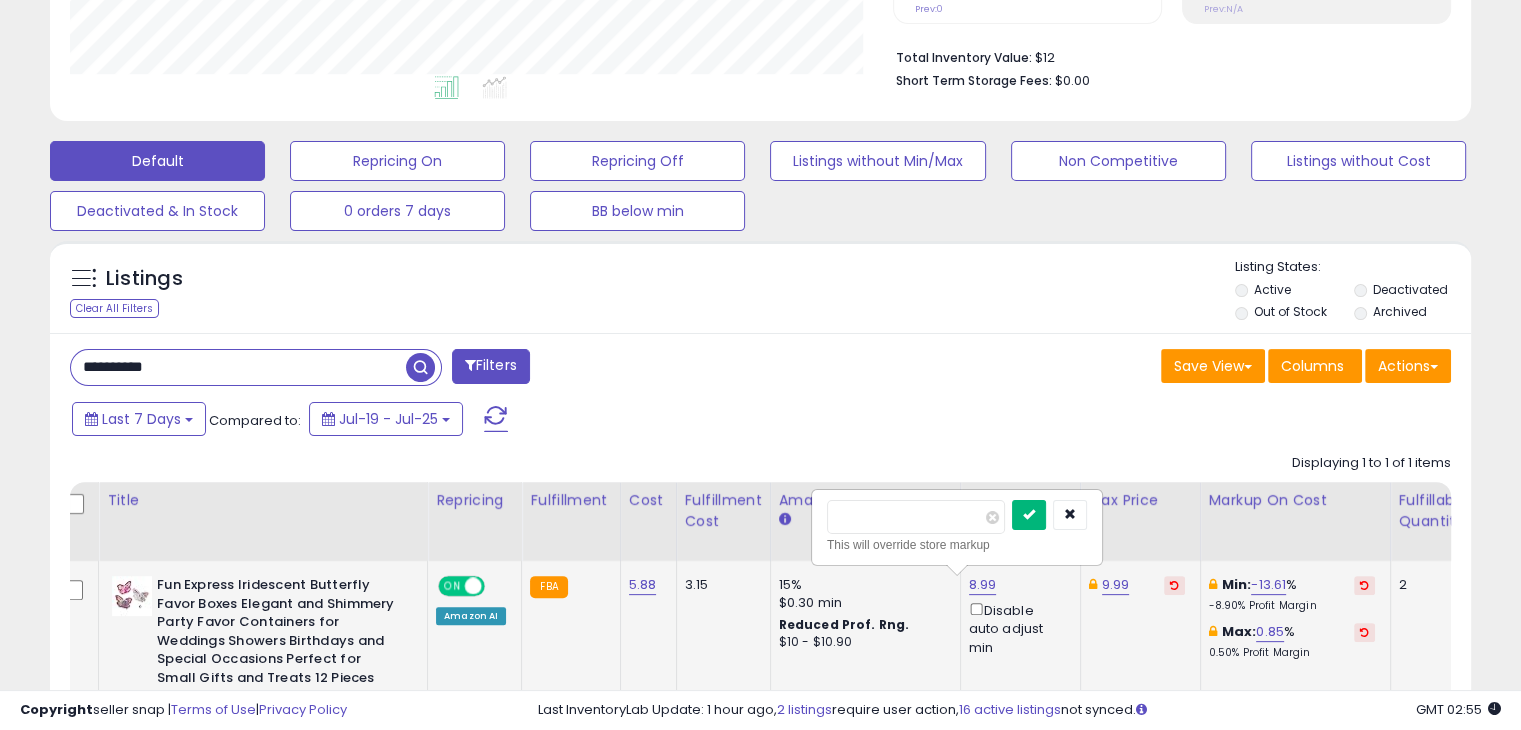 type on "*" 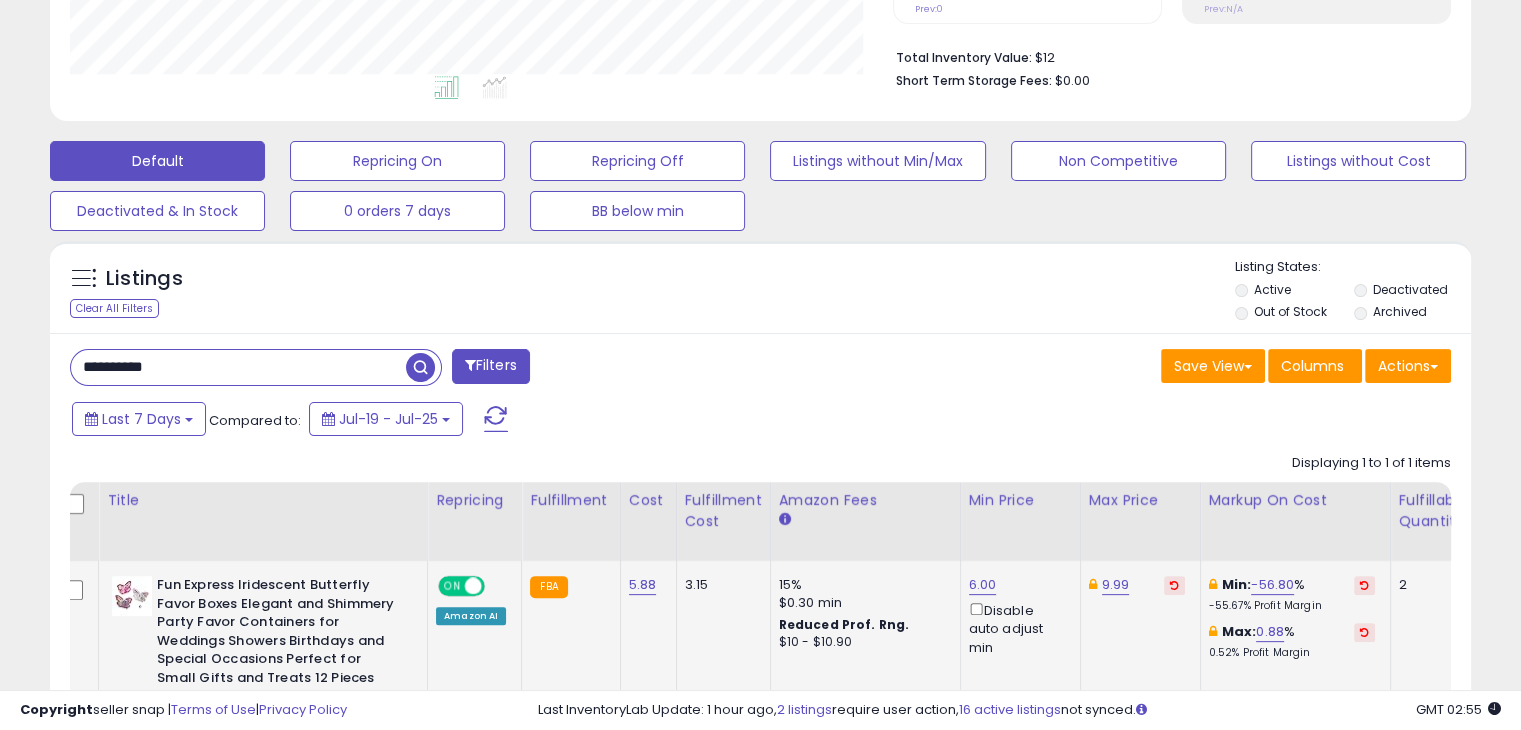 click on "**********" at bounding box center [238, 367] 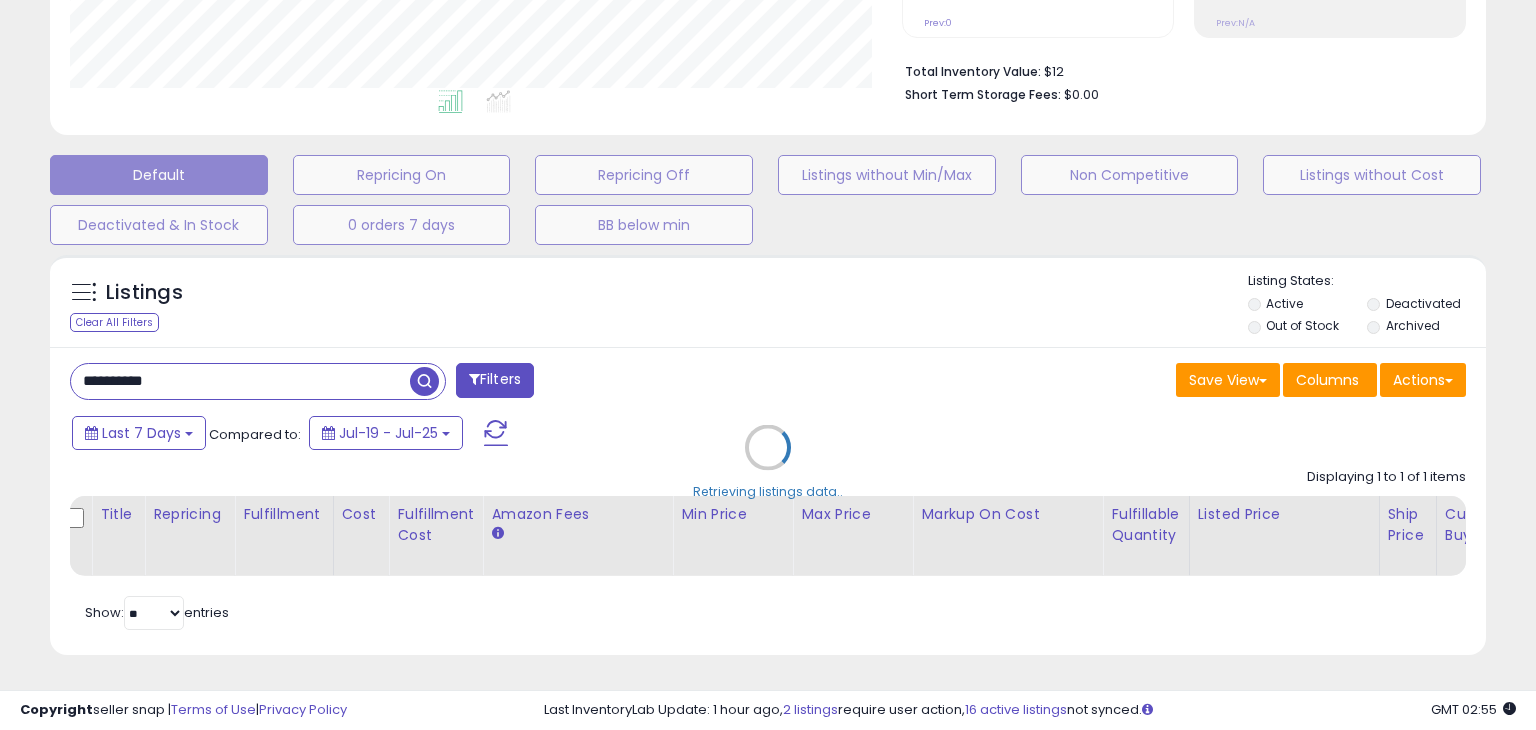 scroll, scrollTop: 999589, scrollLeft: 999168, axis: both 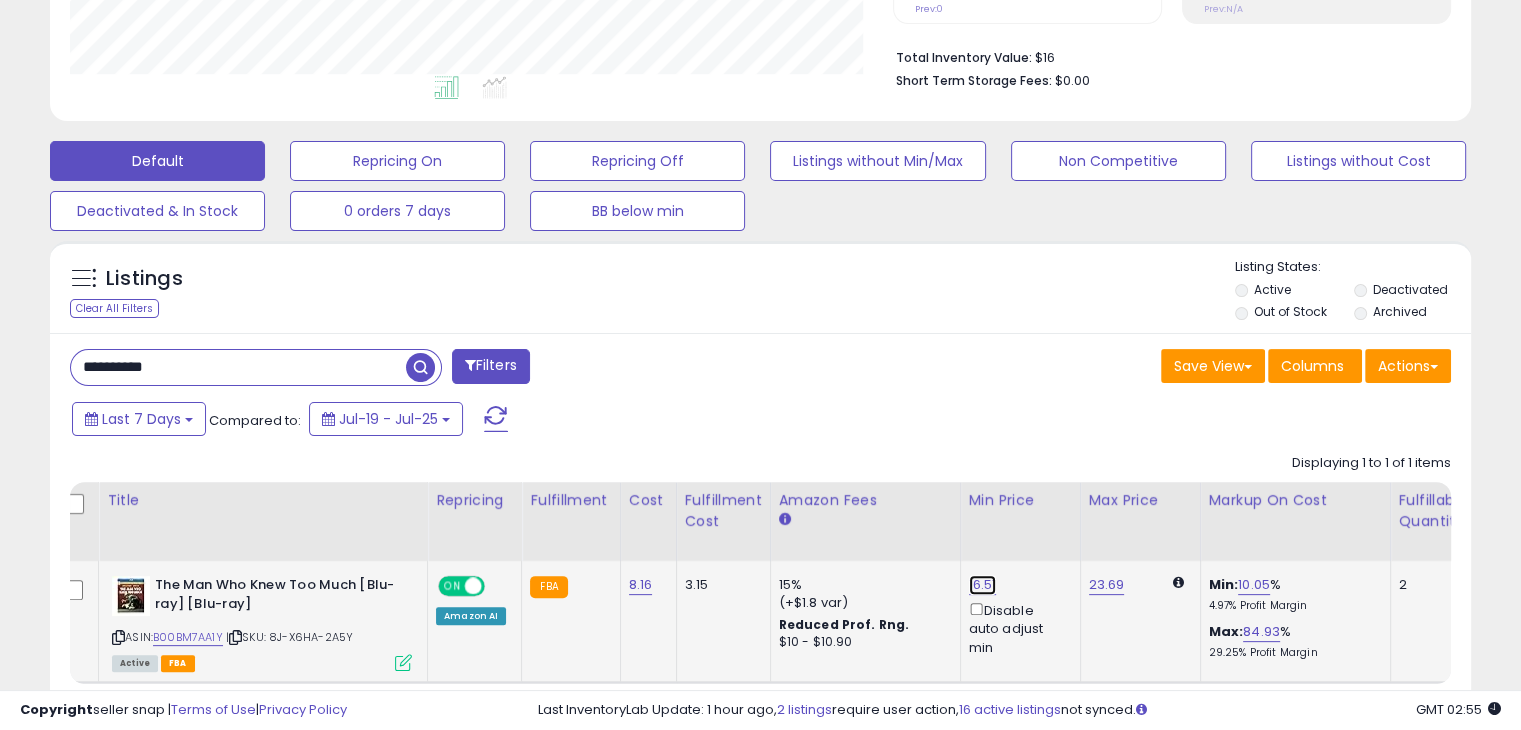 click on "16.51" at bounding box center (983, 585) 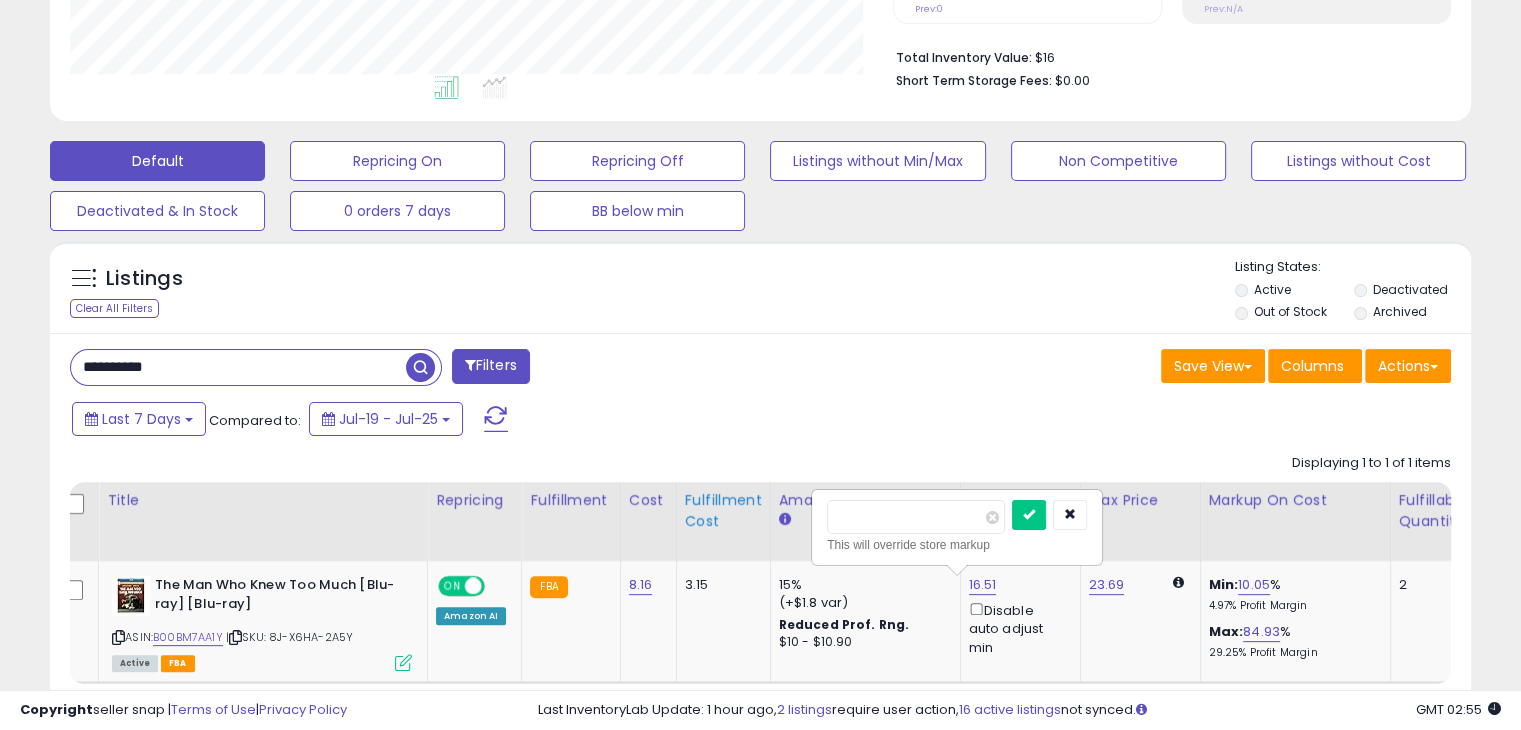 drag, startPoint x: 889, startPoint y: 522, endPoint x: 760, endPoint y: 521, distance: 129.00388 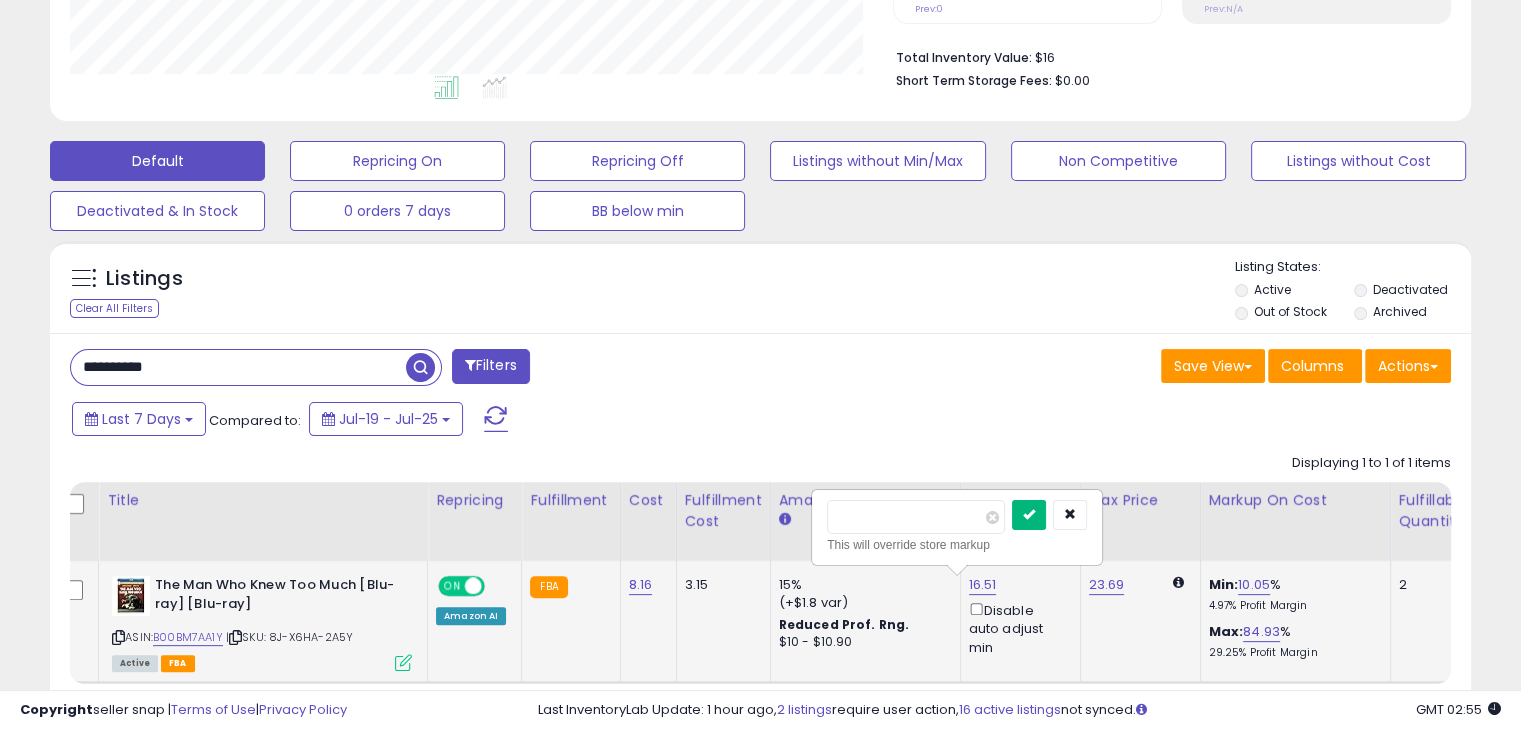 type on "*" 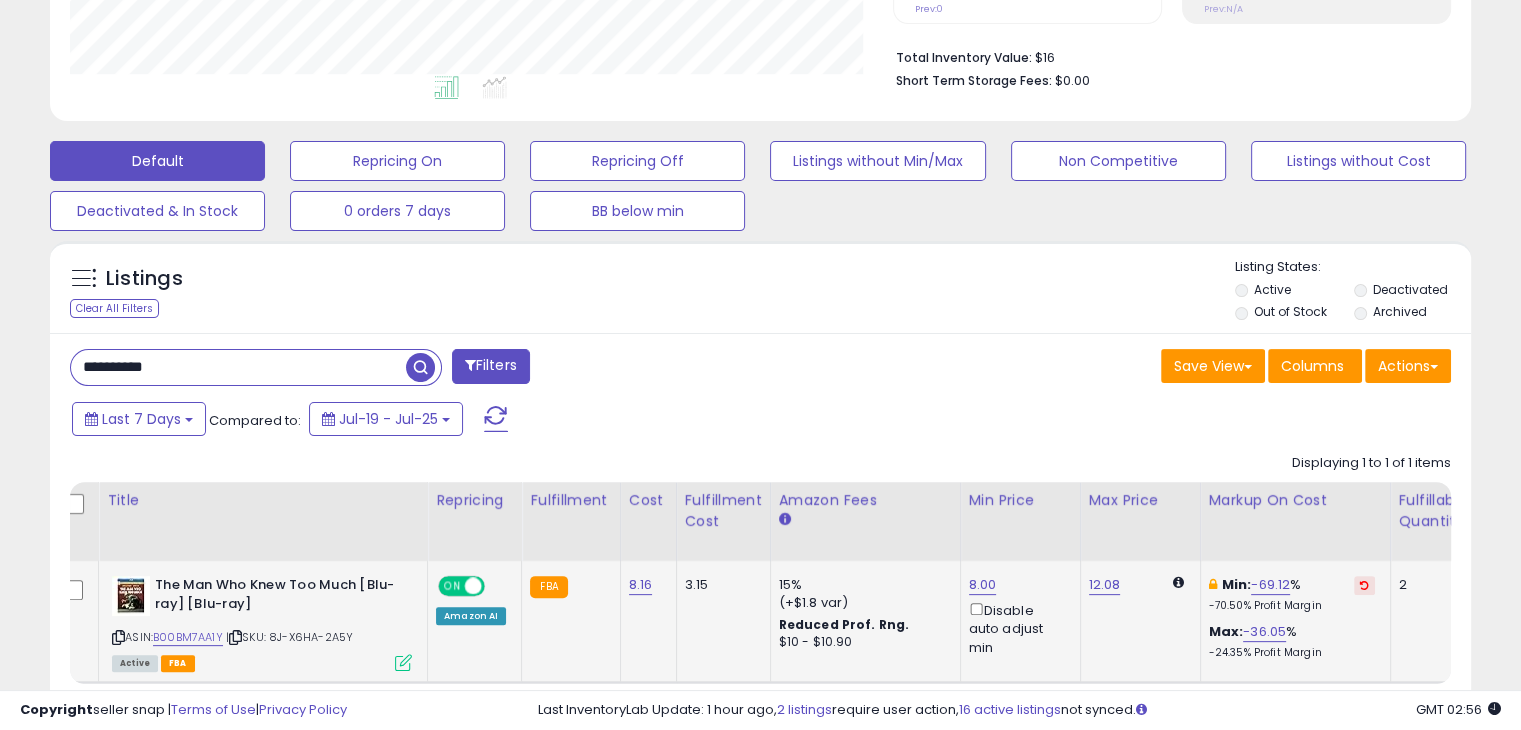 click on "**********" at bounding box center [238, 367] 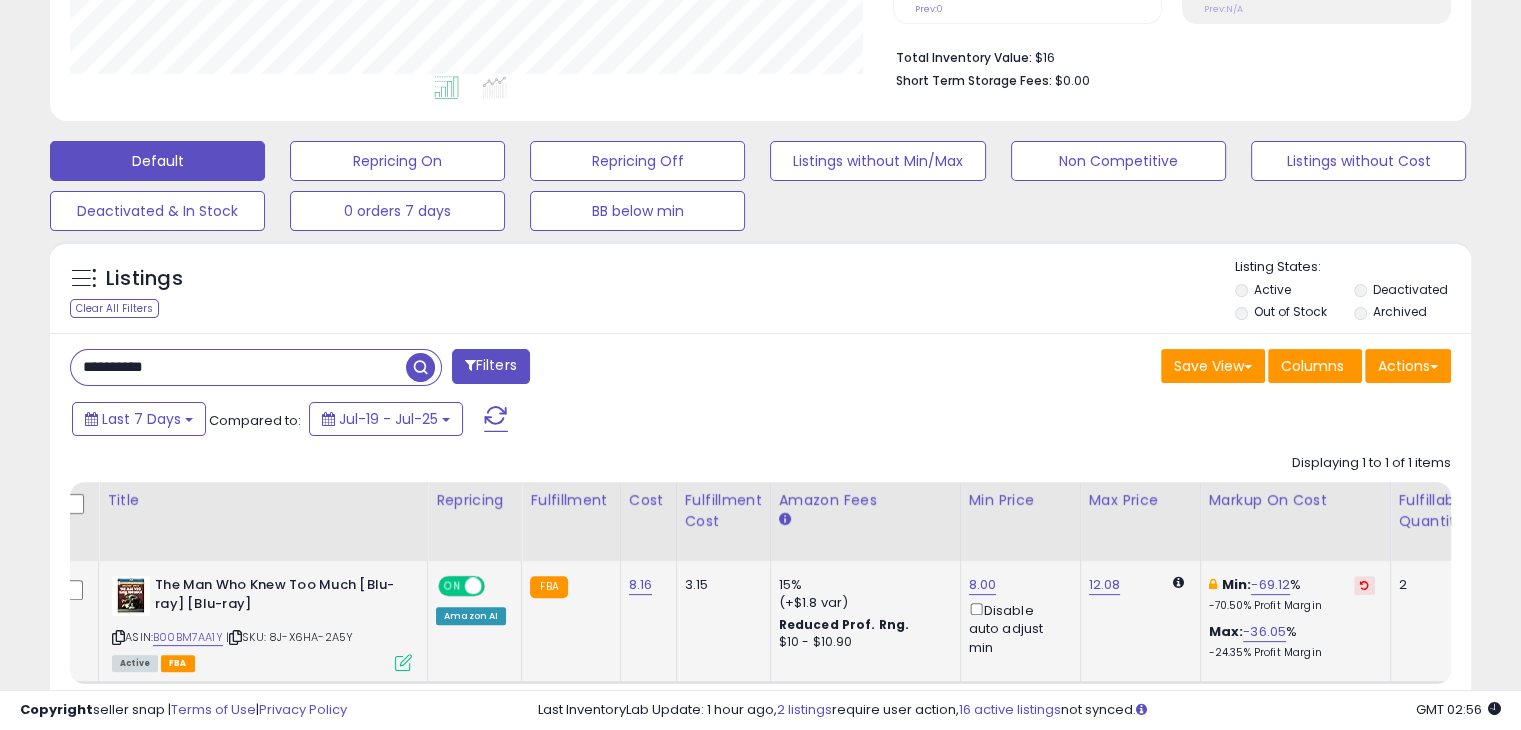 paste 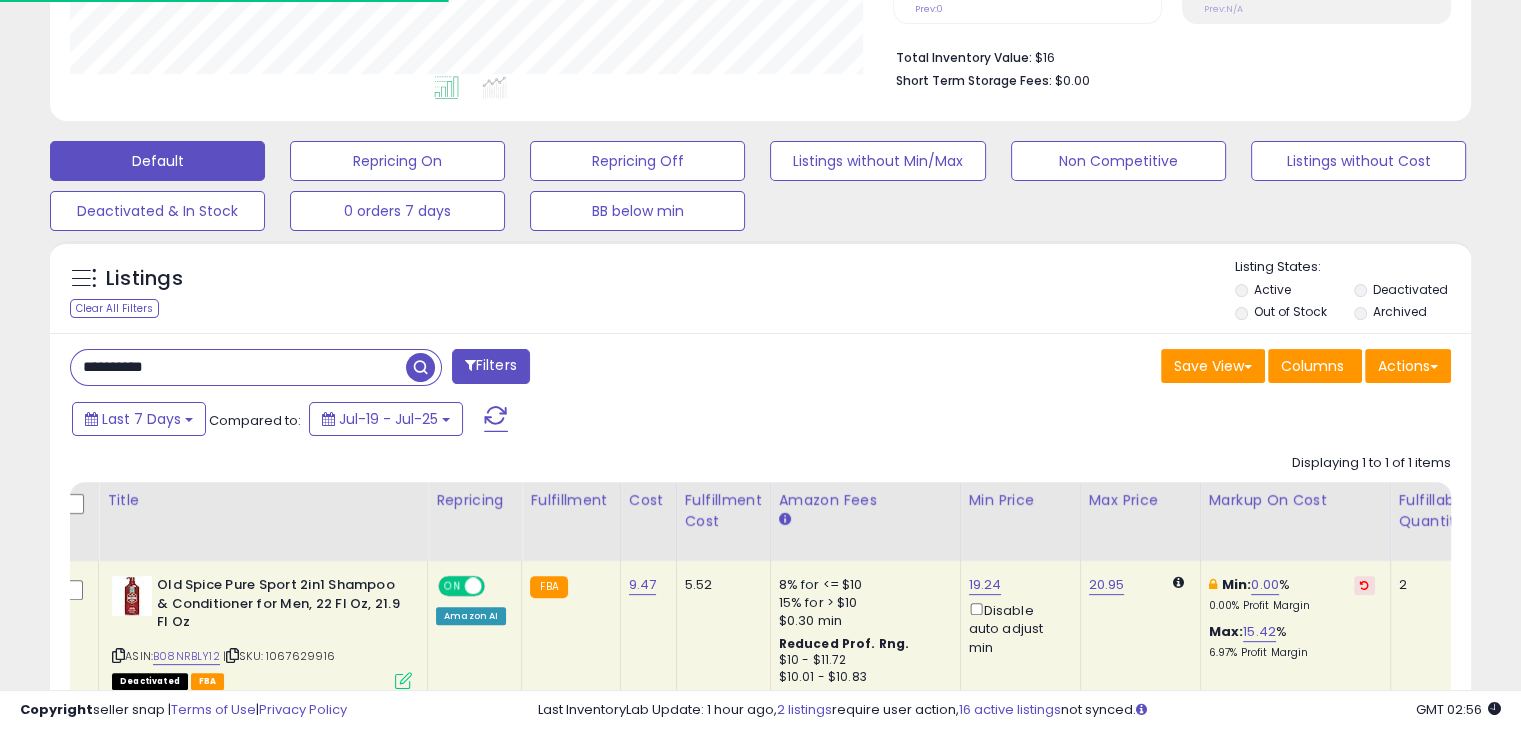 scroll, scrollTop: 409, scrollLeft: 822, axis: both 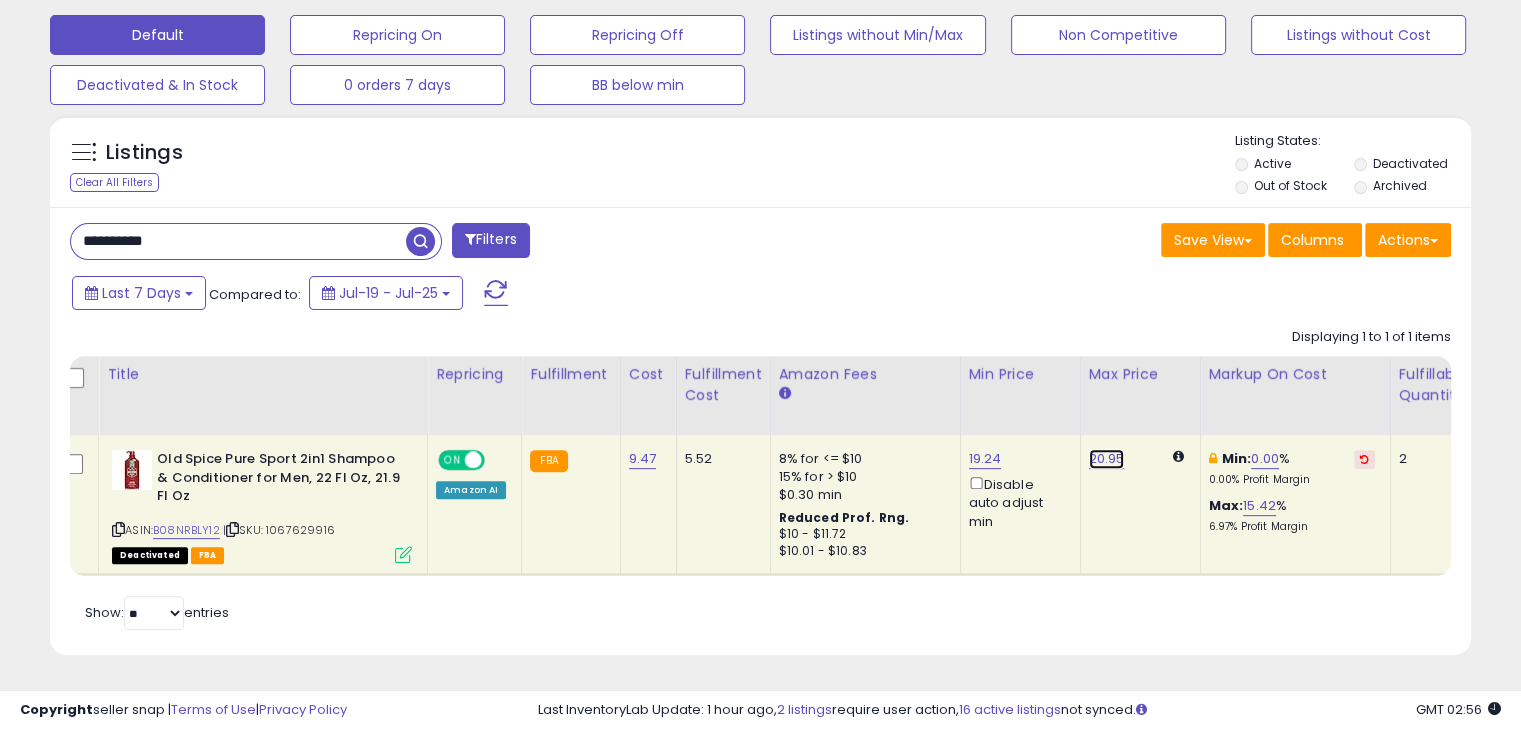 click on "20.95" at bounding box center (1107, 459) 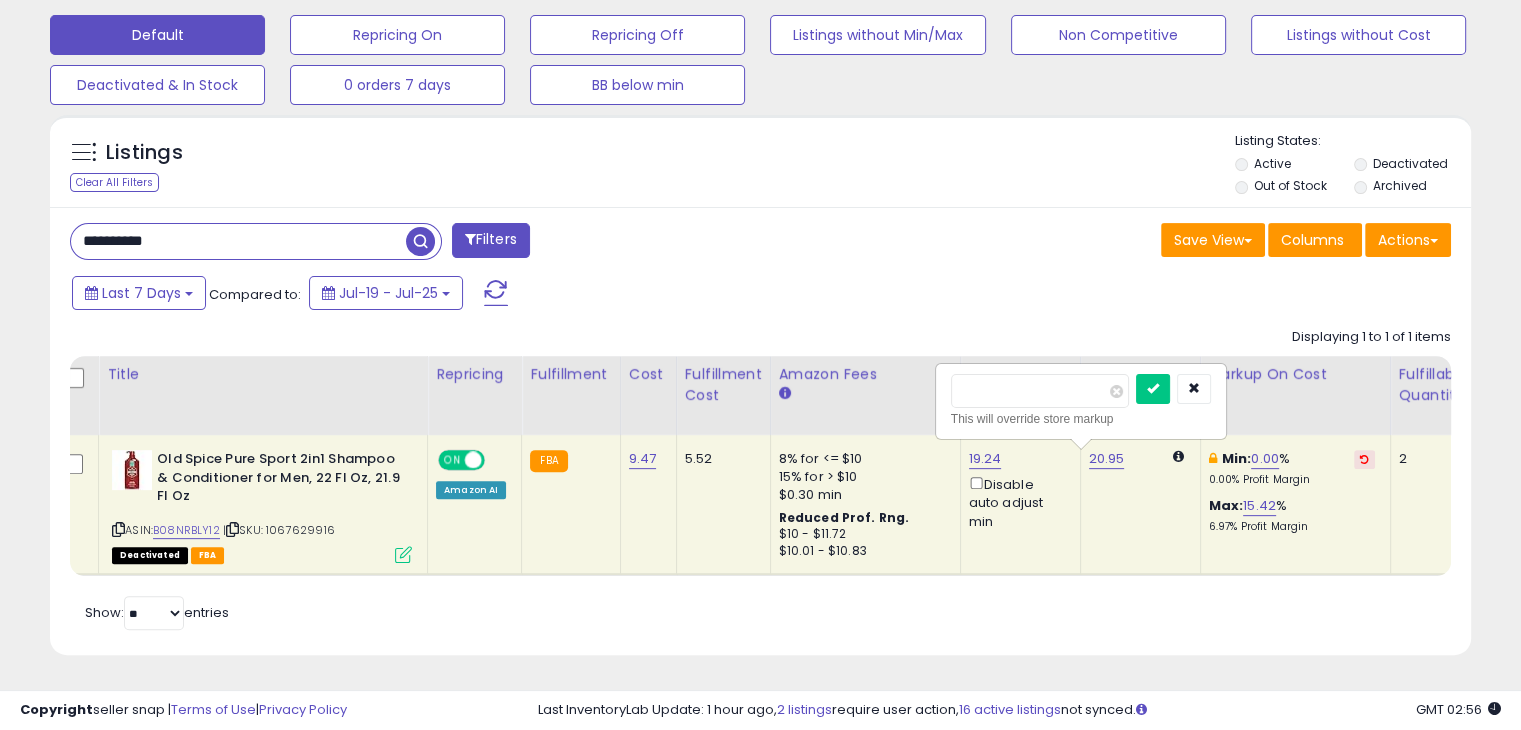 drag, startPoint x: 1028, startPoint y: 365, endPoint x: 916, endPoint y: 369, distance: 112.0714 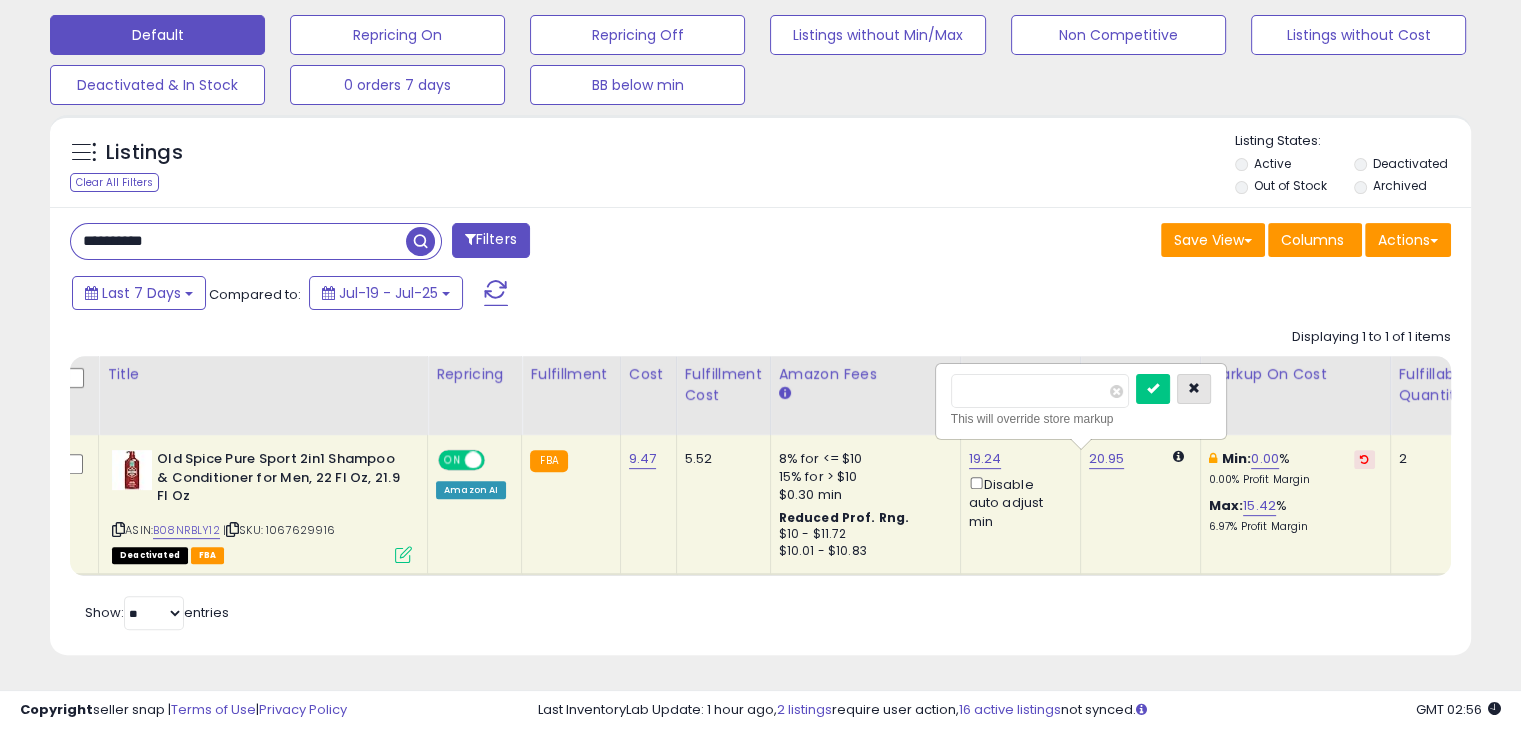 type on "*****" 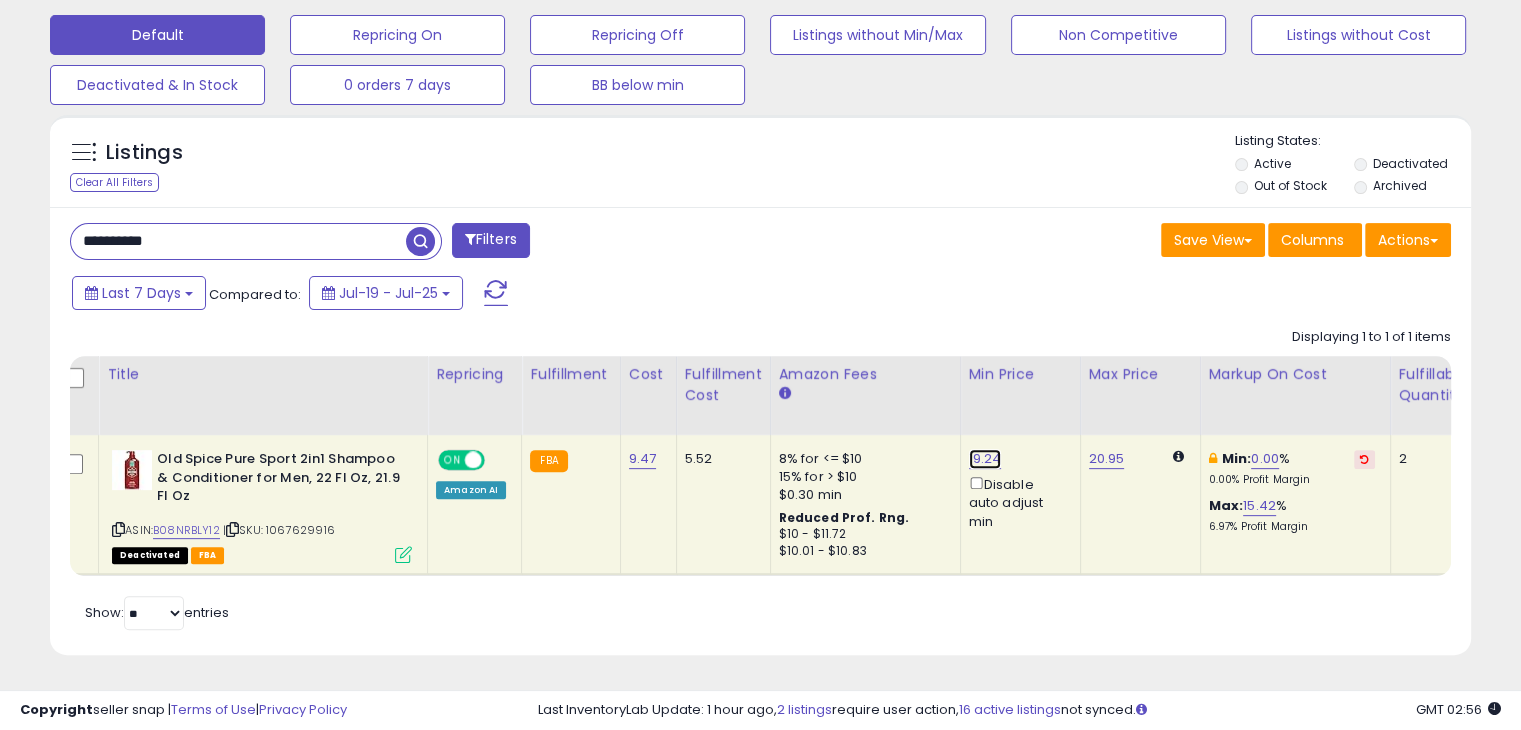 click on "19.24" at bounding box center (985, 459) 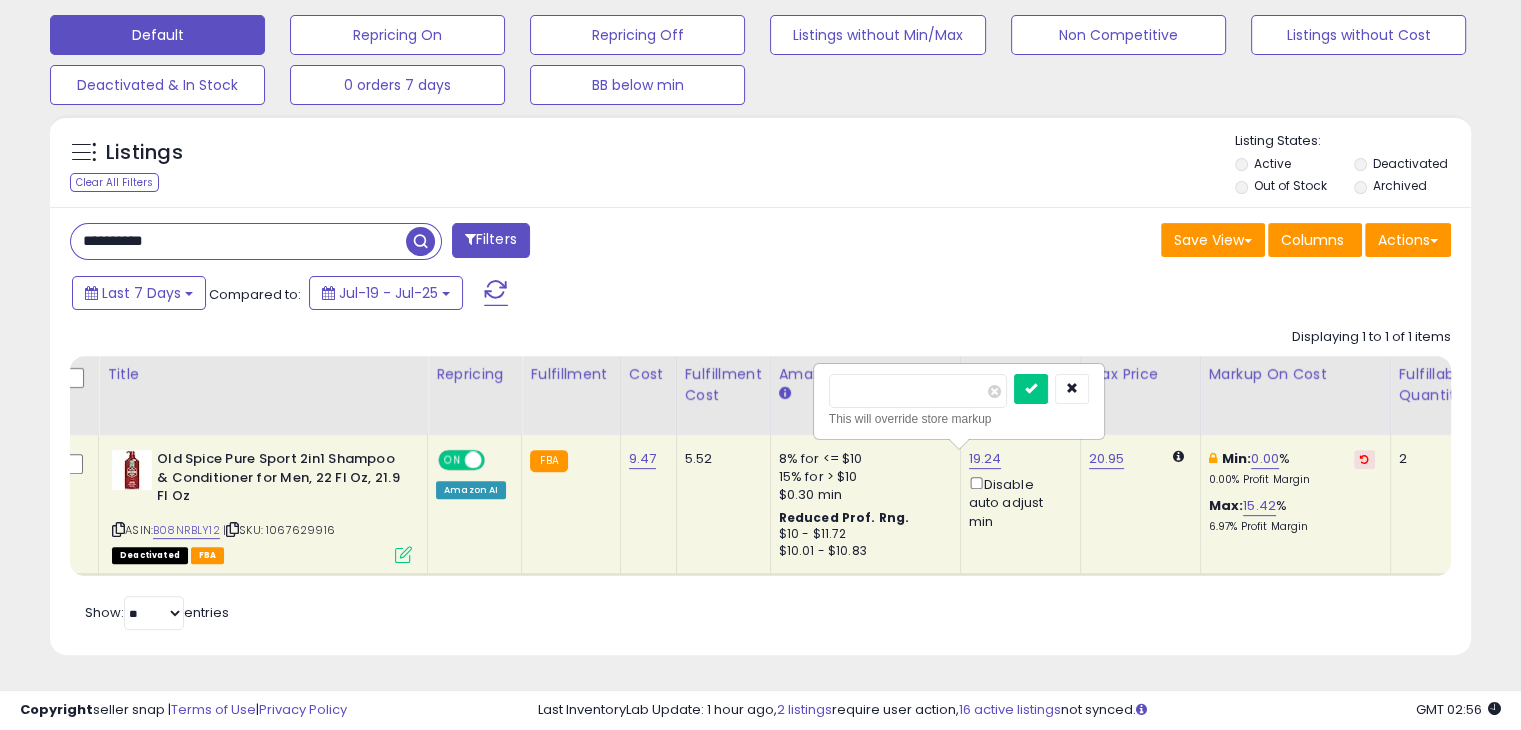 drag, startPoint x: 870, startPoint y: 381, endPoint x: 799, endPoint y: 381, distance: 71 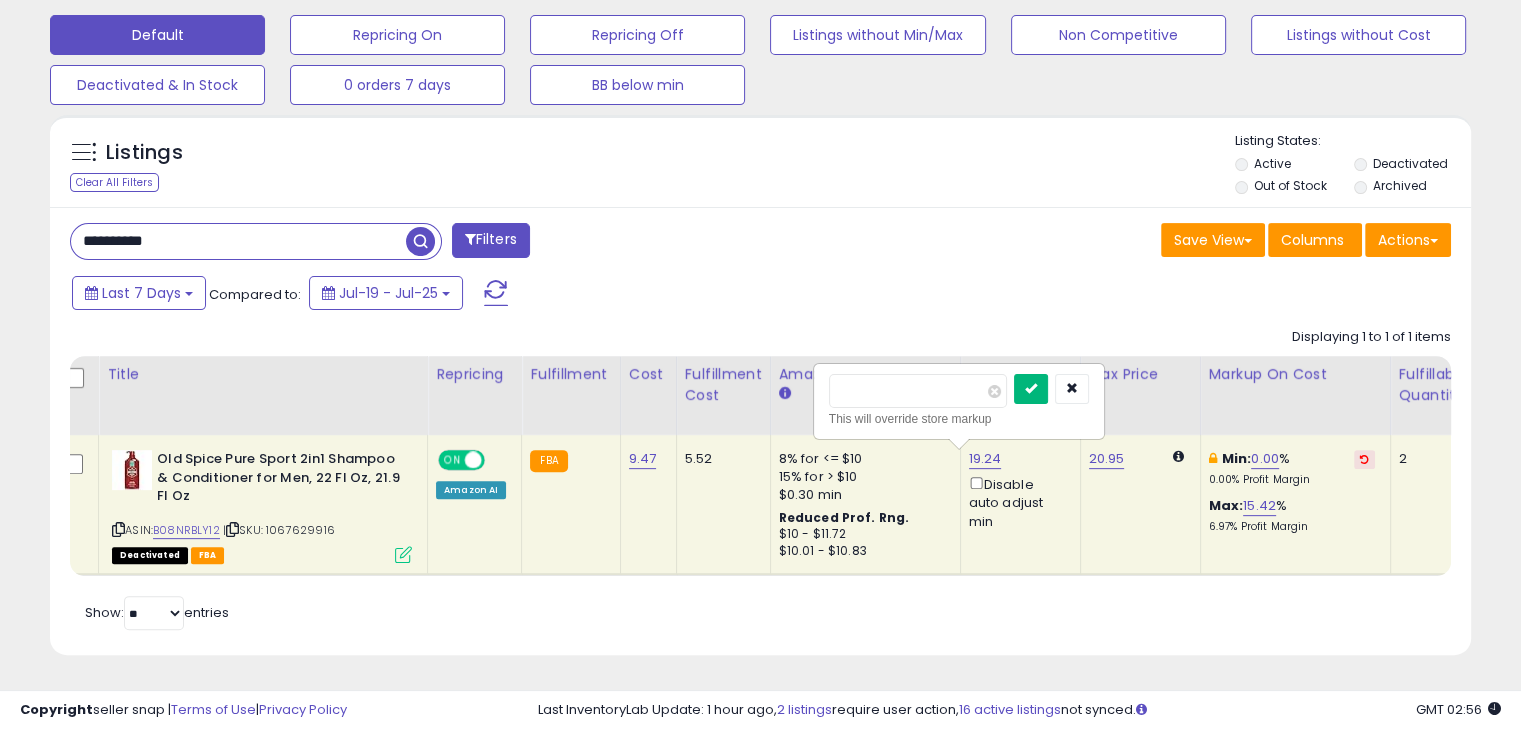 type on "*****" 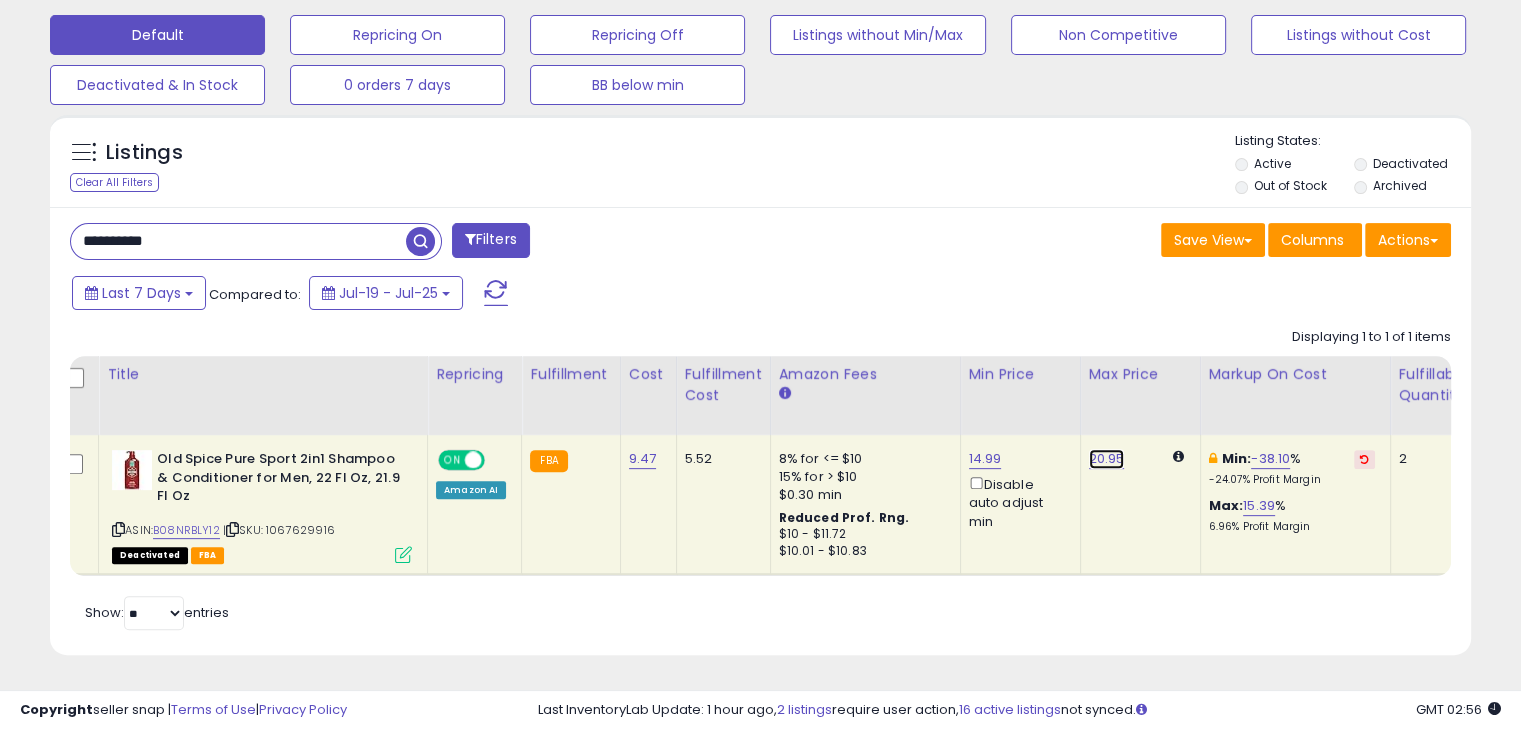 click on "20.95" at bounding box center [1107, 459] 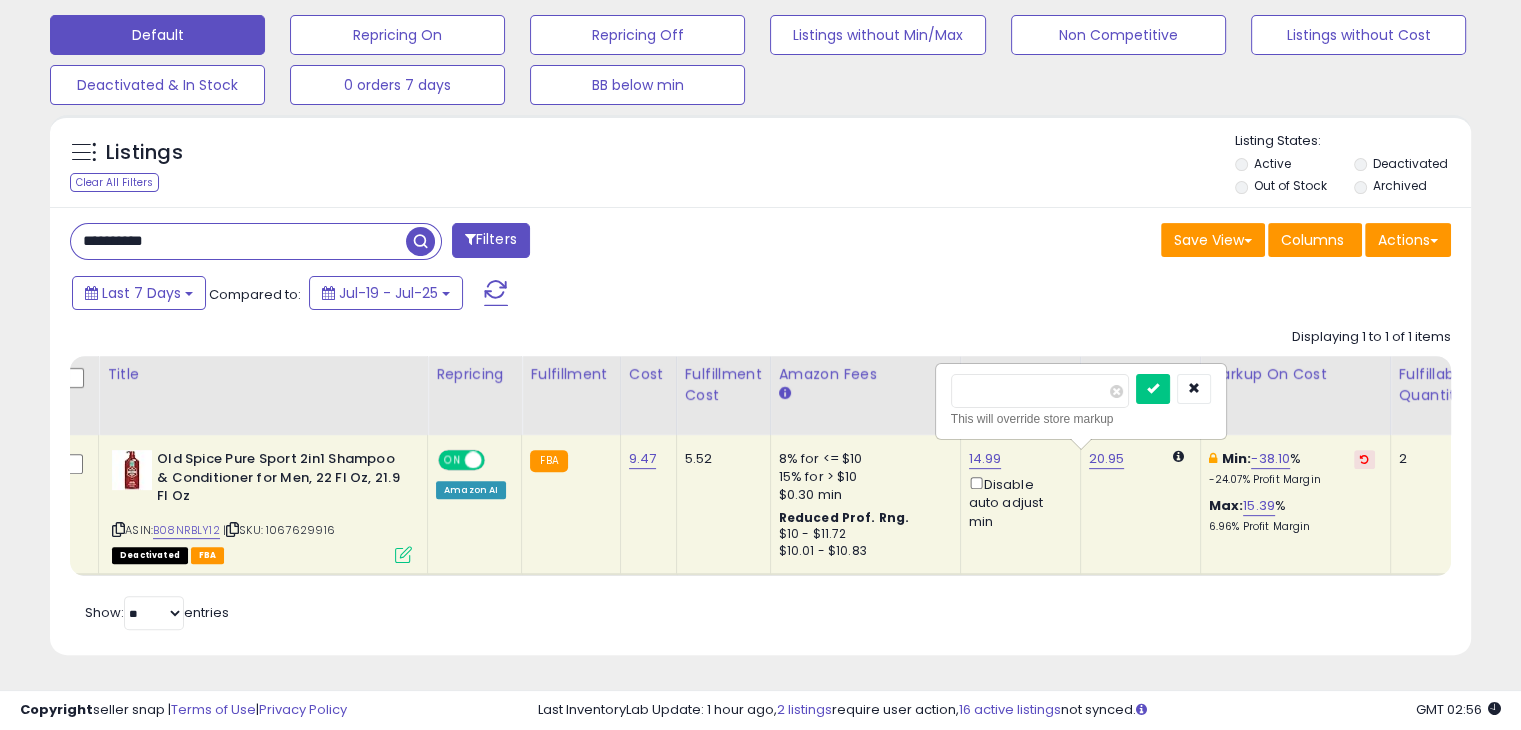 drag, startPoint x: 1011, startPoint y: 369, endPoint x: 908, endPoint y: 369, distance: 103 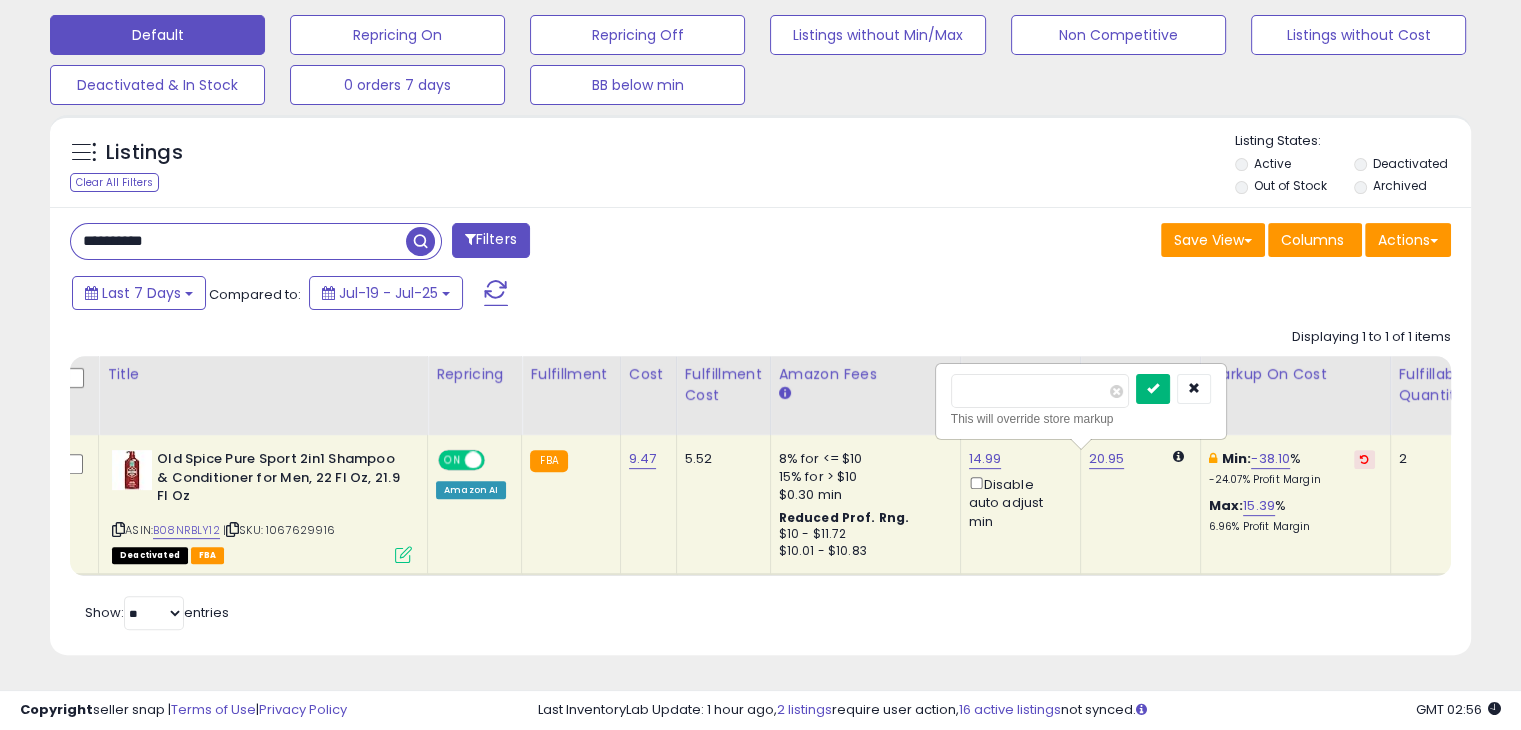 type on "*****" 